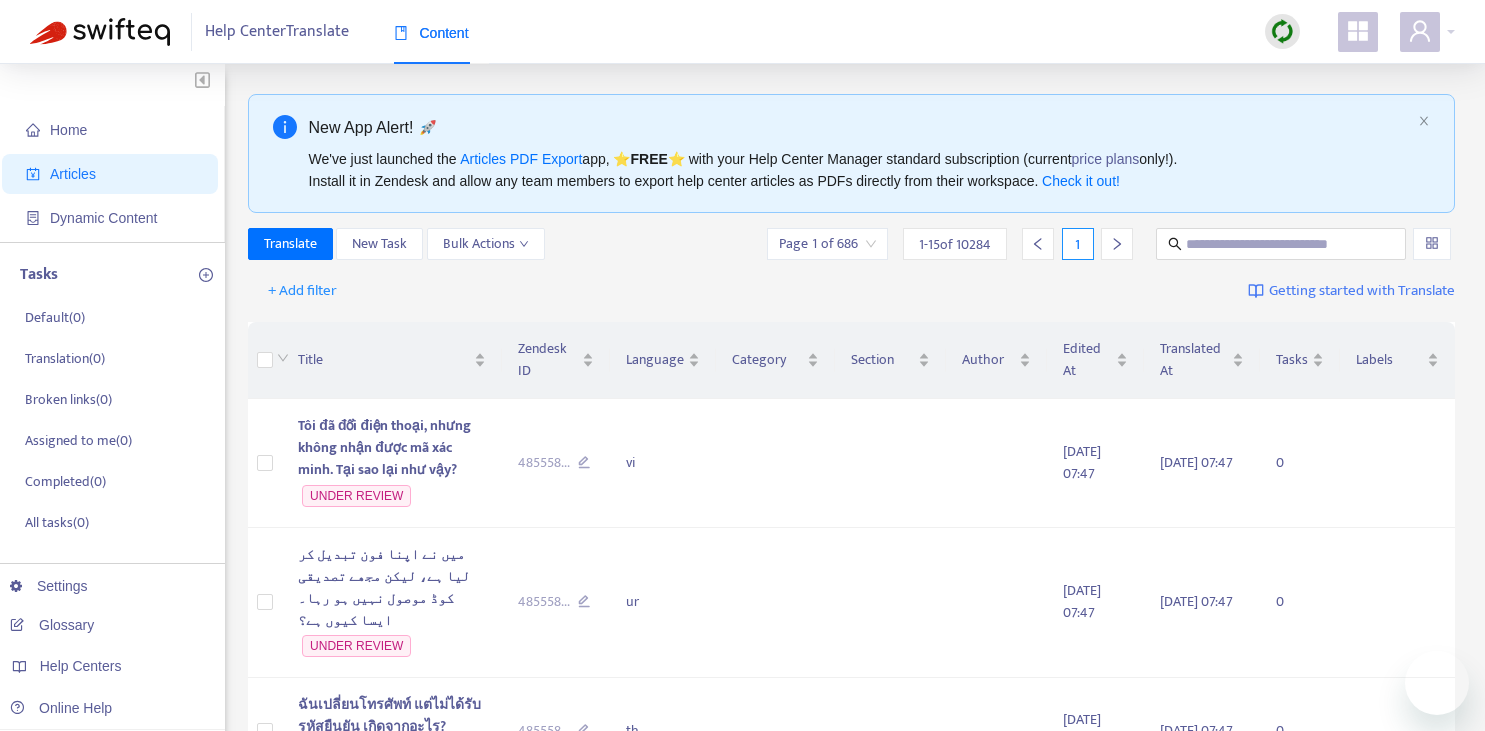 scroll, scrollTop: 0, scrollLeft: 0, axis: both 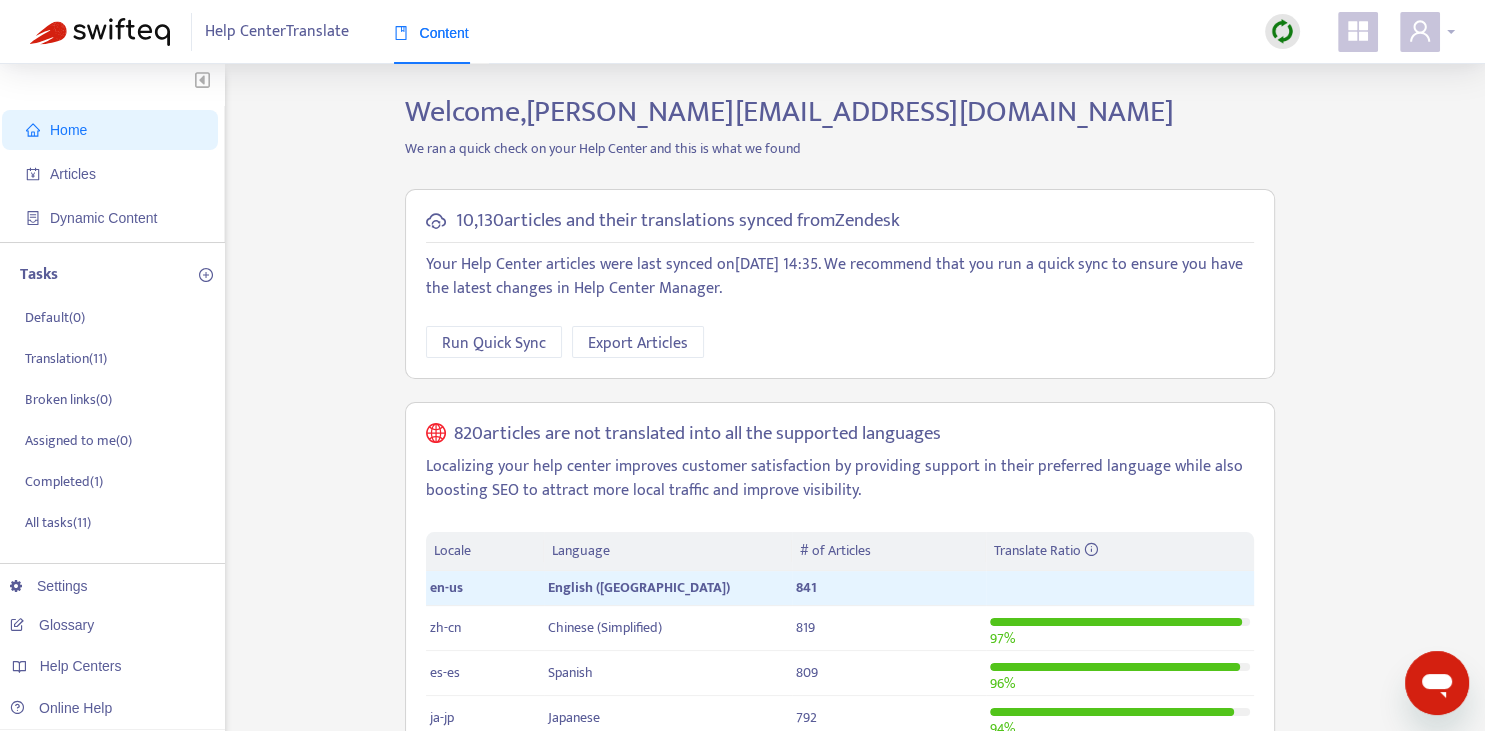 click 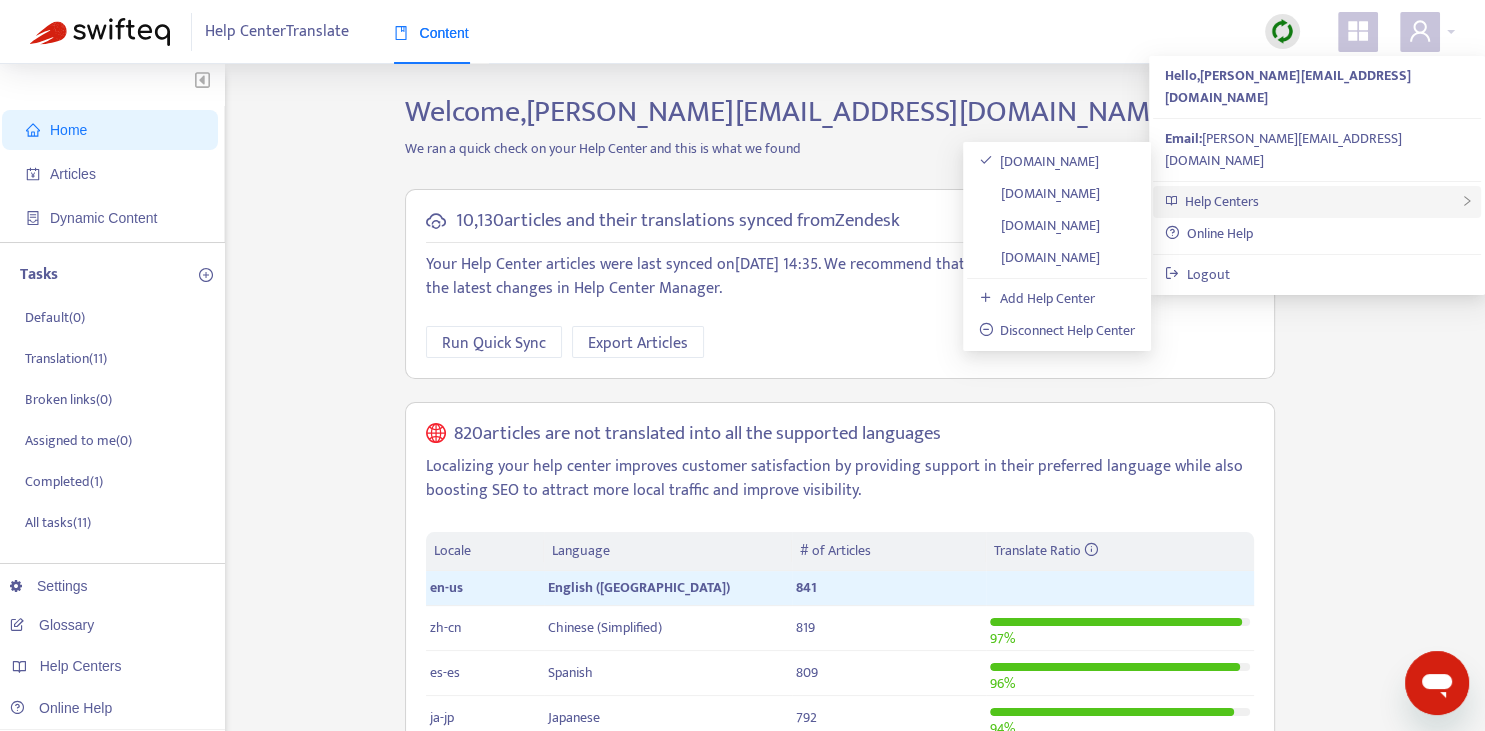 click on "Help Centers" at bounding box center [1317, 202] 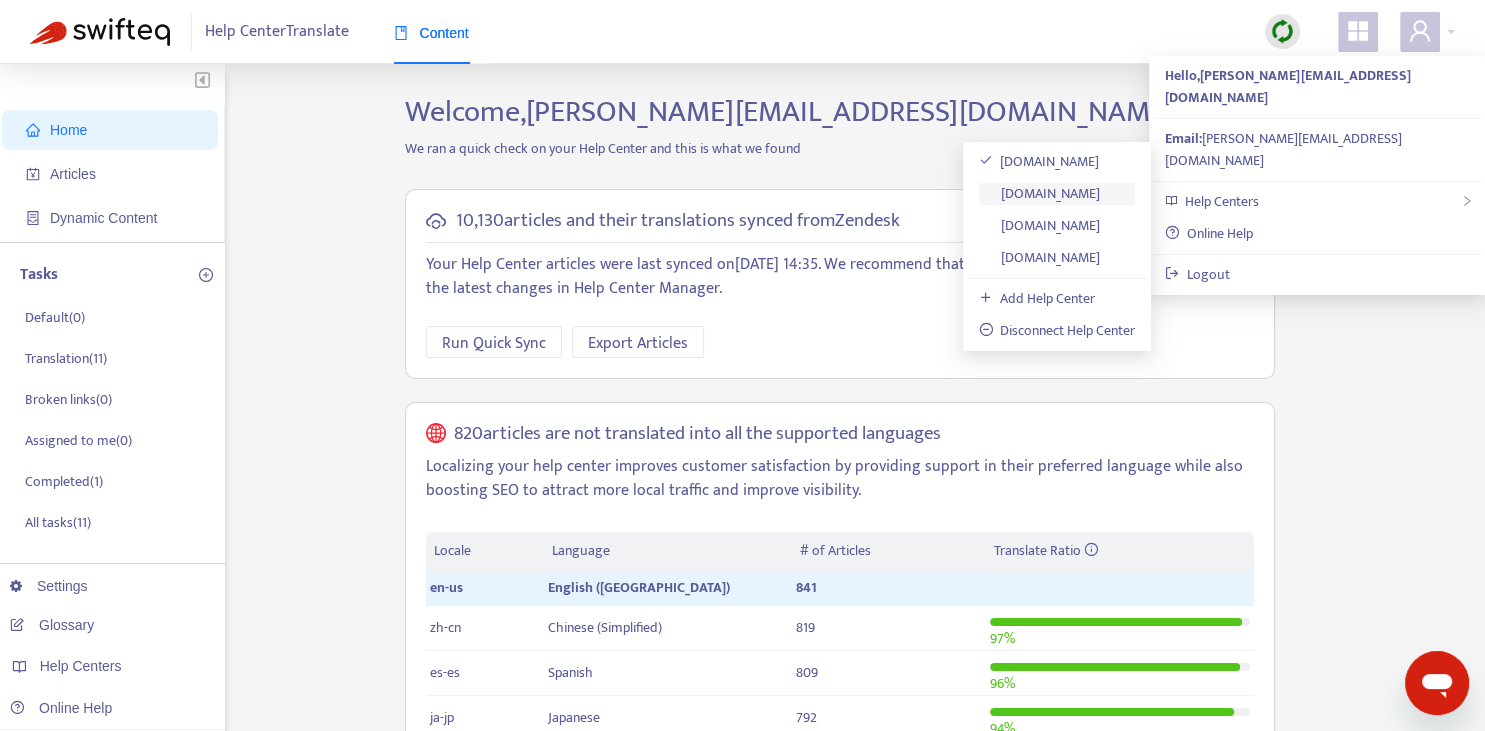 click on "[DOMAIN_NAME]" at bounding box center (1040, 193) 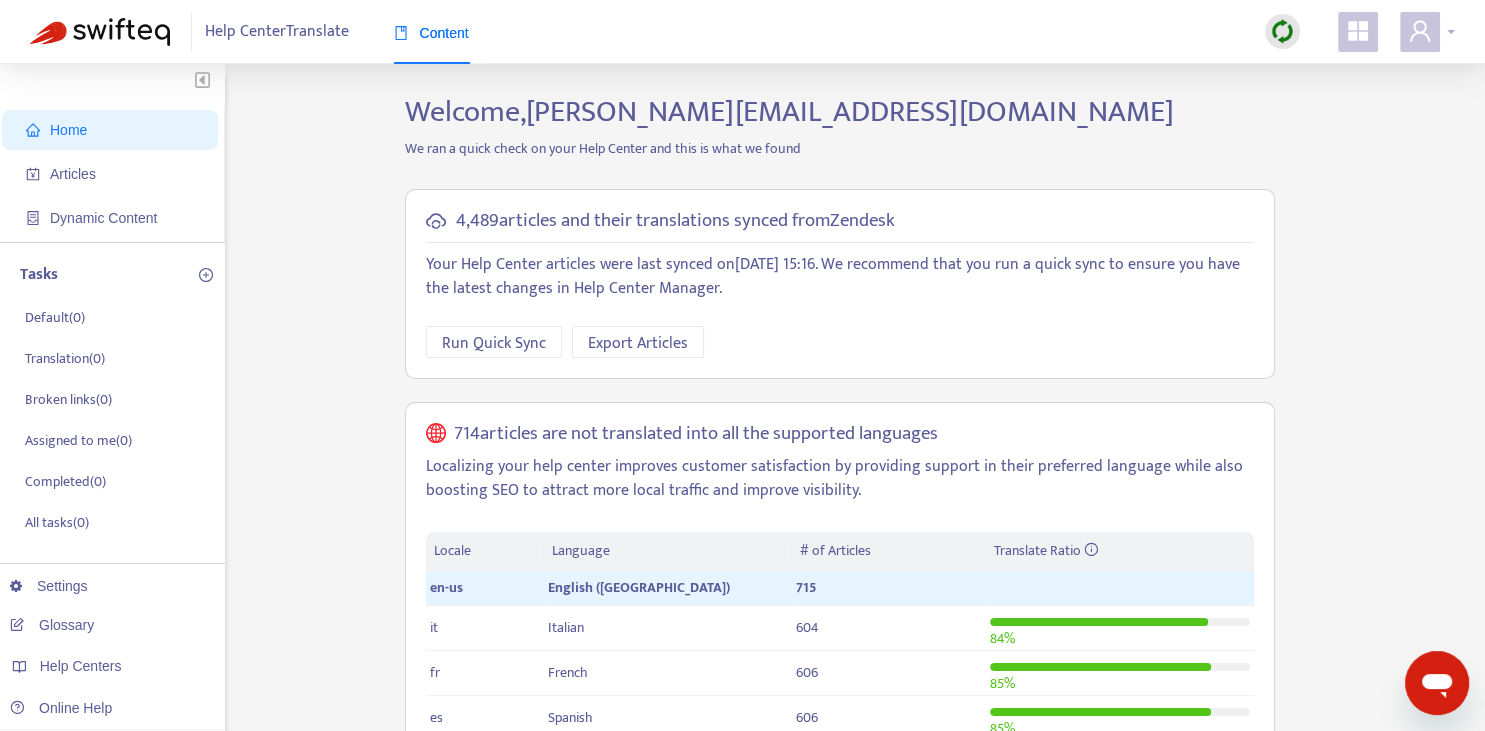 click at bounding box center [1420, 32] 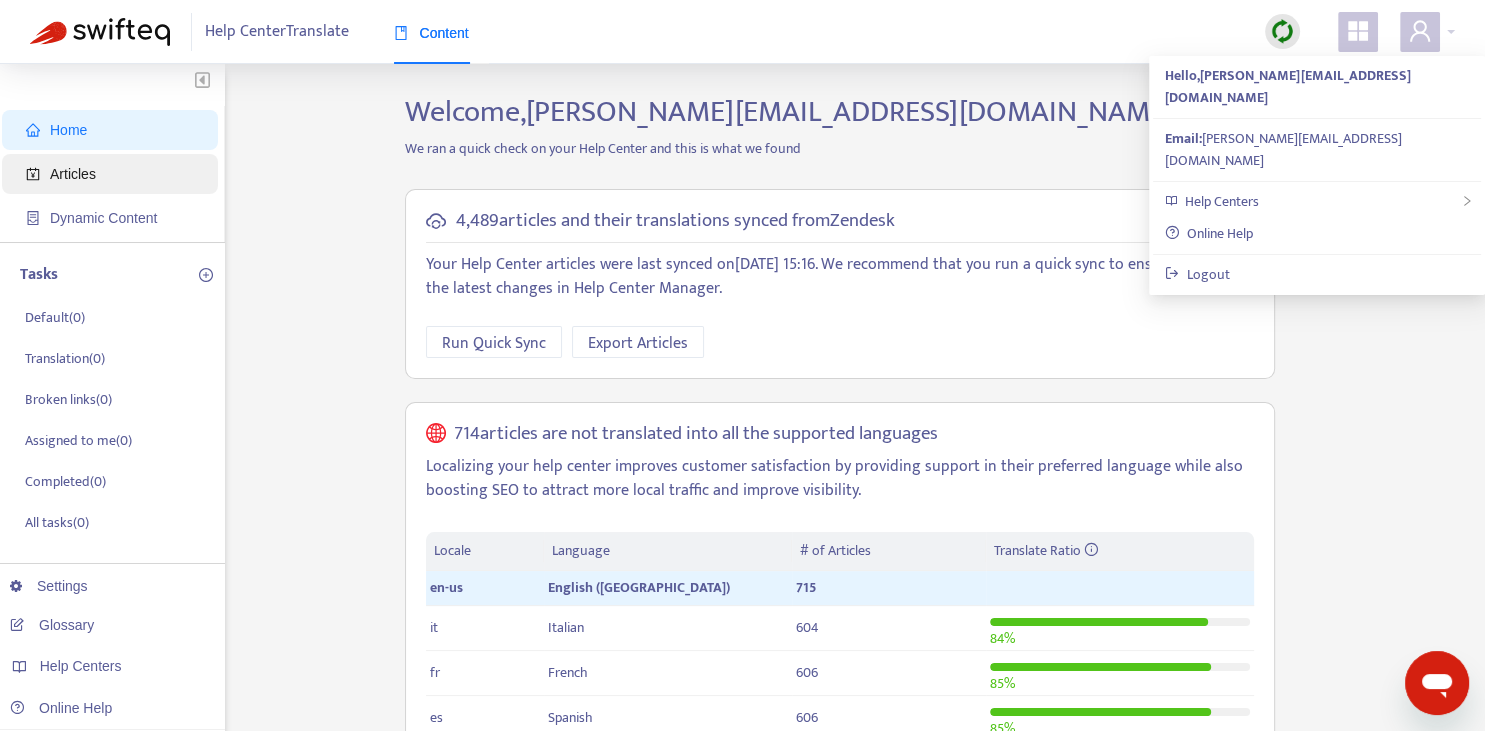 click on "Articles" at bounding box center [73, 174] 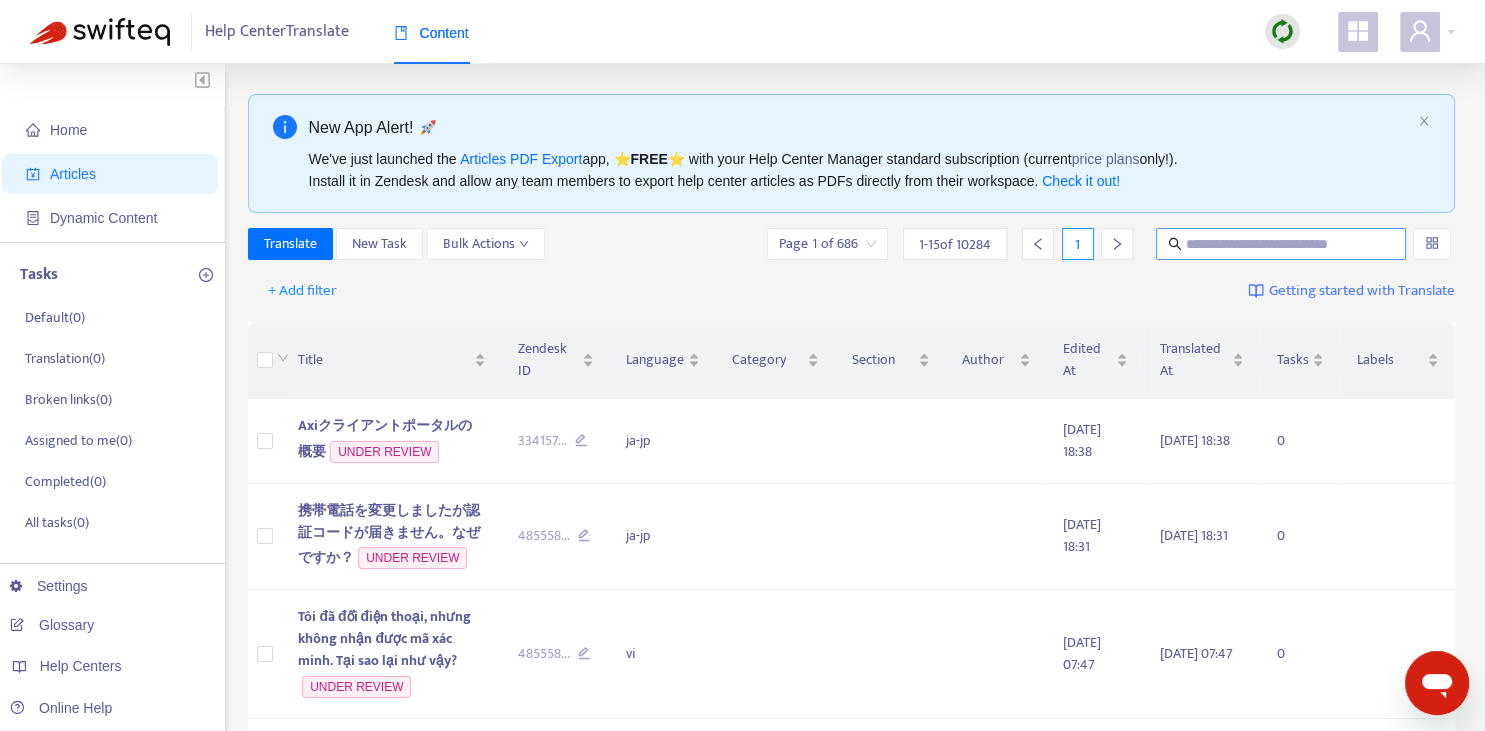 click at bounding box center [1282, 244] 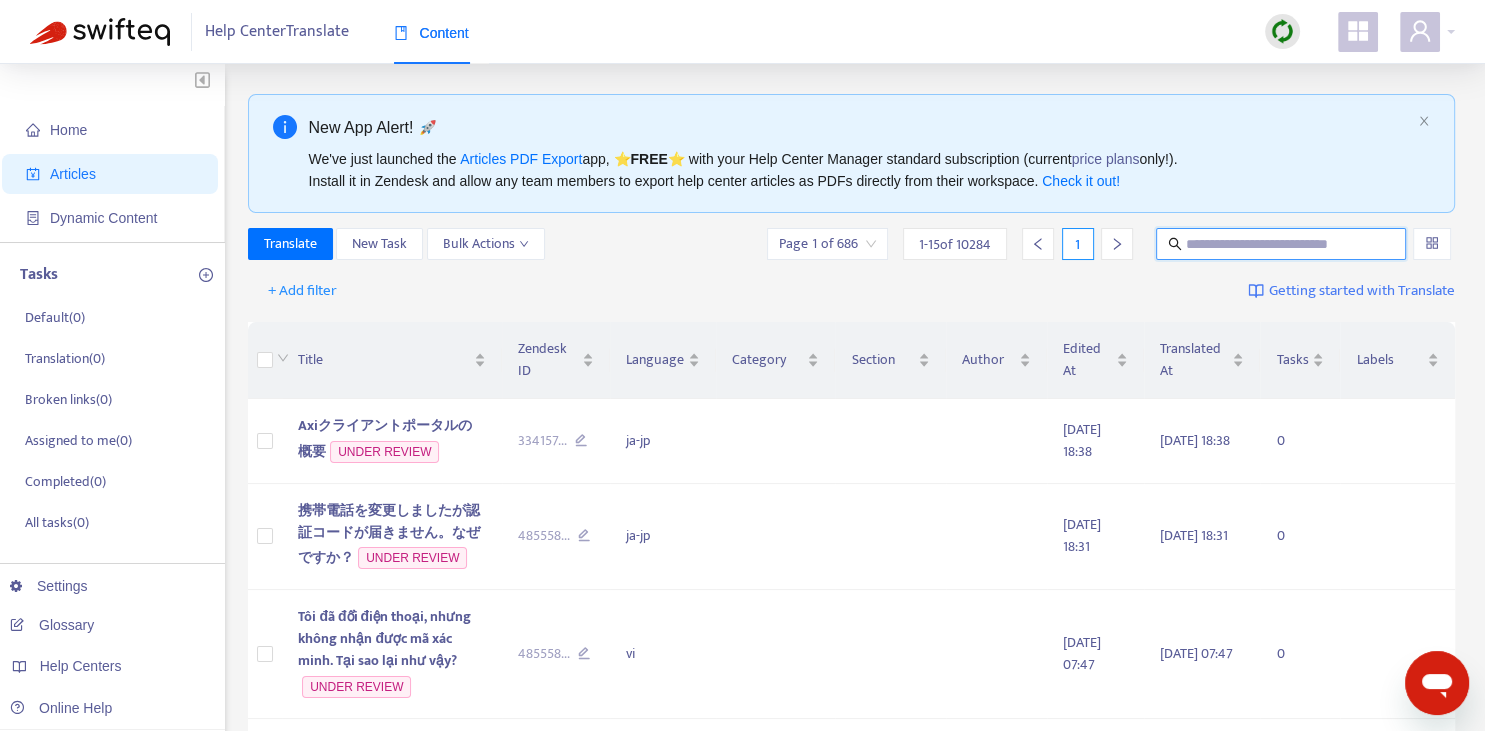 paste on "**********" 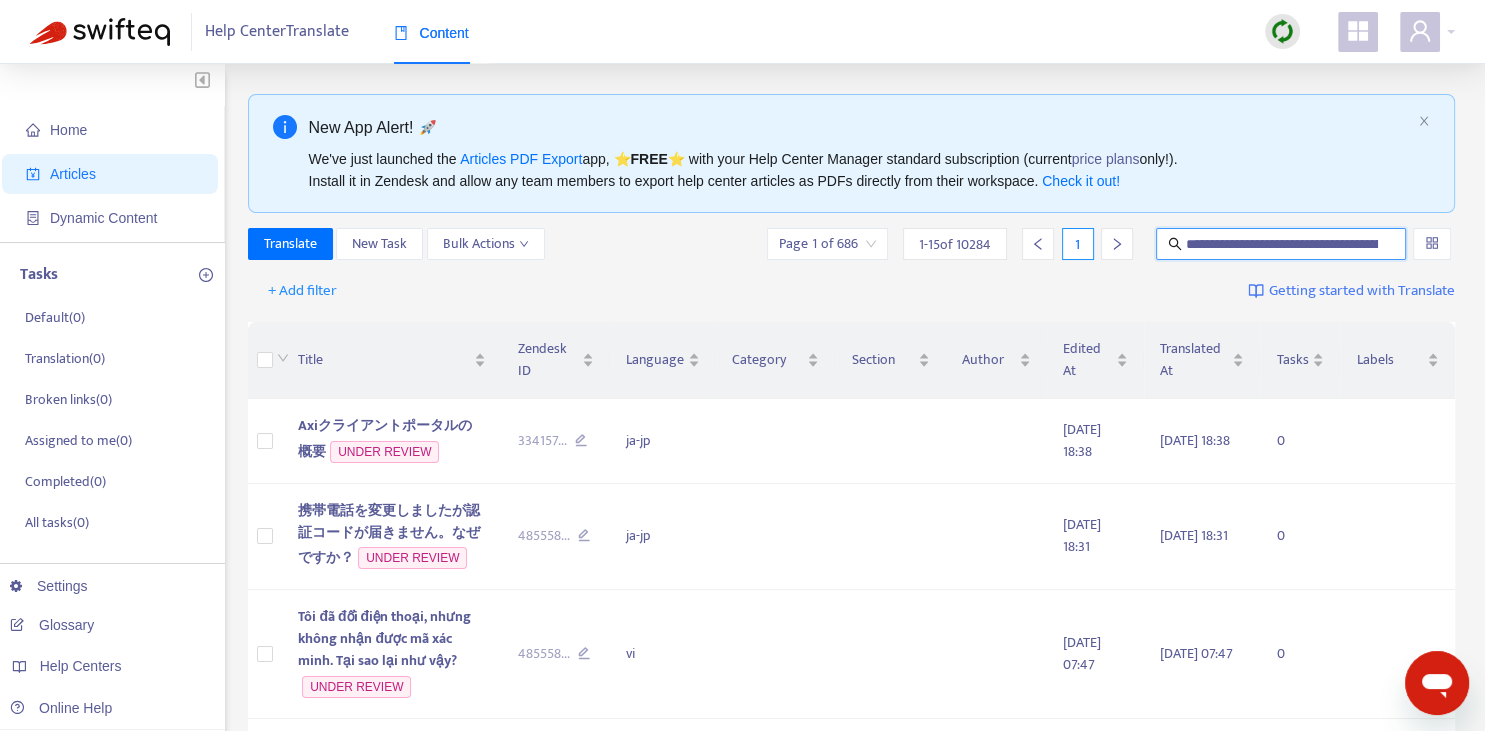 scroll, scrollTop: 0, scrollLeft: 122, axis: horizontal 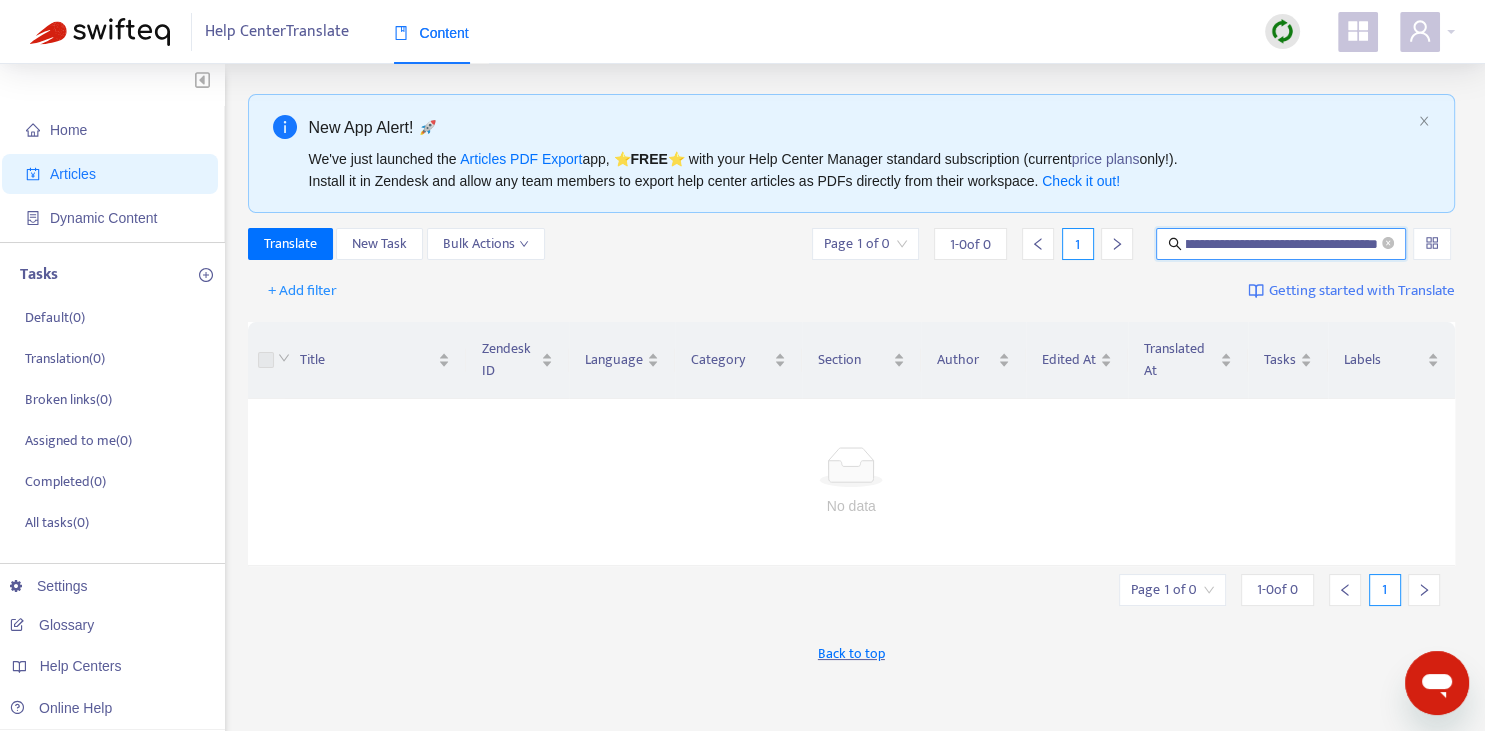 paste 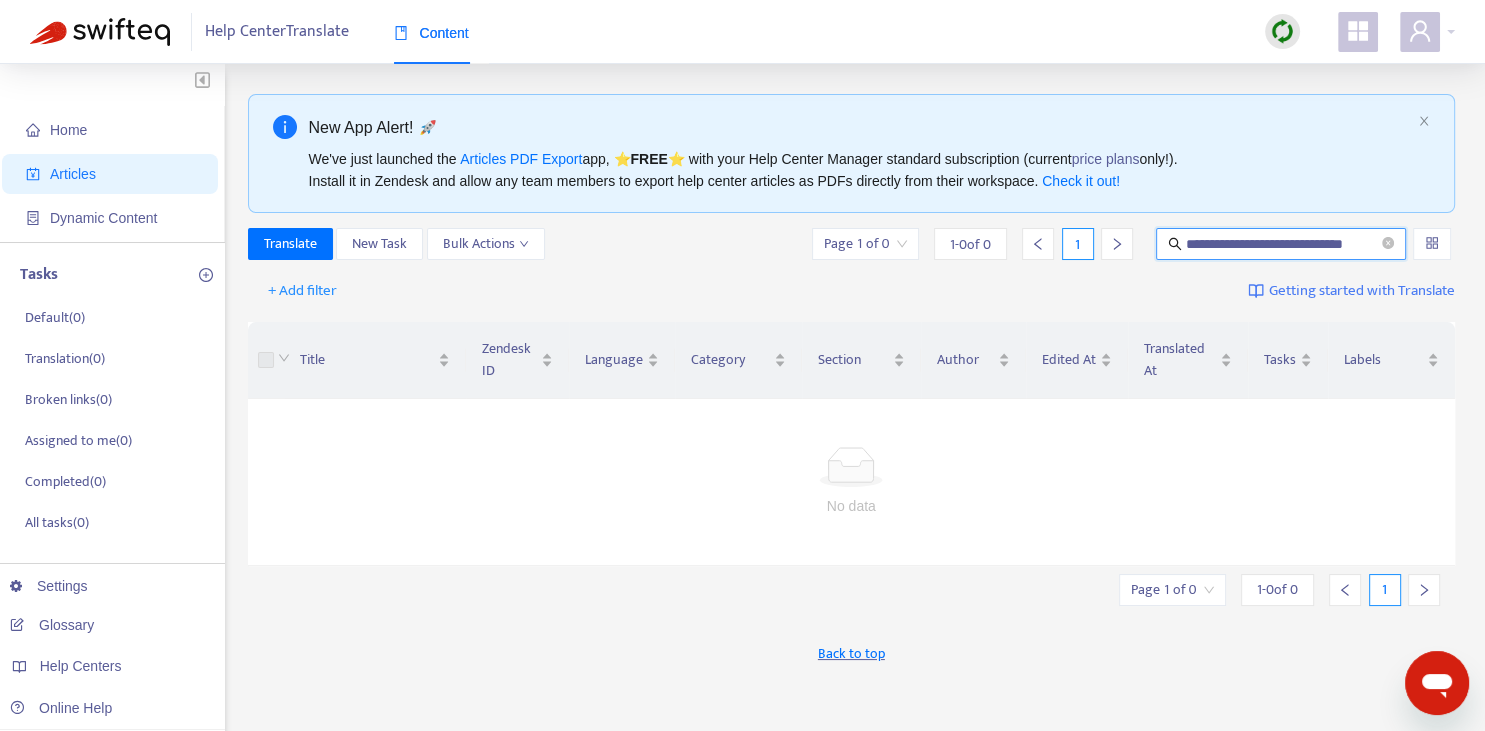 scroll, scrollTop: 0, scrollLeft: 10, axis: horizontal 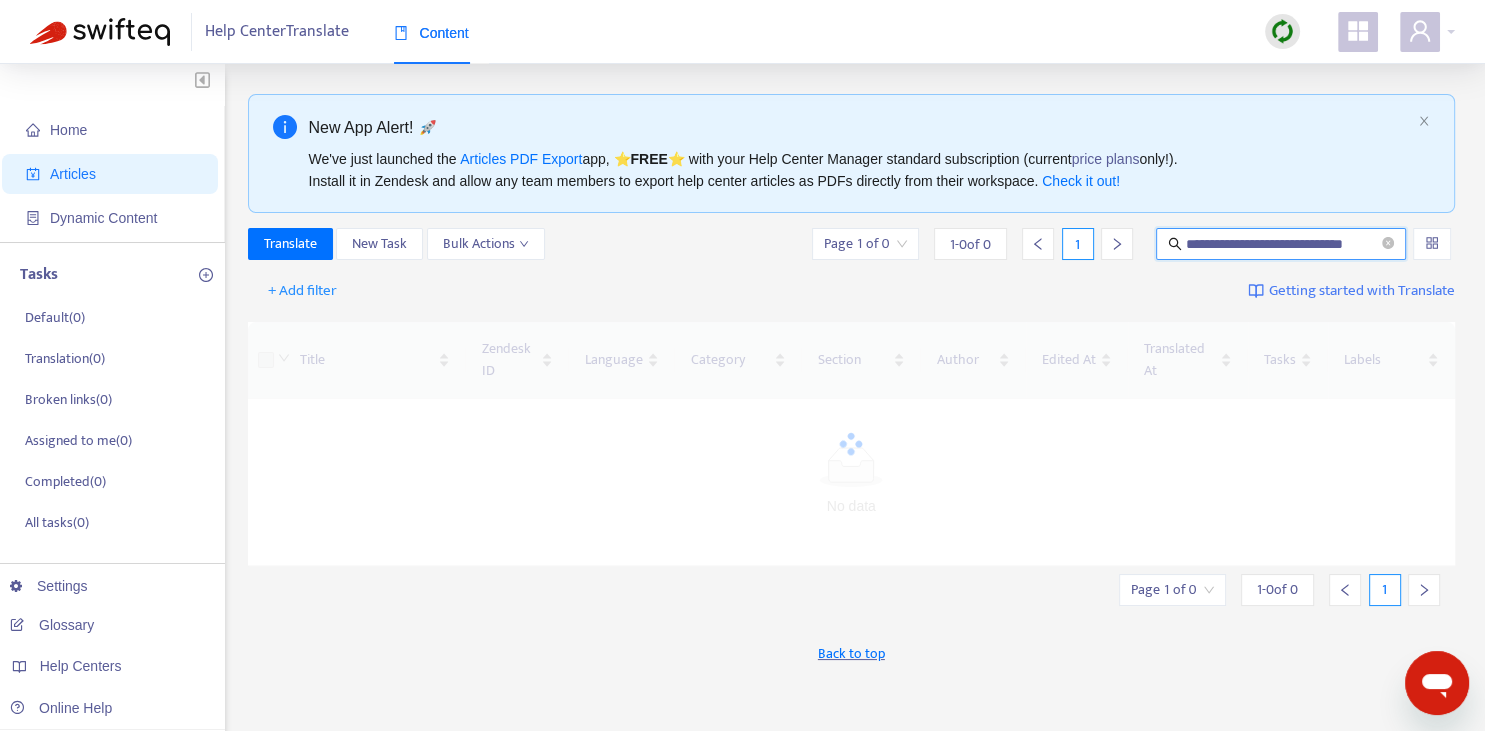 click on "**********" at bounding box center [1282, 244] 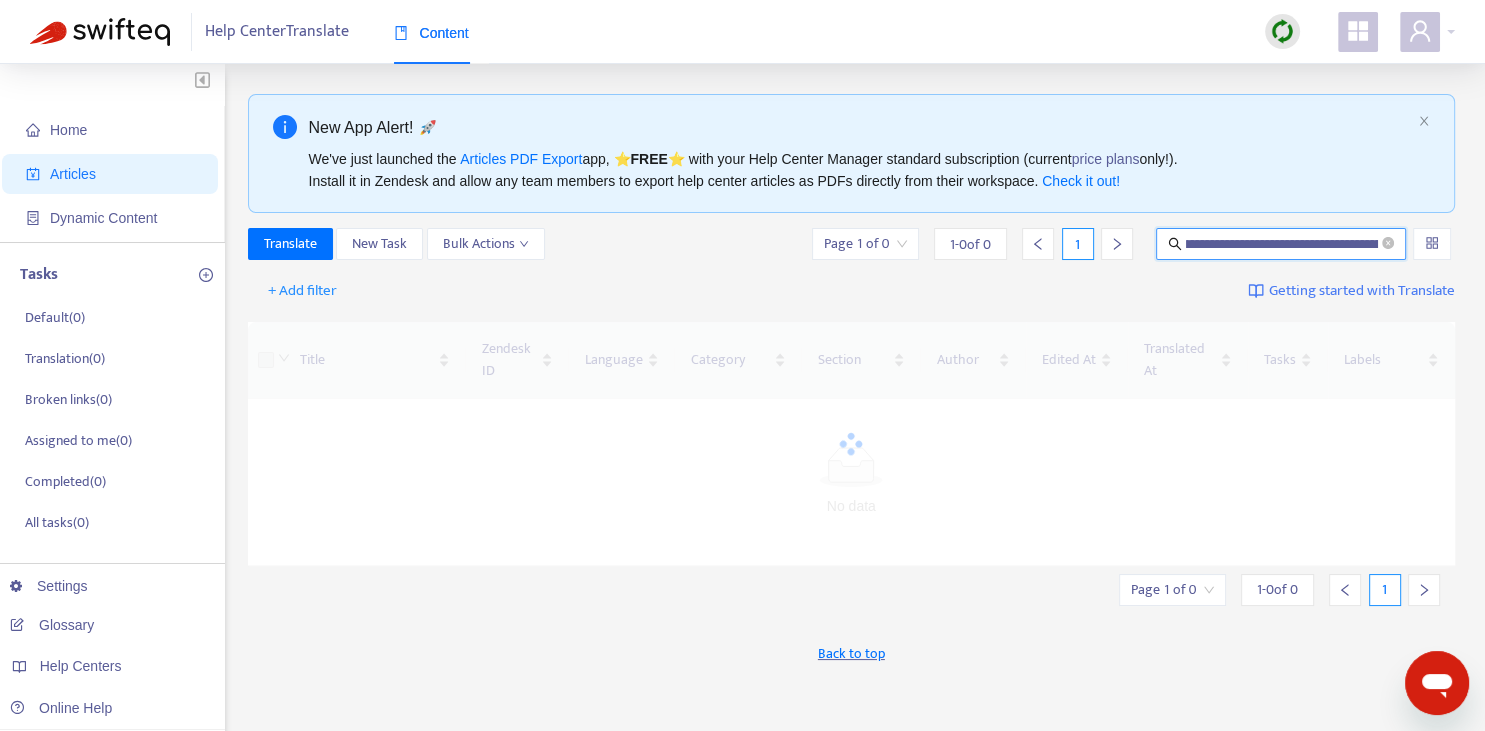 scroll, scrollTop: 0, scrollLeft: 85, axis: horizontal 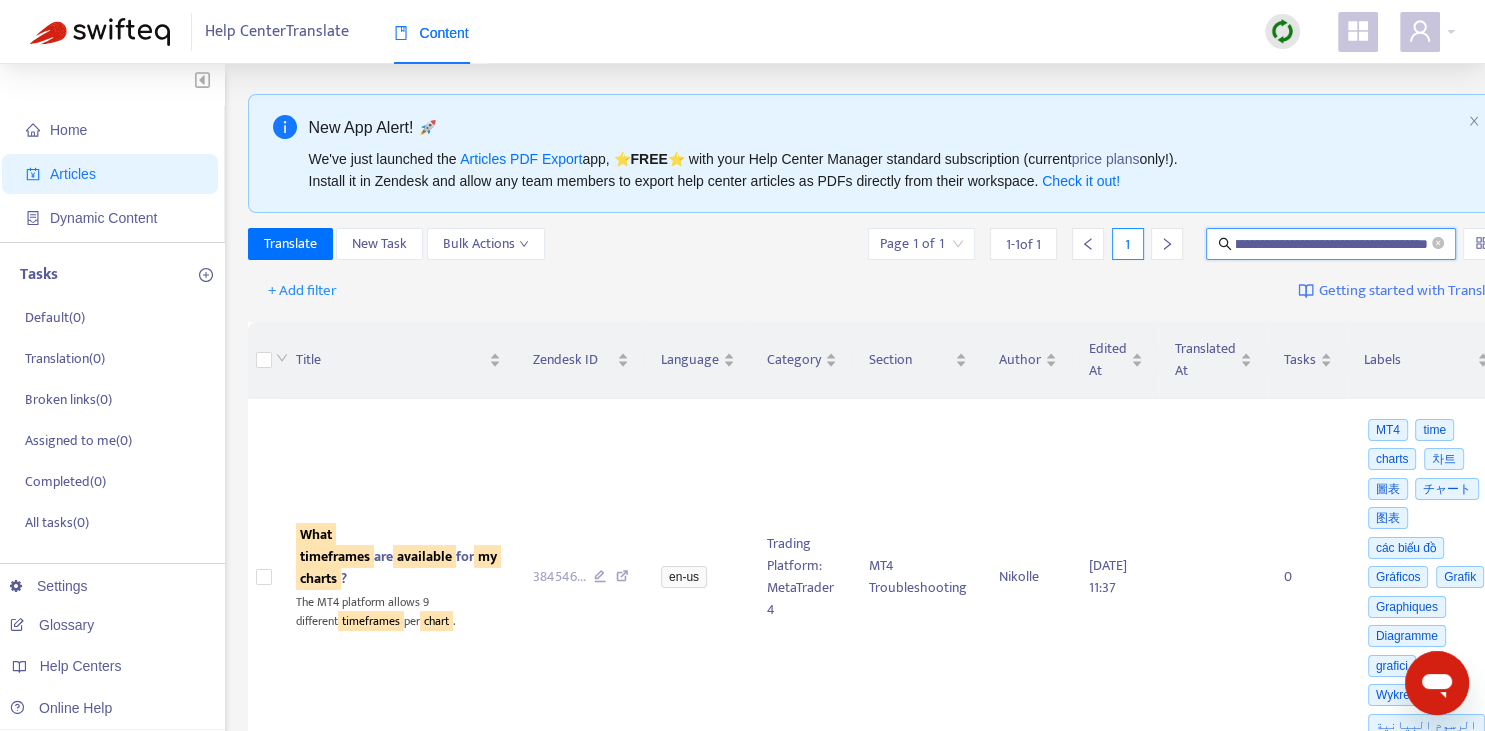 paste 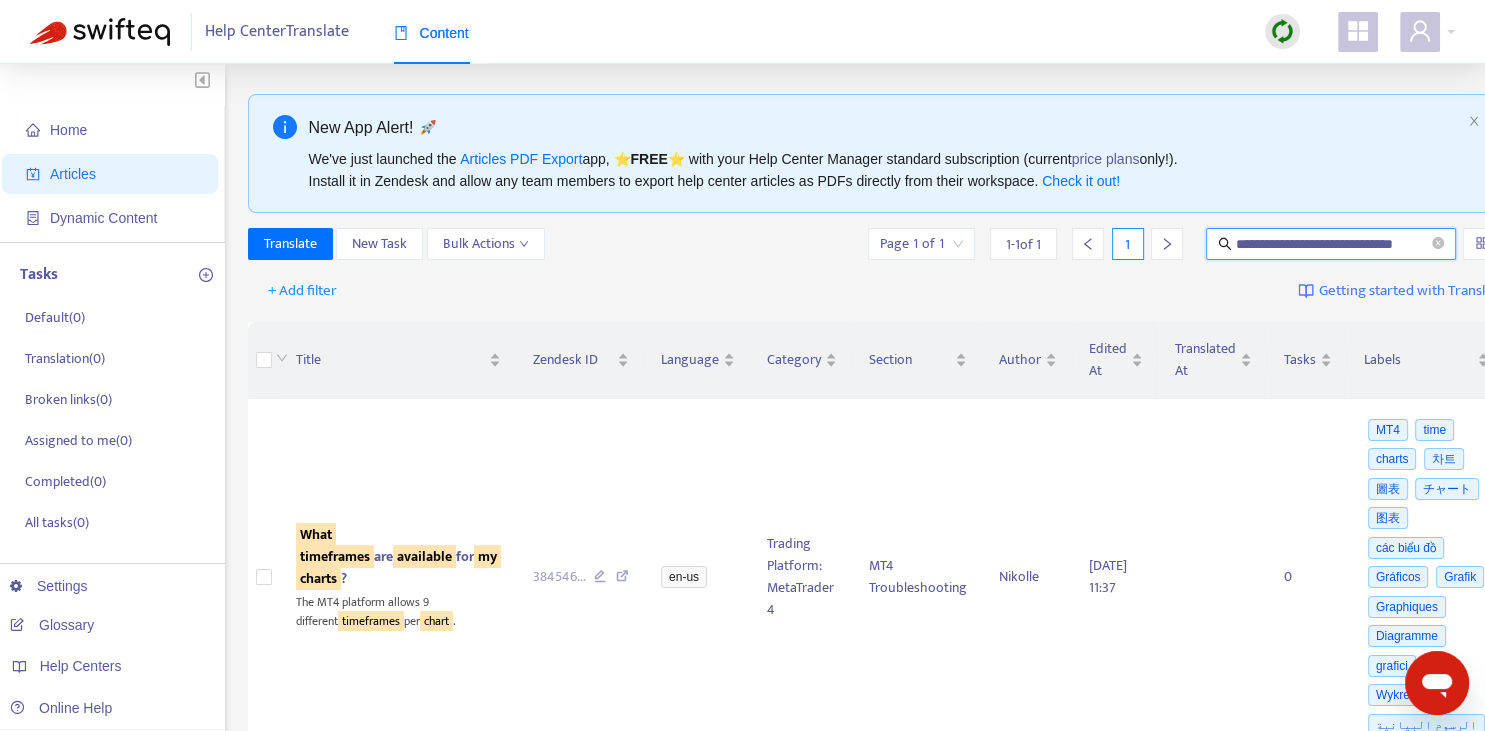 scroll, scrollTop: 0, scrollLeft: 10, axis: horizontal 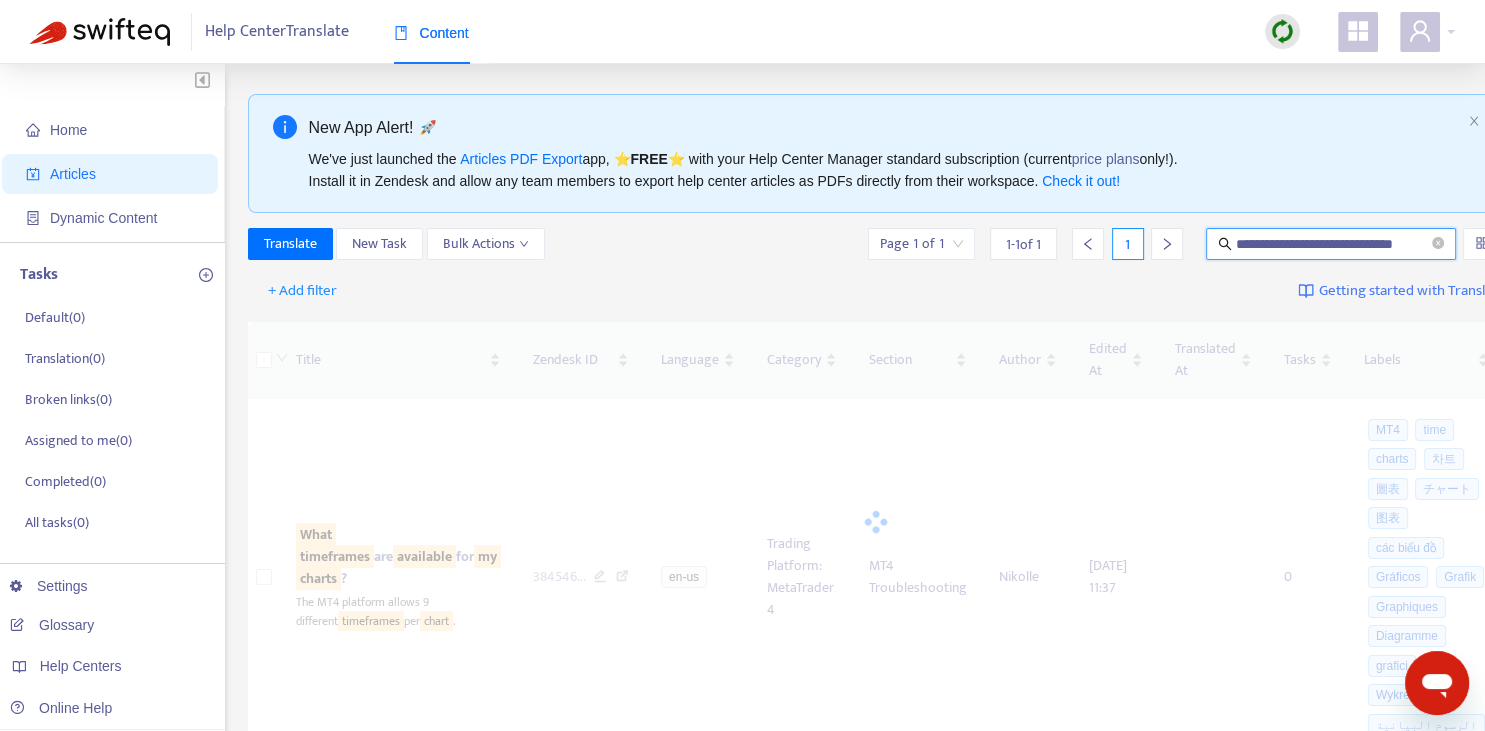 click on "**********" at bounding box center [1332, 244] 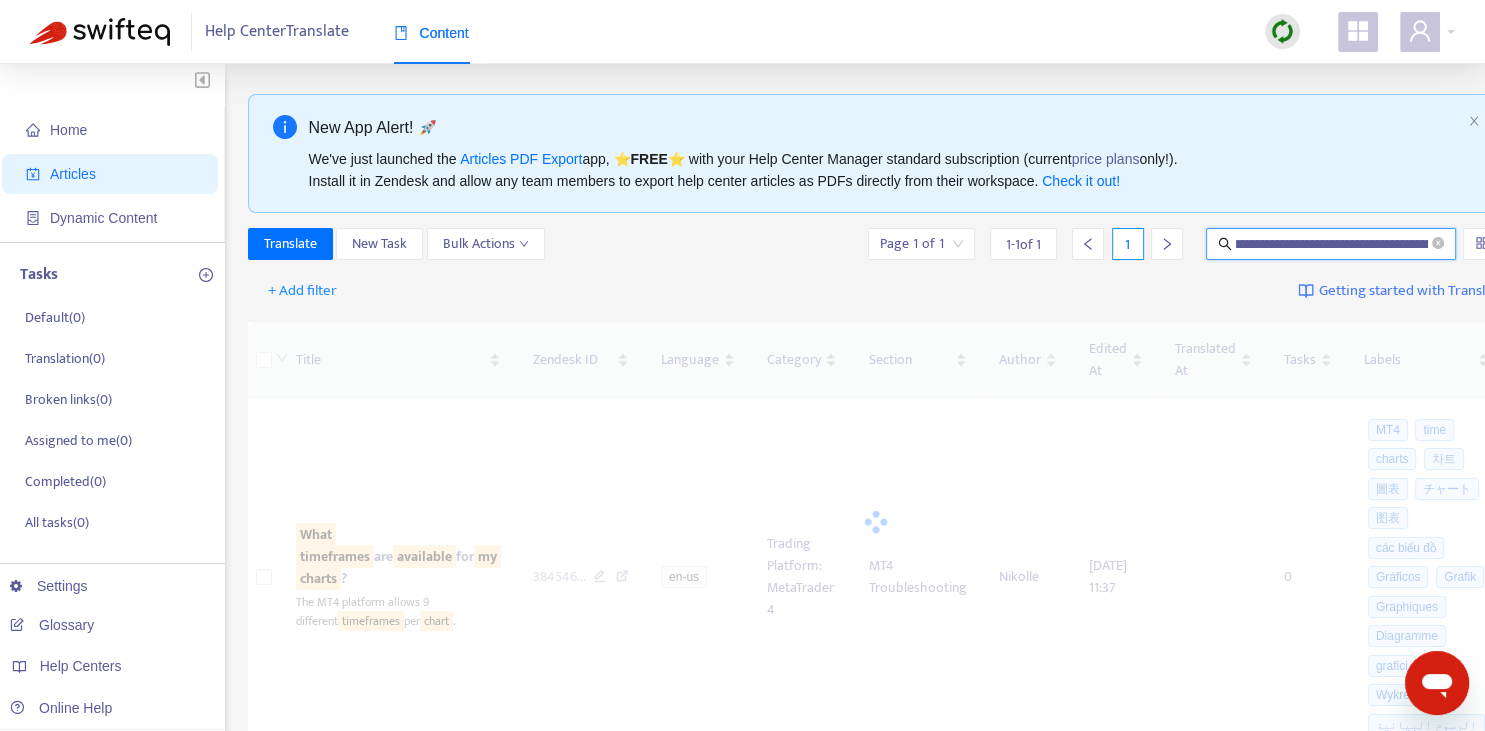 scroll, scrollTop: 0, scrollLeft: 85, axis: horizontal 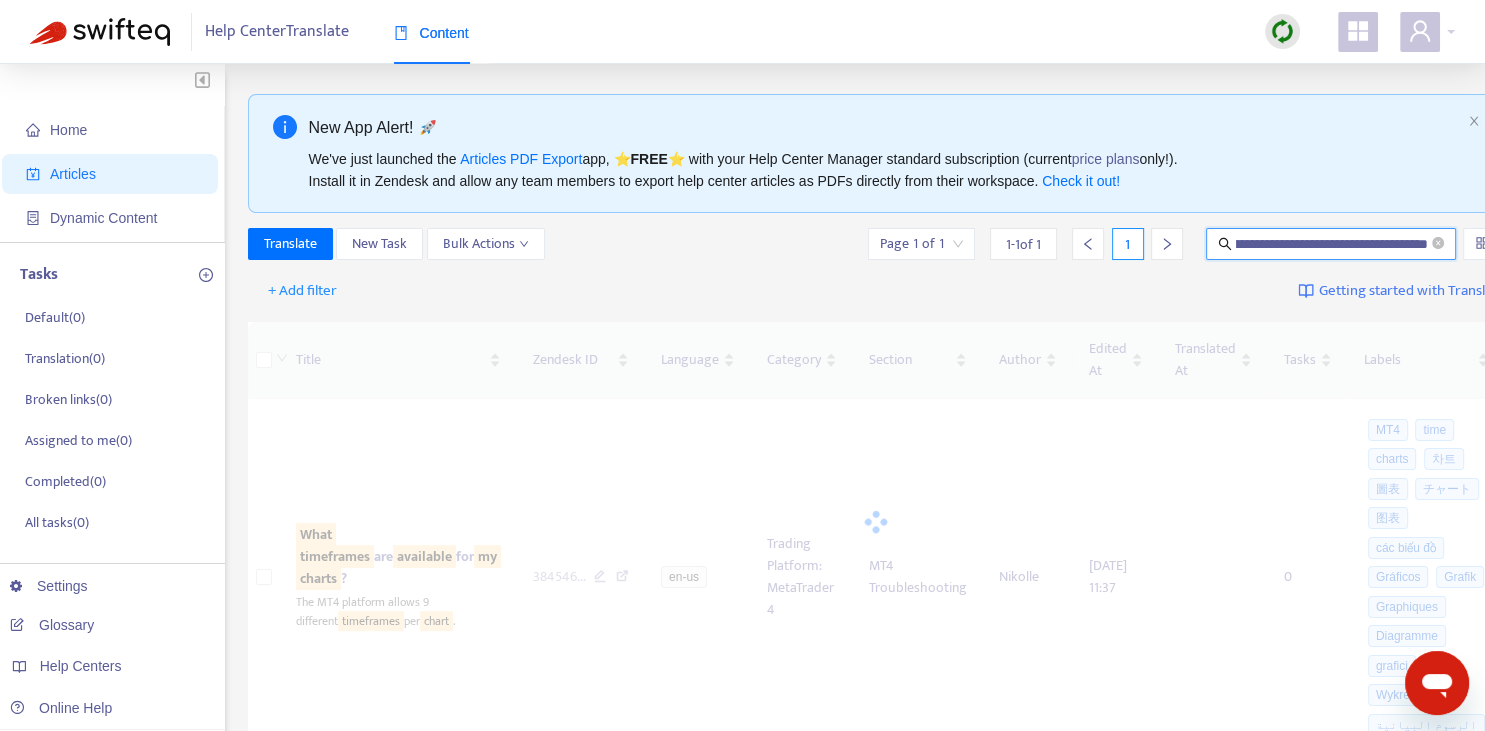 type on "**********" 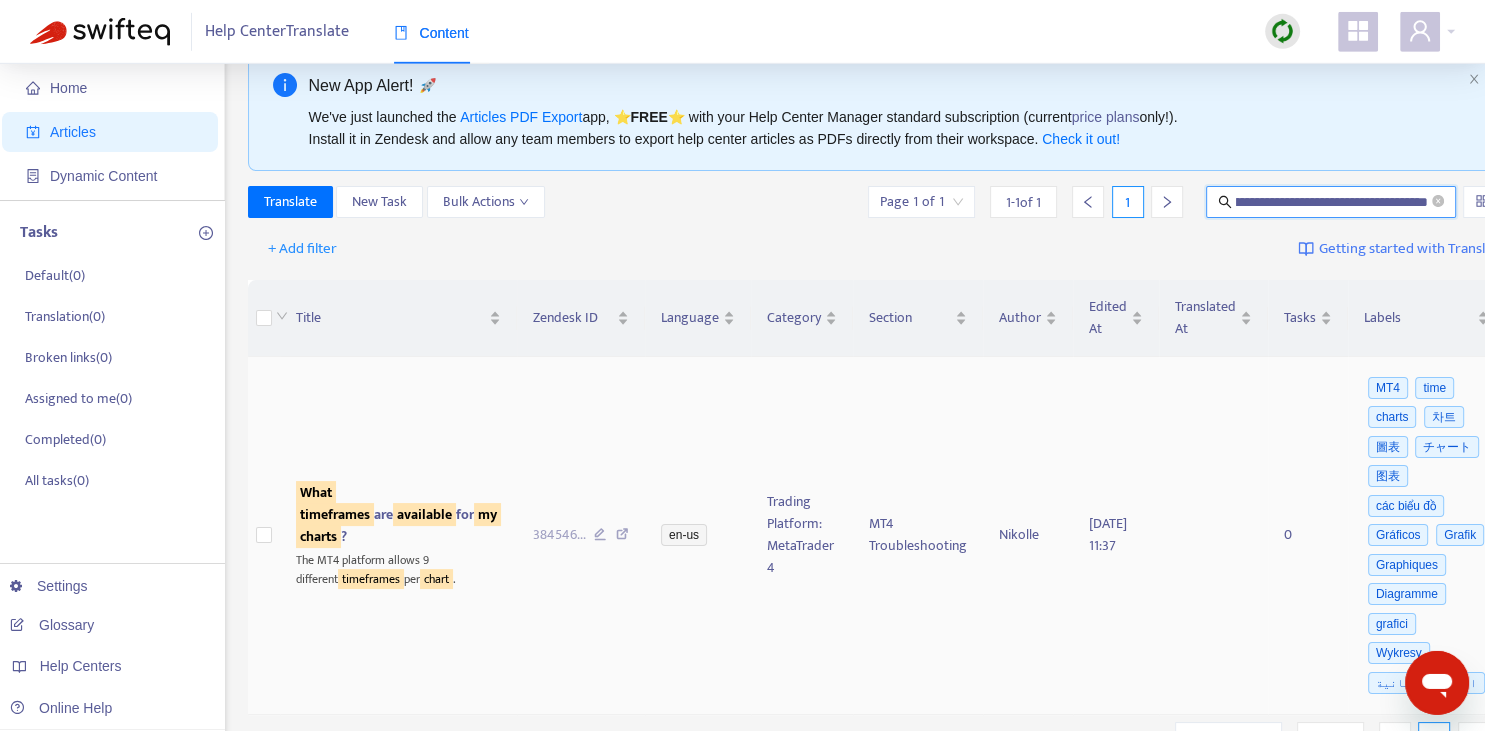 scroll, scrollTop: 140, scrollLeft: 0, axis: vertical 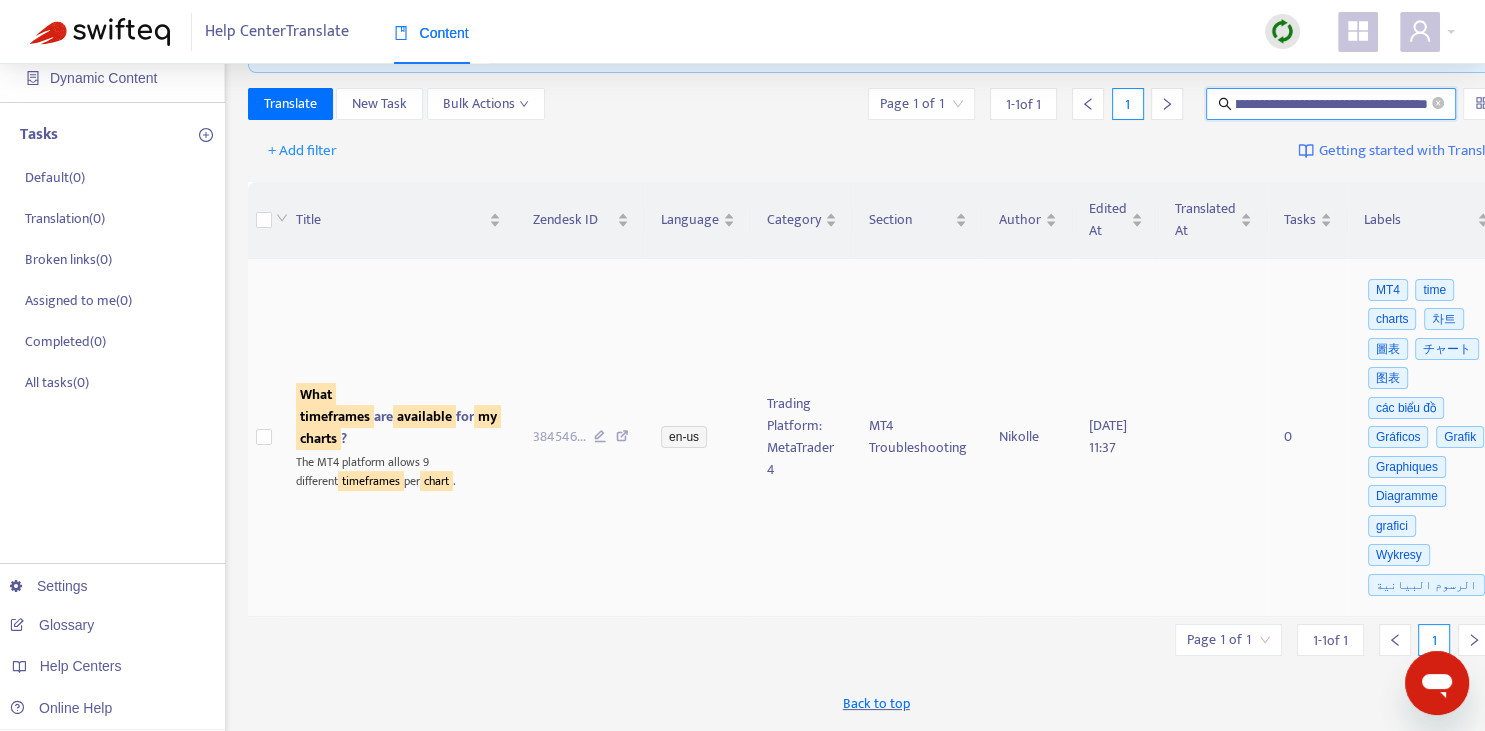 click on "available" at bounding box center (424, 416) 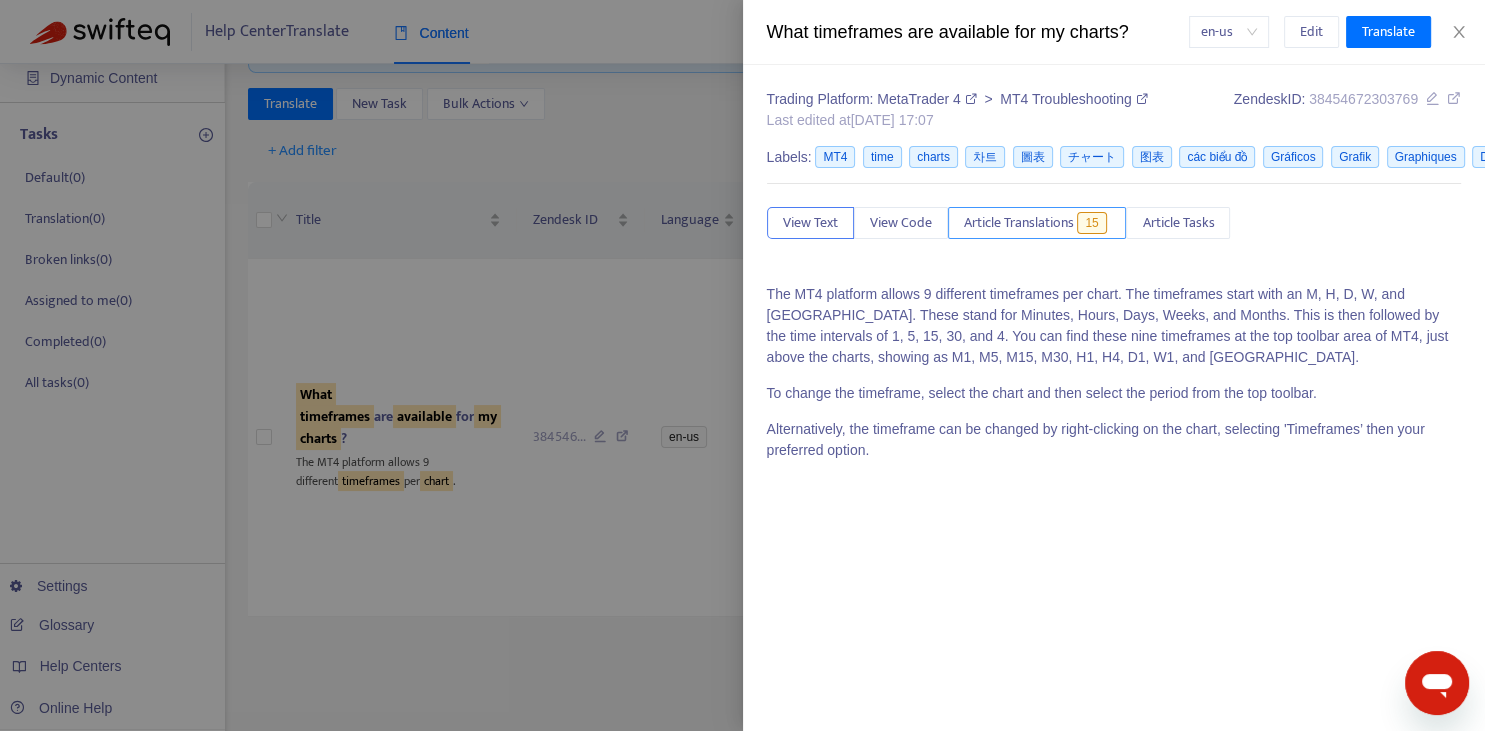 click on "Article Translations" at bounding box center [1019, 223] 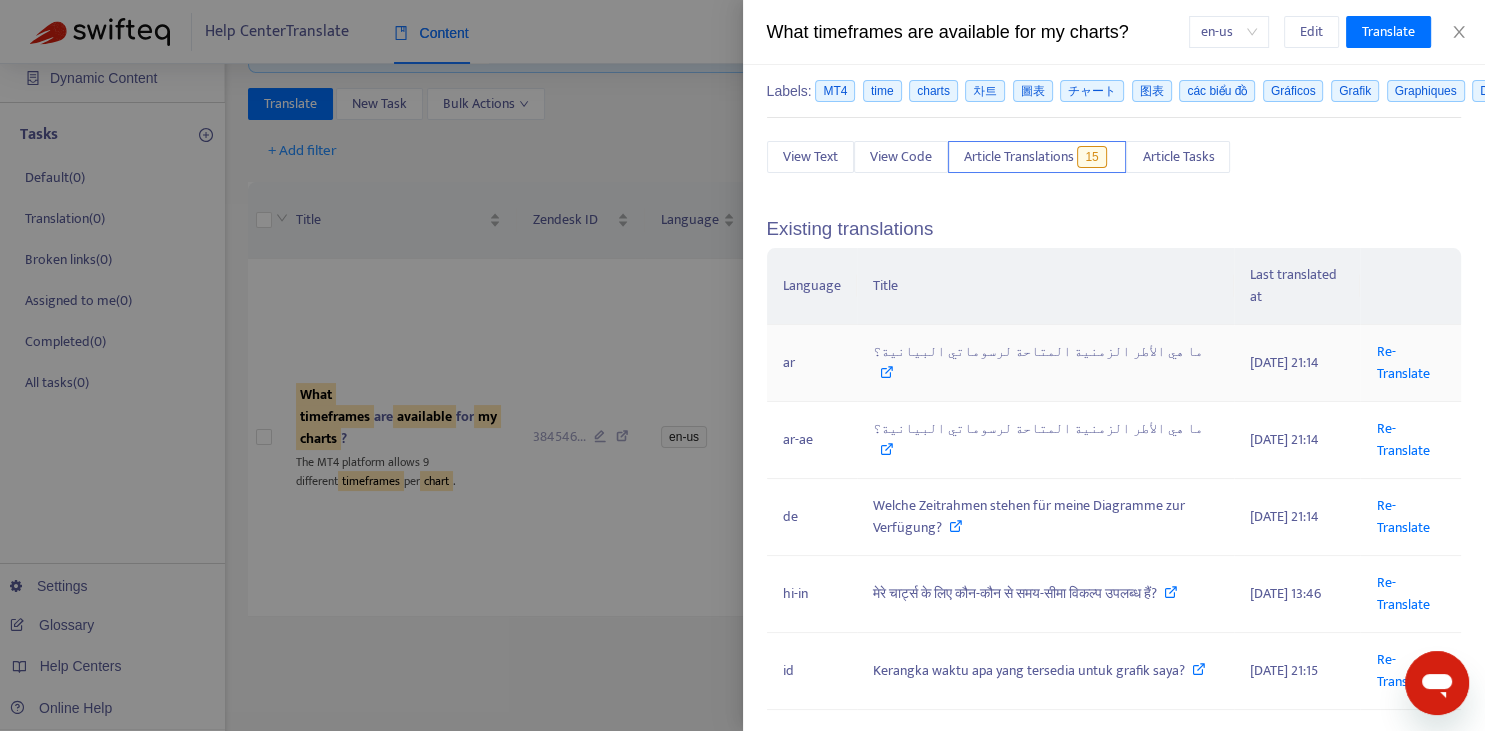 scroll, scrollTop: 221, scrollLeft: 0, axis: vertical 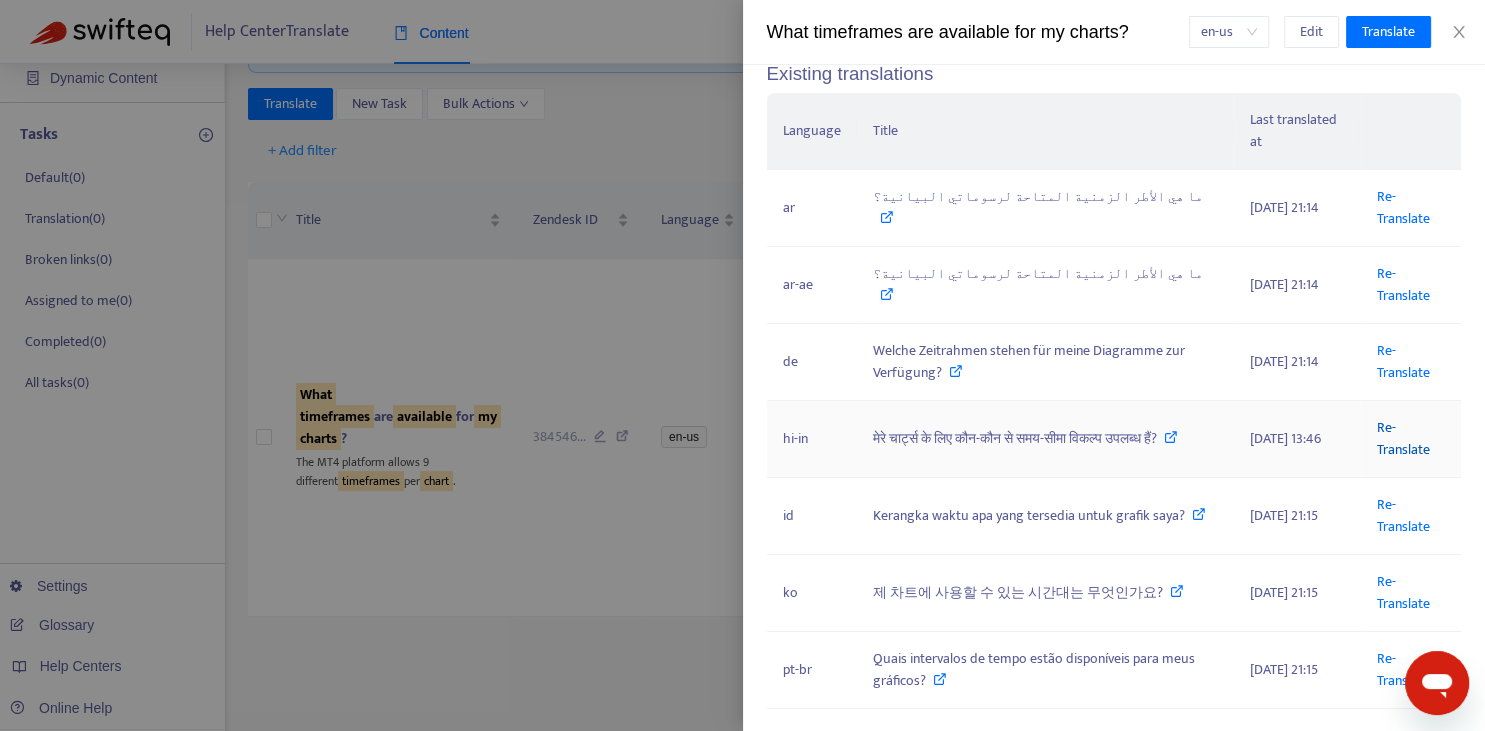 click on "Re-Translate" at bounding box center [1402, 438] 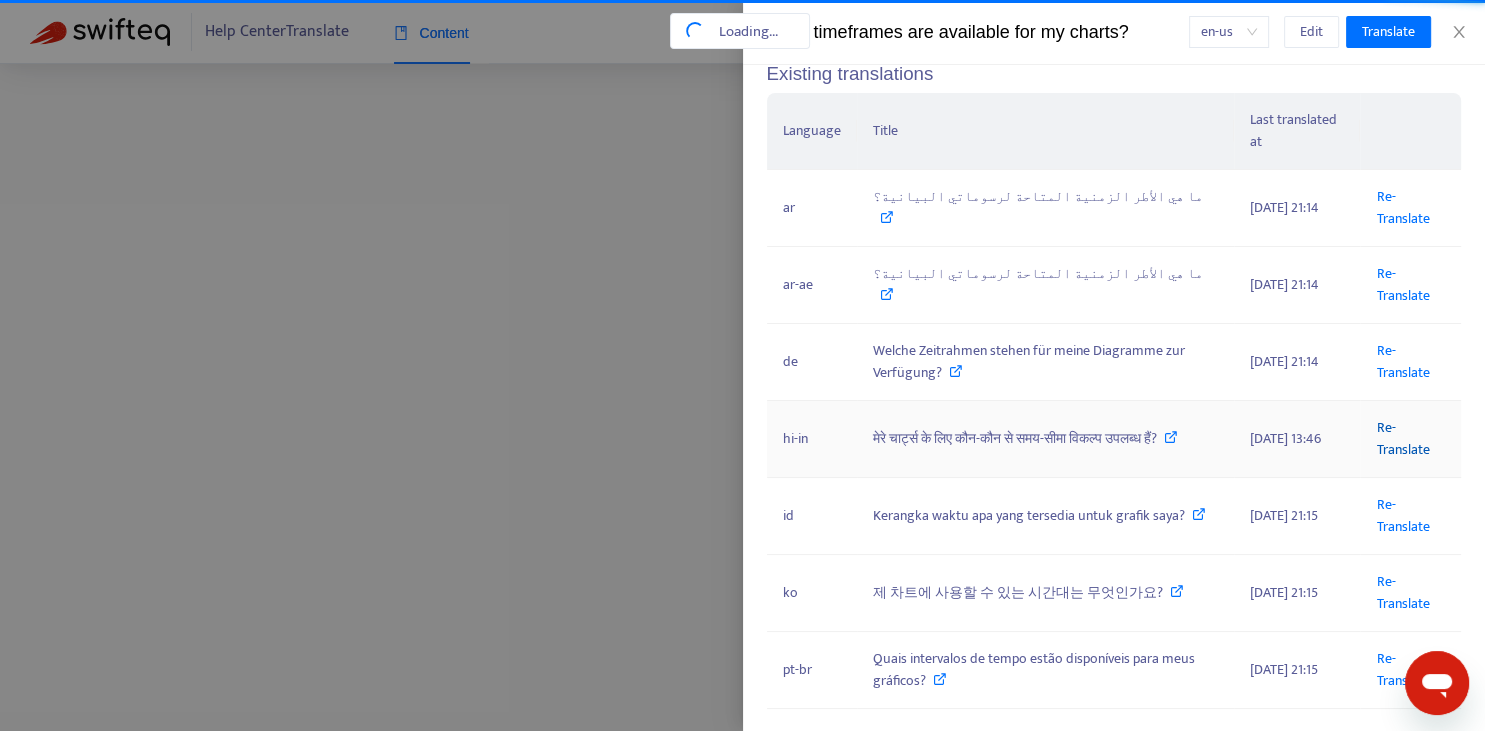 scroll, scrollTop: 6, scrollLeft: 0, axis: vertical 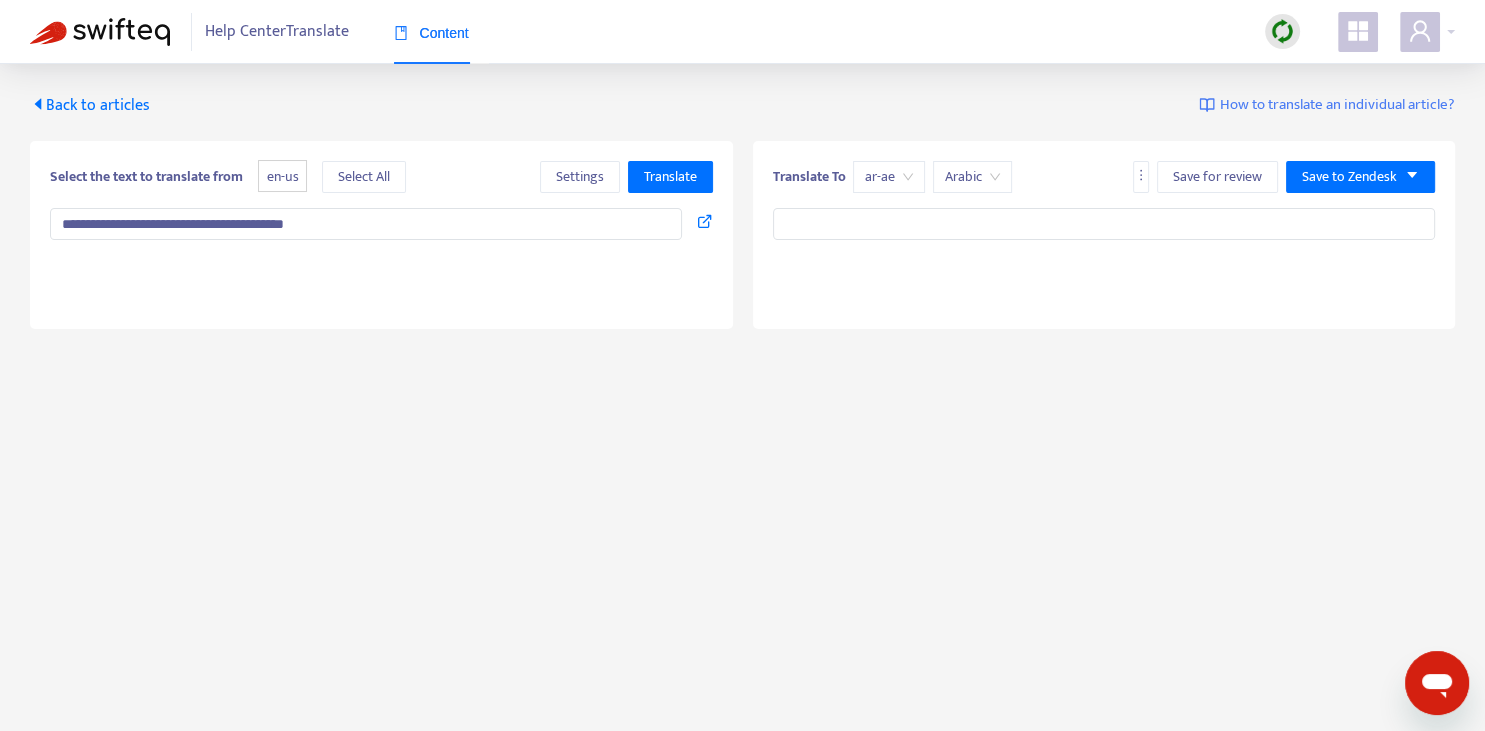type on "**********" 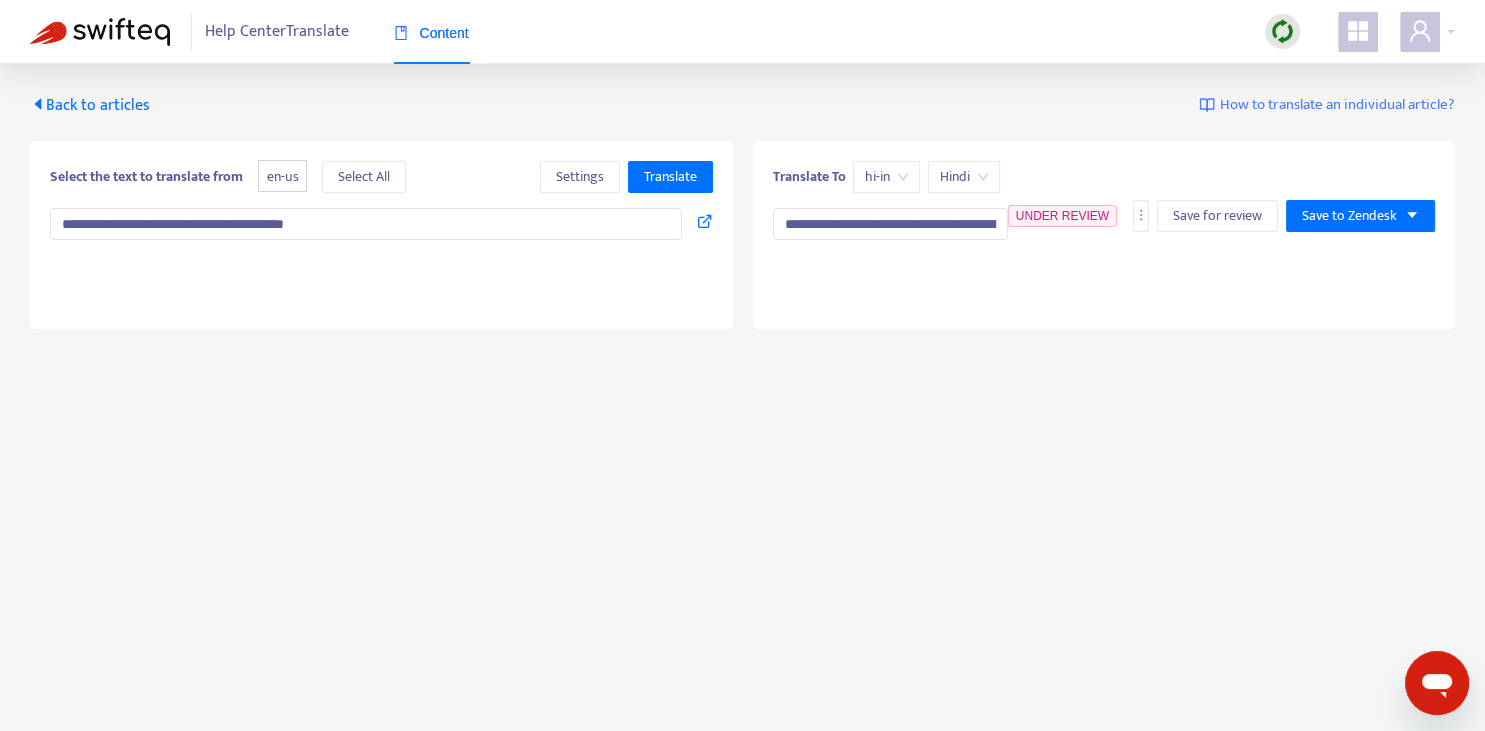 type on "**********" 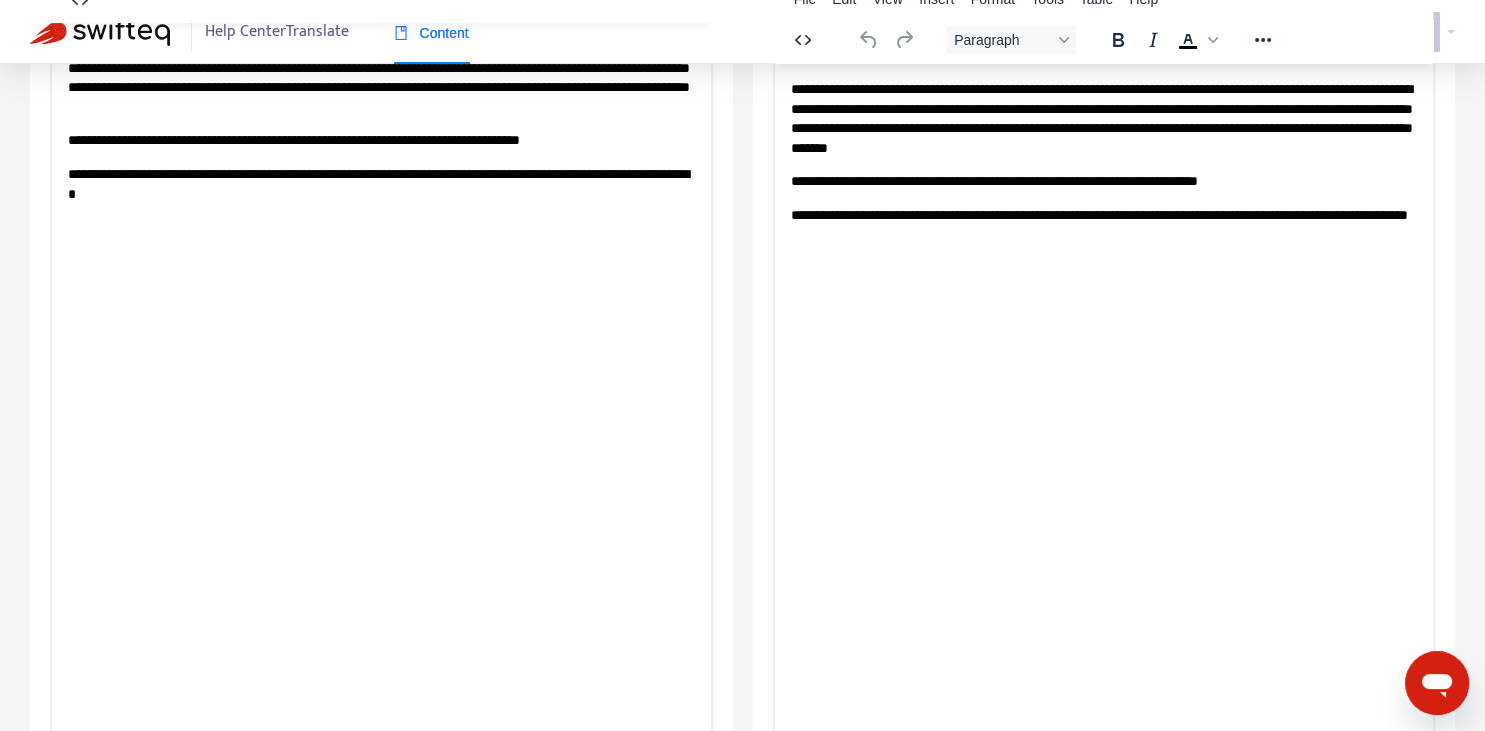 scroll, scrollTop: 343, scrollLeft: 0, axis: vertical 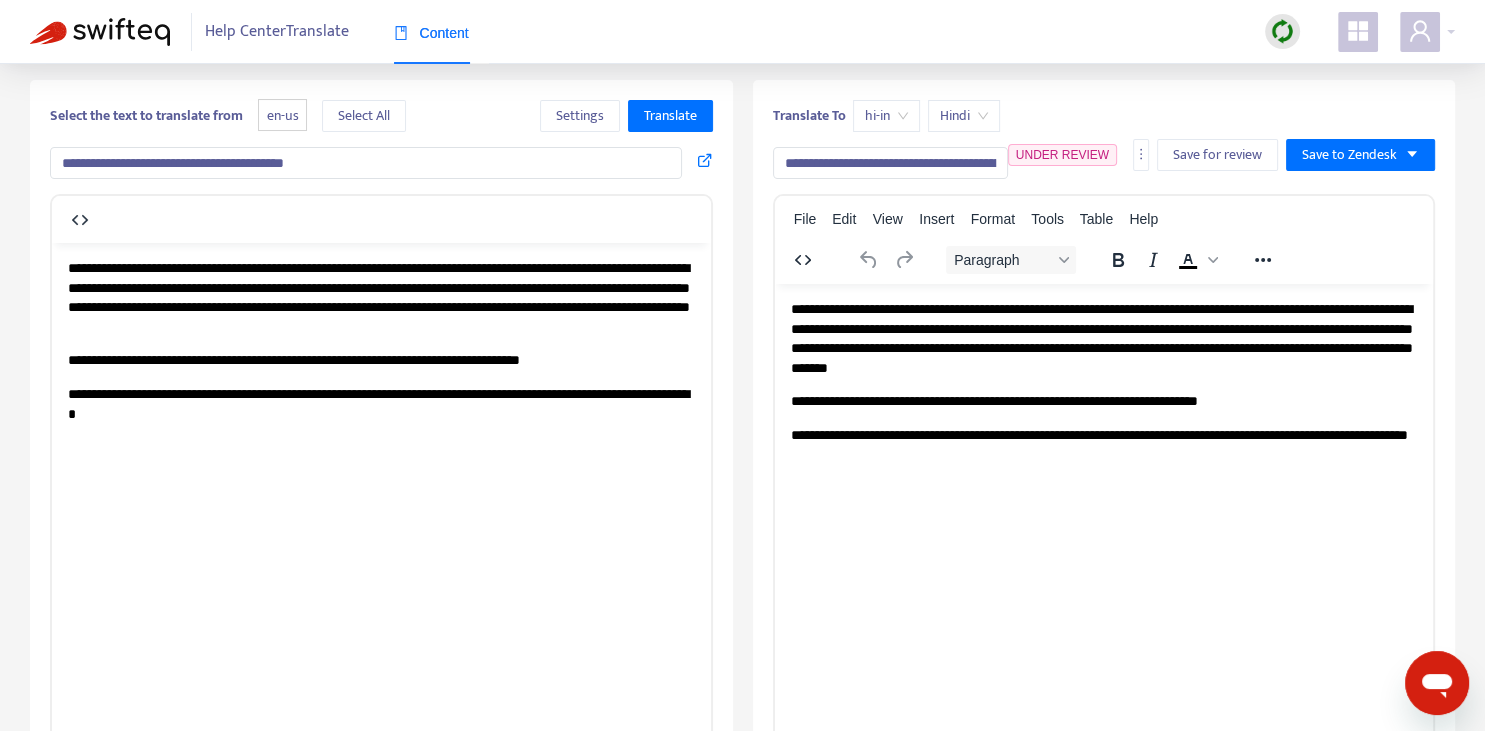click on "**********" at bounding box center [890, 163] 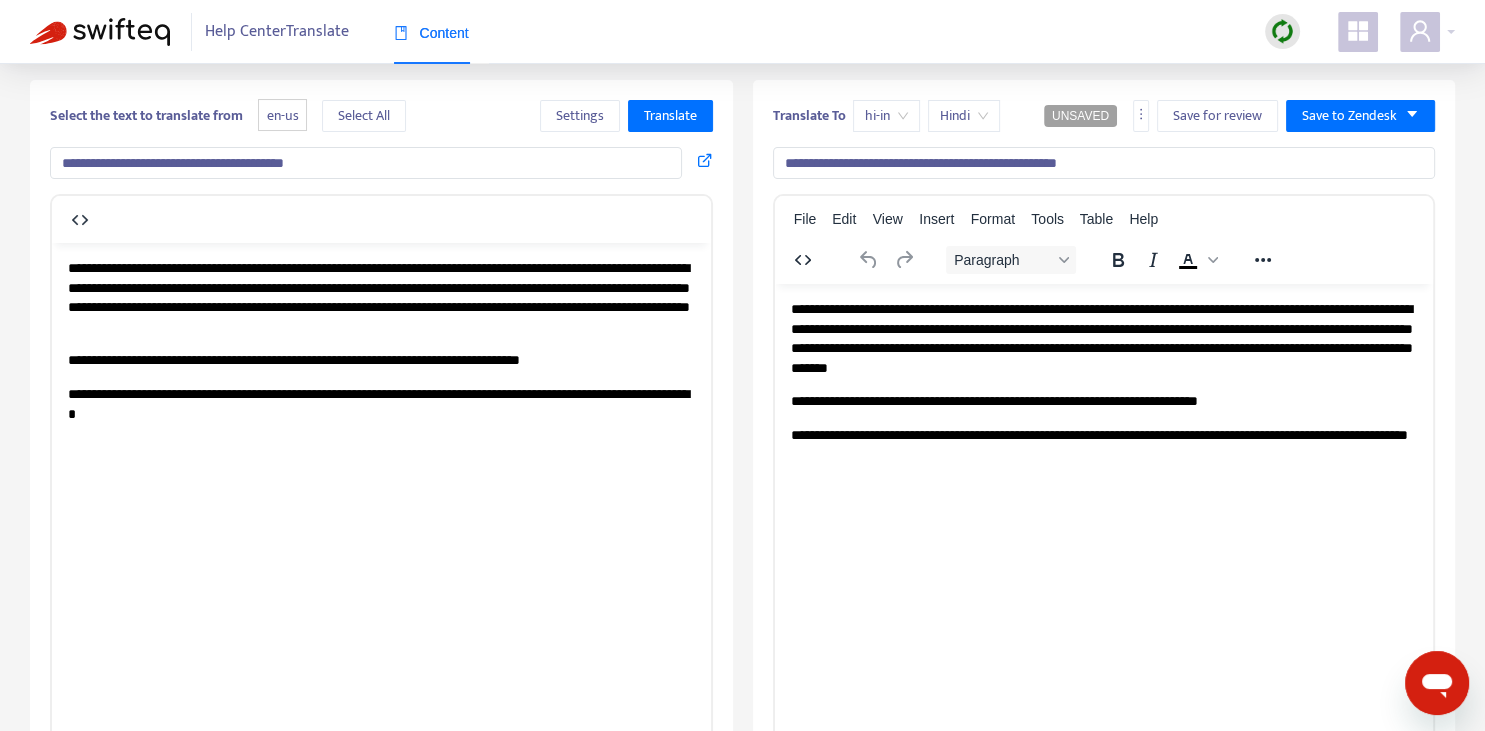 type on "**********" 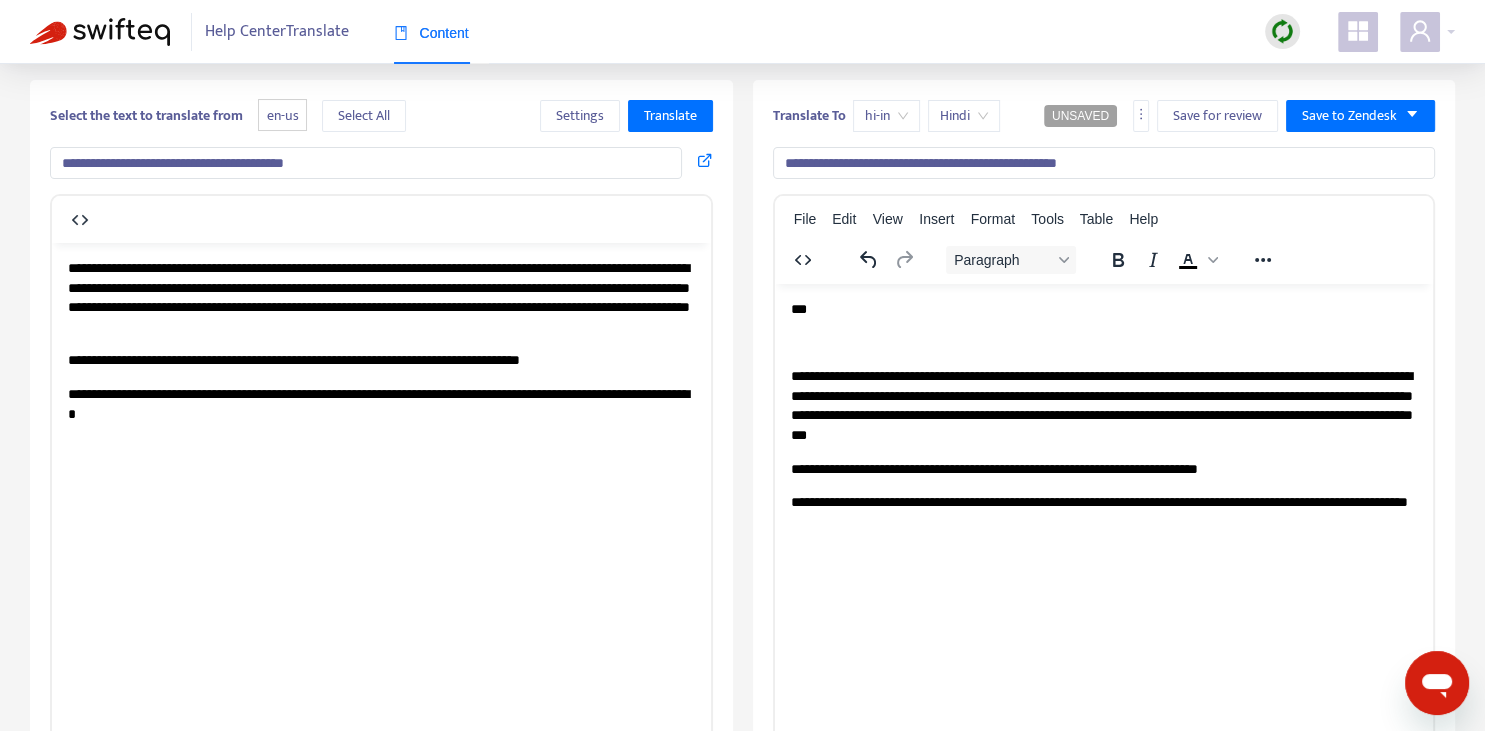 type 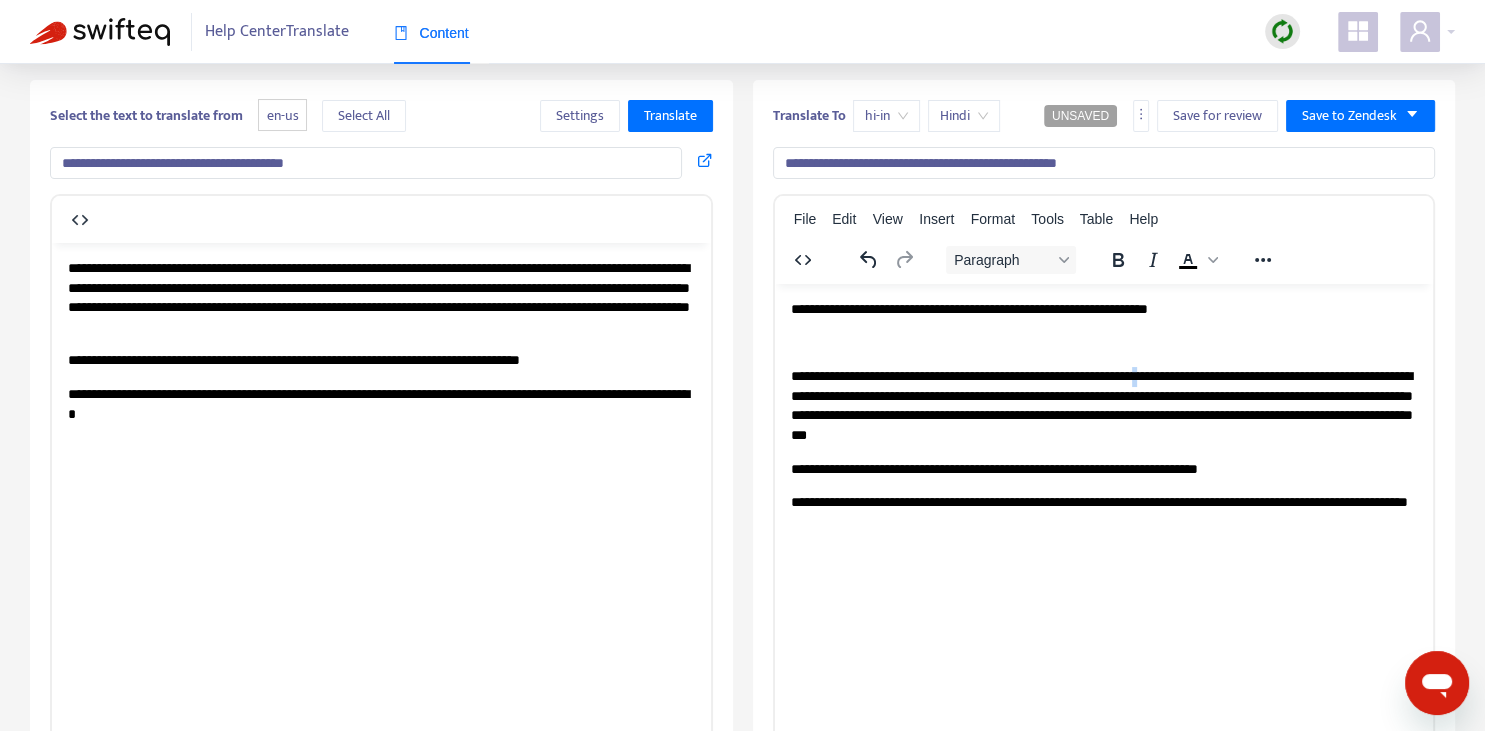 copy on "*" 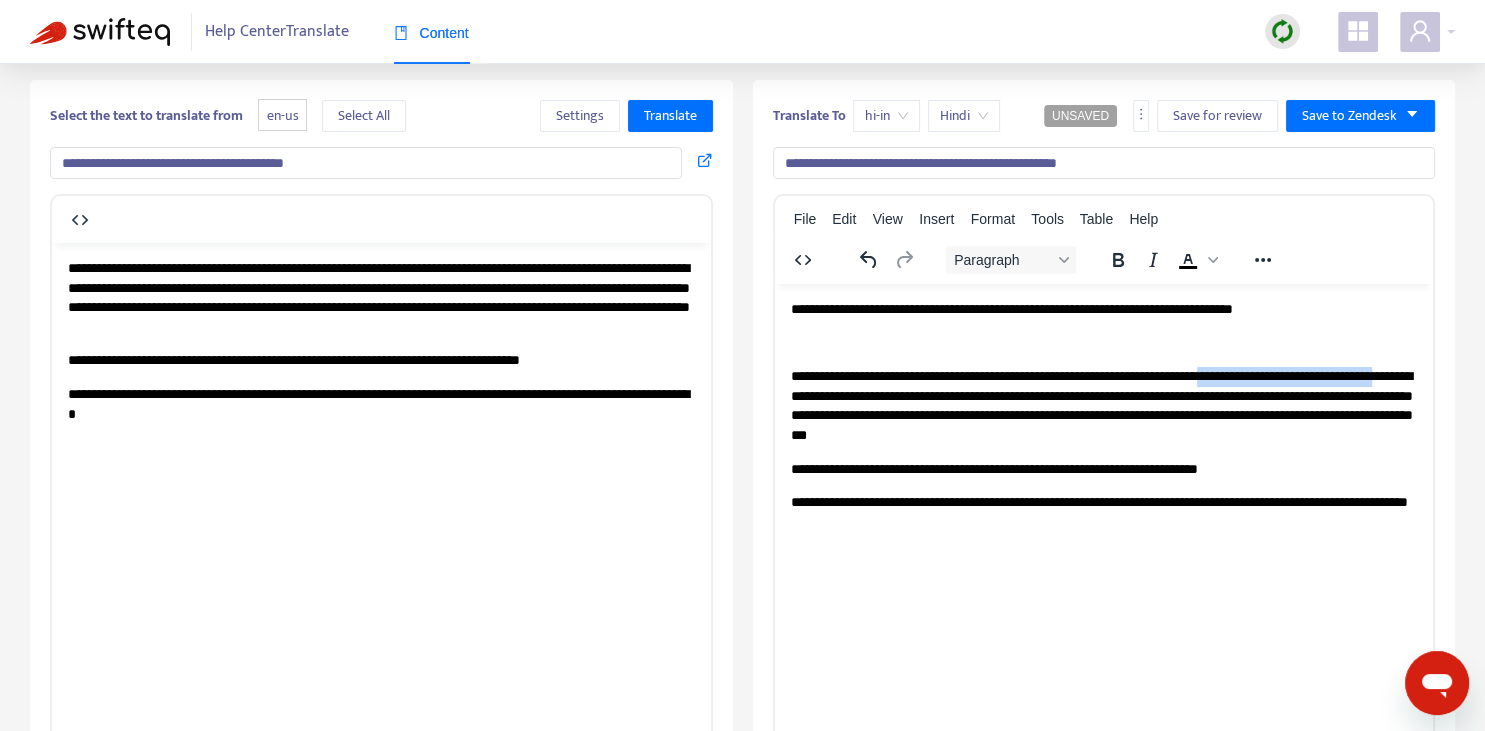 drag, startPoint x: 1255, startPoint y: 374, endPoint x: 858, endPoint y: 402, distance: 397.98618 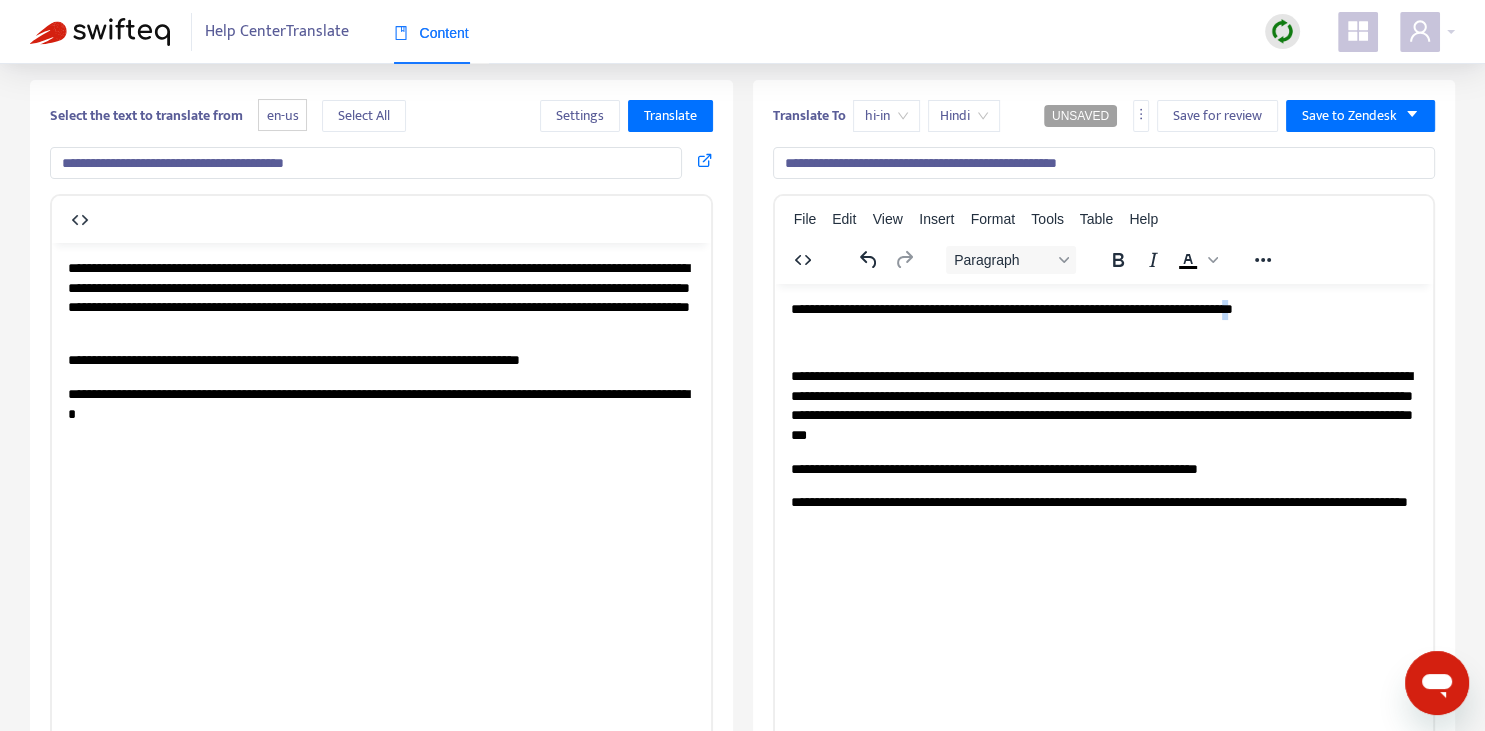 click on "**********" at bounding box center (1103, 309) 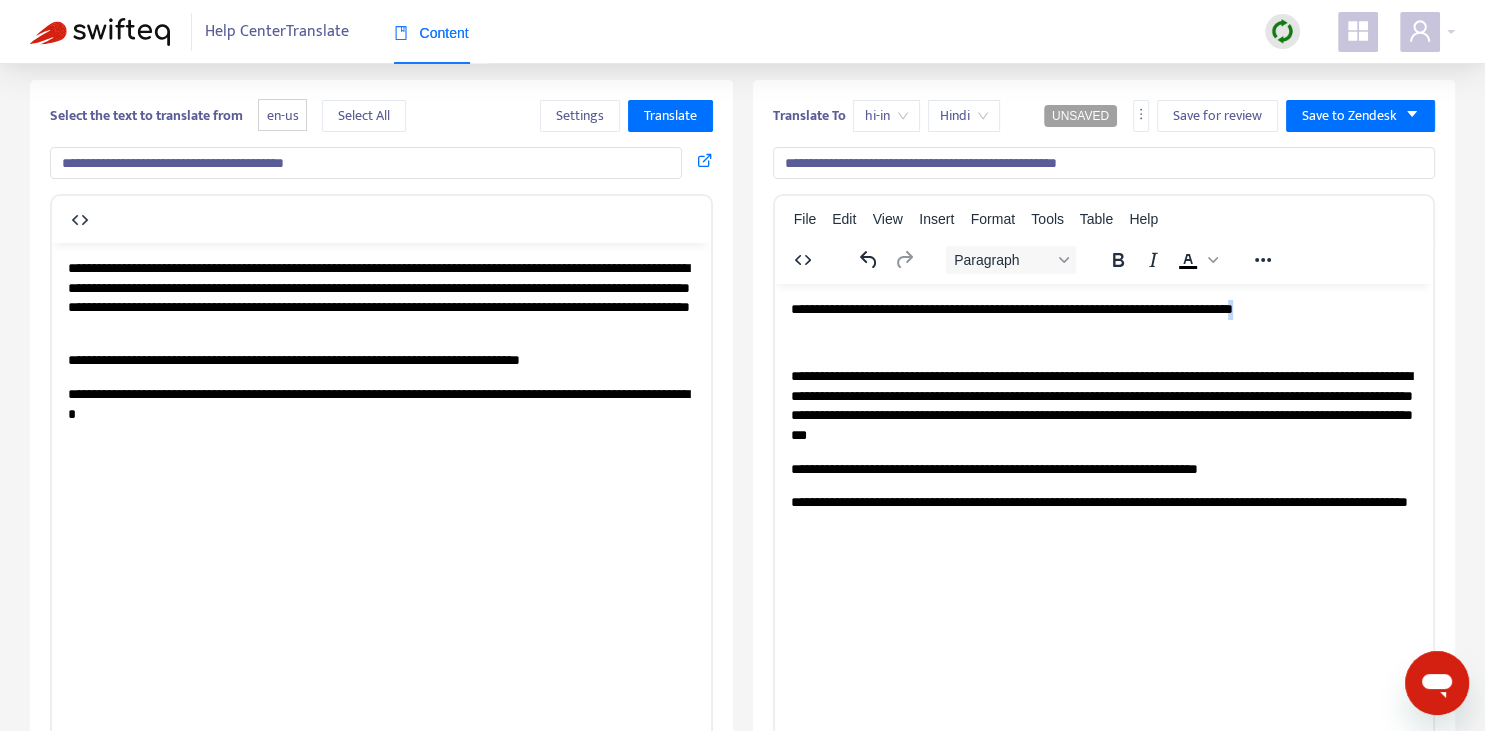 click on "**********" at bounding box center (1103, 309) 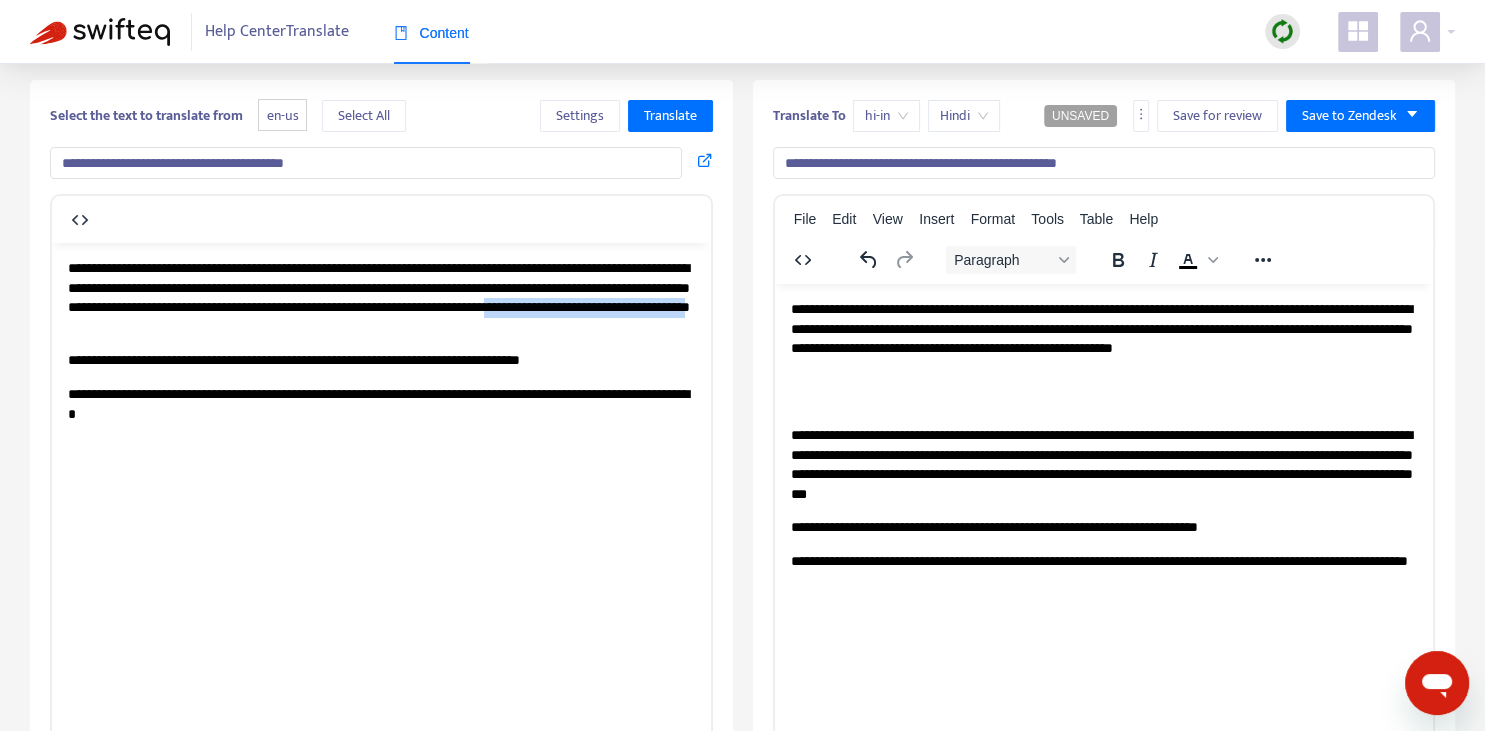drag, startPoint x: 319, startPoint y: 322, endPoint x: 595, endPoint y: 320, distance: 276.00723 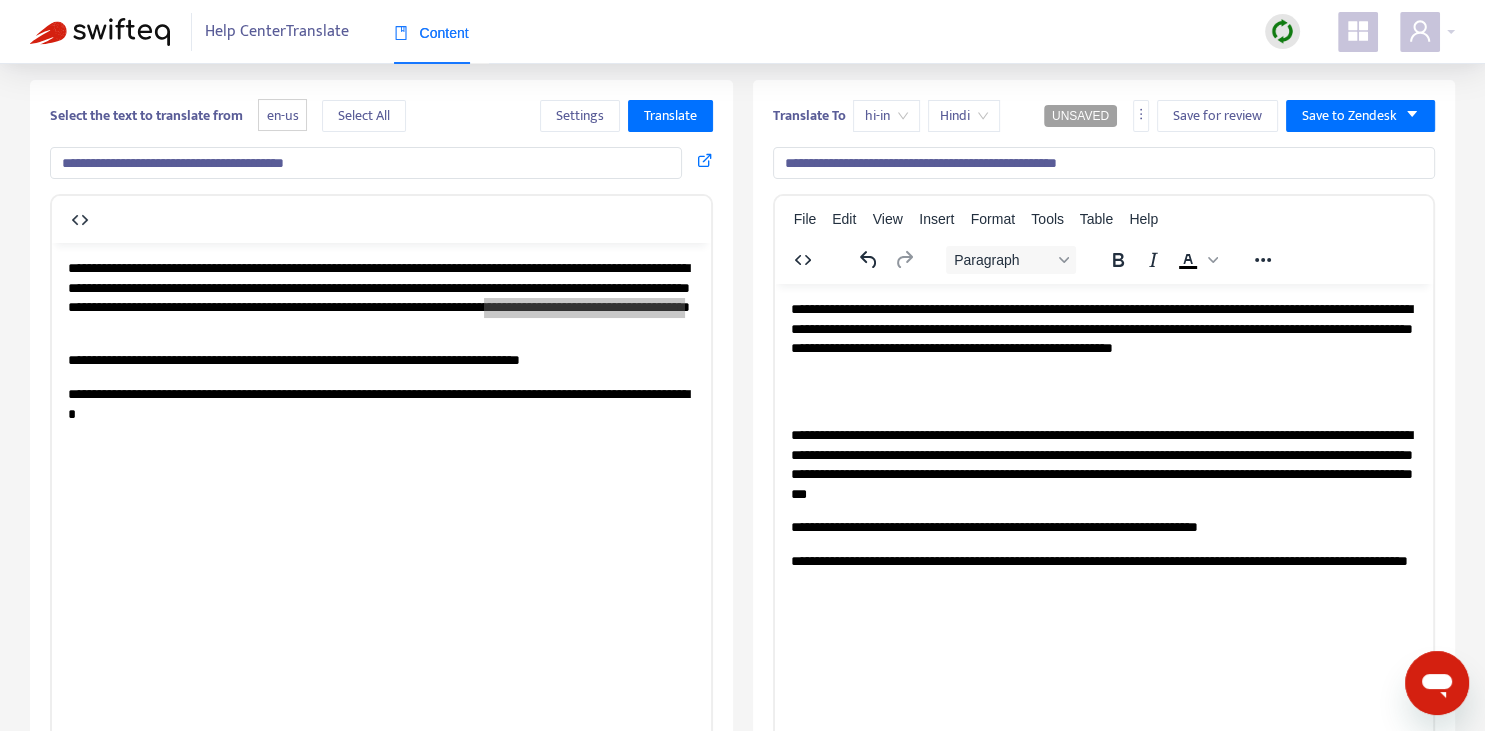 click on "**********" at bounding box center (1103, 338) 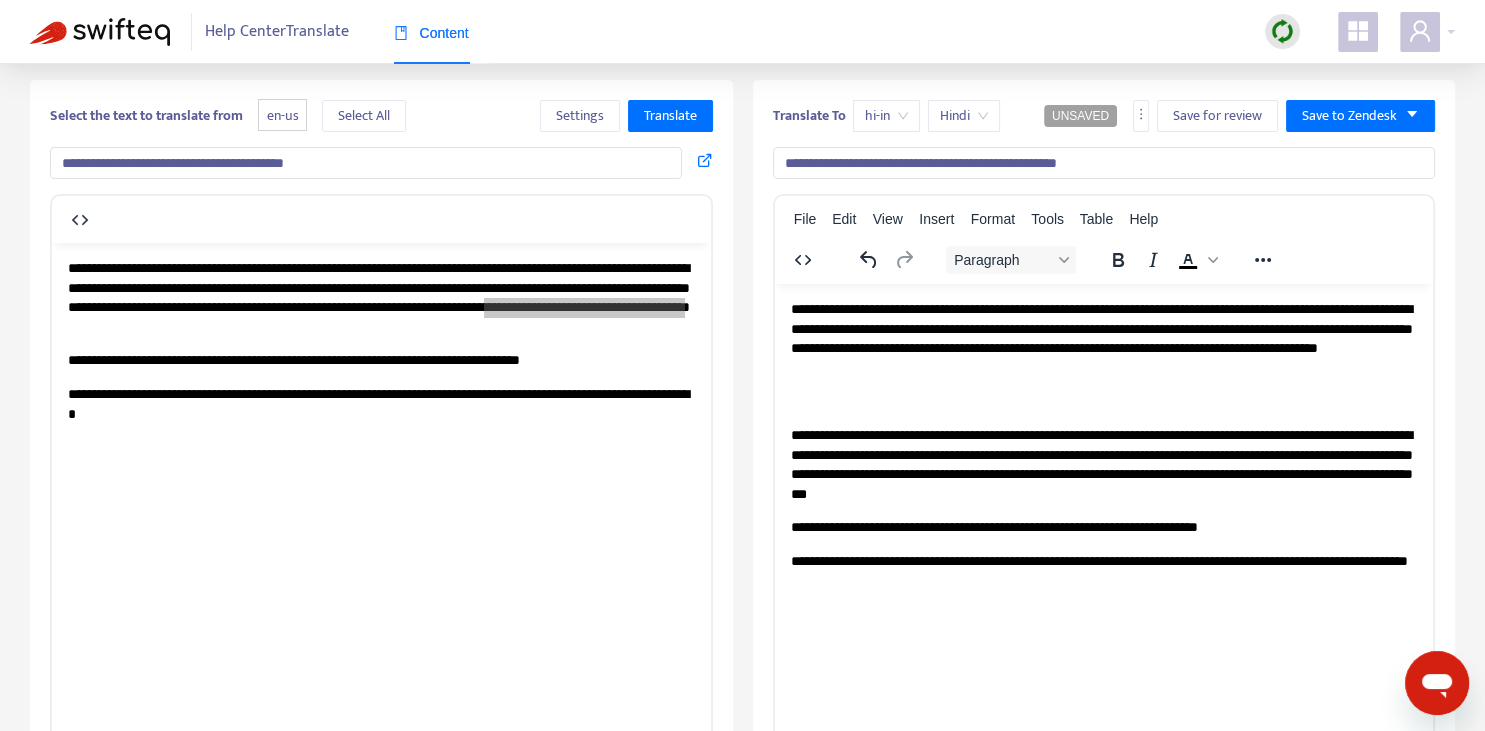 click on "**********" at bounding box center [1103, 338] 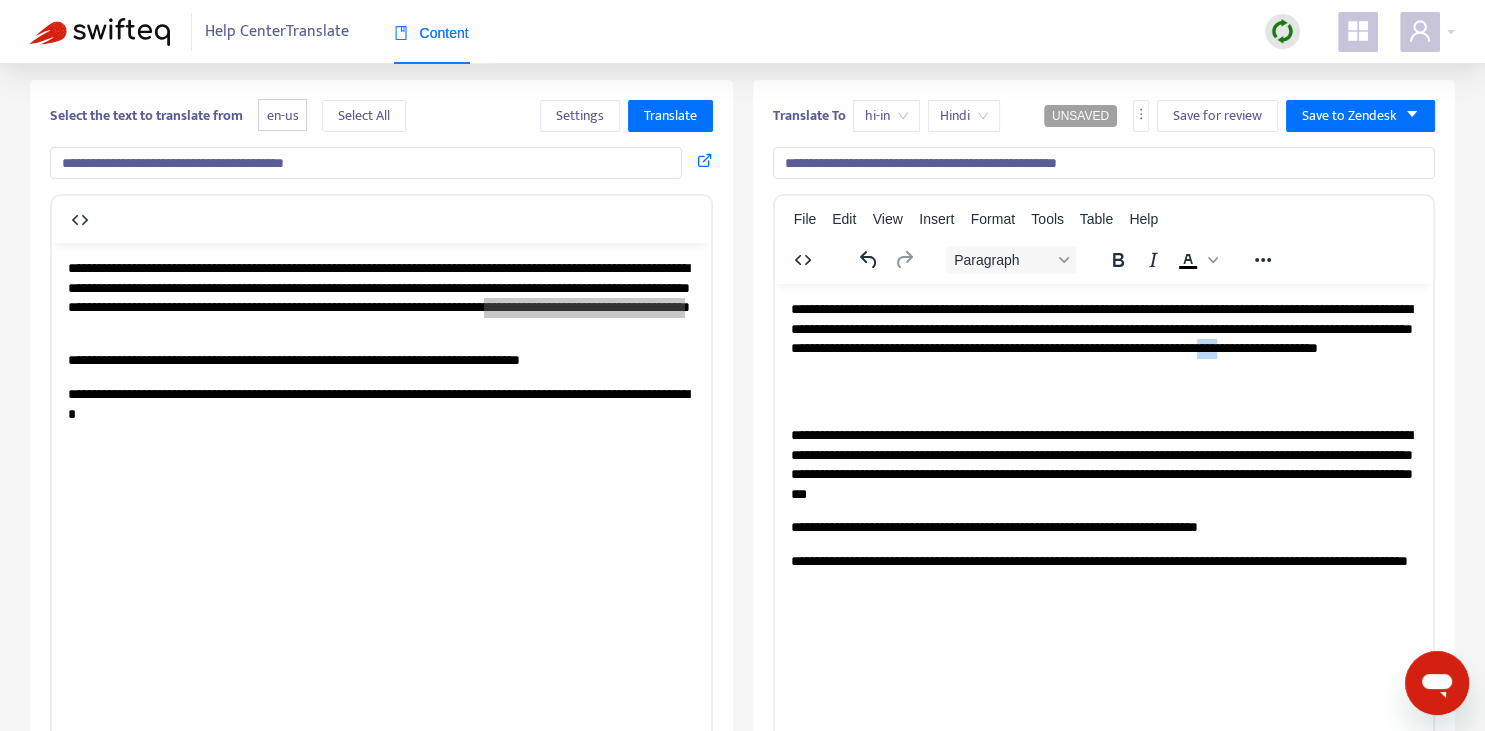 click on "**********" at bounding box center [1103, 338] 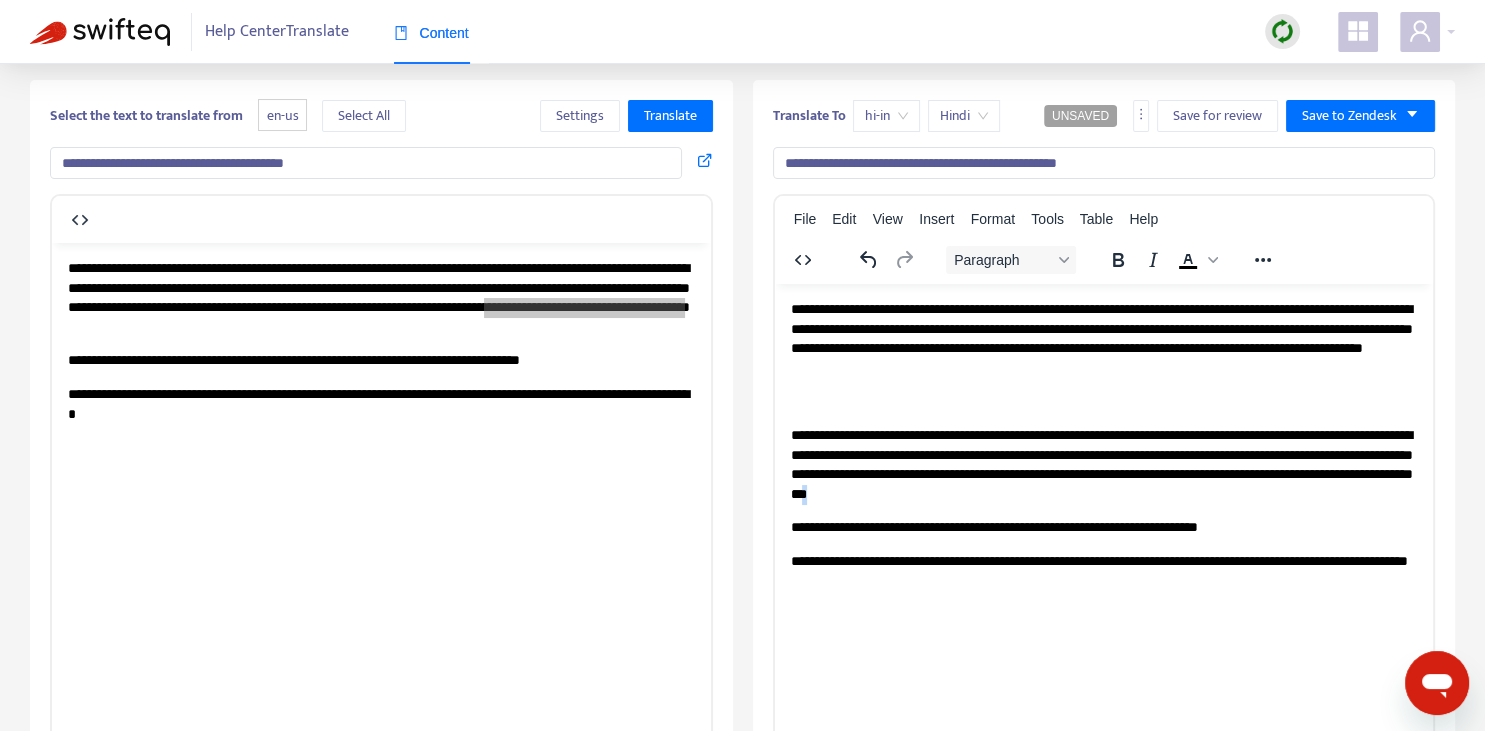copy on "*" 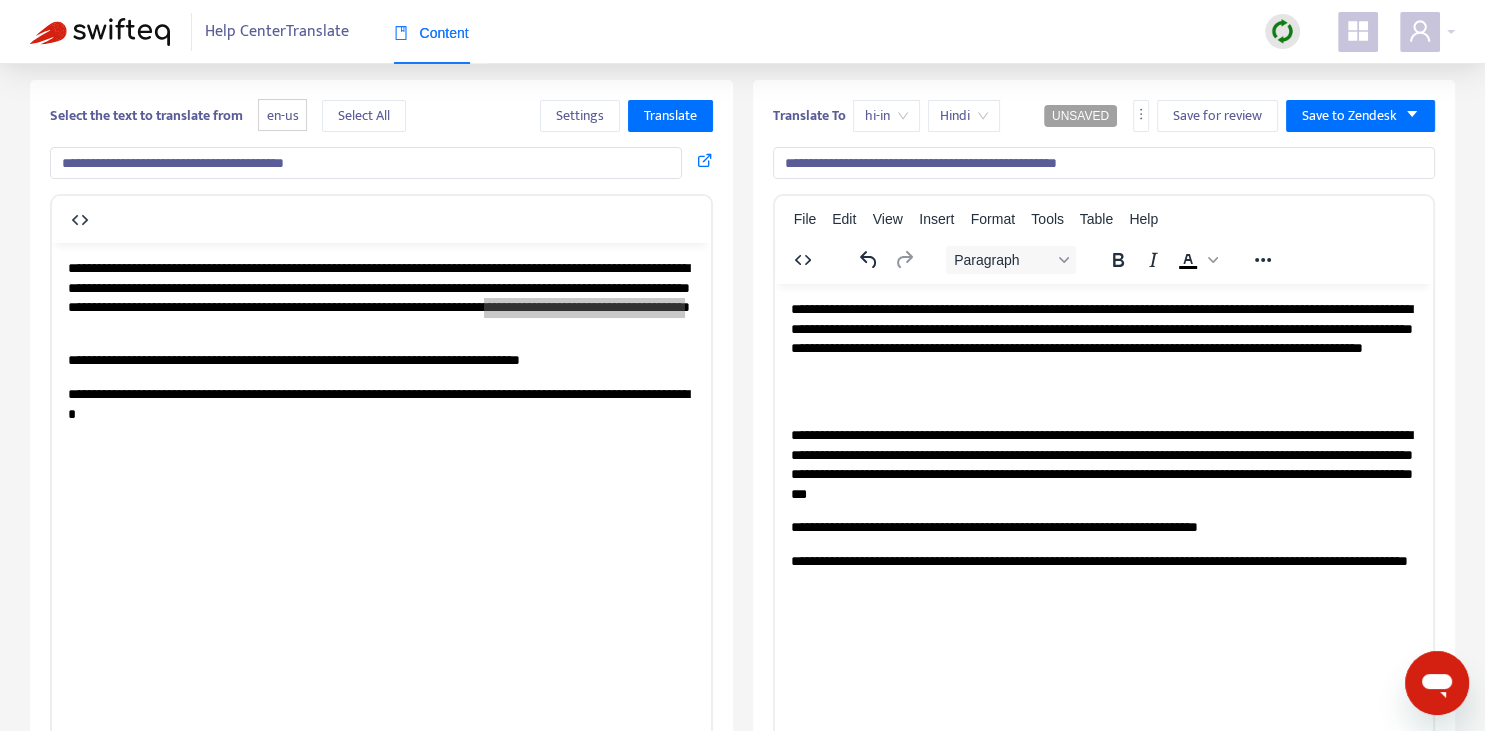 click on "**********" at bounding box center (1103, 338) 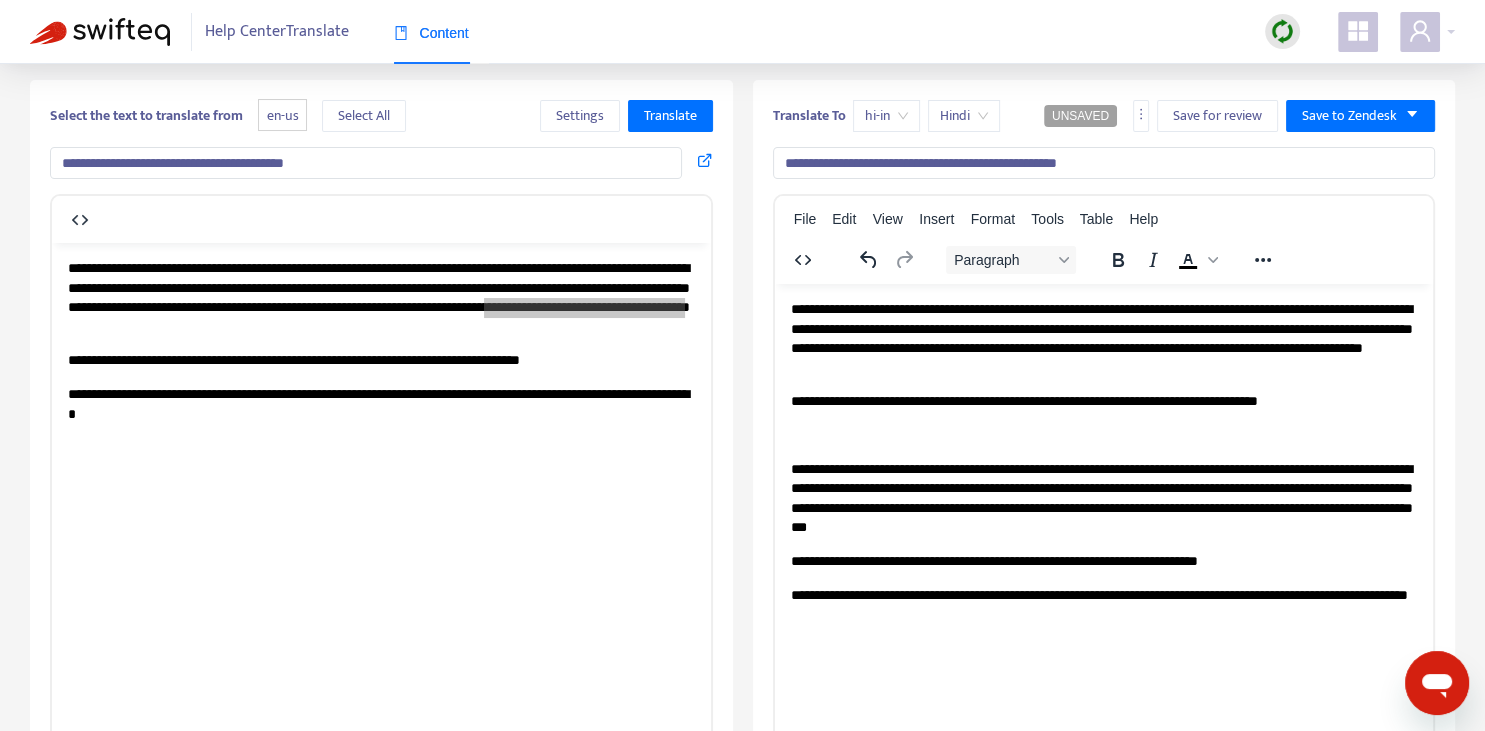 click on "**********" at bounding box center (1103, 401) 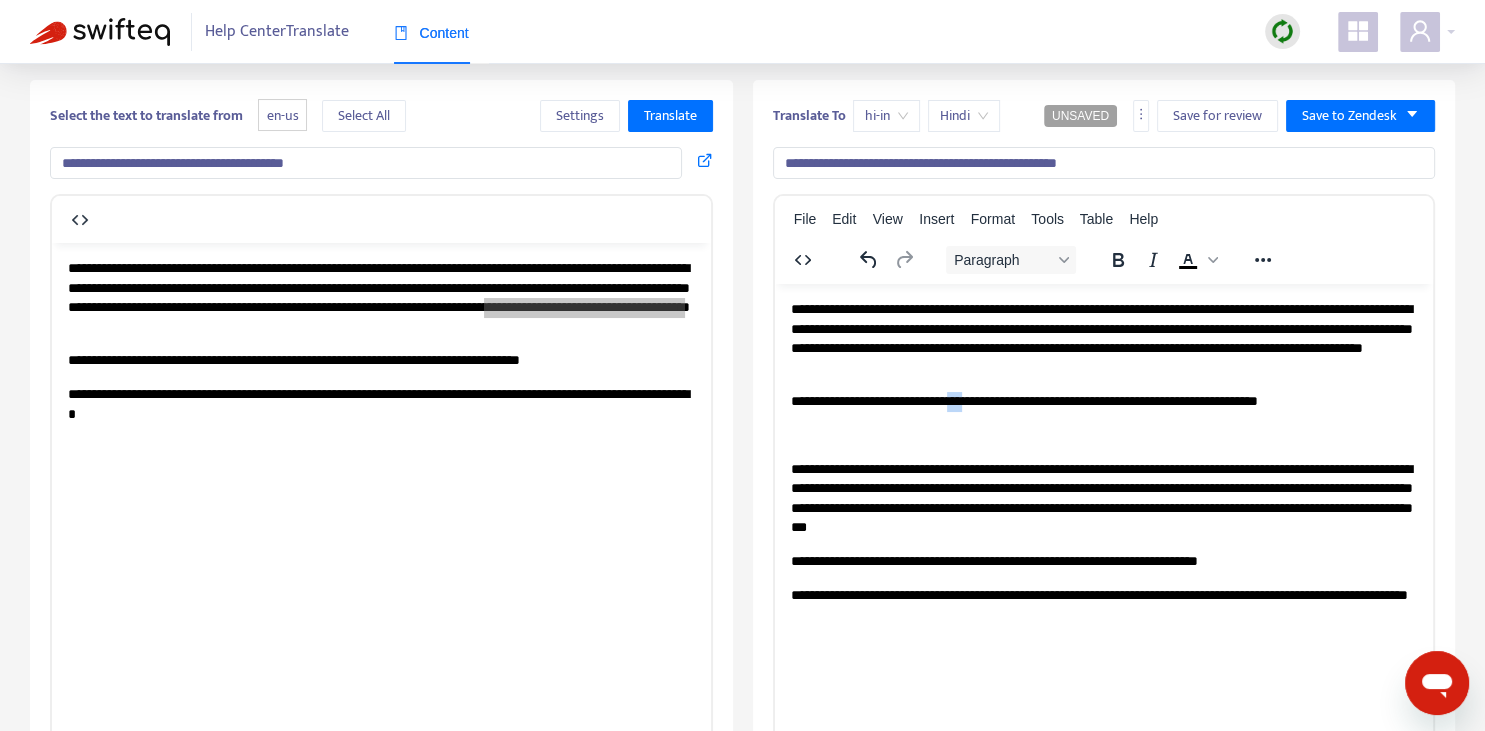 click on "**********" at bounding box center [1103, 401] 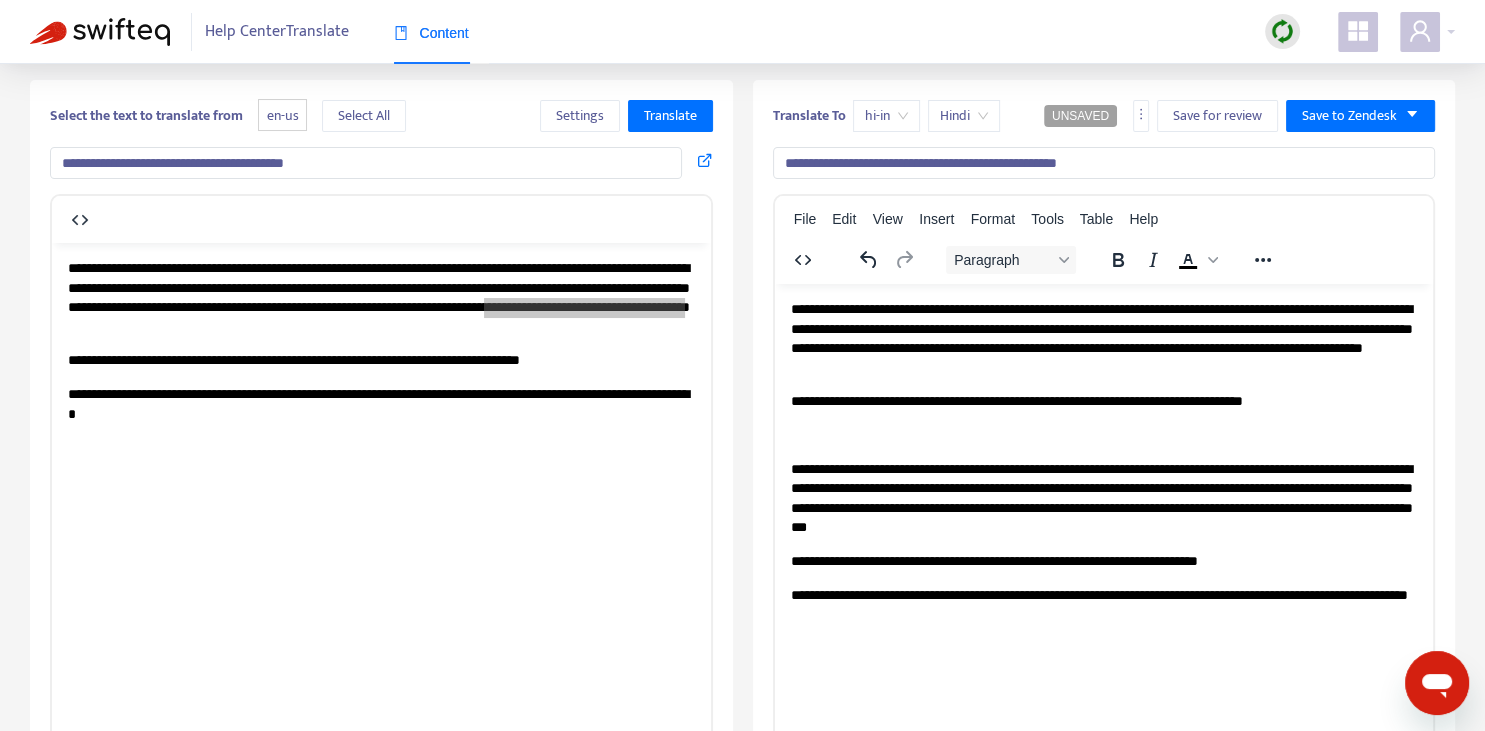 click on "**********" at bounding box center (1103, 401) 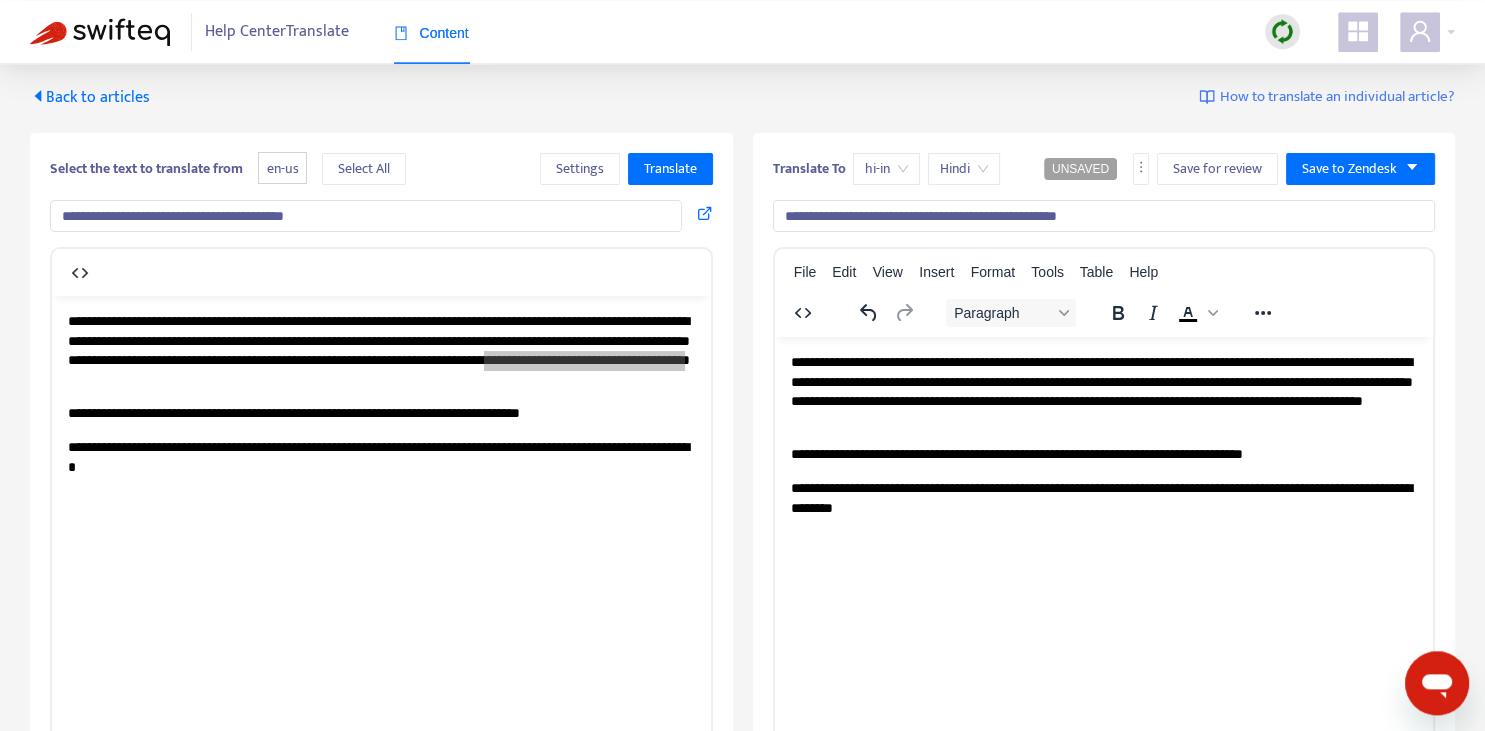 scroll, scrollTop: 0, scrollLeft: 0, axis: both 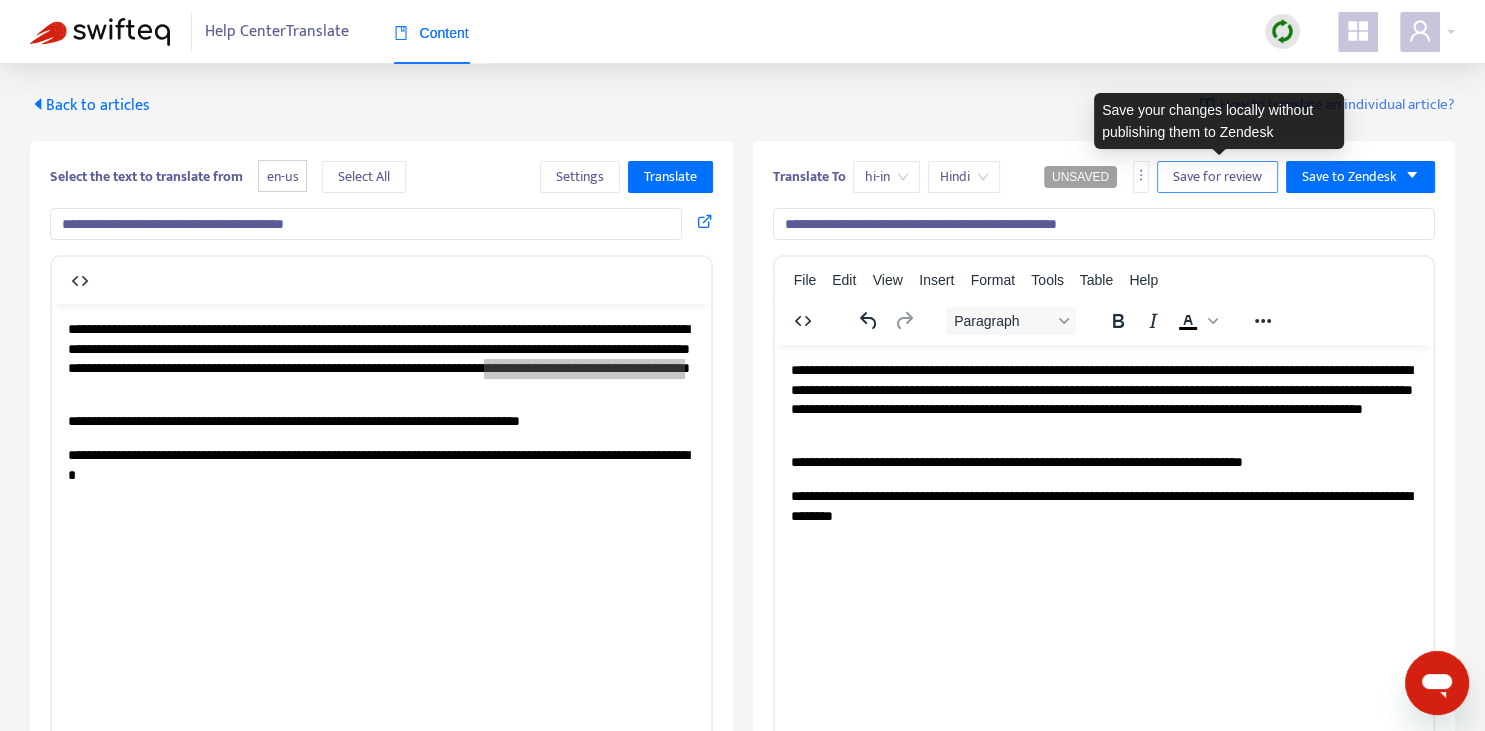 click on "Save for review" at bounding box center (1217, 177) 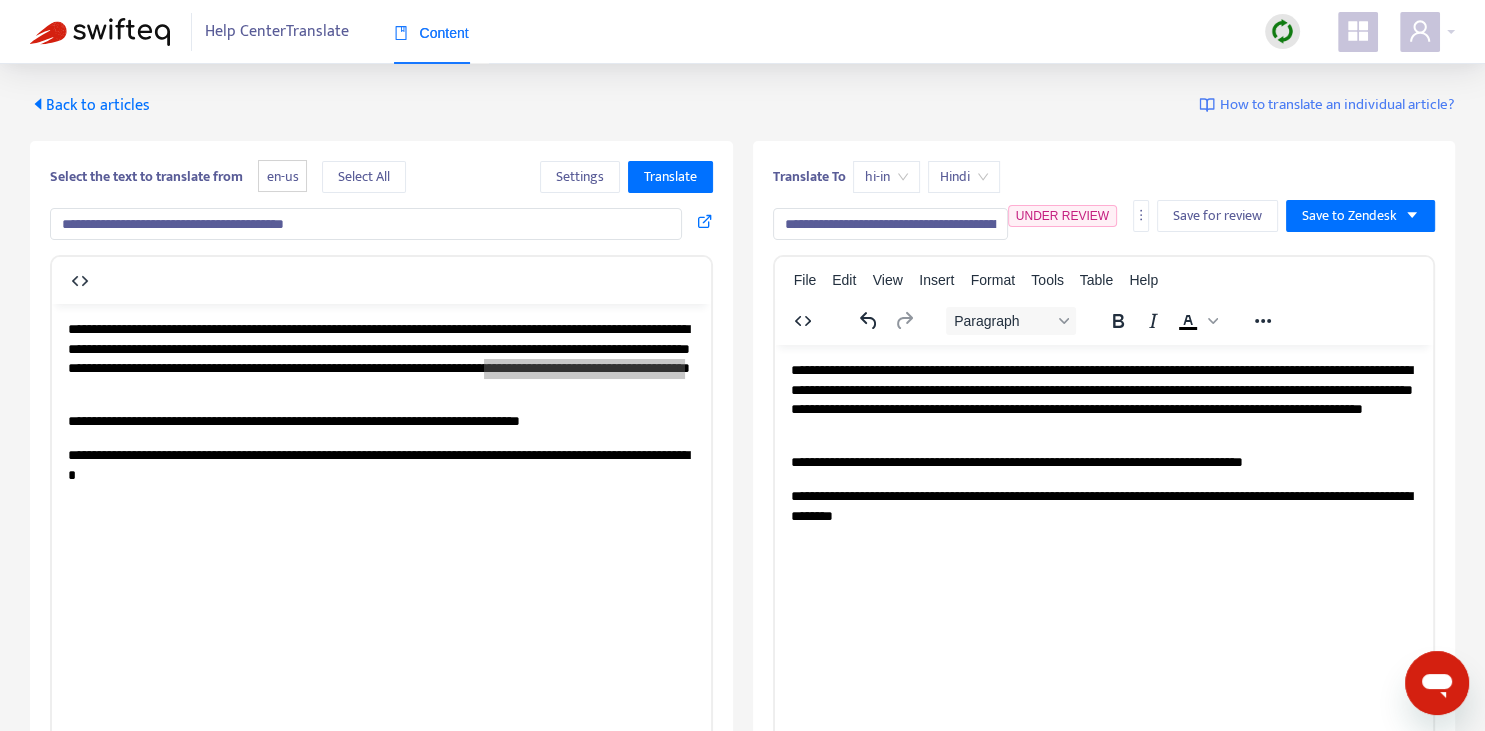 click on "**********" at bounding box center (742, 569) 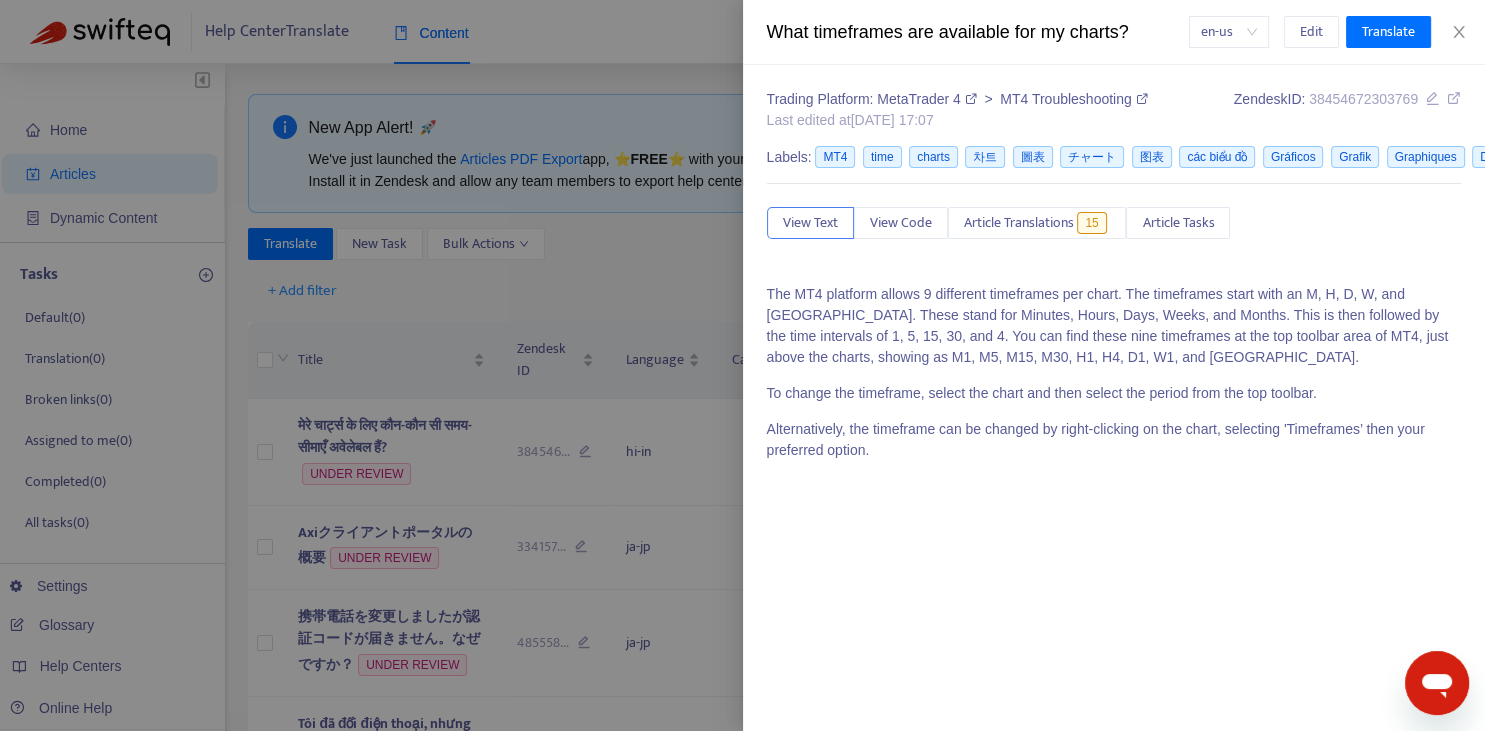 click at bounding box center [742, 365] 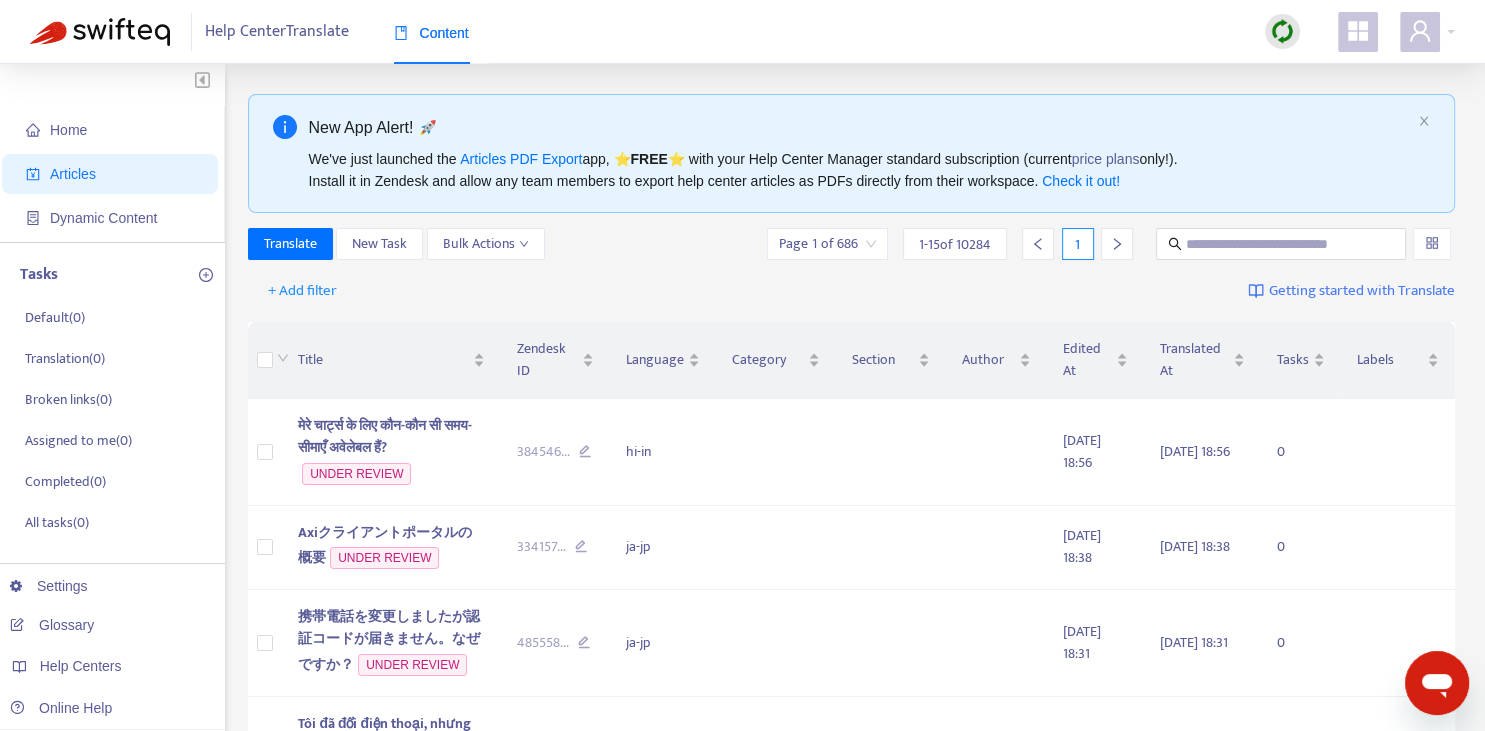 click on "New App Alert! 🚀 We've just launched the Articles PDF Export  app, ⭐ FREE ⭐️ with your Help Center Manager standard subscription (current  price plans  only!). Install it in Zendesk and allow any team members to export help center articles as PDFs directly from their workspace. Check it out! Translate New Task Bulk Actions Page 1 of 686 1 - 15  of   10284 1 + Add filter Getting started with Translate Title Zendesk ID Language Category Section Author Edited At Translated At Tasks Labels मेरे चार्ट्स के लिए कौन-कौन सी समय-सीमाएँ अवेलेबल हैं? UNDER REVIEW 384546 ... hi-in 2025-07-23 18:56 2025-07-23 18:56 0 Axiクライアントポータルの概要 UNDER REVIEW 334157 ... ja-jp 2025-07-23 18:38 2025-07-23 18:38 0 携帯電話を変更しましたが認証コードが届きません。なぜですか？ UNDER REVIEW 485558 ... ja-jp 2025-07-23 18:31 2025-07-23 18:31 0 UNDER REVIEW 485558 ... vi 2025-07-23 07:47 0 ... 0" at bounding box center [852, 1189] 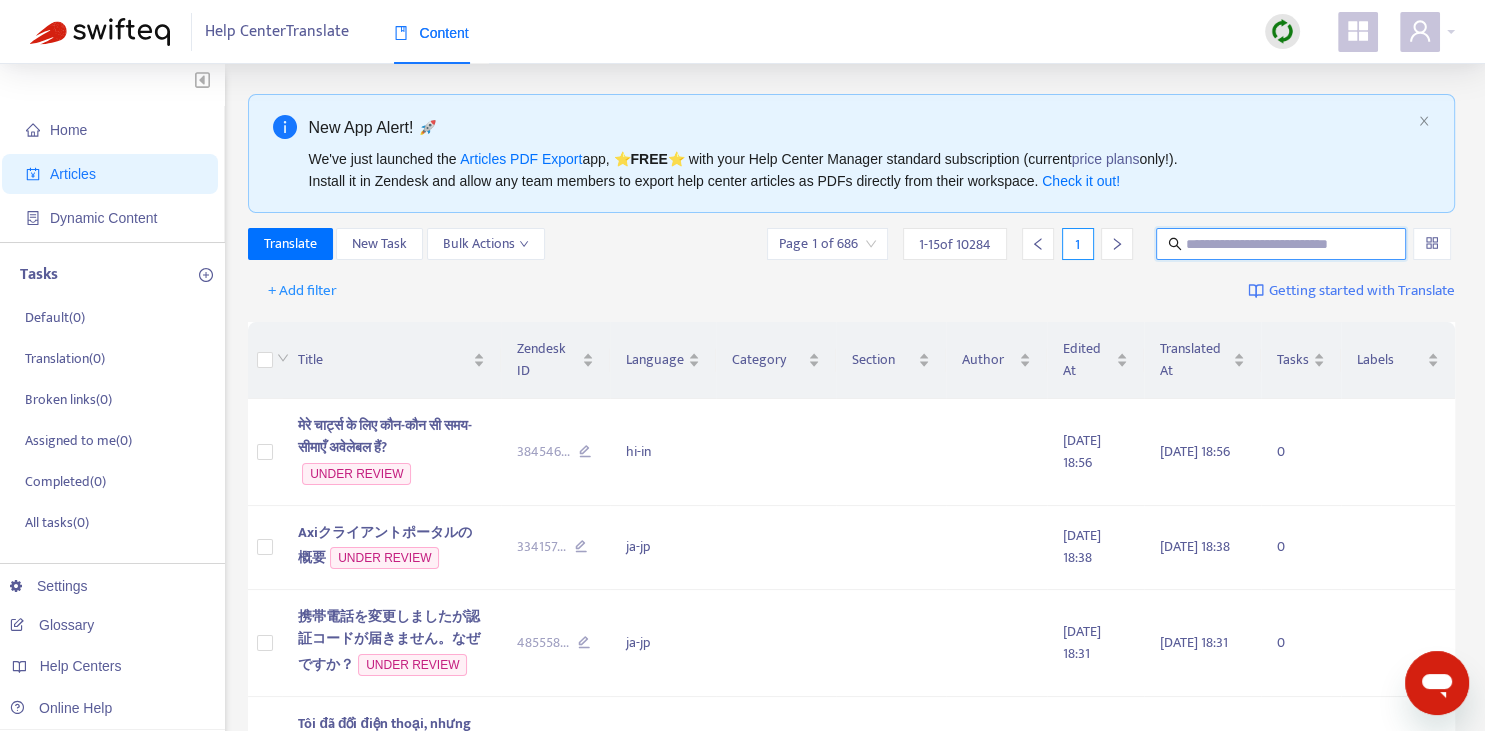 click at bounding box center (1282, 244) 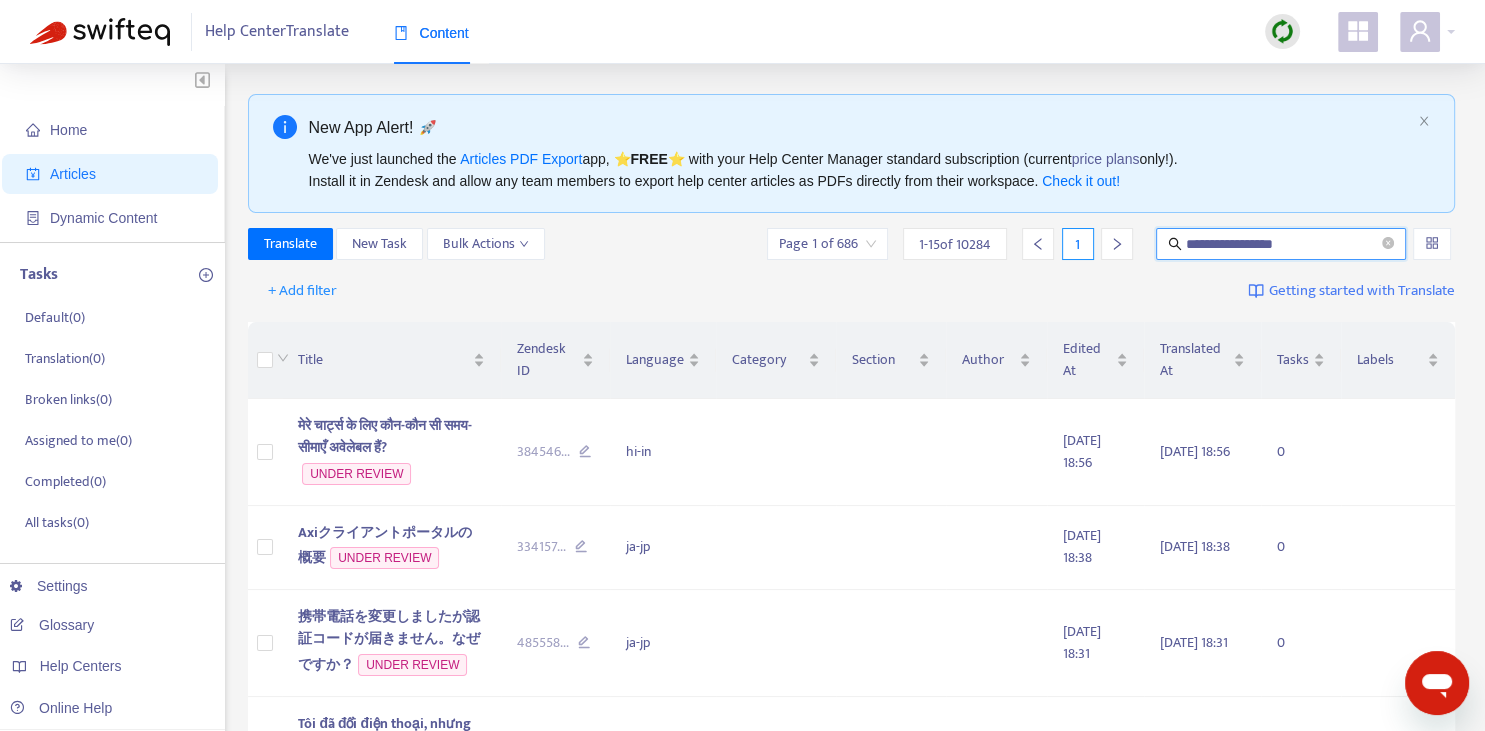 type on "**********" 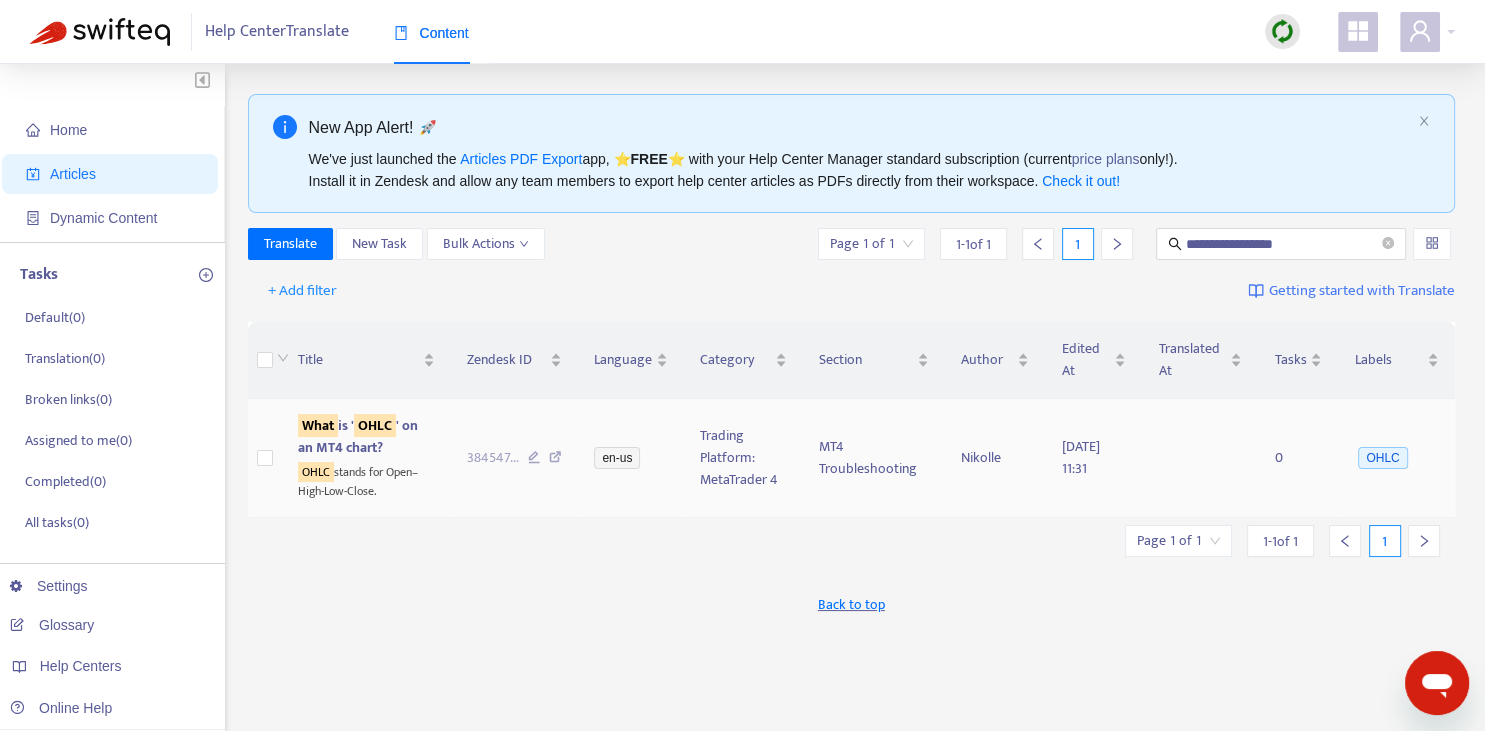 click on "What  is ' OHLC ' on an MT4 chart?" at bounding box center [358, 436] 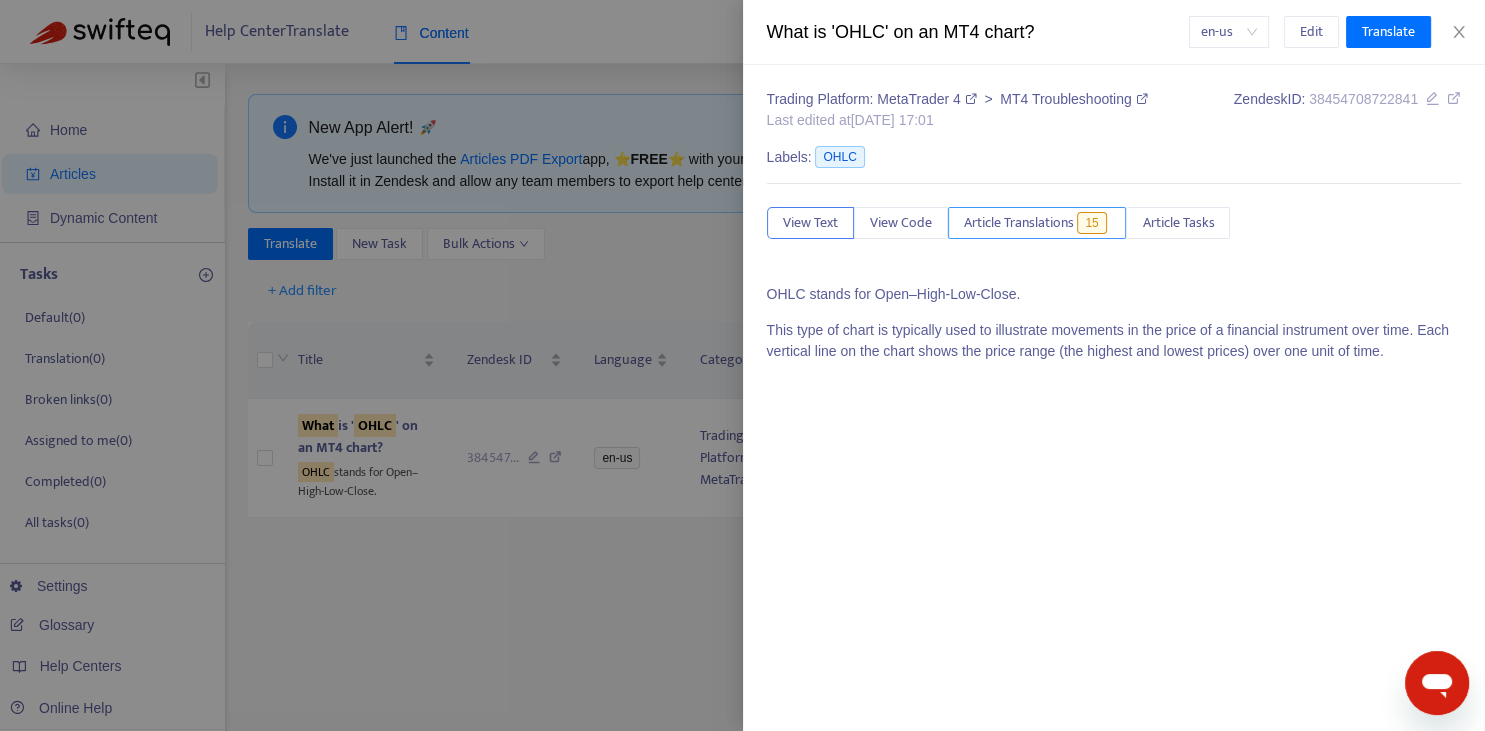 click on "Article Translations" at bounding box center (1019, 223) 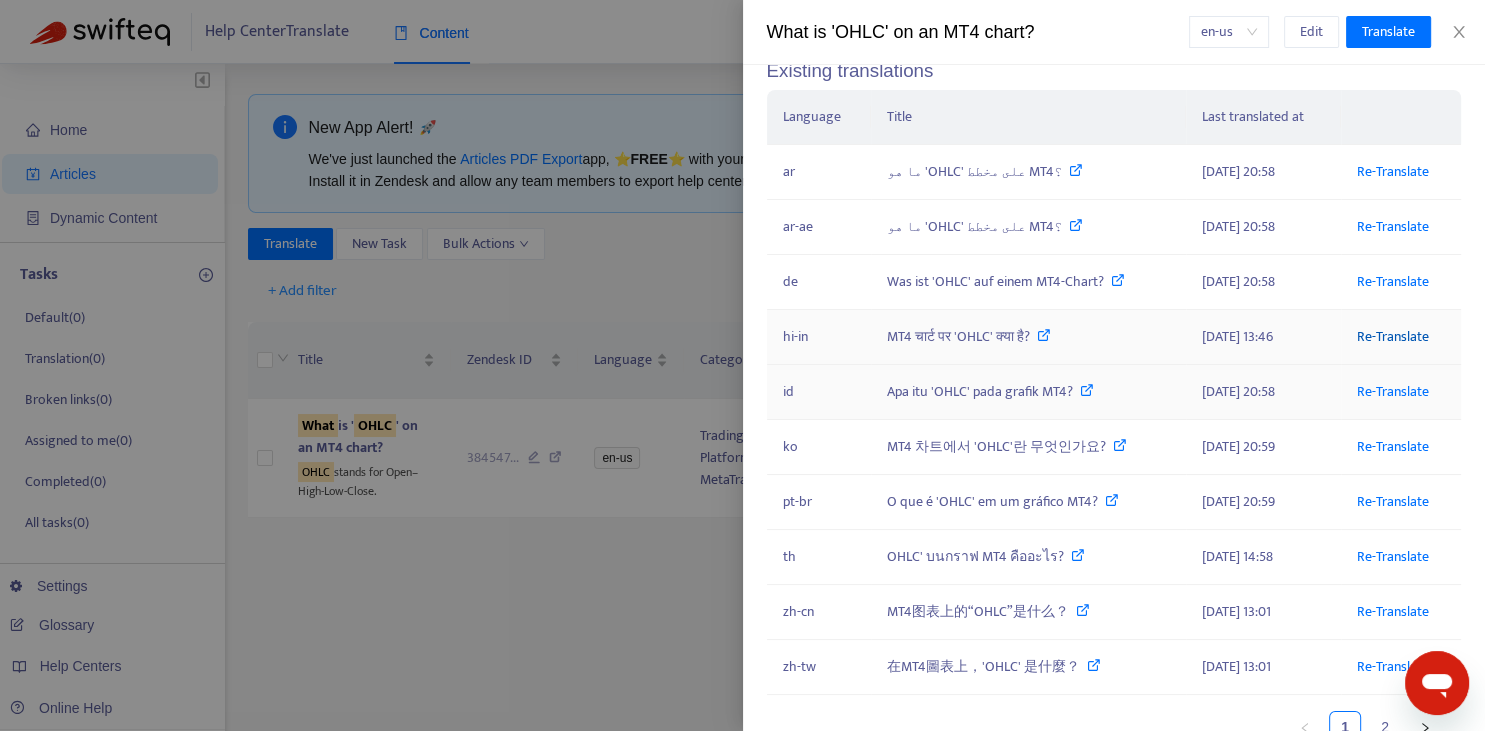 scroll, scrollTop: 221, scrollLeft: 0, axis: vertical 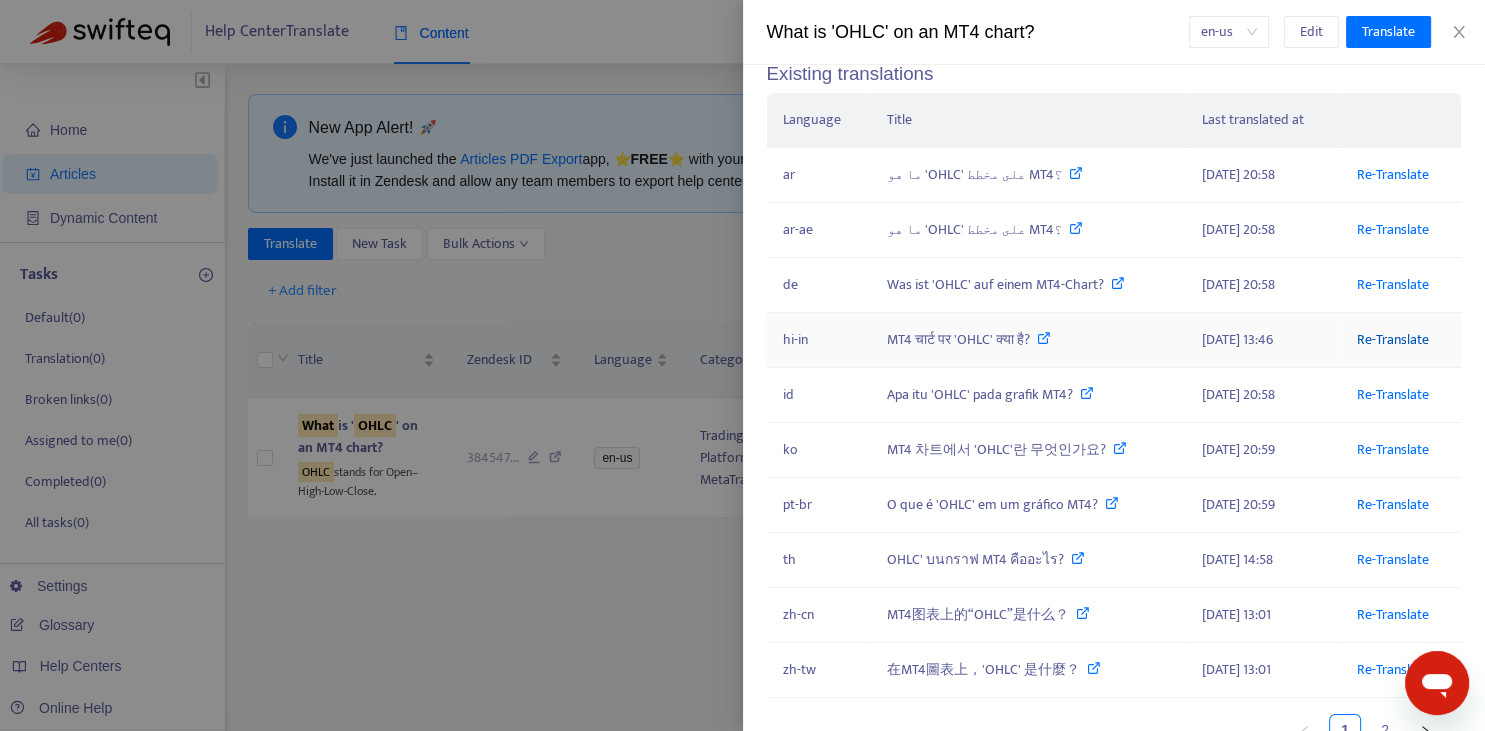click on "Re-Translate" at bounding box center (1393, 339) 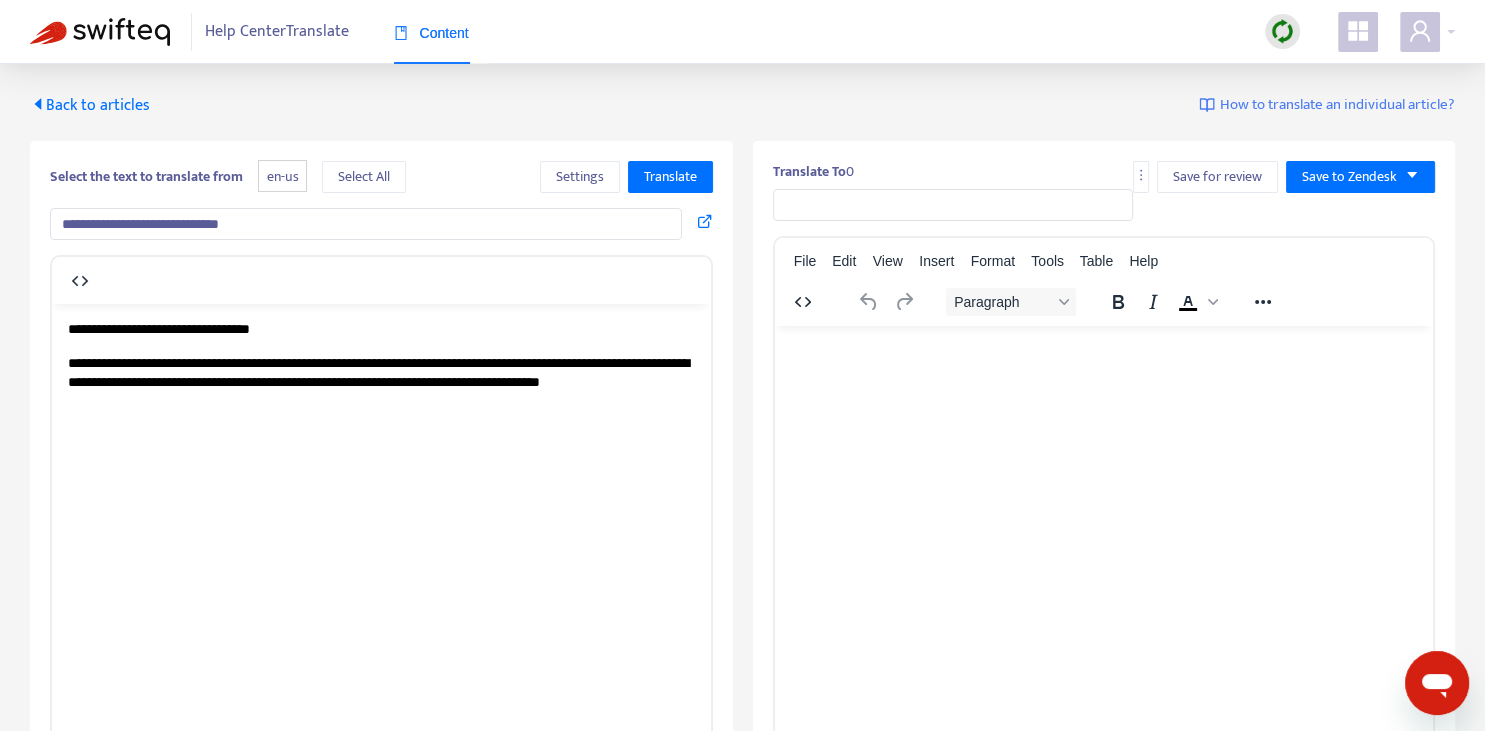 scroll, scrollTop: 0, scrollLeft: 0, axis: both 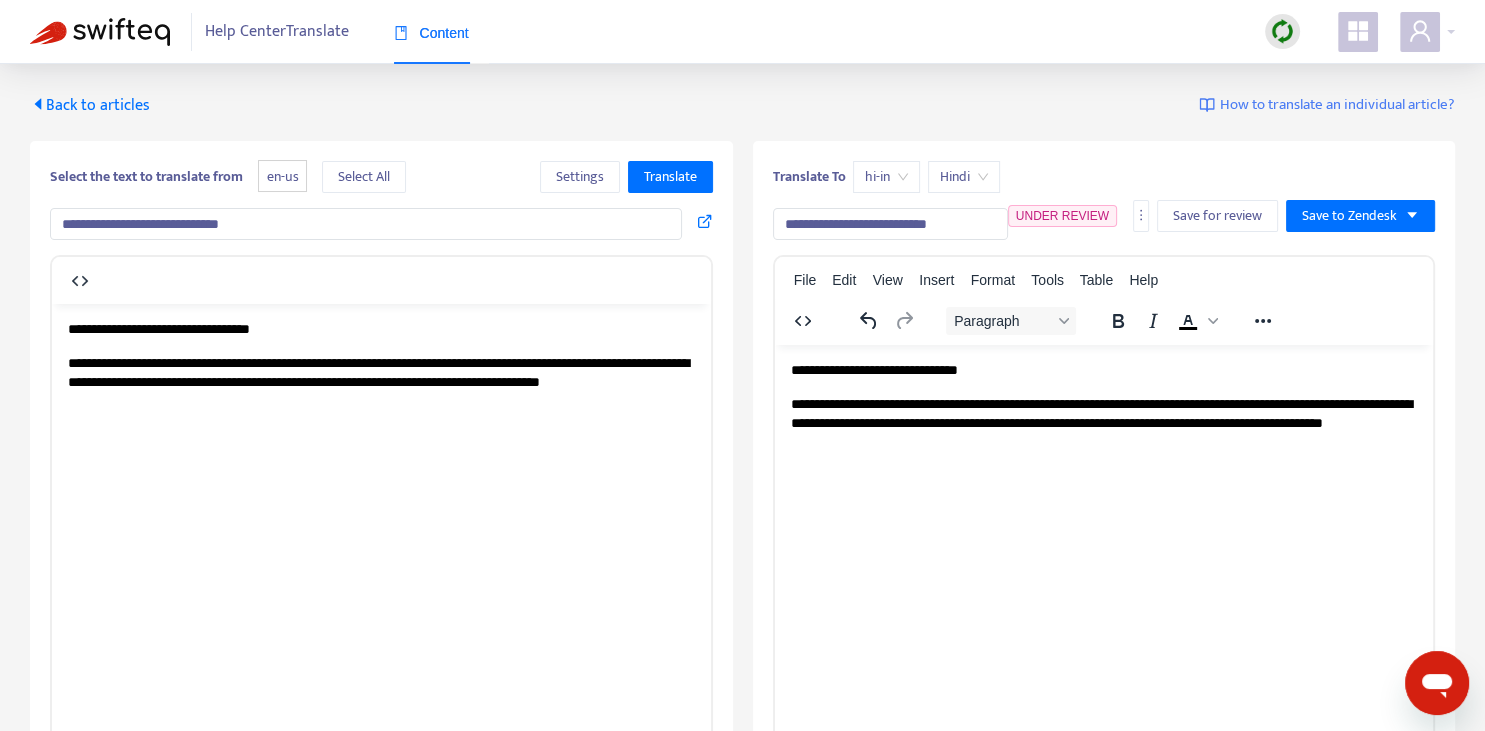 drag, startPoint x: 840, startPoint y: 222, endPoint x: 854, endPoint y: 224, distance: 14.142136 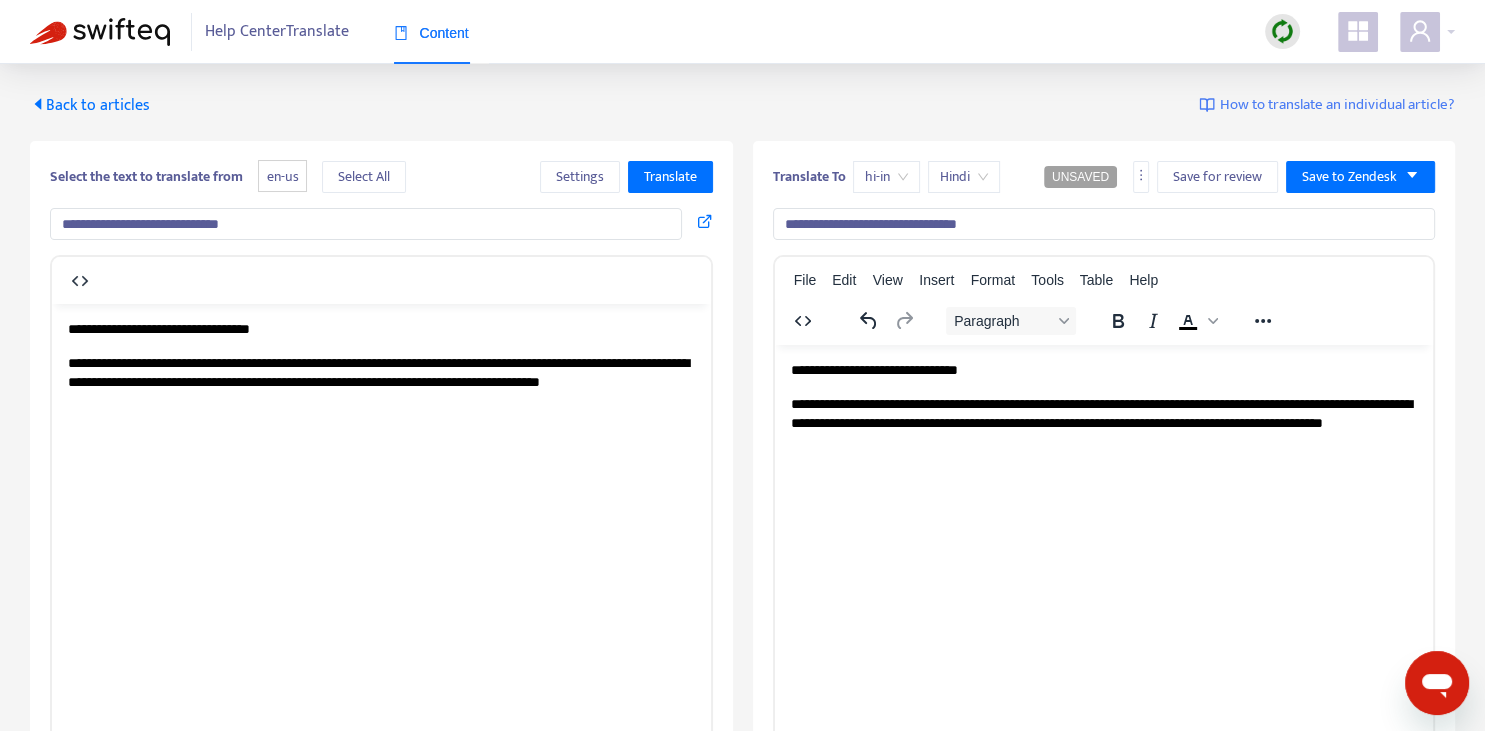 type on "**********" 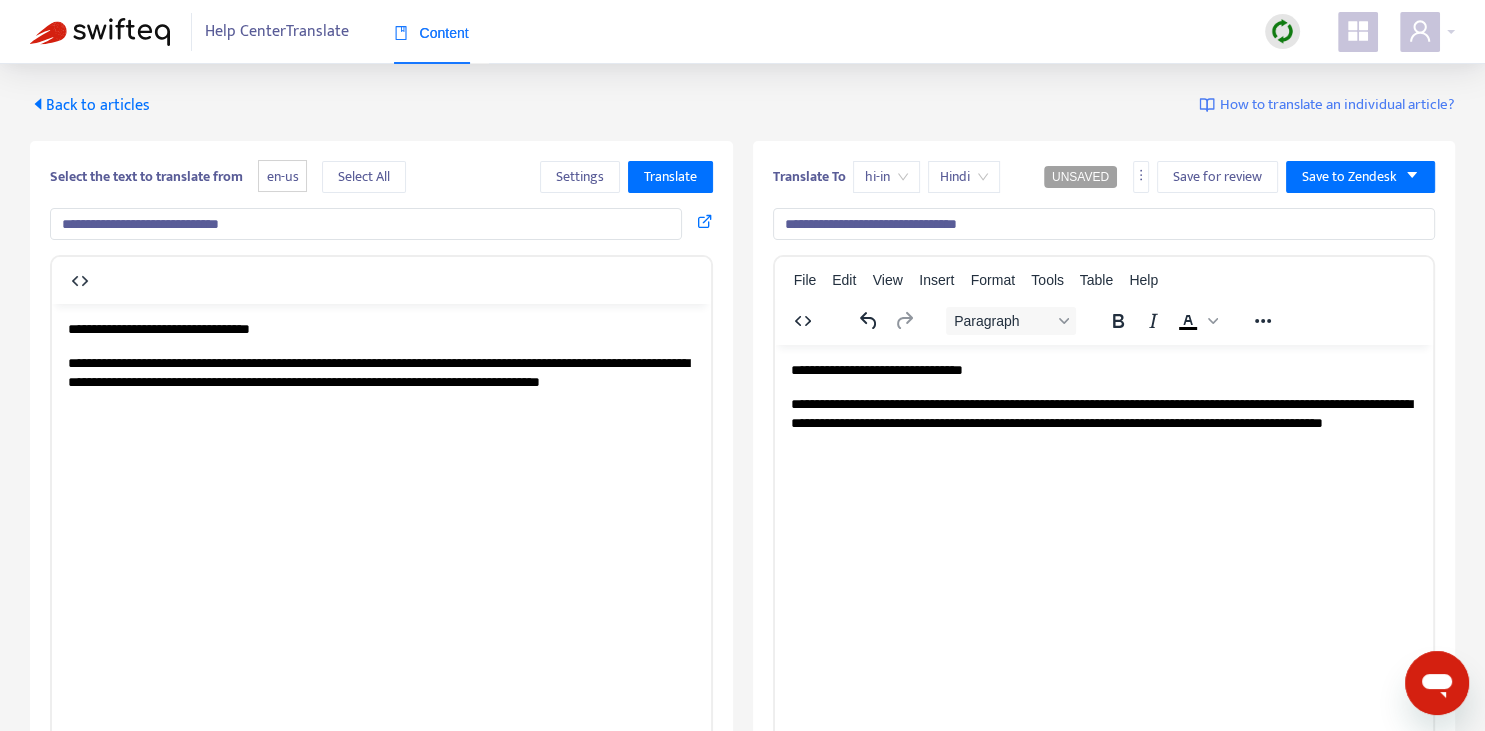 type 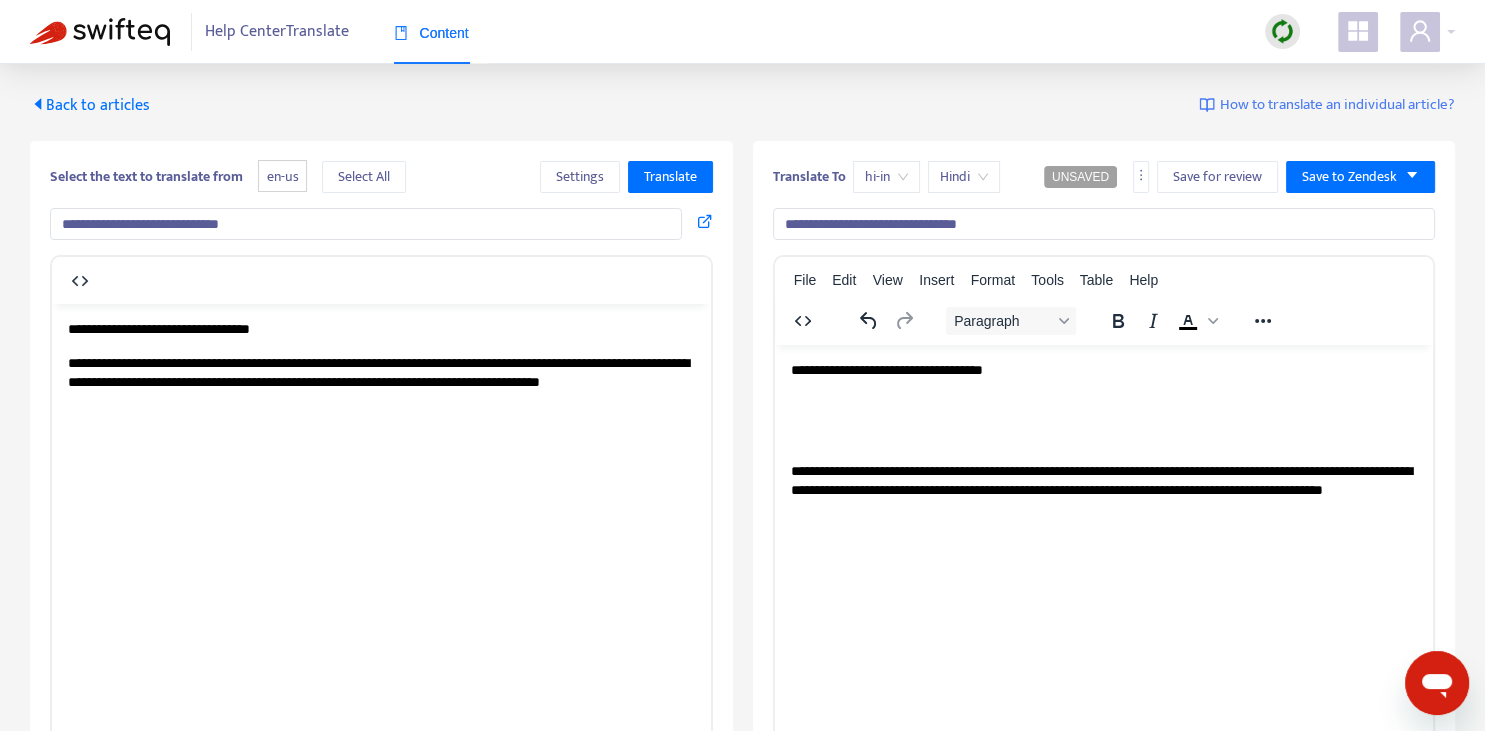 click on "**********" at bounding box center [1103, 370] 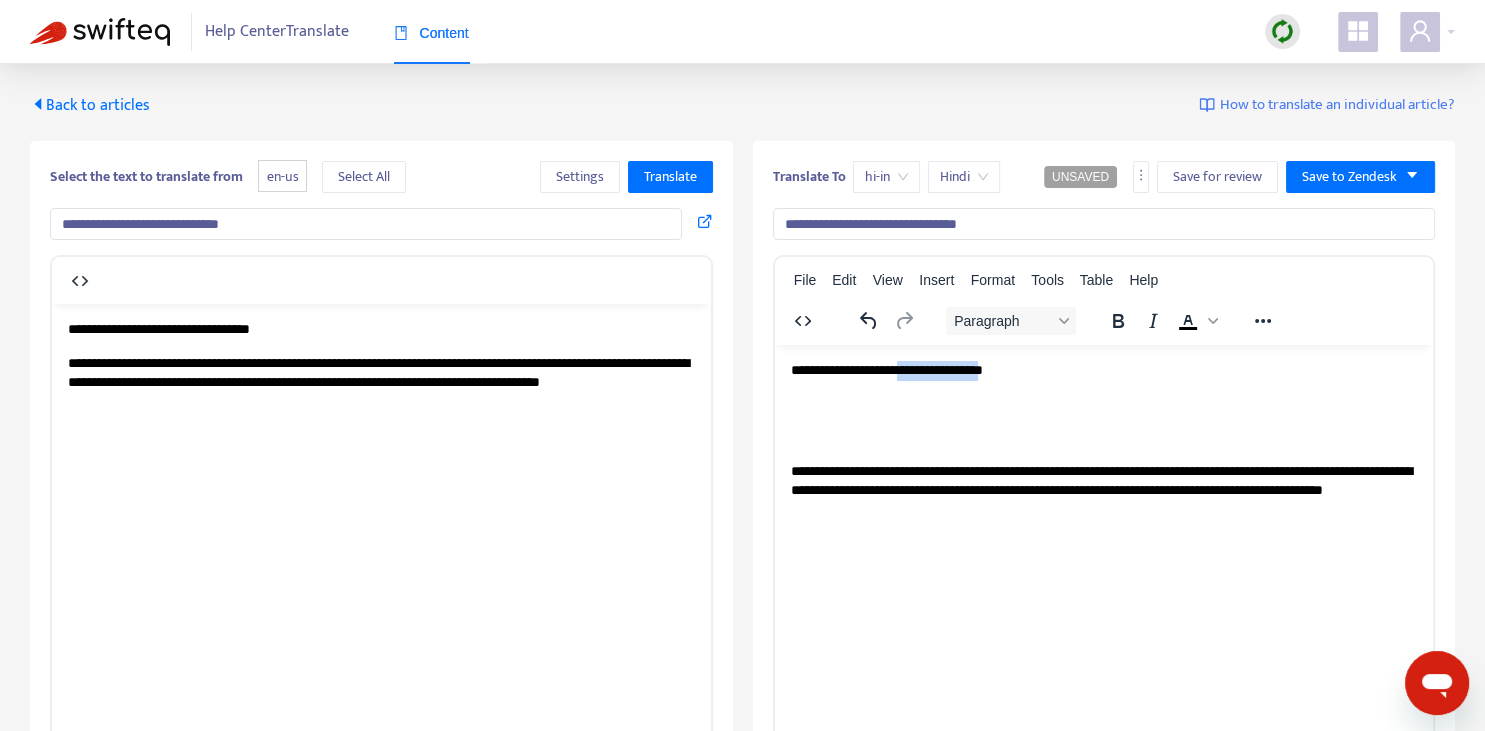 drag, startPoint x: 940, startPoint y: 364, endPoint x: 1056, endPoint y: 363, distance: 116.00431 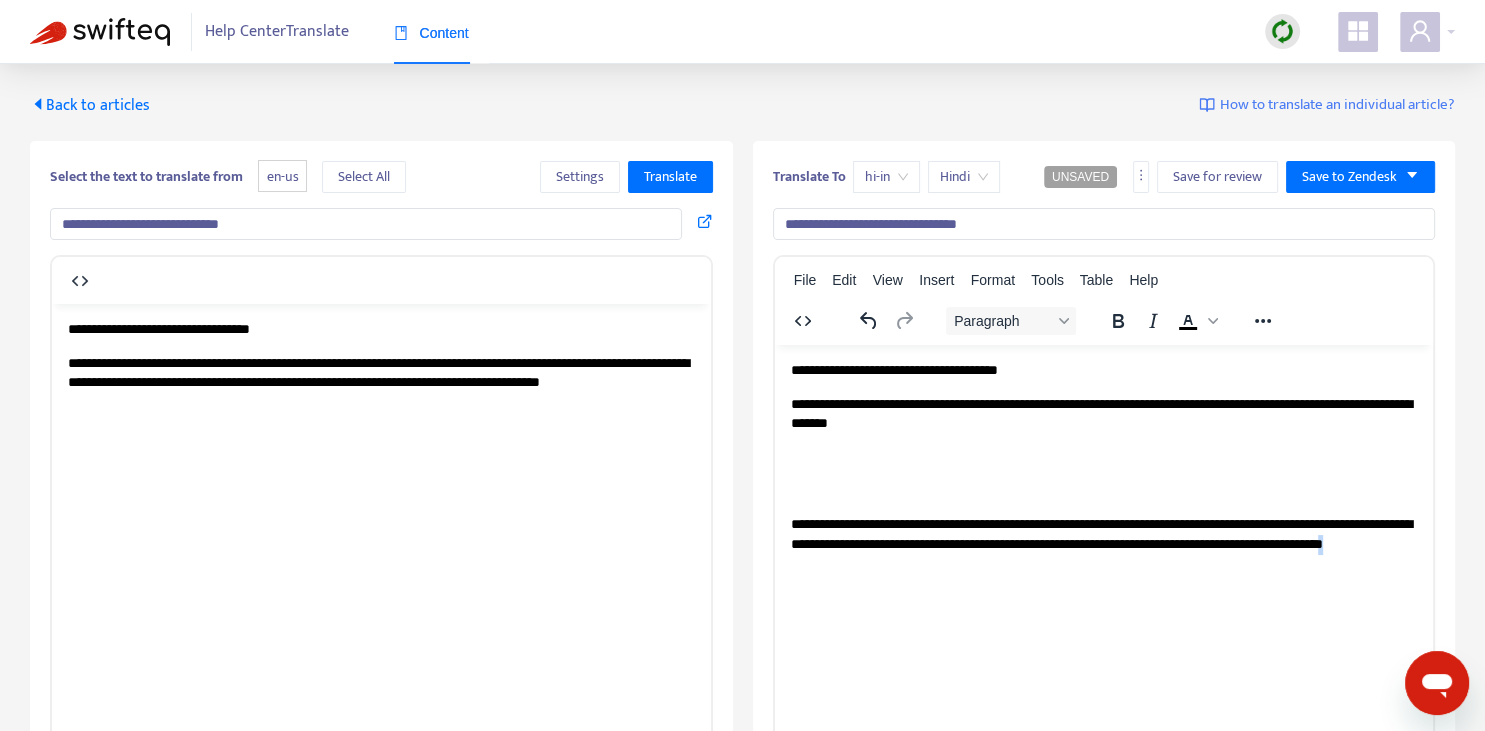 copy on "*" 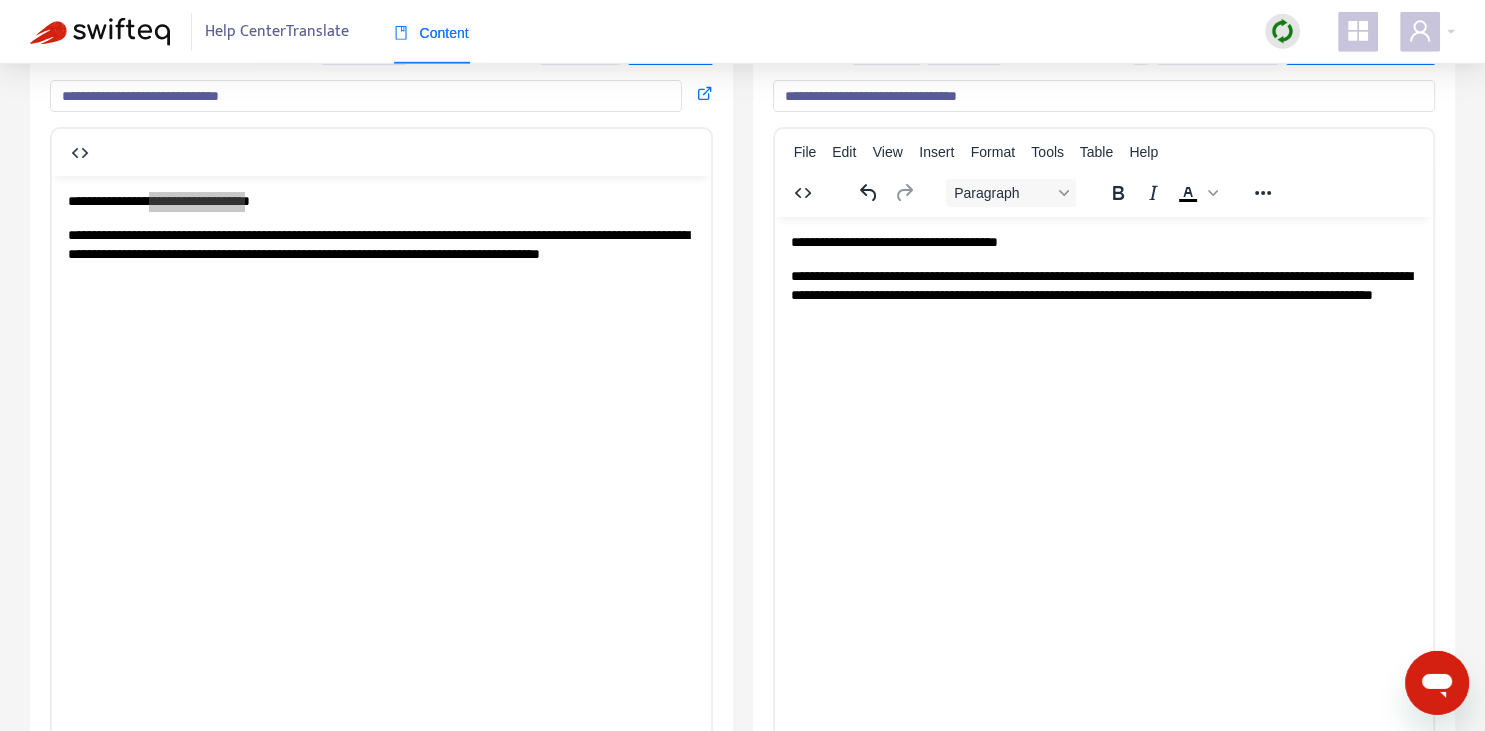 scroll, scrollTop: 140, scrollLeft: 0, axis: vertical 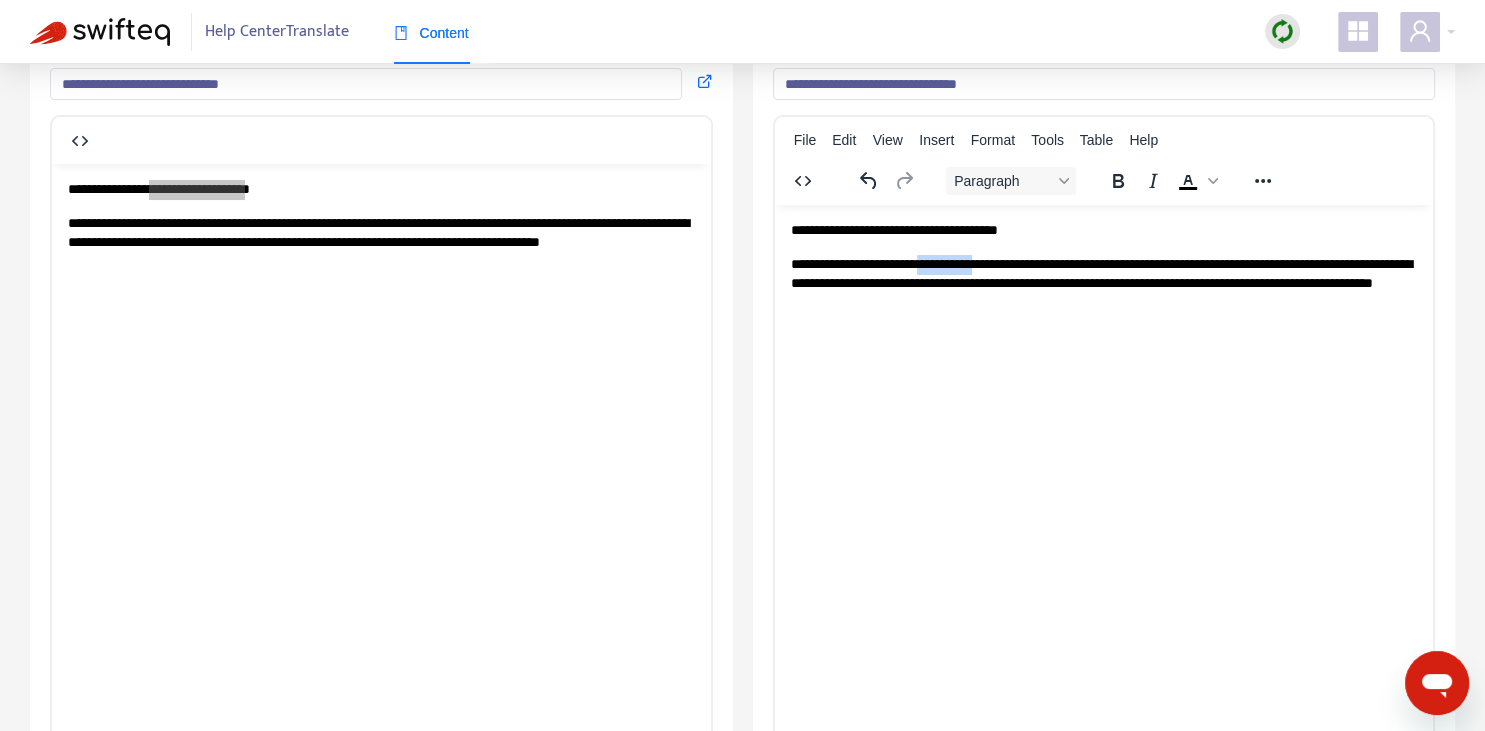 drag, startPoint x: 952, startPoint y: 265, endPoint x: 1012, endPoint y: 265, distance: 60 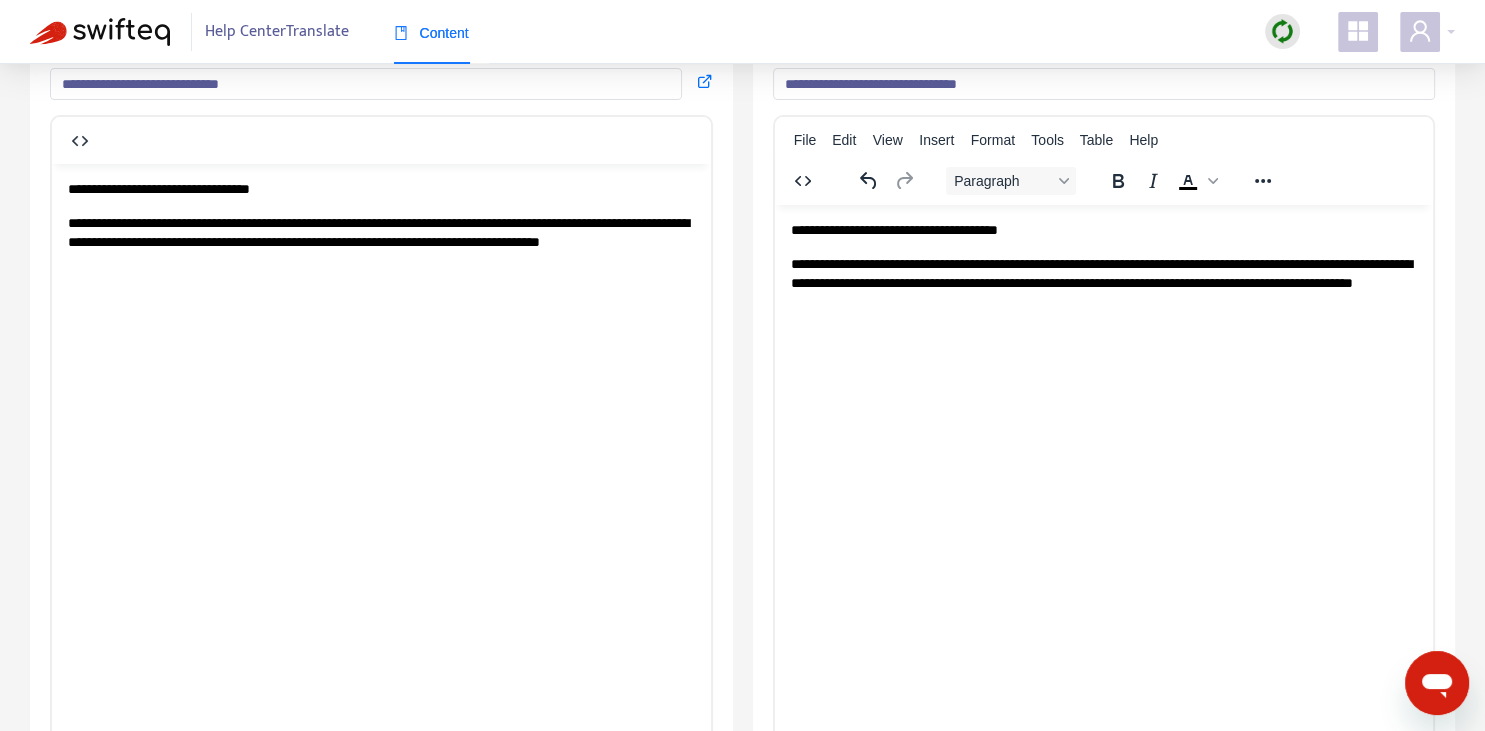 click on "**********" at bounding box center [1103, 283] 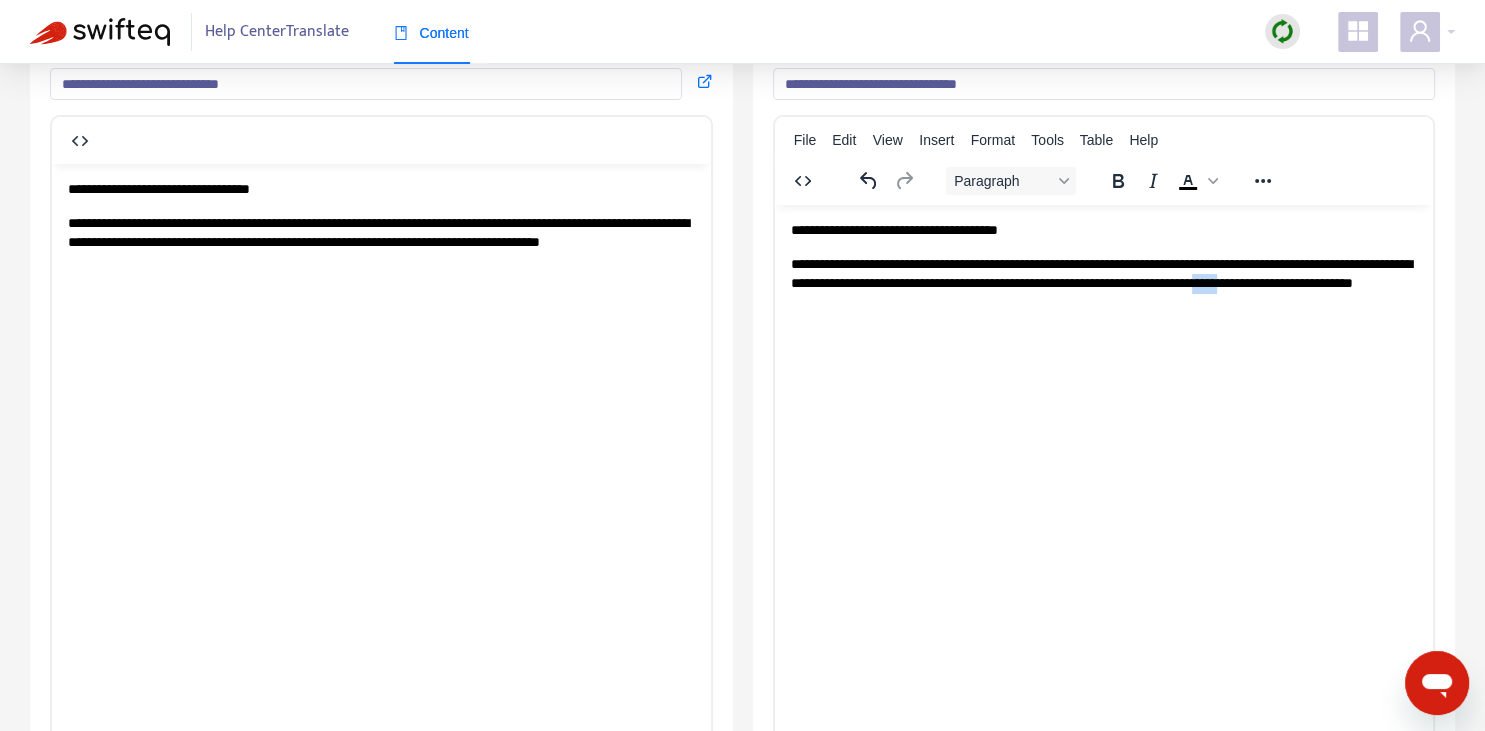 click on "**********" at bounding box center [1103, 283] 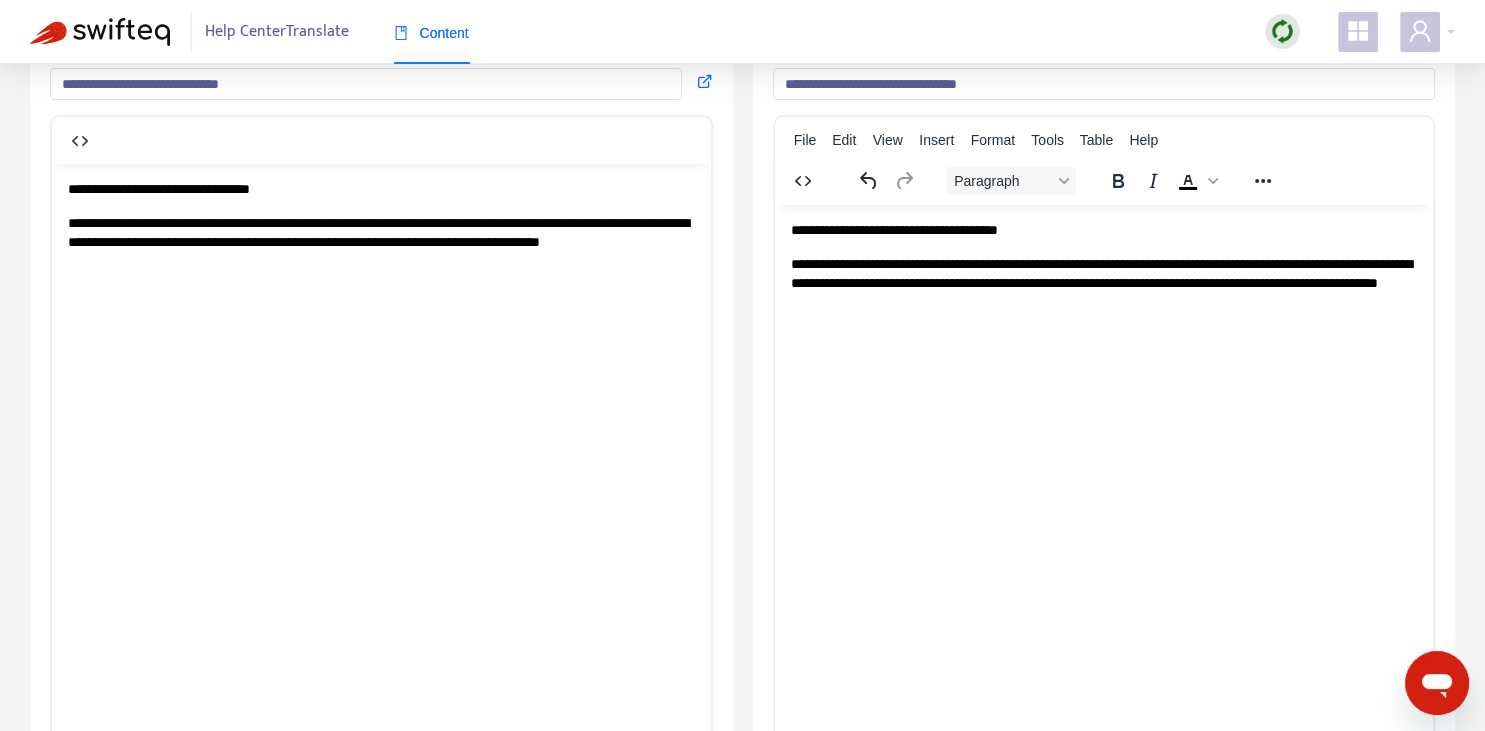 scroll, scrollTop: 70, scrollLeft: 0, axis: vertical 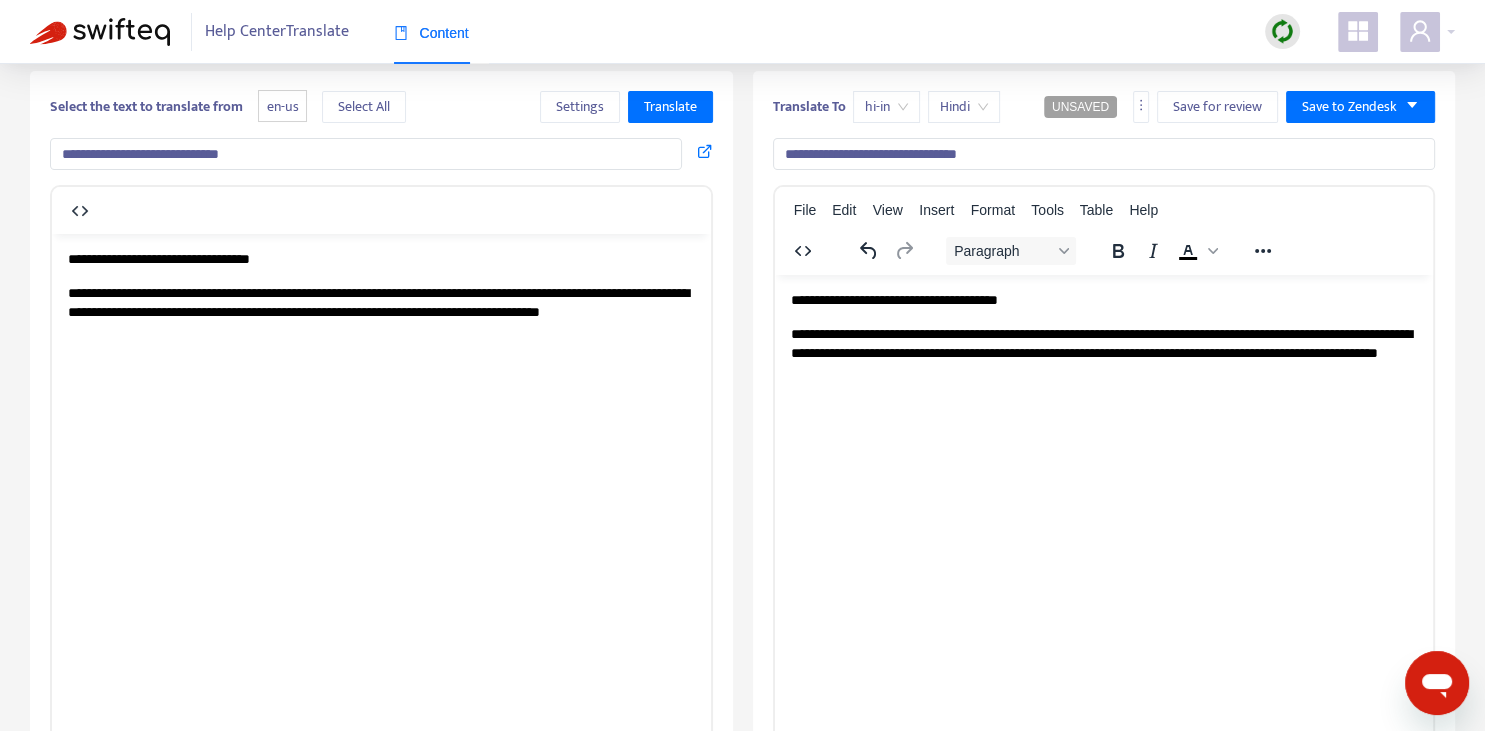 click on "**********" at bounding box center [1103, 353] 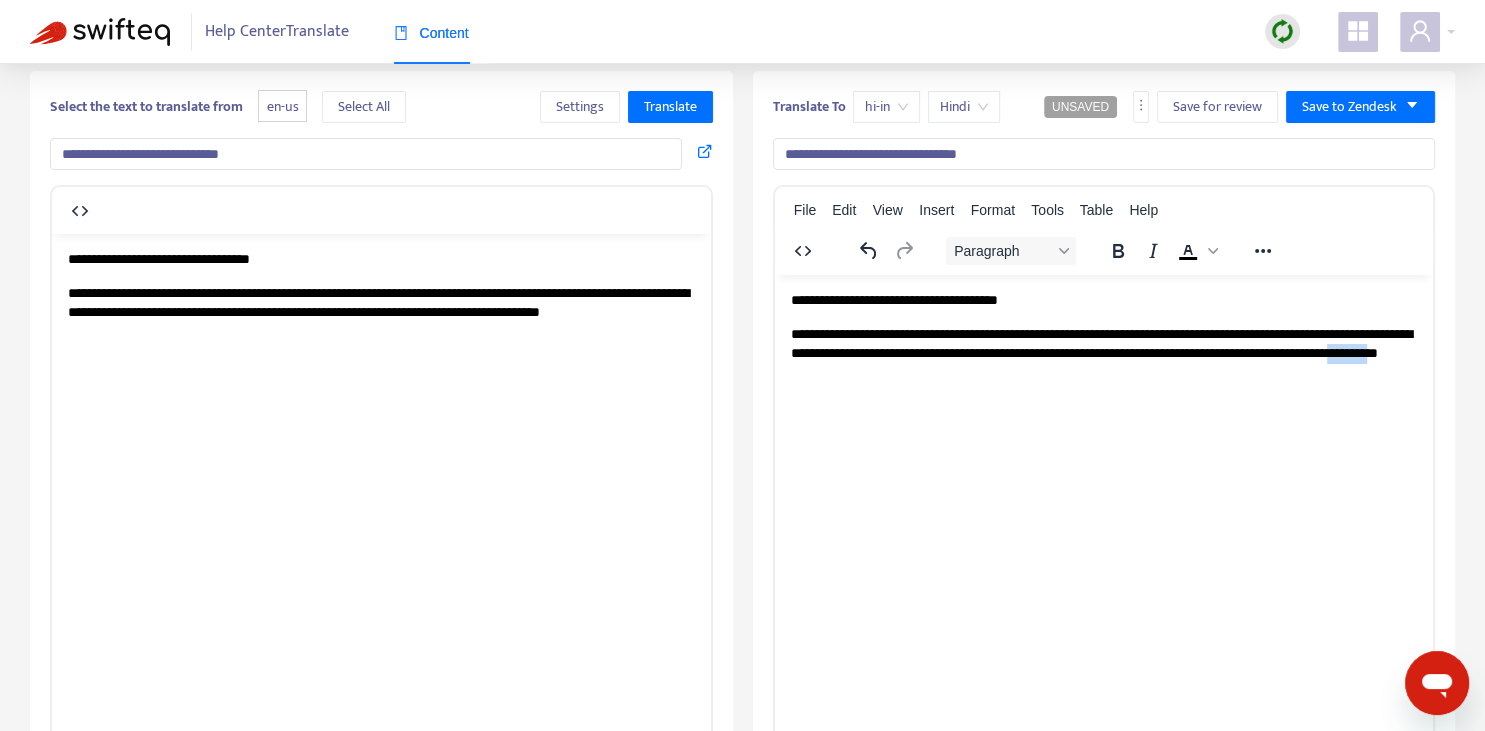 click on "**********" at bounding box center [1103, 353] 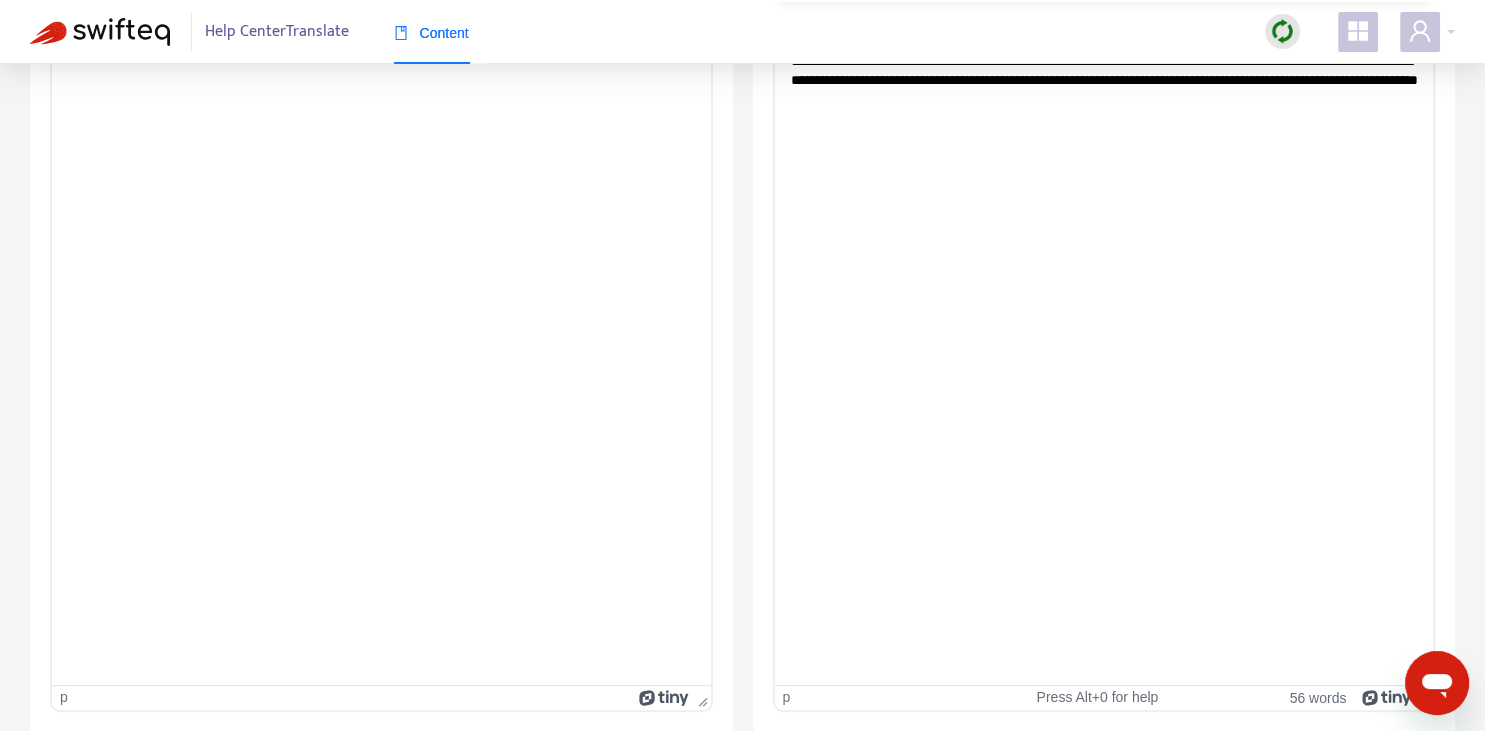 scroll, scrollTop: 0, scrollLeft: 0, axis: both 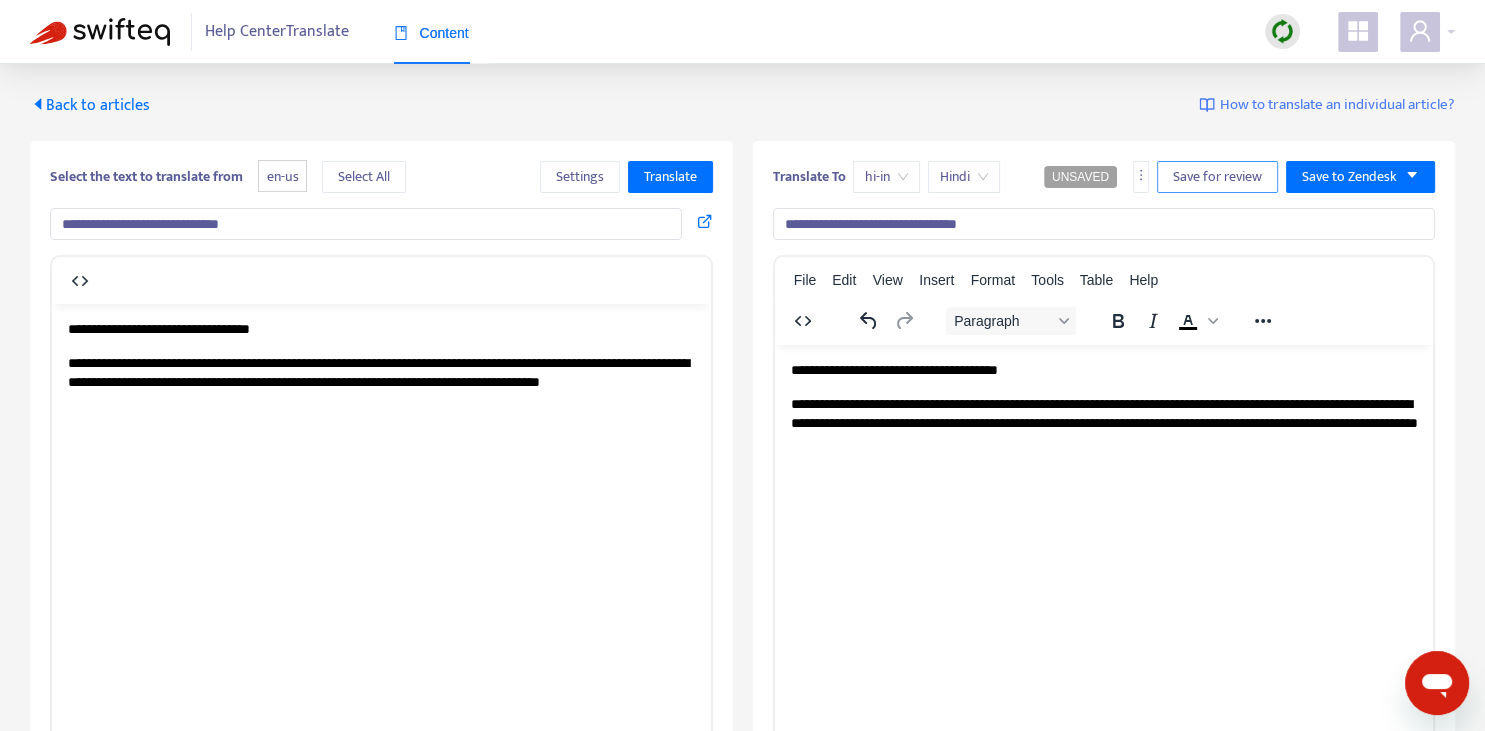 click on "Save for review" at bounding box center (1217, 177) 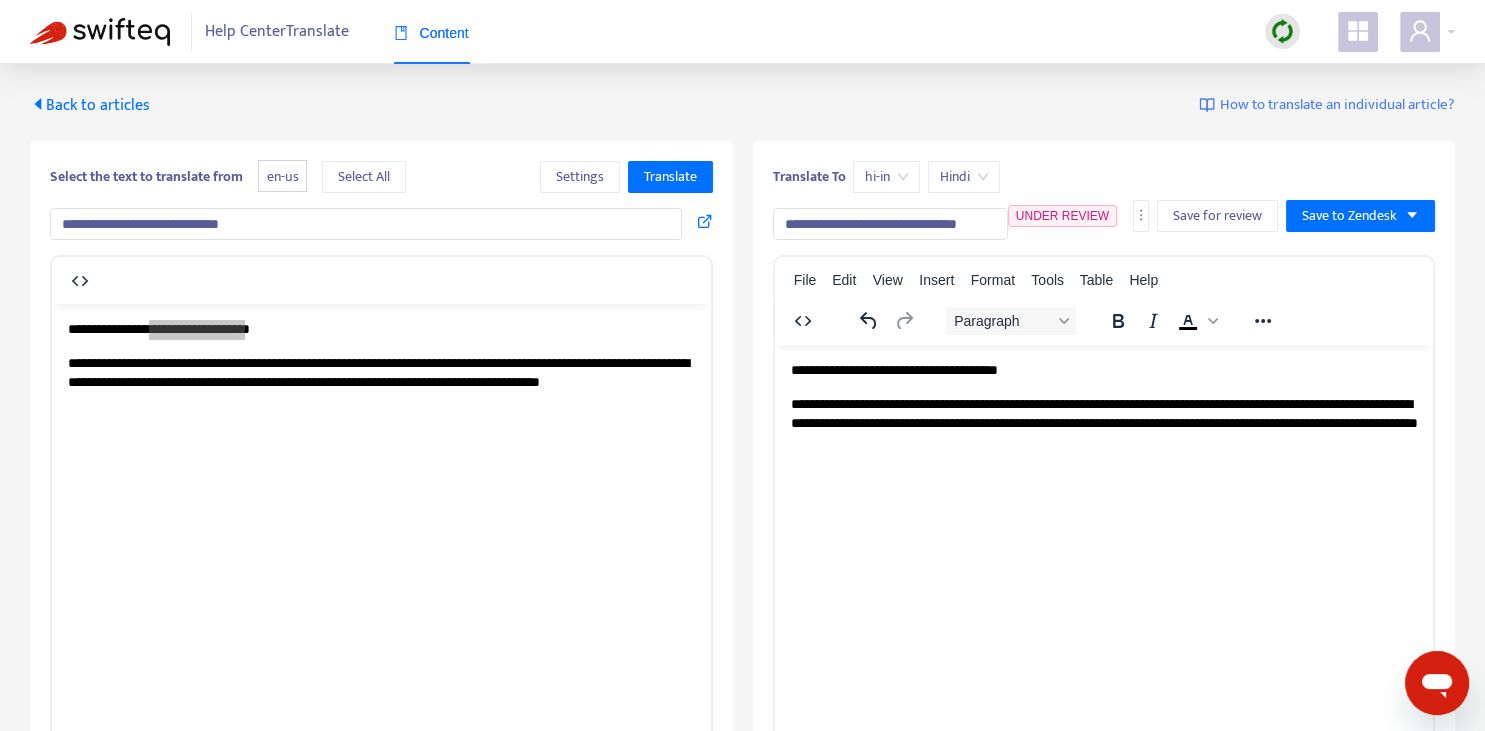 click on "Back to articles" at bounding box center [90, 105] 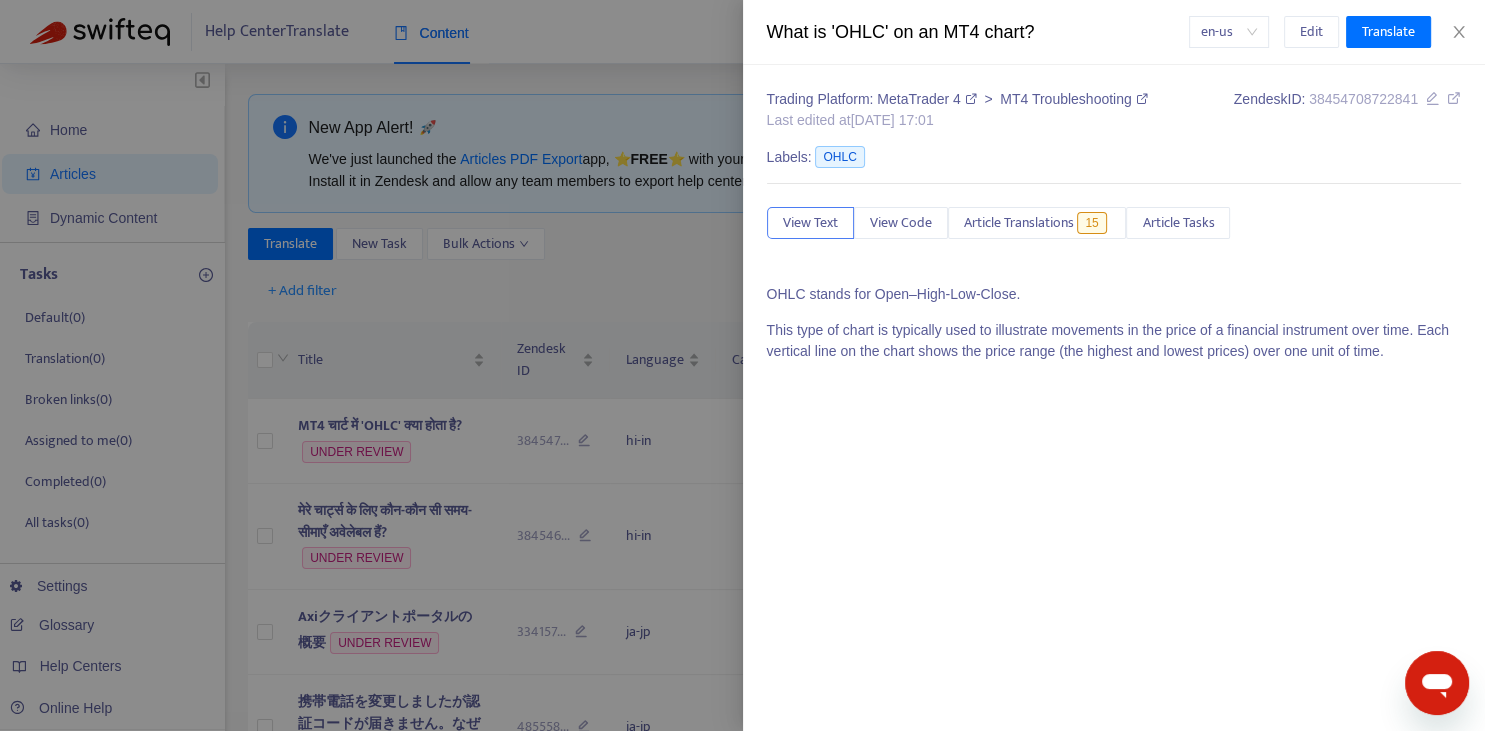 click at bounding box center (742, 365) 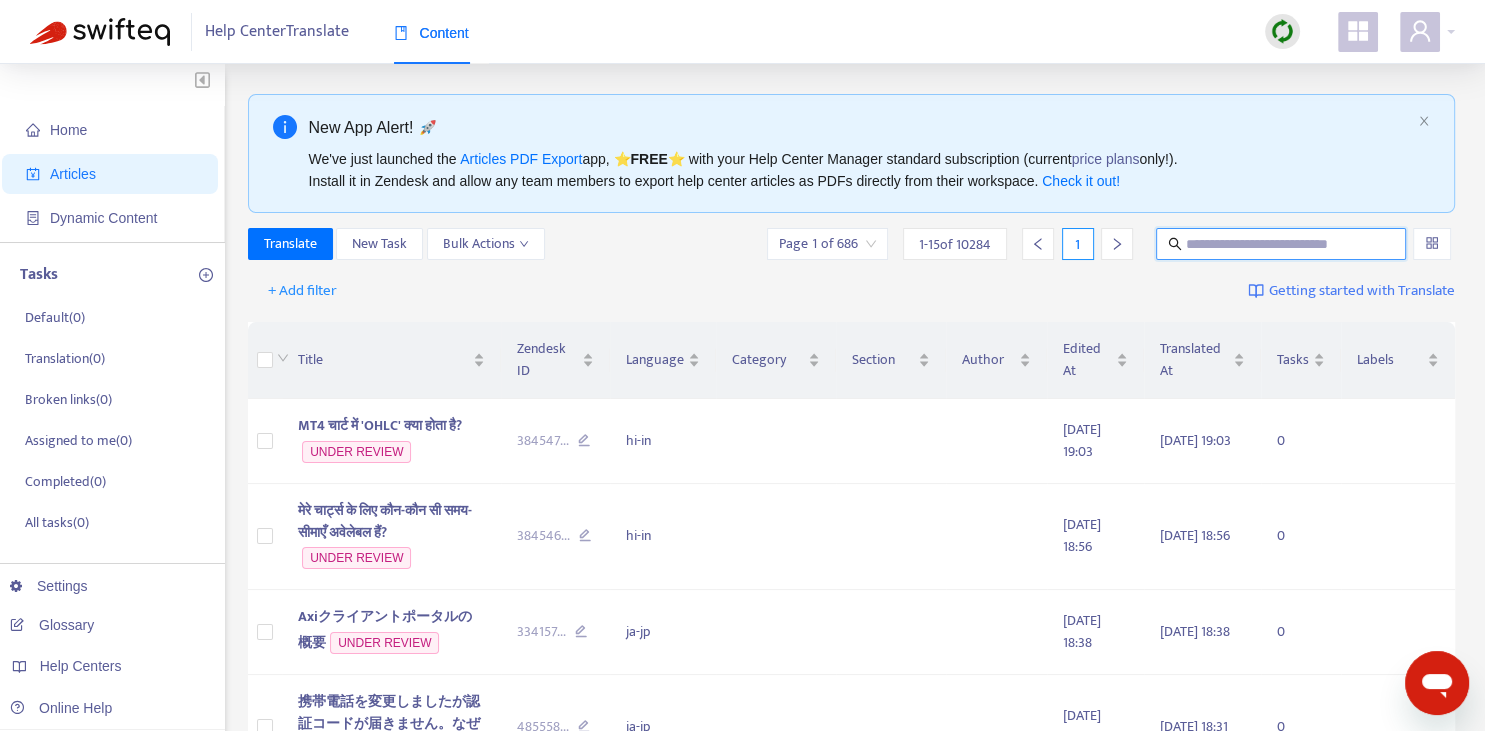 click at bounding box center [1282, 244] 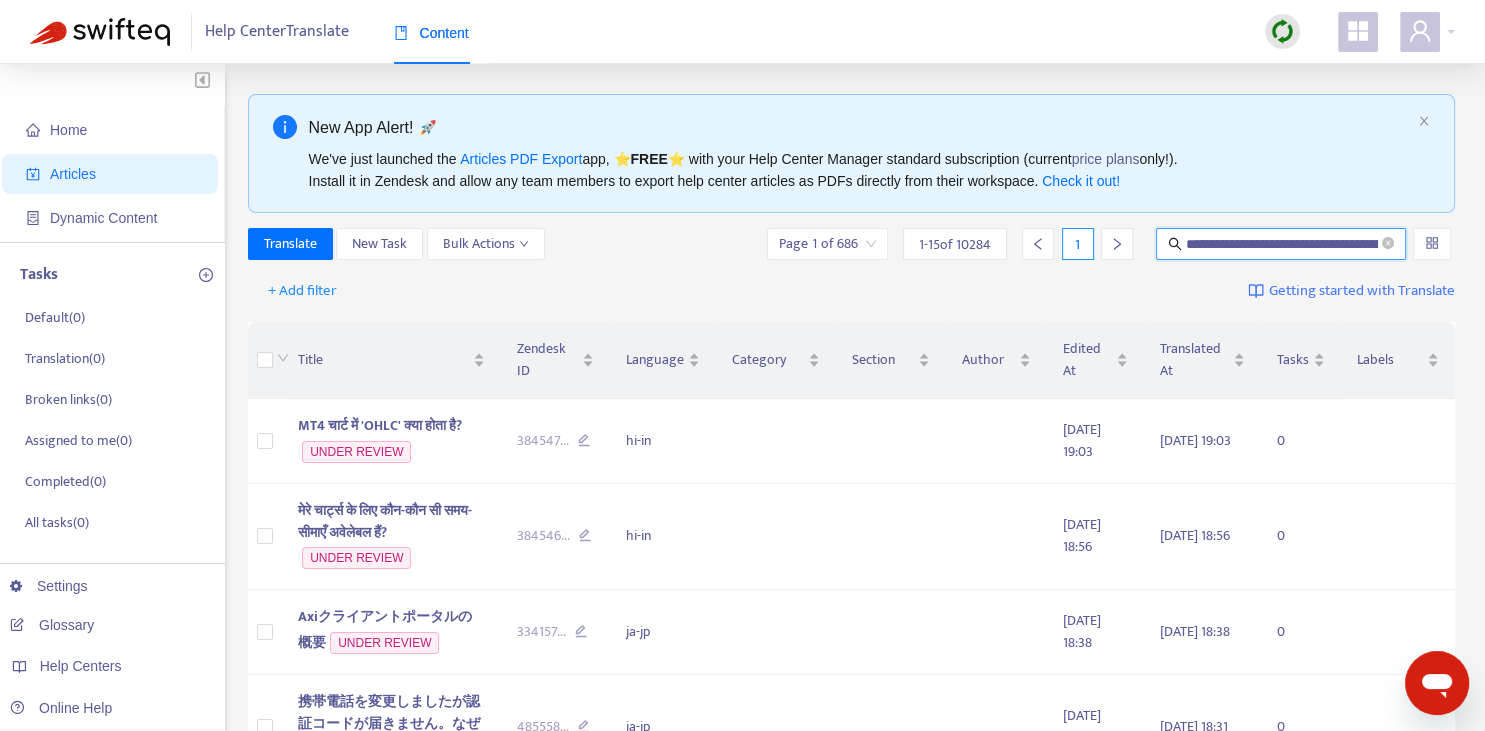 scroll, scrollTop: 0, scrollLeft: 83, axis: horizontal 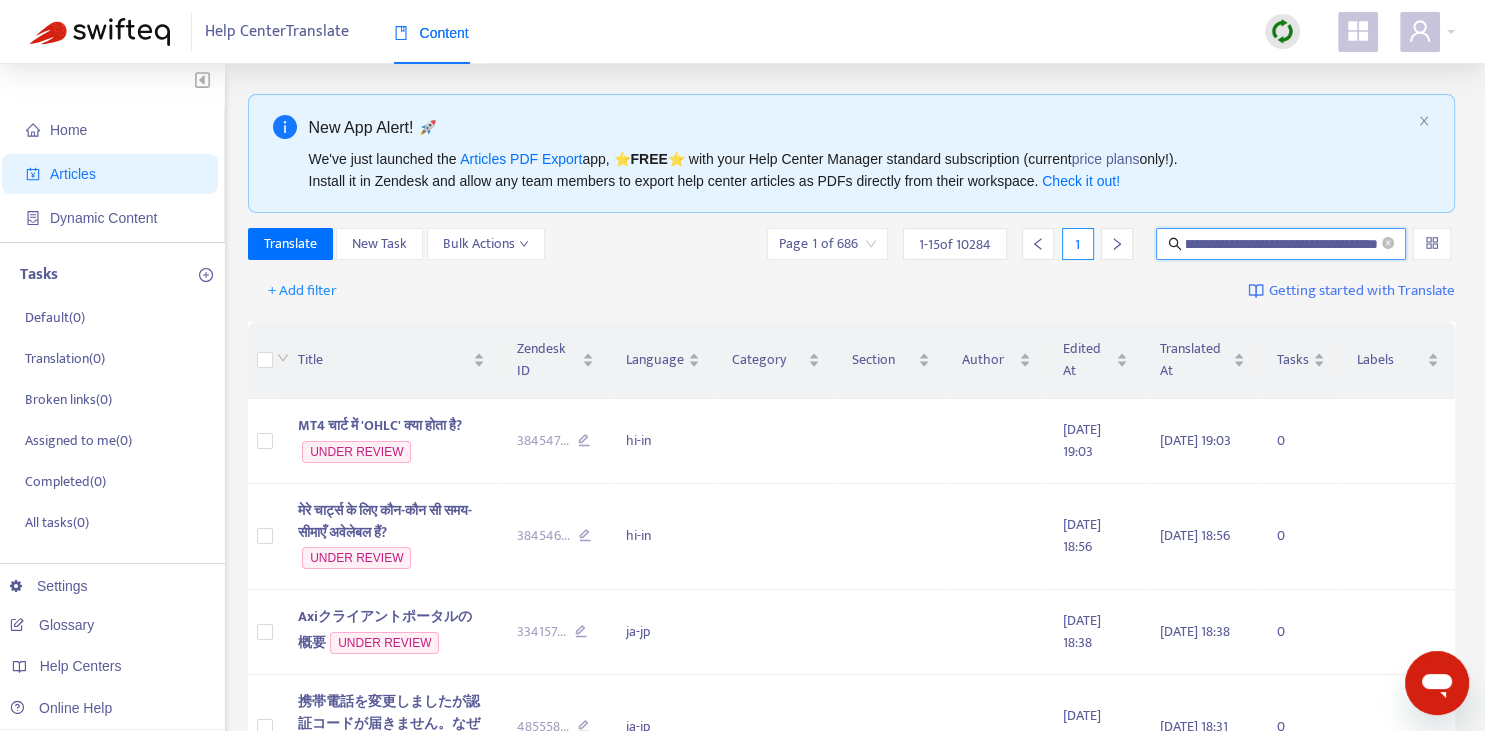 type on "**********" 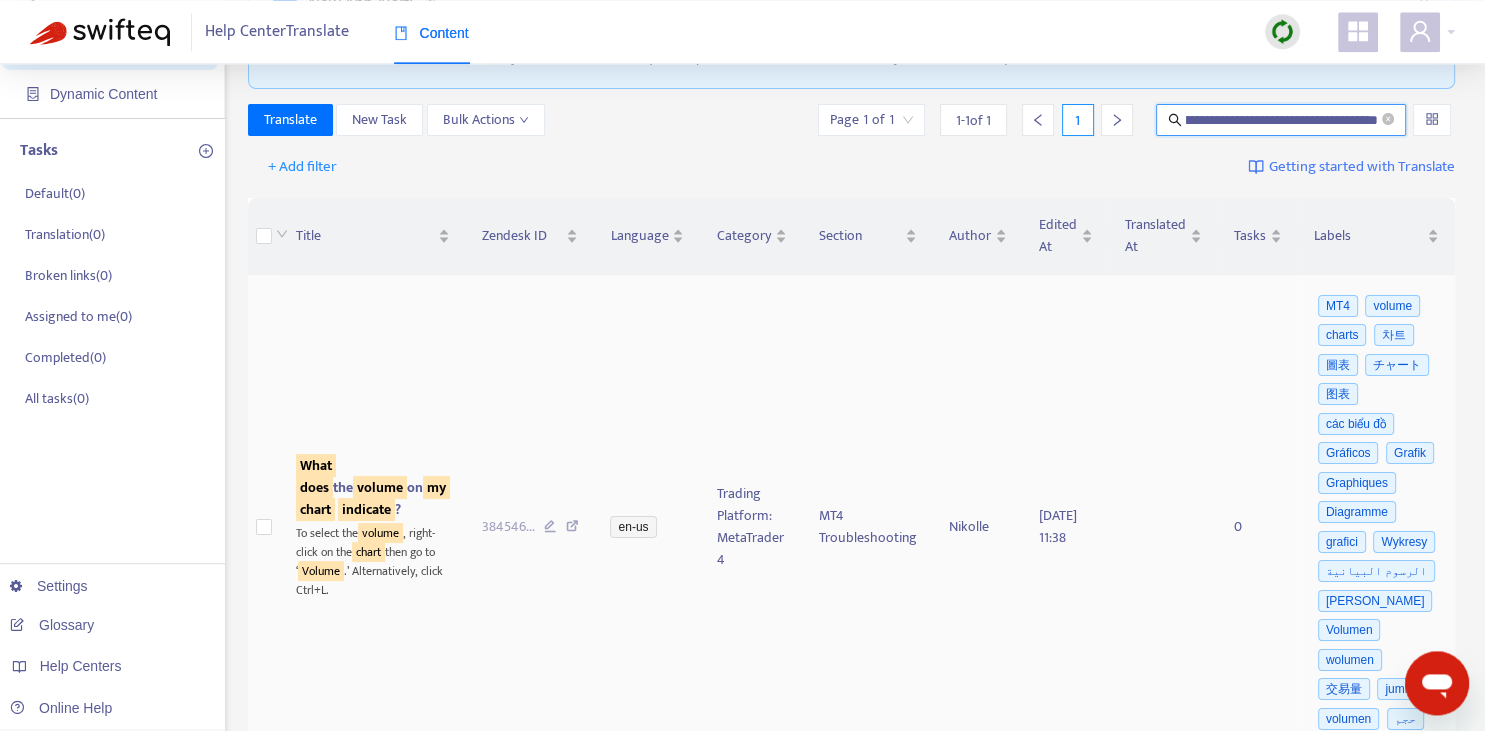 scroll, scrollTop: 211, scrollLeft: 0, axis: vertical 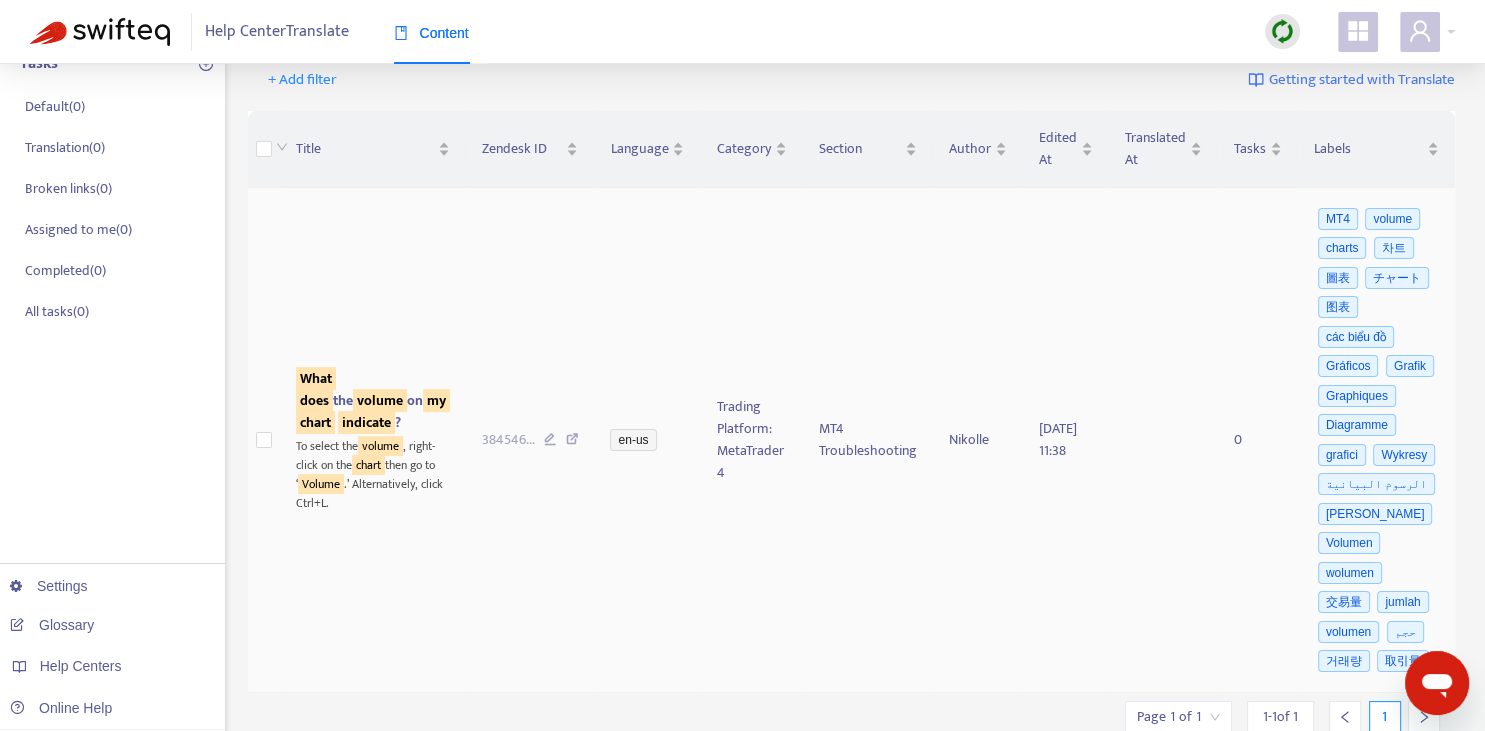 click on "volume" at bounding box center [380, 400] 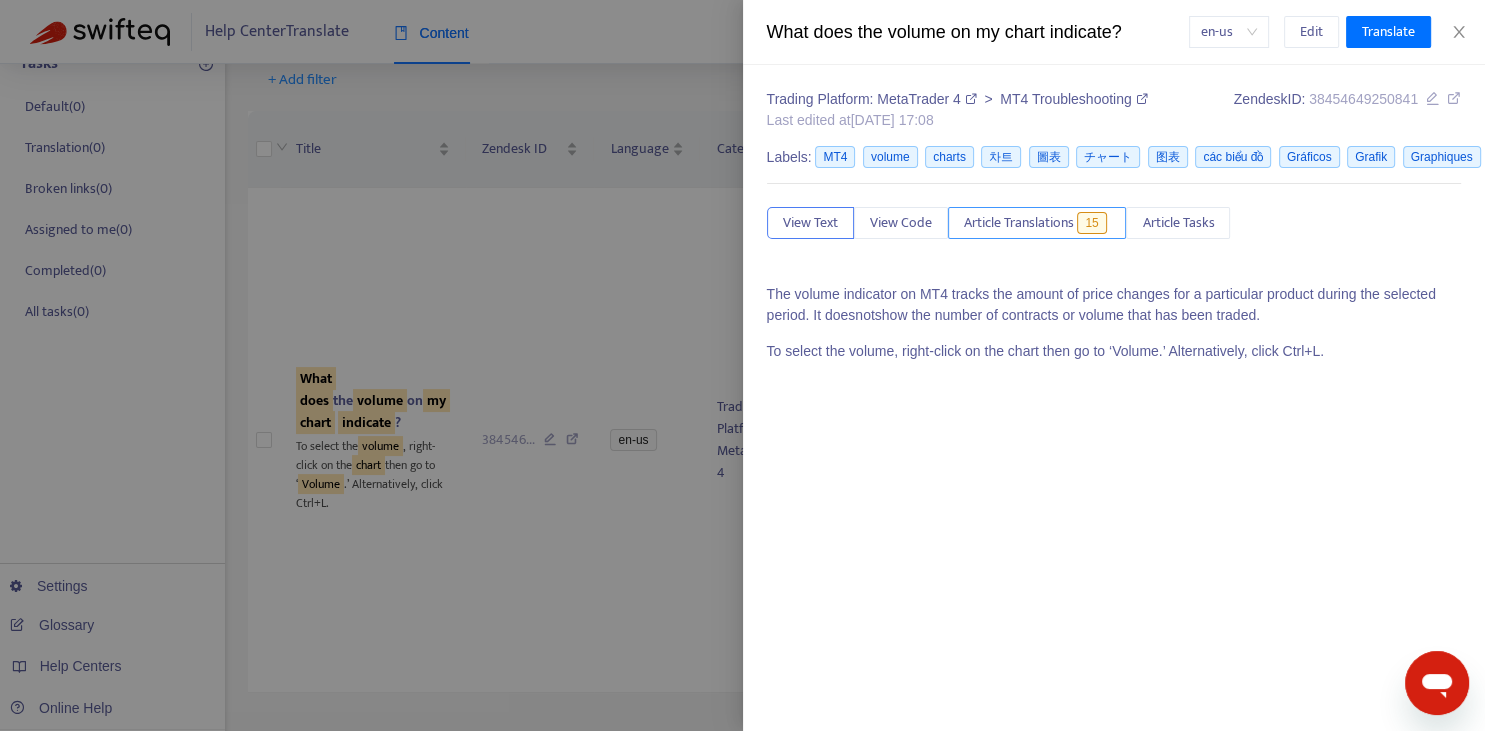 click on "Article Translations" at bounding box center (1019, 223) 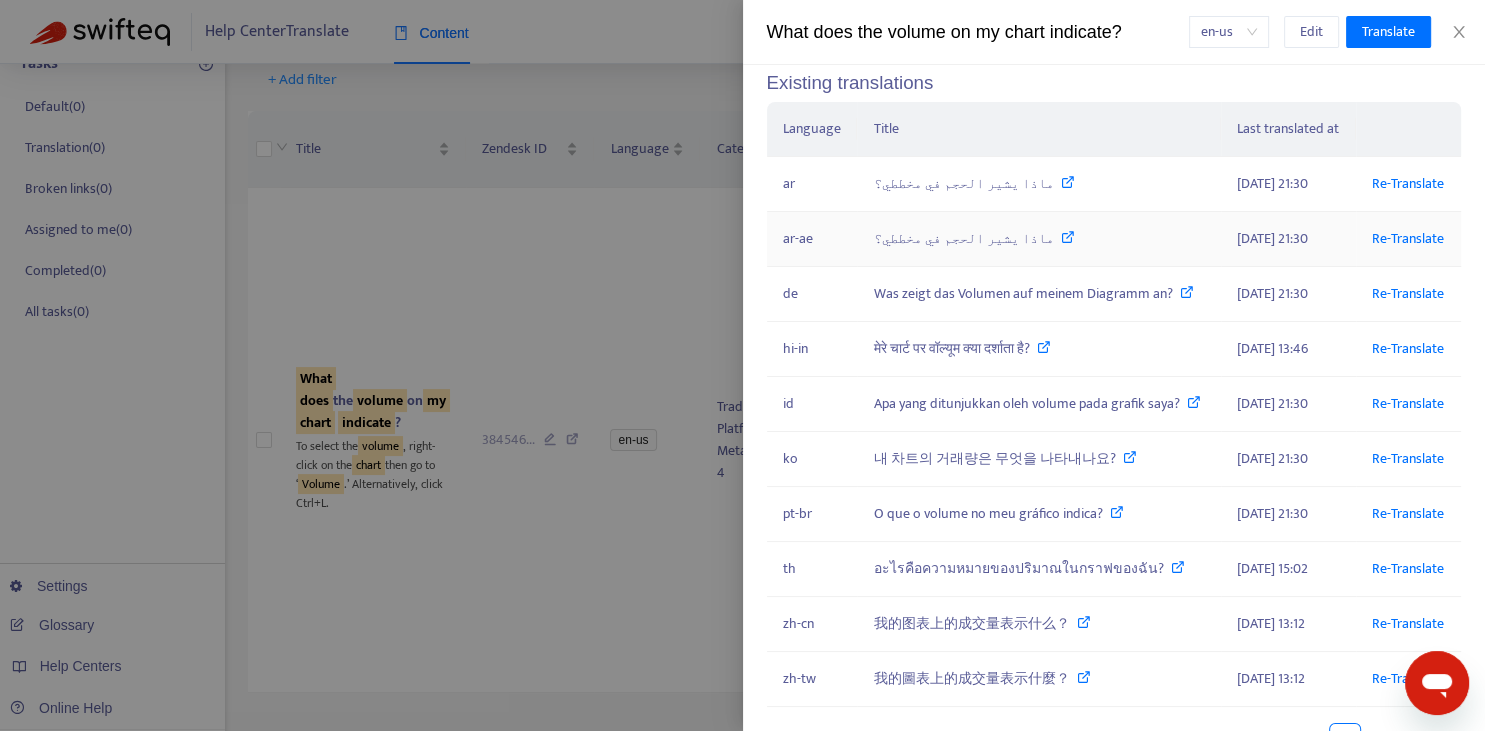 scroll, scrollTop: 221, scrollLeft: 0, axis: vertical 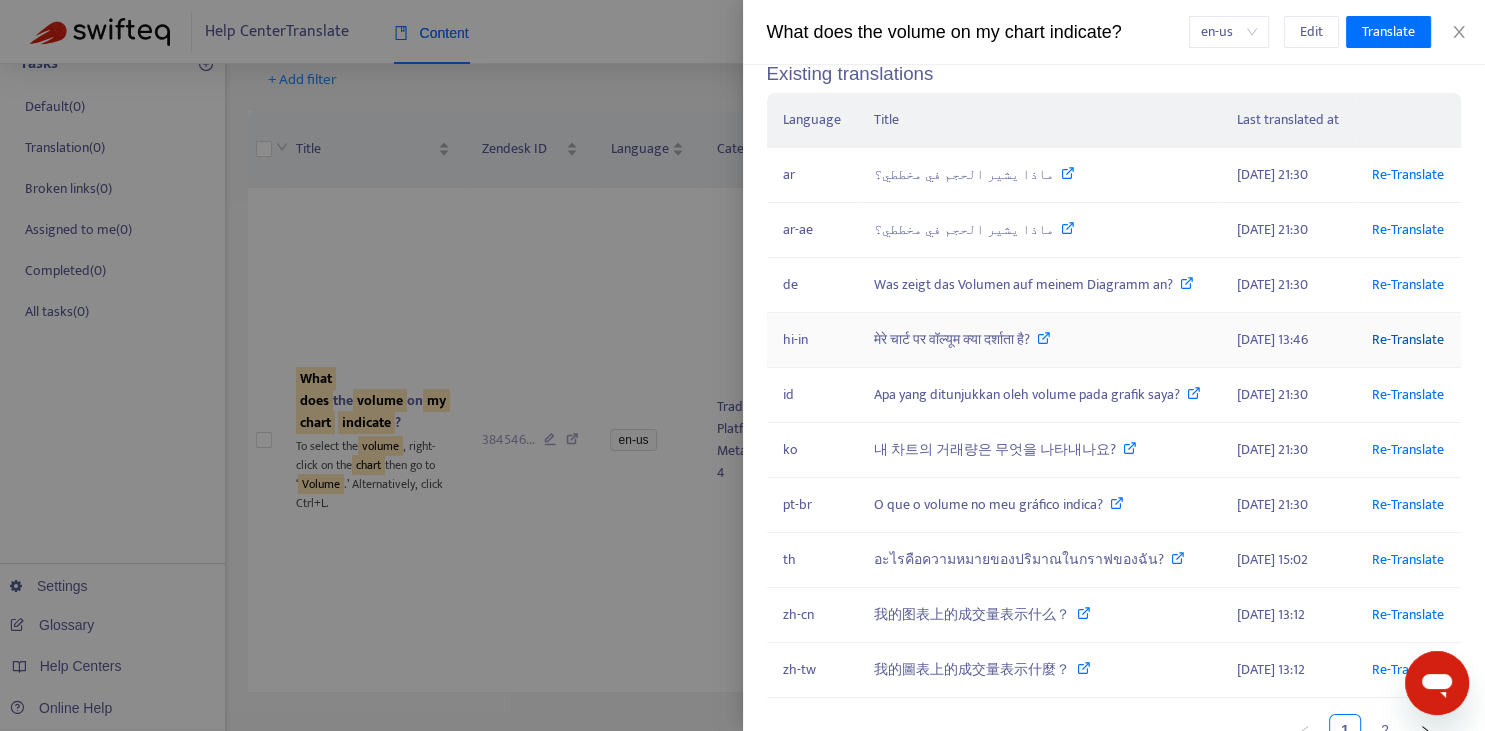 click on "Re-Translate" at bounding box center (1408, 339) 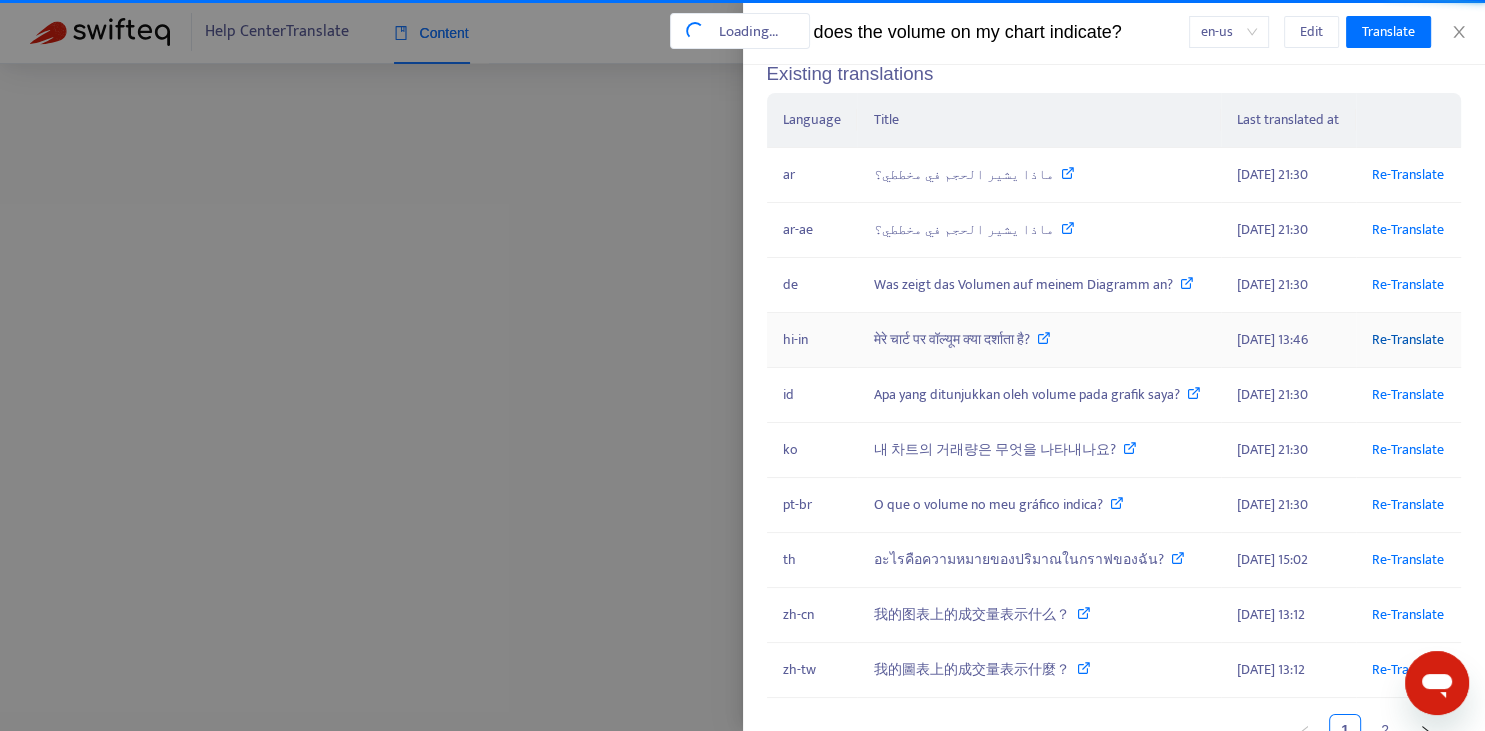 scroll, scrollTop: 7, scrollLeft: 0, axis: vertical 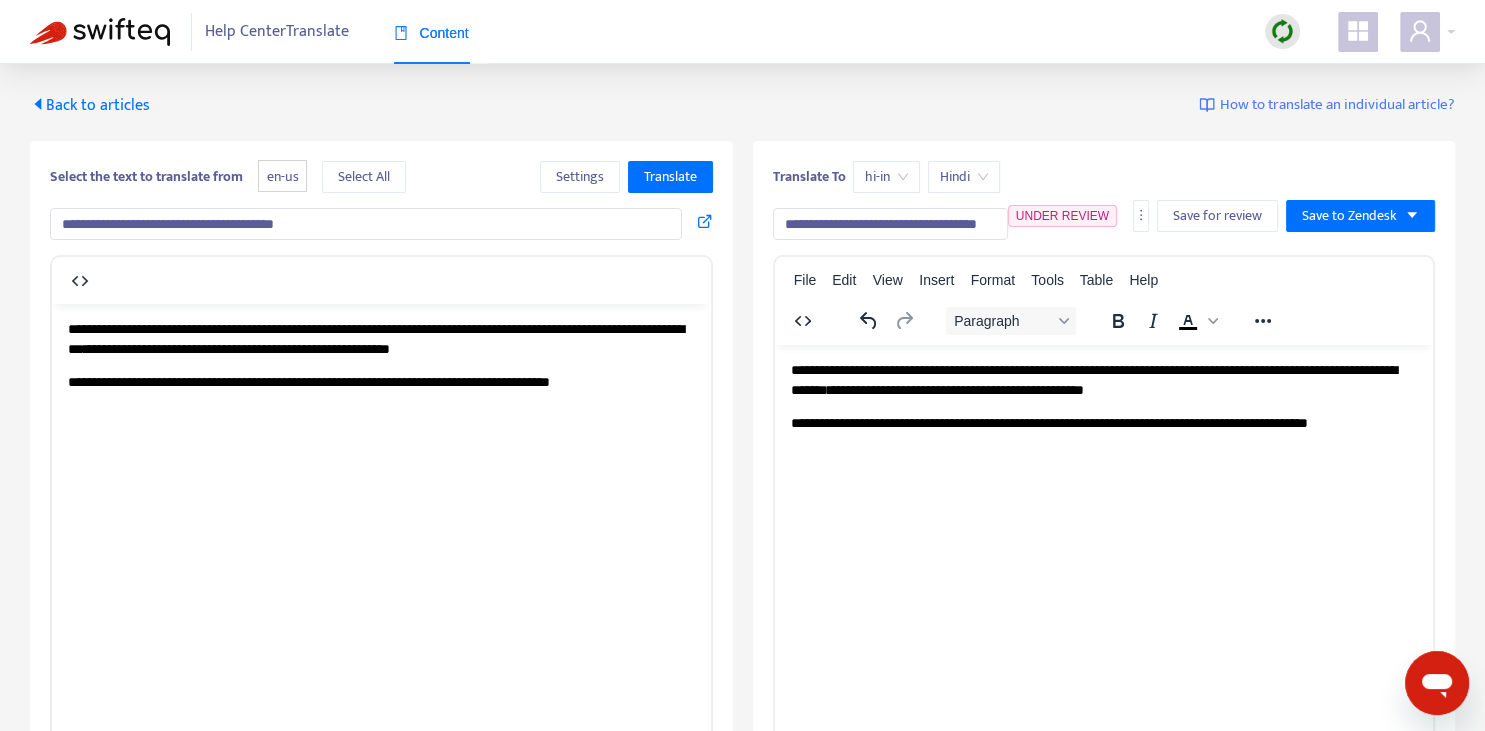drag, startPoint x: 833, startPoint y: 225, endPoint x: 846, endPoint y: 220, distance: 13.928389 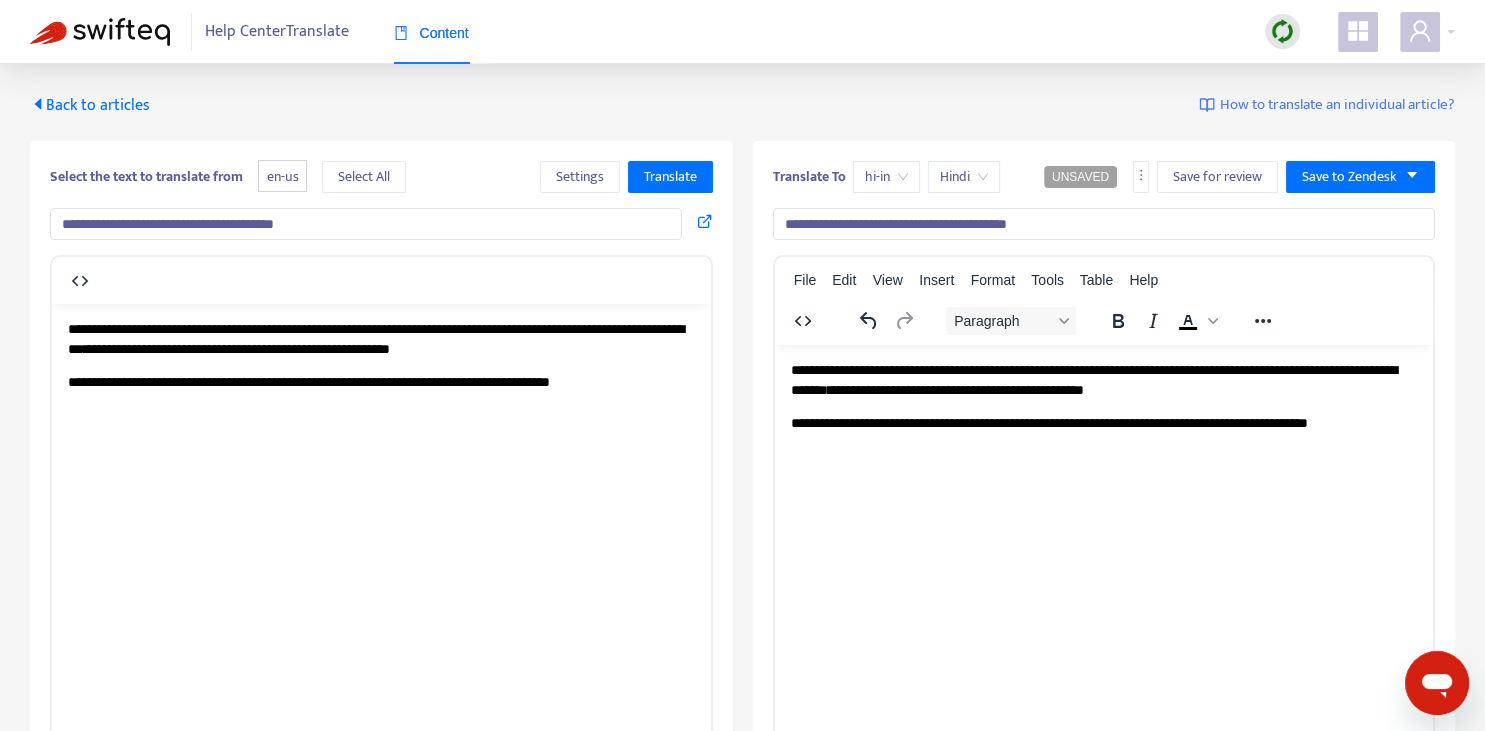type on "**********" 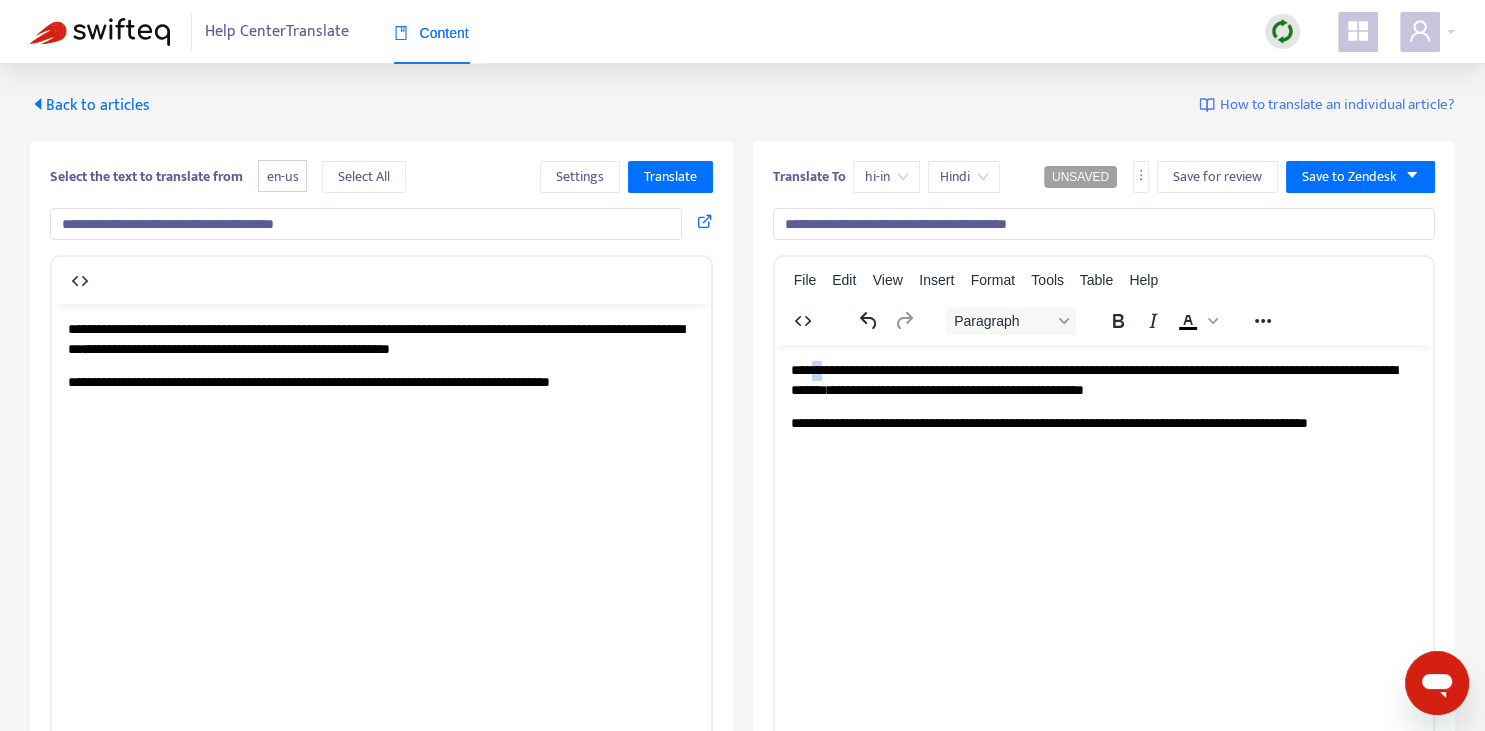 drag, startPoint x: 824, startPoint y: 365, endPoint x: 835, endPoint y: 365, distance: 11 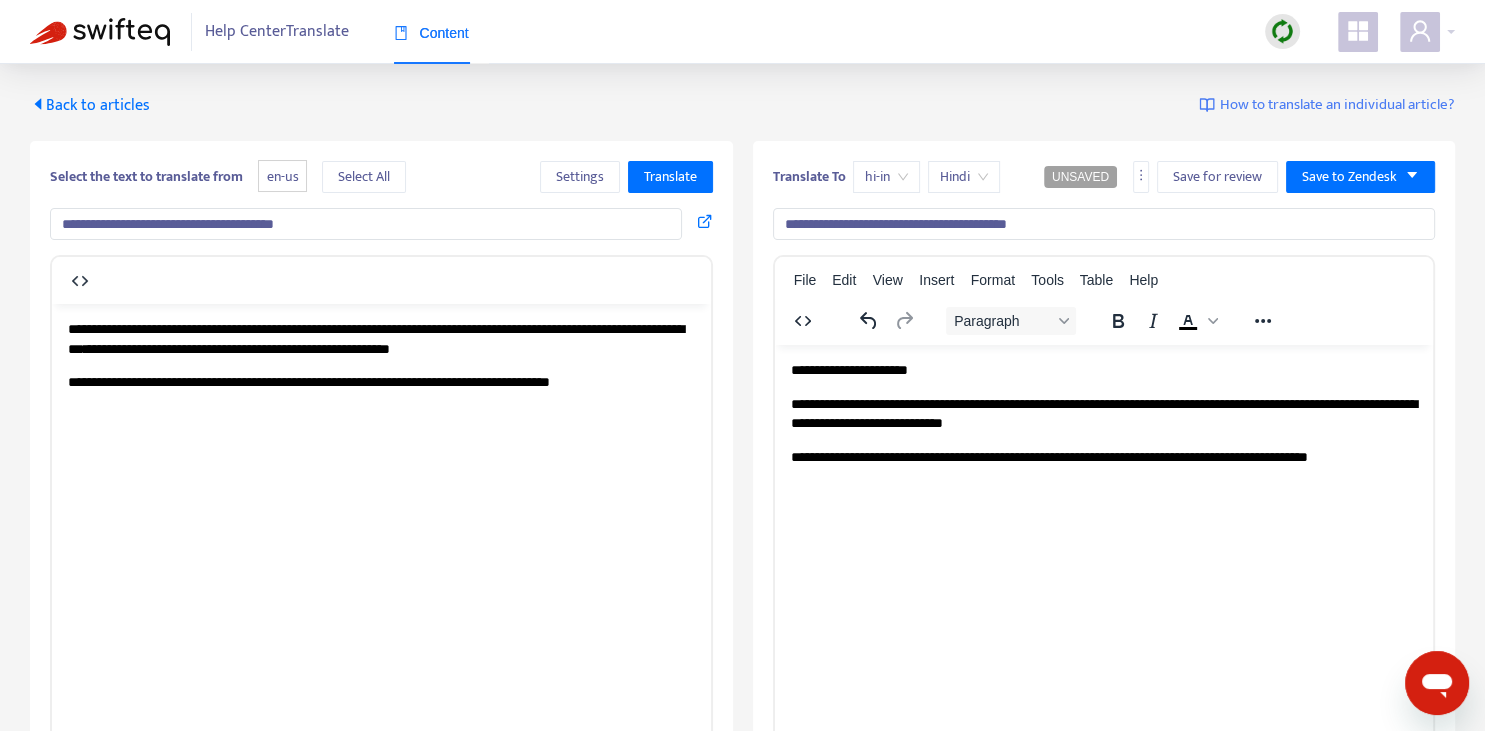type 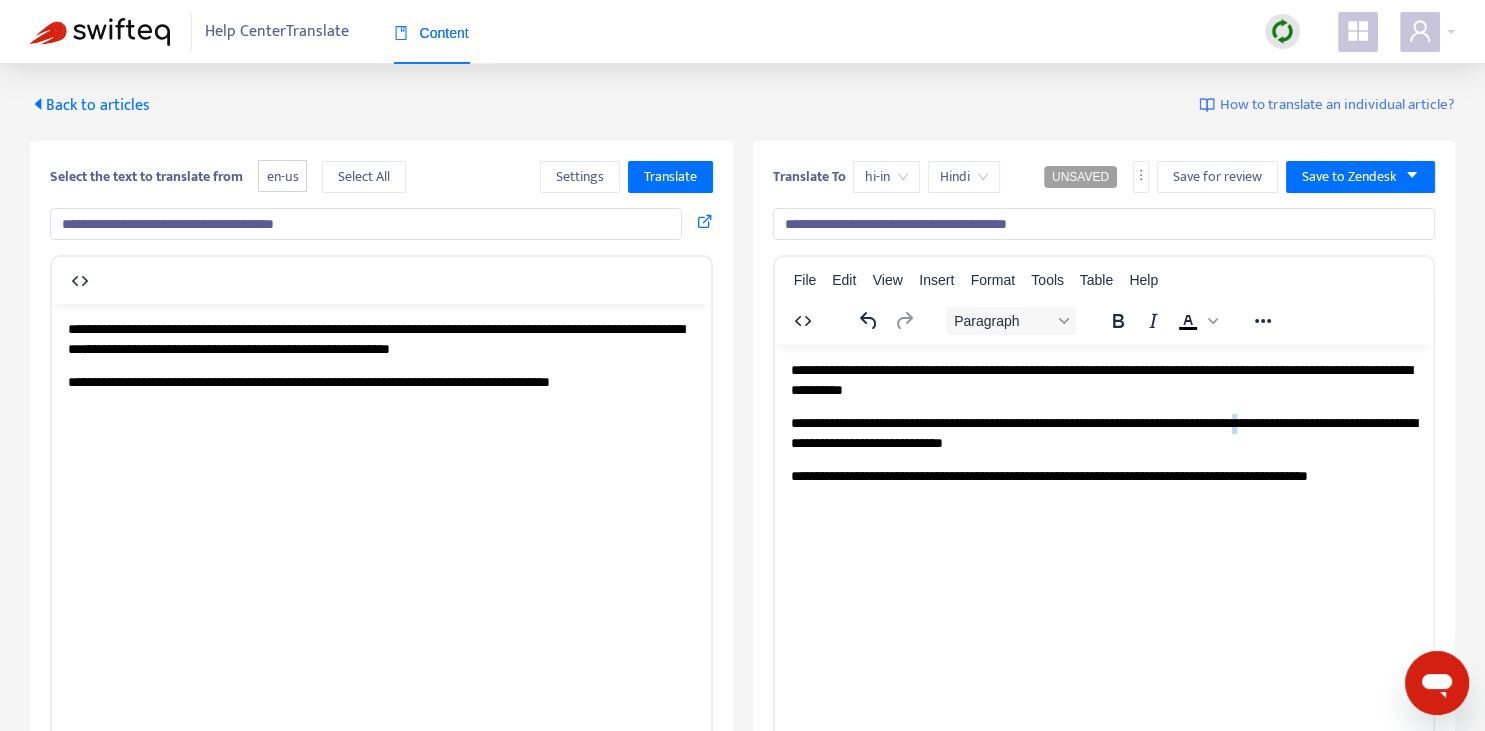 click on "**********" at bounding box center [1103, 432] 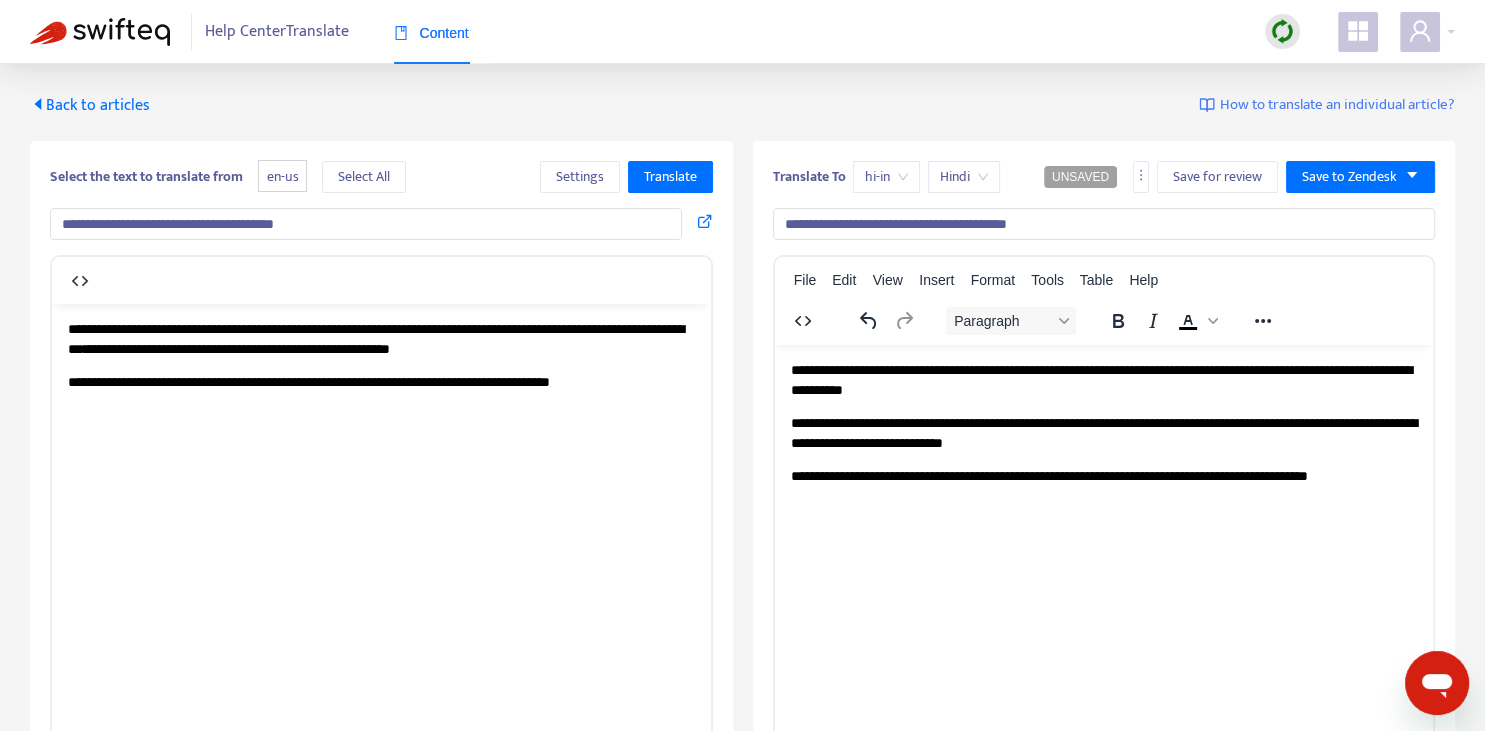 click on "**********" at bounding box center (1103, 379) 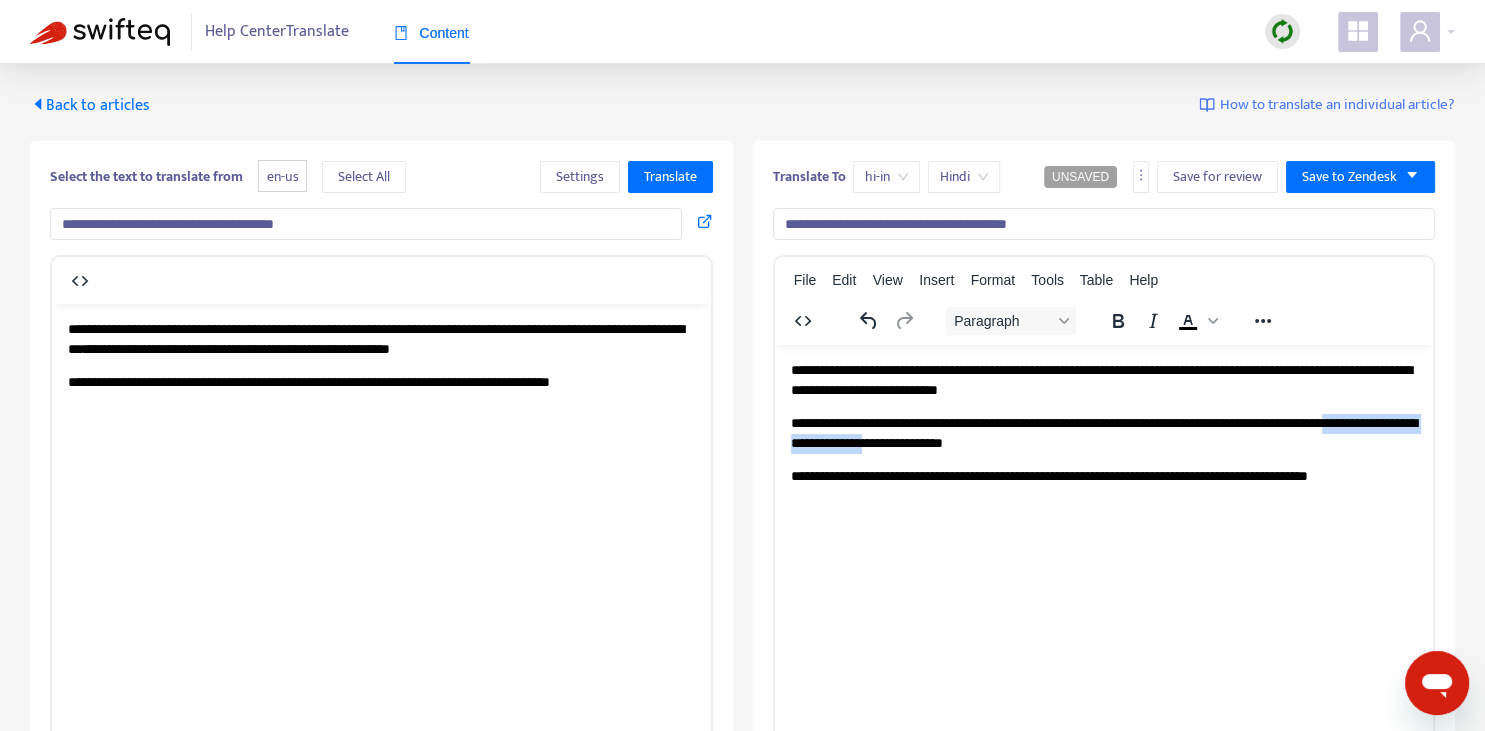 drag, startPoint x: 792, startPoint y: 442, endPoint x: 957, endPoint y: 449, distance: 165.14842 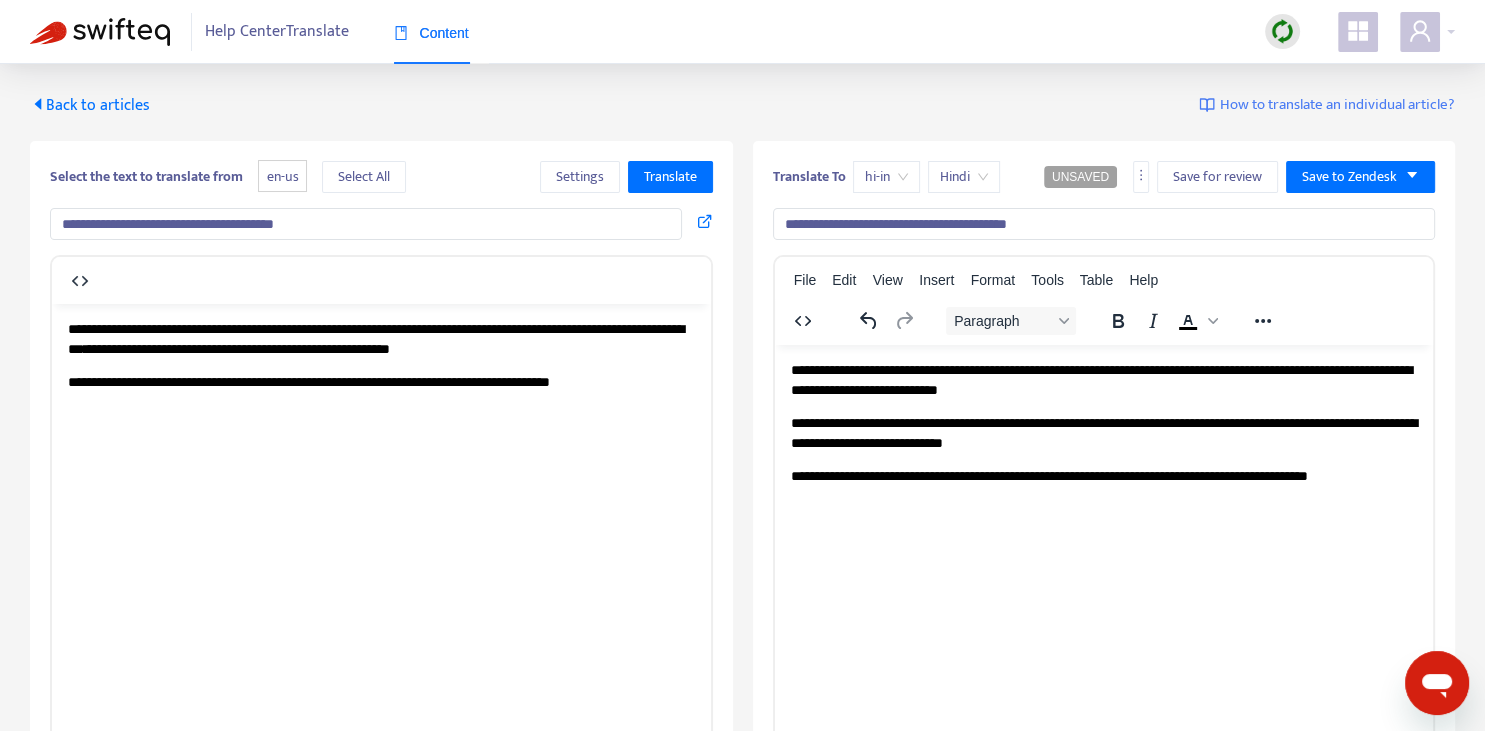 click on "**********" at bounding box center (1103, 379) 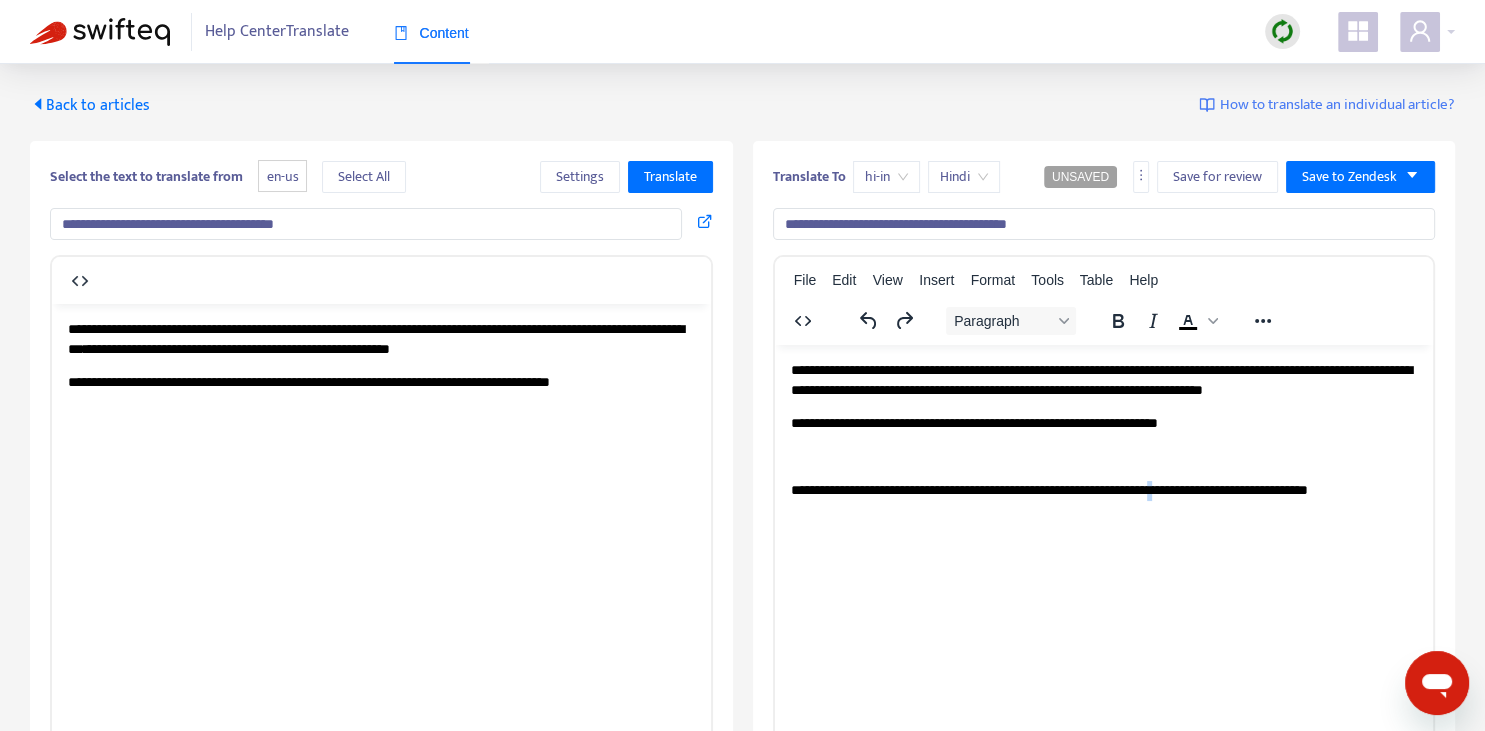 copy on "*" 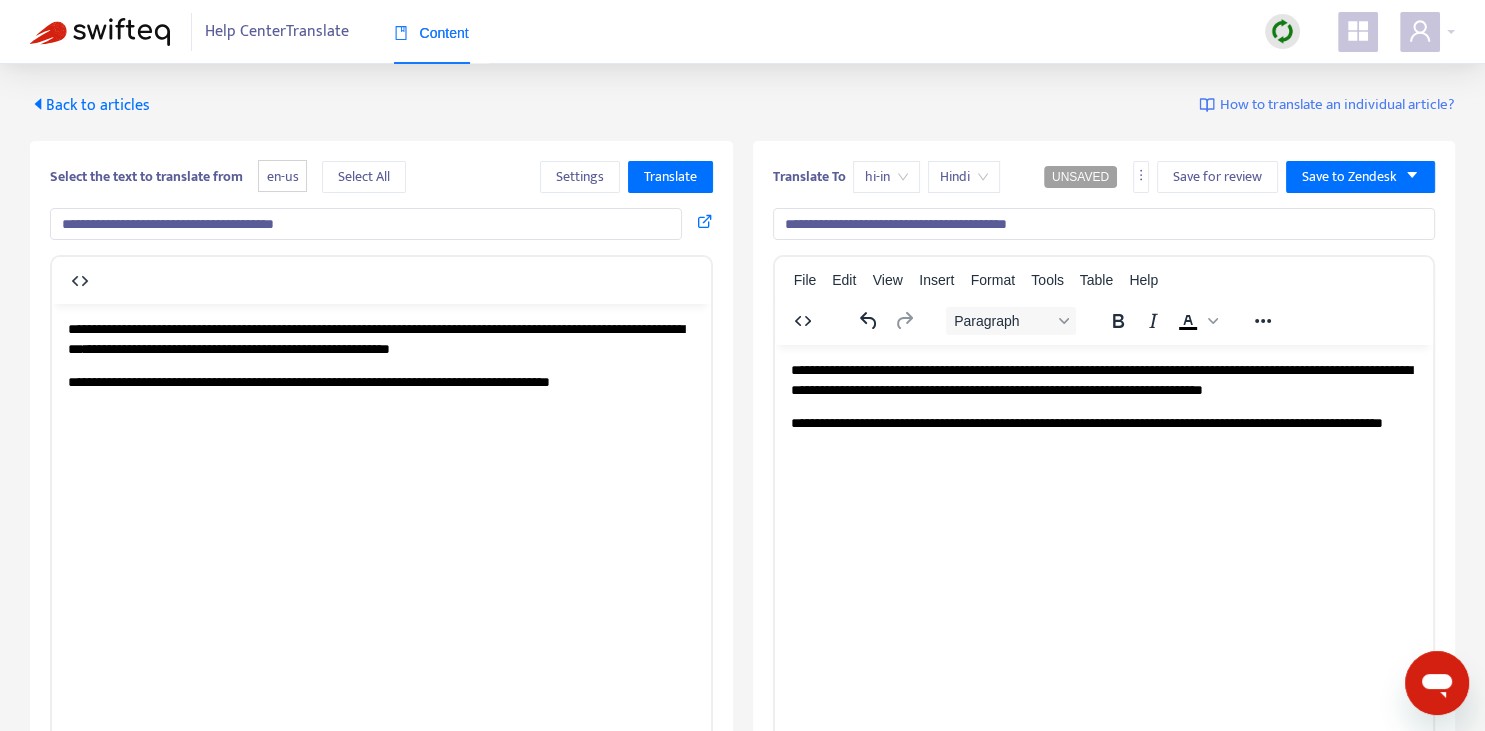 click on "**********" at bounding box center (1103, 379) 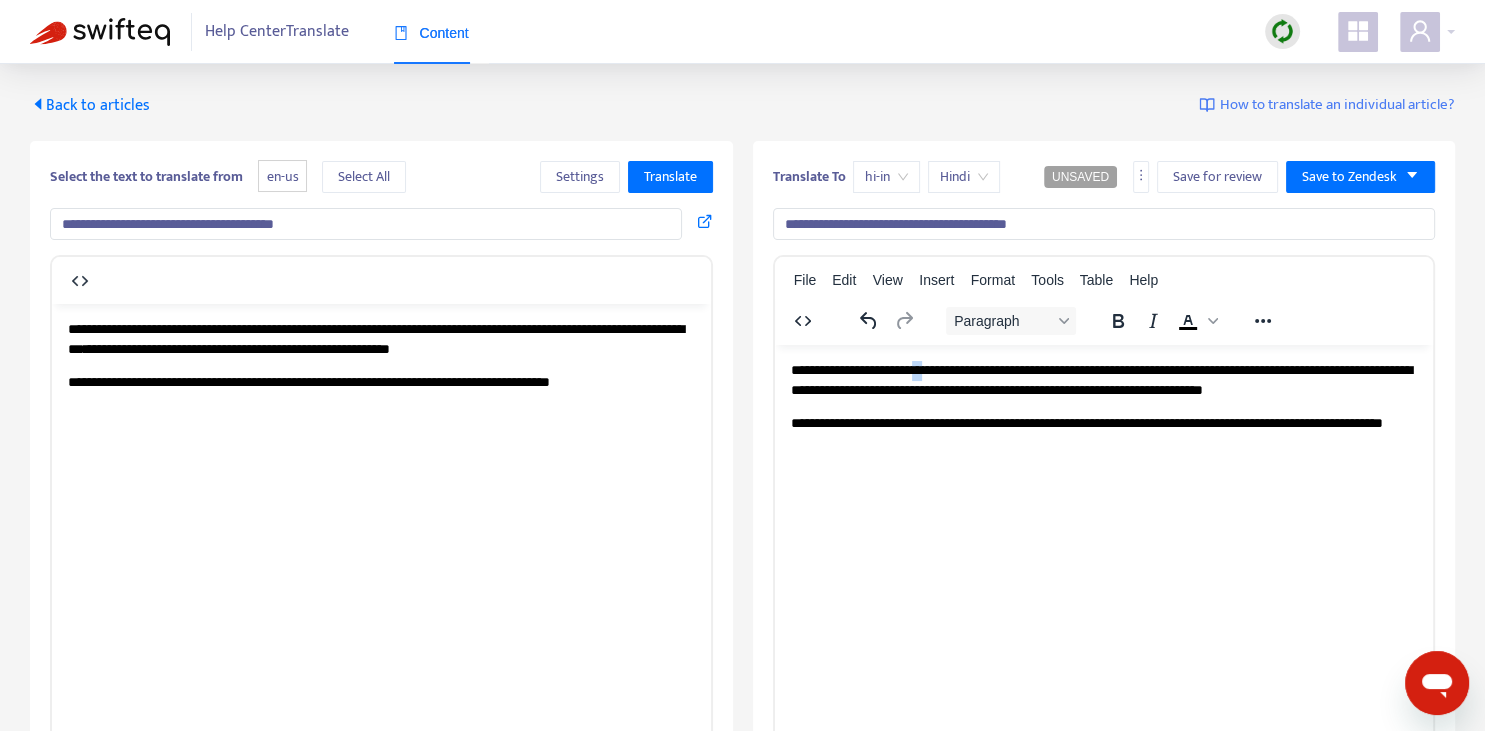 click on "**********" at bounding box center (1103, 379) 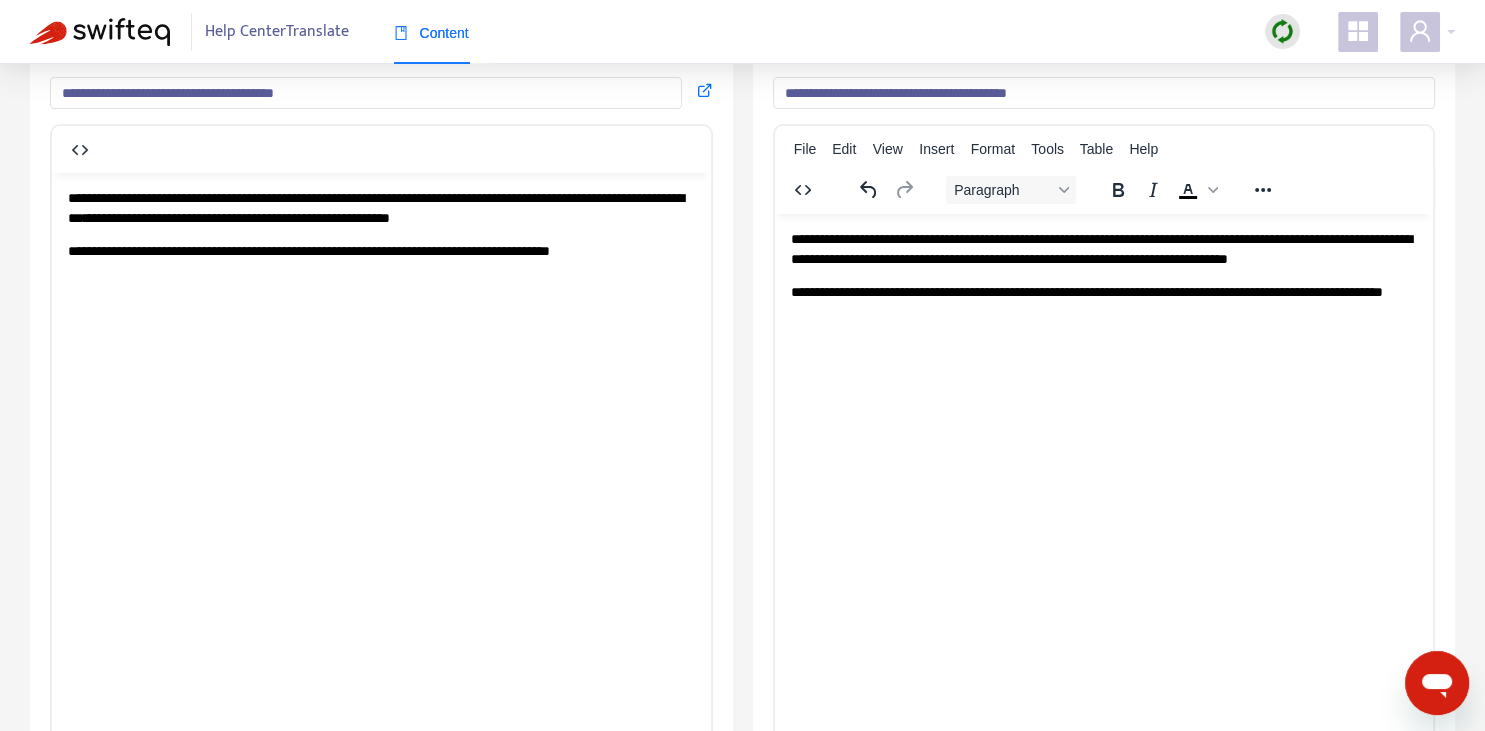 scroll, scrollTop: 140, scrollLeft: 0, axis: vertical 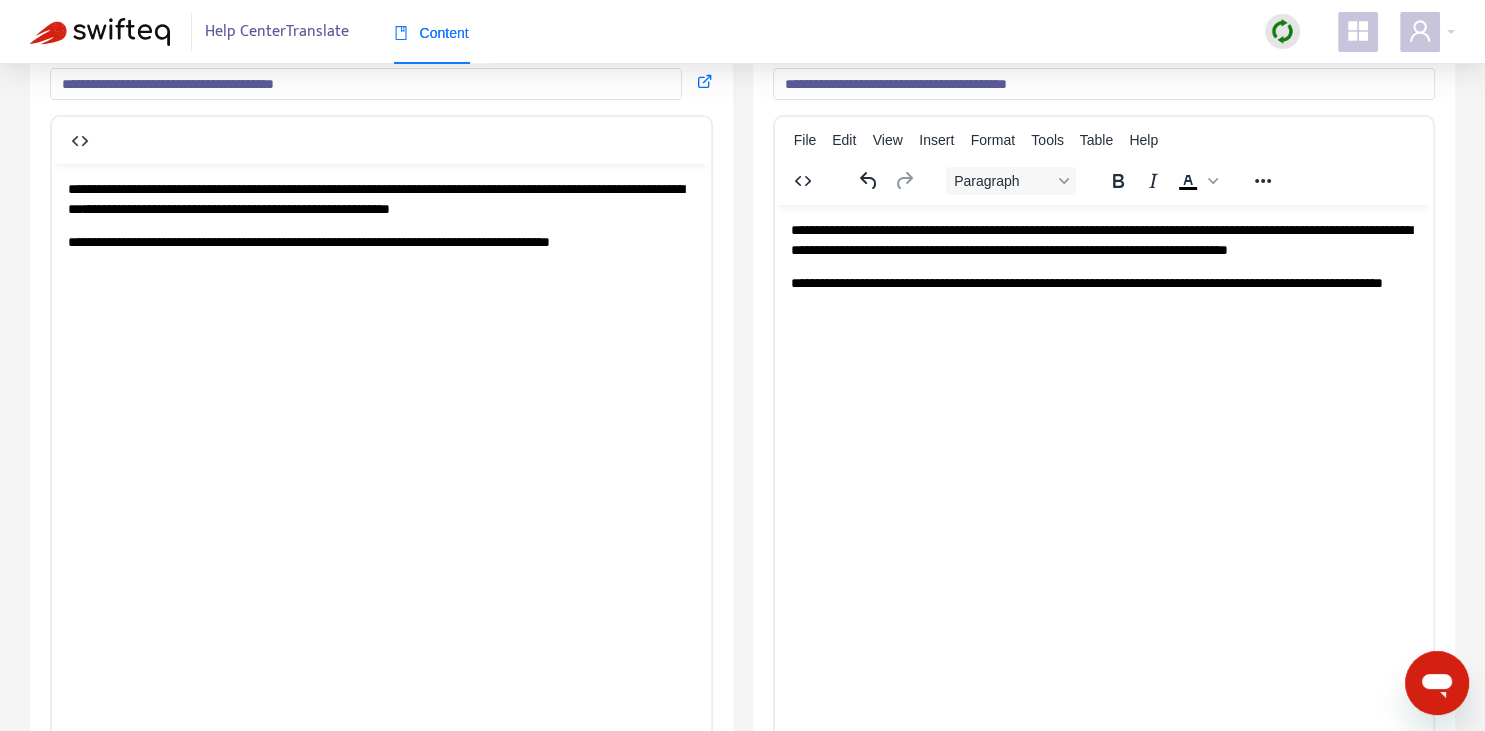 click on "**********" at bounding box center (1103, 266) 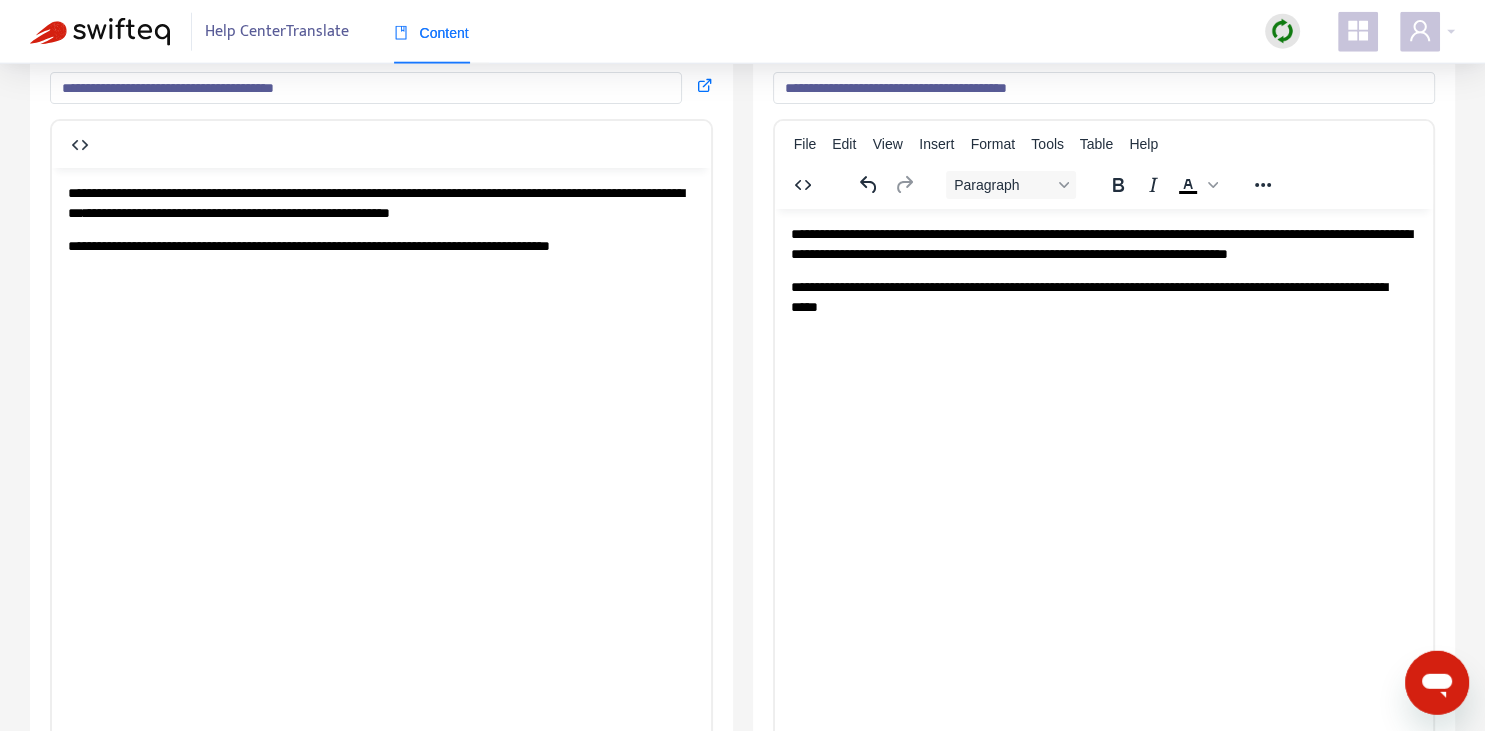 scroll, scrollTop: 0, scrollLeft: 0, axis: both 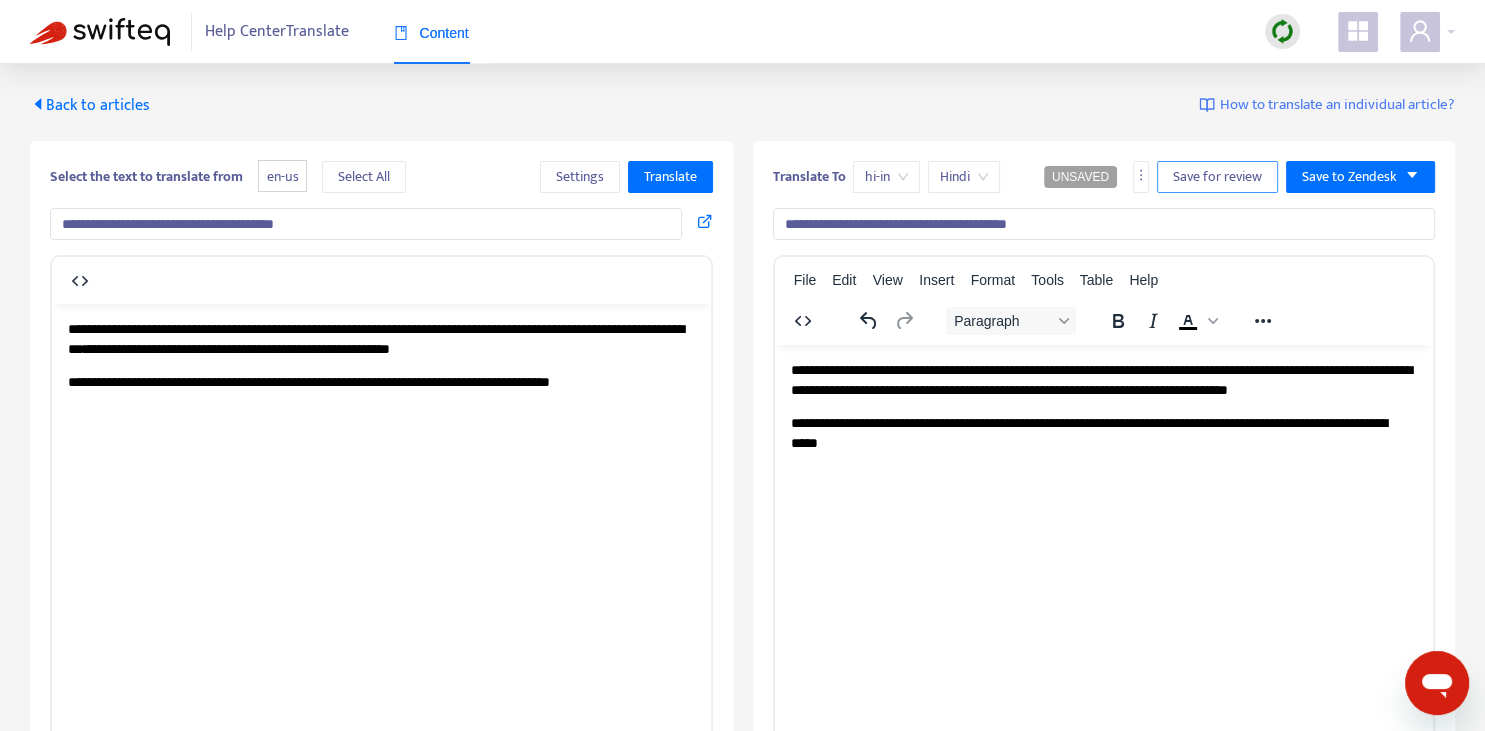 click on "Save for review" at bounding box center (1217, 177) 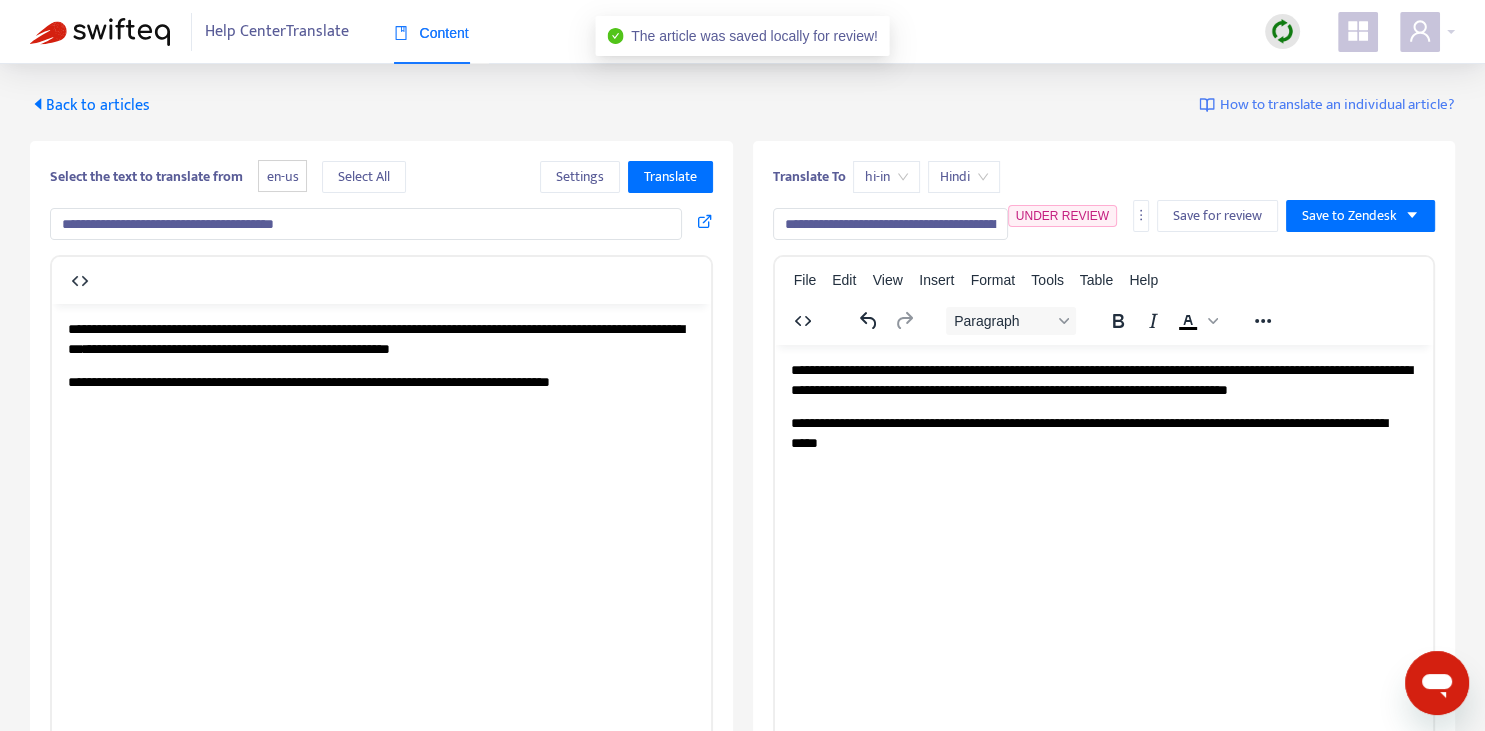 click on "Back to articles" at bounding box center (90, 105) 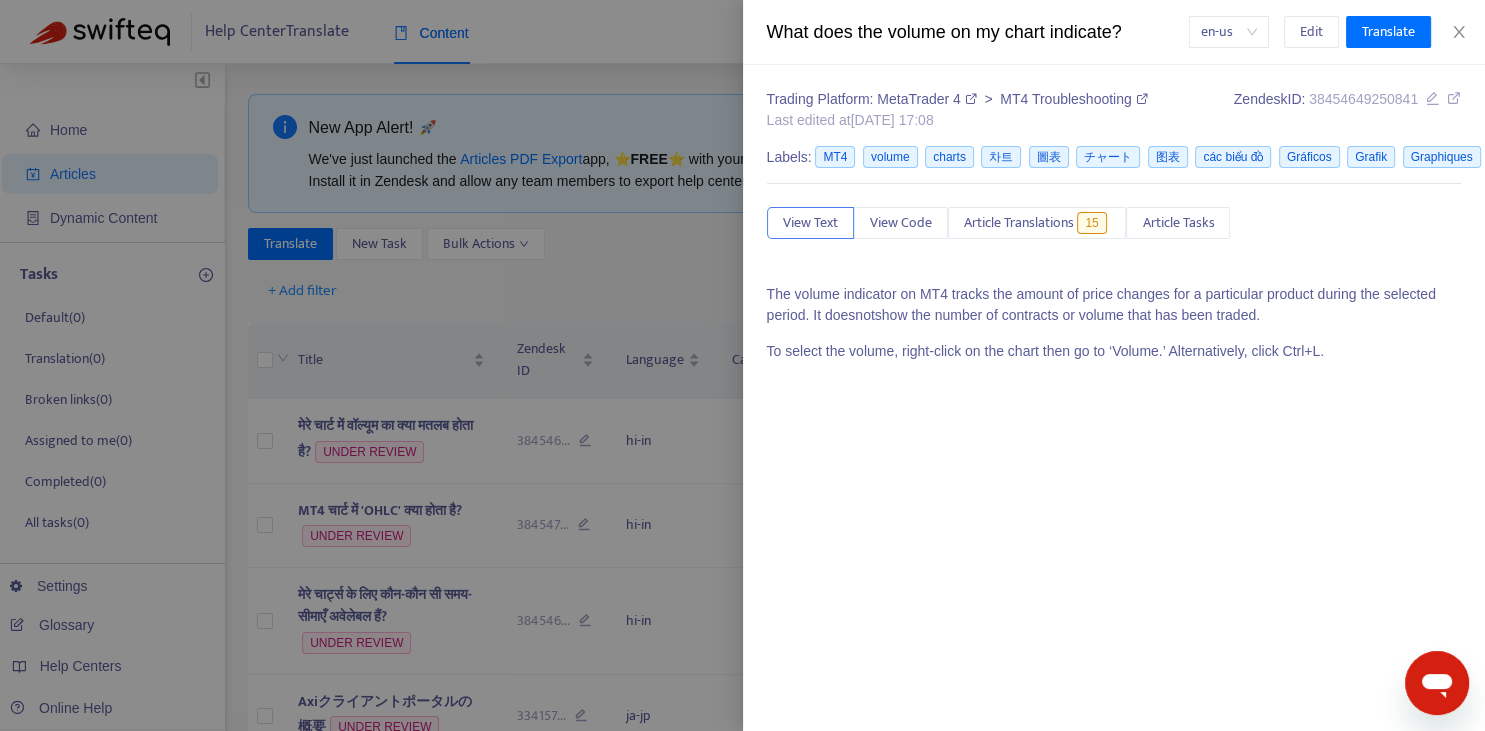 click at bounding box center [742, 365] 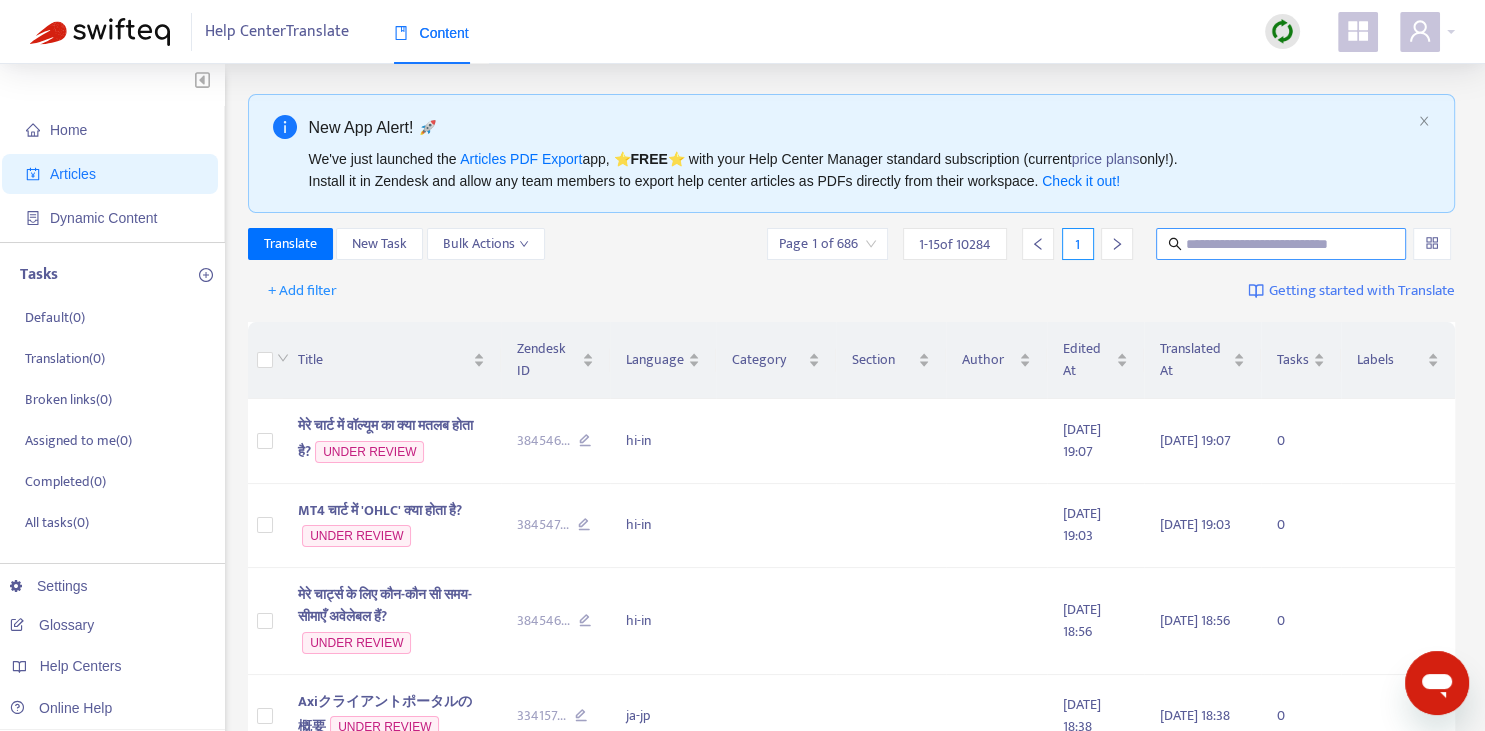 click at bounding box center [1282, 244] 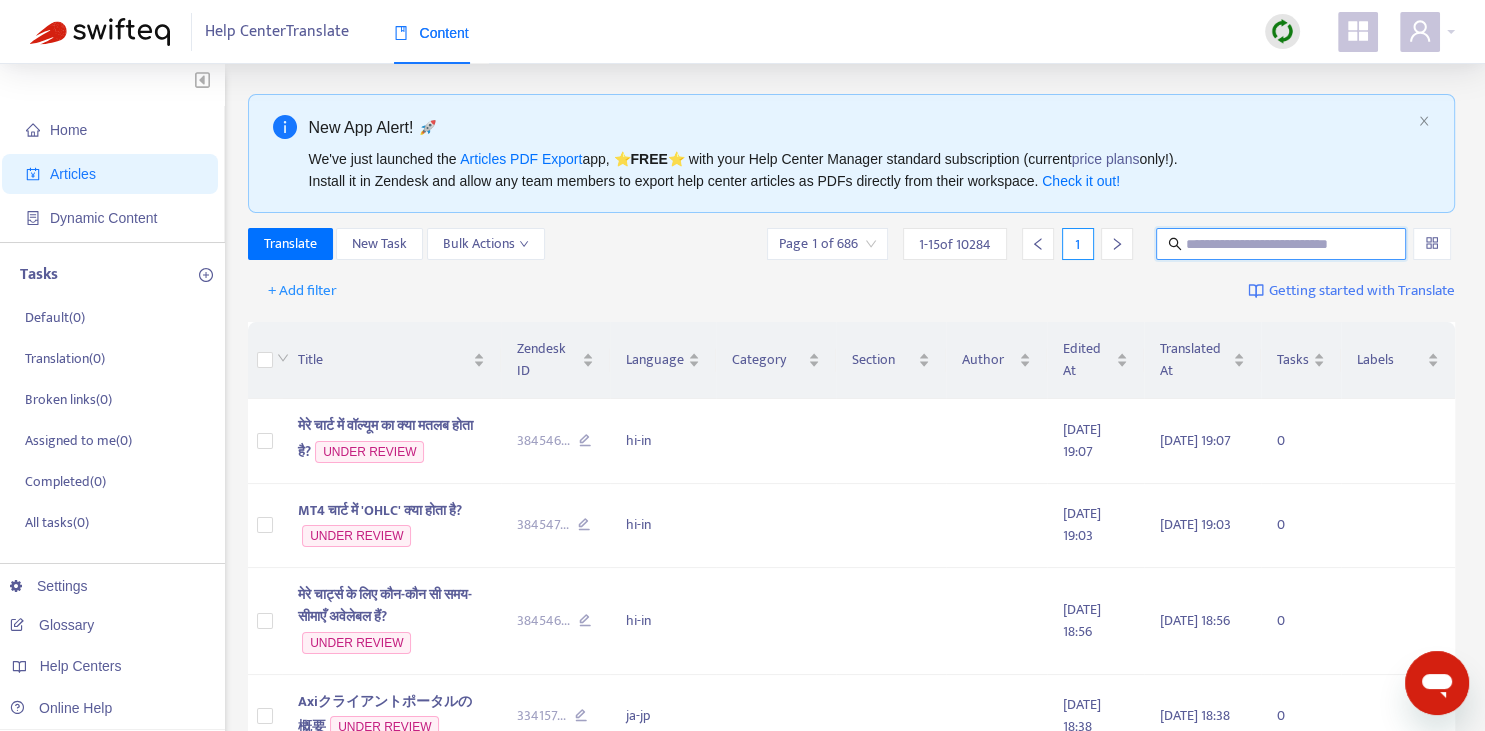 paste on "**********" 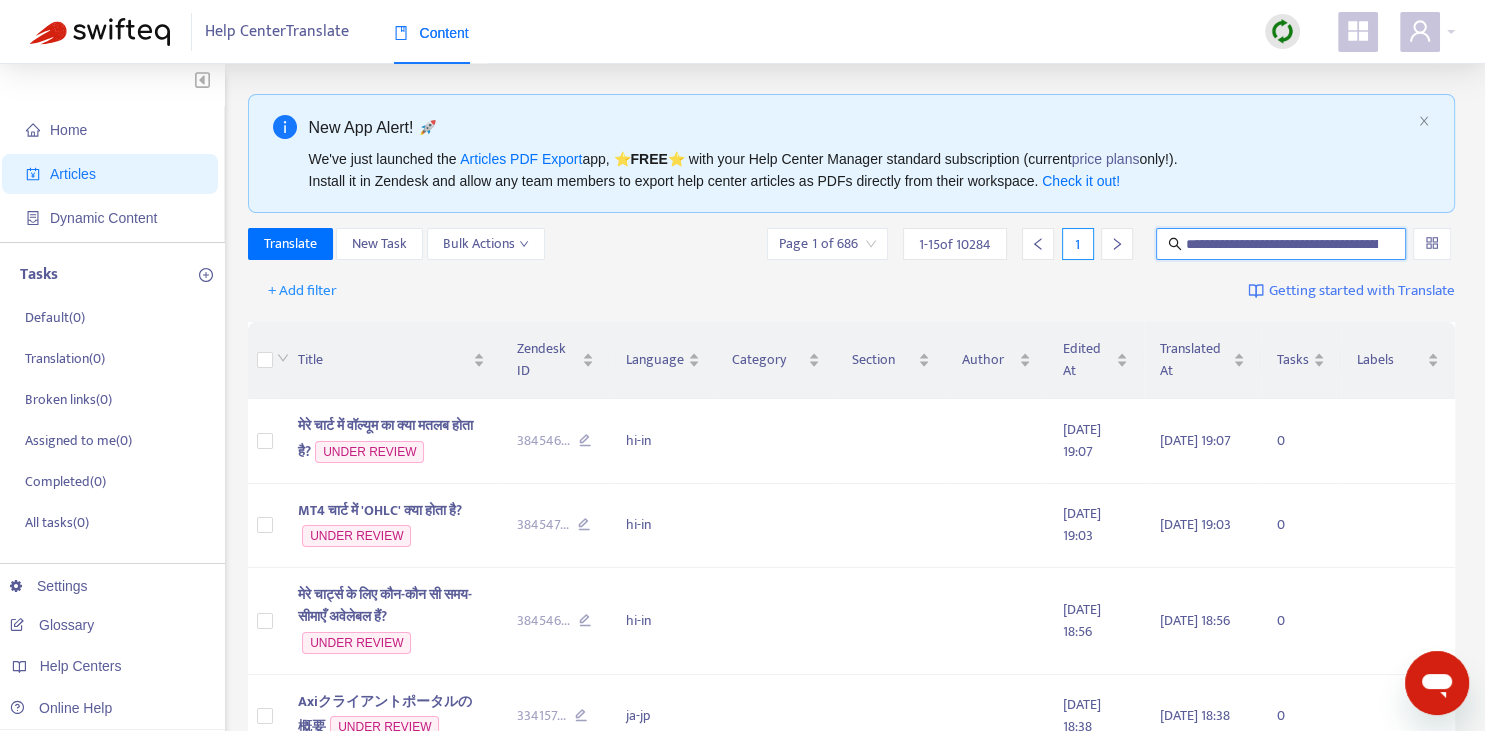 scroll, scrollTop: 0, scrollLeft: 124, axis: horizontal 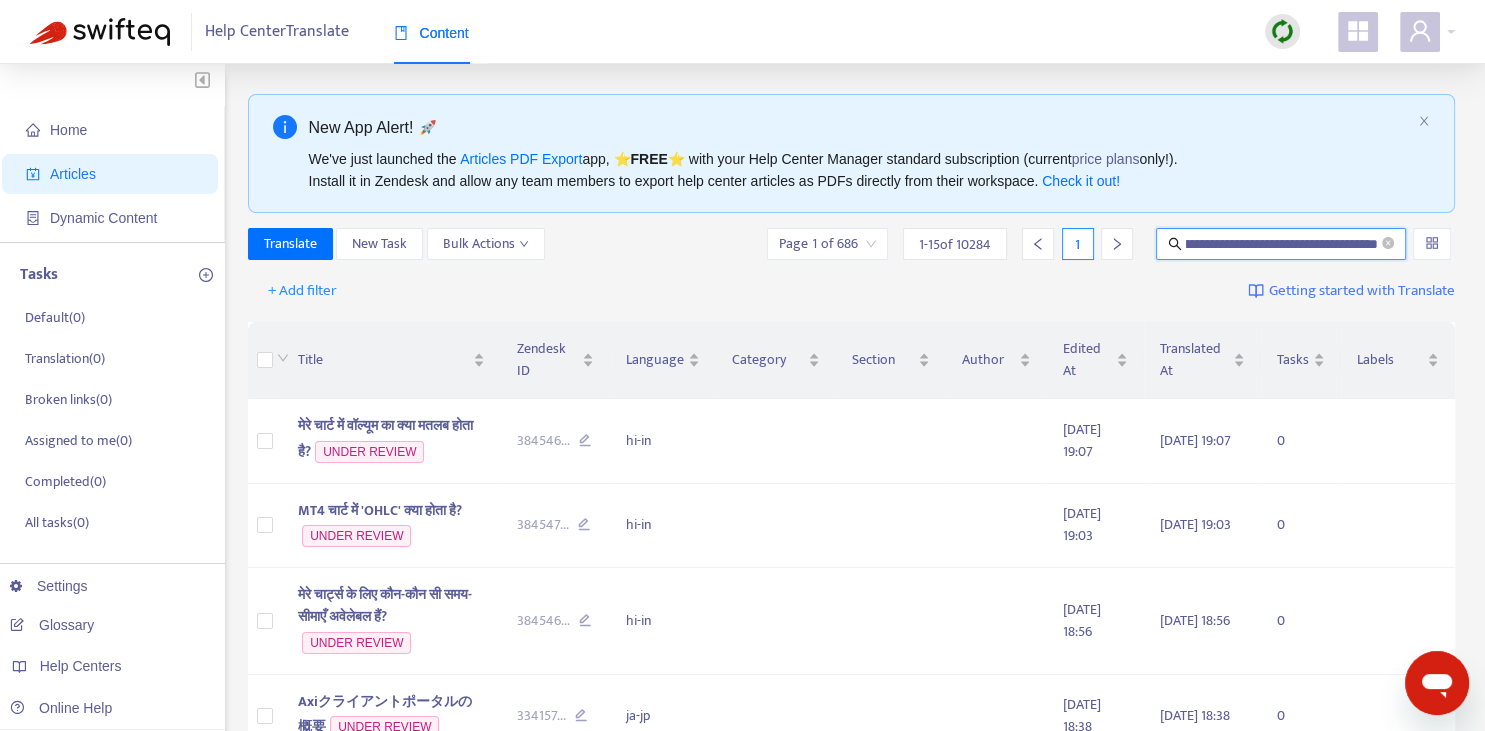 type on "**********" 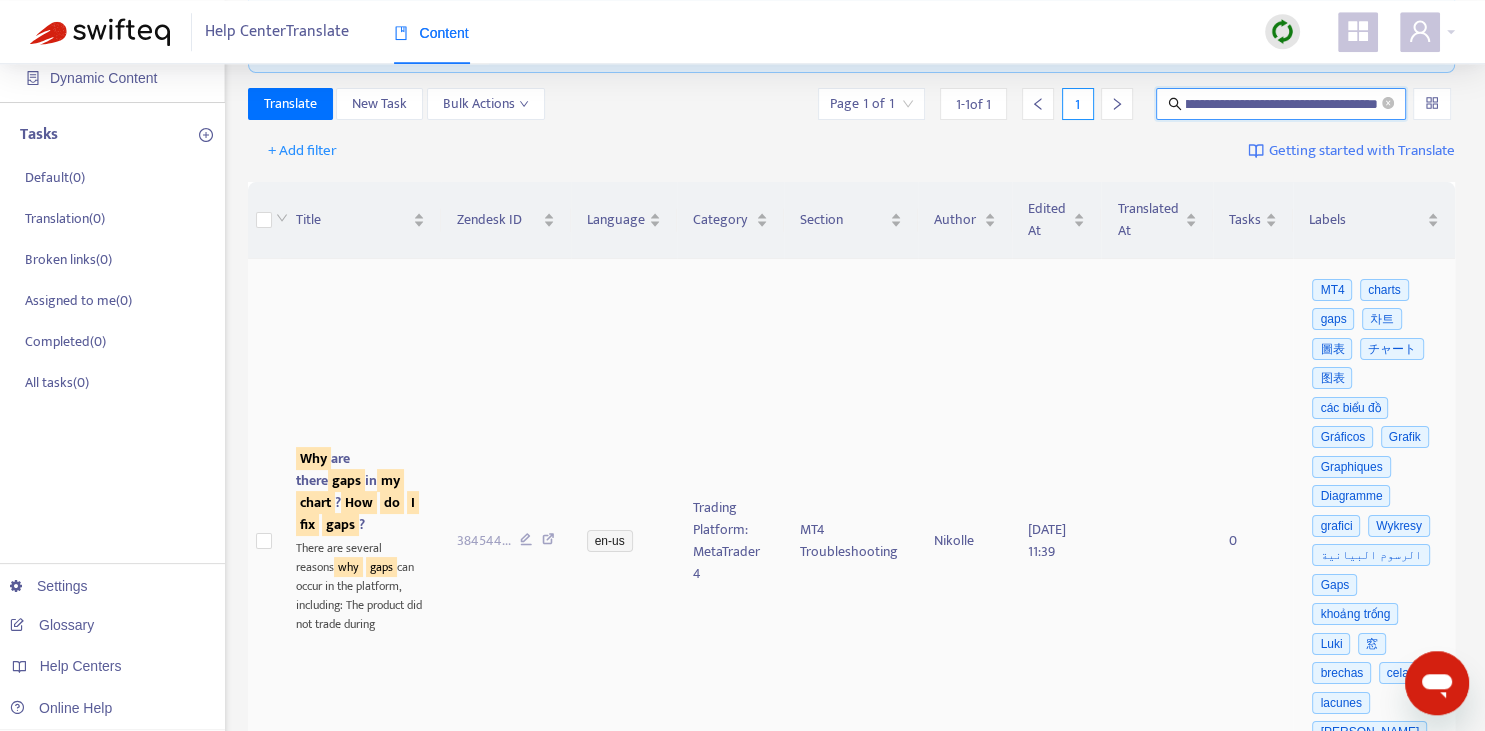 scroll, scrollTop: 140, scrollLeft: 0, axis: vertical 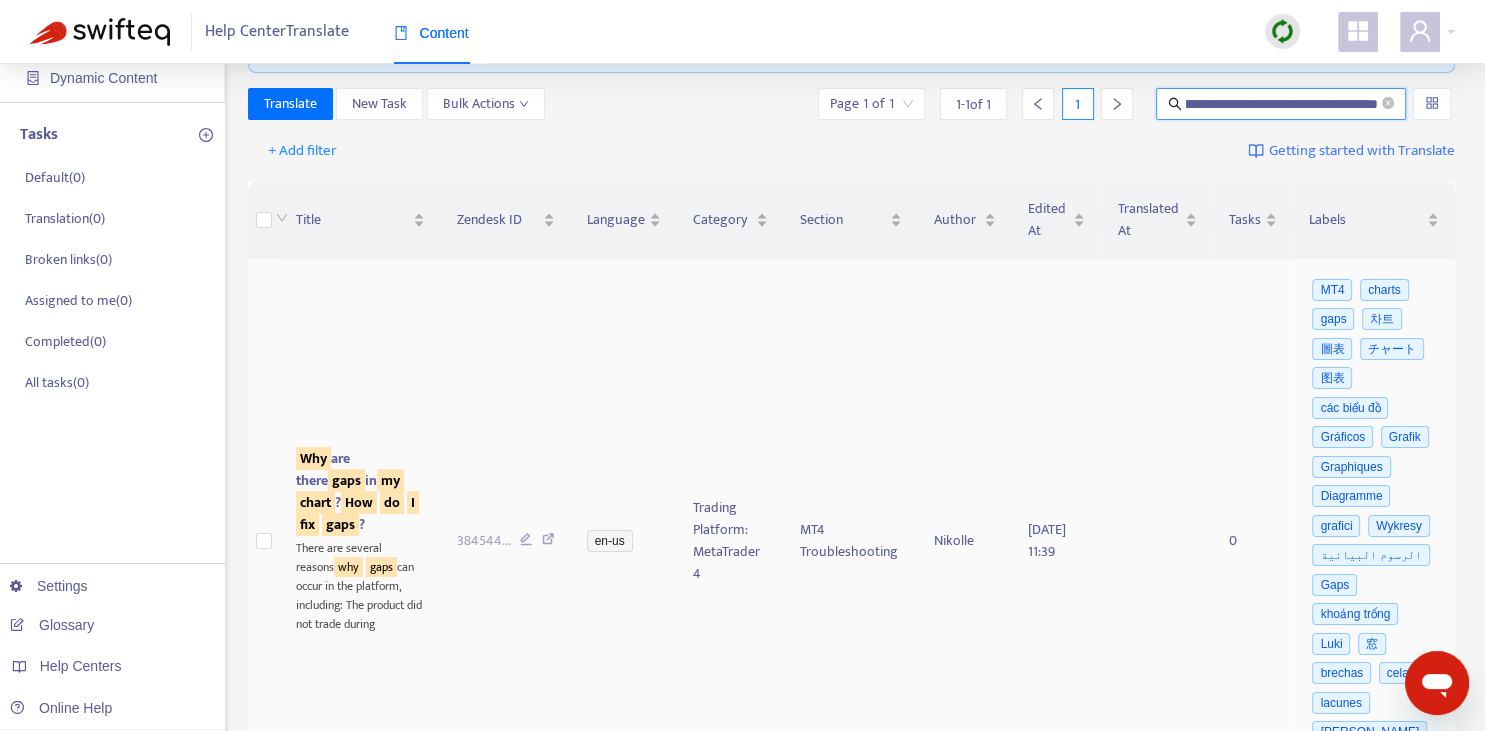 click on "Why  are there  gaps  in  my   chart ?  How   do   I   fix   gaps ?" at bounding box center [357, 491] 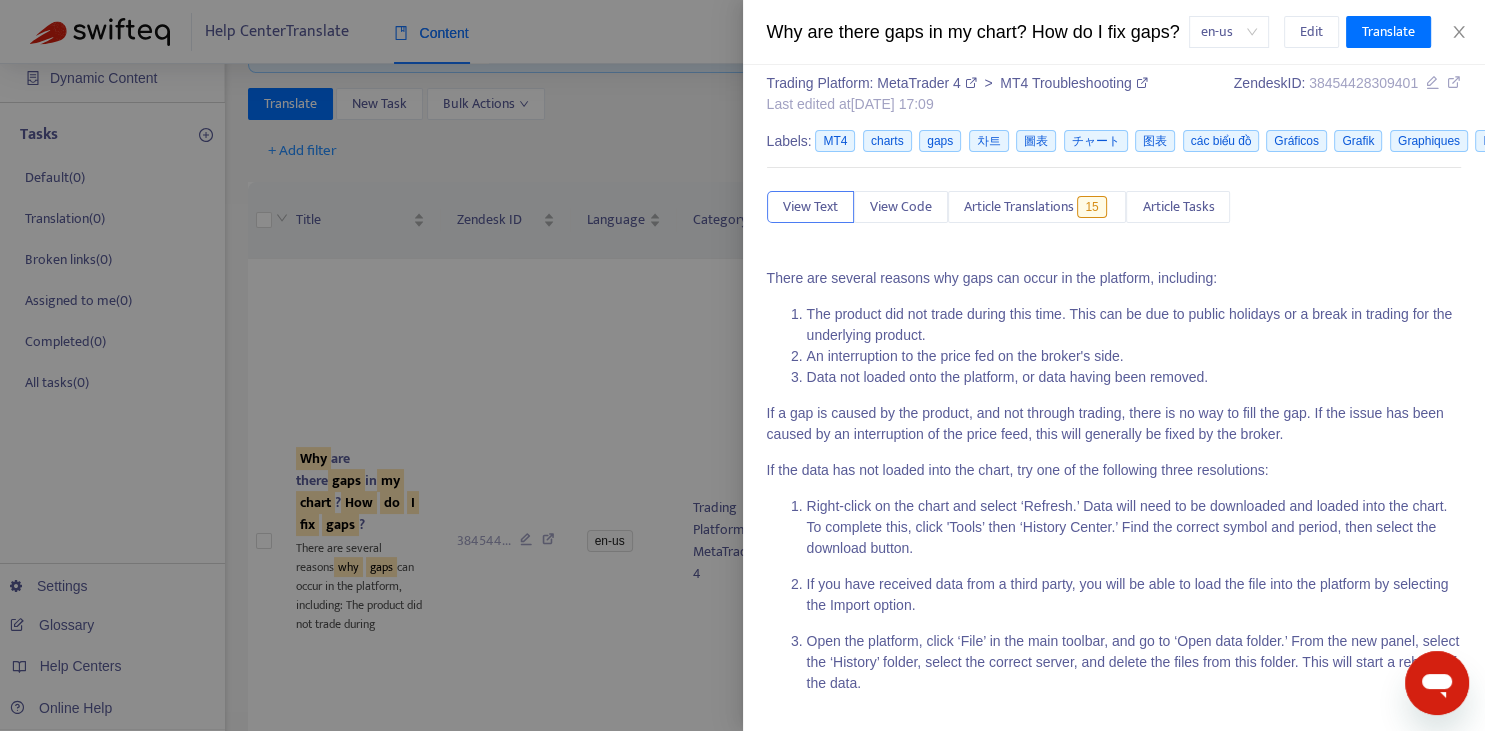 scroll, scrollTop: 18, scrollLeft: 0, axis: vertical 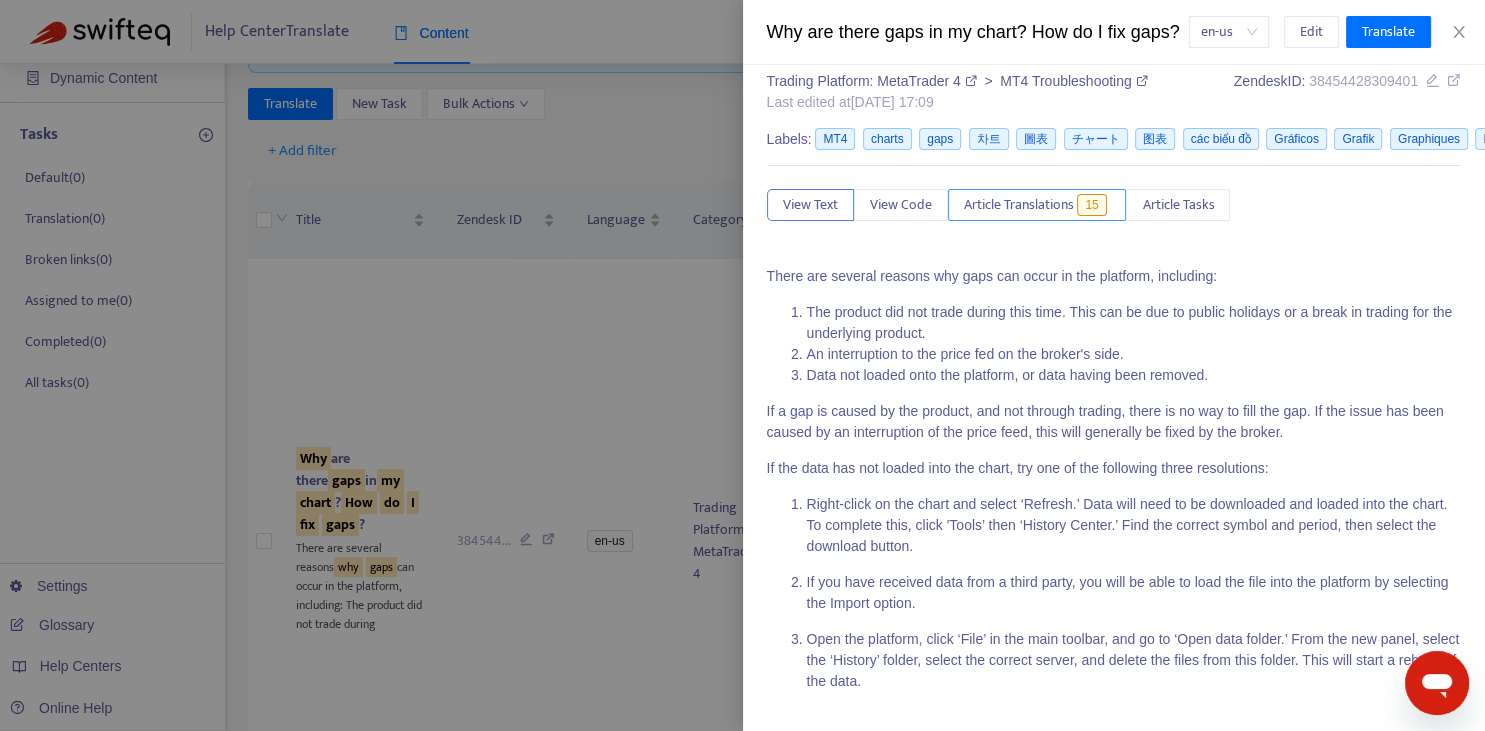 click on "Article Translations" at bounding box center (1019, 205) 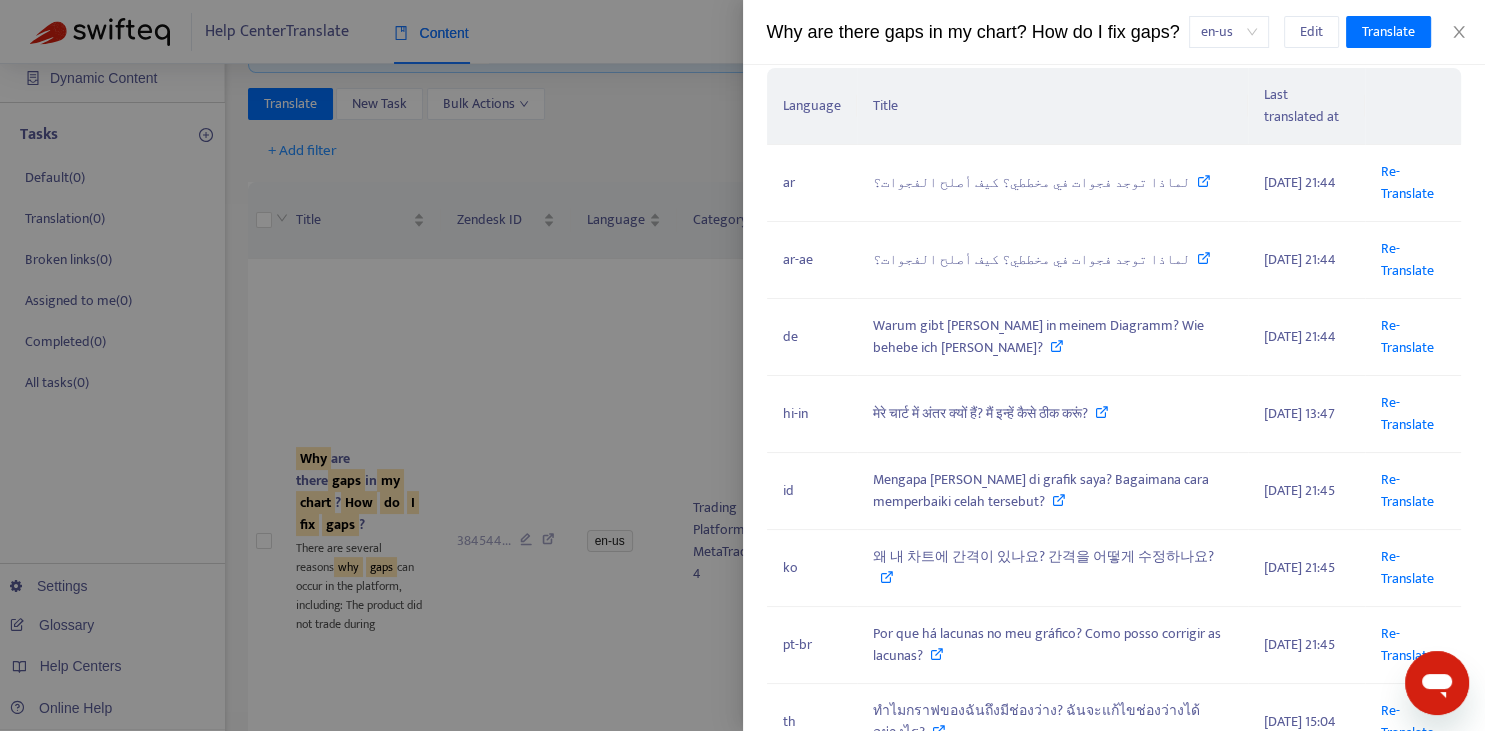 scroll, scrollTop: 312, scrollLeft: 0, axis: vertical 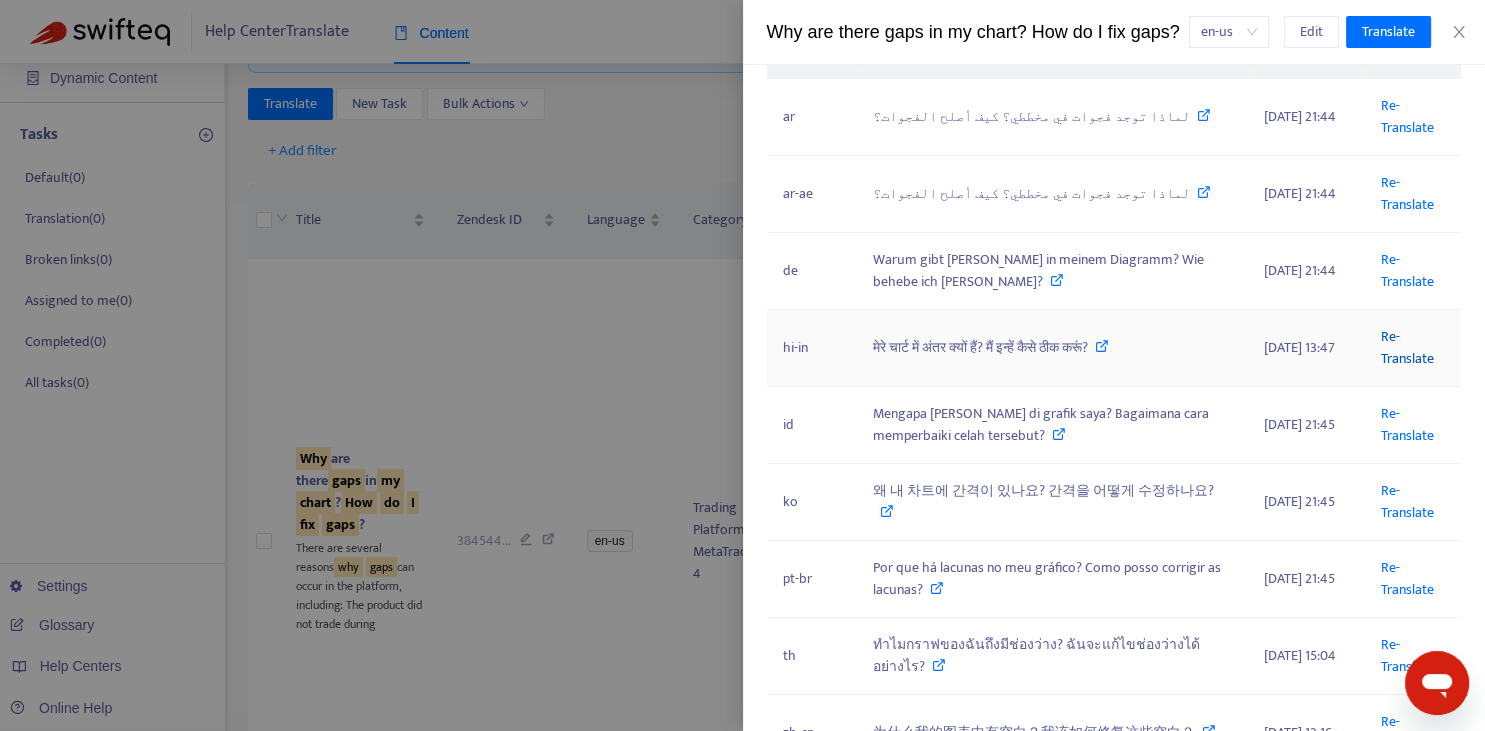 click on "Re-Translate" at bounding box center (1407, 347) 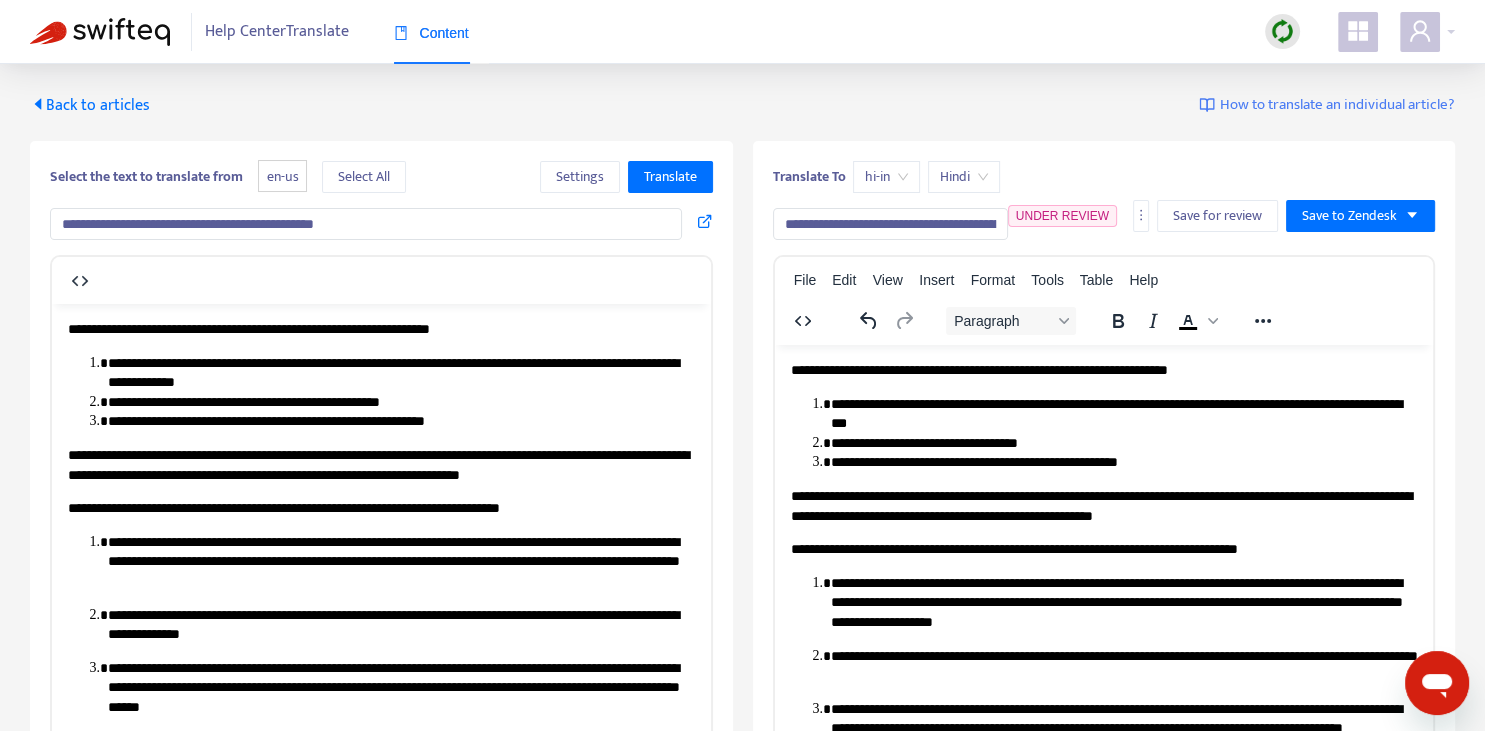 scroll, scrollTop: 343, scrollLeft: 0, axis: vertical 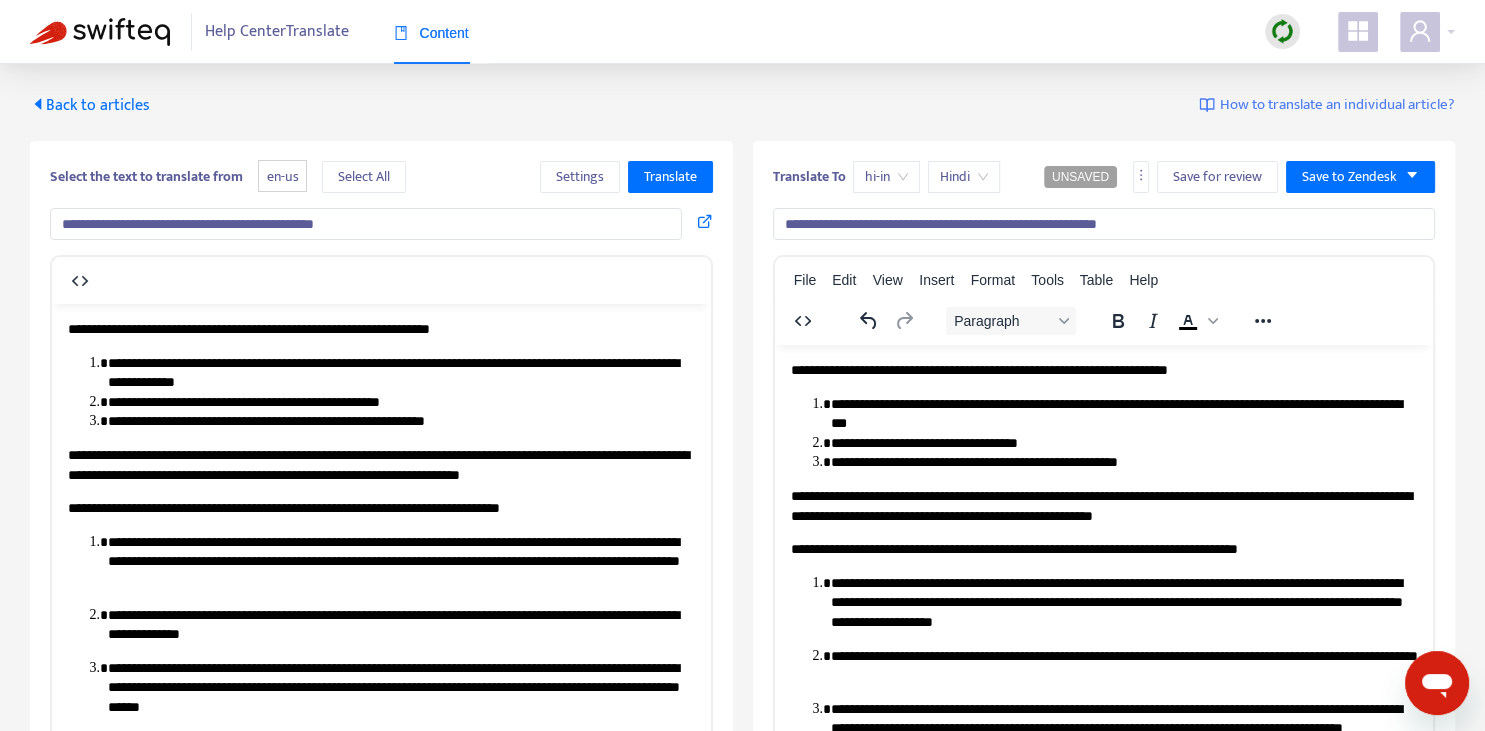 type on "**********" 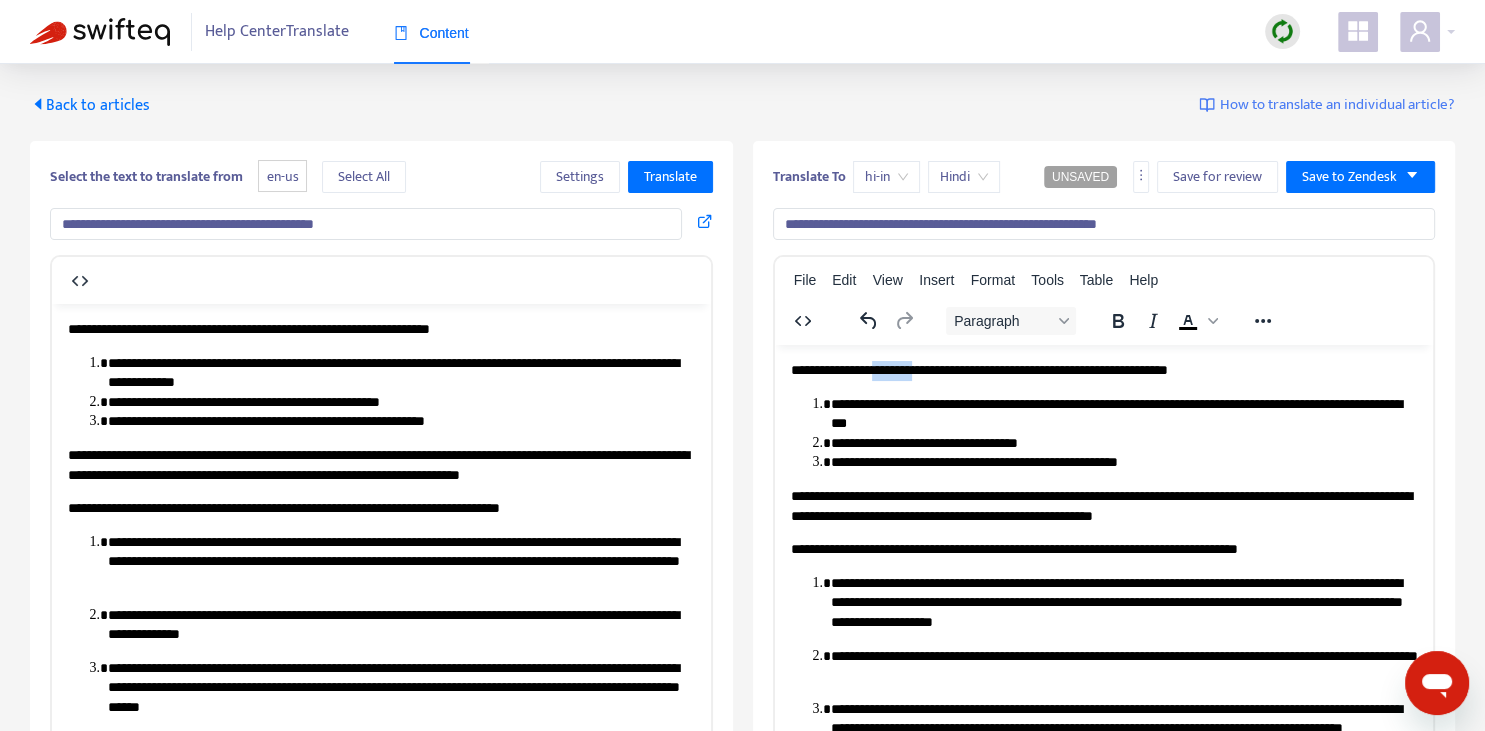 drag, startPoint x: 858, startPoint y: 368, endPoint x: 905, endPoint y: 364, distance: 47.169907 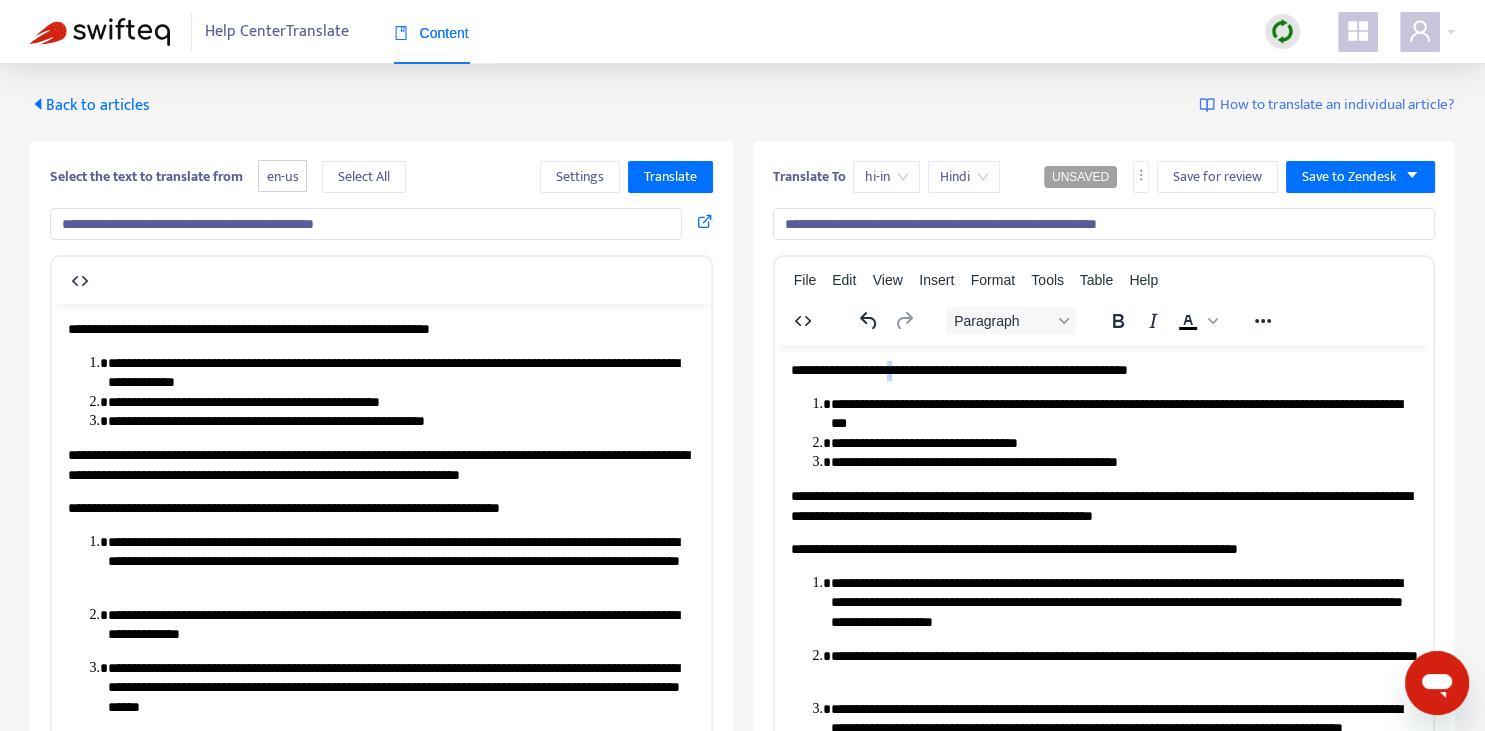 click on "**********" at bounding box center (1103, 370) 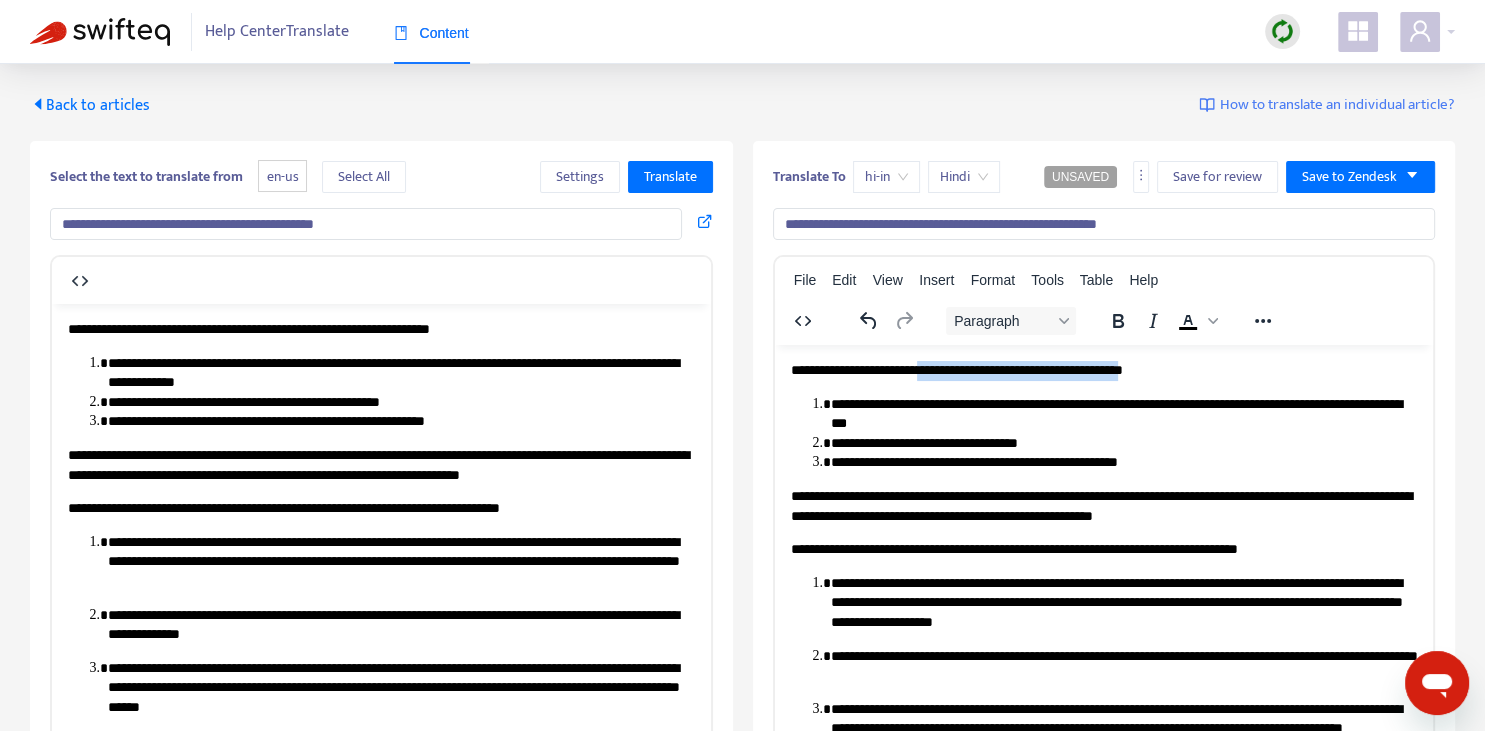 drag, startPoint x: 901, startPoint y: 368, endPoint x: 1130, endPoint y: 365, distance: 229.01965 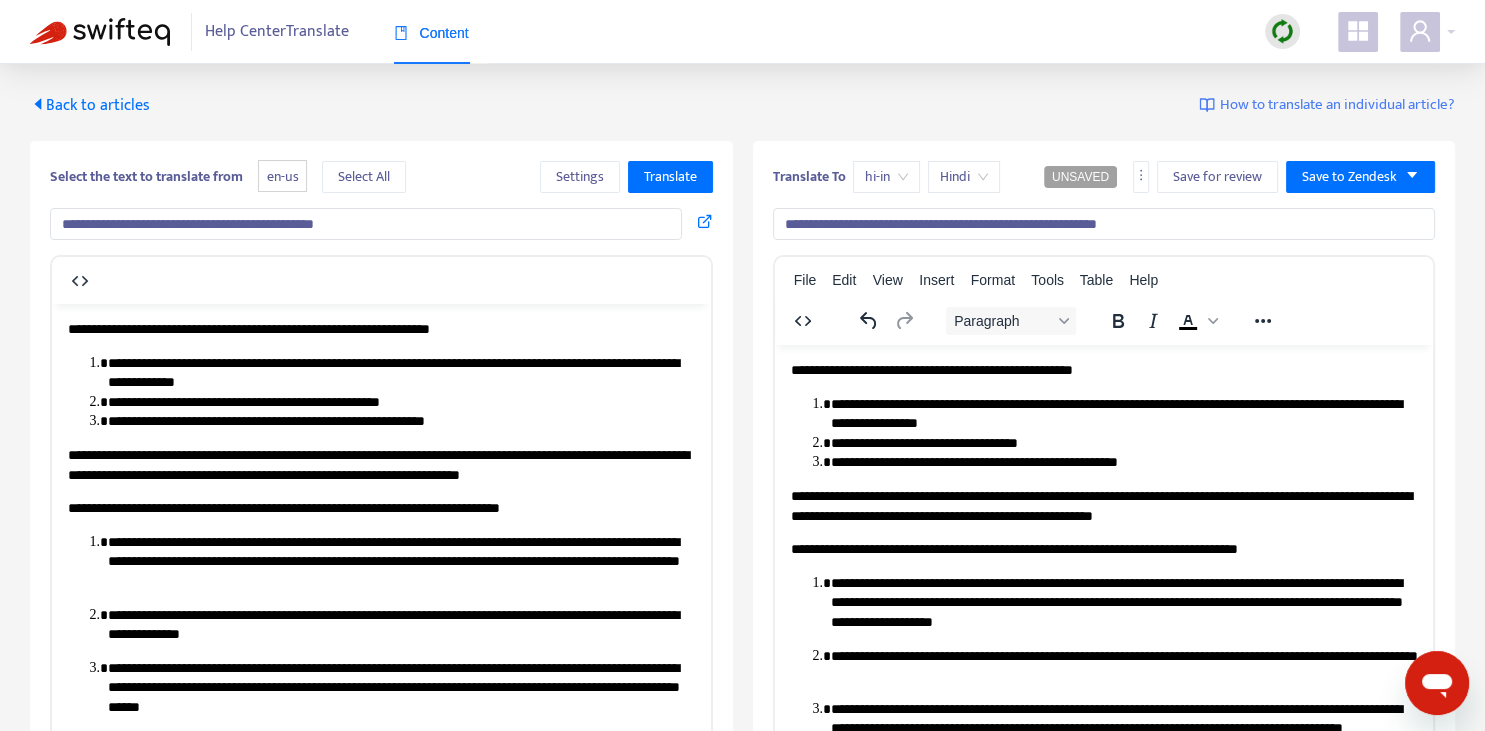 click on "**********" at bounding box center (1123, 413) 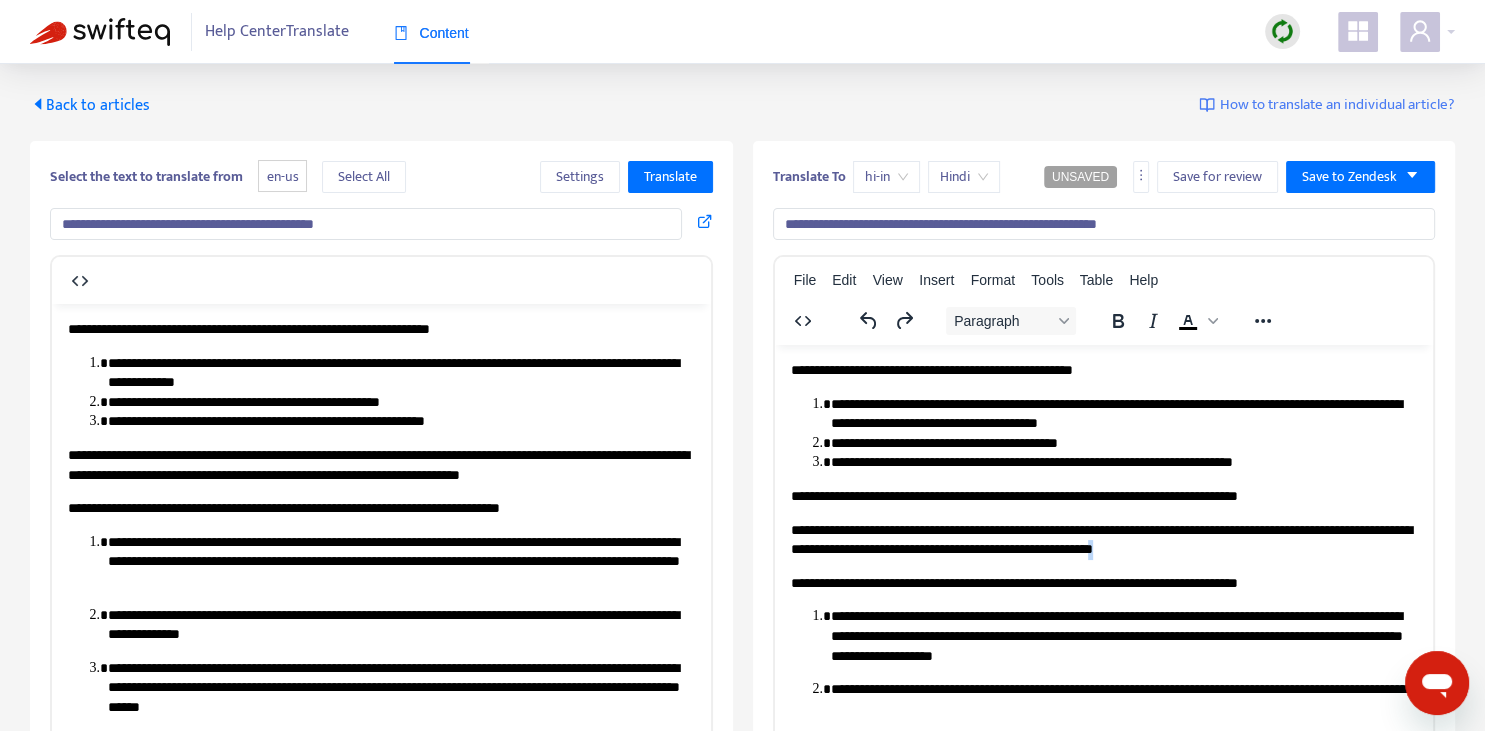 copy on "*" 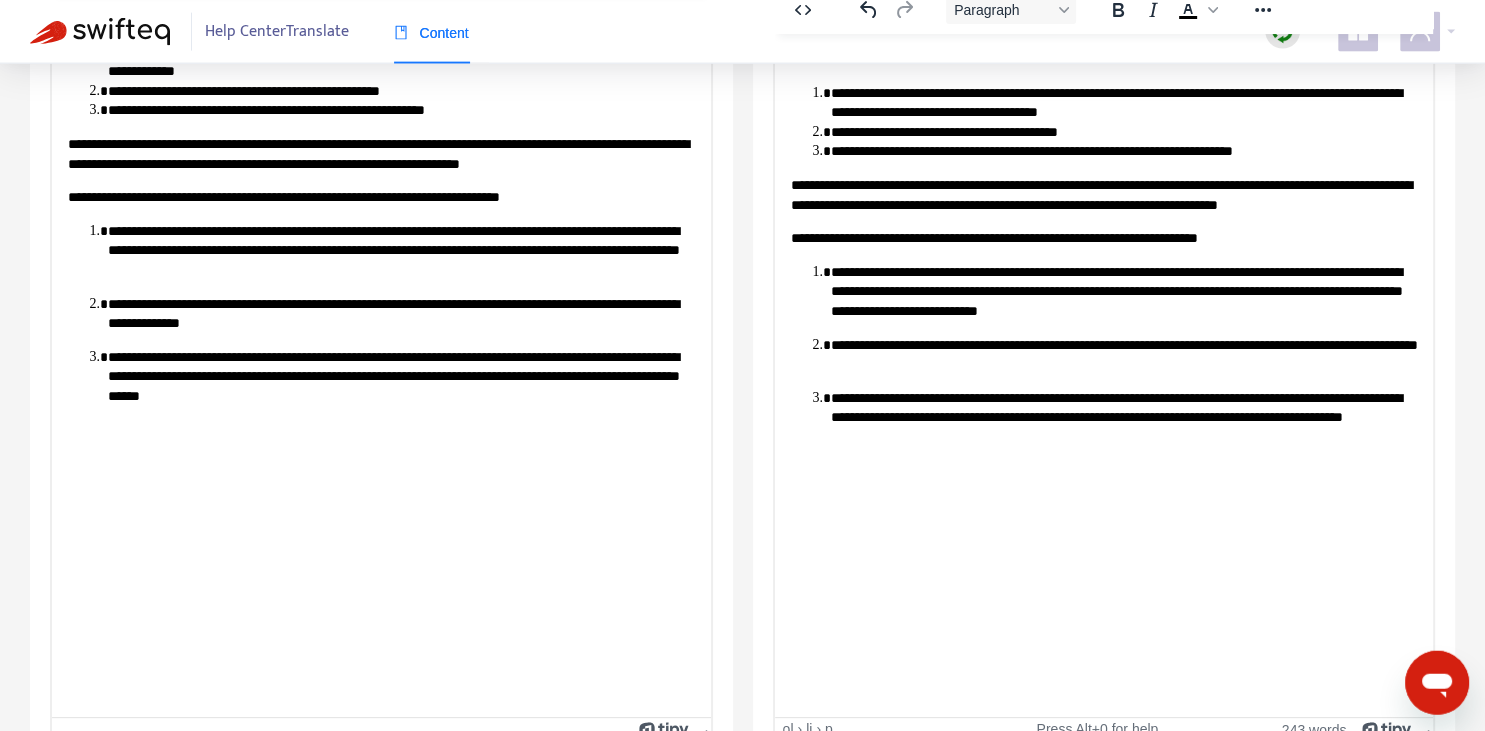 scroll, scrollTop: 272, scrollLeft: 0, axis: vertical 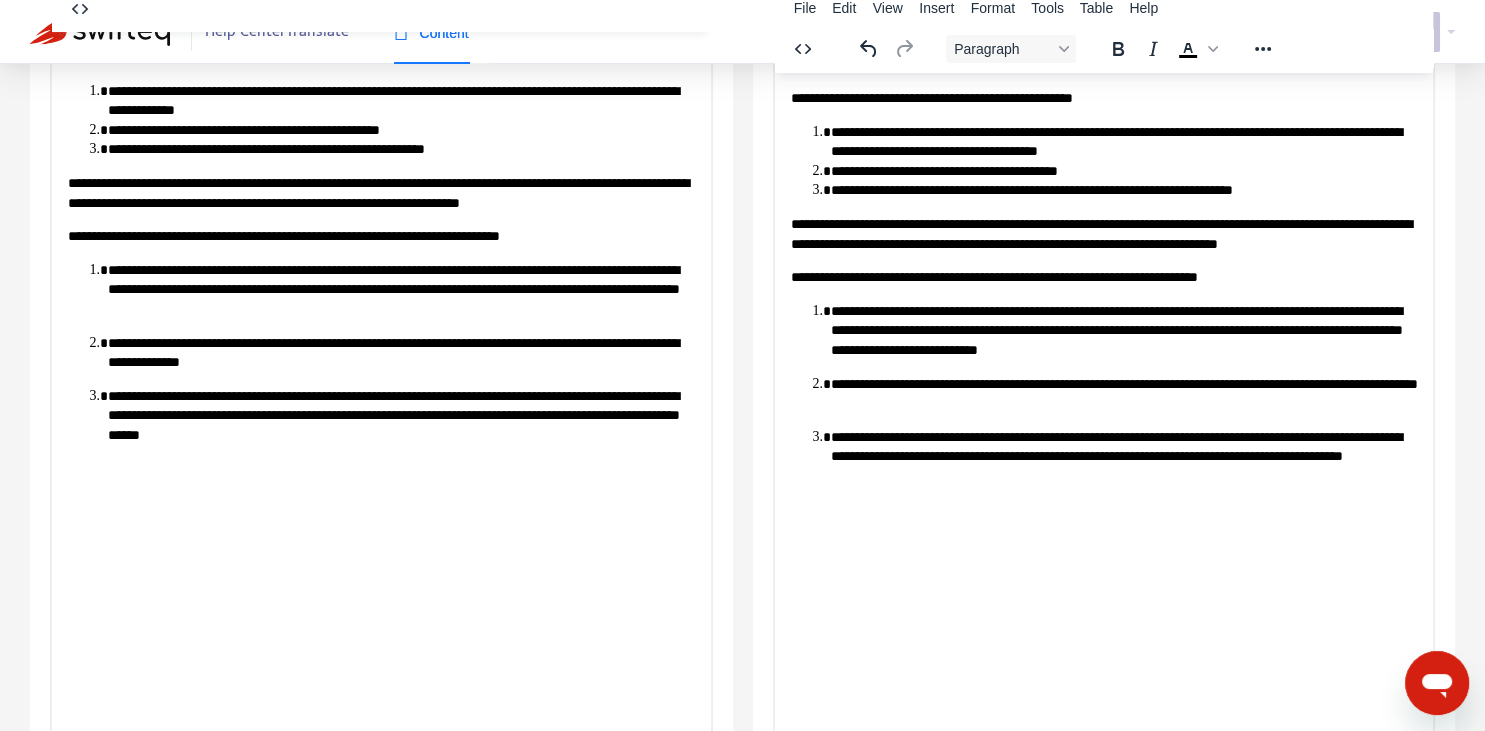 click on "**********" at bounding box center [1123, 330] 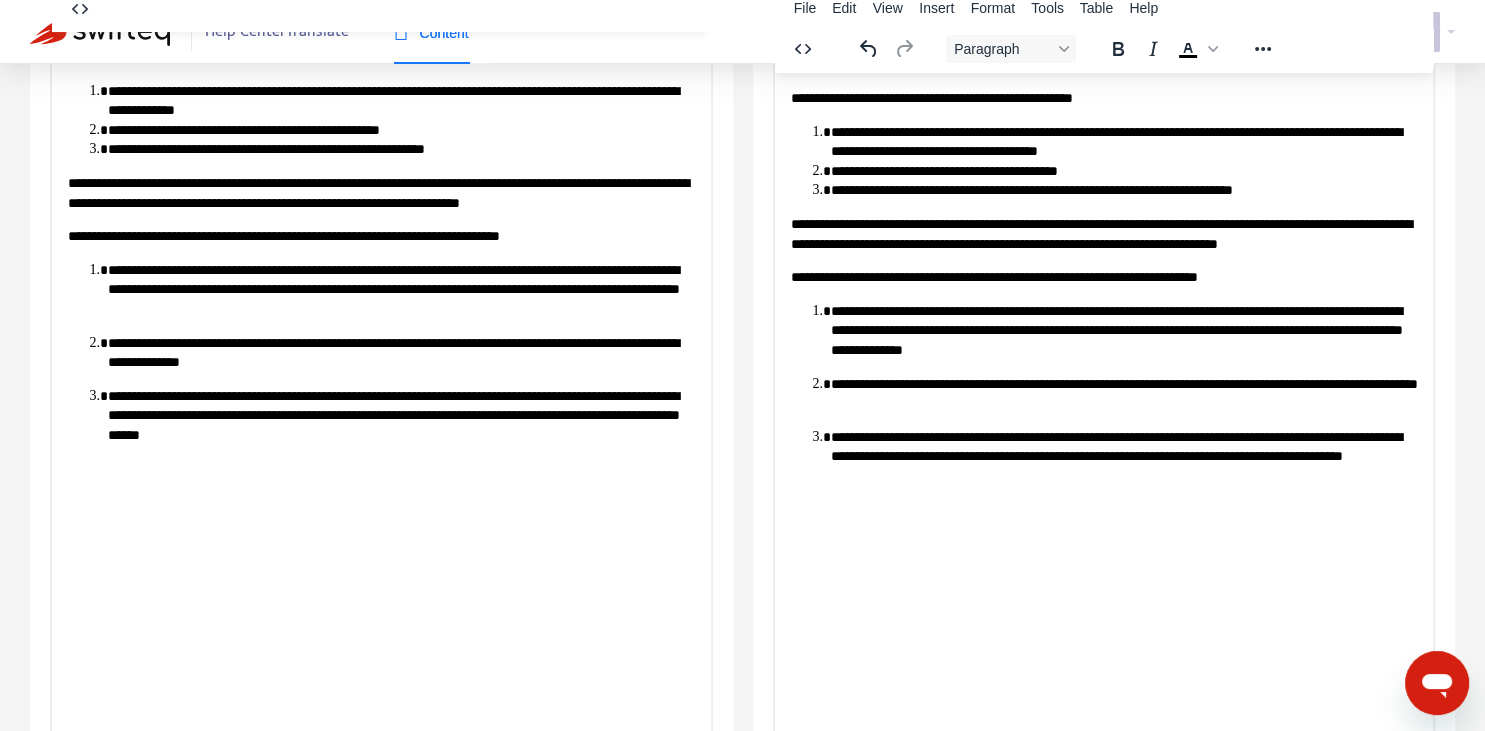 click on "**********" at bounding box center [1123, 393] 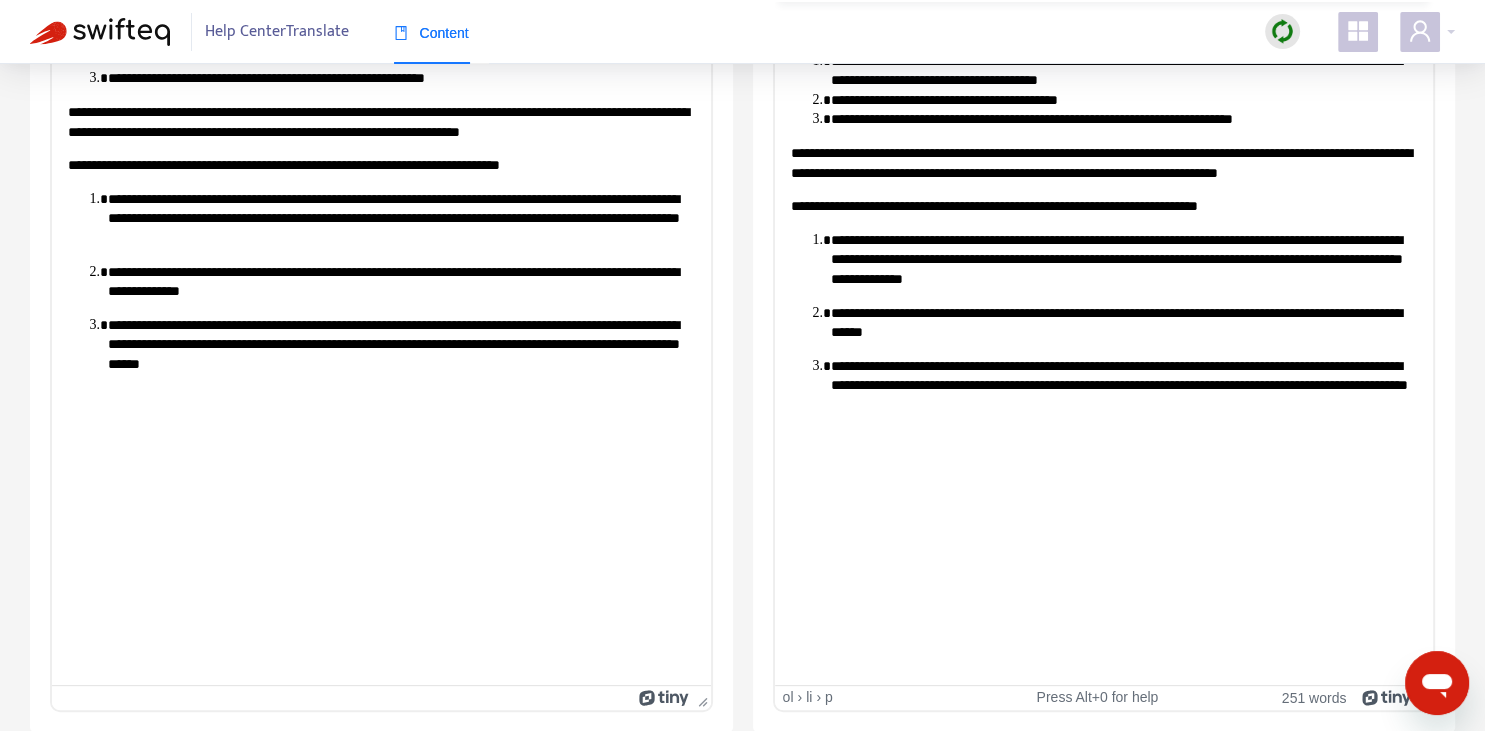 scroll, scrollTop: 0, scrollLeft: 0, axis: both 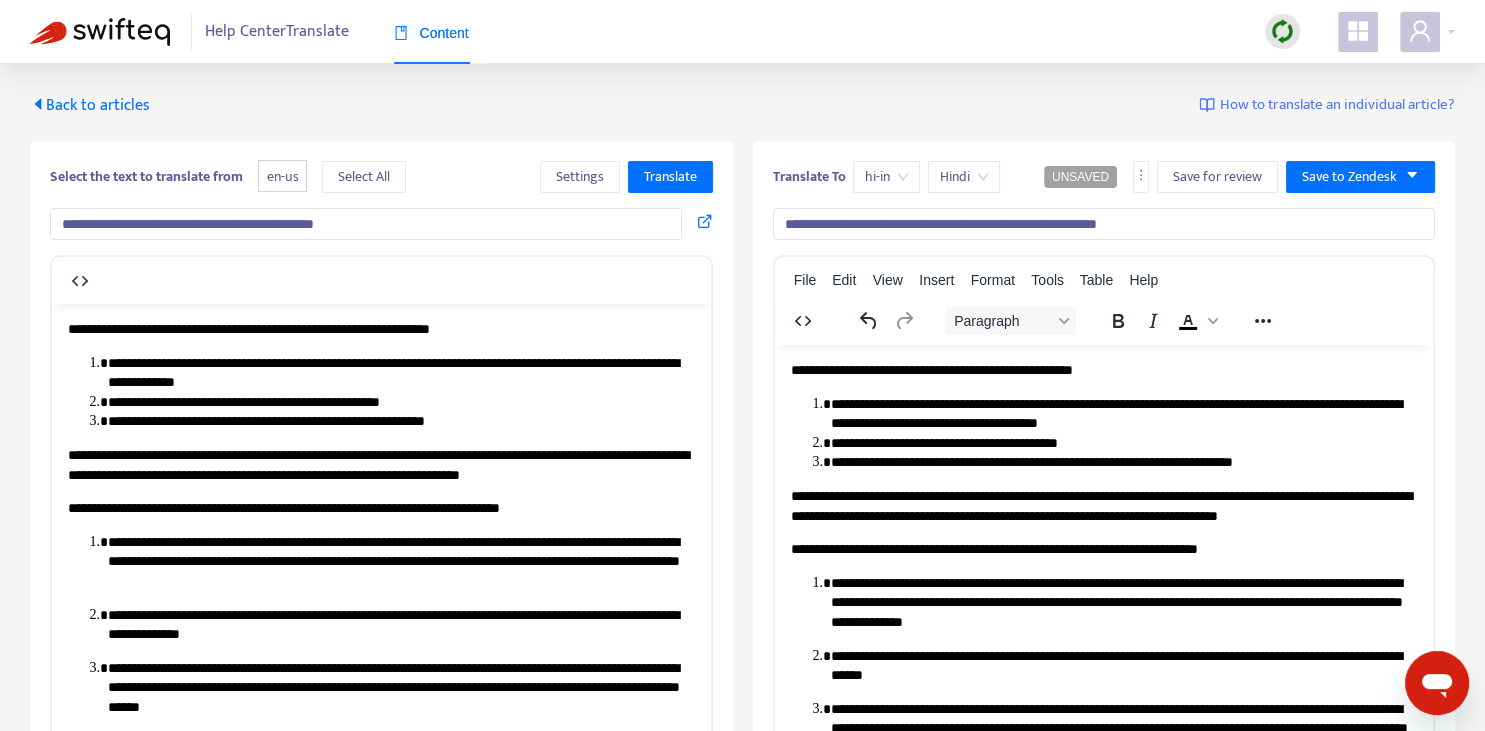 click on "**********" at bounding box center [1103, 370] 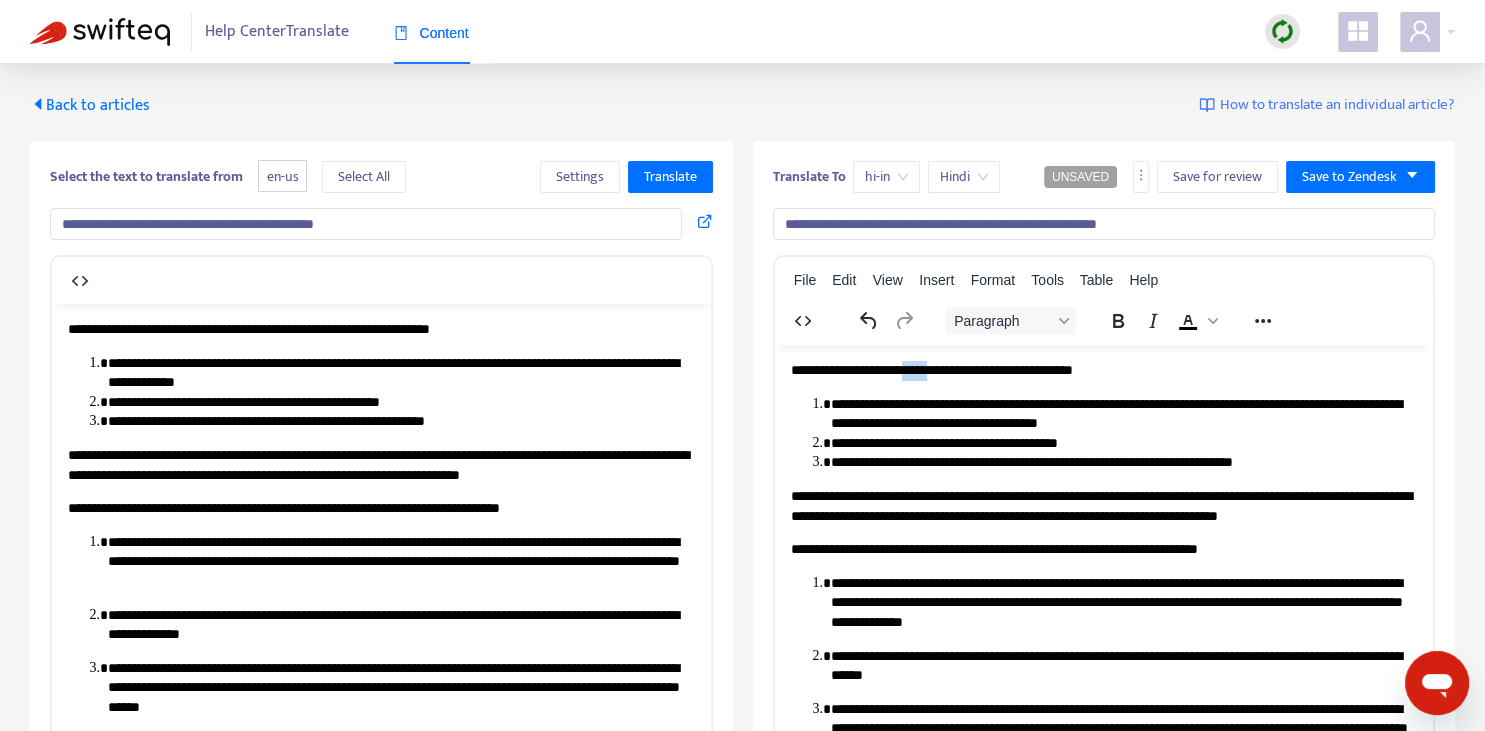 click on "**********" at bounding box center [1103, 370] 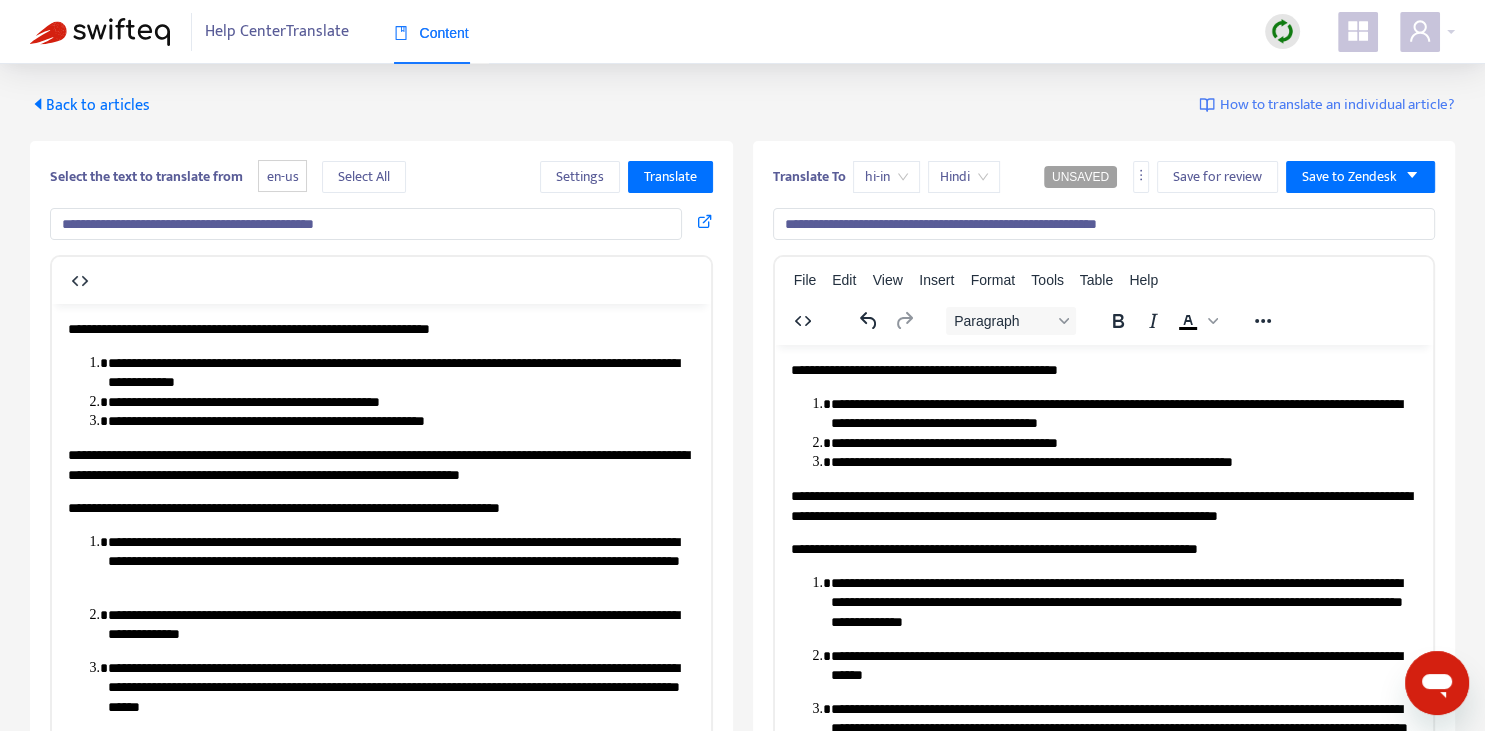click on "**********" at bounding box center (1123, 413) 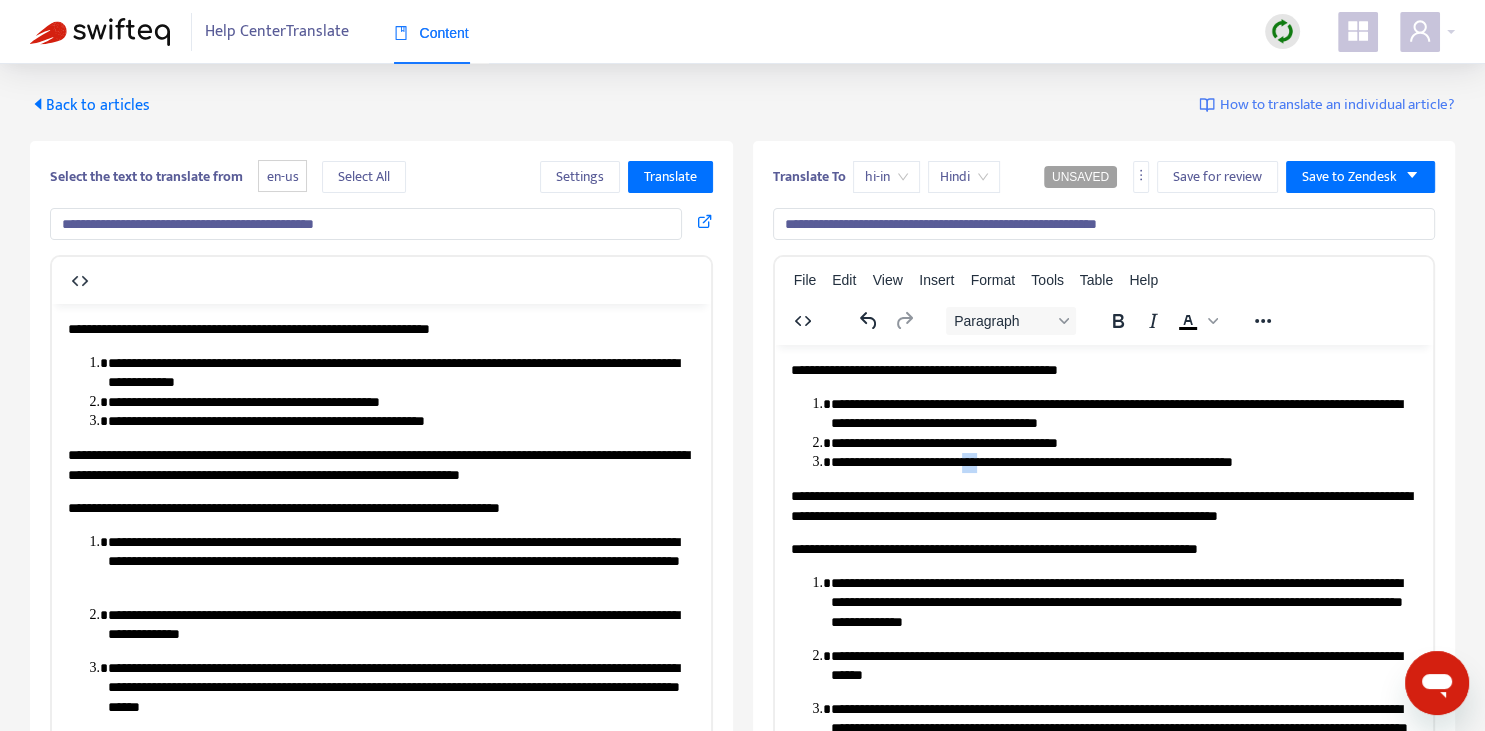 click on "**********" at bounding box center (1123, 462) 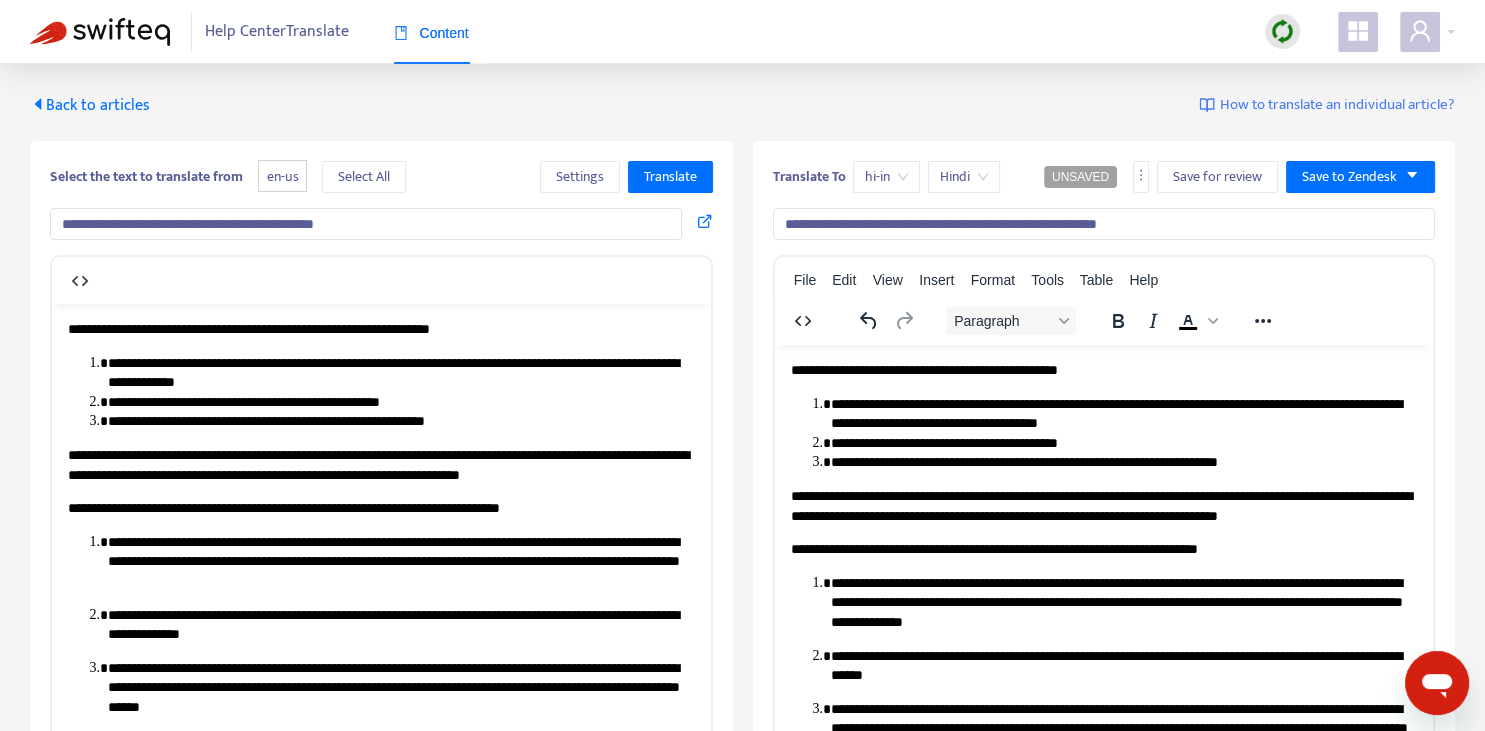 click on "**********" at bounding box center [1103, 505] 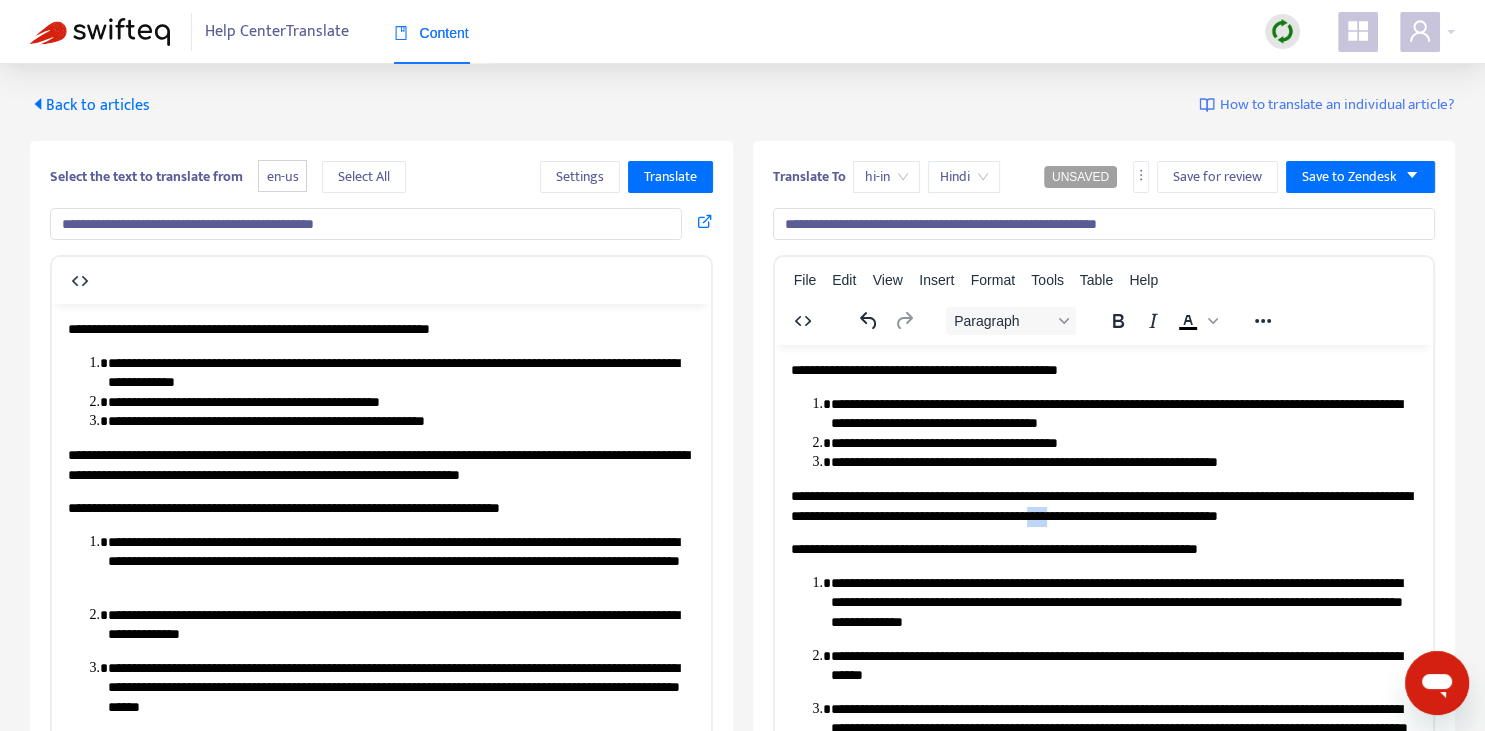 click on "**********" at bounding box center (1103, 505) 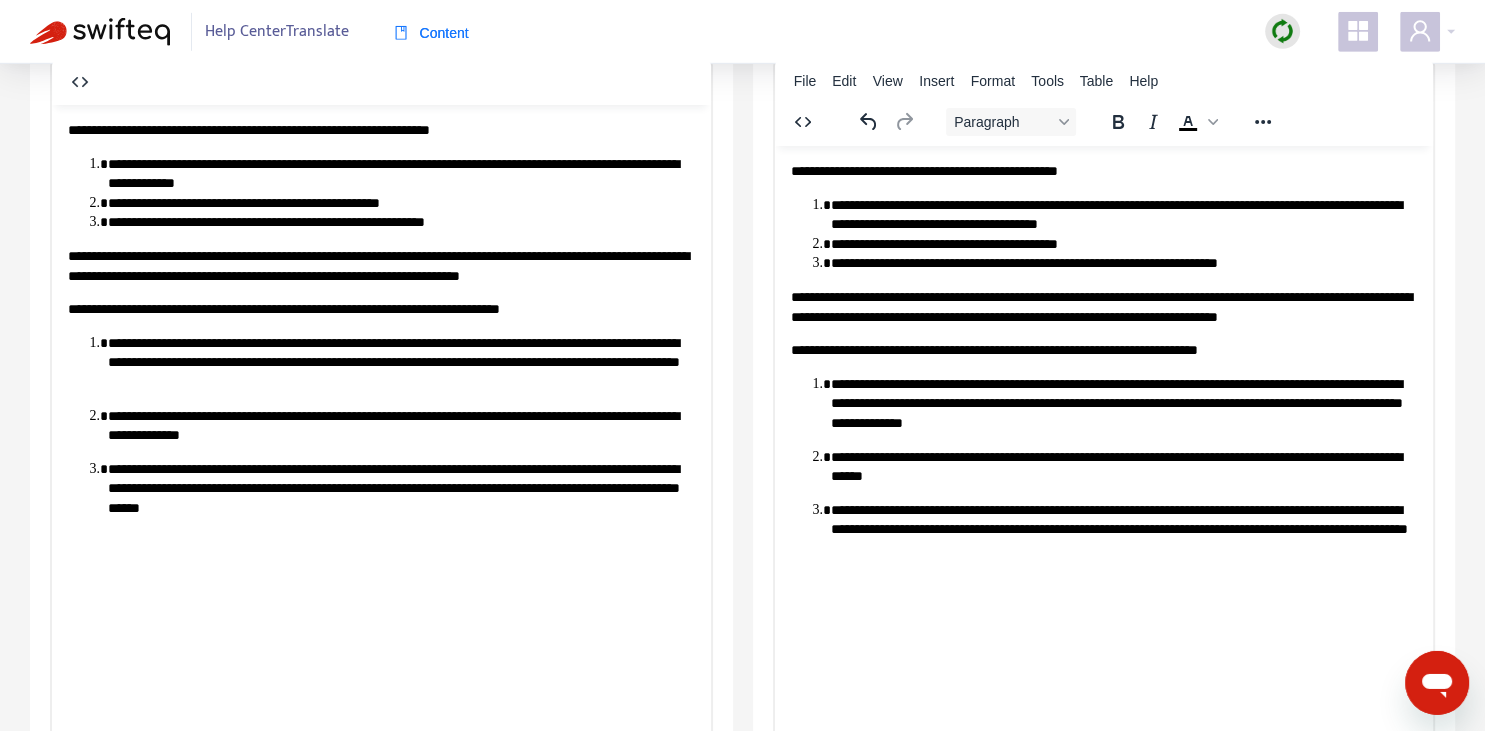 scroll, scrollTop: 211, scrollLeft: 0, axis: vertical 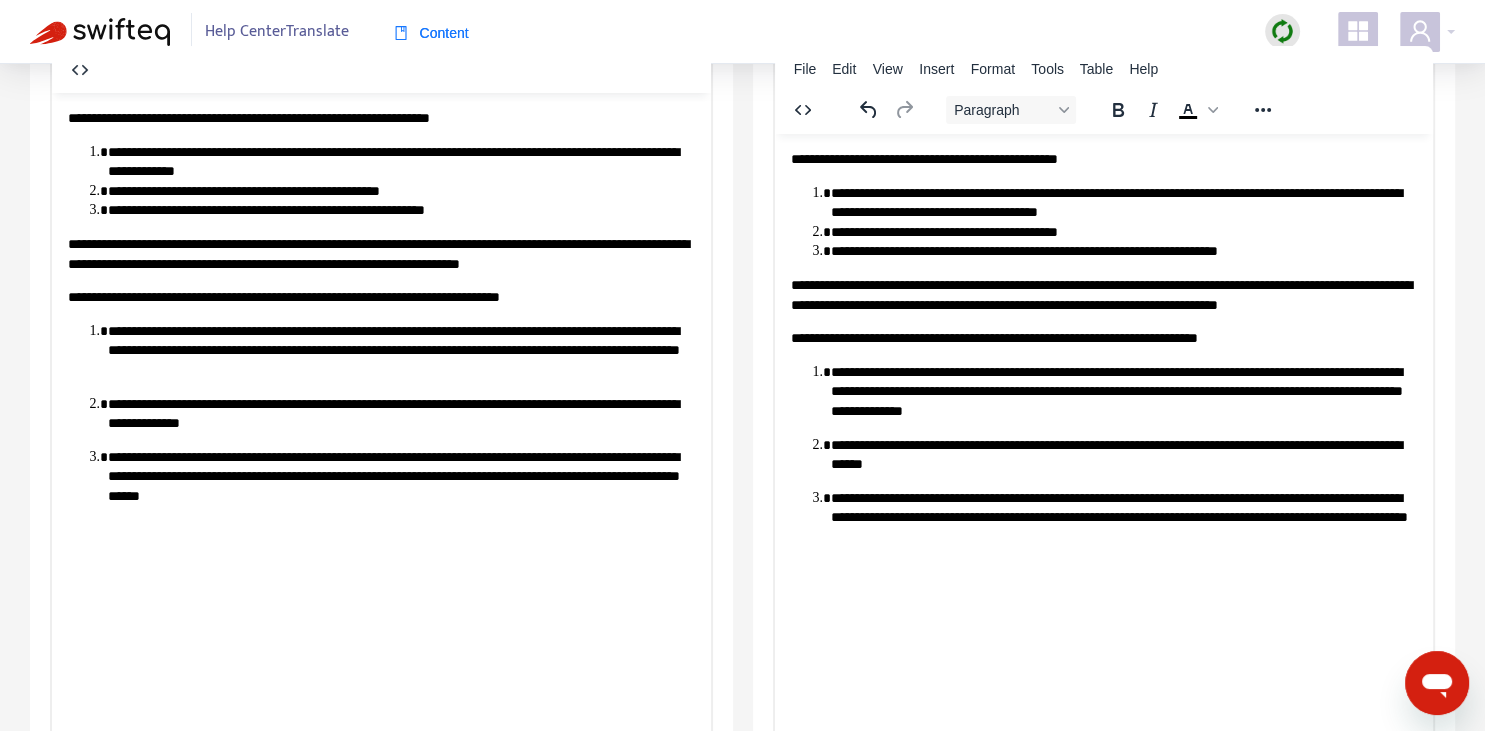 click on "**********" at bounding box center [1123, 391] 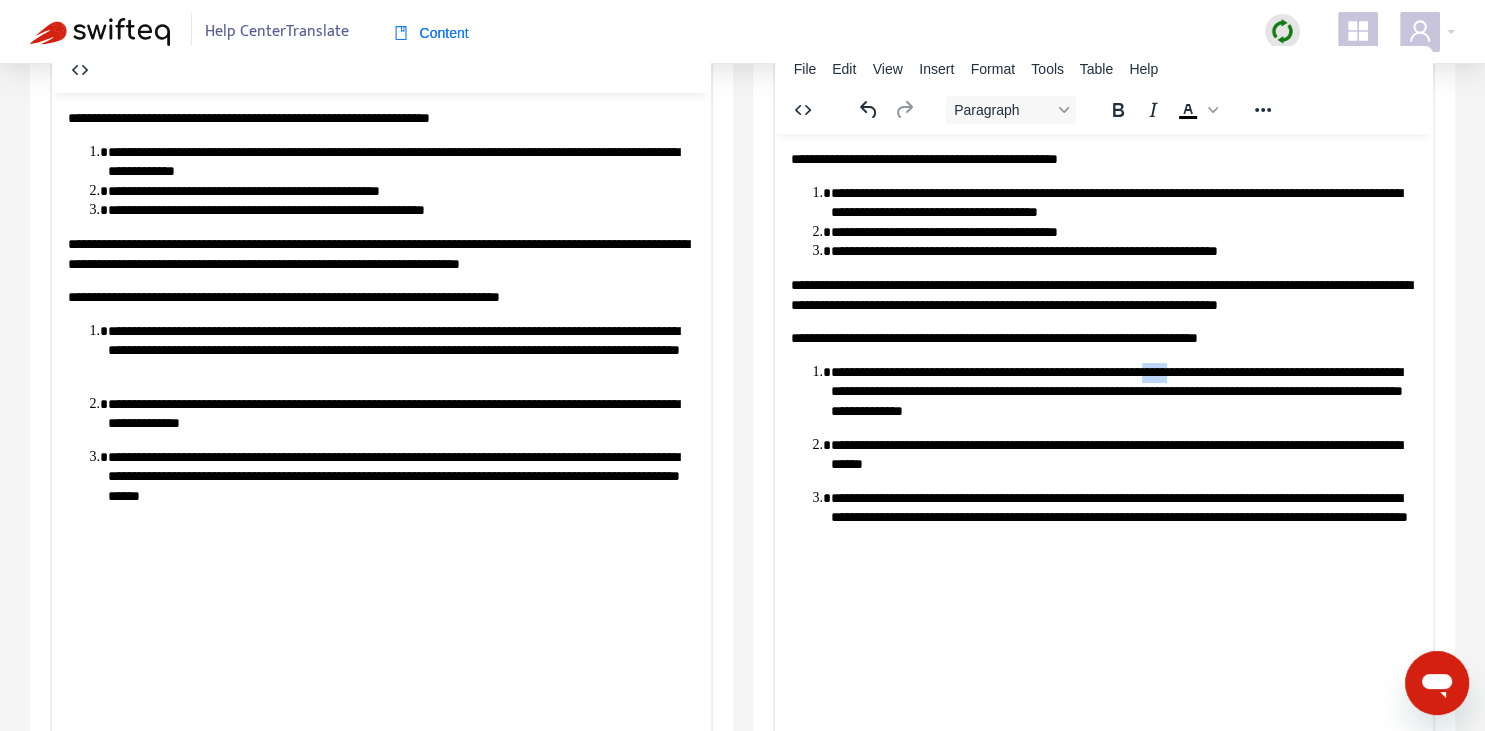 click on "**********" at bounding box center (1123, 391) 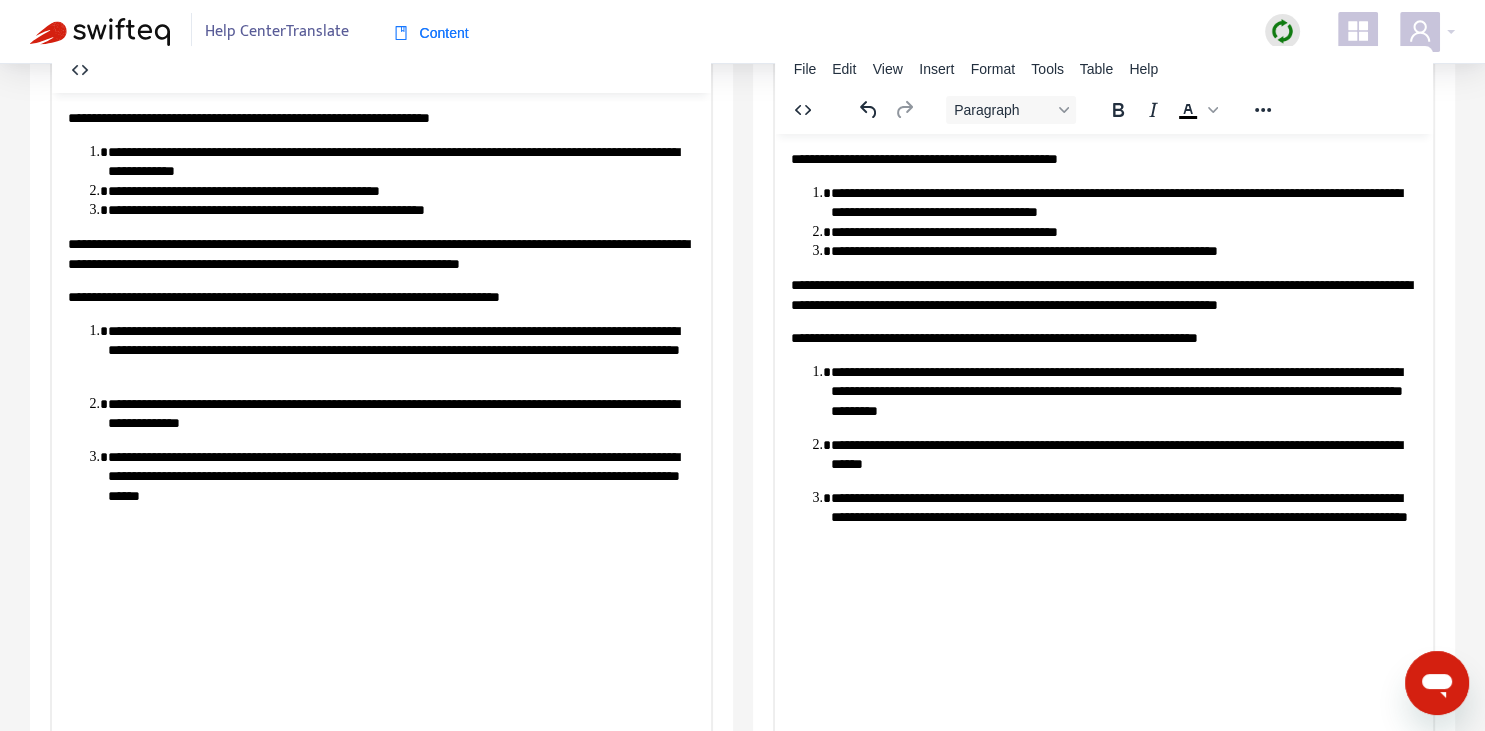 click on "**********" at bounding box center [1123, 391] 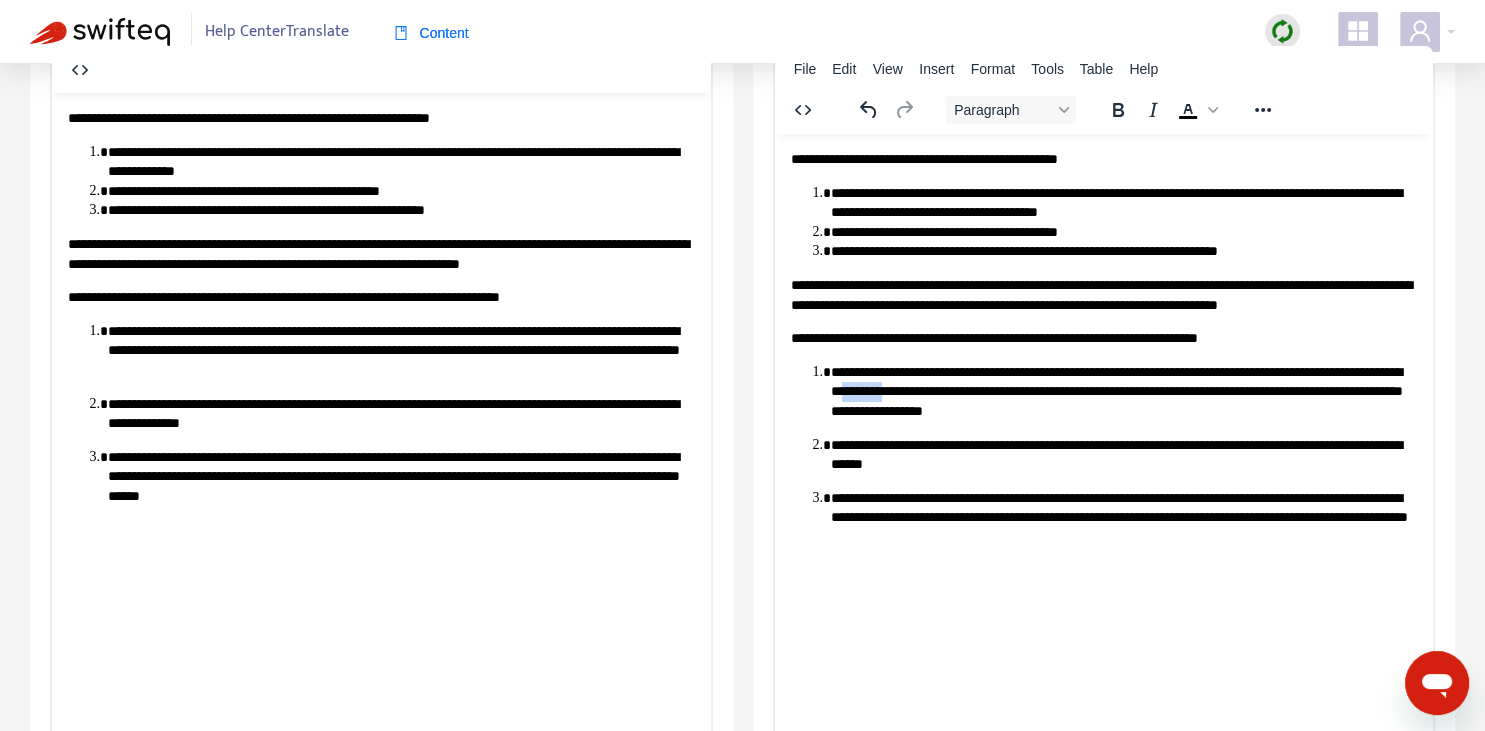 drag, startPoint x: 943, startPoint y: 383, endPoint x: 978, endPoint y: 386, distance: 35.128338 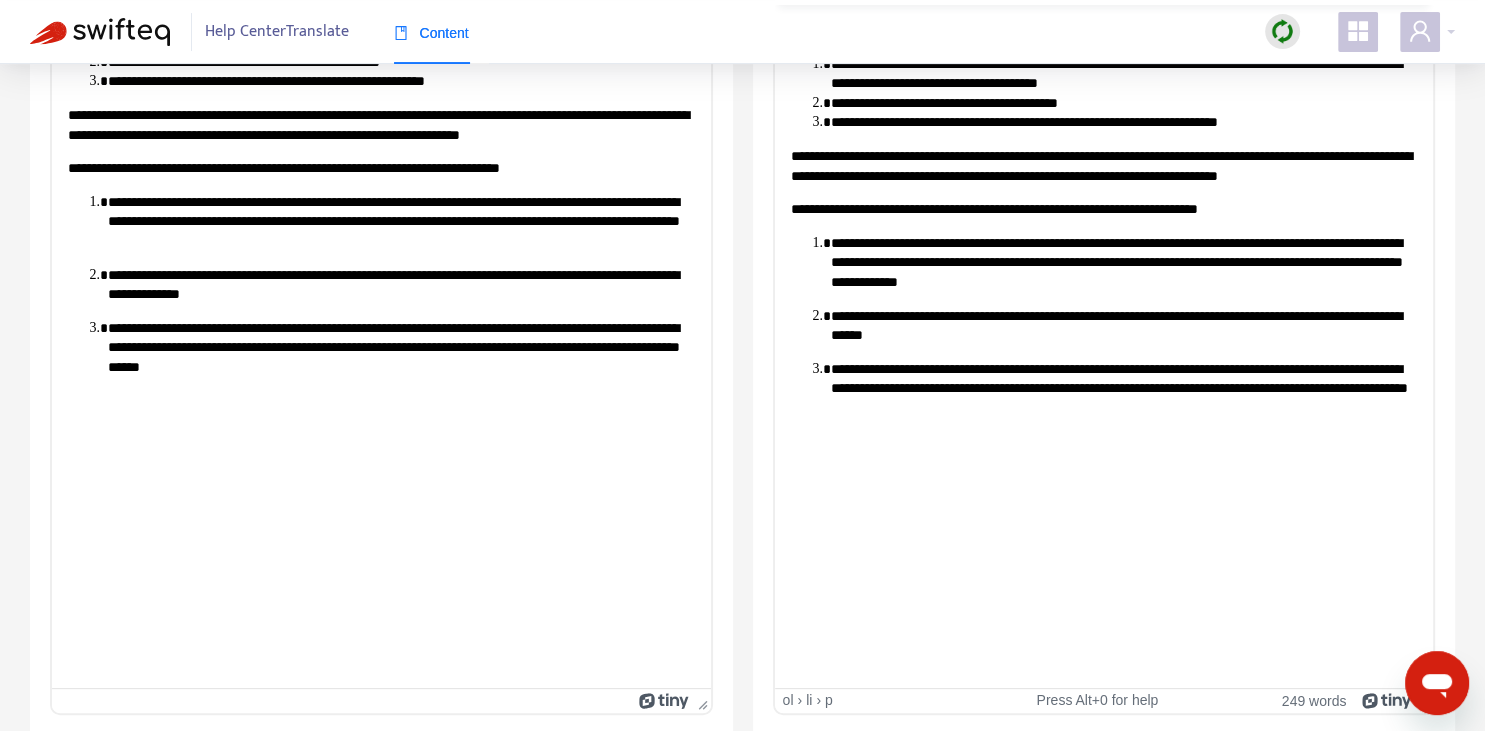 scroll, scrollTop: 343, scrollLeft: 0, axis: vertical 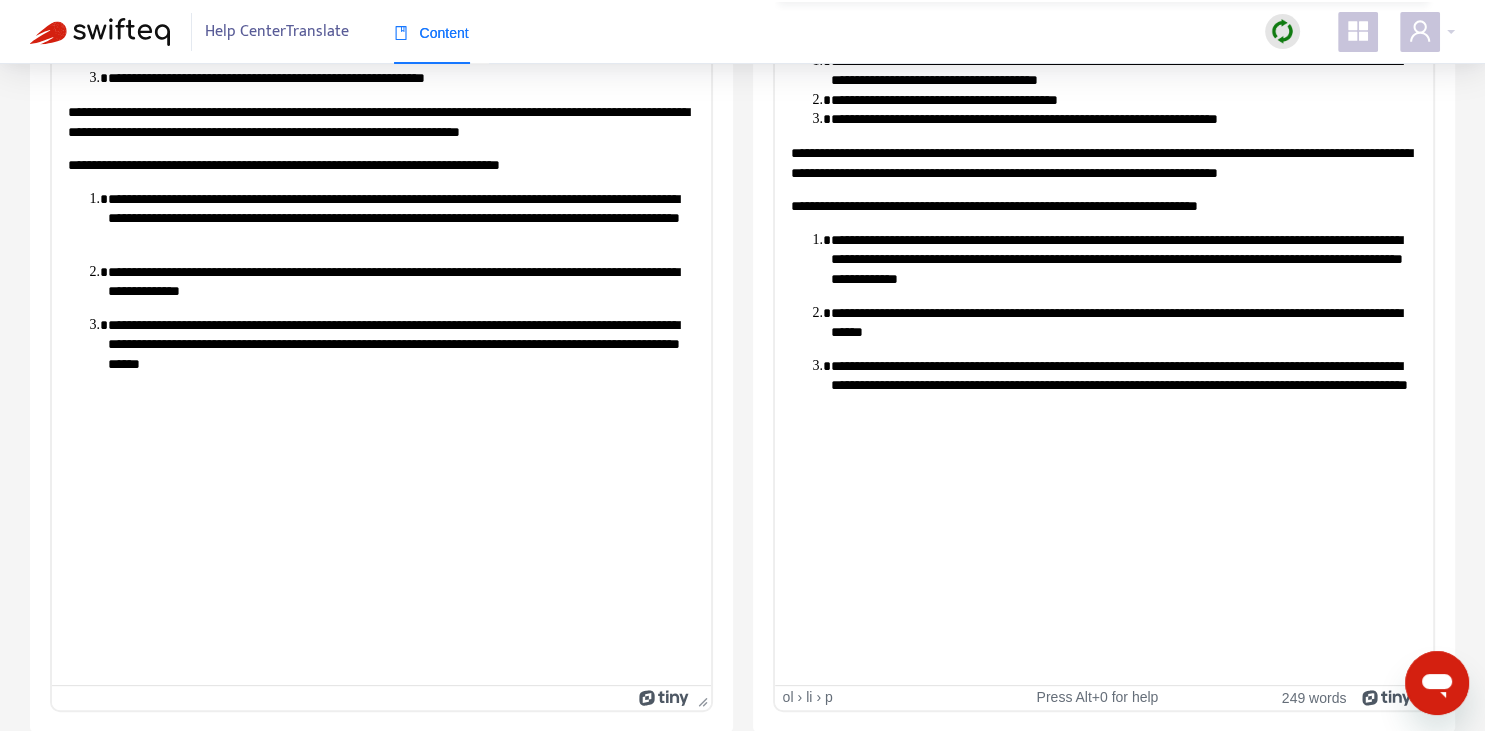 click on "**********" at bounding box center [1123, 385] 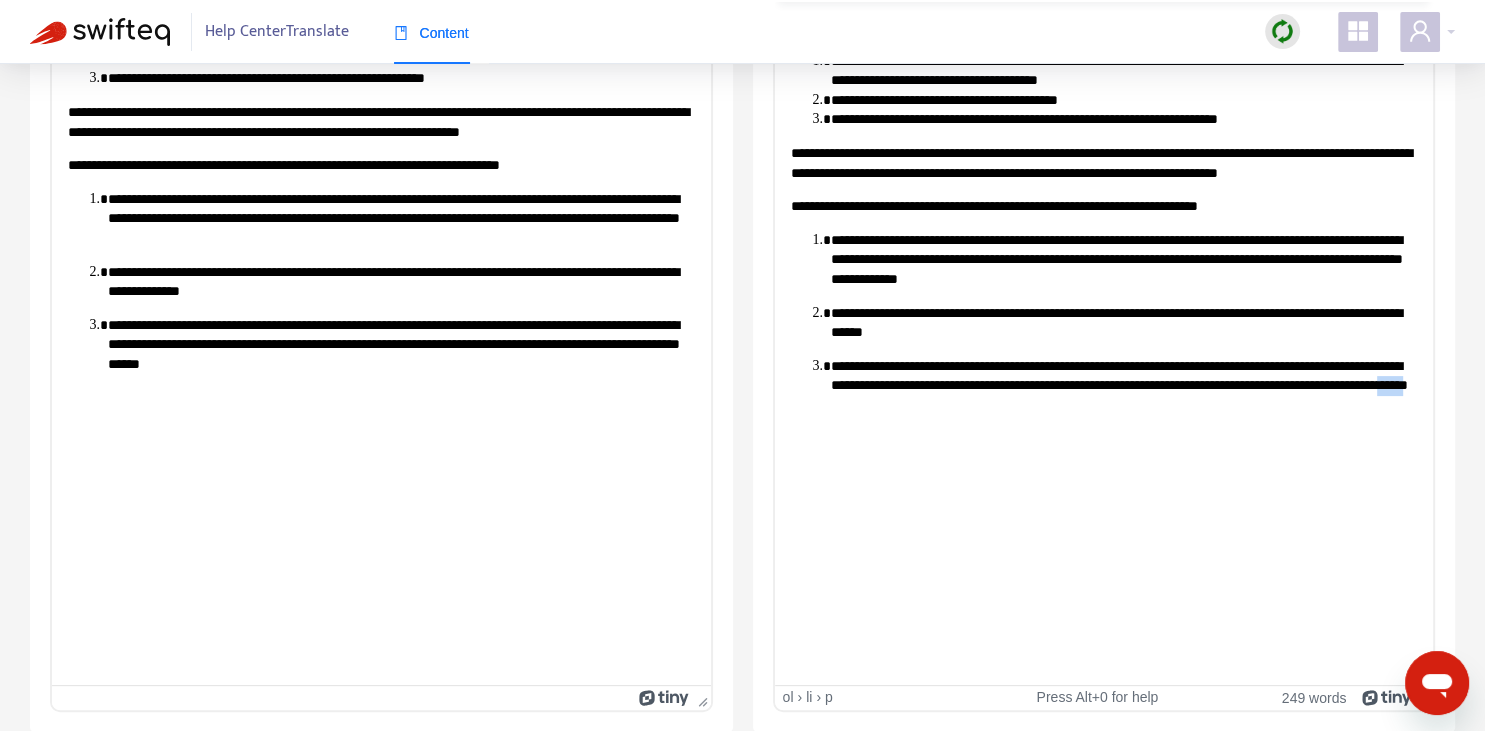 click on "**********" at bounding box center (1123, 385) 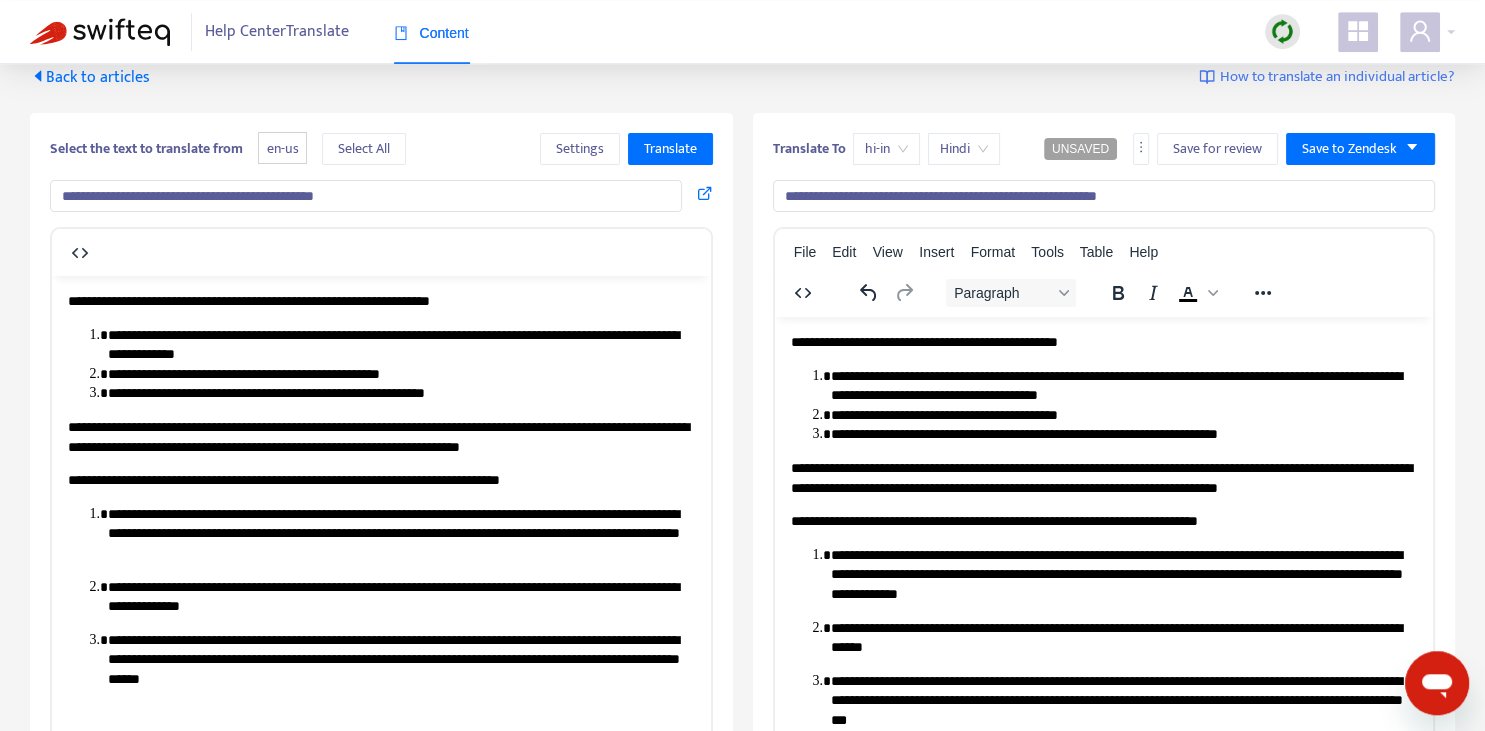 scroll, scrollTop: 0, scrollLeft: 0, axis: both 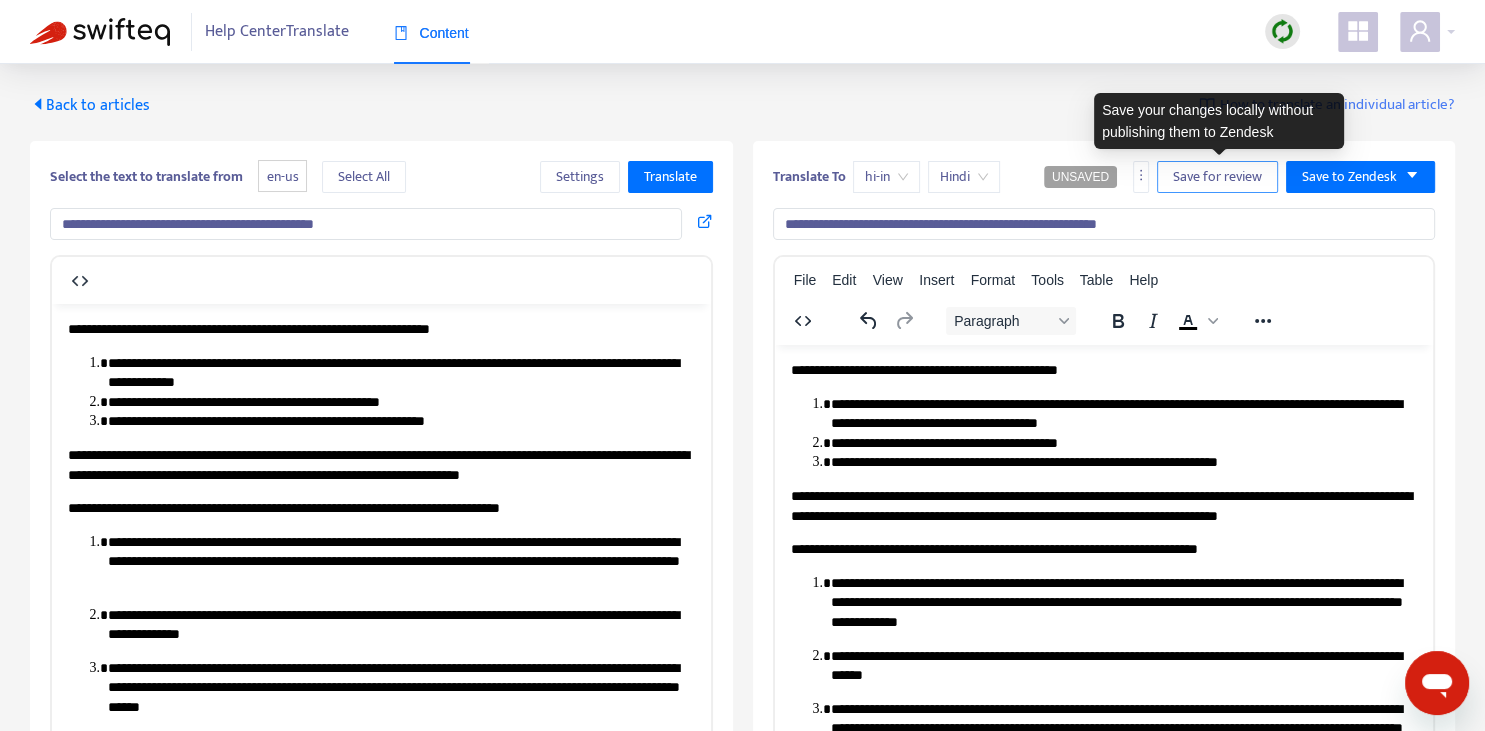 click on "Save for review" at bounding box center [1217, 177] 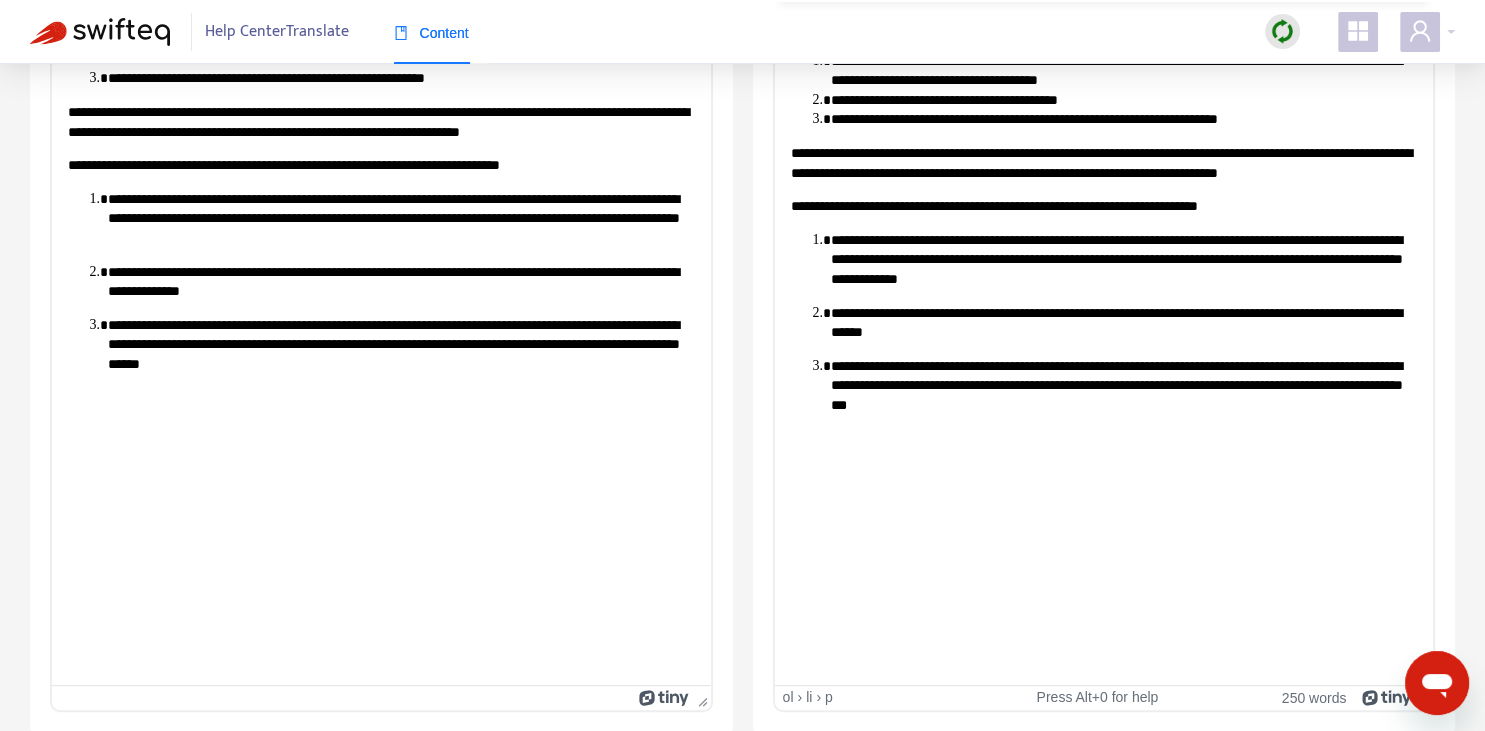 scroll, scrollTop: 0, scrollLeft: 0, axis: both 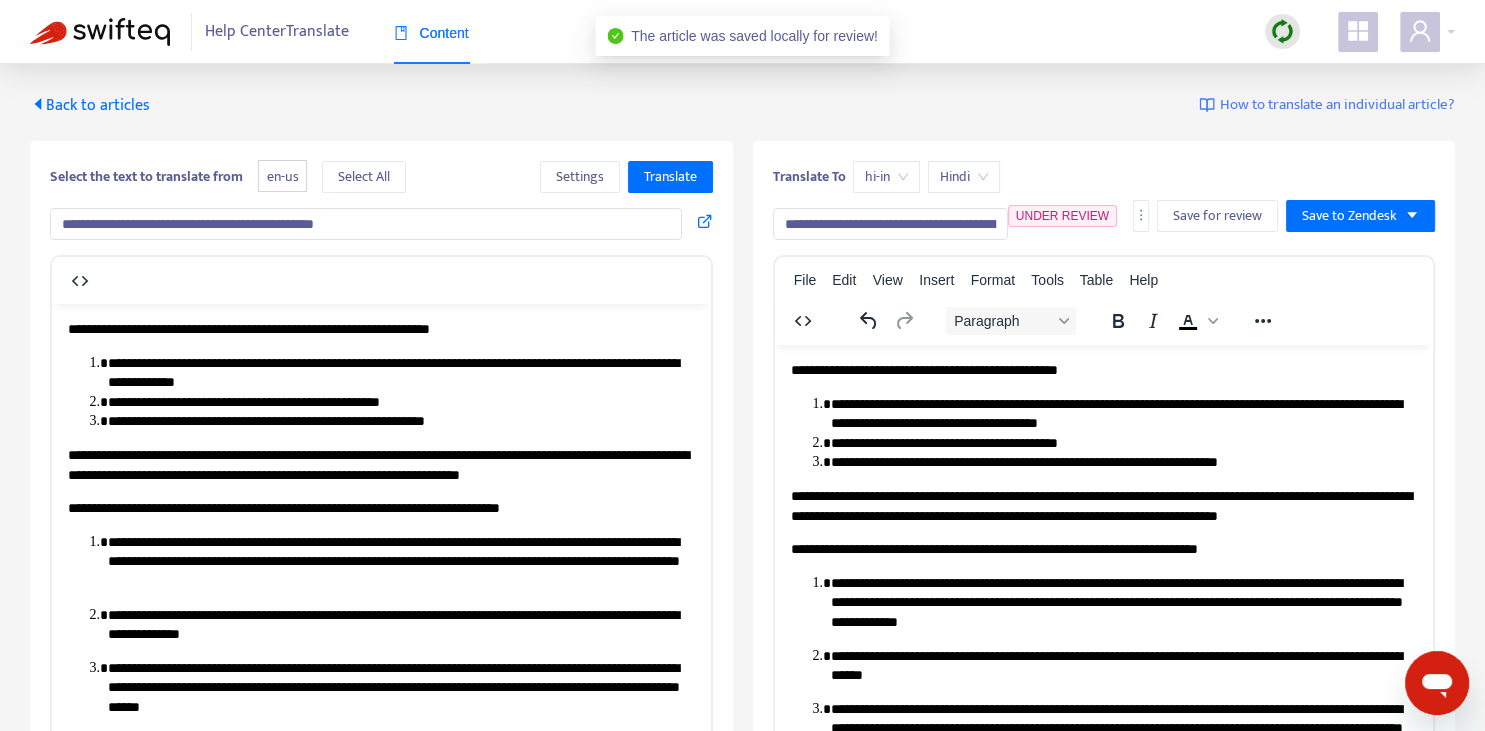 click on "Back to articles" at bounding box center [90, 105] 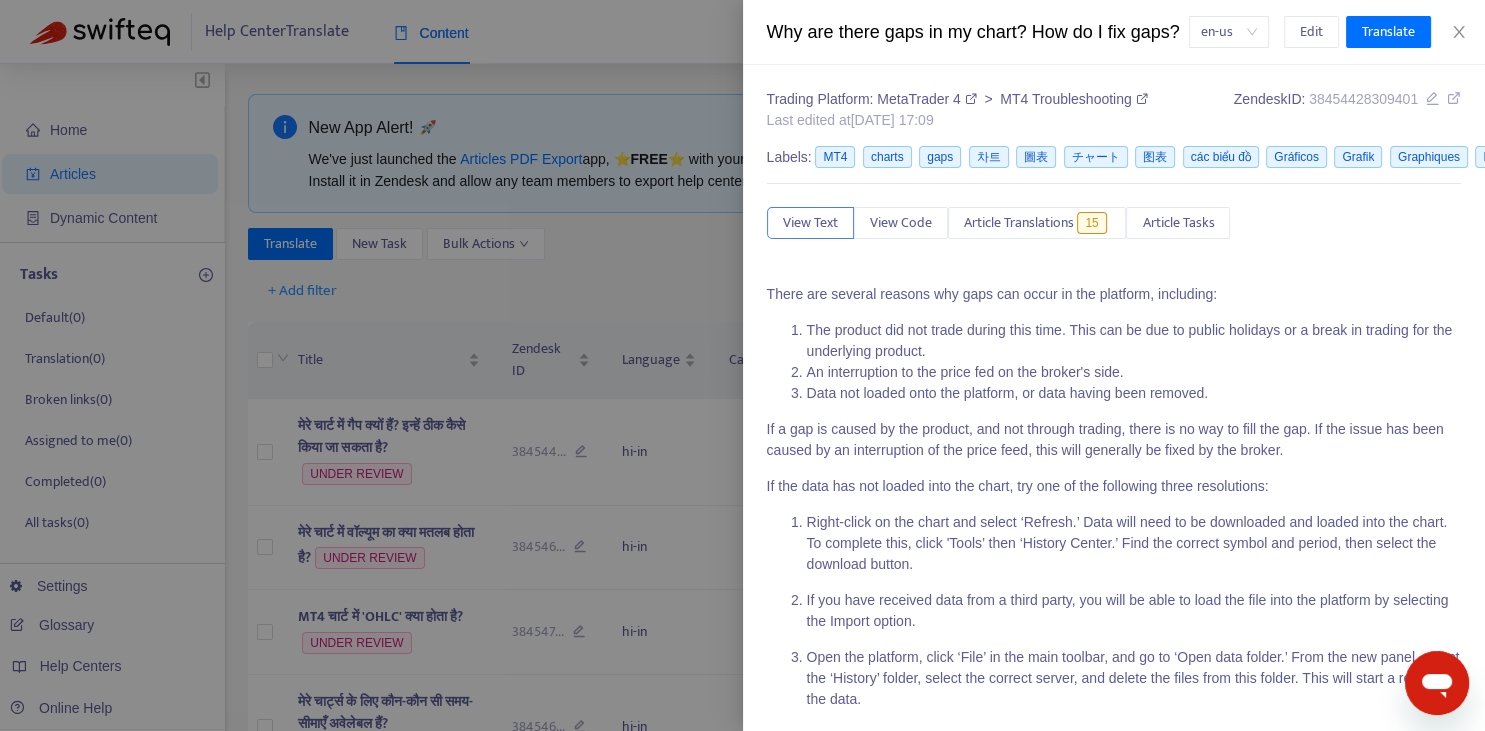 click at bounding box center [742, 365] 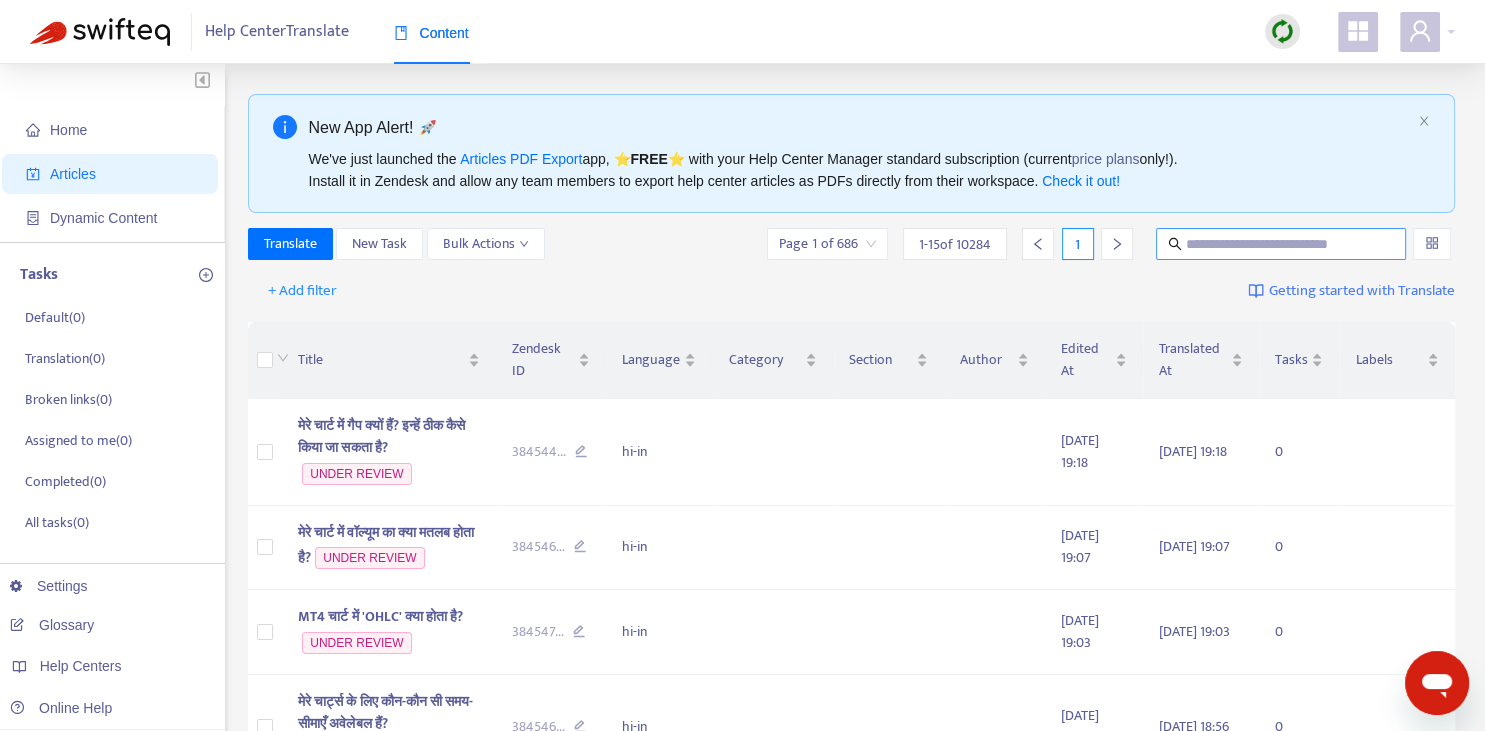 click at bounding box center (1282, 244) 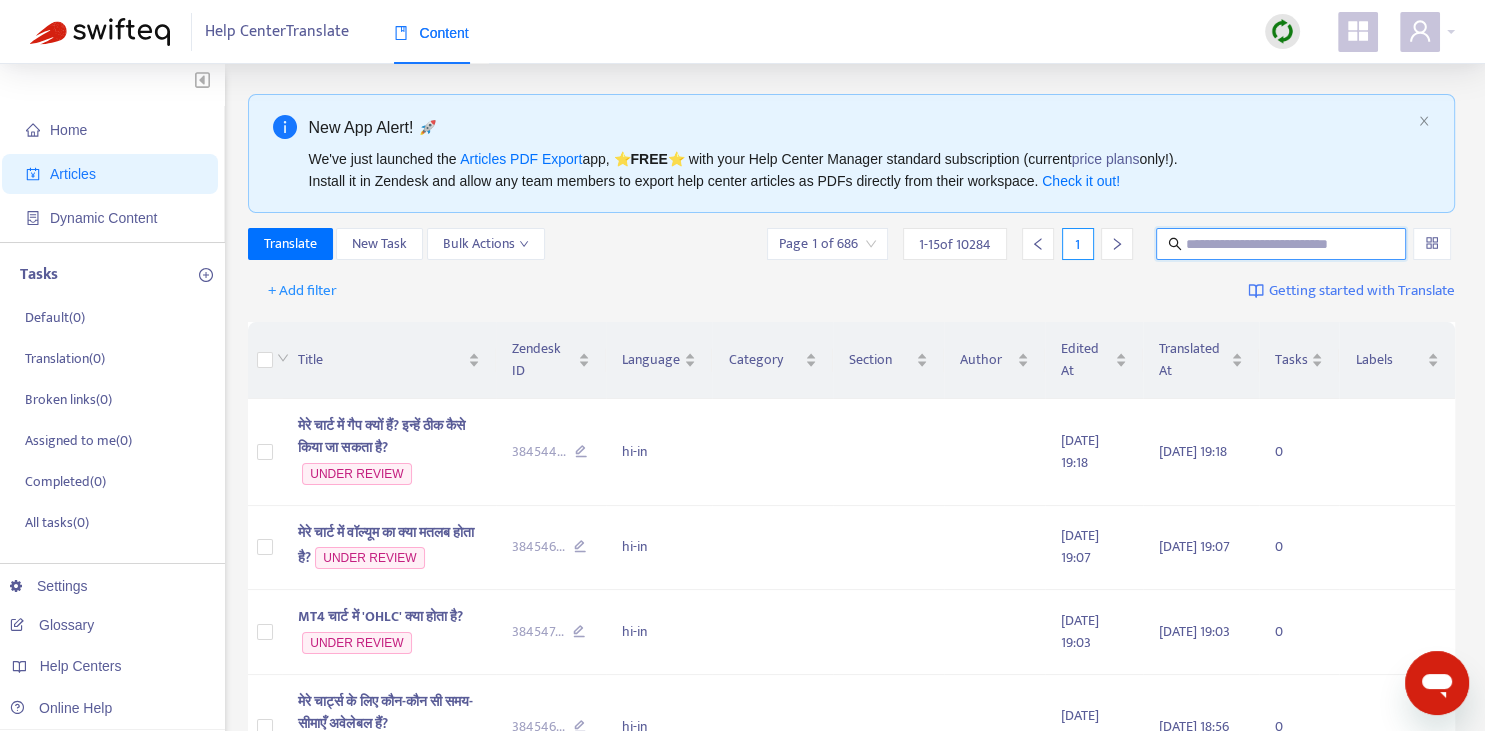 paste on "**********" 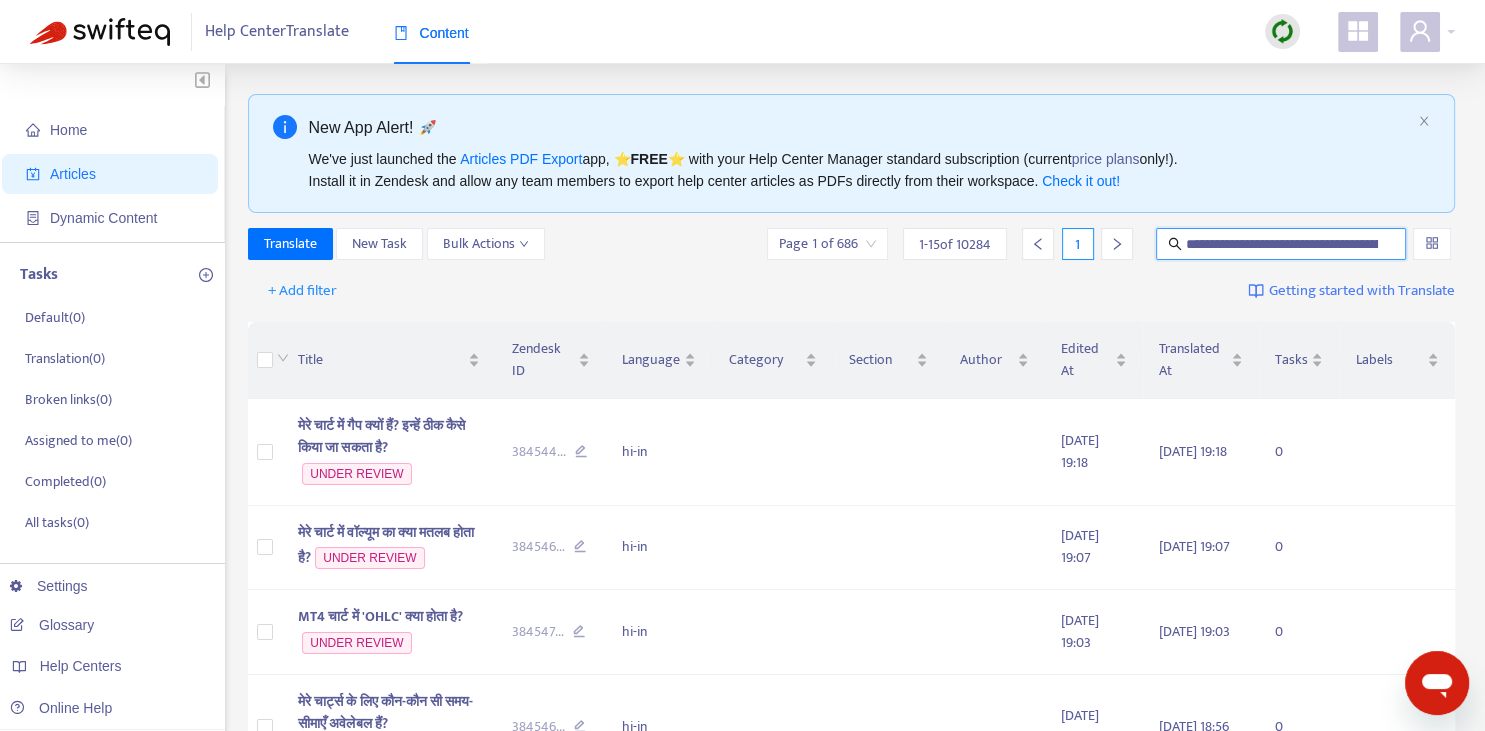 scroll, scrollTop: 0, scrollLeft: 102, axis: horizontal 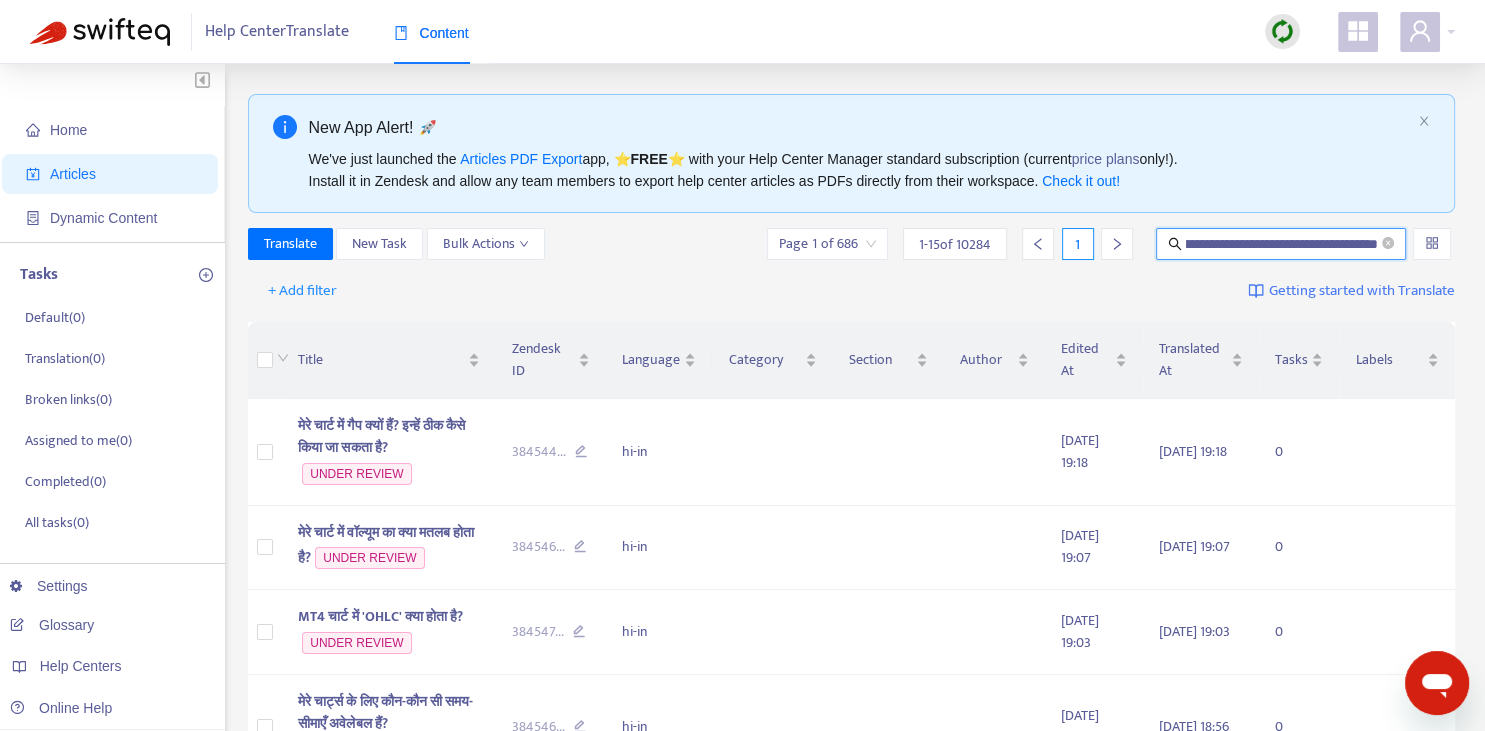 type on "**********" 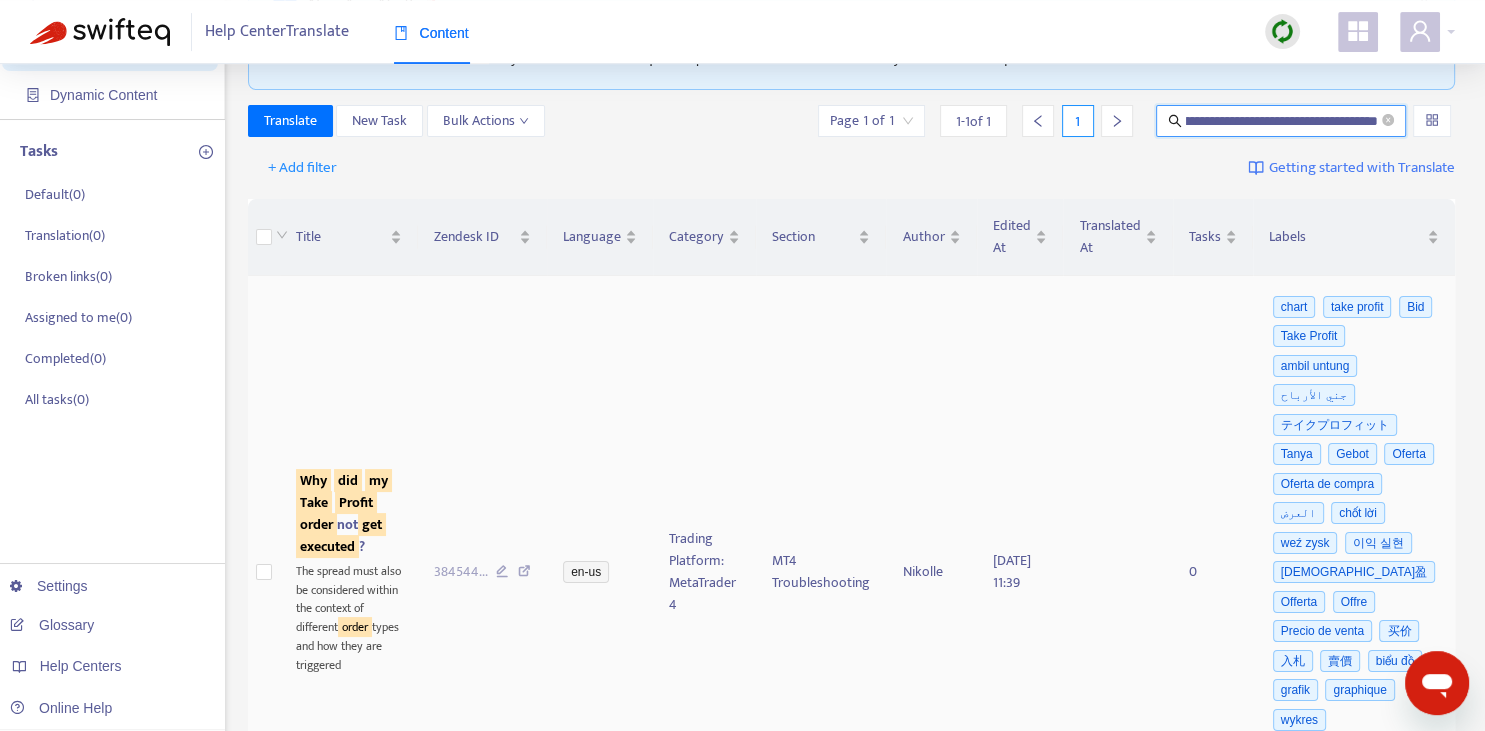 scroll, scrollTop: 140, scrollLeft: 0, axis: vertical 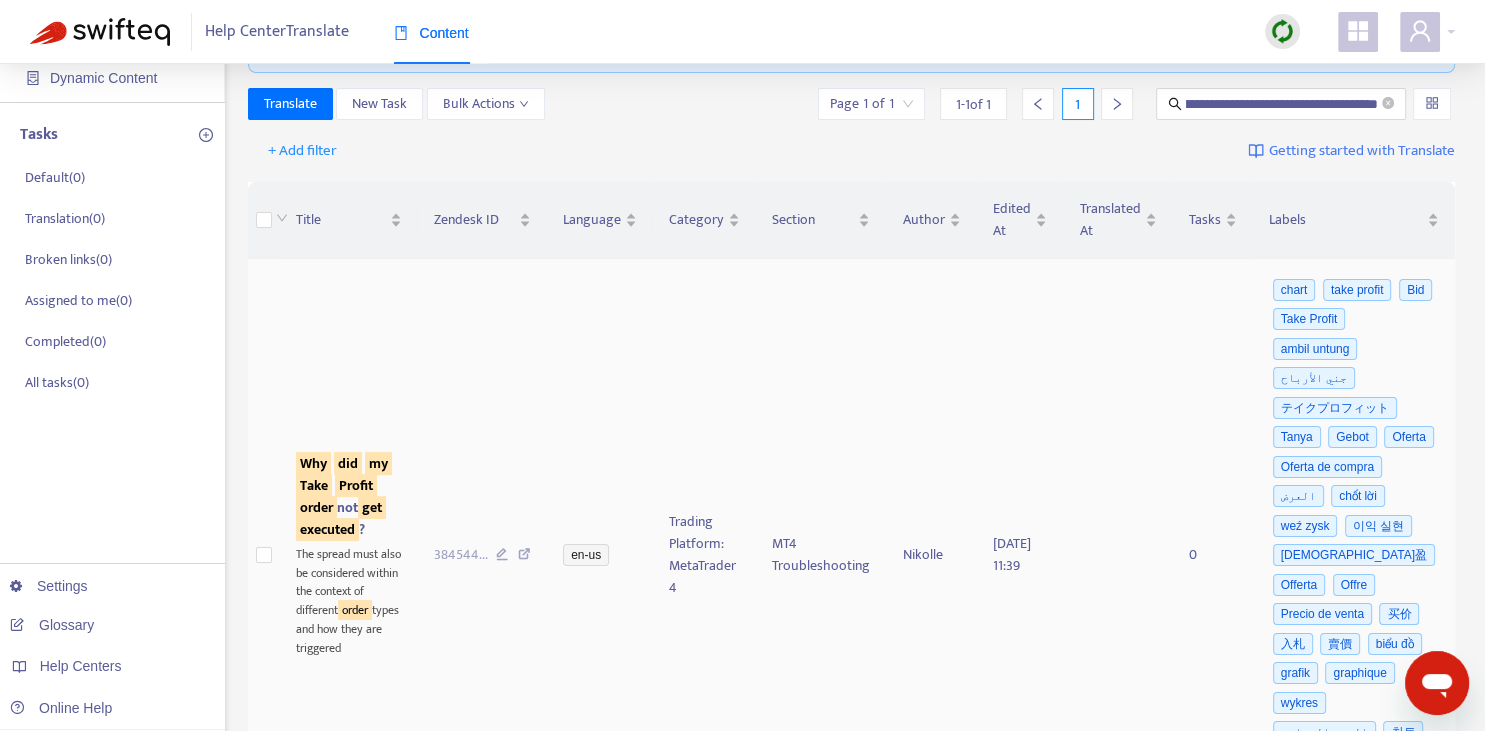 click on "my" at bounding box center [378, 463] 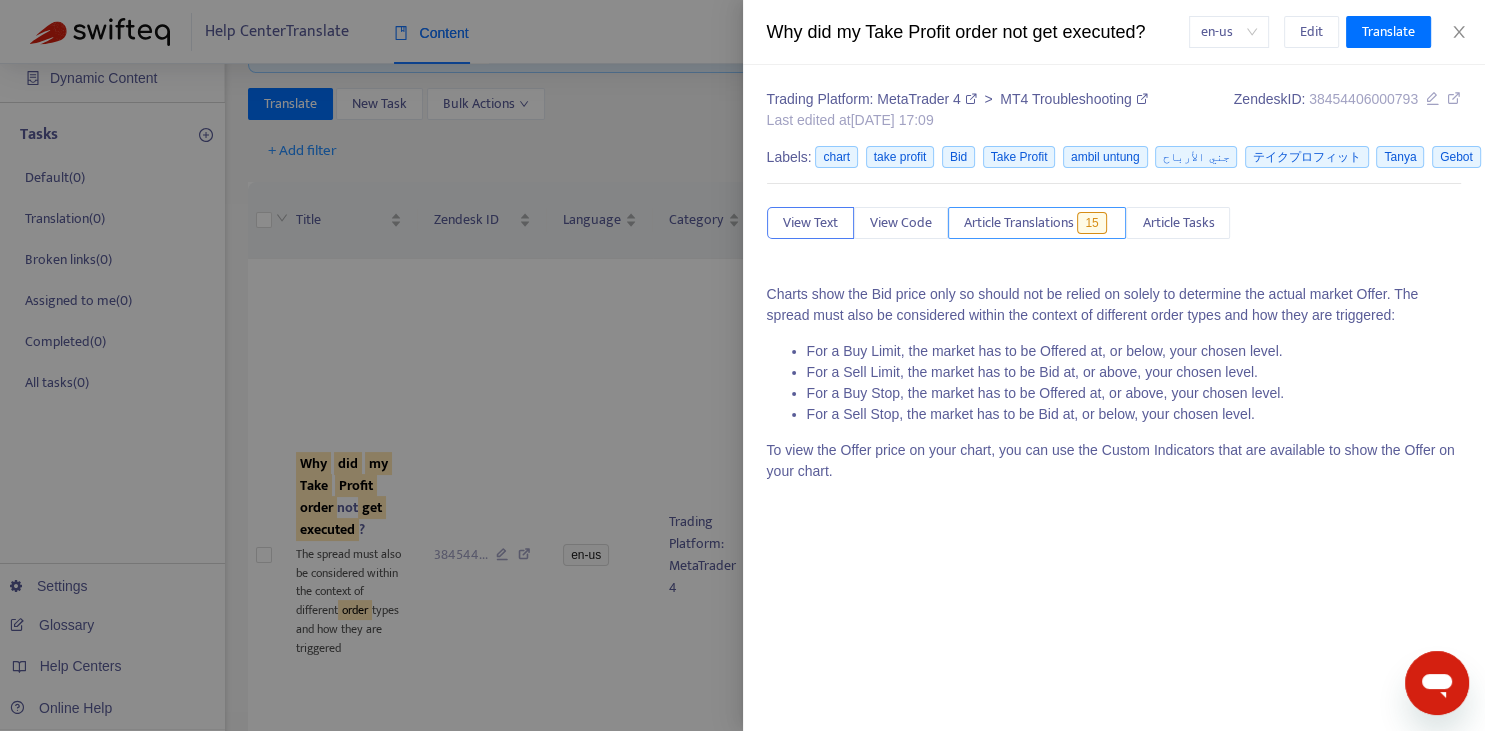 click on "Article Translations" at bounding box center [1019, 223] 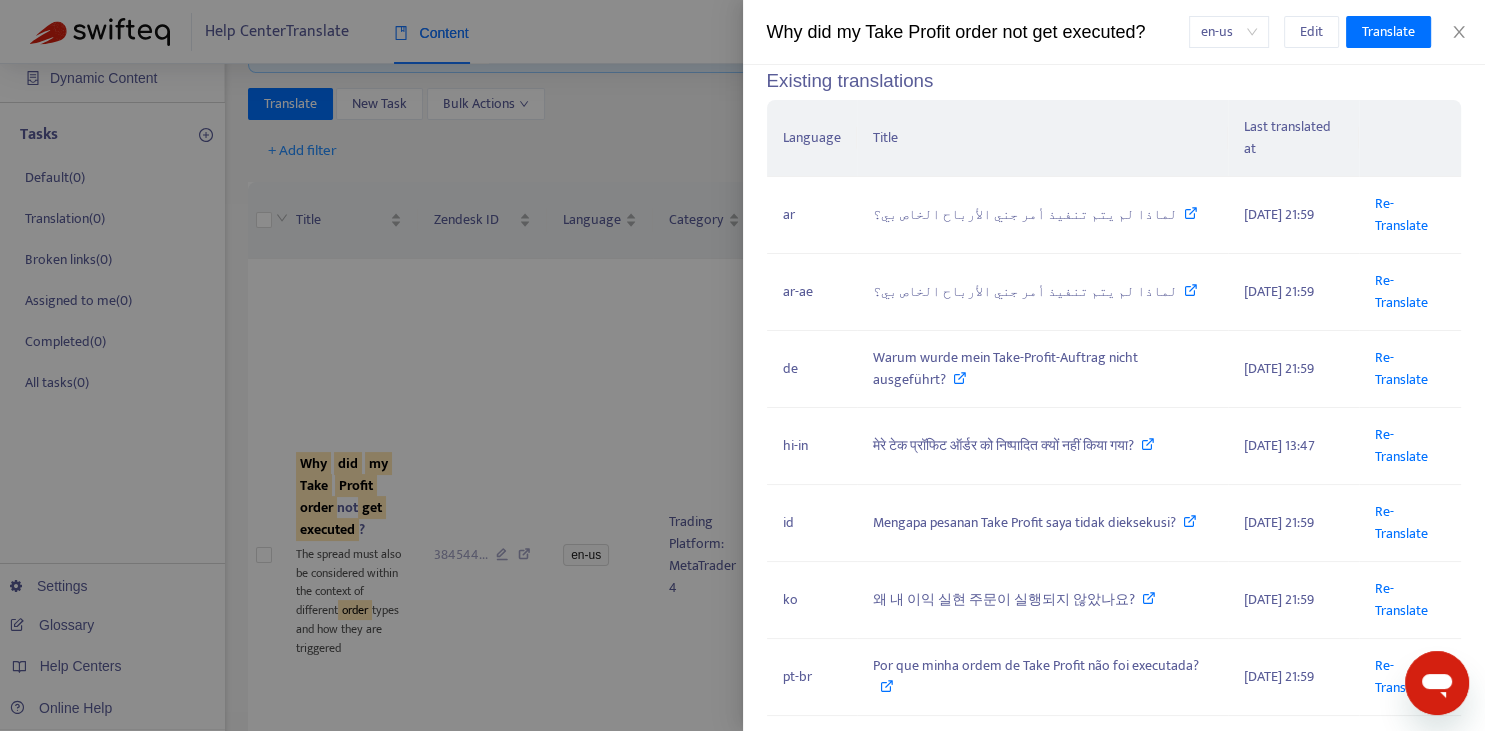 scroll, scrollTop: 221, scrollLeft: 0, axis: vertical 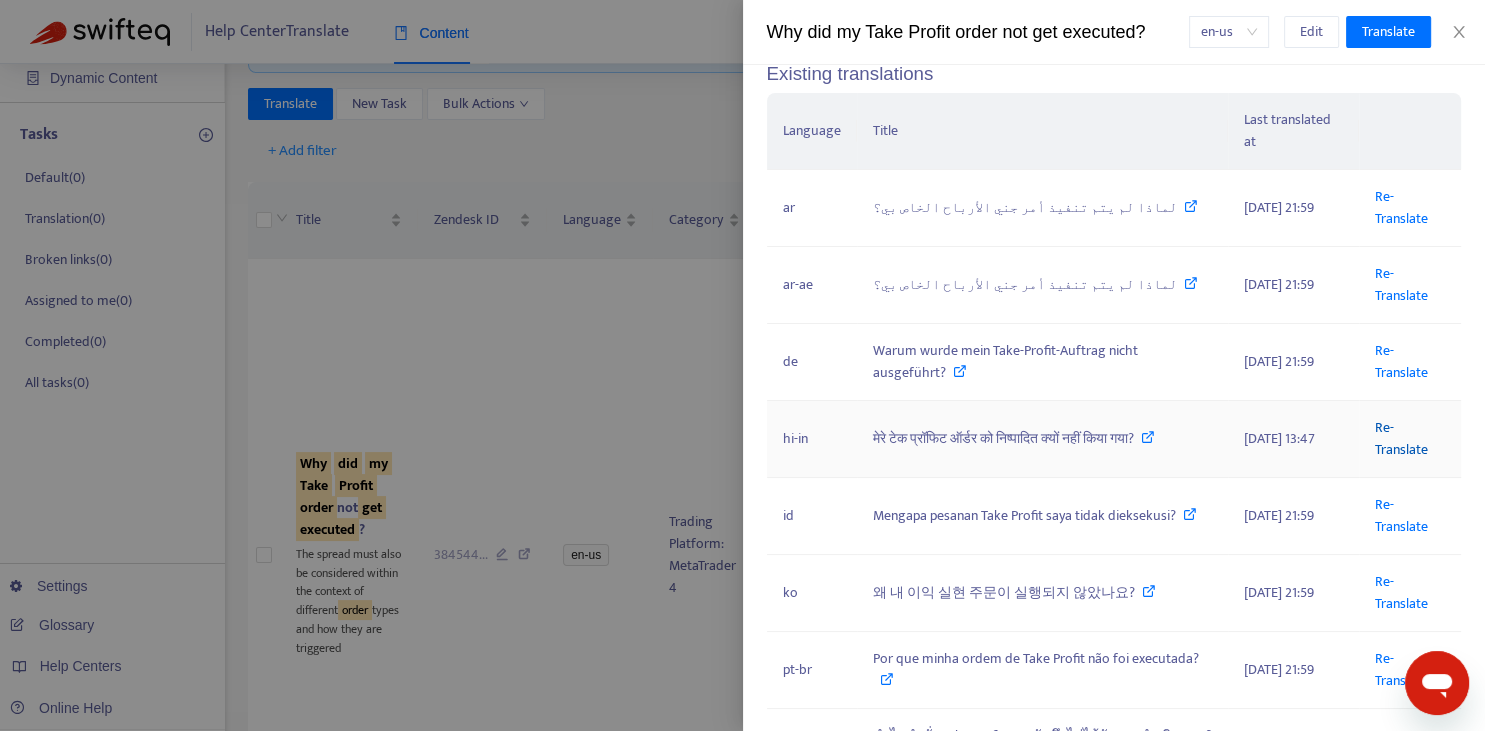click on "Re-Translate" at bounding box center [1401, 438] 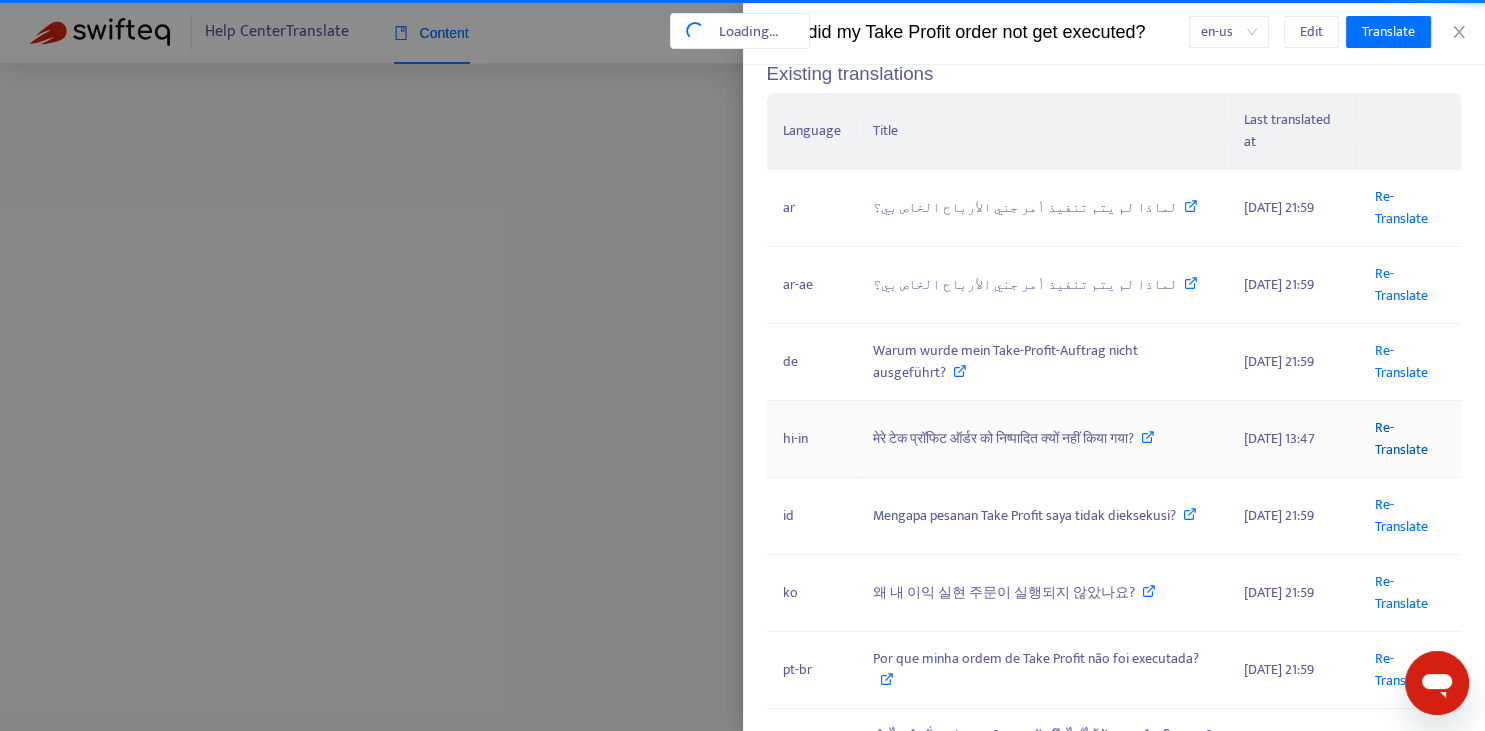 scroll, scrollTop: 16, scrollLeft: 0, axis: vertical 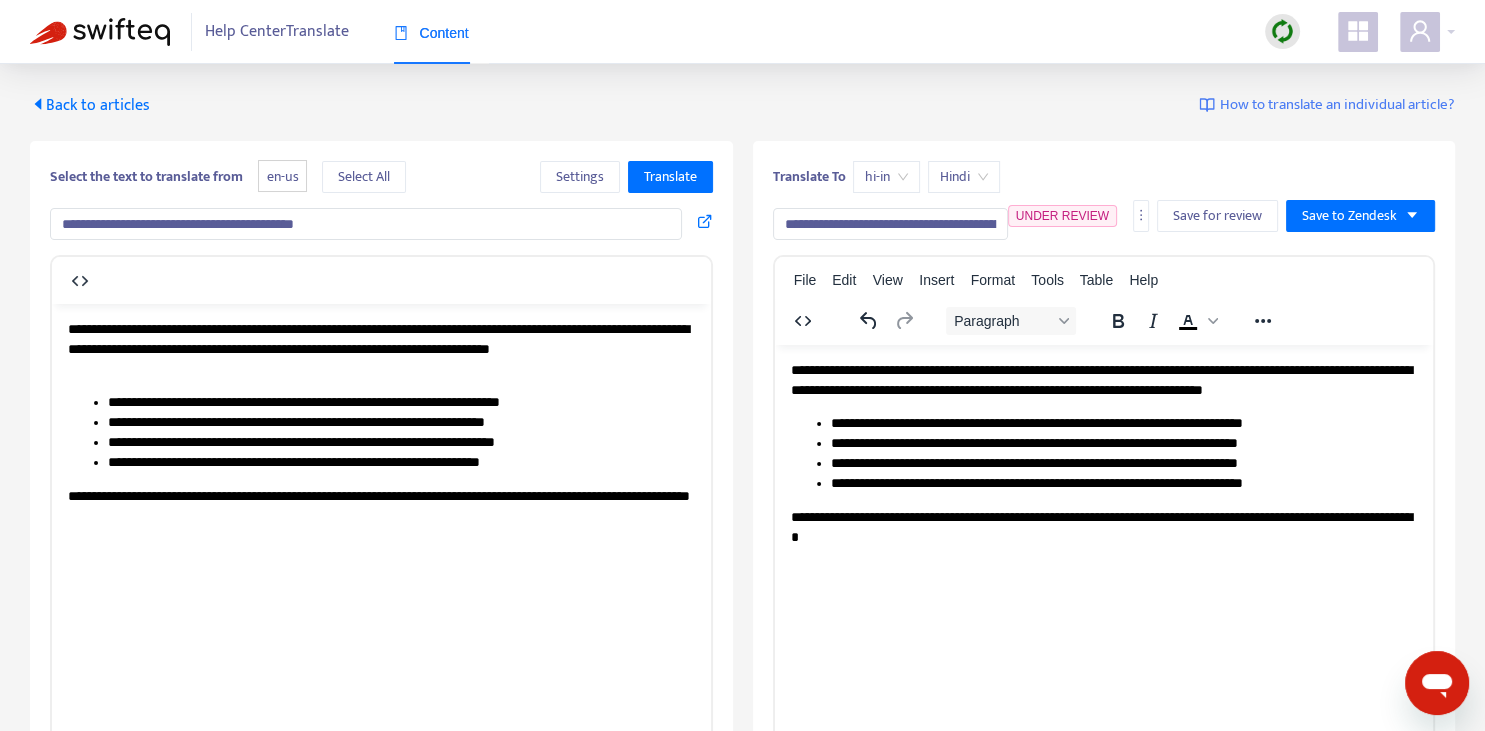 click on "**********" at bounding box center (890, 224) 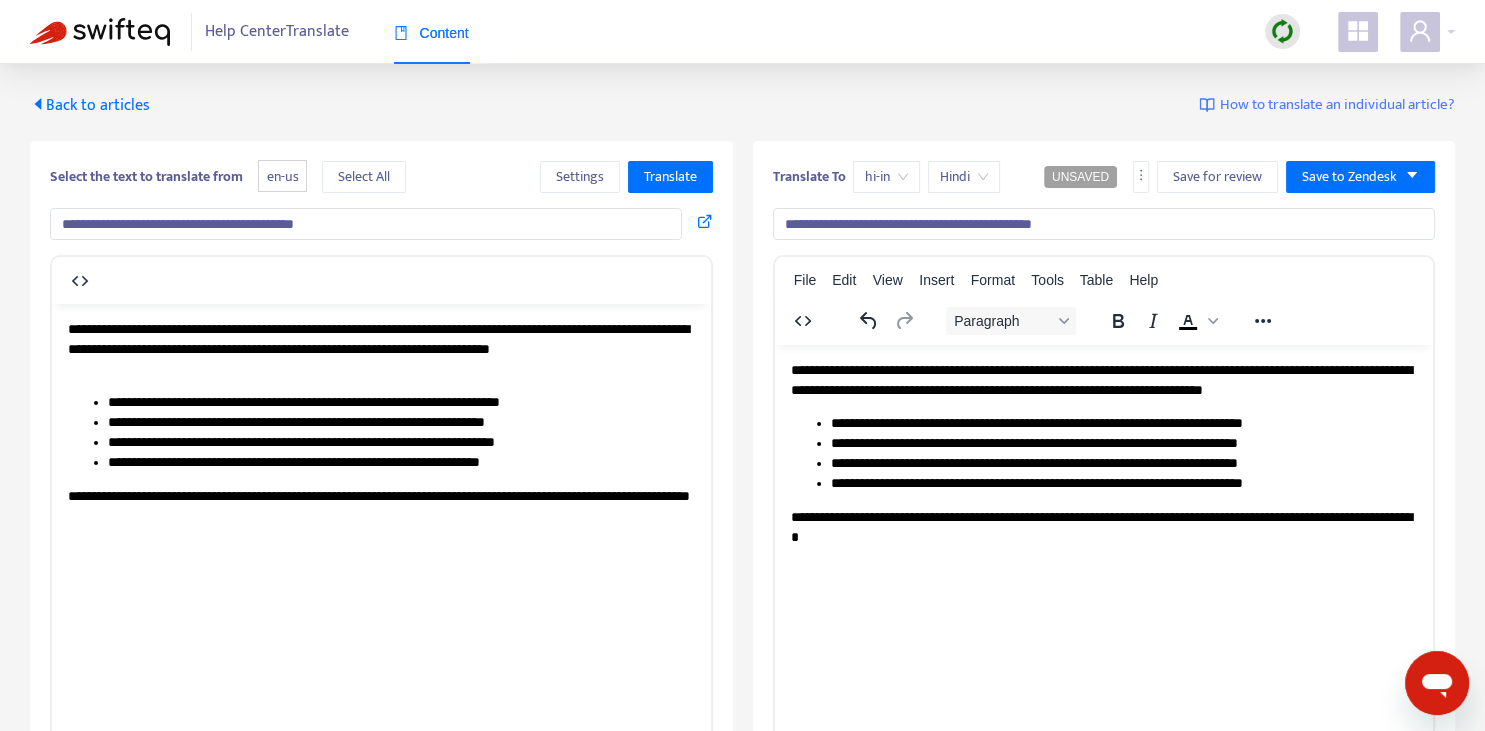 type on "**********" 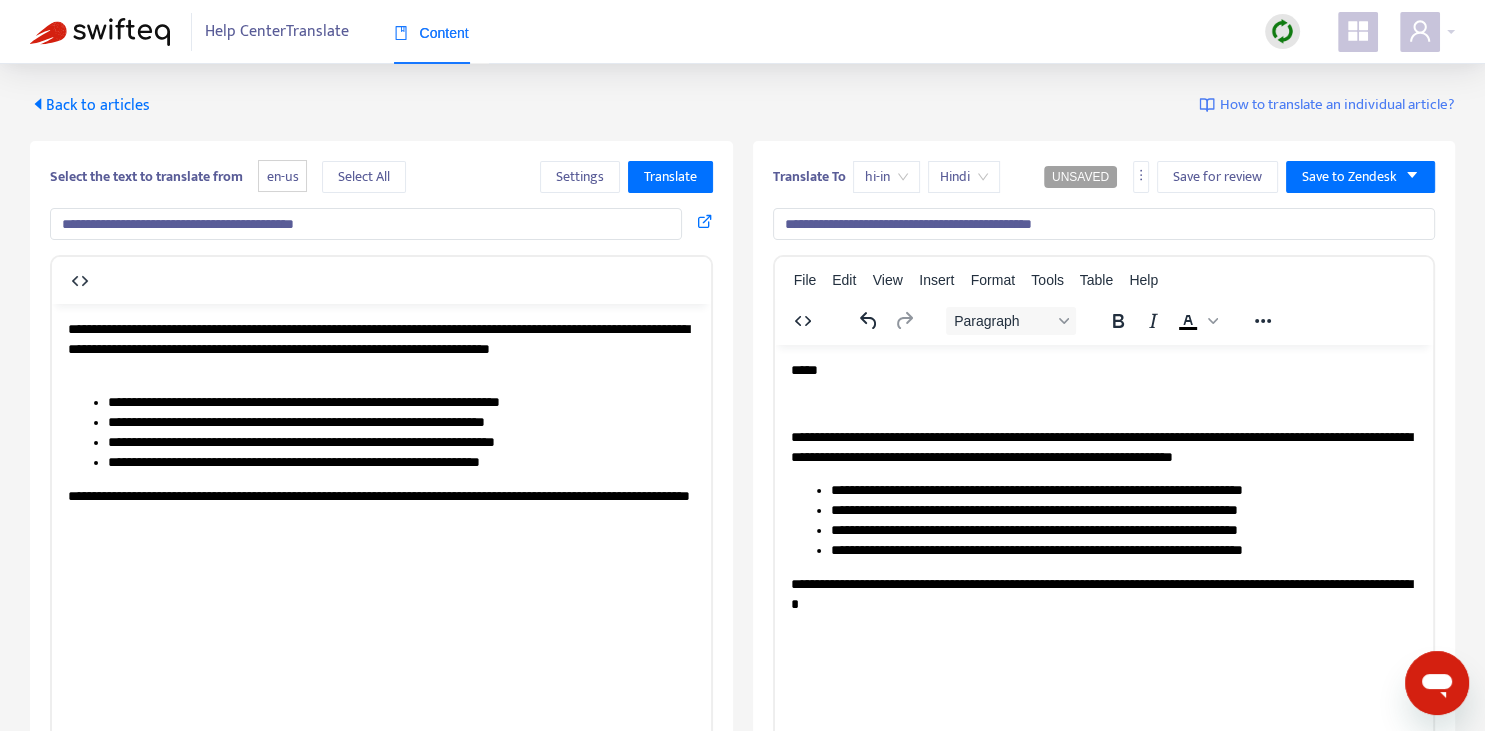 type 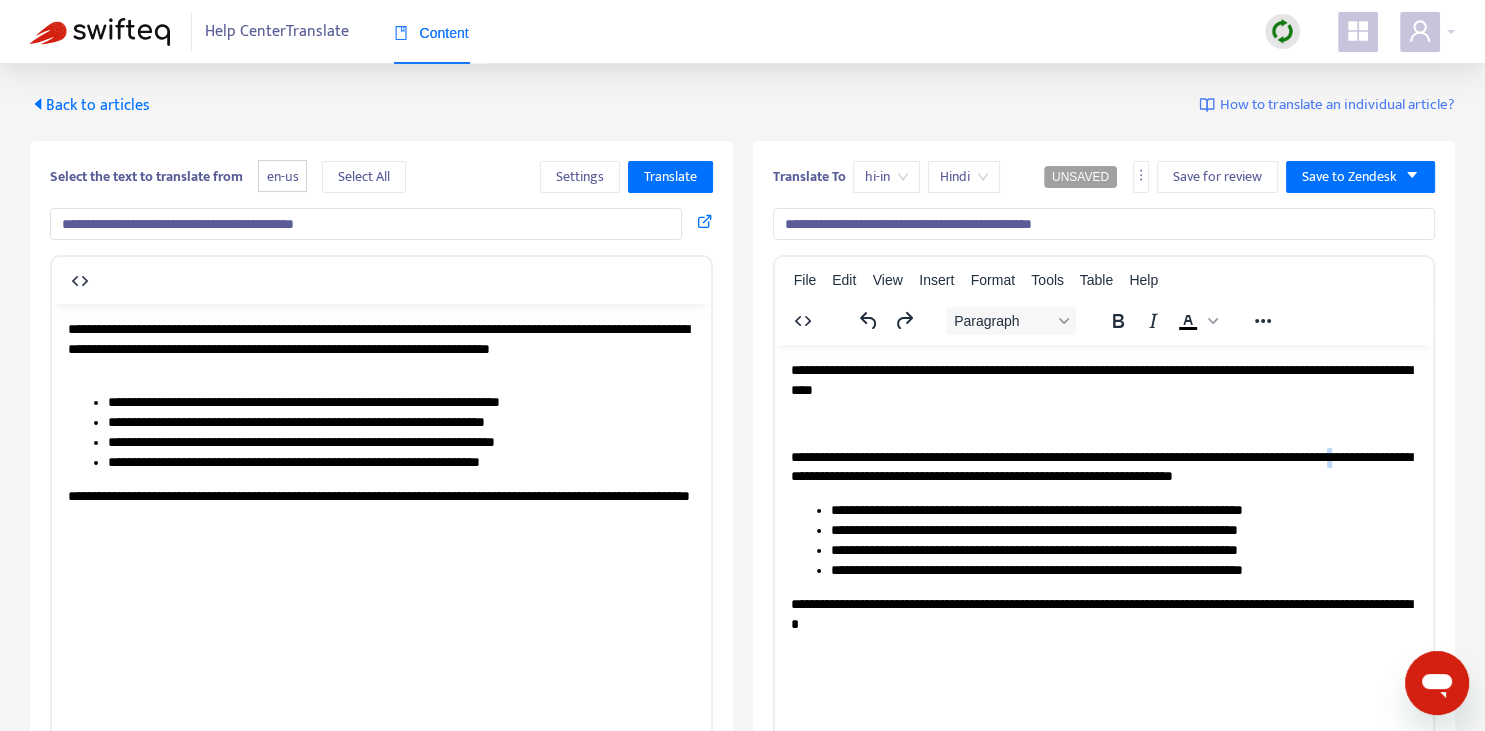 click on "**********" at bounding box center (1103, 466) 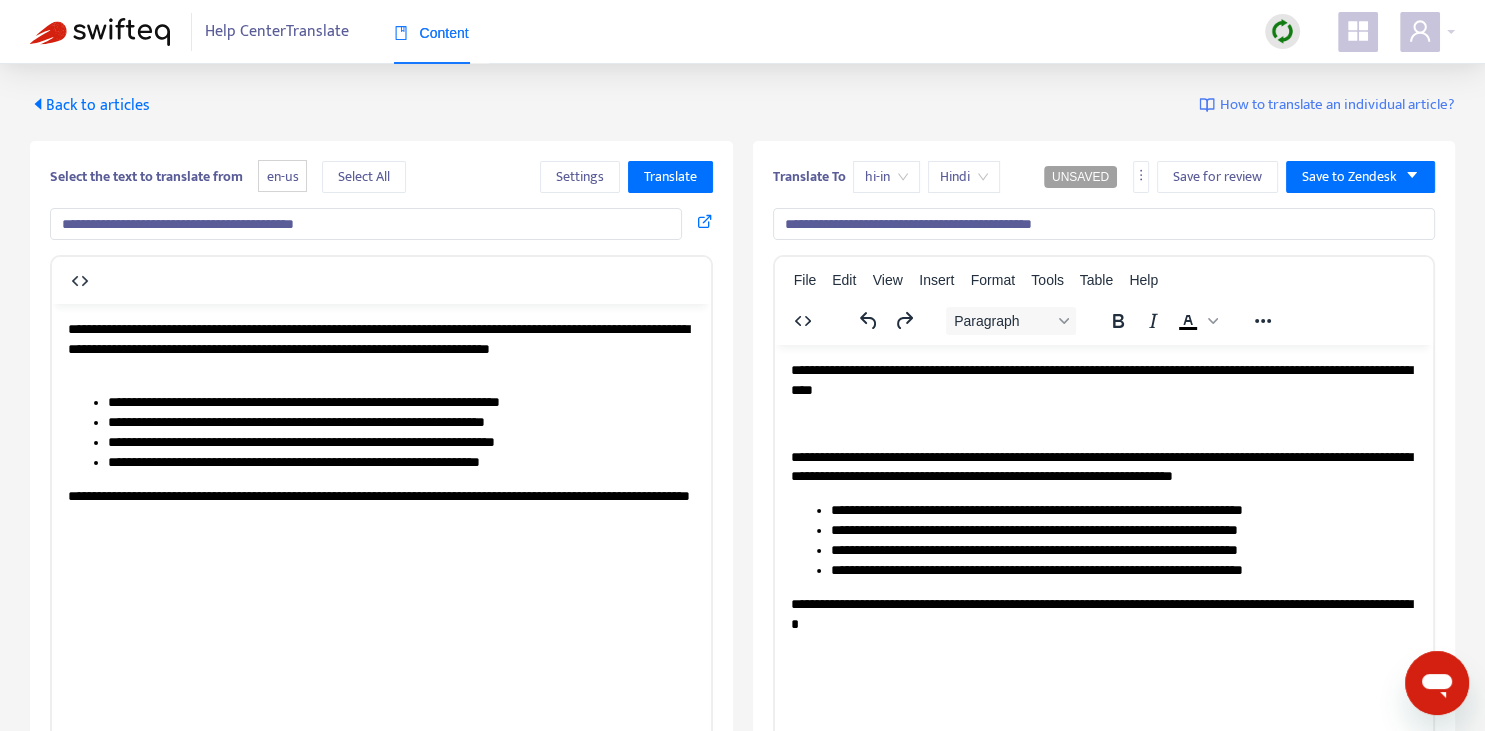 click on "**********" at bounding box center [1103, 379] 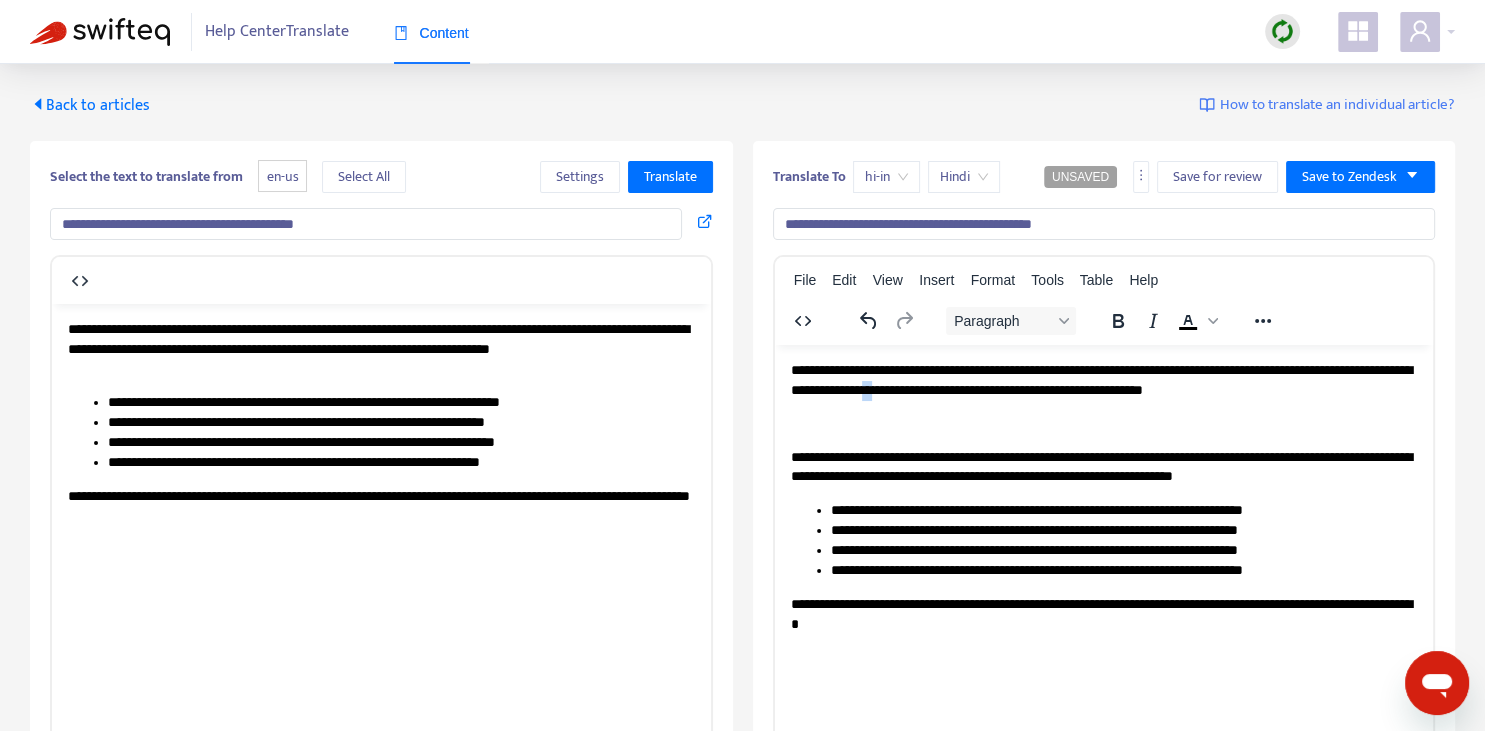 click on "**********" at bounding box center [1103, 379] 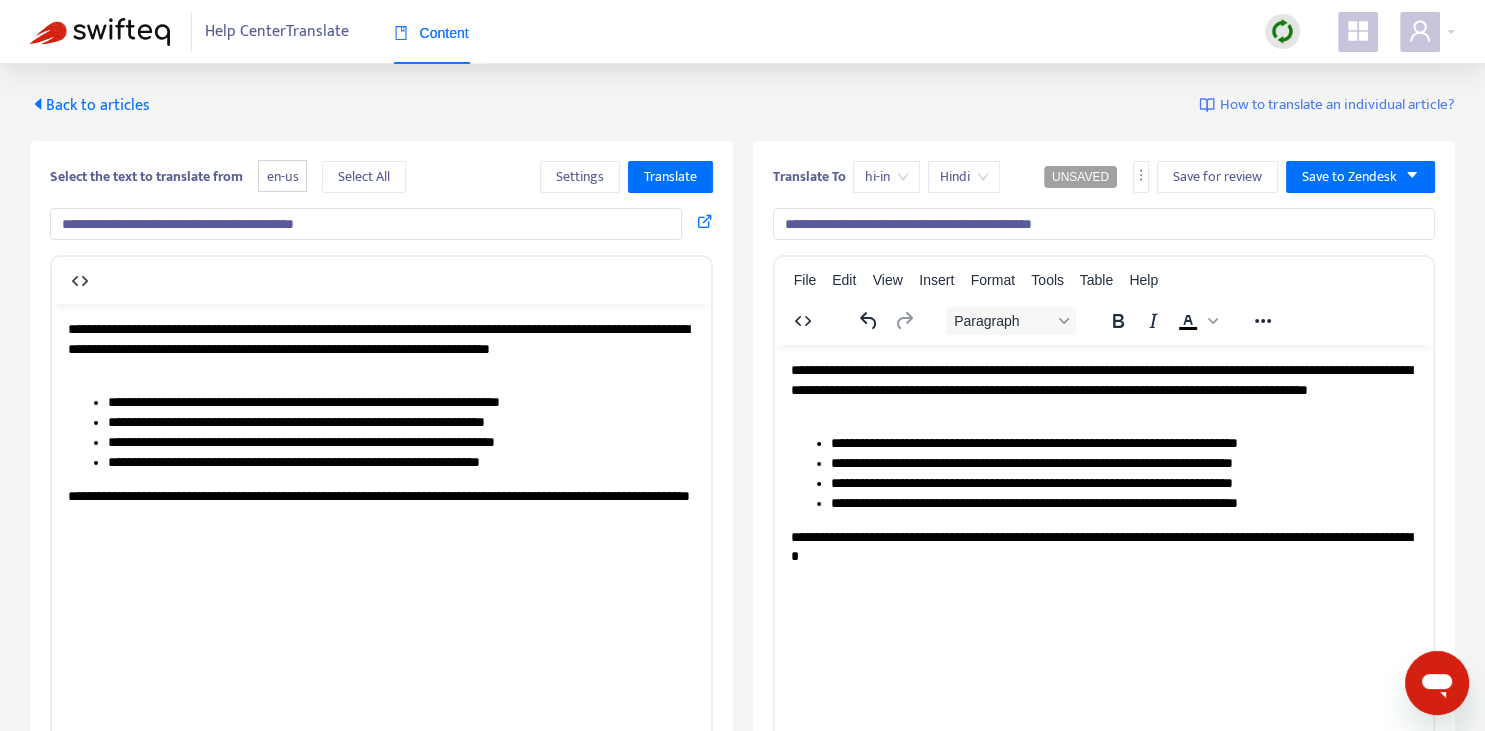 click on "**********" at bounding box center [1103, 546] 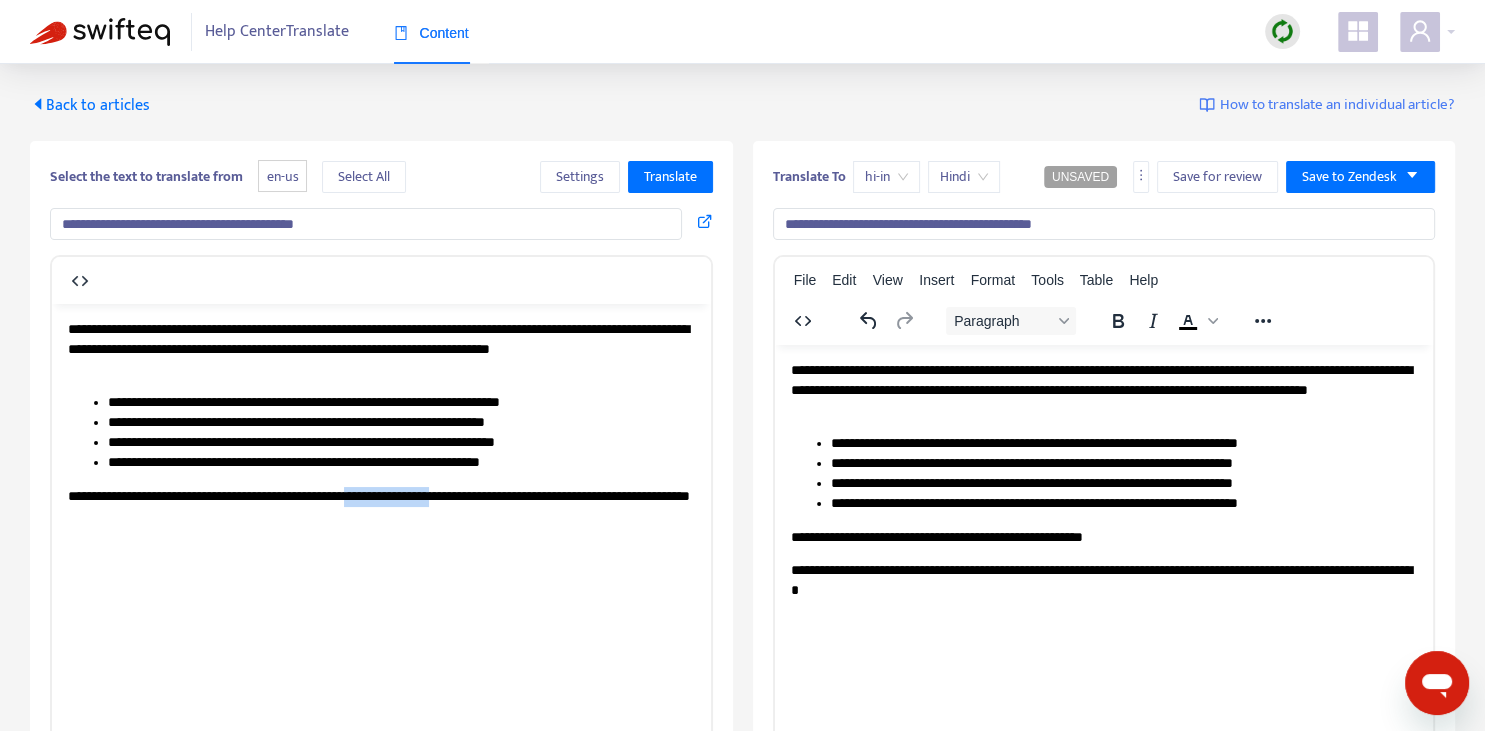 drag, startPoint x: 404, startPoint y: 492, endPoint x: 514, endPoint y: 500, distance: 110.29053 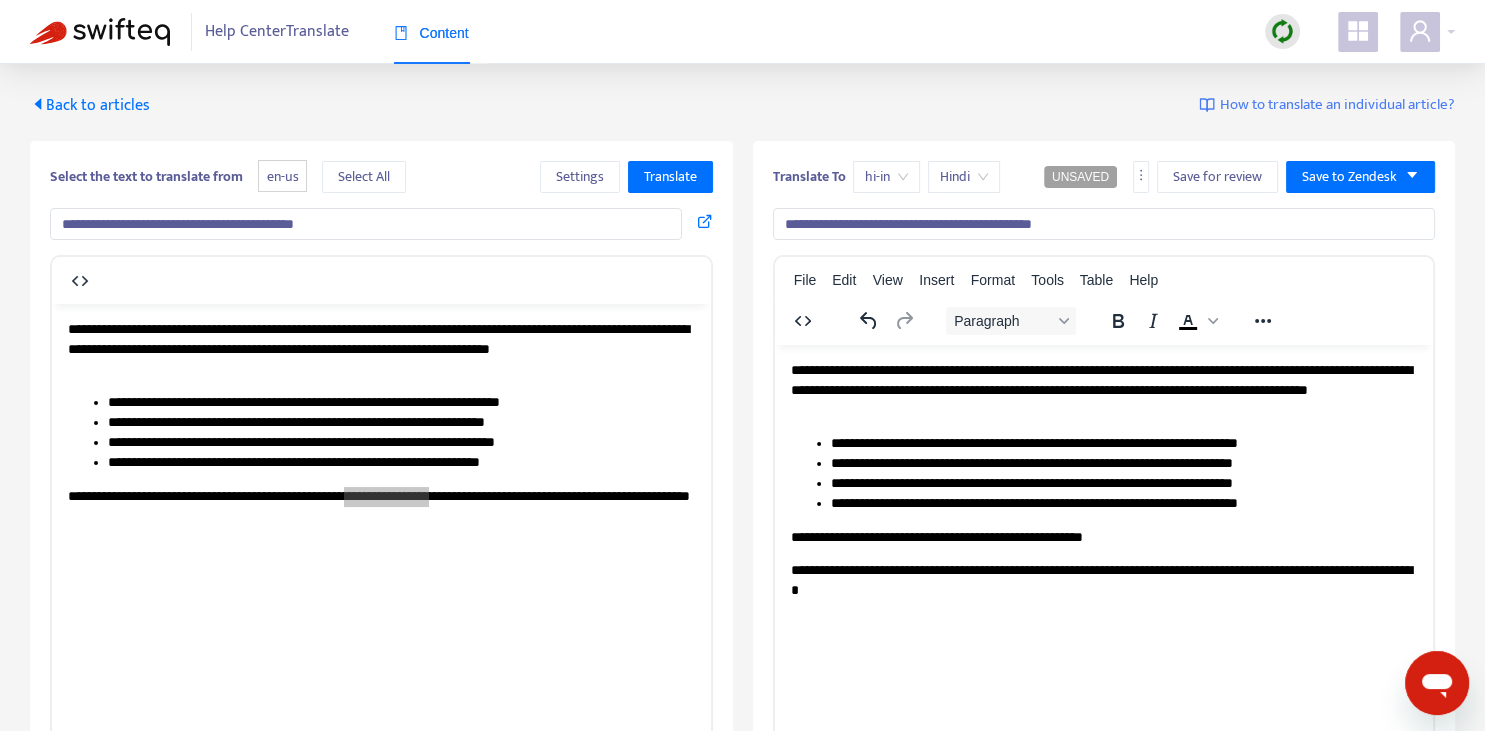 click on "**********" at bounding box center [1103, 537] 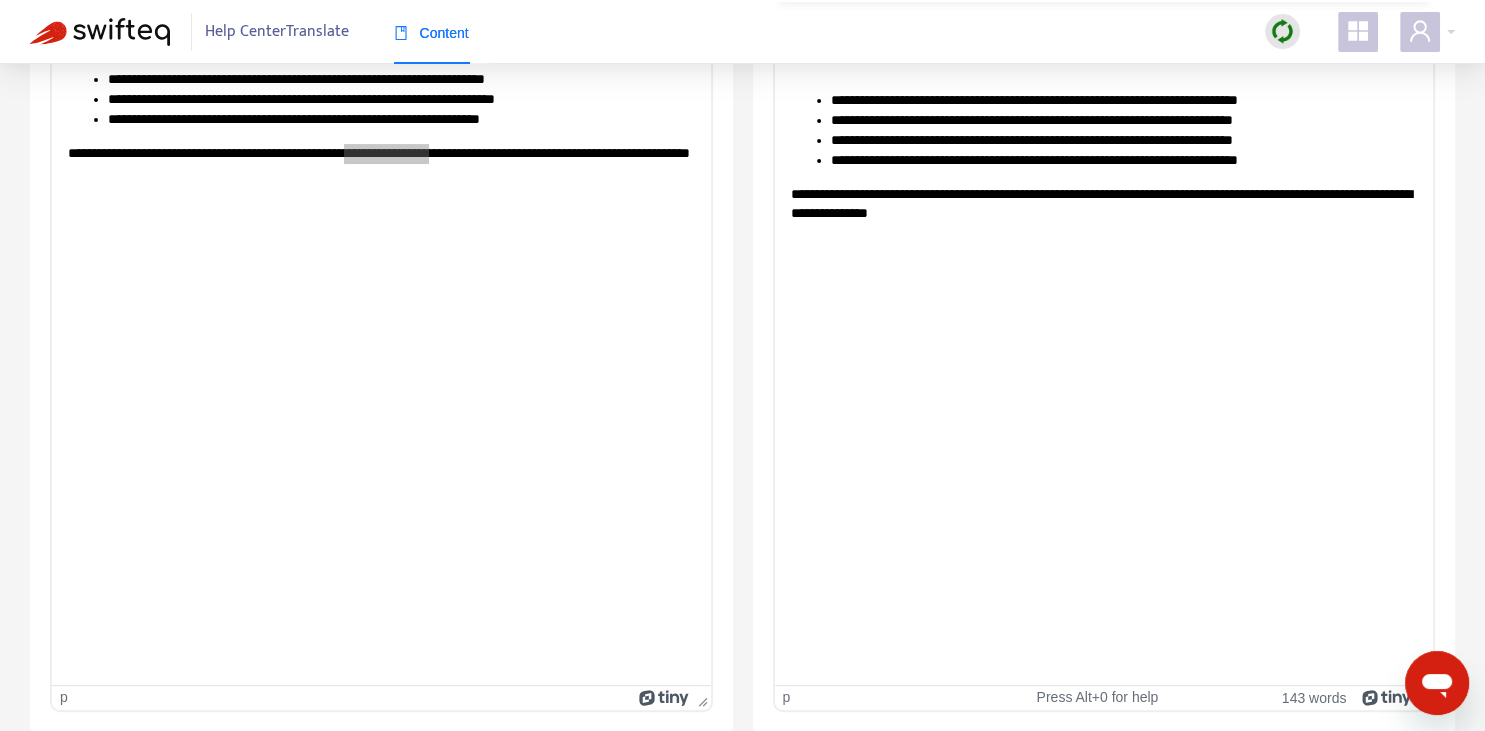 scroll, scrollTop: 0, scrollLeft: 0, axis: both 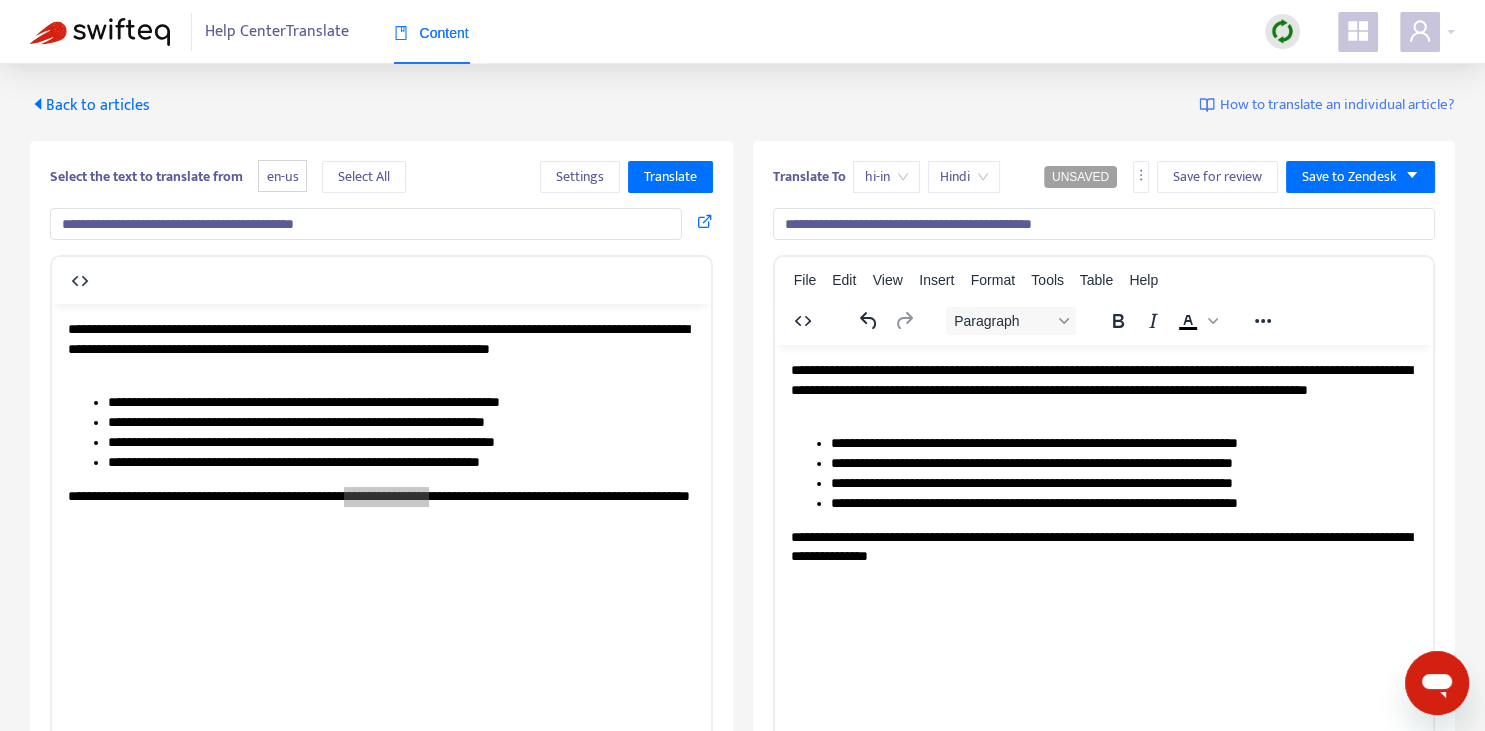 click on "**********" at bounding box center (1104, 224) 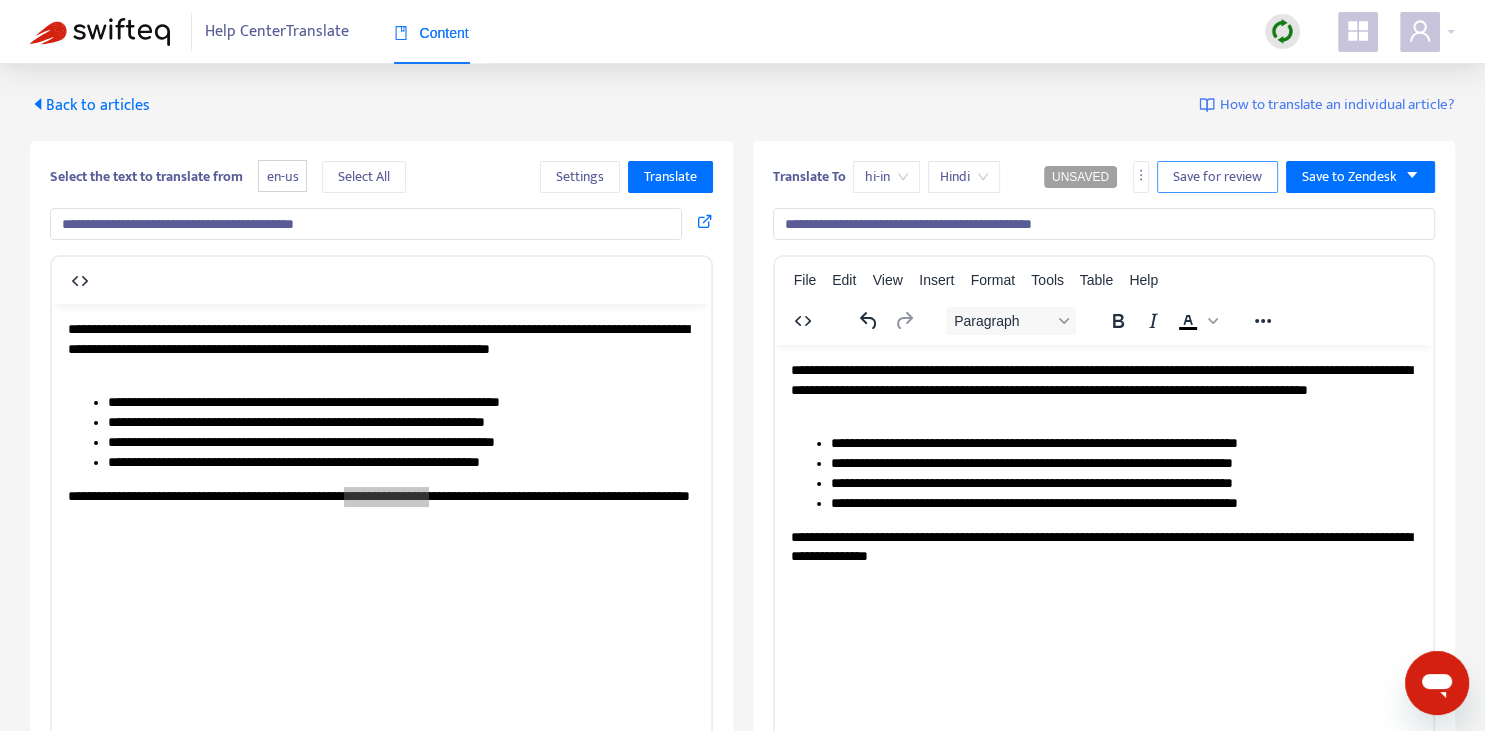 click on "Save for review" at bounding box center (1217, 177) 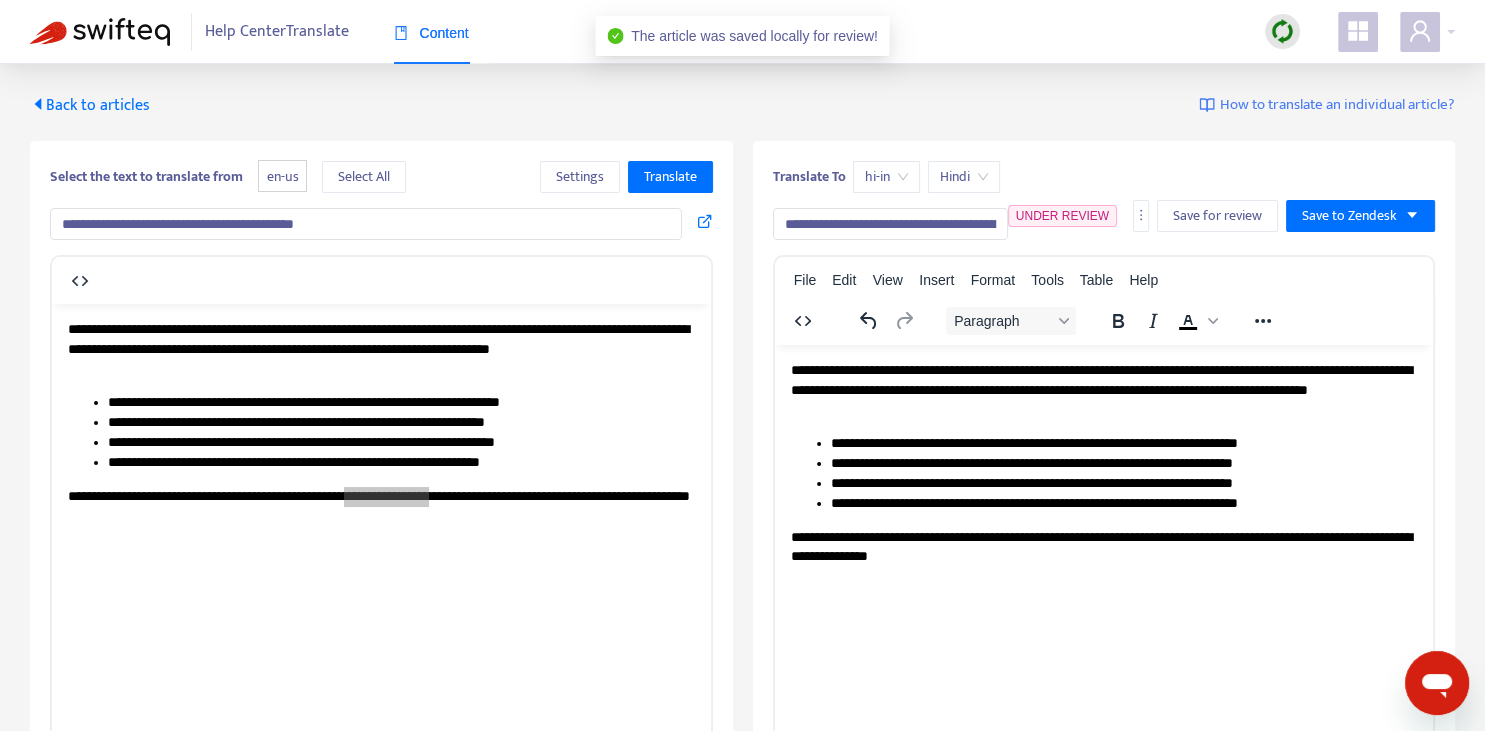 click on "Back to articles" at bounding box center (90, 105) 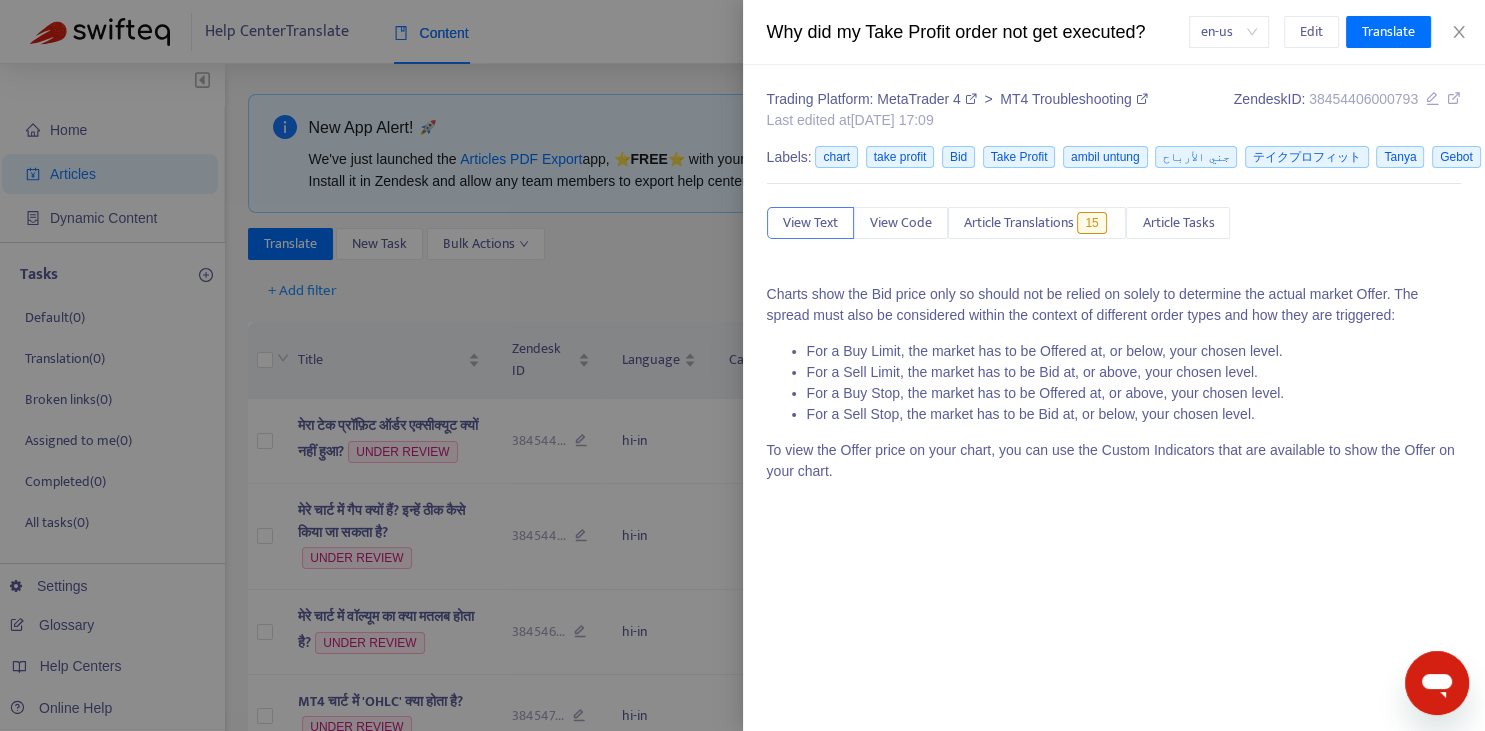 click at bounding box center [742, 365] 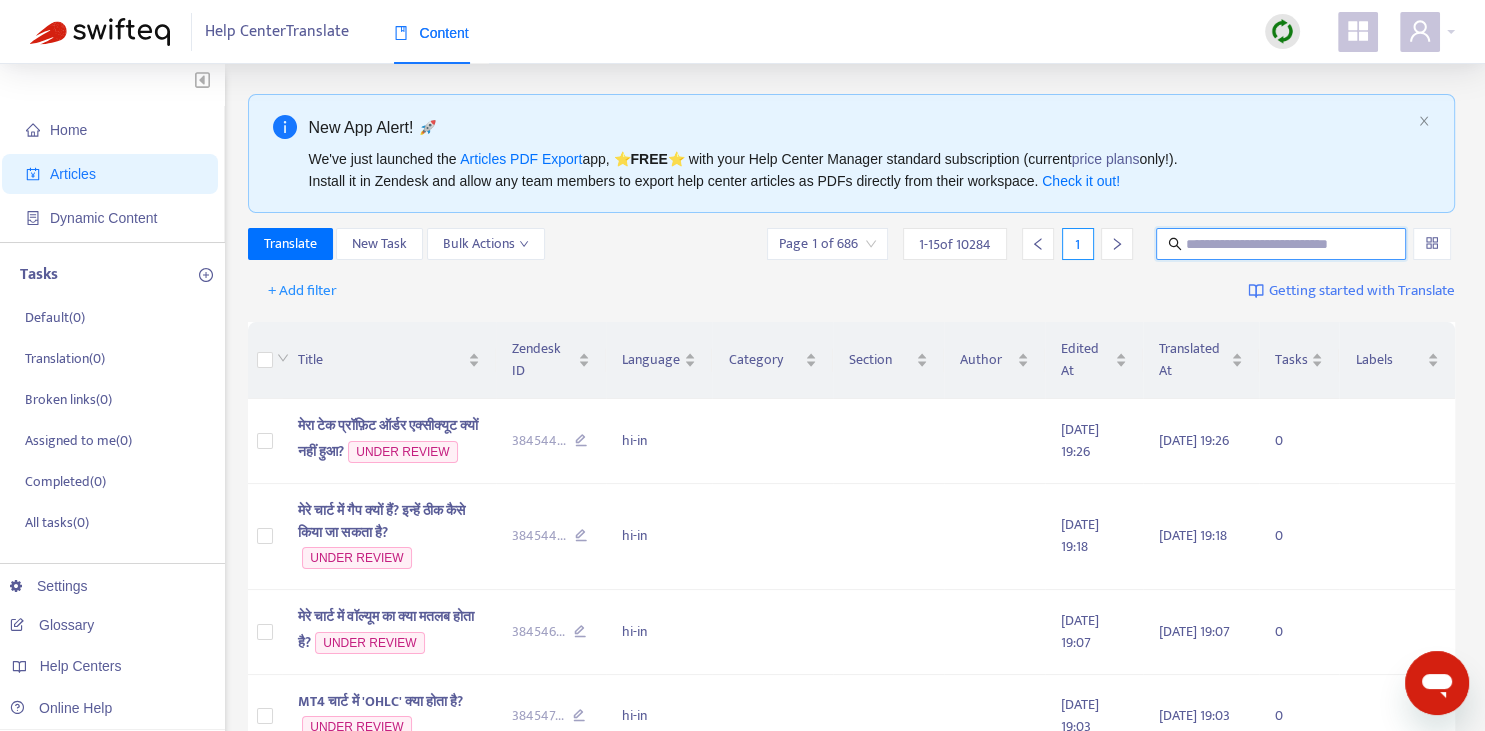click at bounding box center [1282, 244] 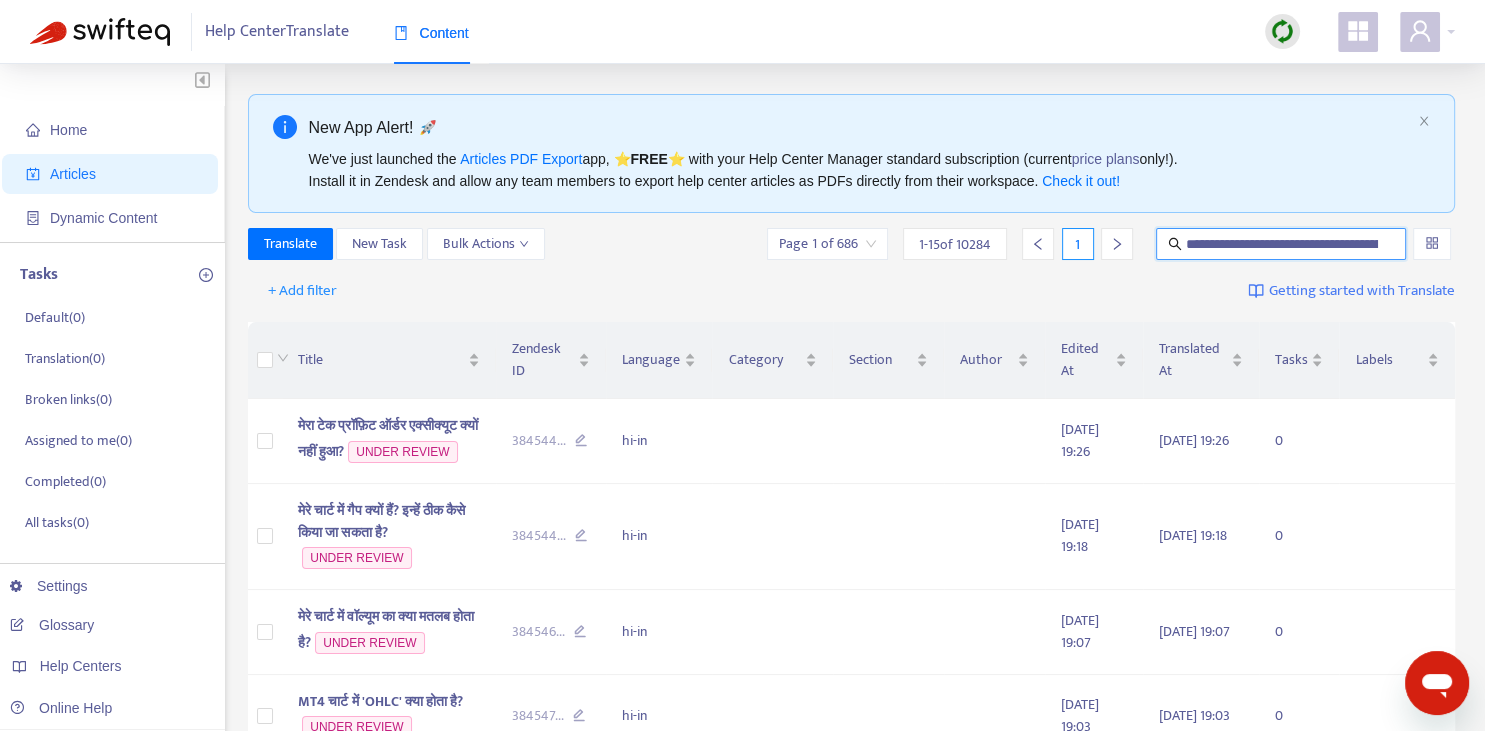 scroll, scrollTop: 0, scrollLeft: 122, axis: horizontal 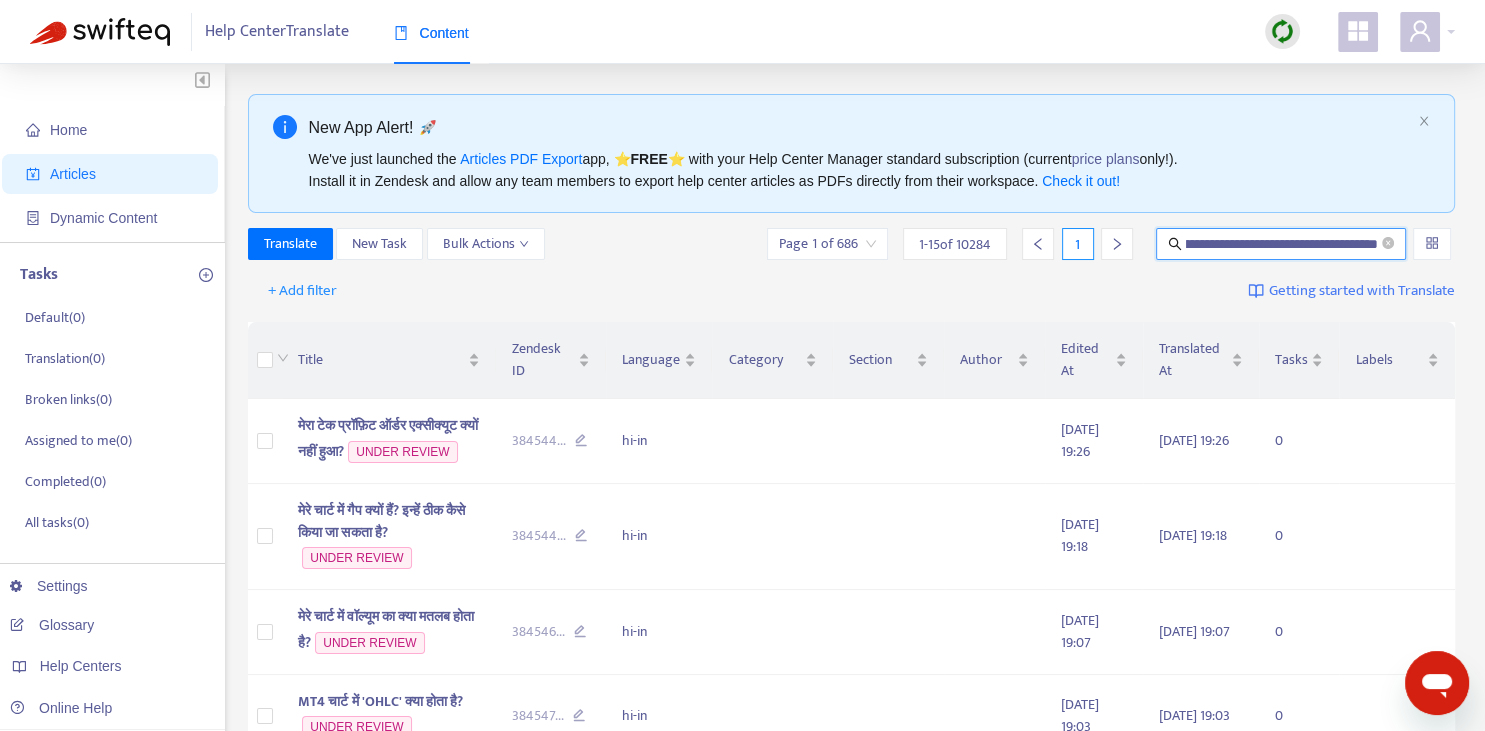 type on "**********" 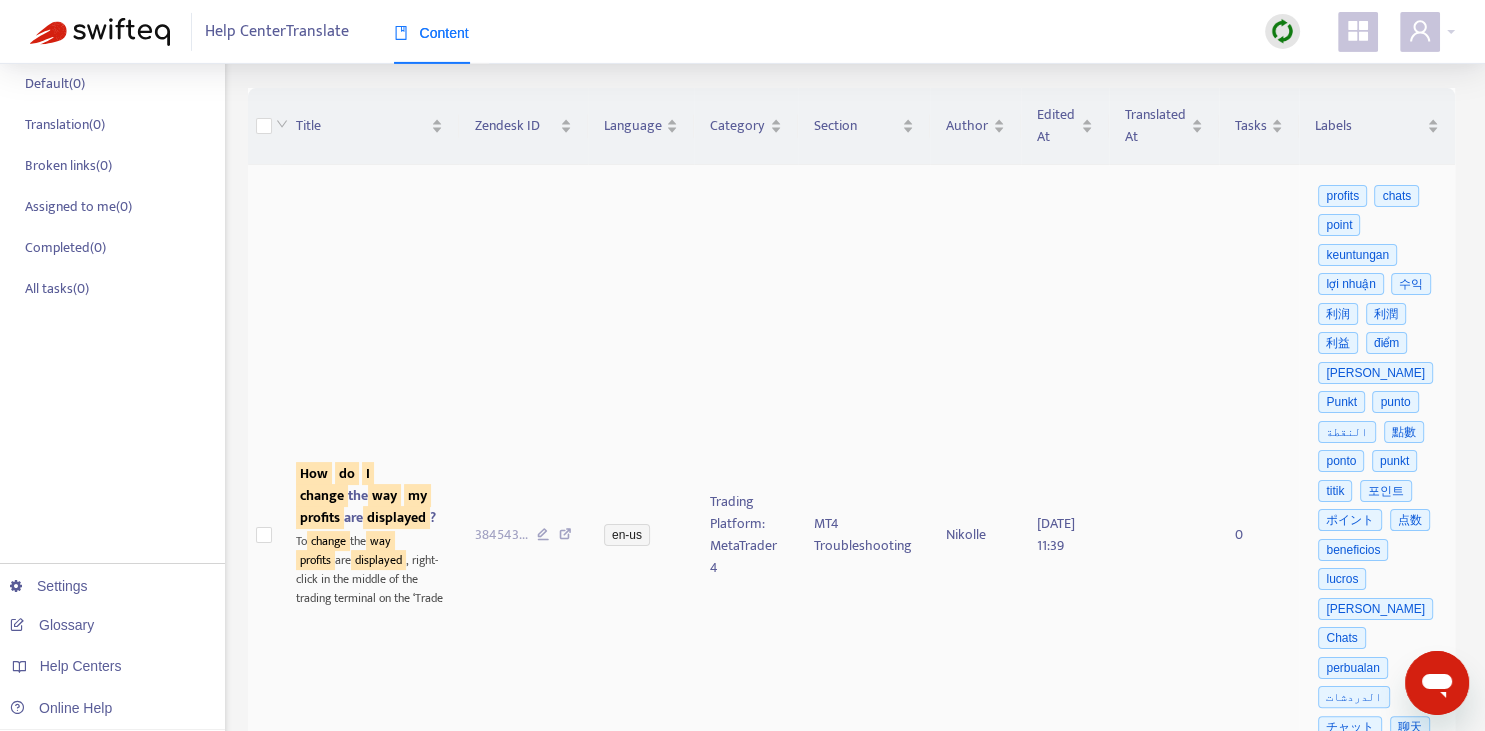 scroll, scrollTop: 422, scrollLeft: 0, axis: vertical 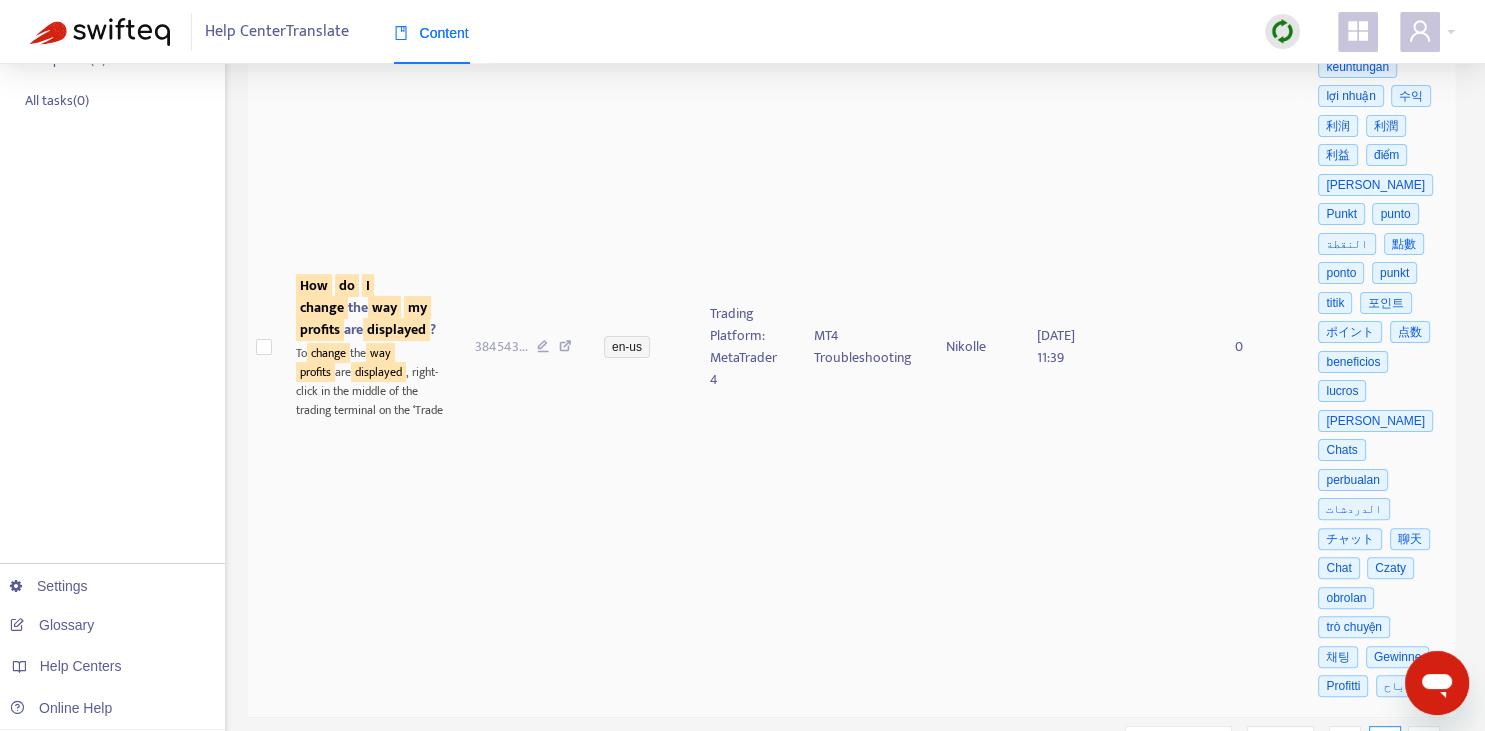 click on "profits" at bounding box center (320, 329) 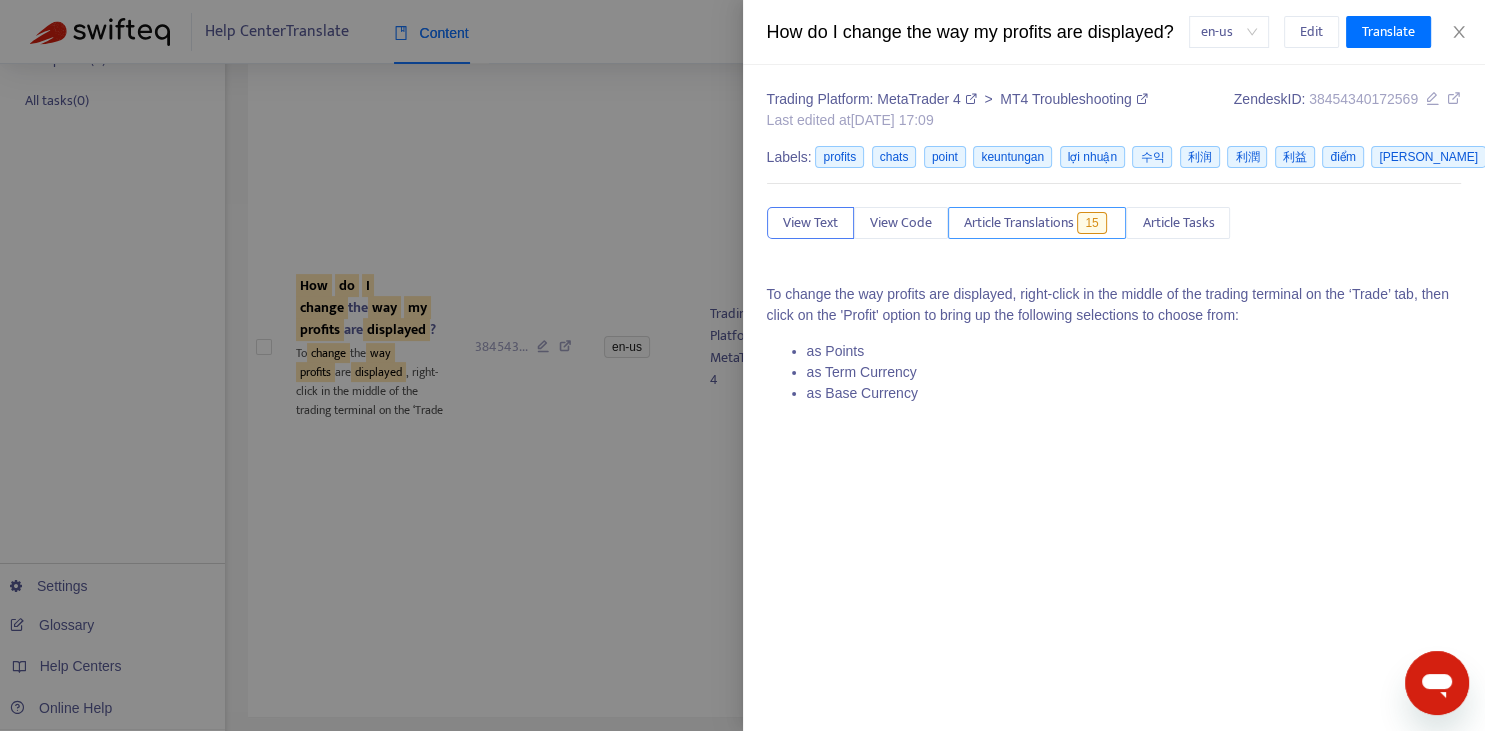 click on "Article Translations" at bounding box center (1019, 223) 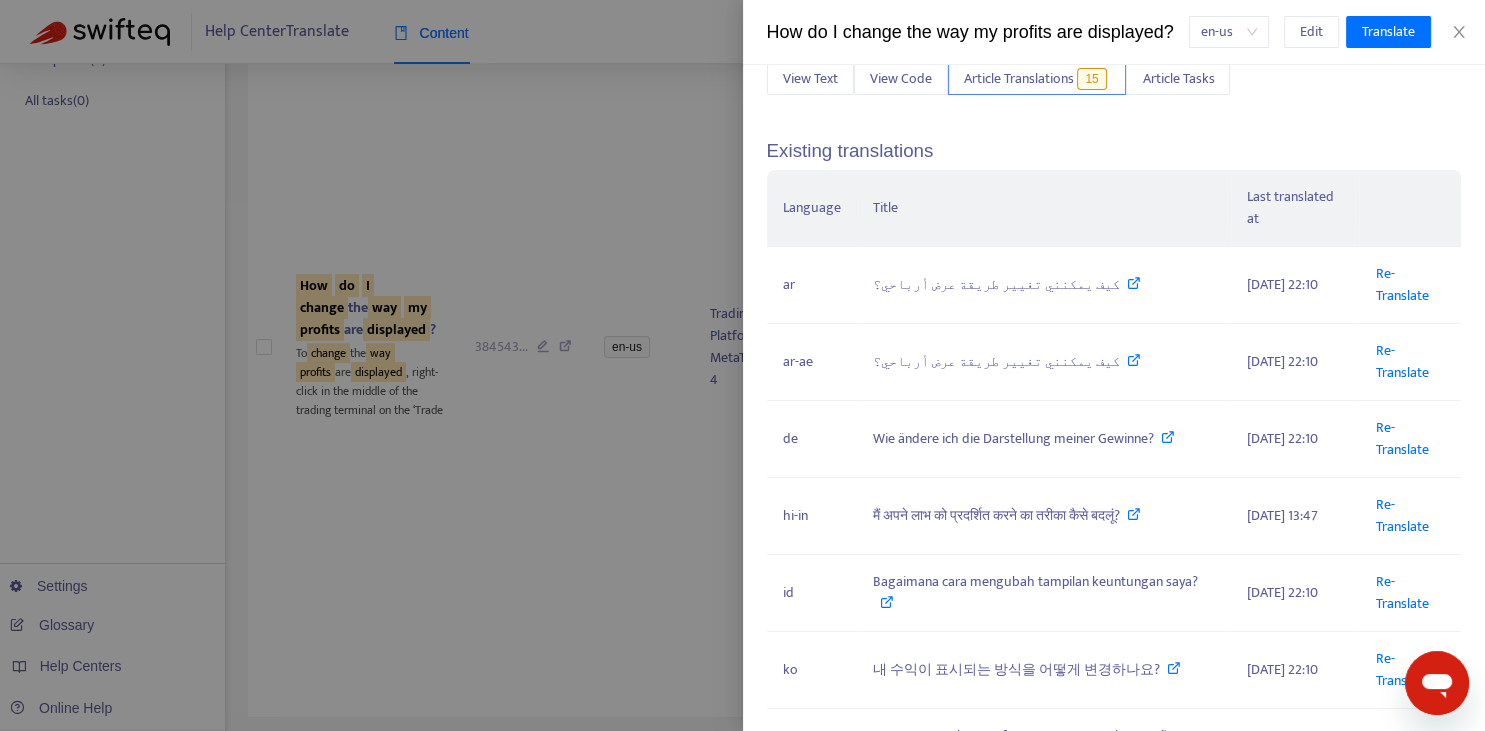scroll, scrollTop: 147, scrollLeft: 0, axis: vertical 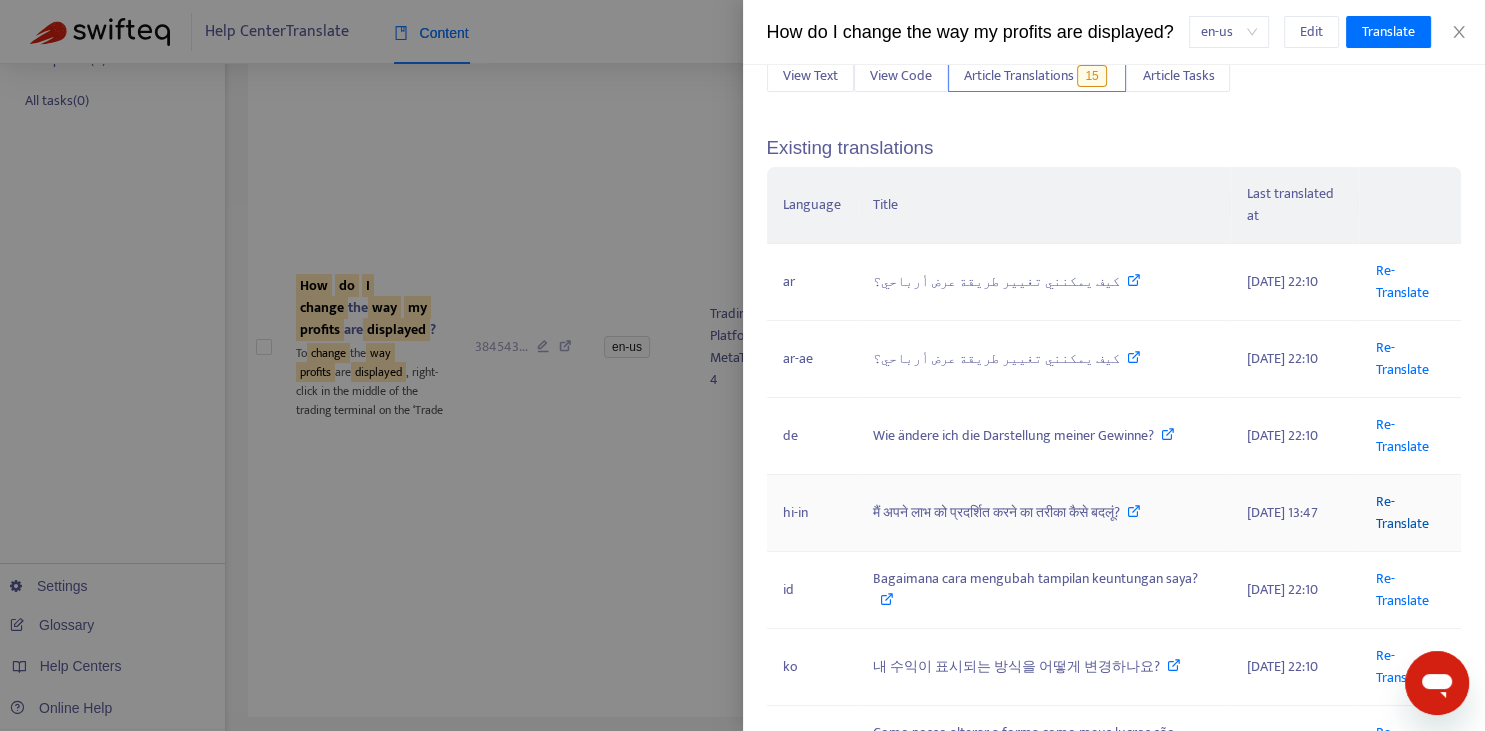 click on "Re-Translate" at bounding box center [1401, 512] 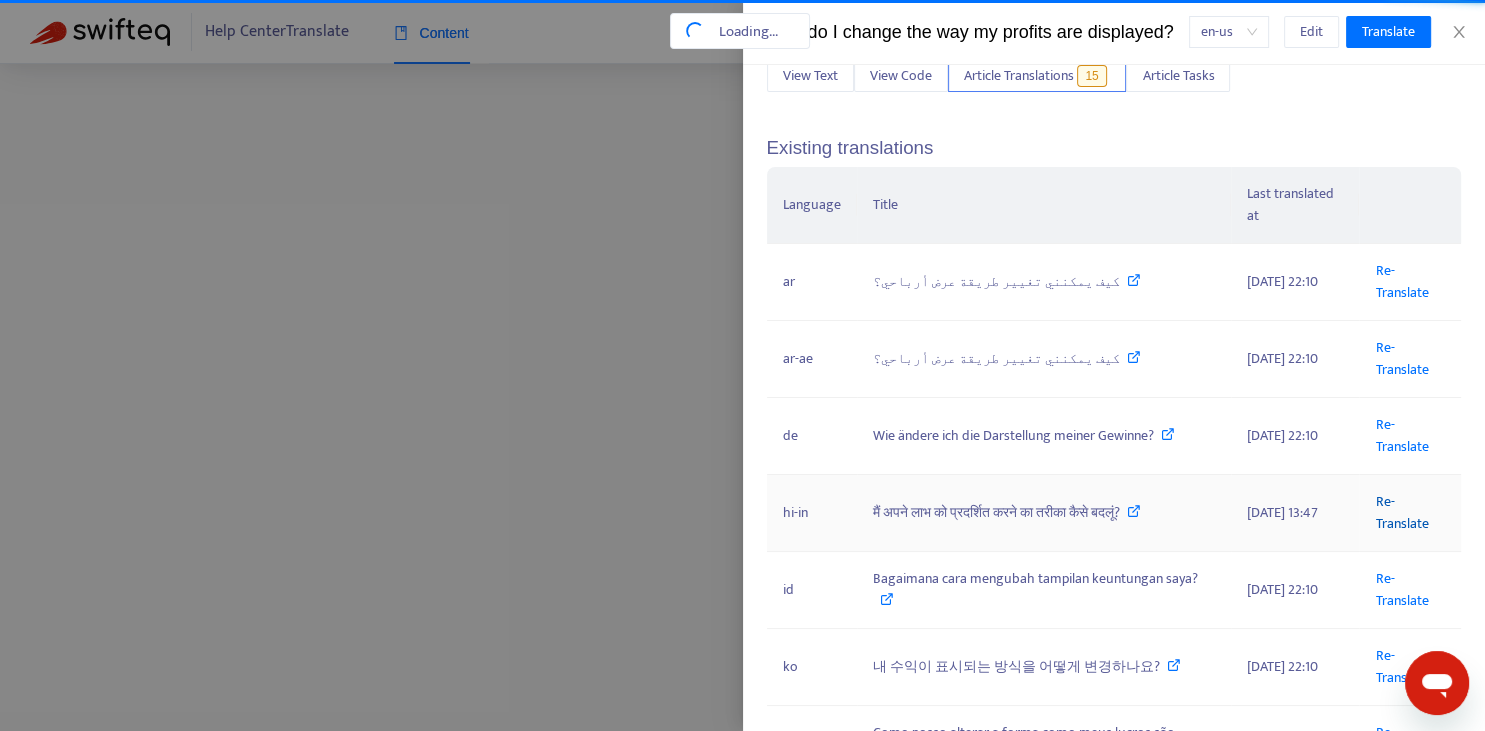 scroll, scrollTop: 220, scrollLeft: 0, axis: vertical 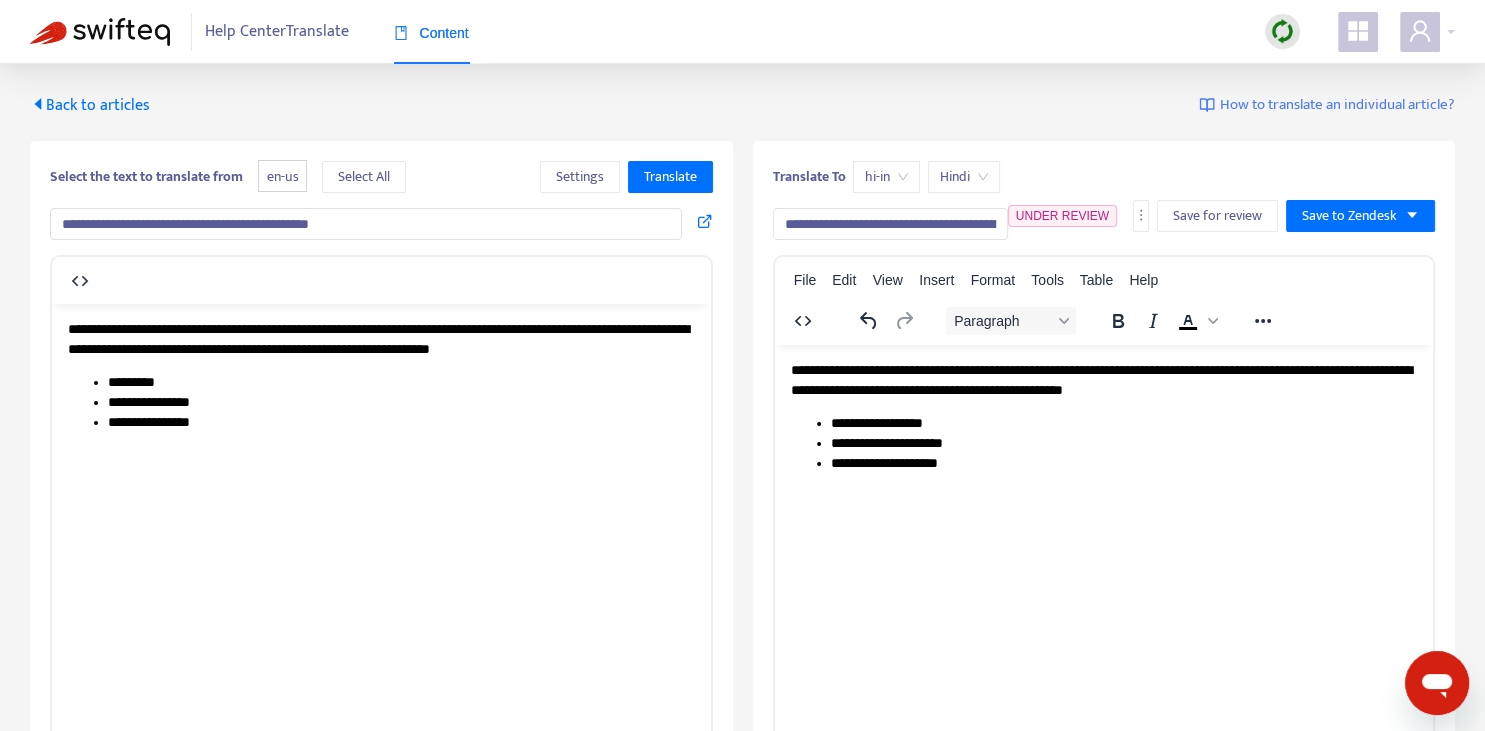 click on "**********" at bounding box center [890, 224] 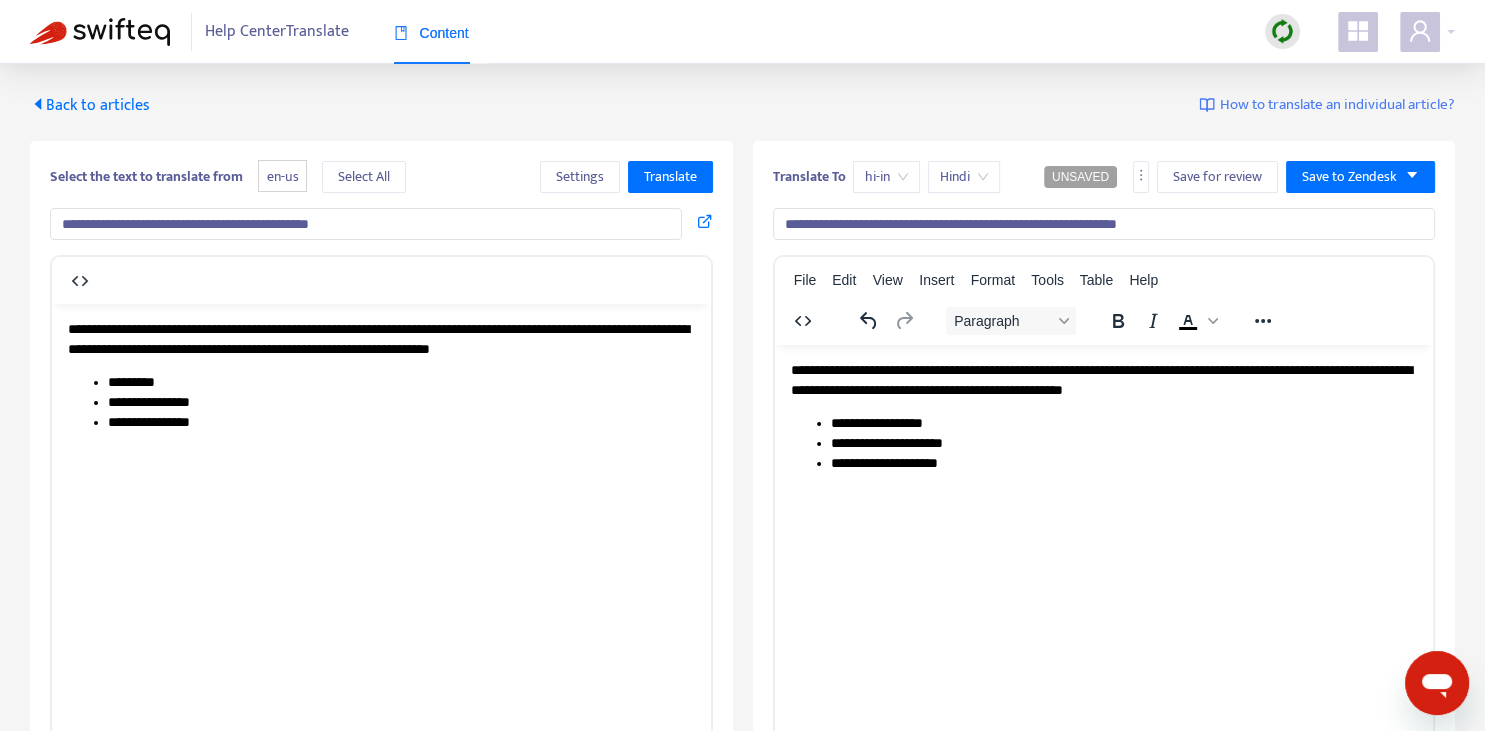 type on "**********" 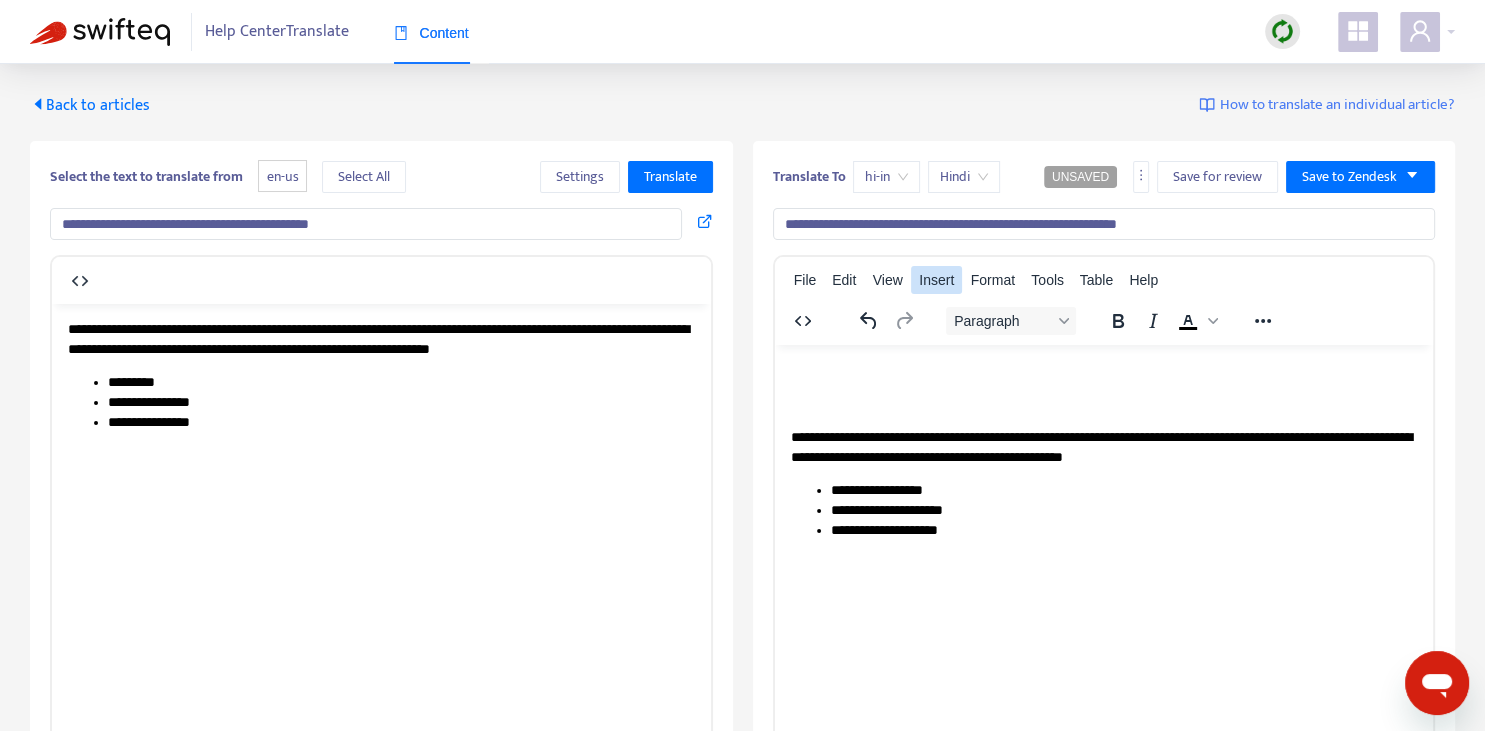 type 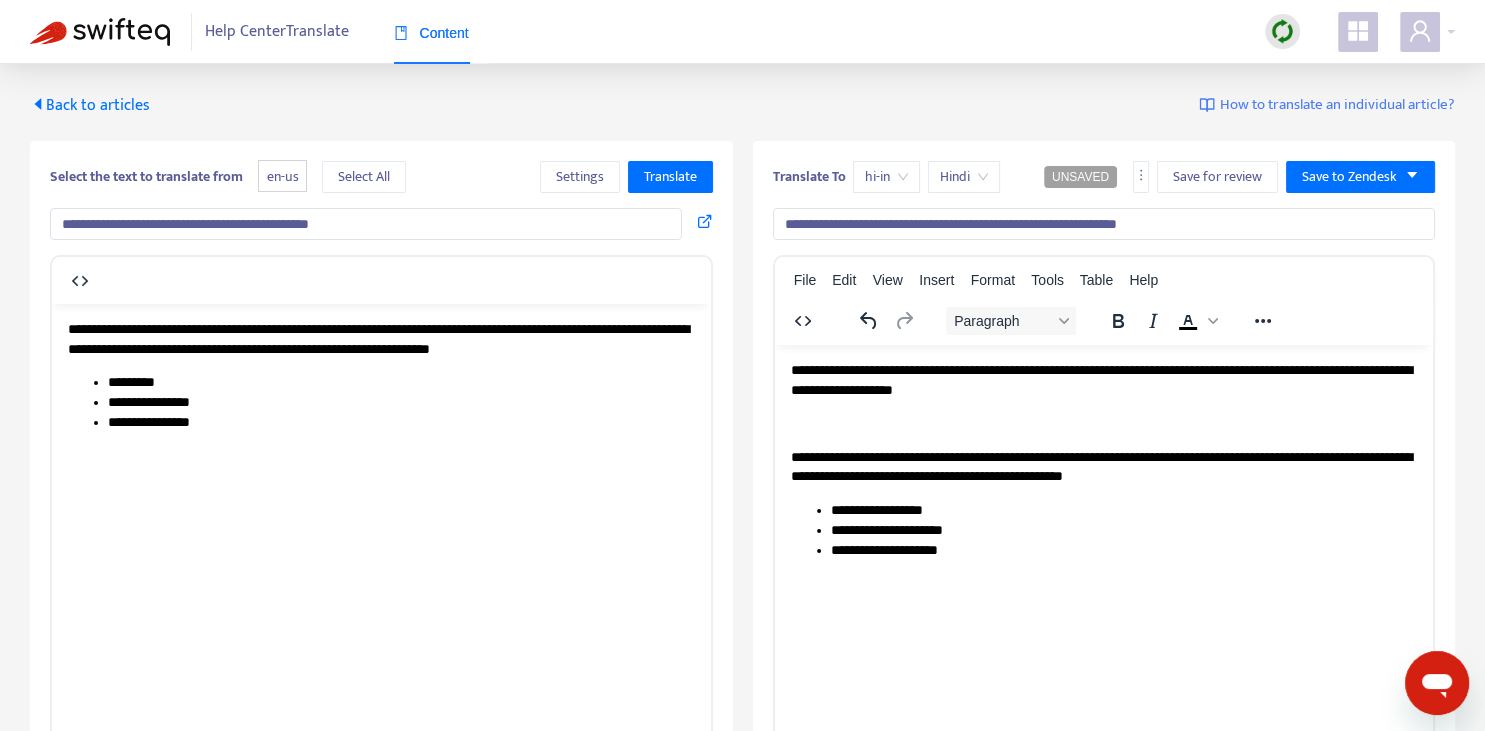 click on "**********" at bounding box center (1103, 379) 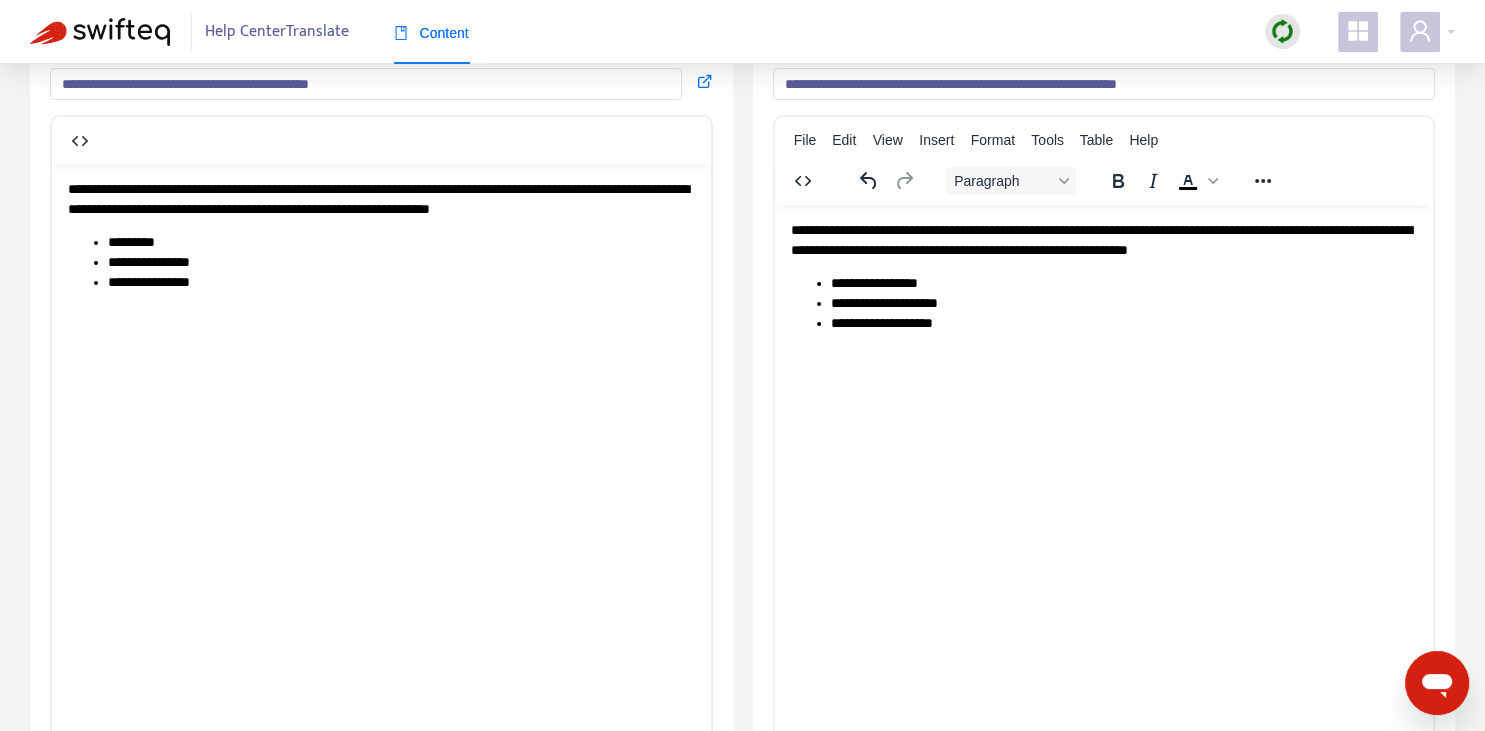 scroll, scrollTop: 0, scrollLeft: 0, axis: both 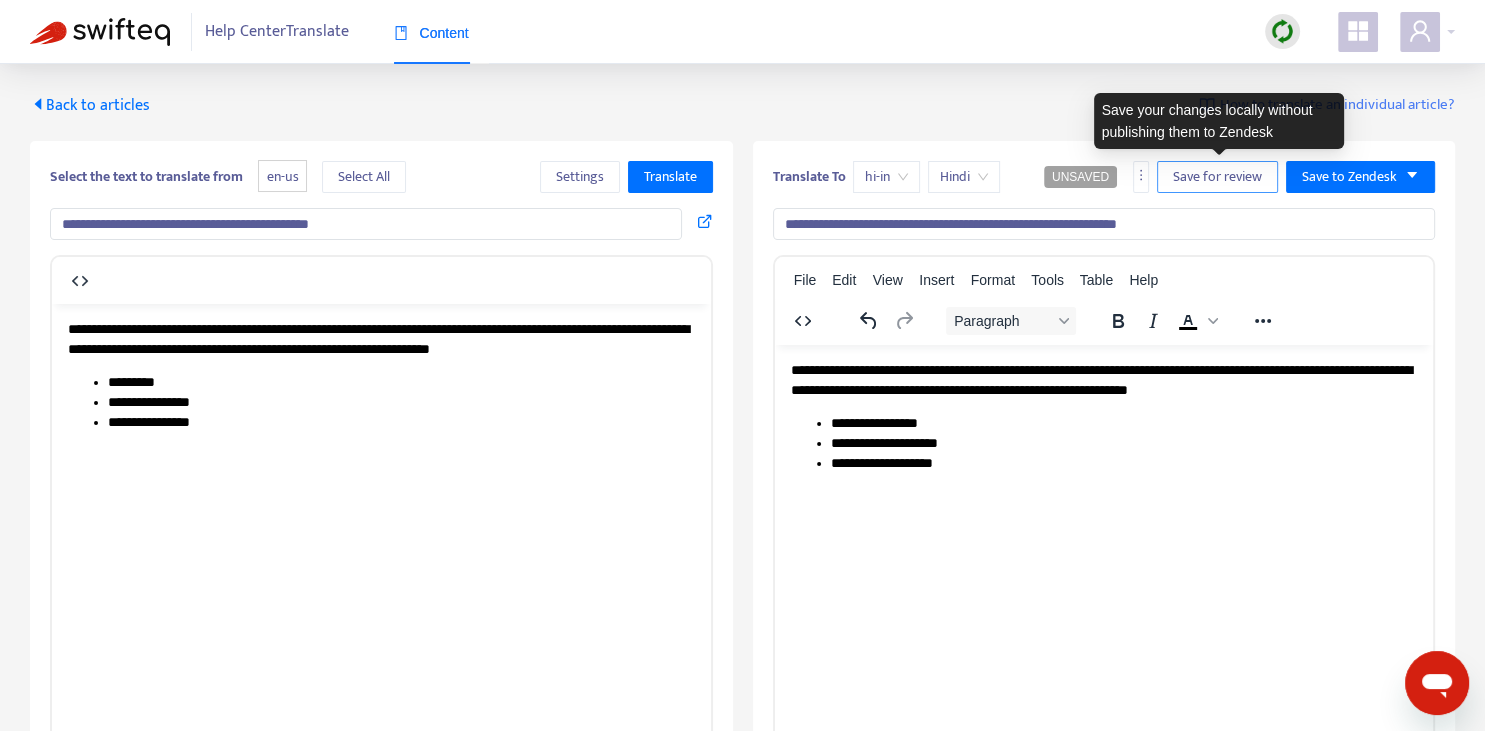 click on "Save for review" at bounding box center [1217, 177] 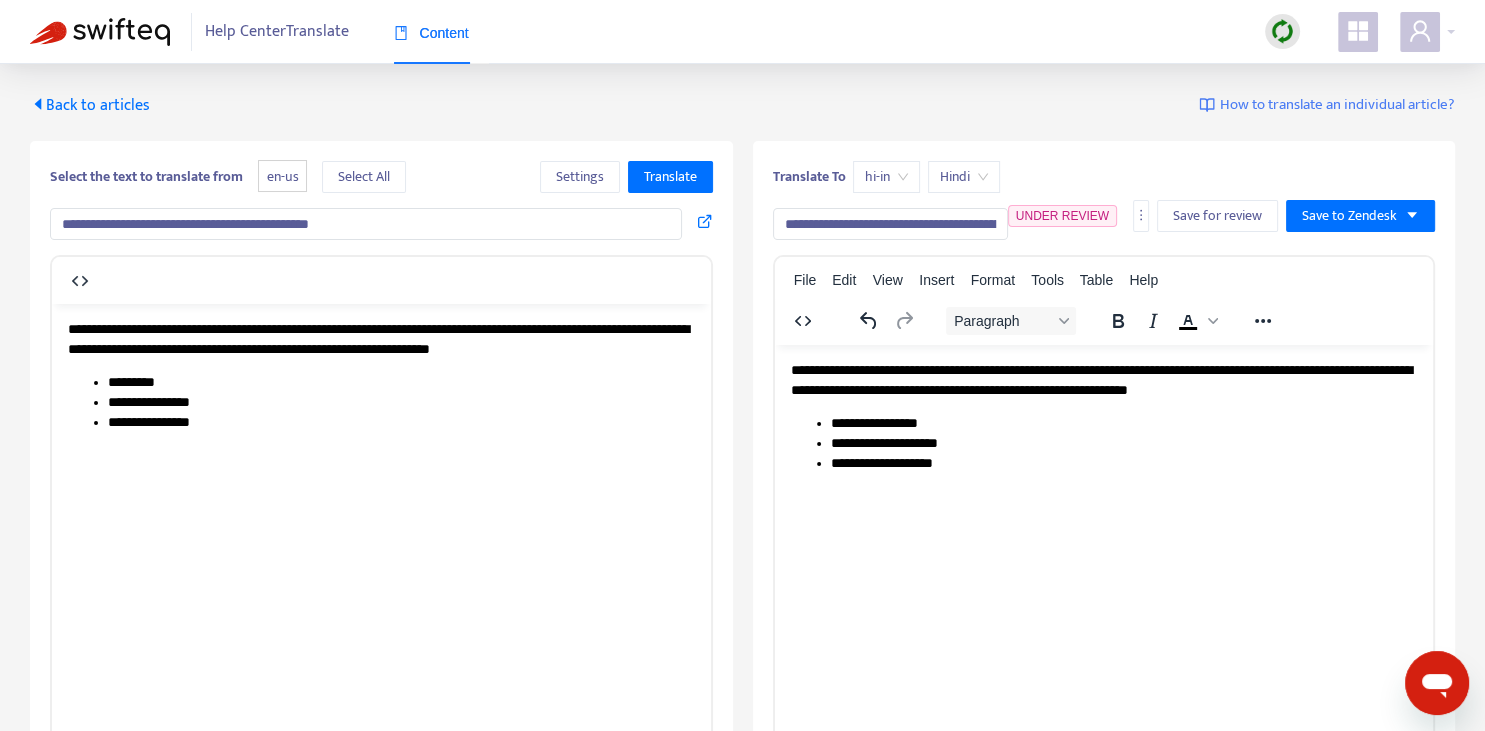 click on "Back to articles" at bounding box center (90, 105) 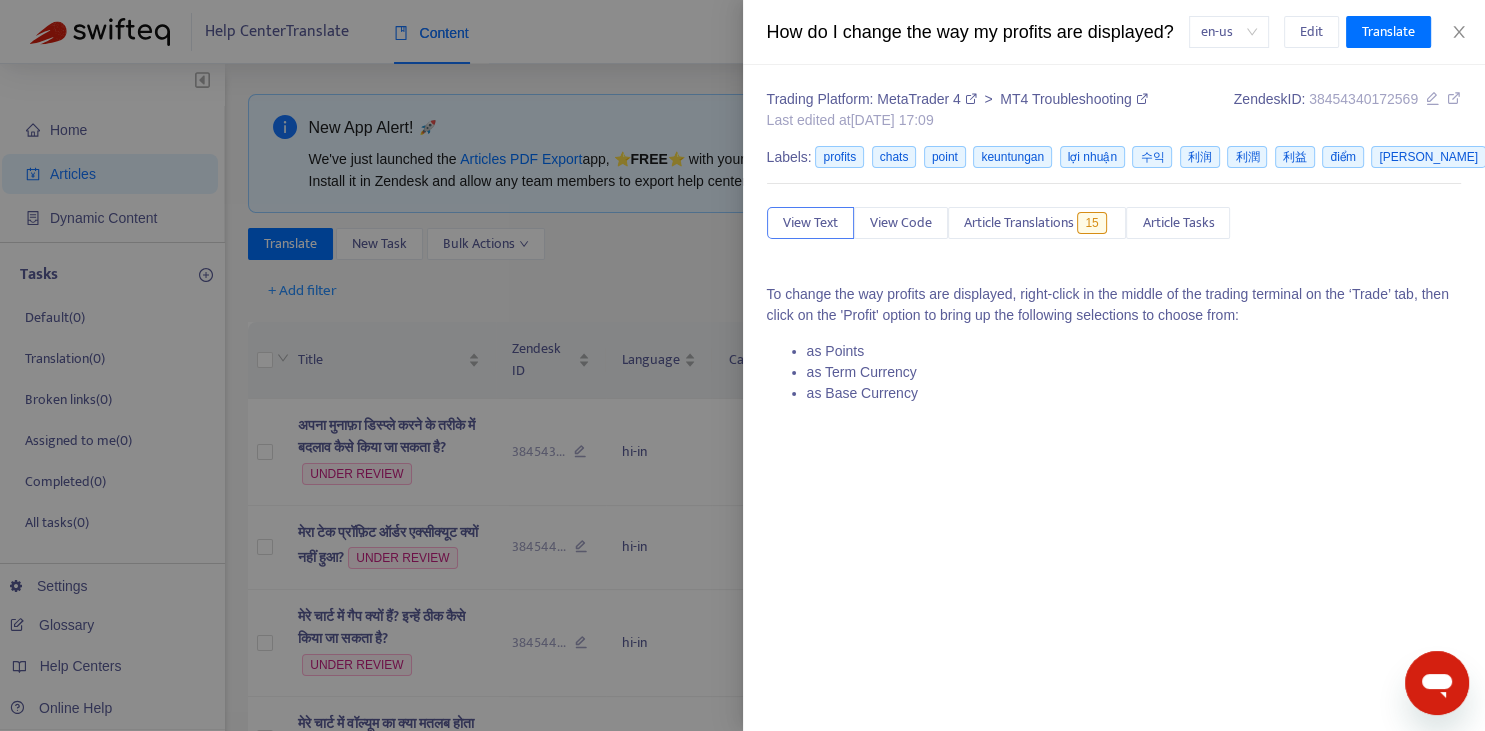 click at bounding box center [742, 365] 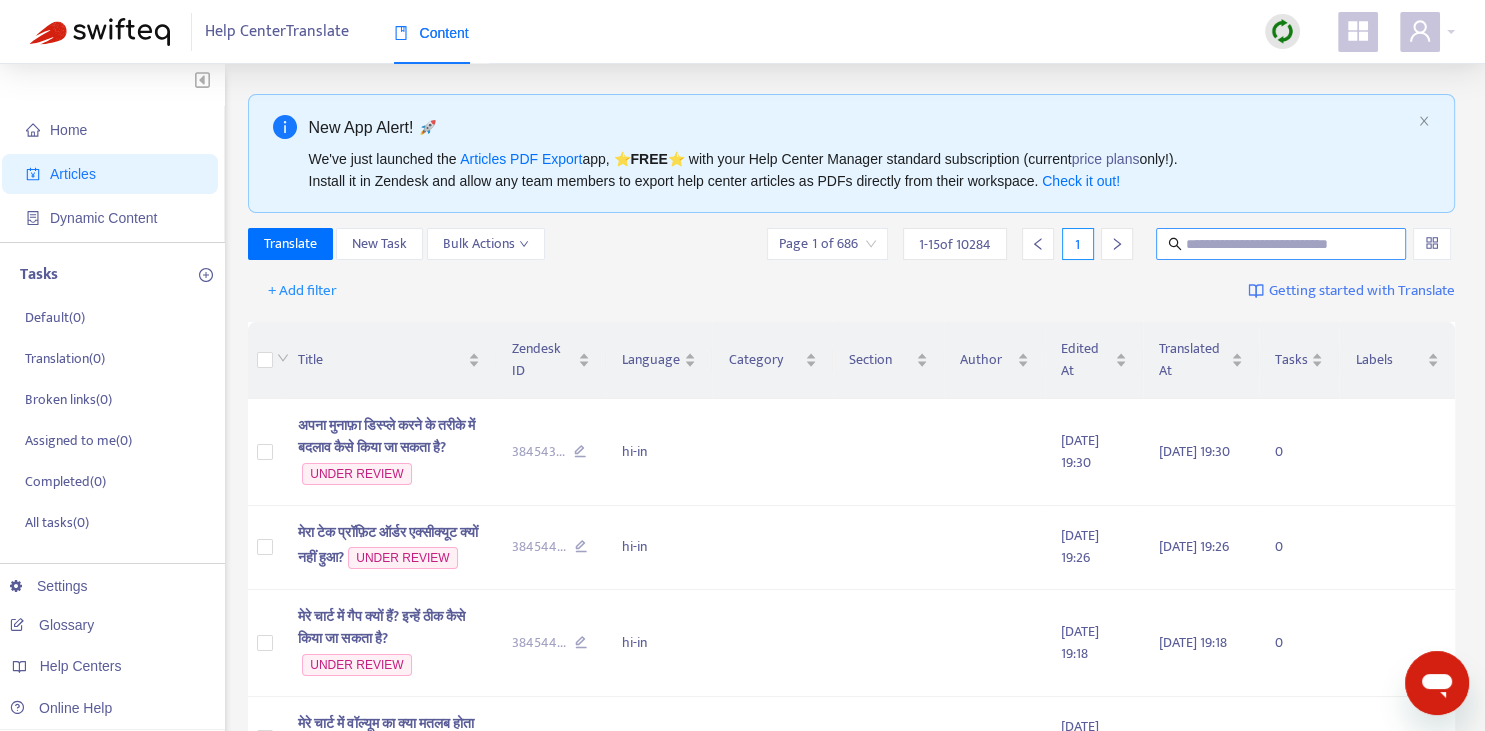 click at bounding box center [1282, 244] 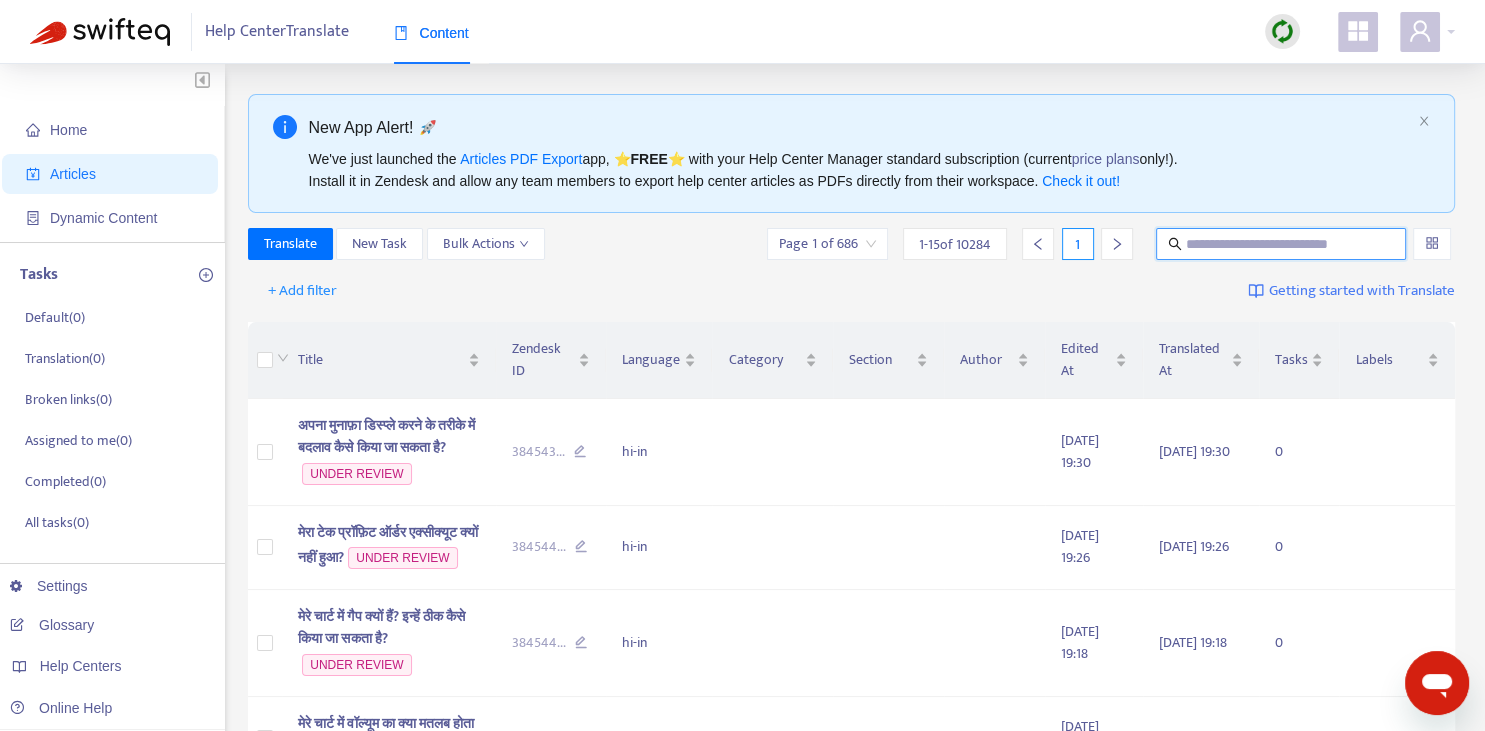 paste on "**********" 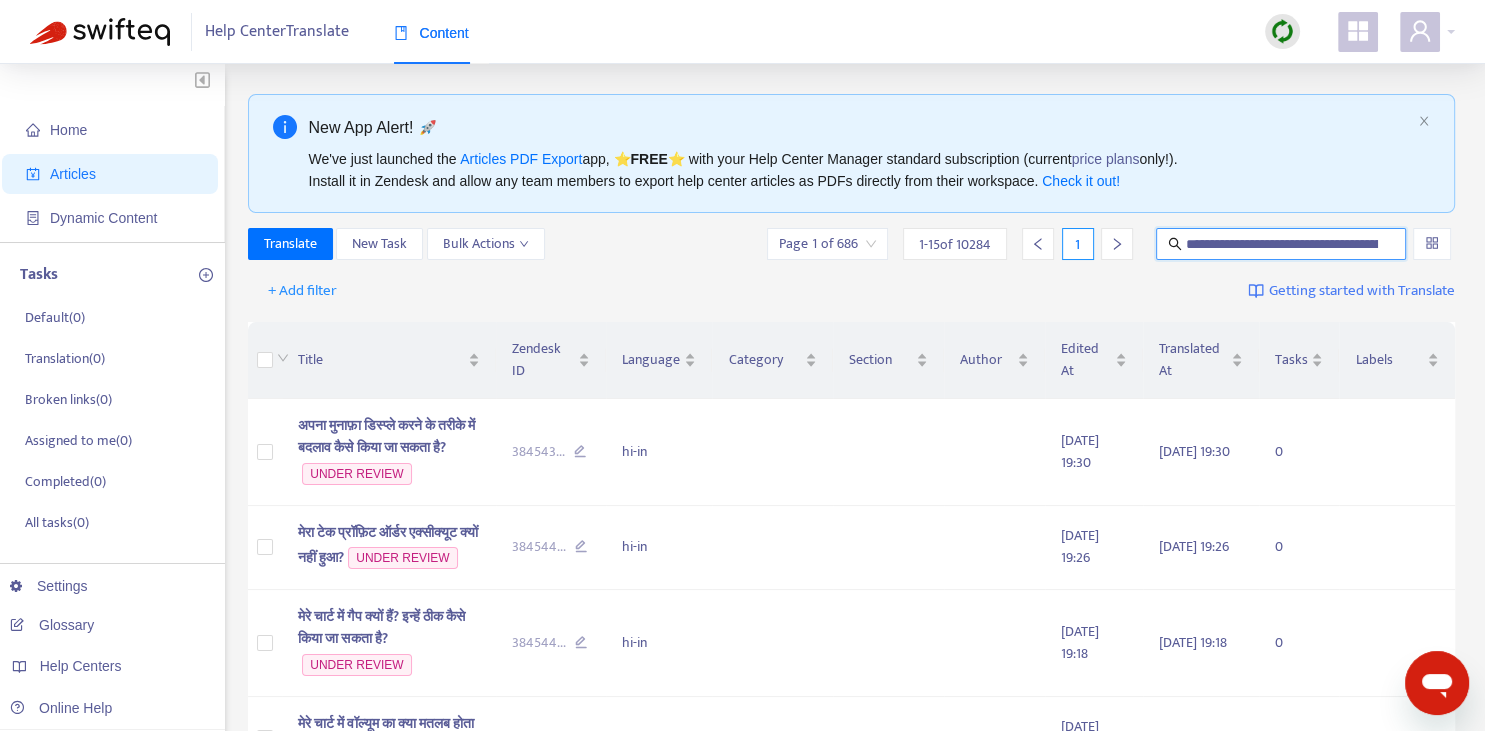 scroll, scrollTop: 0, scrollLeft: 110, axis: horizontal 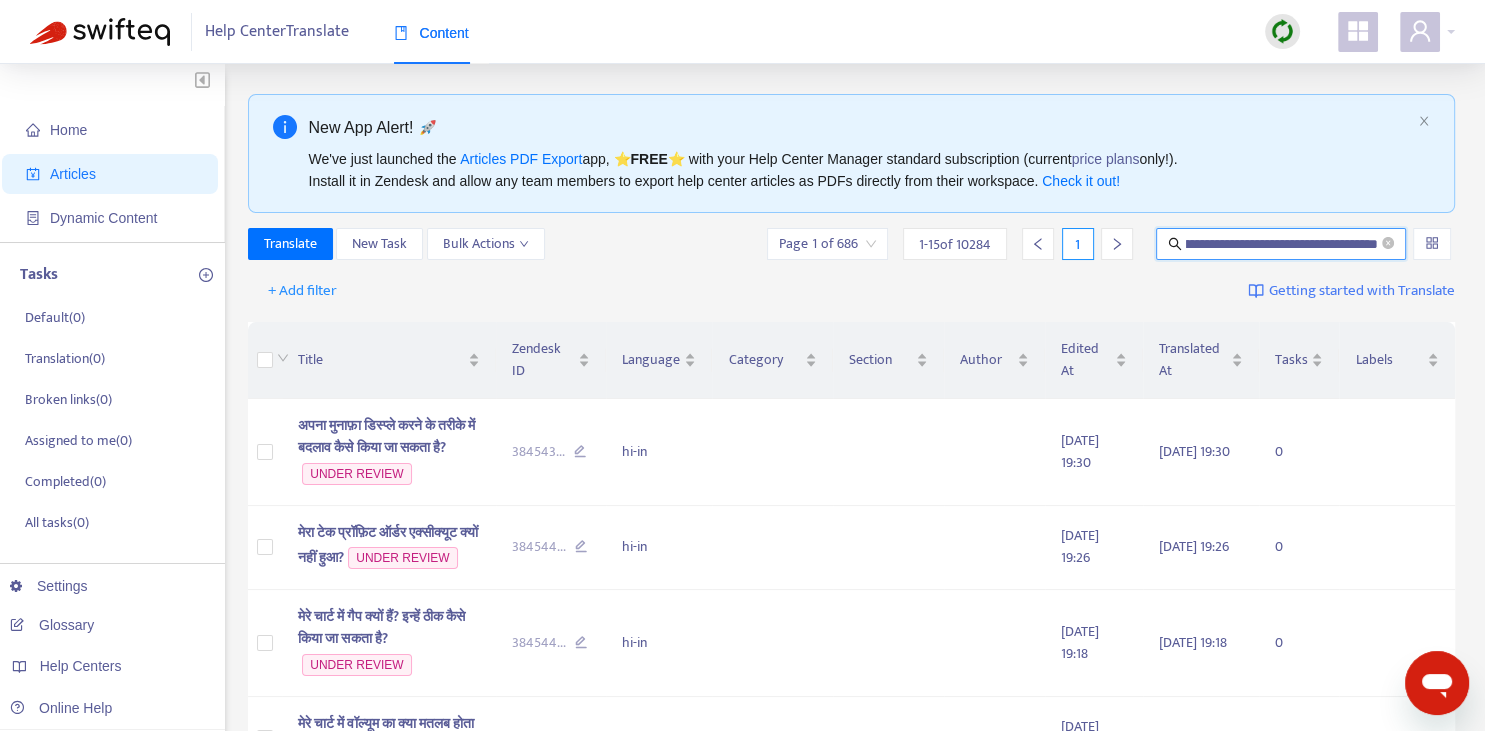 type on "**********" 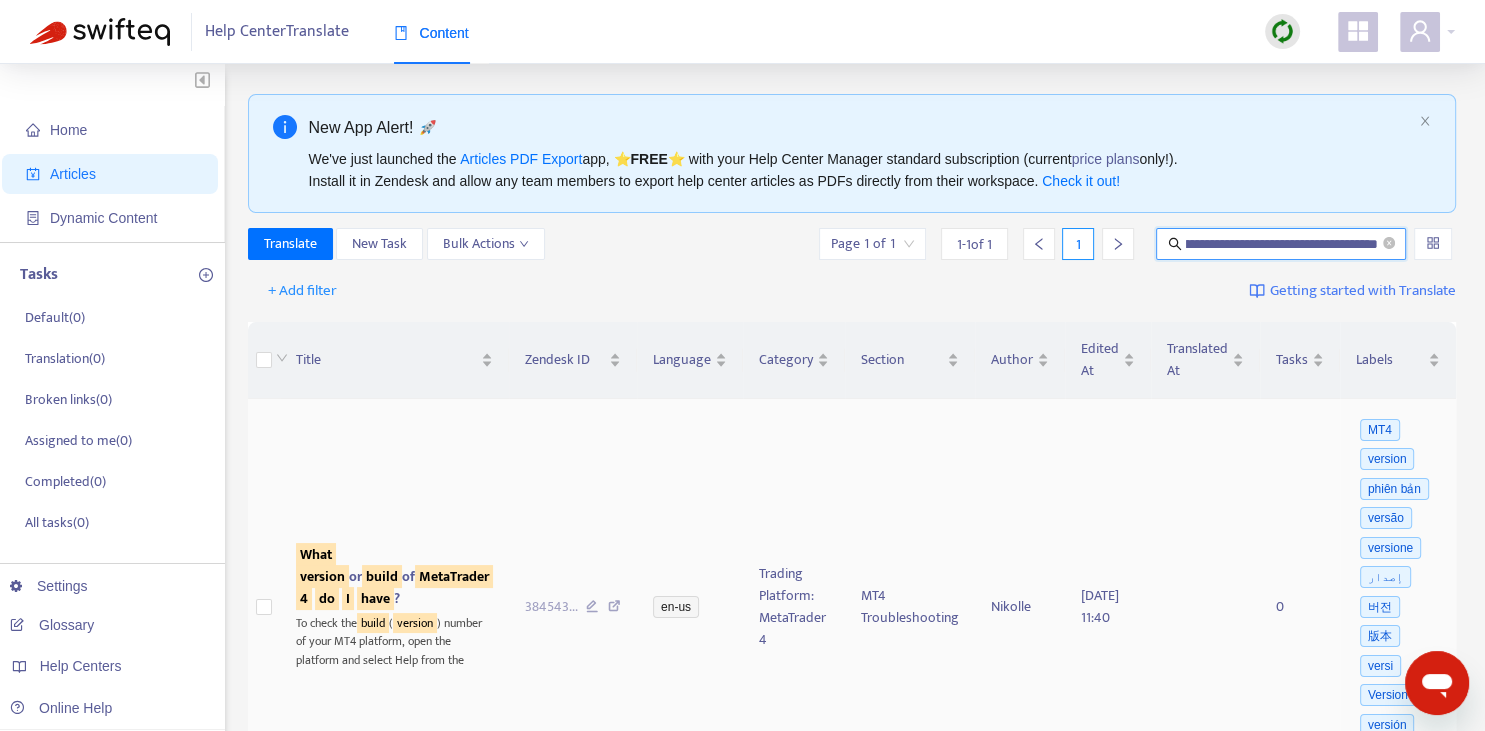 scroll, scrollTop: 281, scrollLeft: 0, axis: vertical 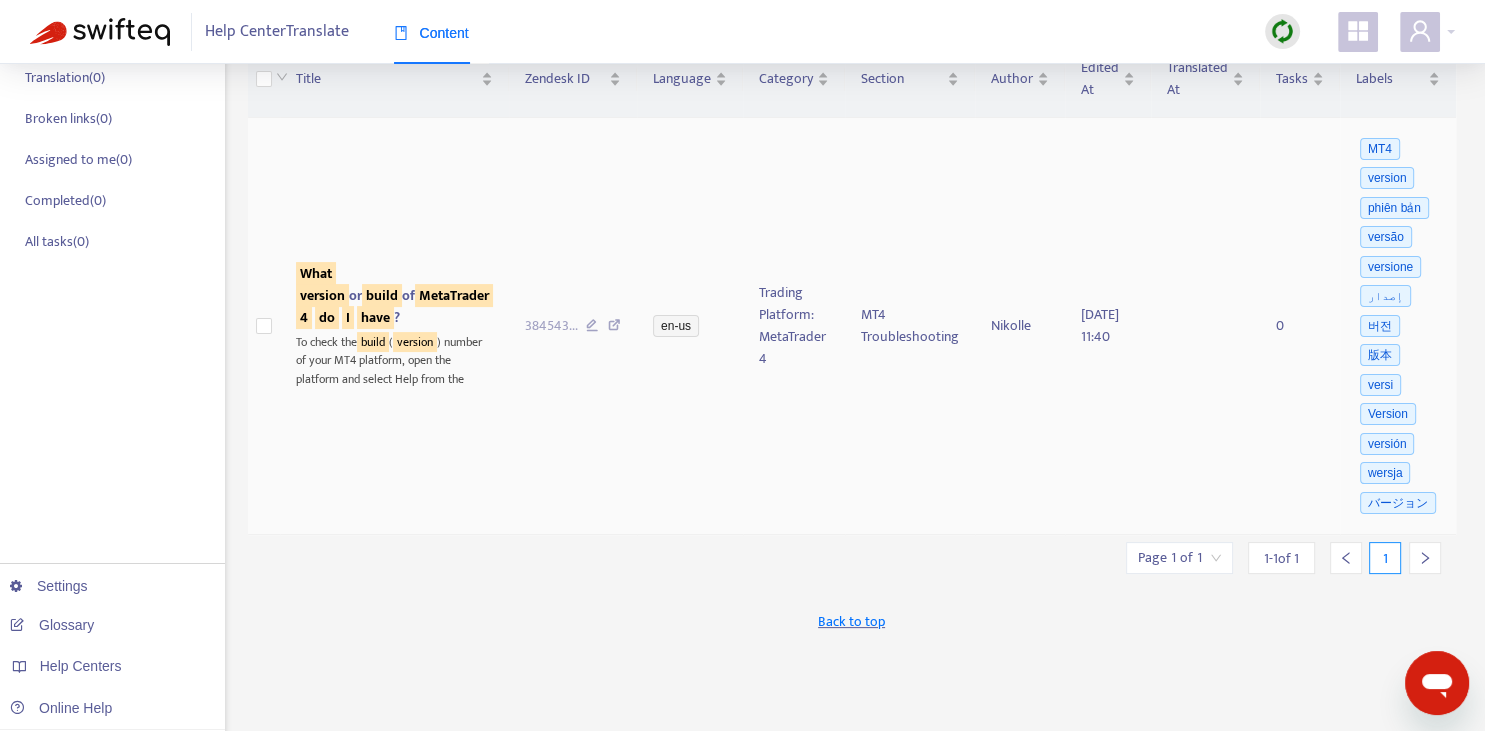 click on "What   version  or  build  of  MetaTrader   4   do   I   have ?" at bounding box center (394, 296) 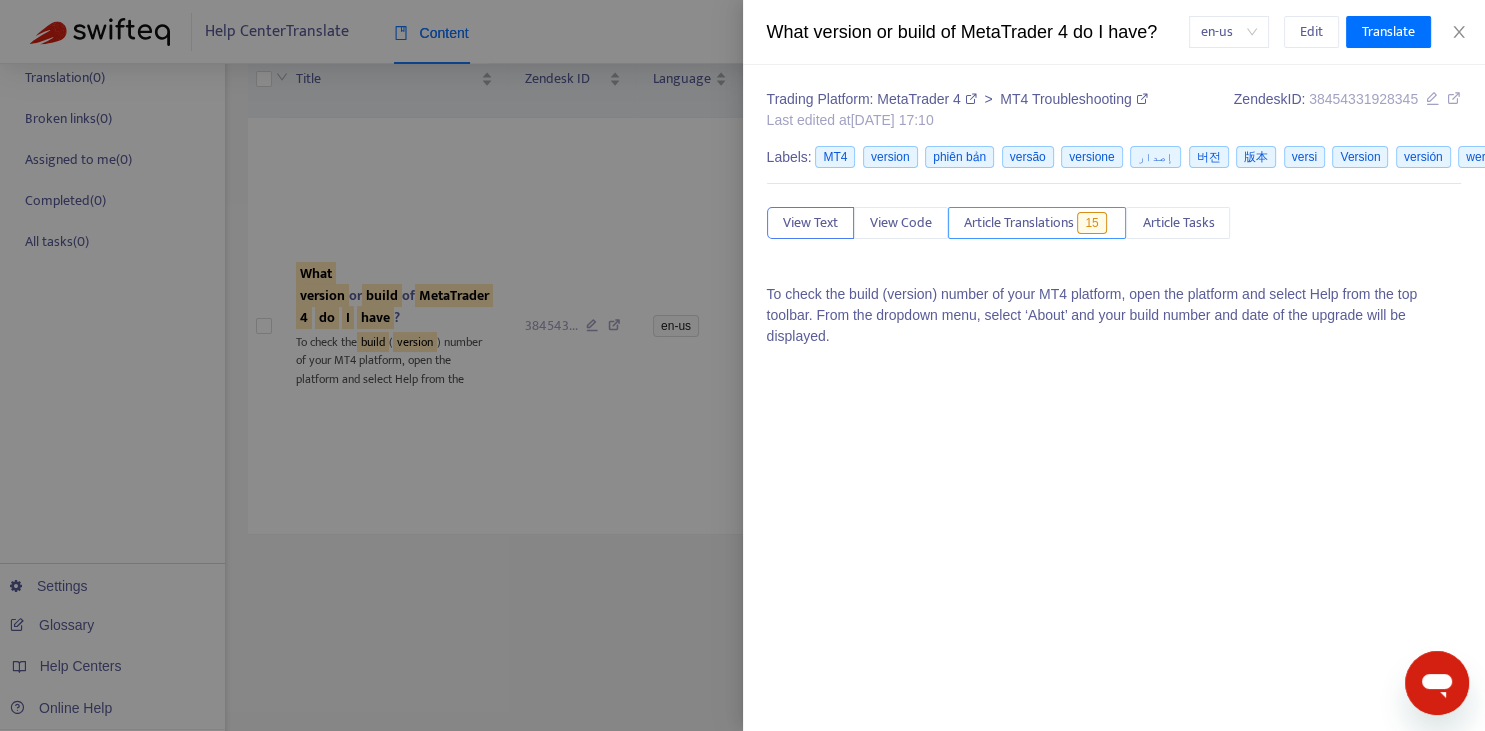 click on "Article Translations" at bounding box center (1019, 223) 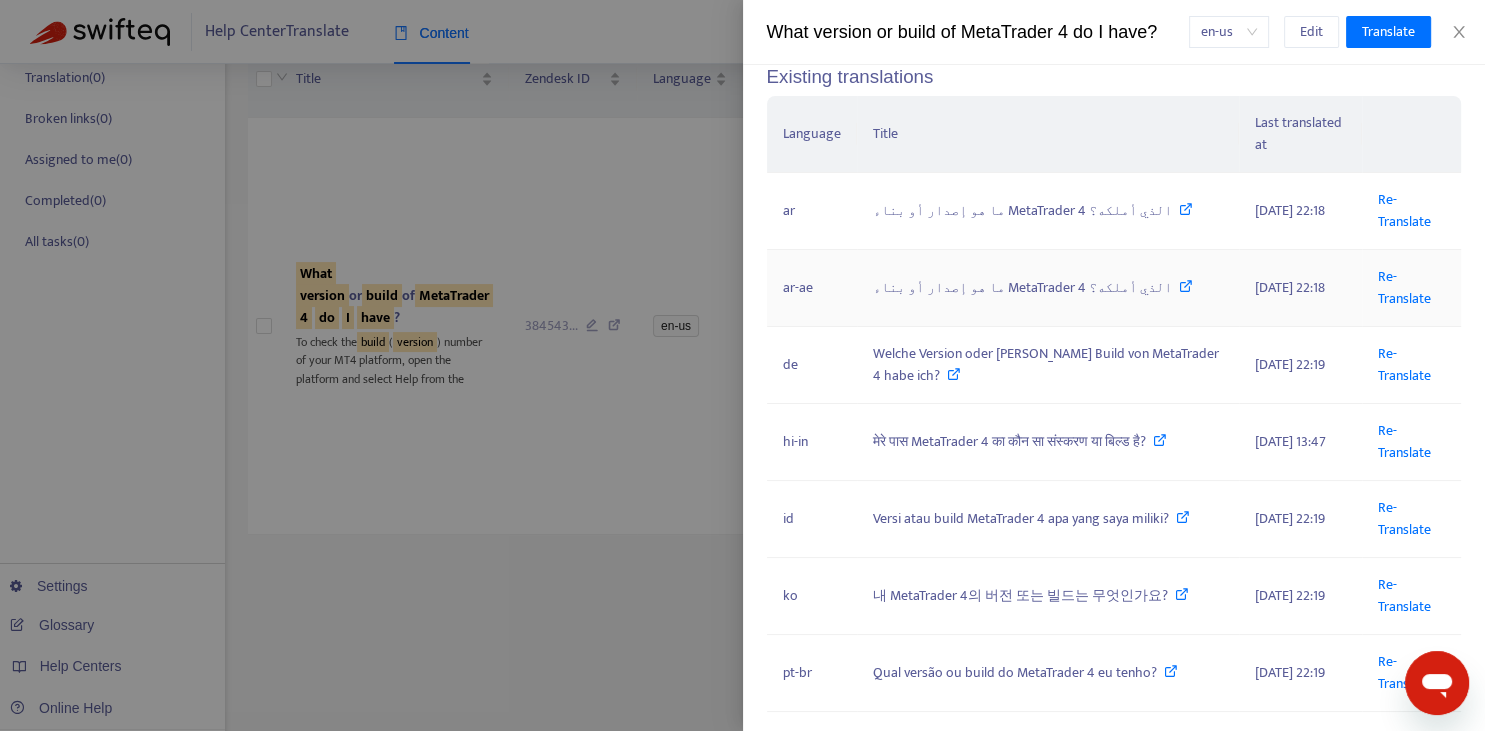scroll, scrollTop: 221, scrollLeft: 0, axis: vertical 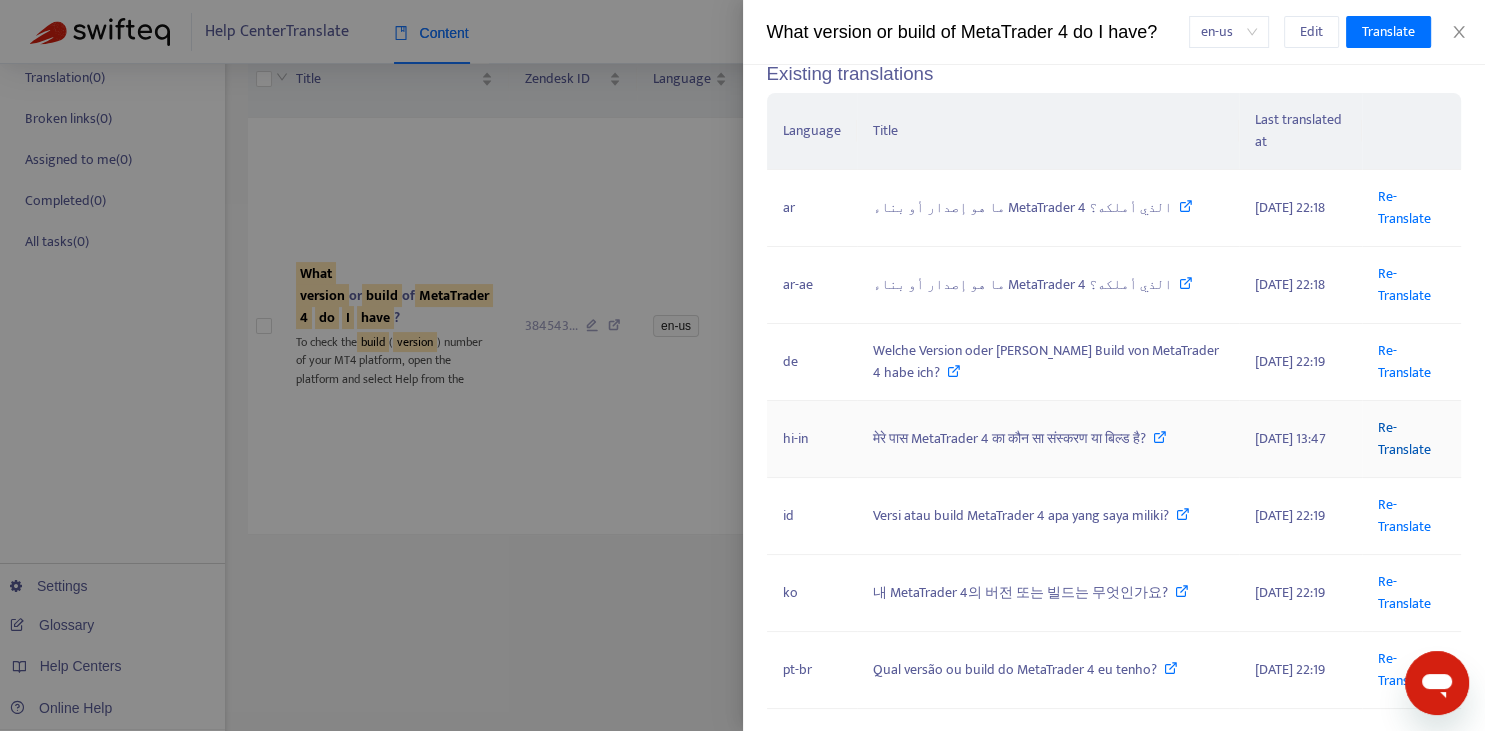 click on "Re-Translate" at bounding box center (1404, 438) 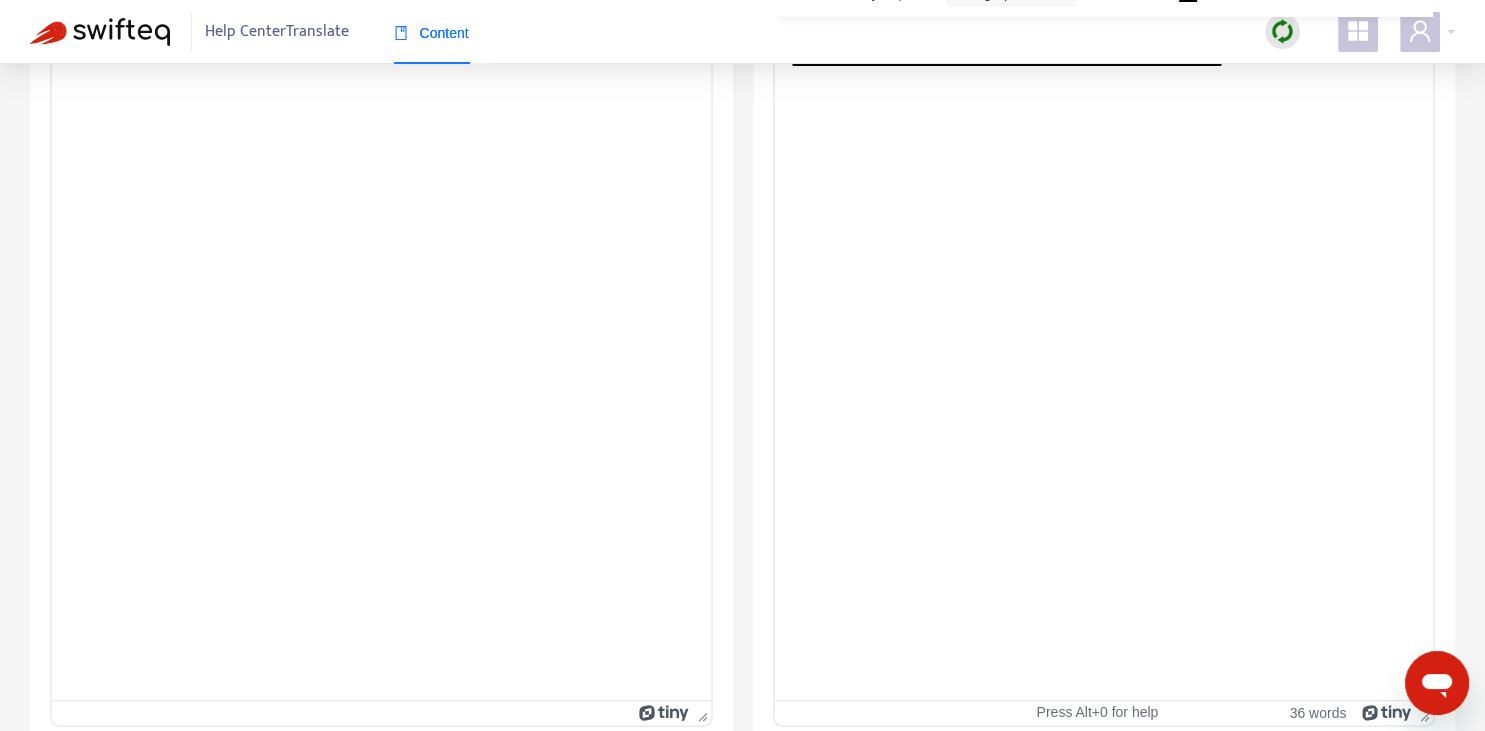 scroll, scrollTop: 343, scrollLeft: 0, axis: vertical 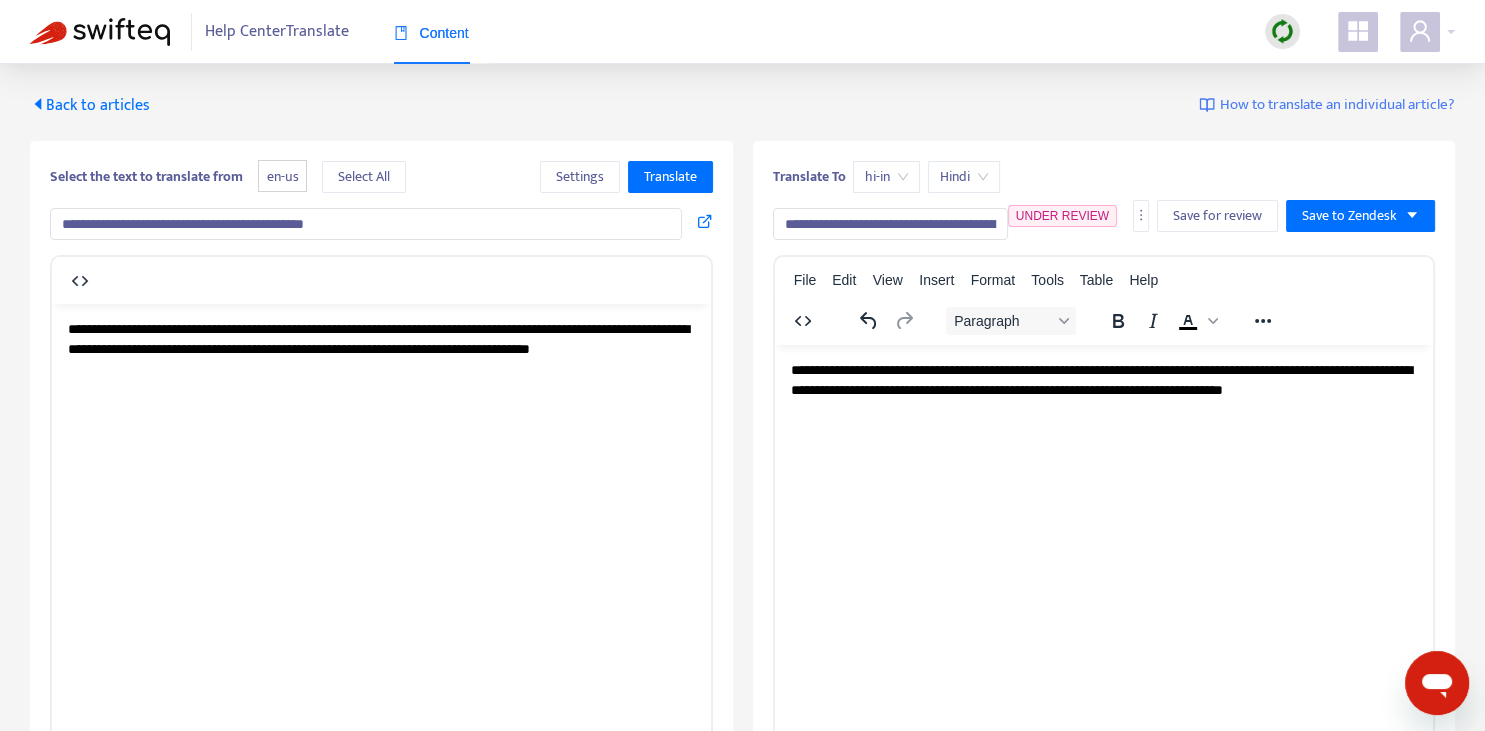drag, startPoint x: 988, startPoint y: 223, endPoint x: 1025, endPoint y: 223, distance: 37 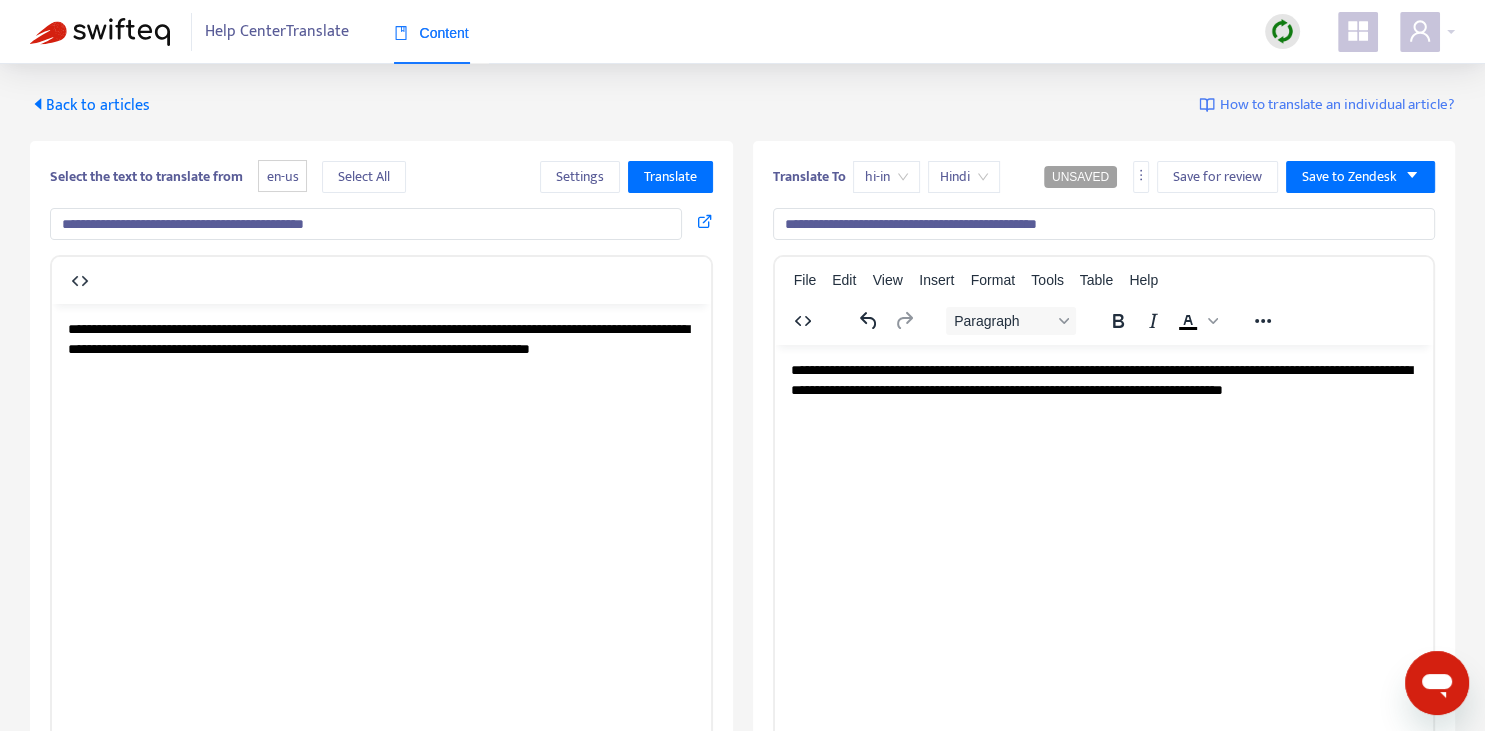 type on "**********" 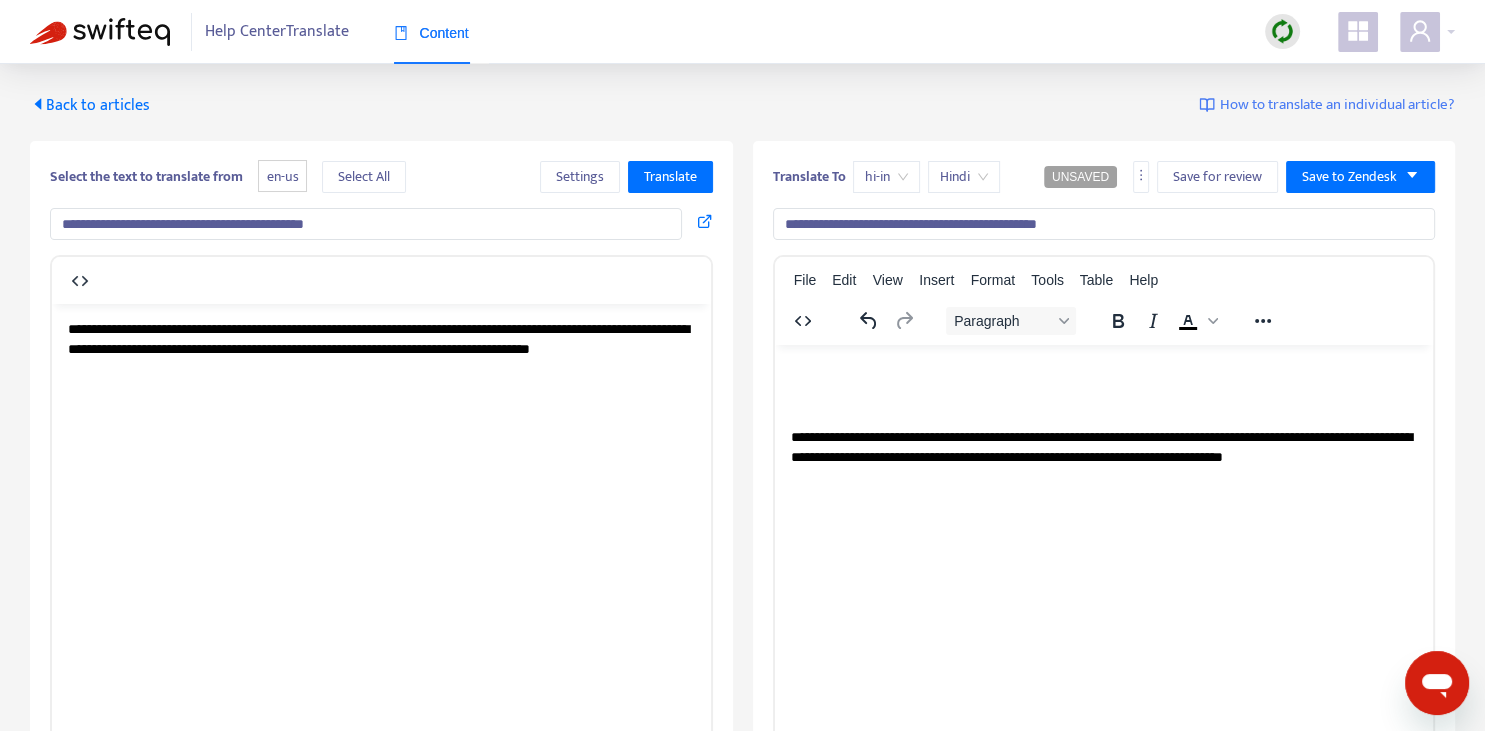 type 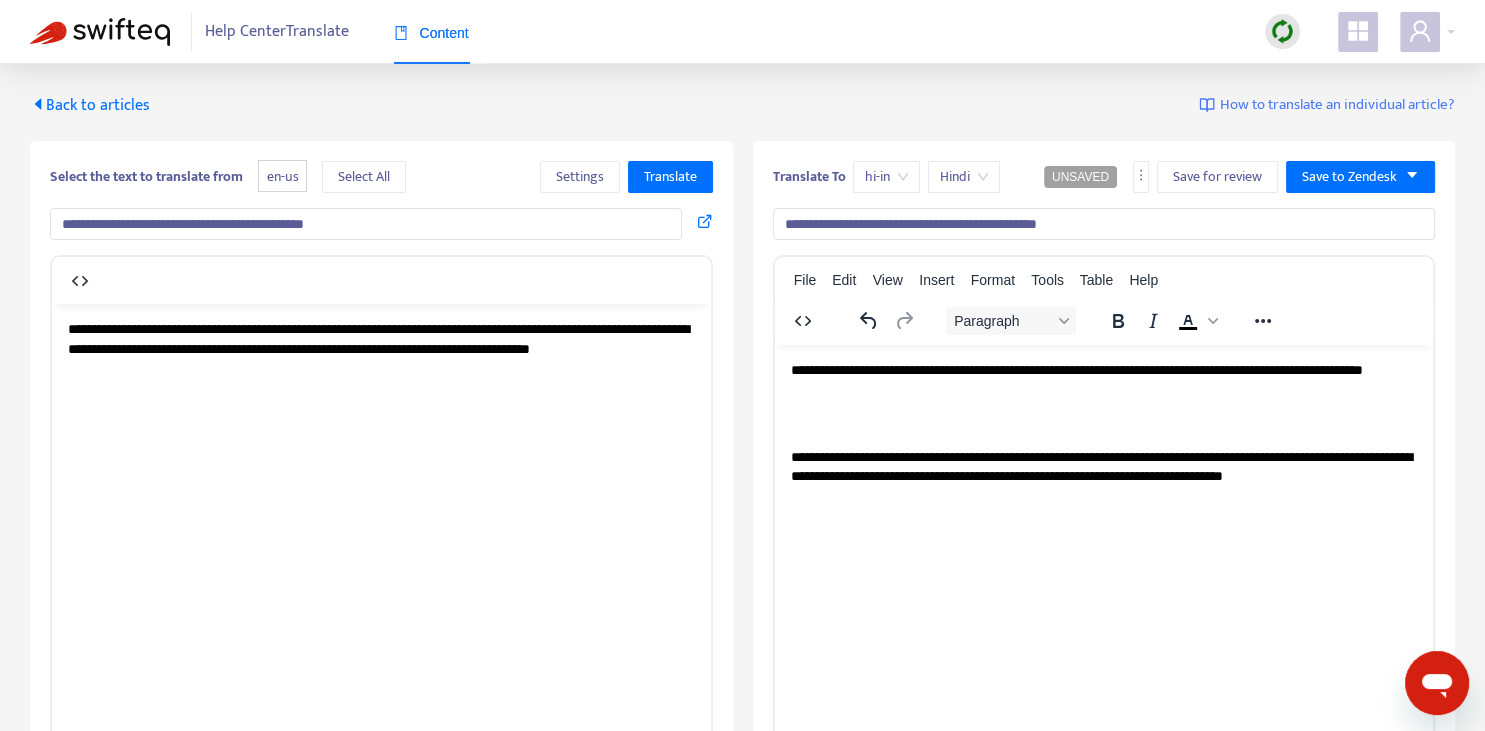 click on "**********" at bounding box center [1103, 466] 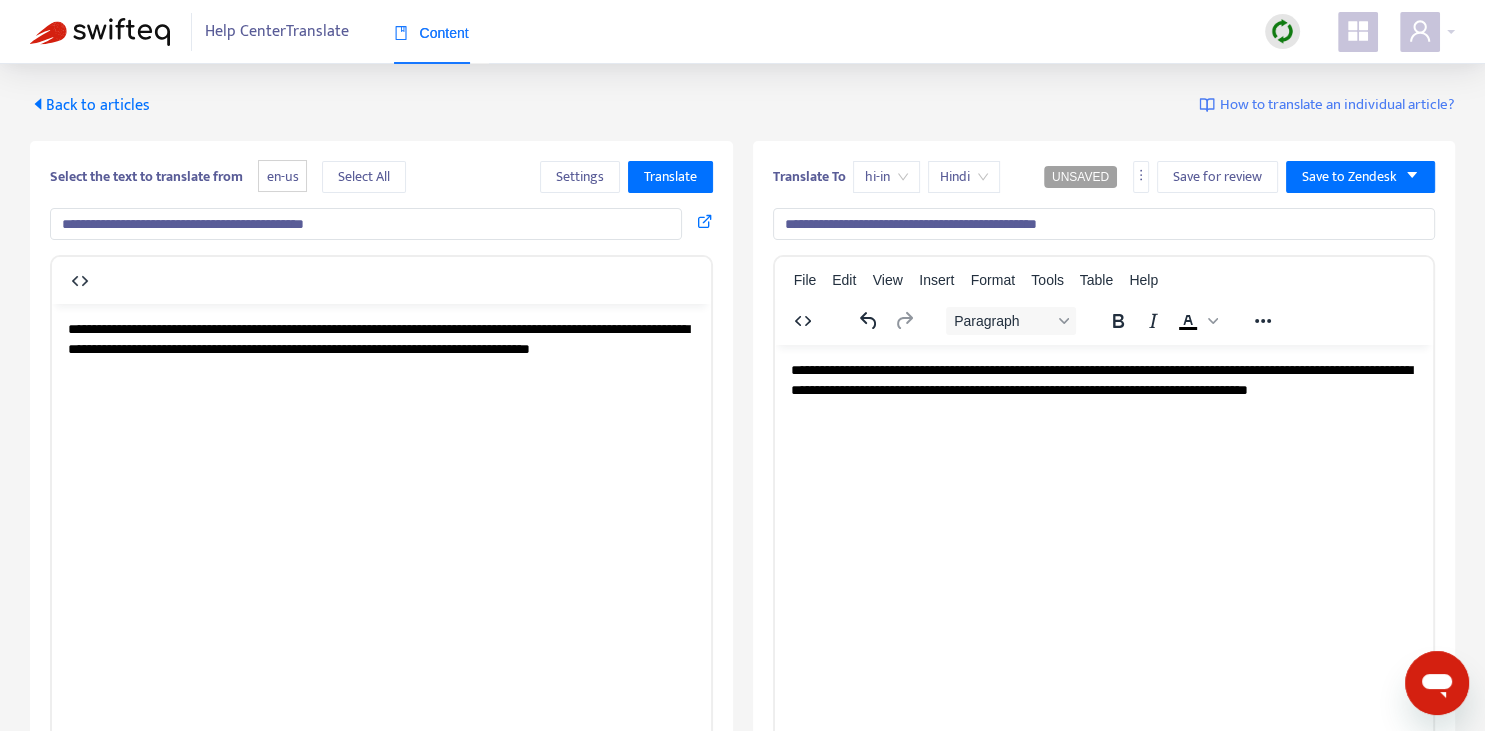 scroll, scrollTop: 70, scrollLeft: 0, axis: vertical 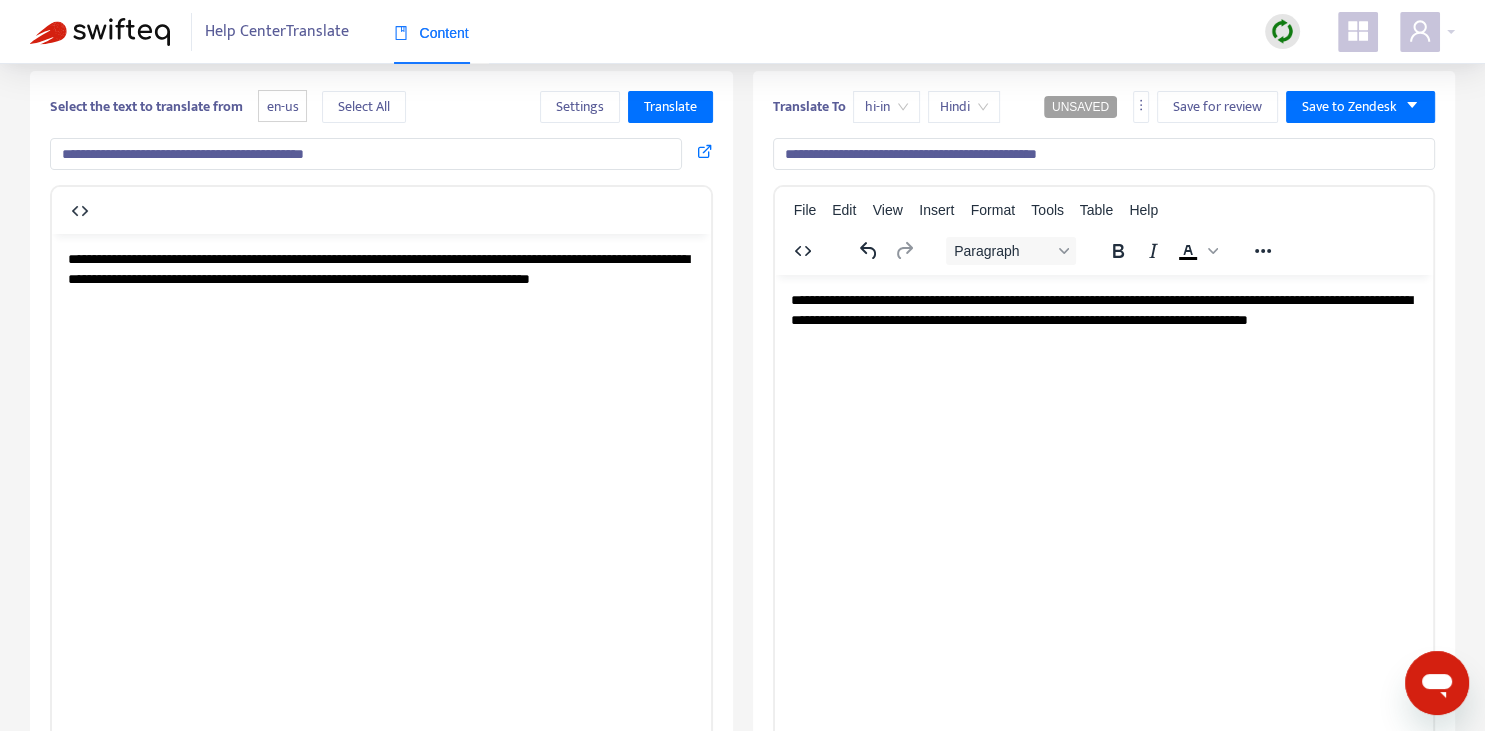click on "**********" at bounding box center (1103, 309) 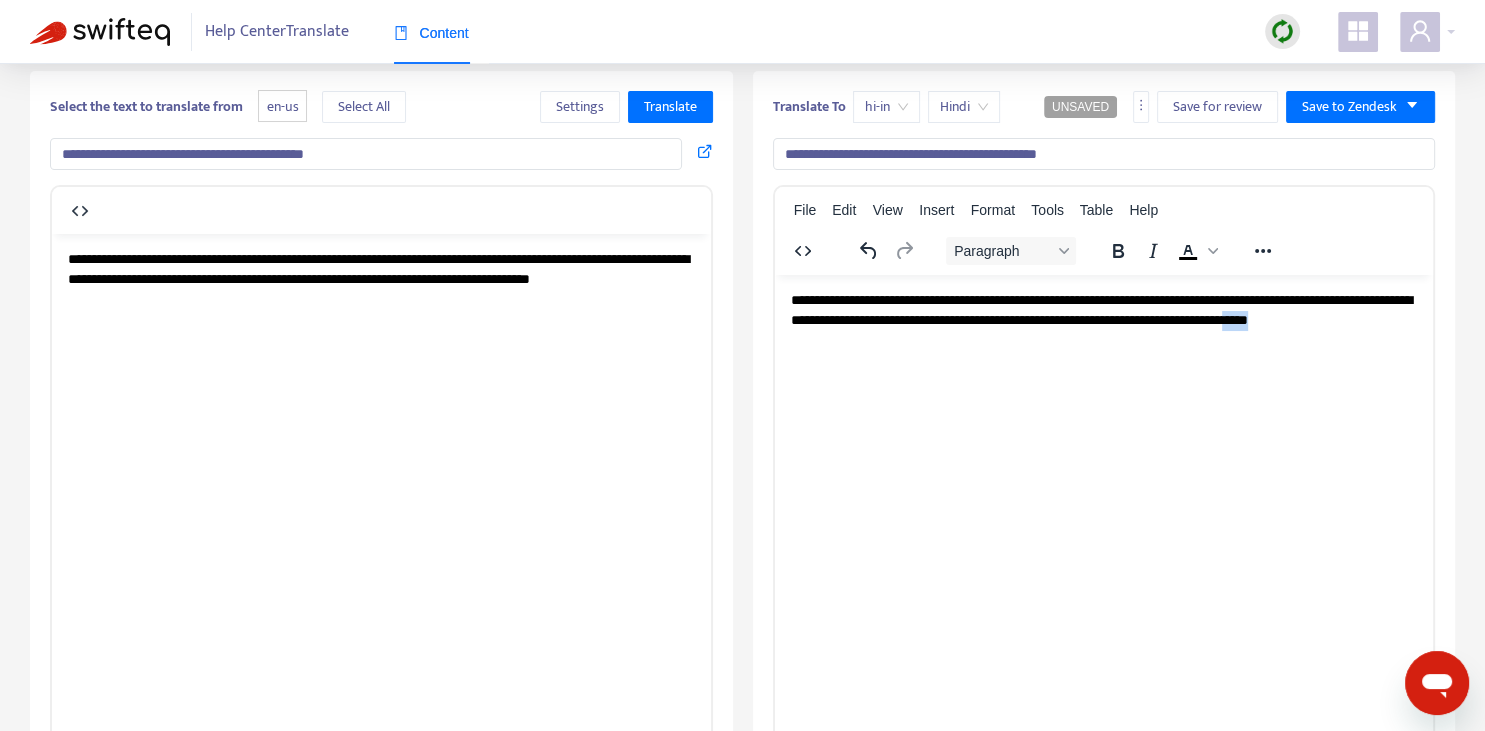 click on "**********" at bounding box center [1103, 309] 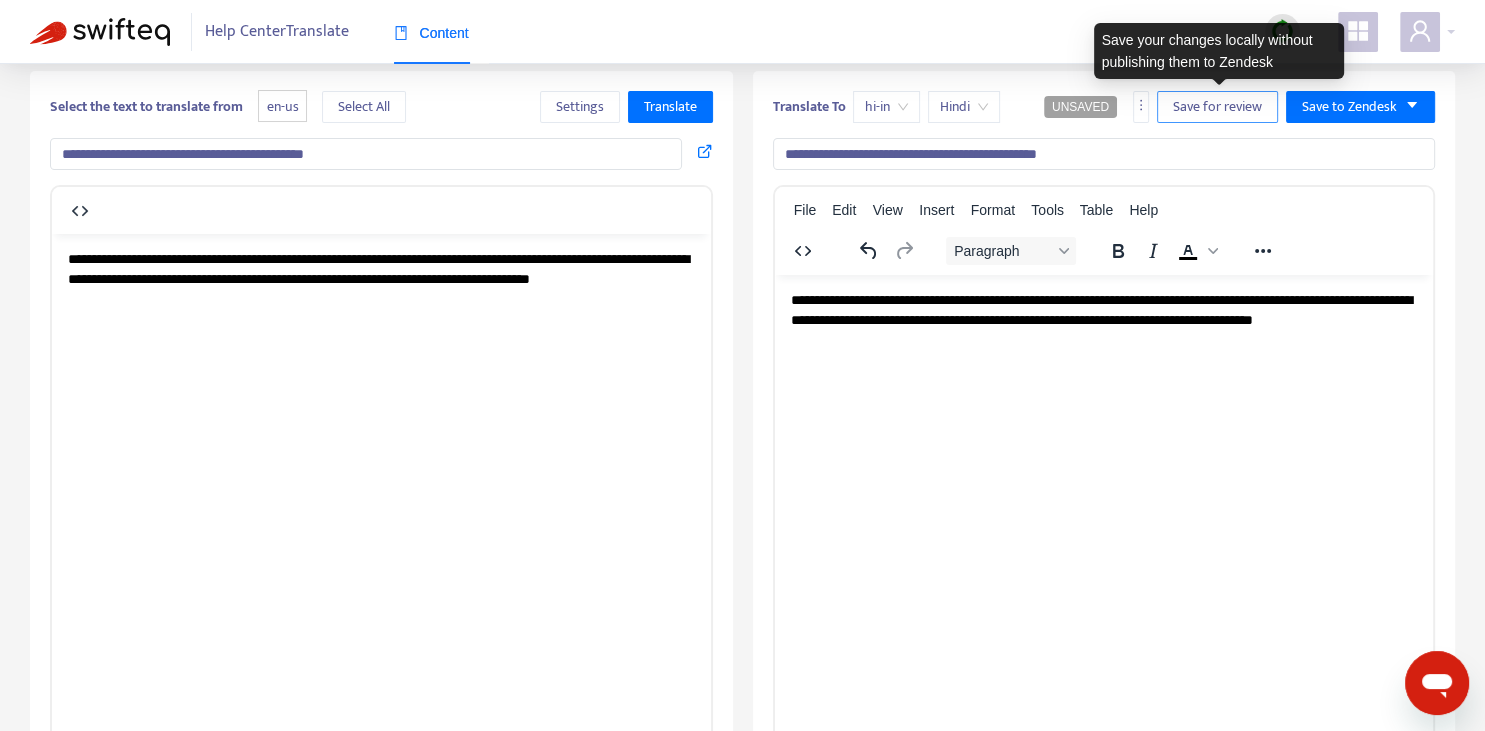 click on "Save for review" at bounding box center (1217, 107) 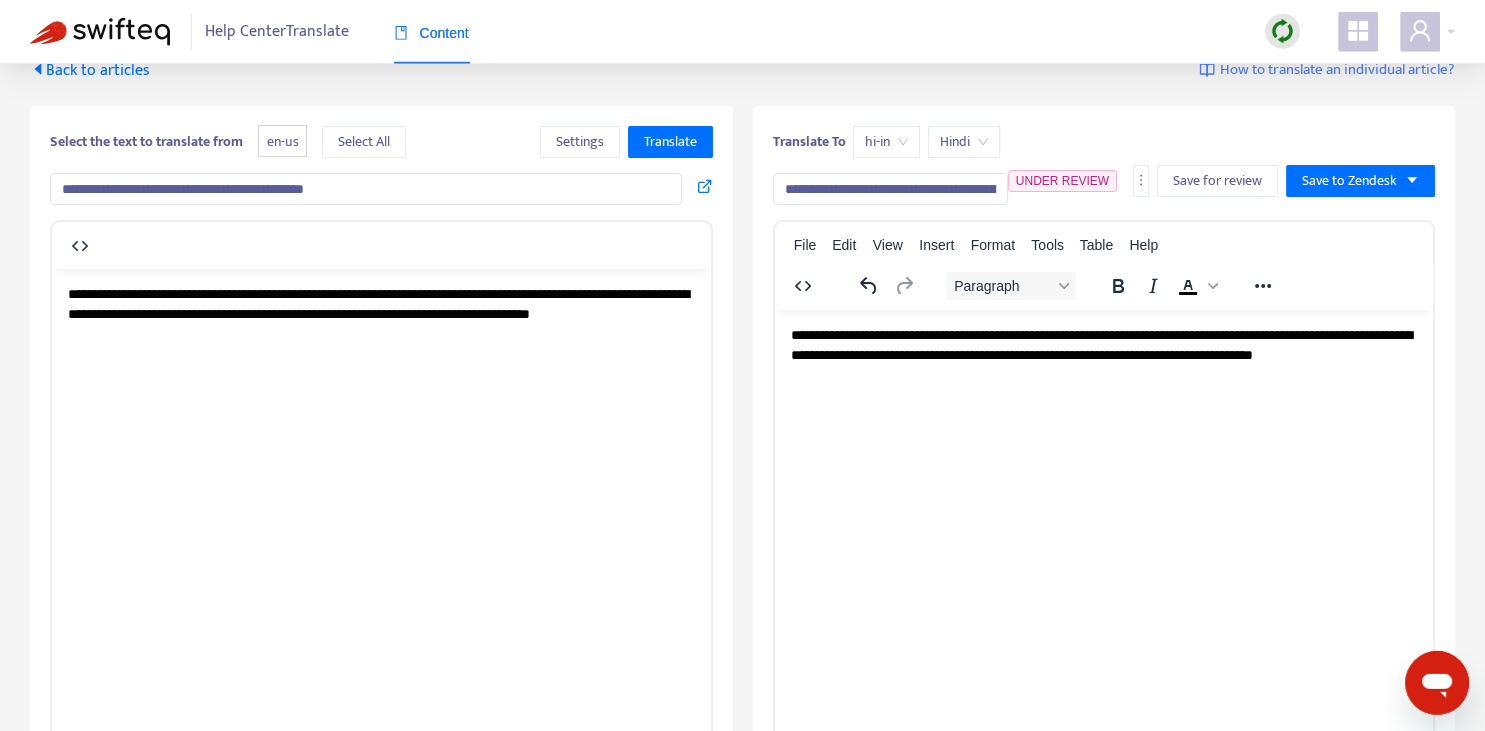 scroll, scrollTop: 0, scrollLeft: 0, axis: both 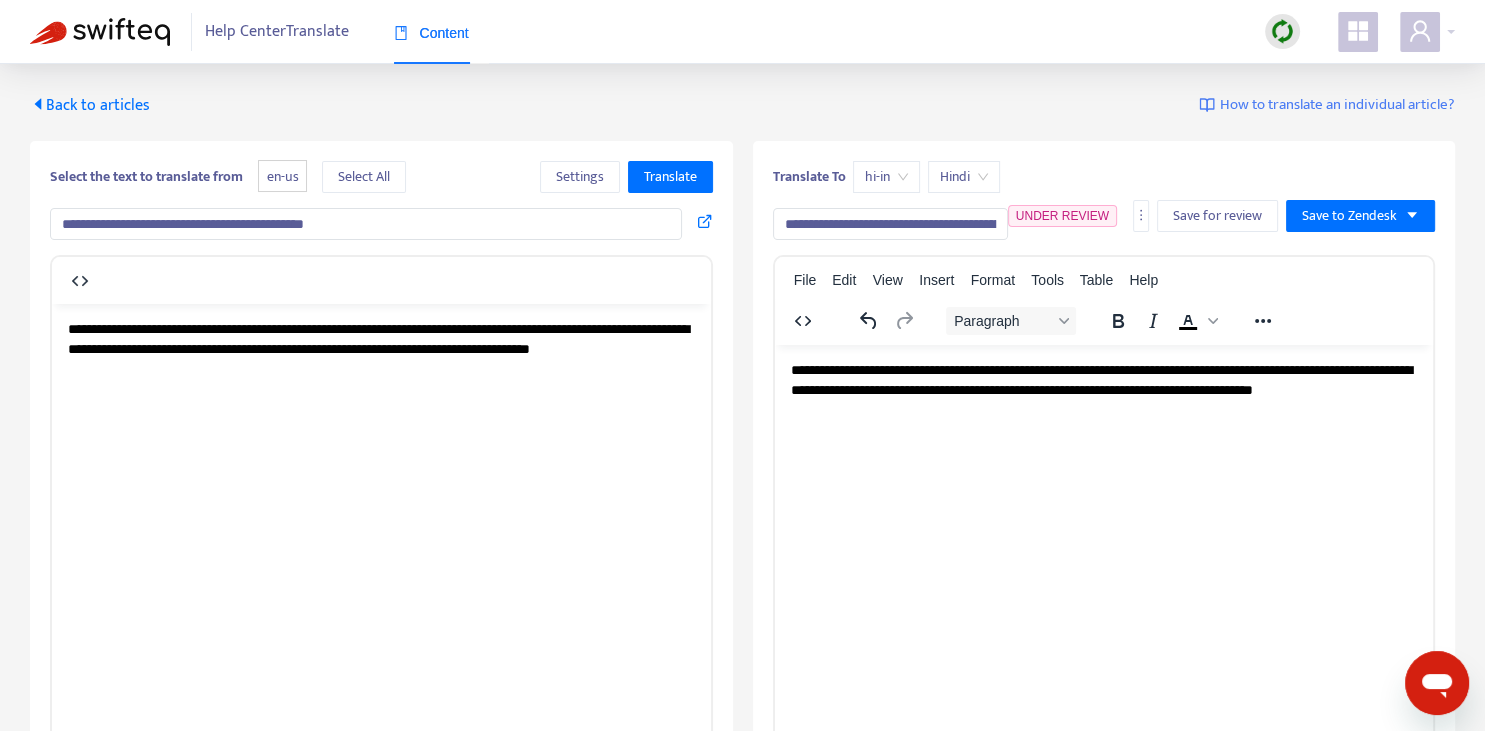 click on "Back to articles" at bounding box center (90, 105) 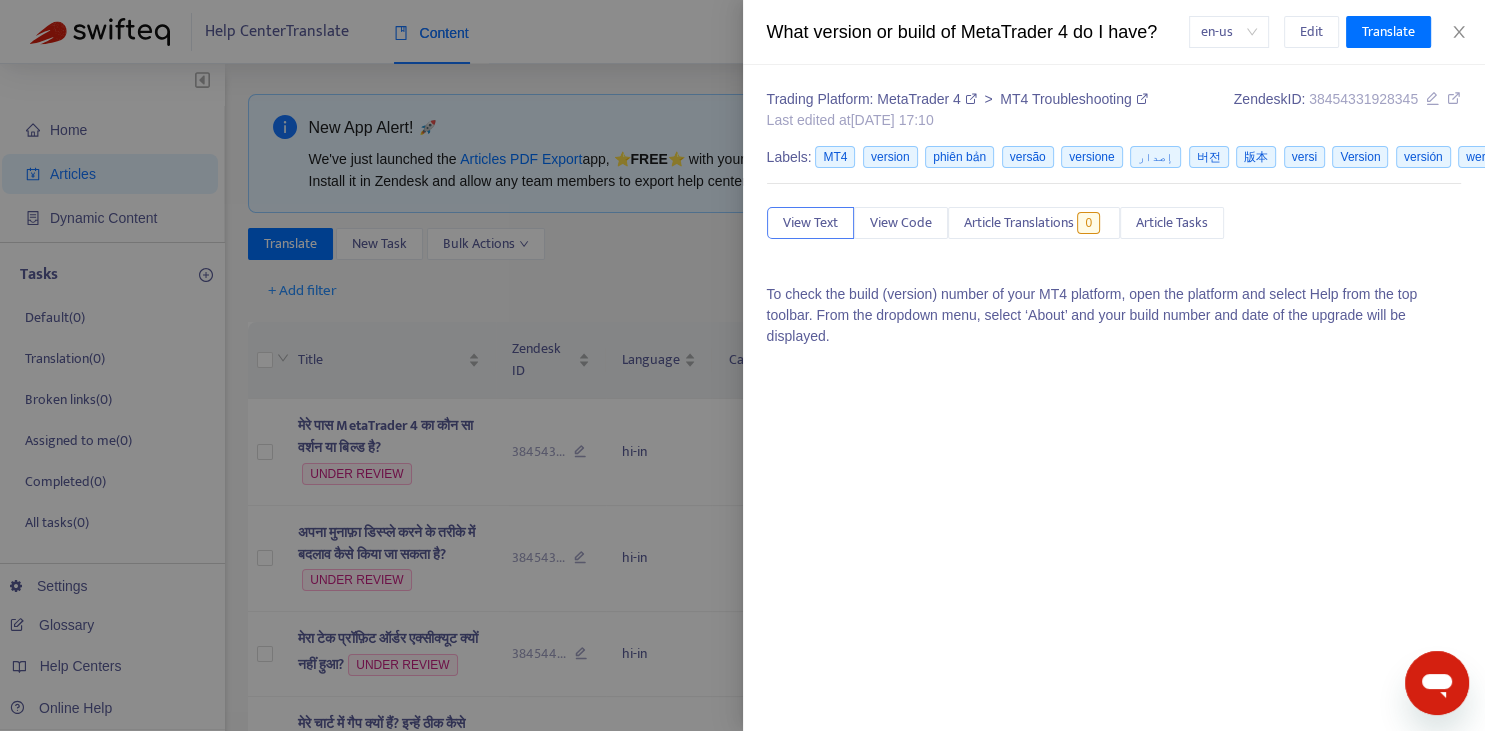 click at bounding box center (742, 365) 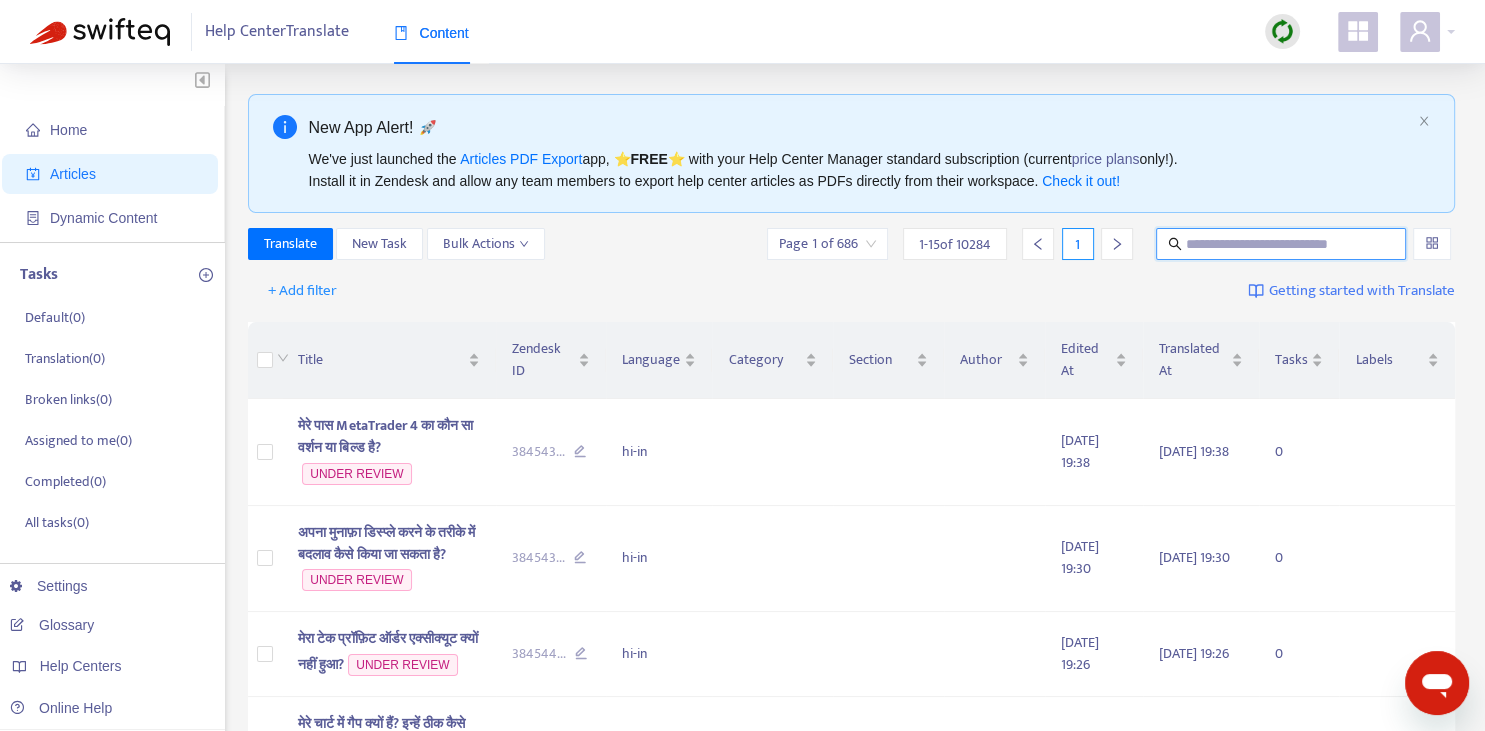 click at bounding box center [1282, 244] 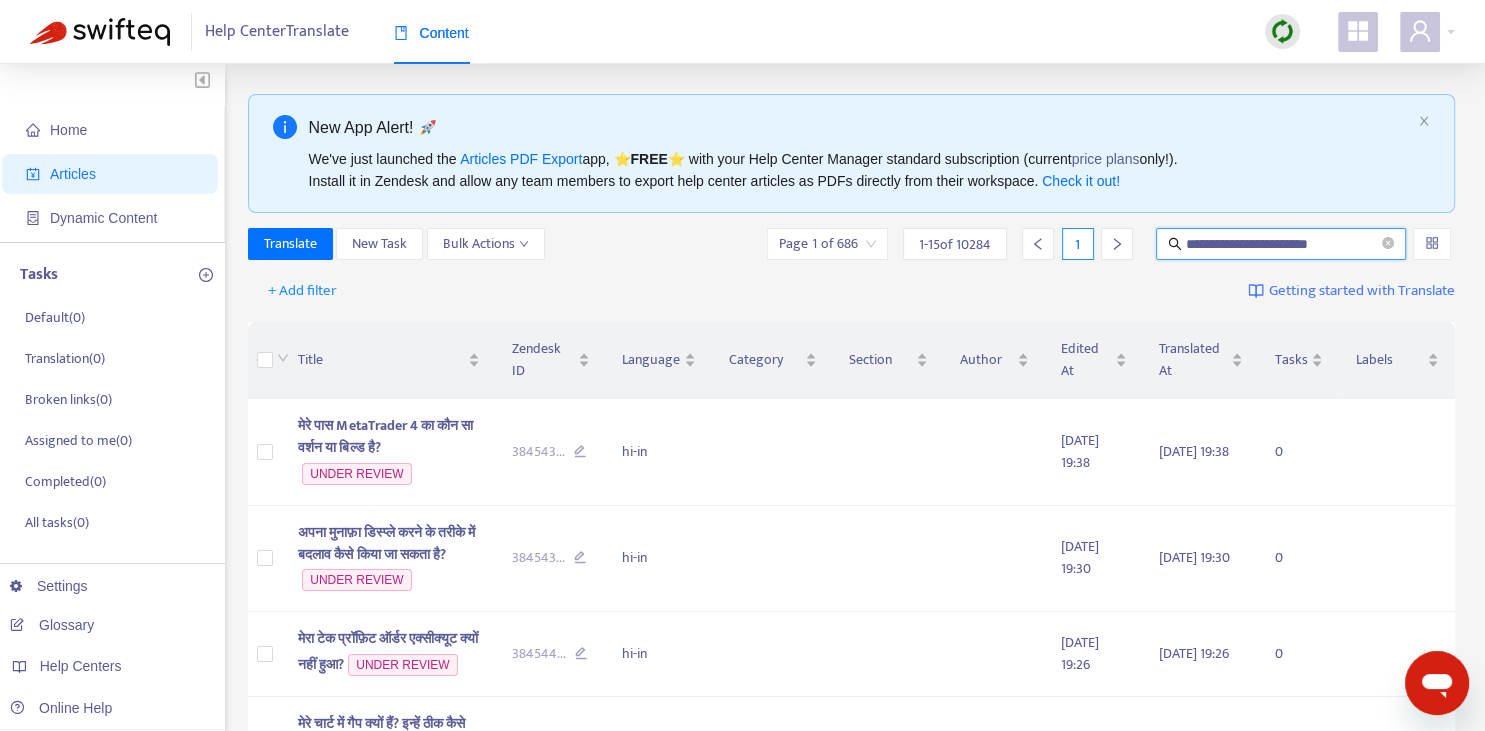 type on "**********" 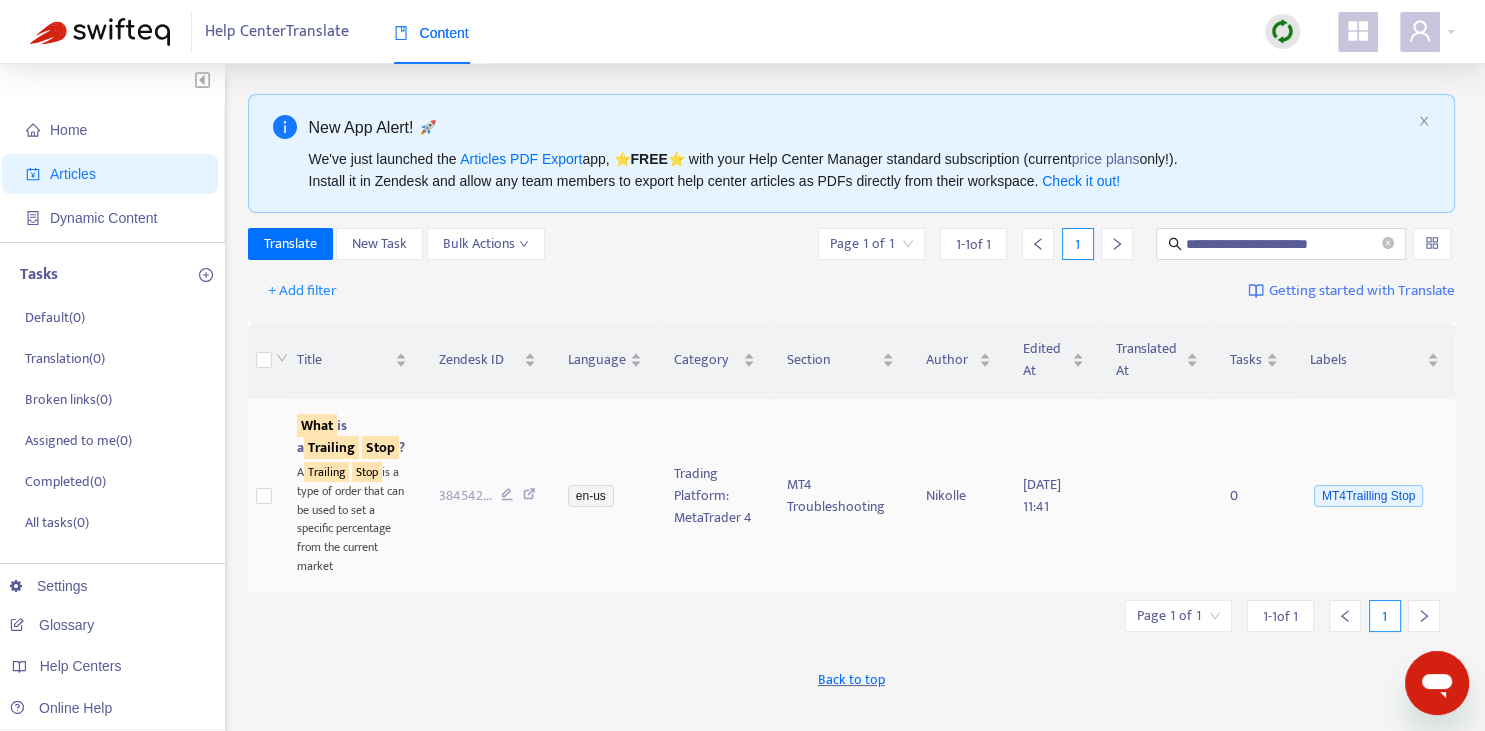 click on "Trailing" at bounding box center [331, 447] 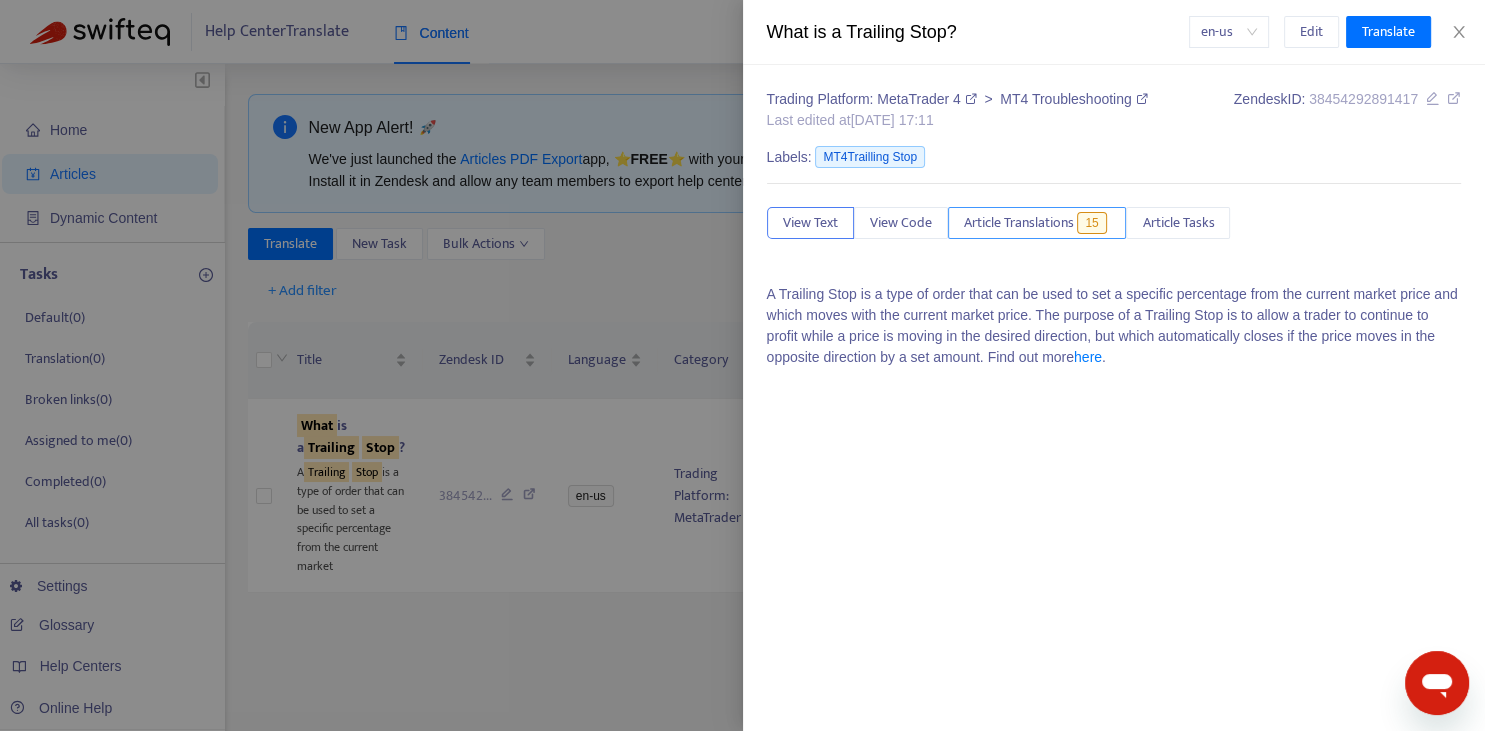 click on "Article Translations" at bounding box center (1019, 223) 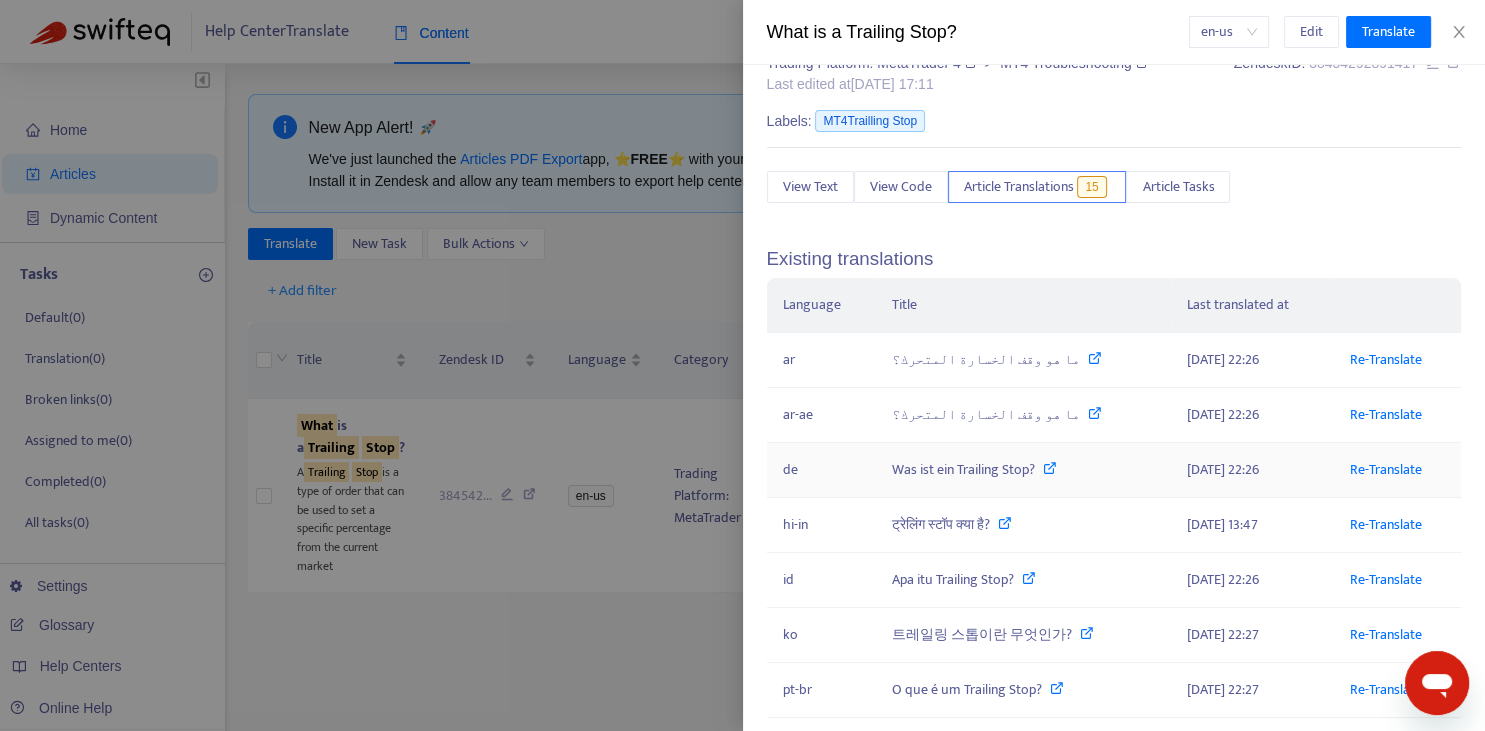scroll, scrollTop: 74, scrollLeft: 0, axis: vertical 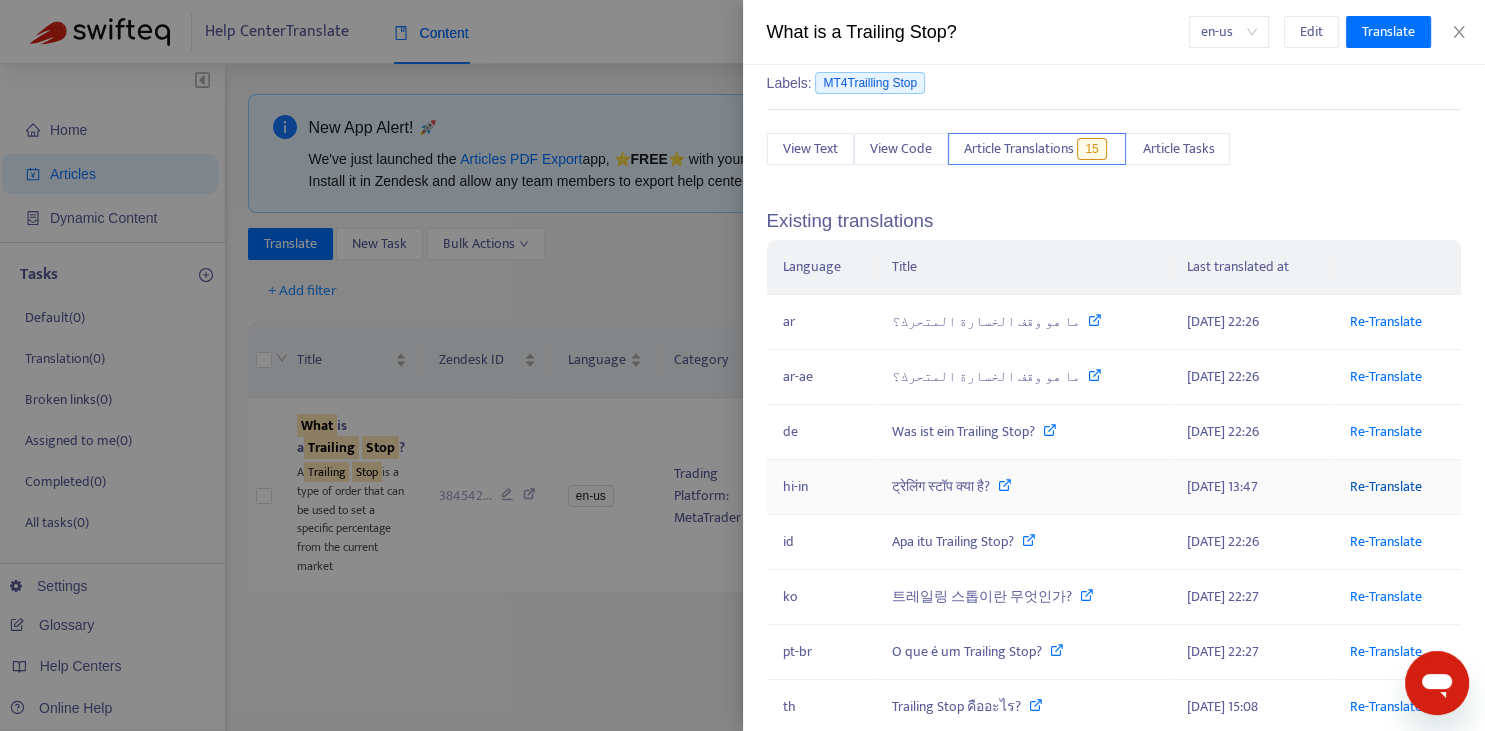 click on "Re-Translate" at bounding box center (1386, 486) 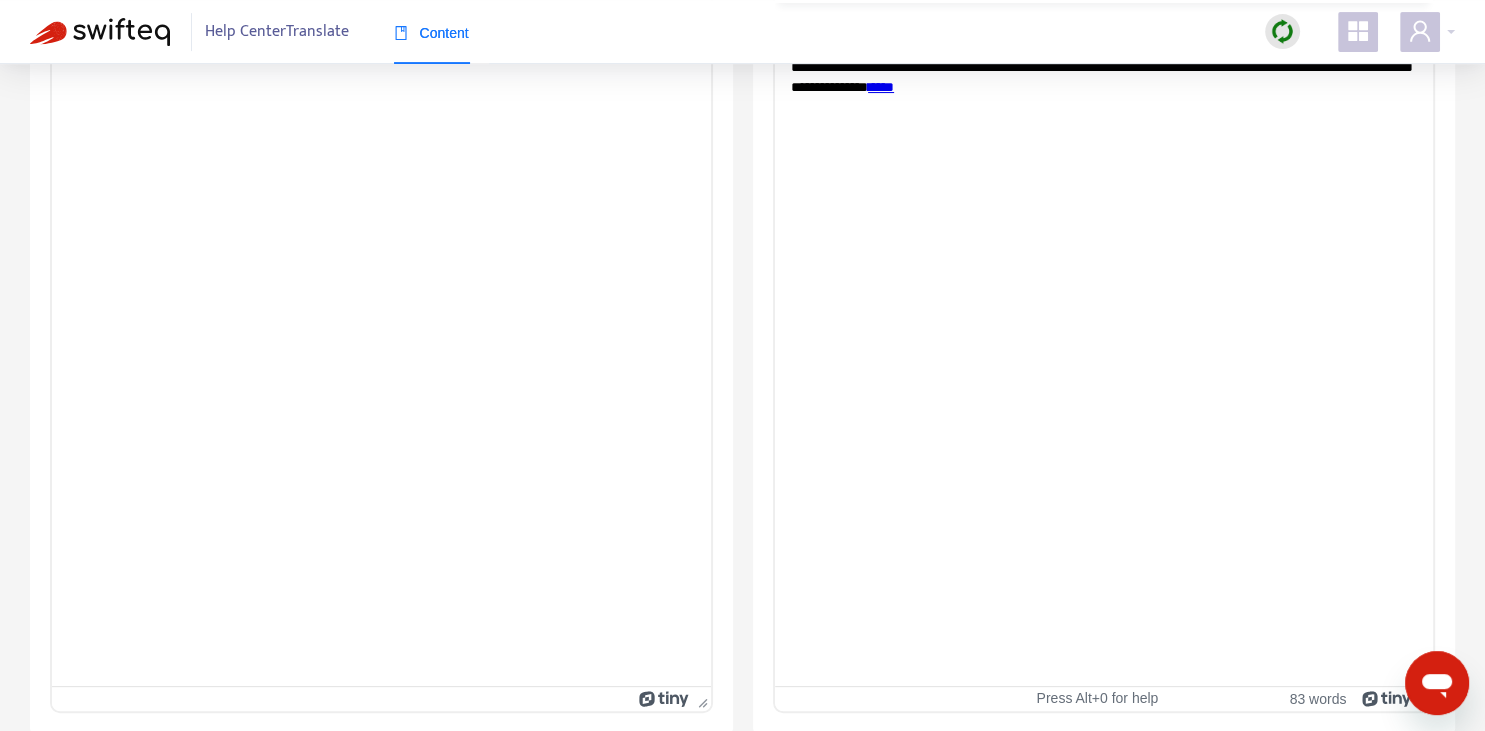 scroll, scrollTop: 343, scrollLeft: 0, axis: vertical 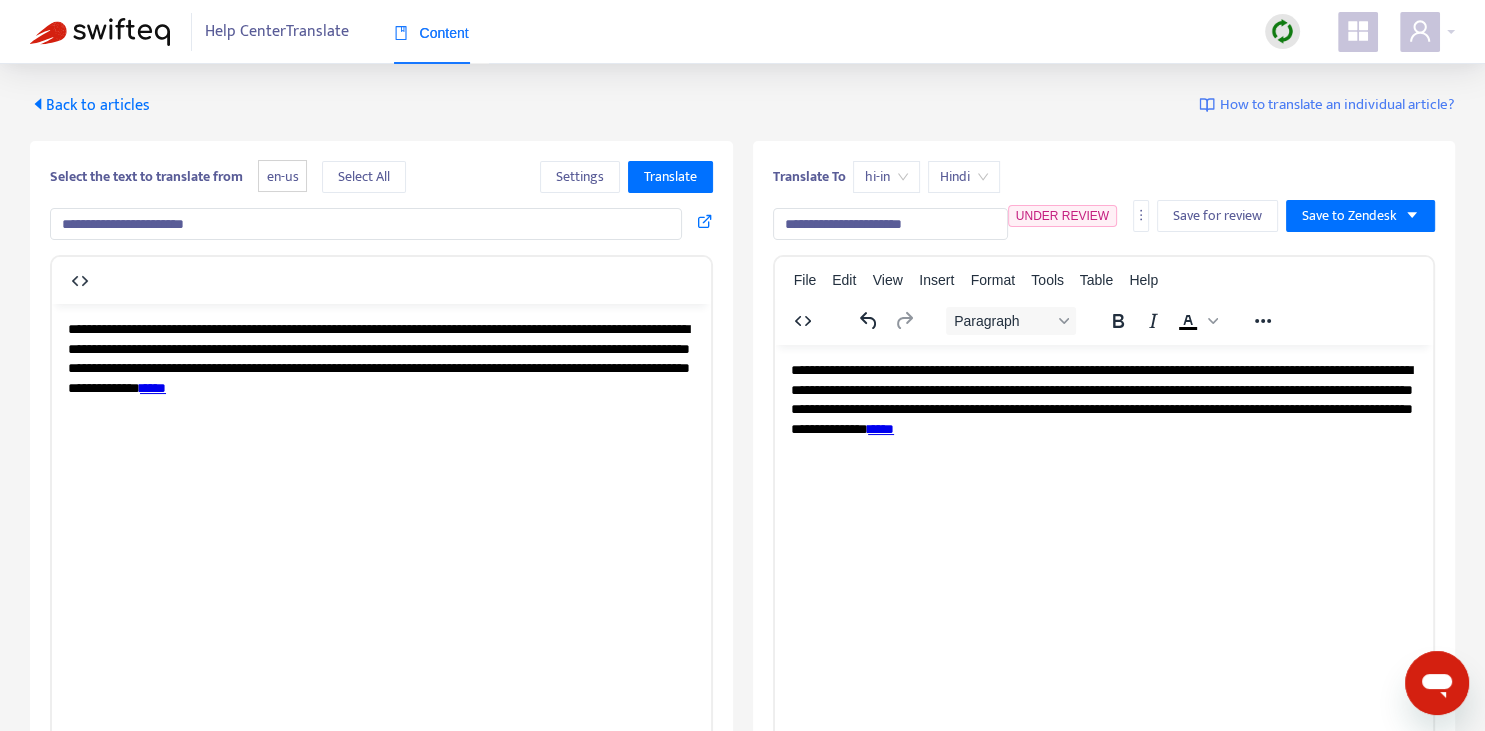 click on "**********" at bounding box center [890, 224] 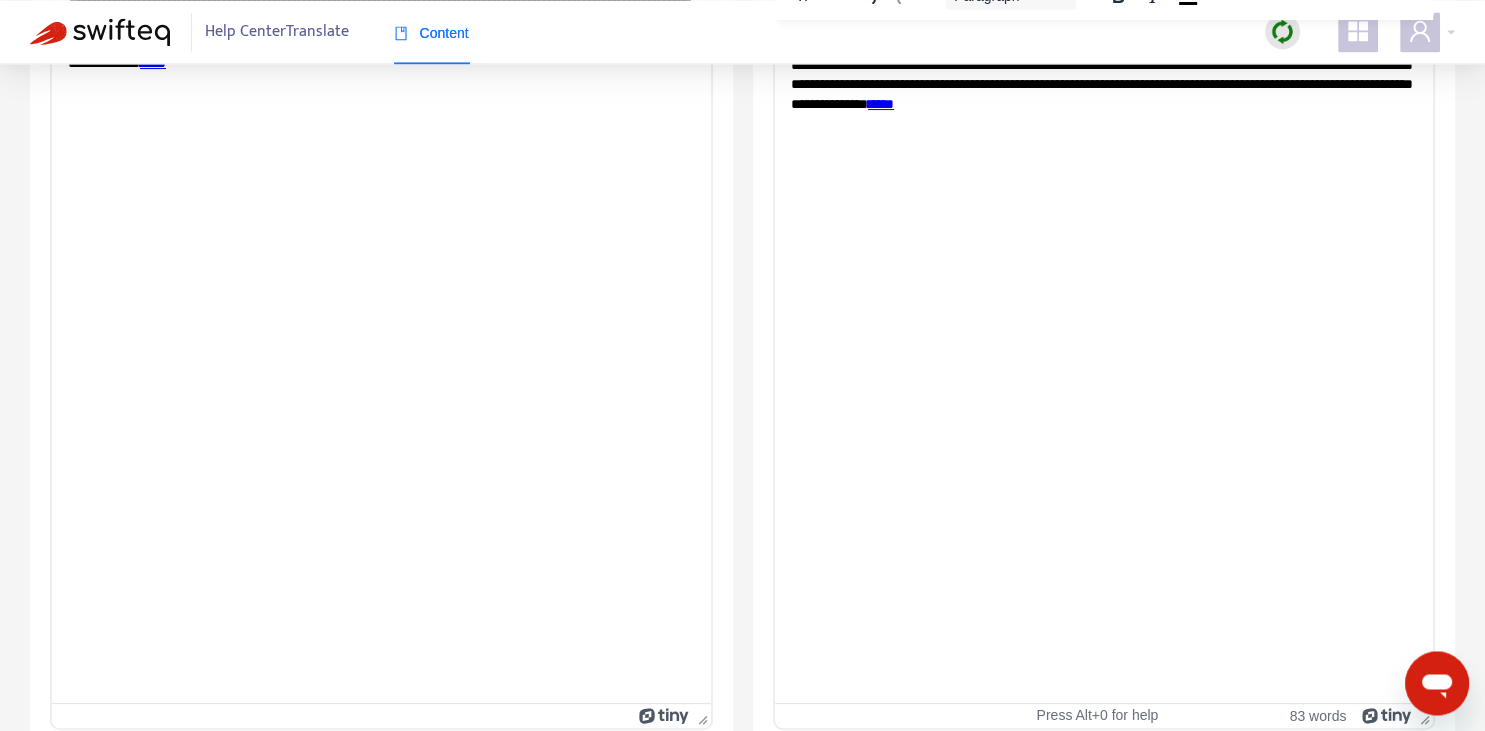 scroll, scrollTop: 343, scrollLeft: 0, axis: vertical 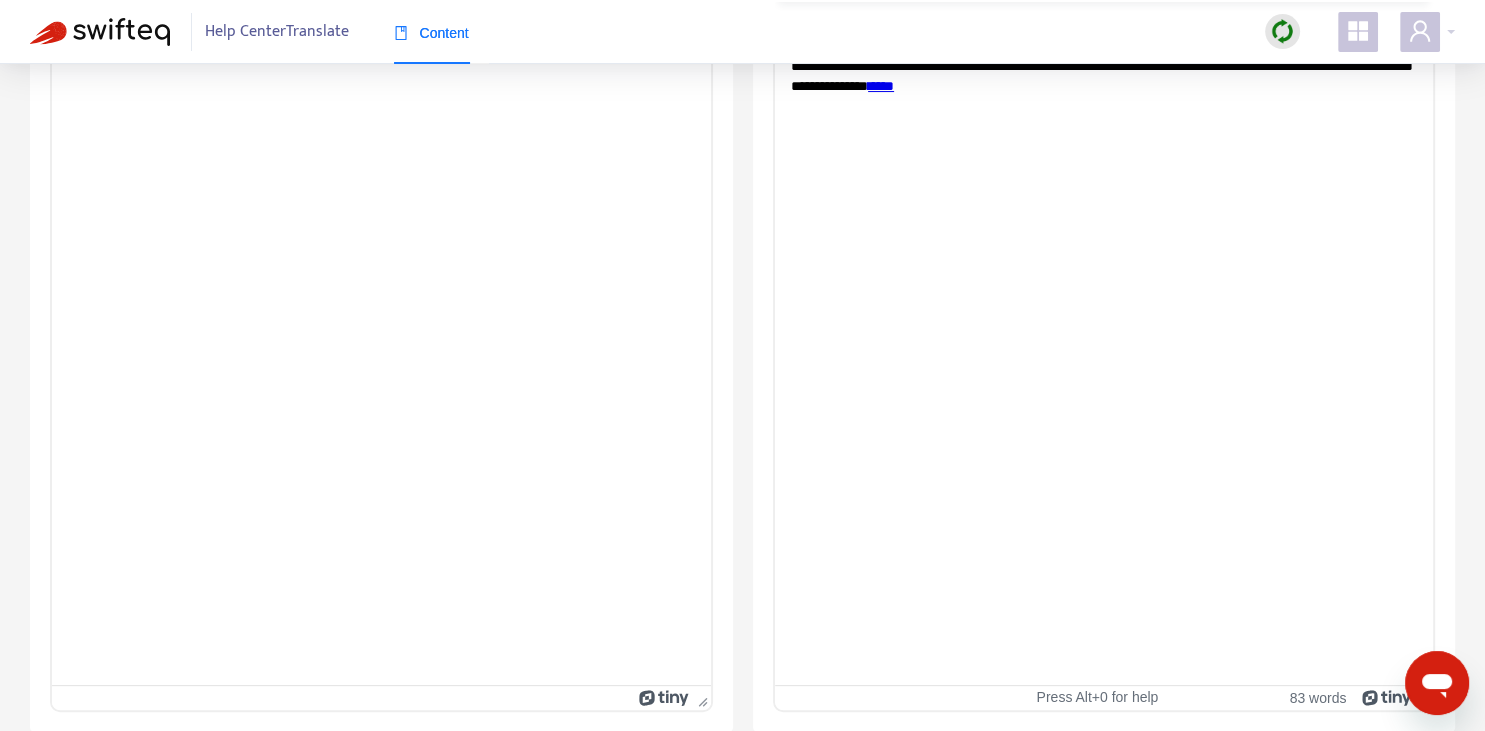 type on "**********" 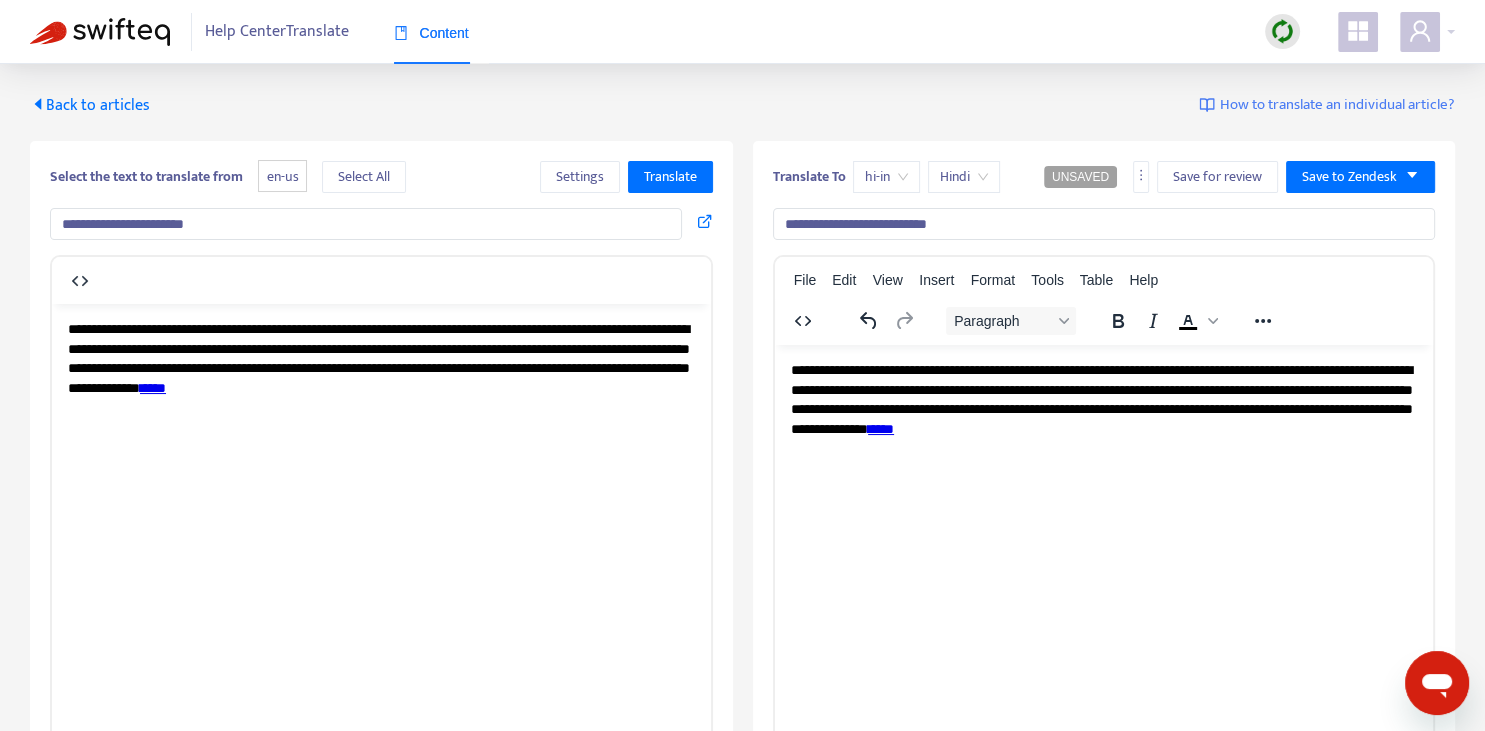 click on "Back to articles How to translate an individual article?" at bounding box center (742, 106) 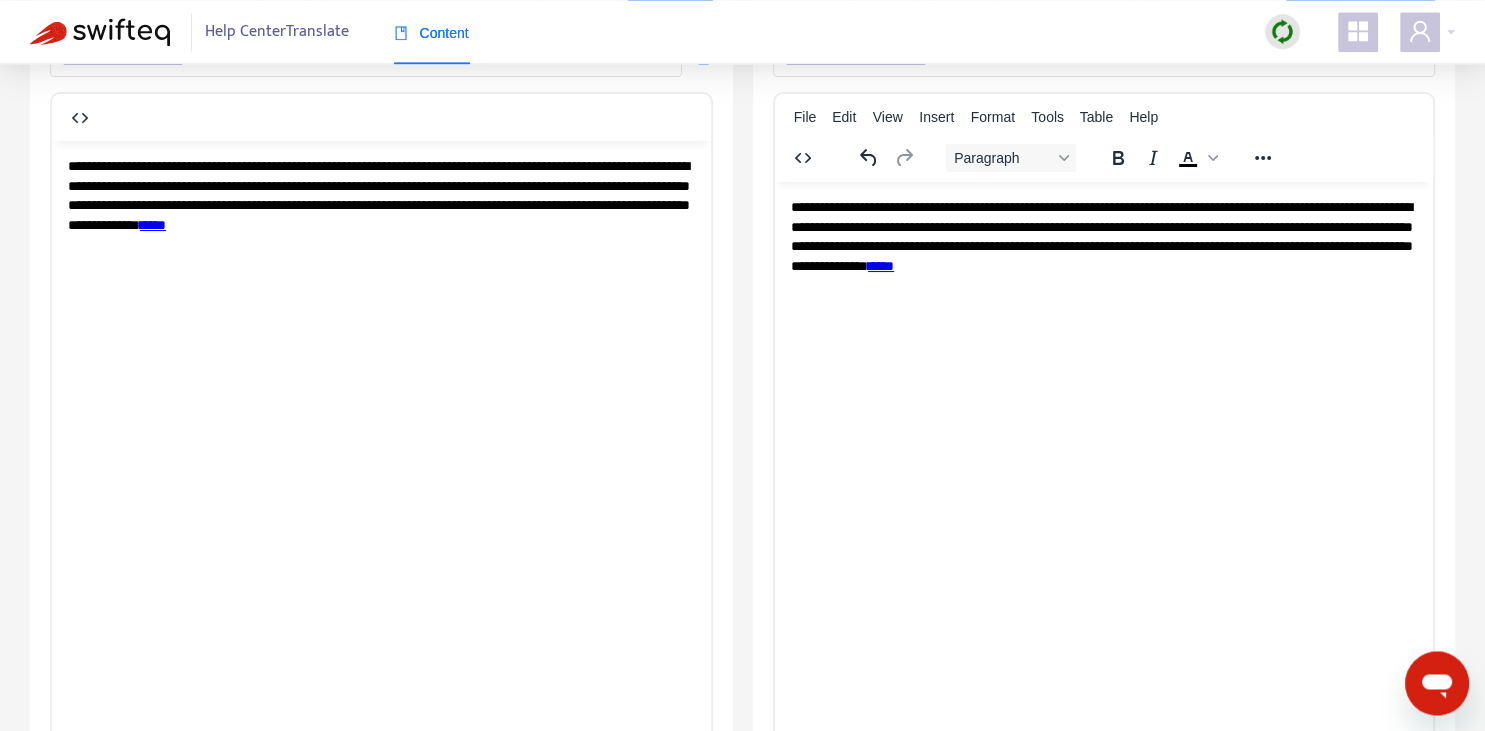 scroll, scrollTop: 0, scrollLeft: 0, axis: both 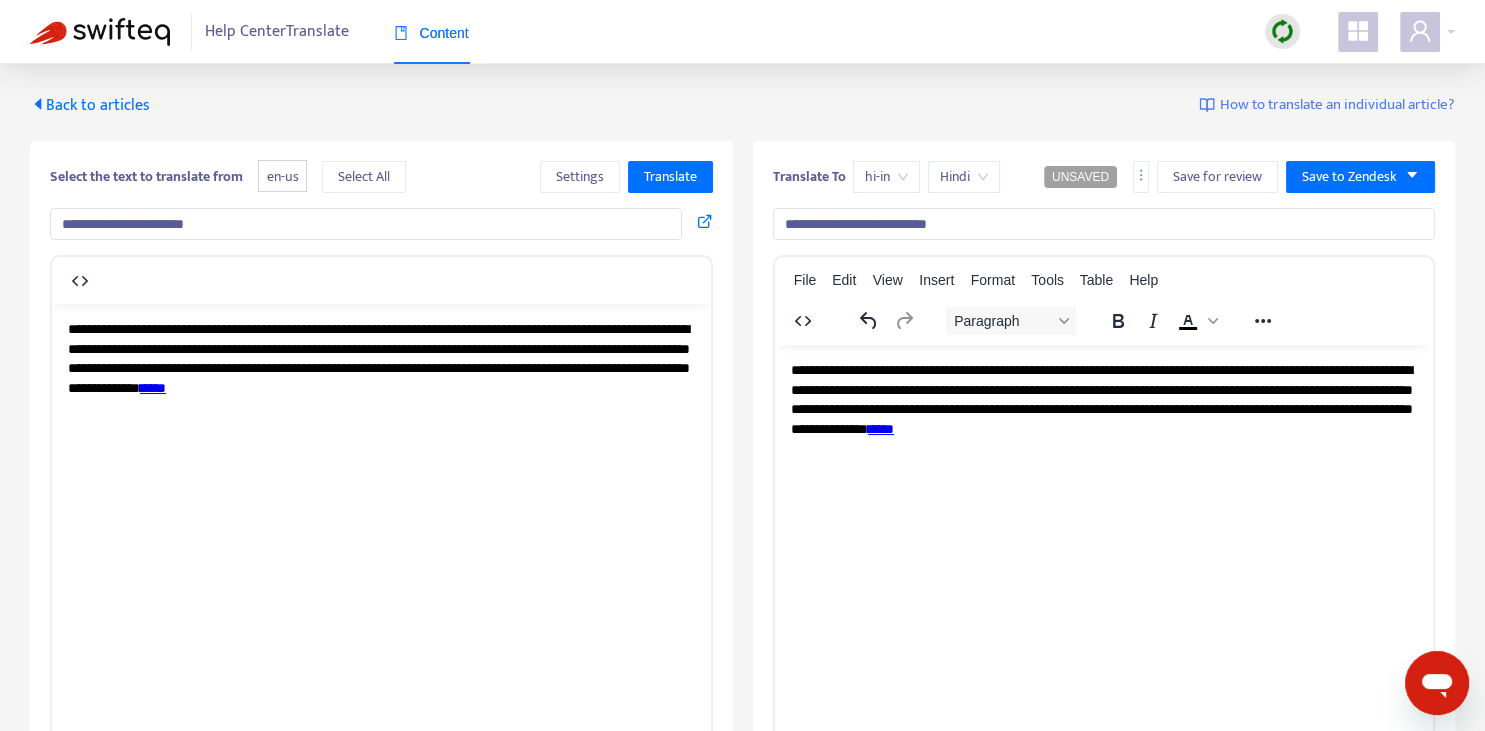 click on "**********" at bounding box center [1103, 399] 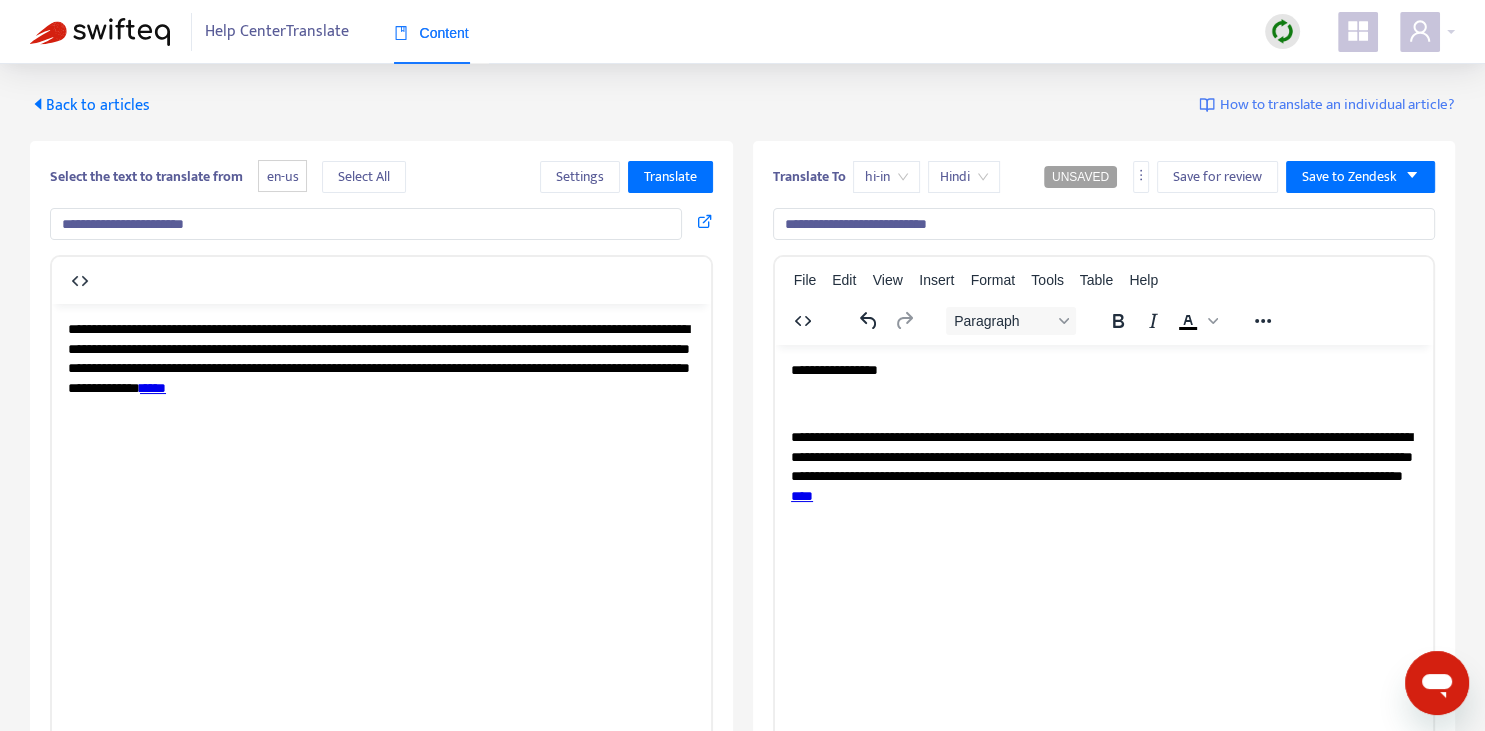 type 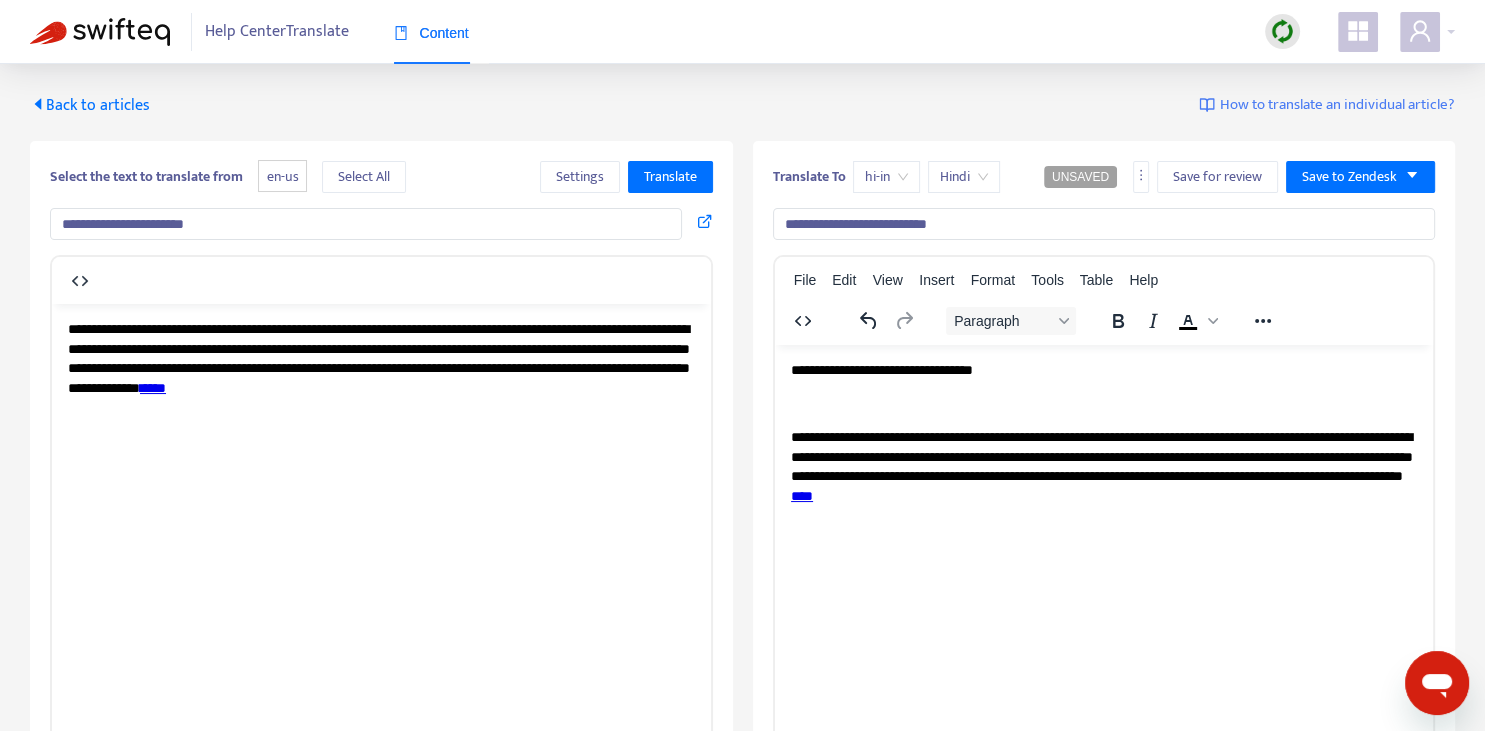 click on "**********" at bounding box center [1103, 370] 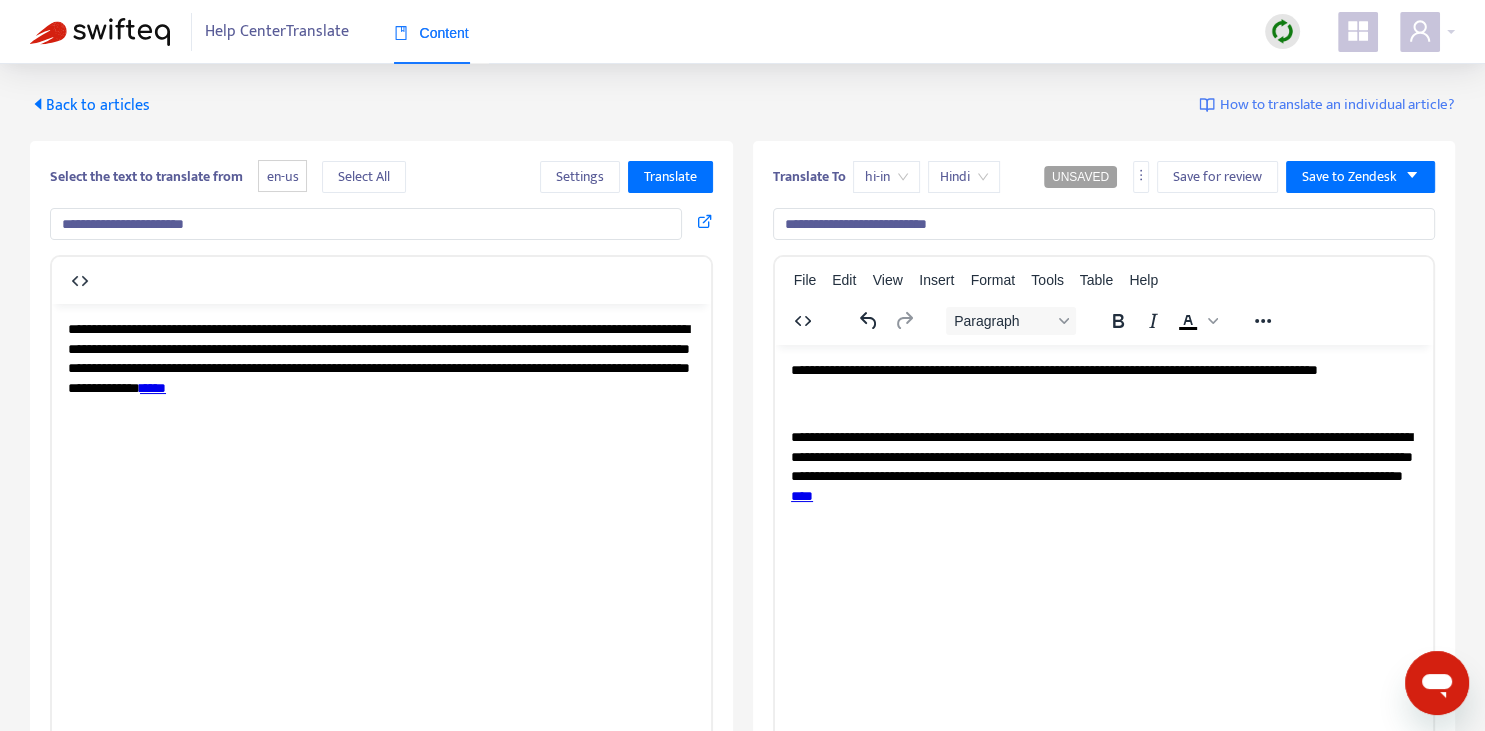 click on "**********" at bounding box center [1103, 370] 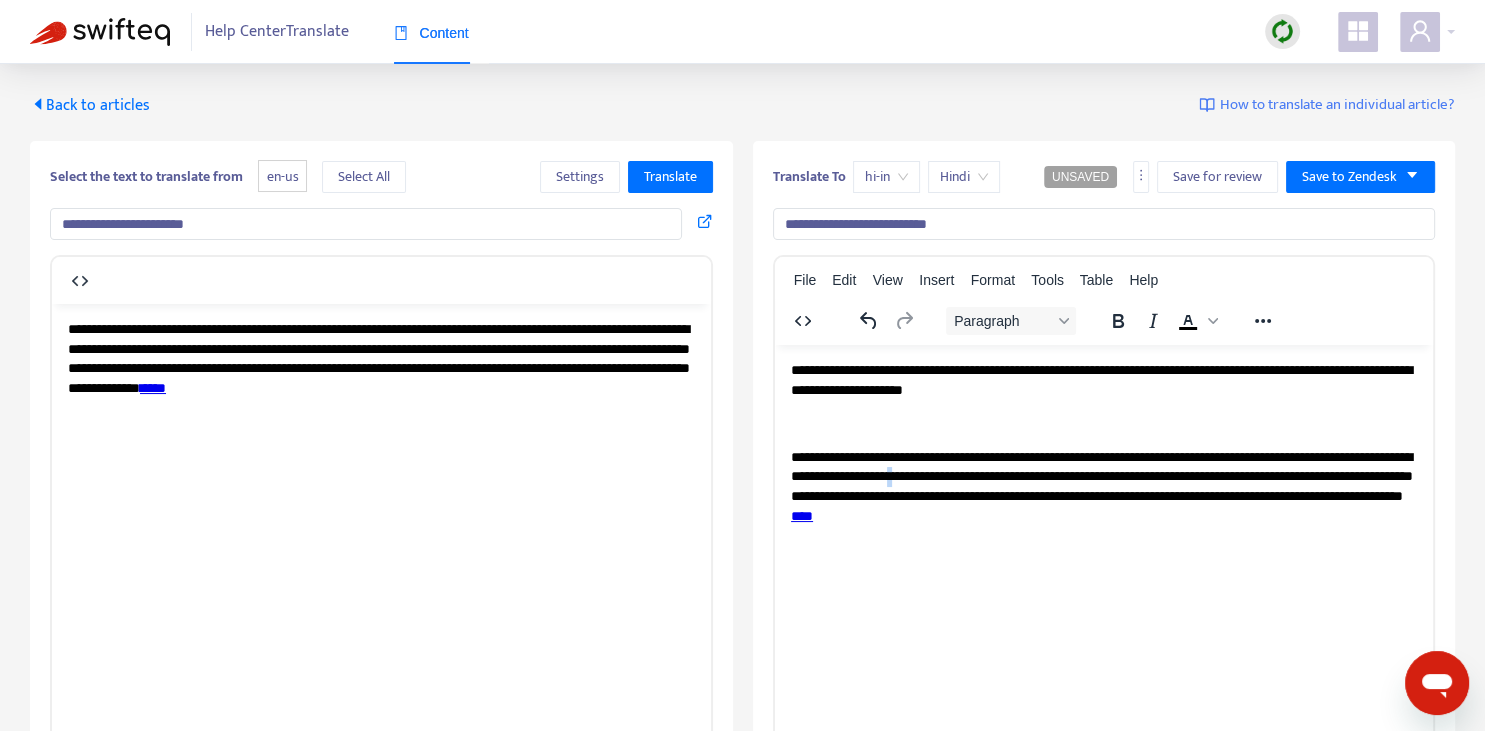 click on "**********" at bounding box center (1103, 486) 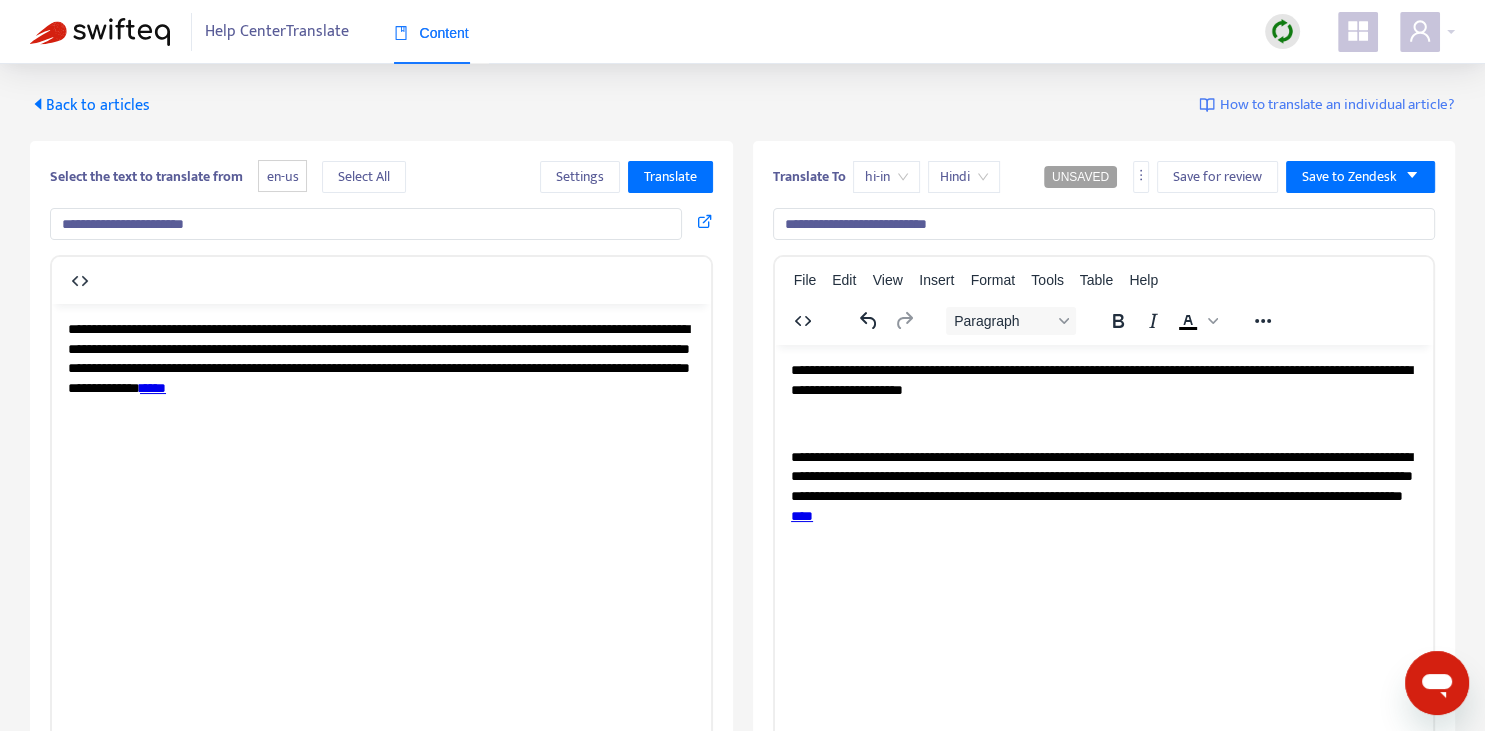 click on "**********" at bounding box center [1103, 379] 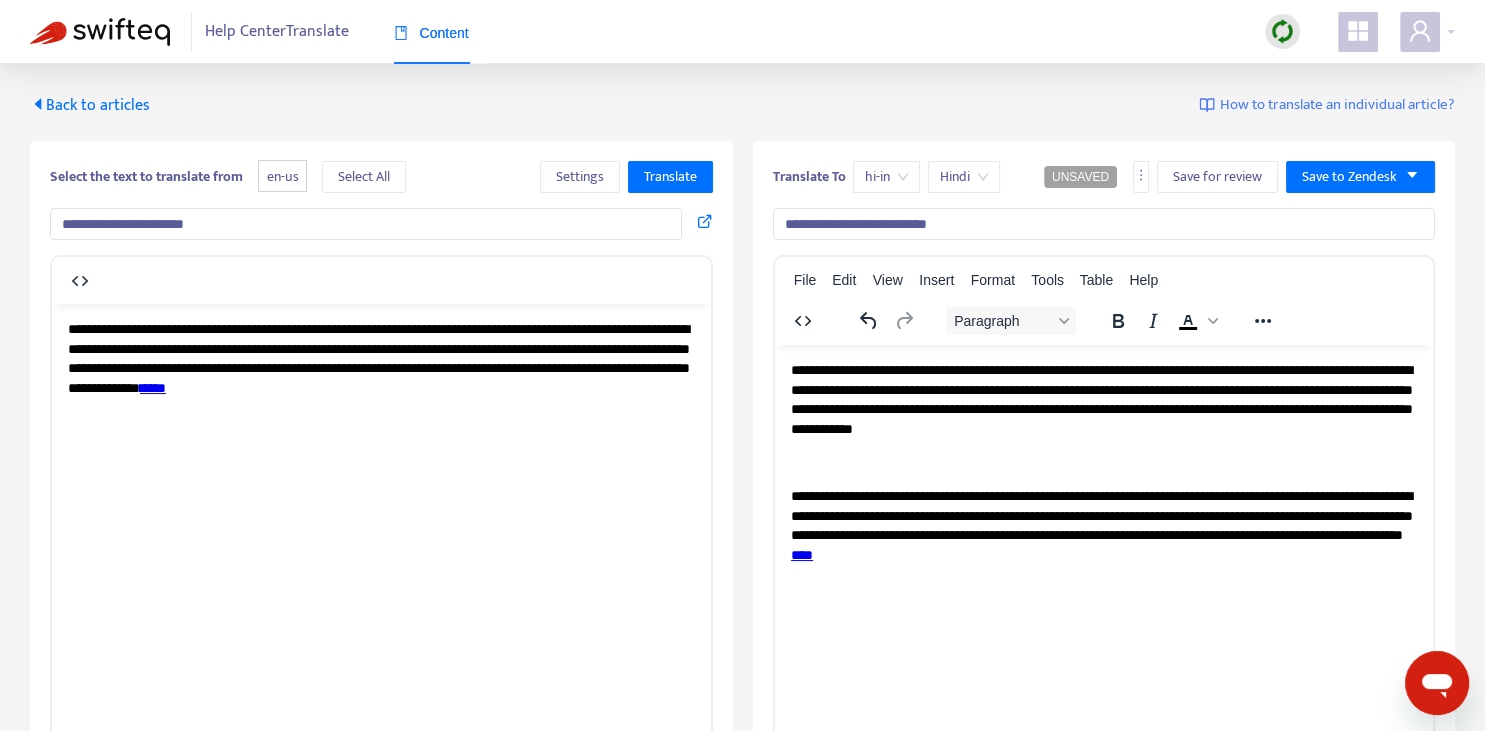 click on "****" at bounding box center [153, 387] 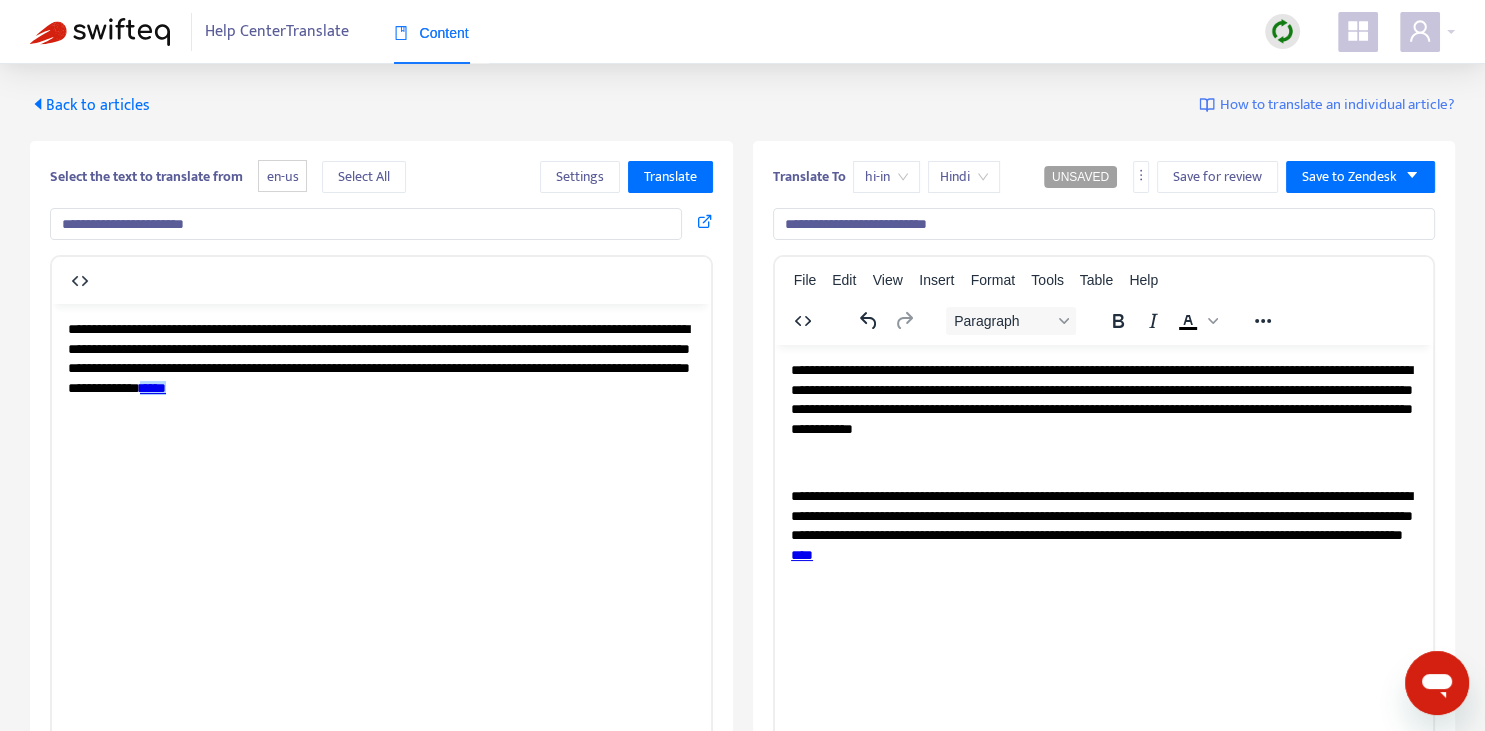 click on "**********" at bounding box center [1103, 399] 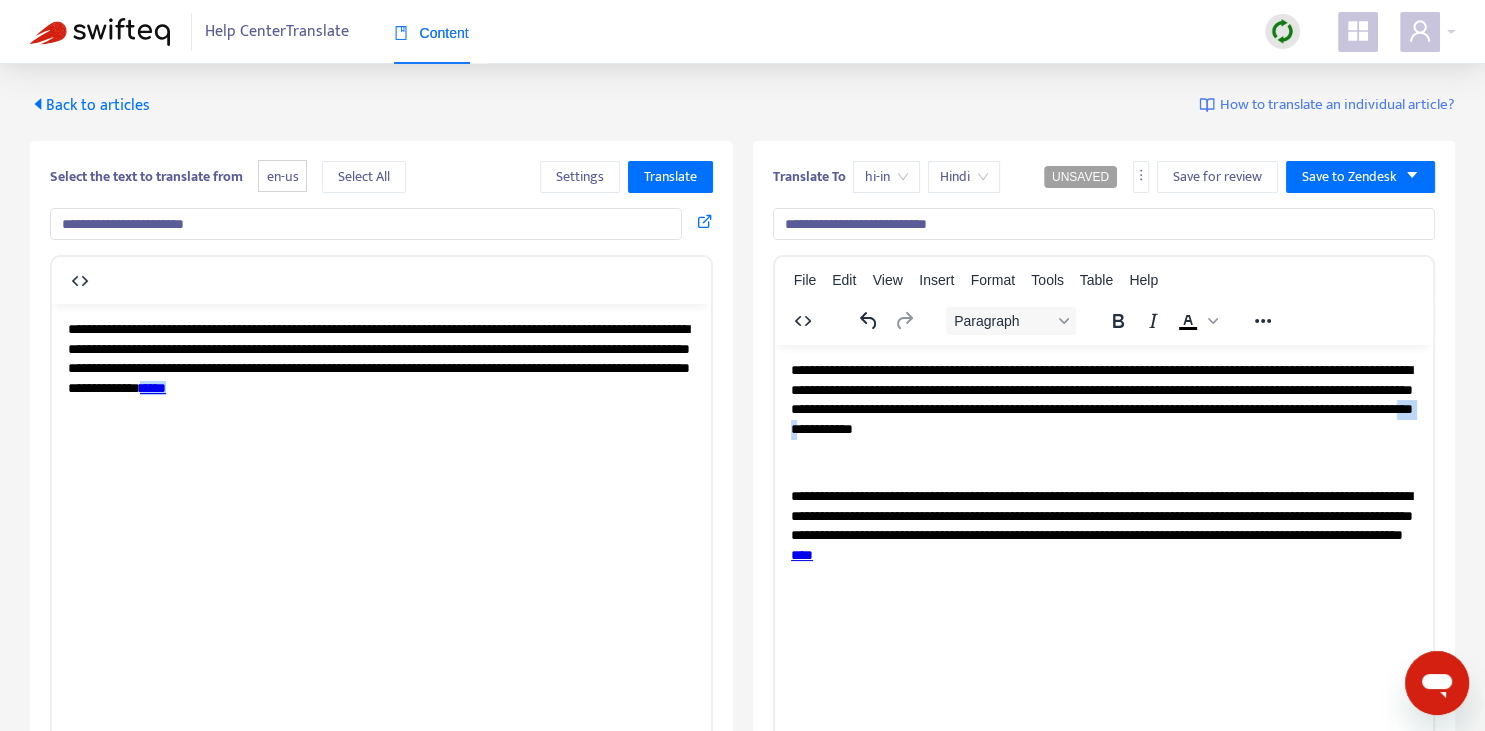 click on "**********" at bounding box center [1103, 399] 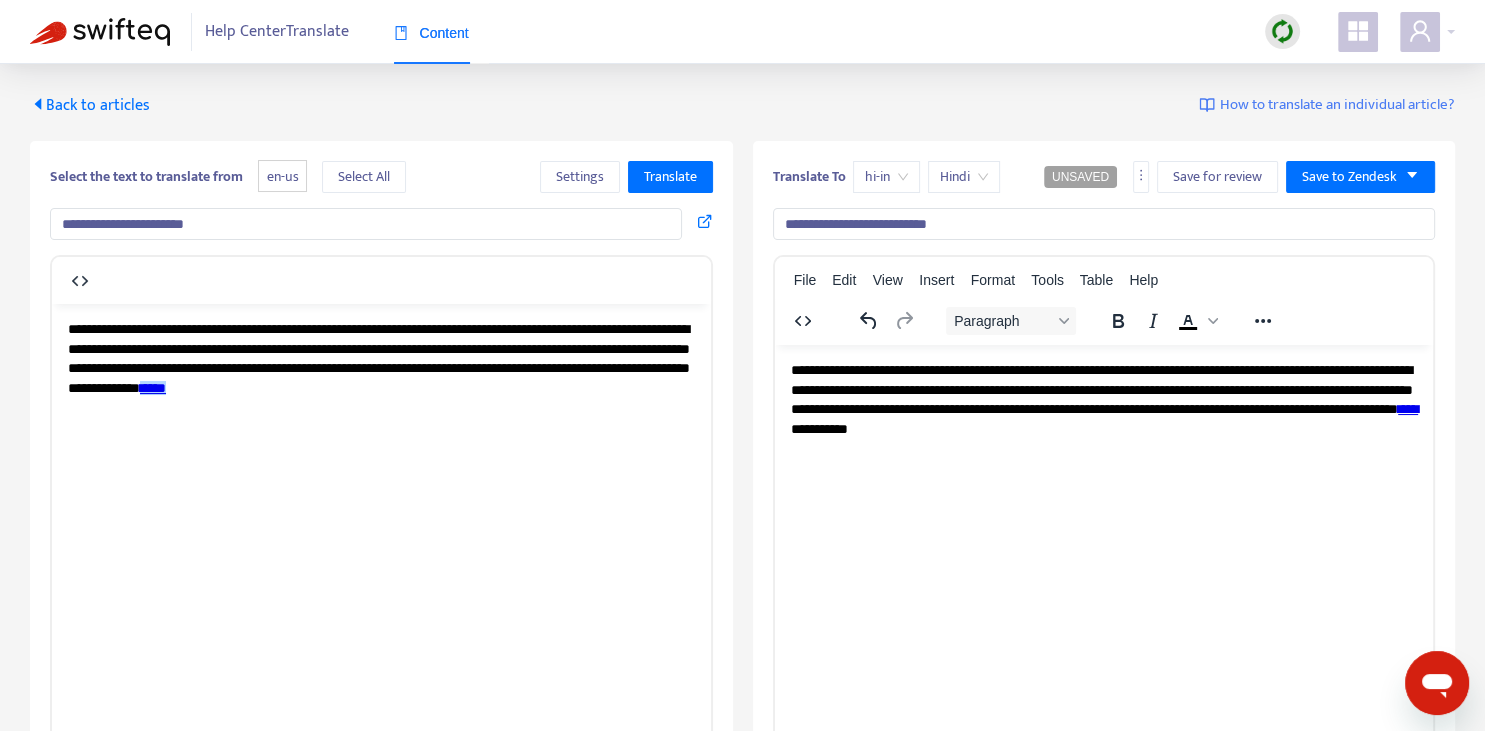 click on "**********" at bounding box center [1103, 399] 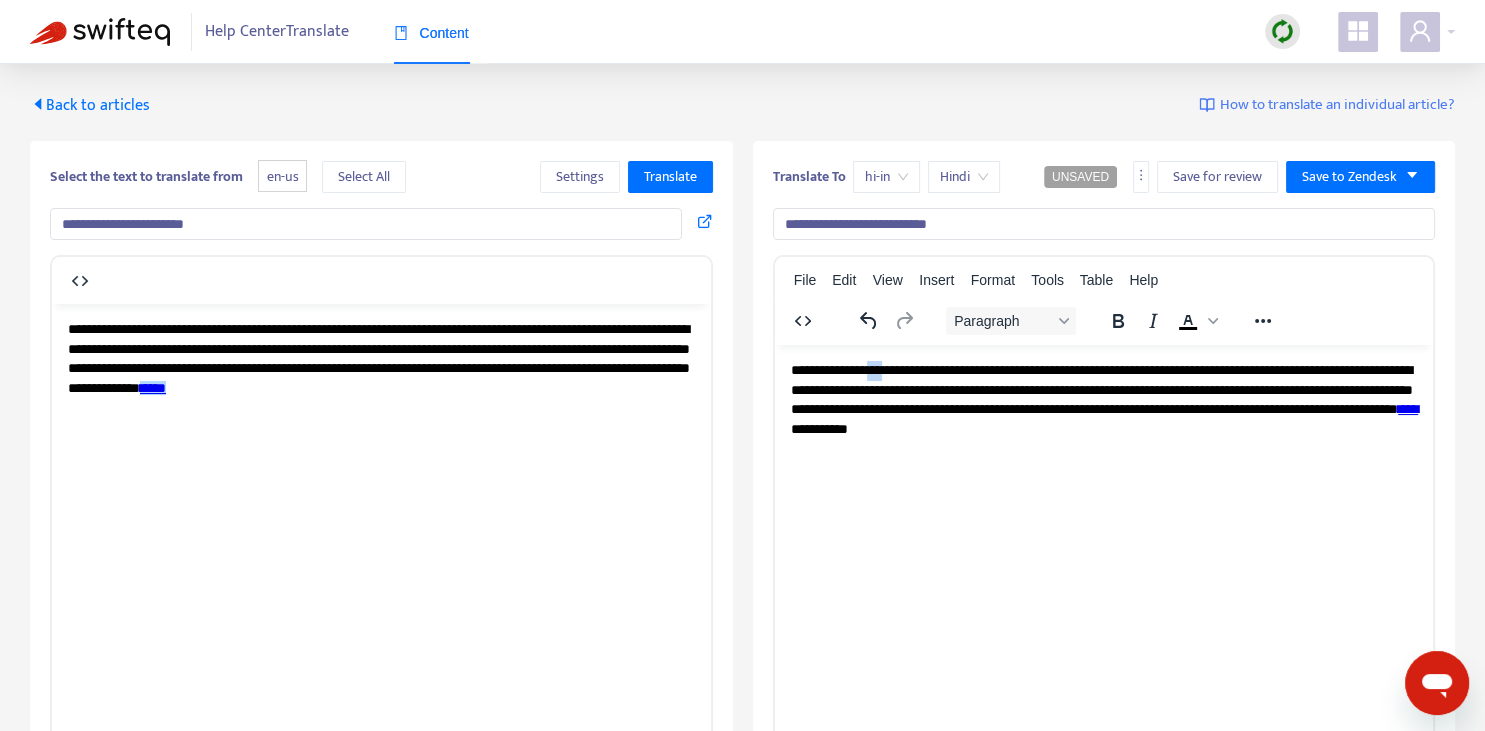 click on "**********" at bounding box center (1103, 399) 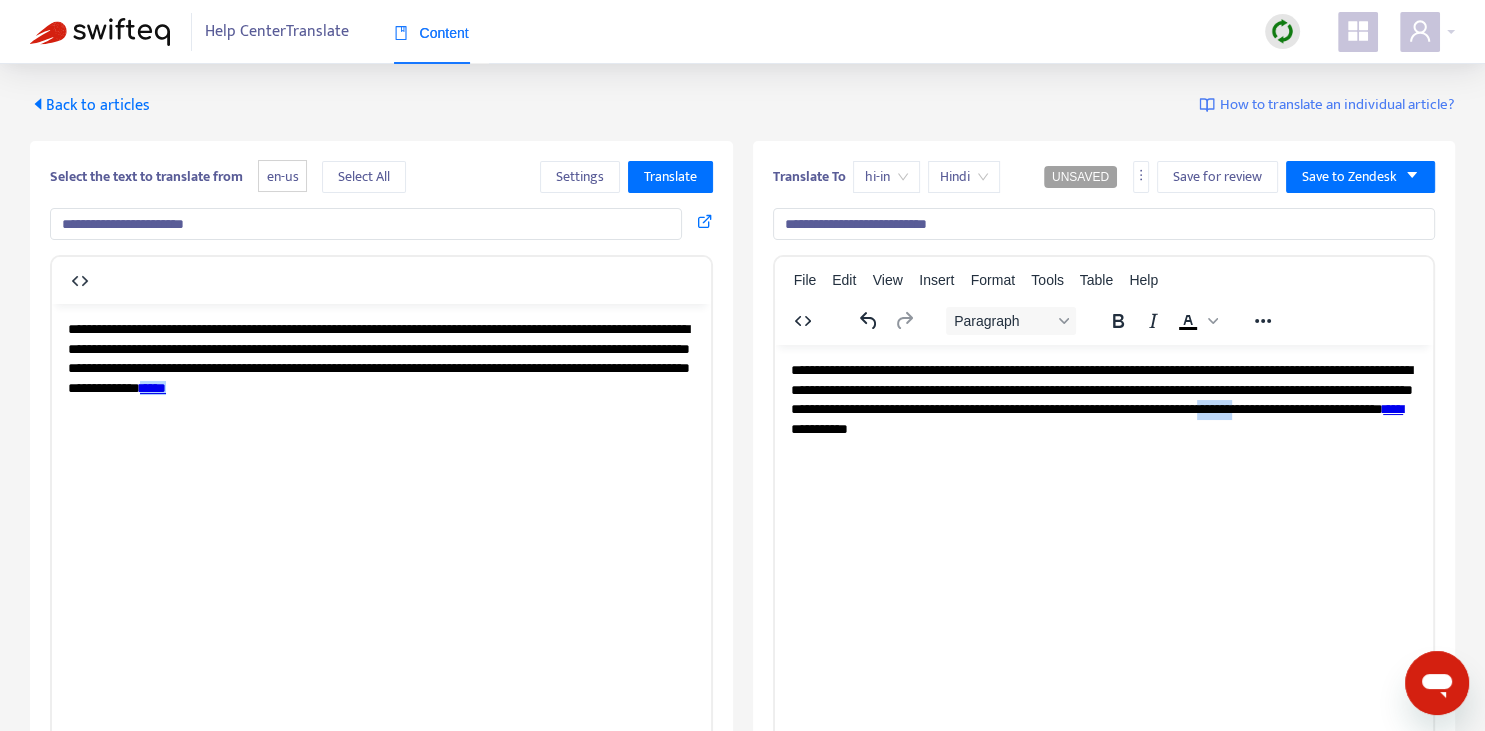 drag, startPoint x: 830, startPoint y: 433, endPoint x: 796, endPoint y: 426, distance: 34.713108 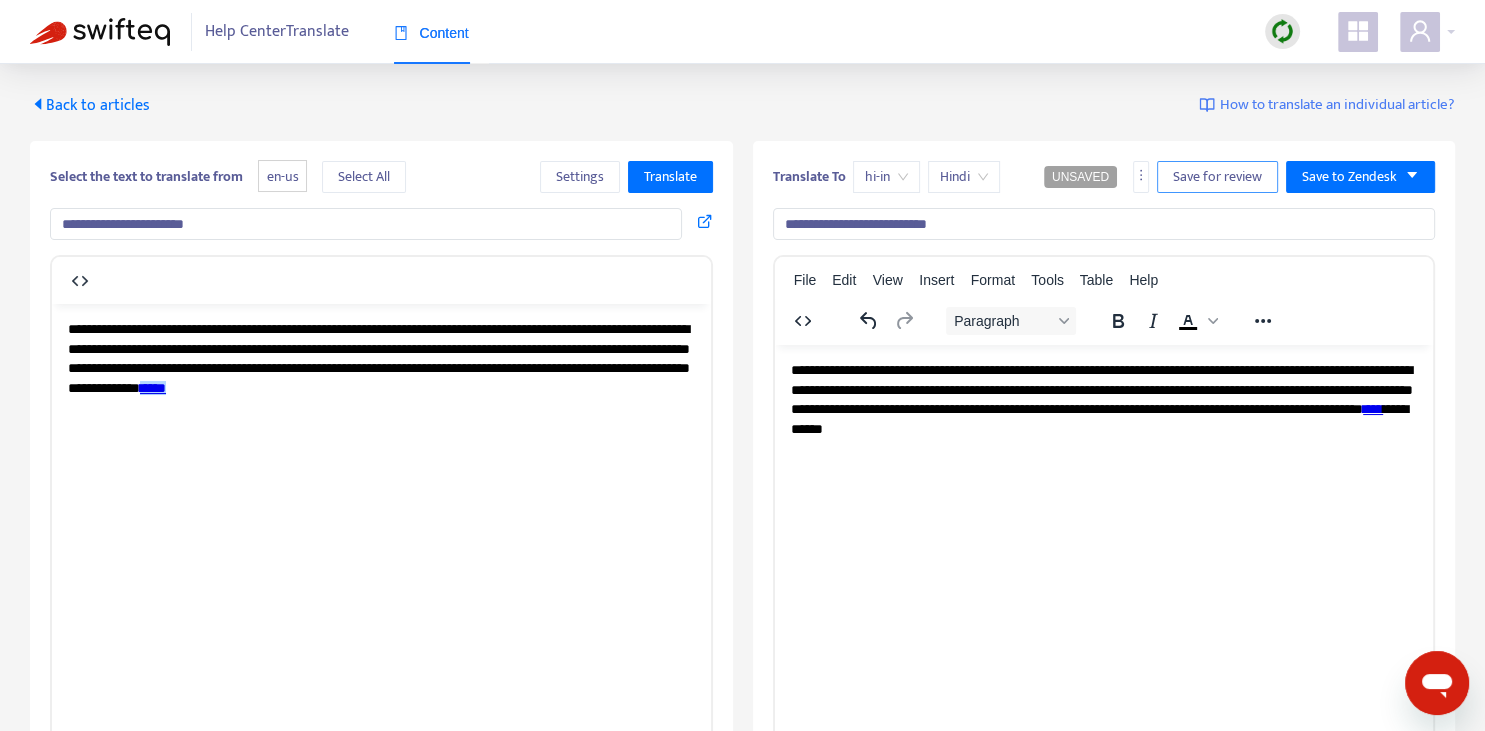 click on "Save for review" at bounding box center [1217, 177] 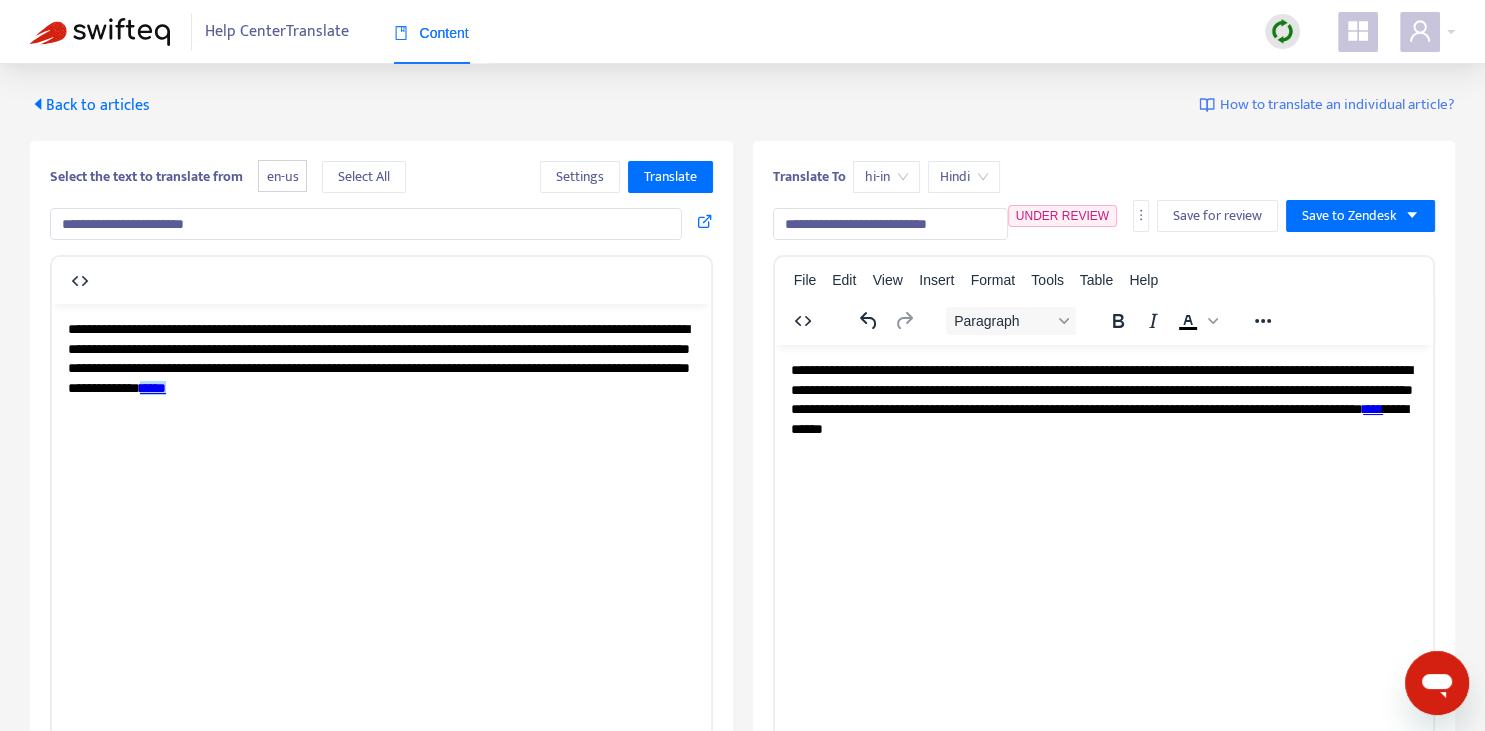 click on "Back to articles" at bounding box center [90, 105] 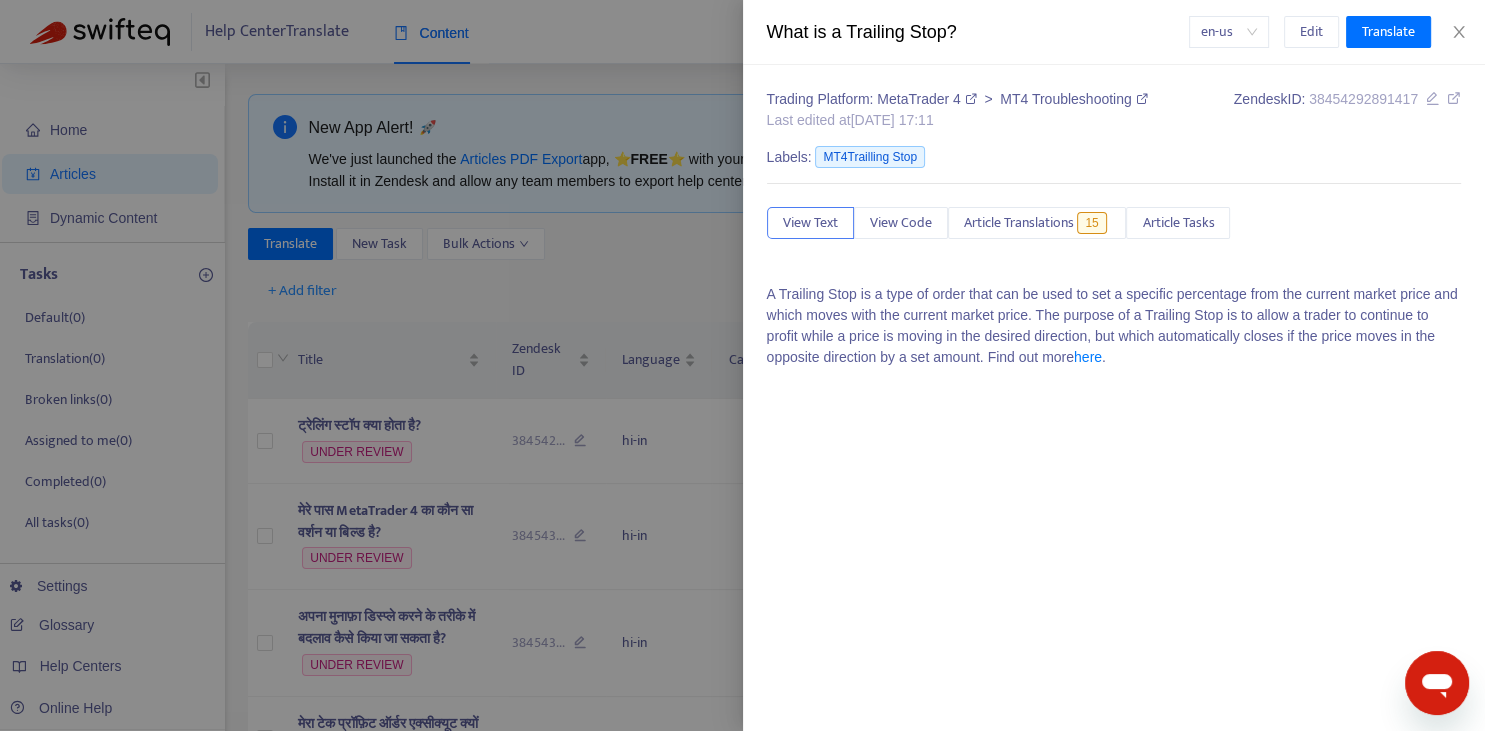 click at bounding box center [742, 365] 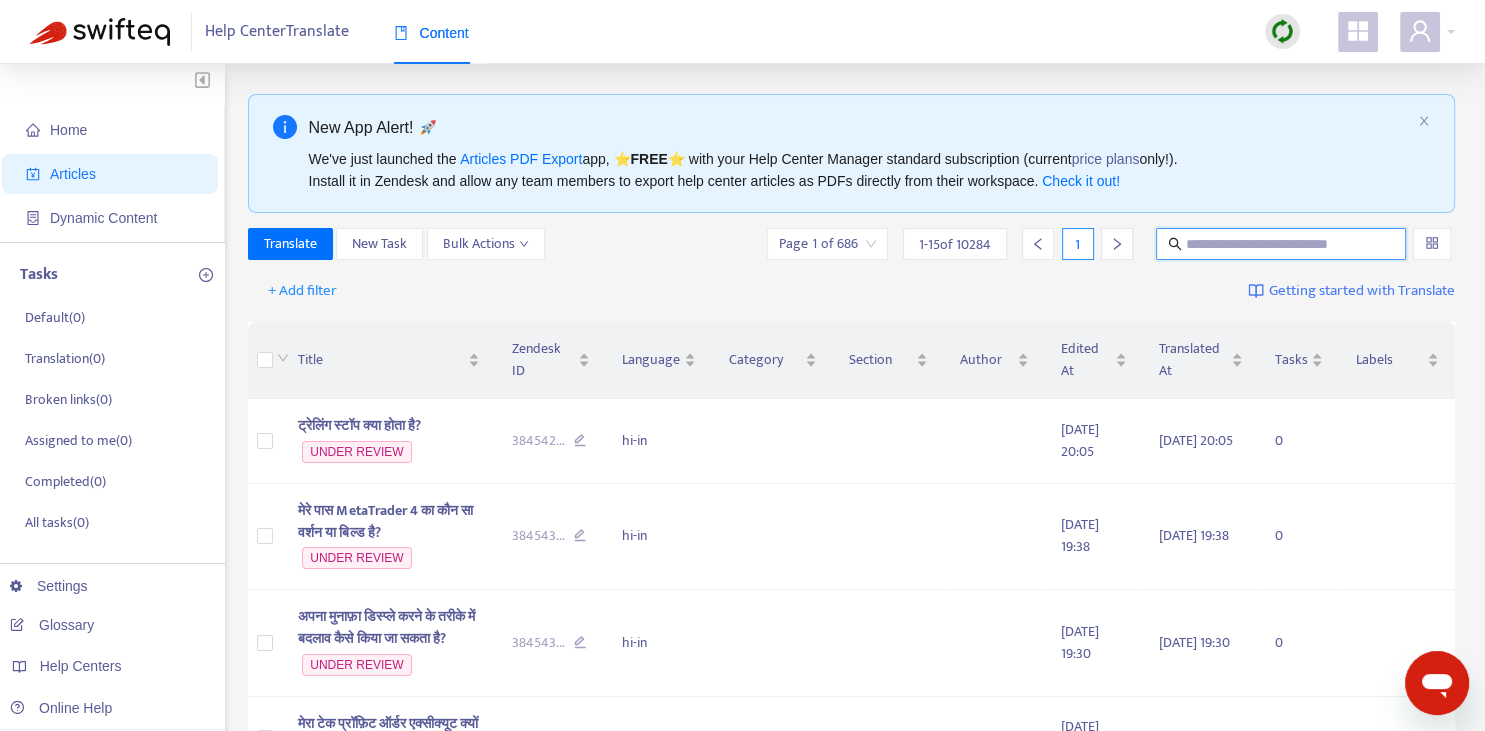 click at bounding box center (1282, 244) 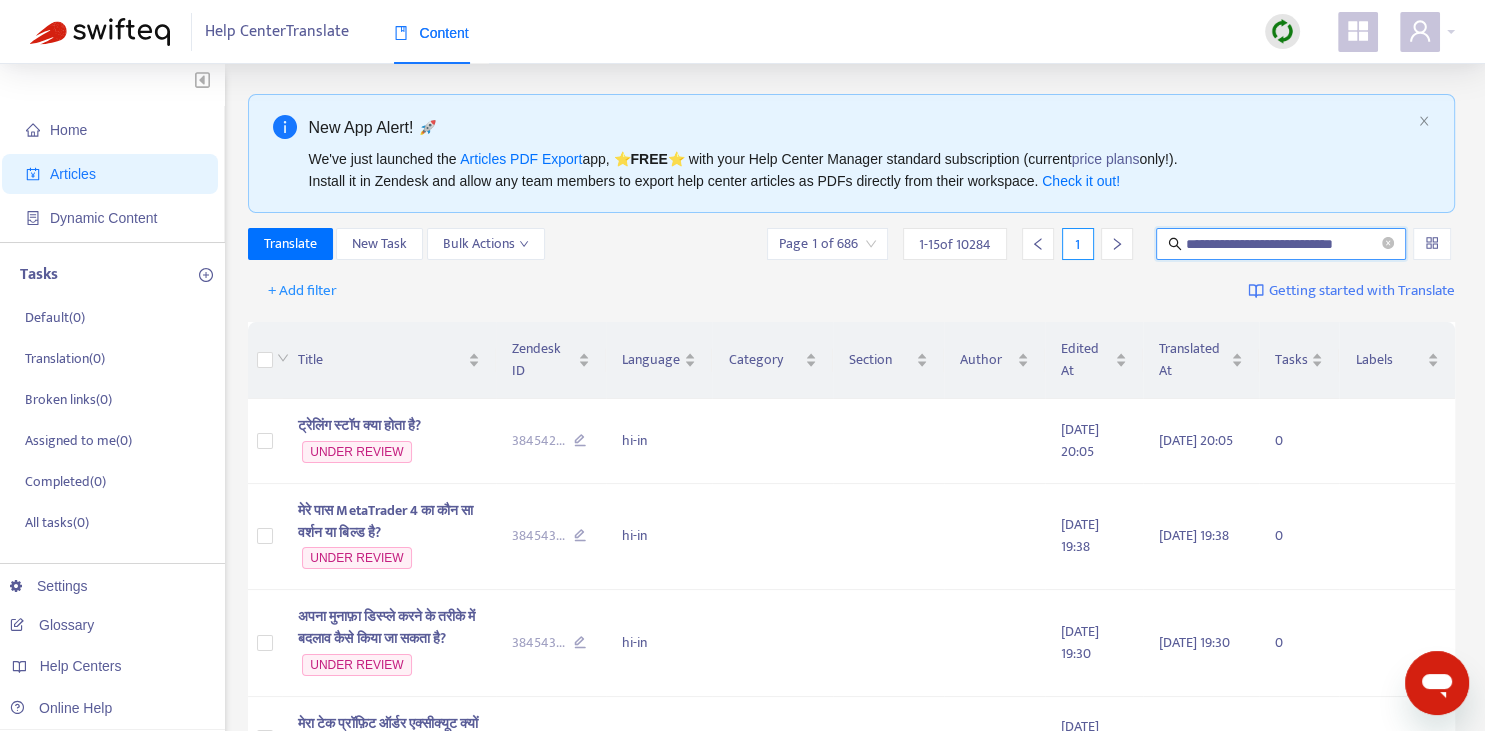 type on "**********" 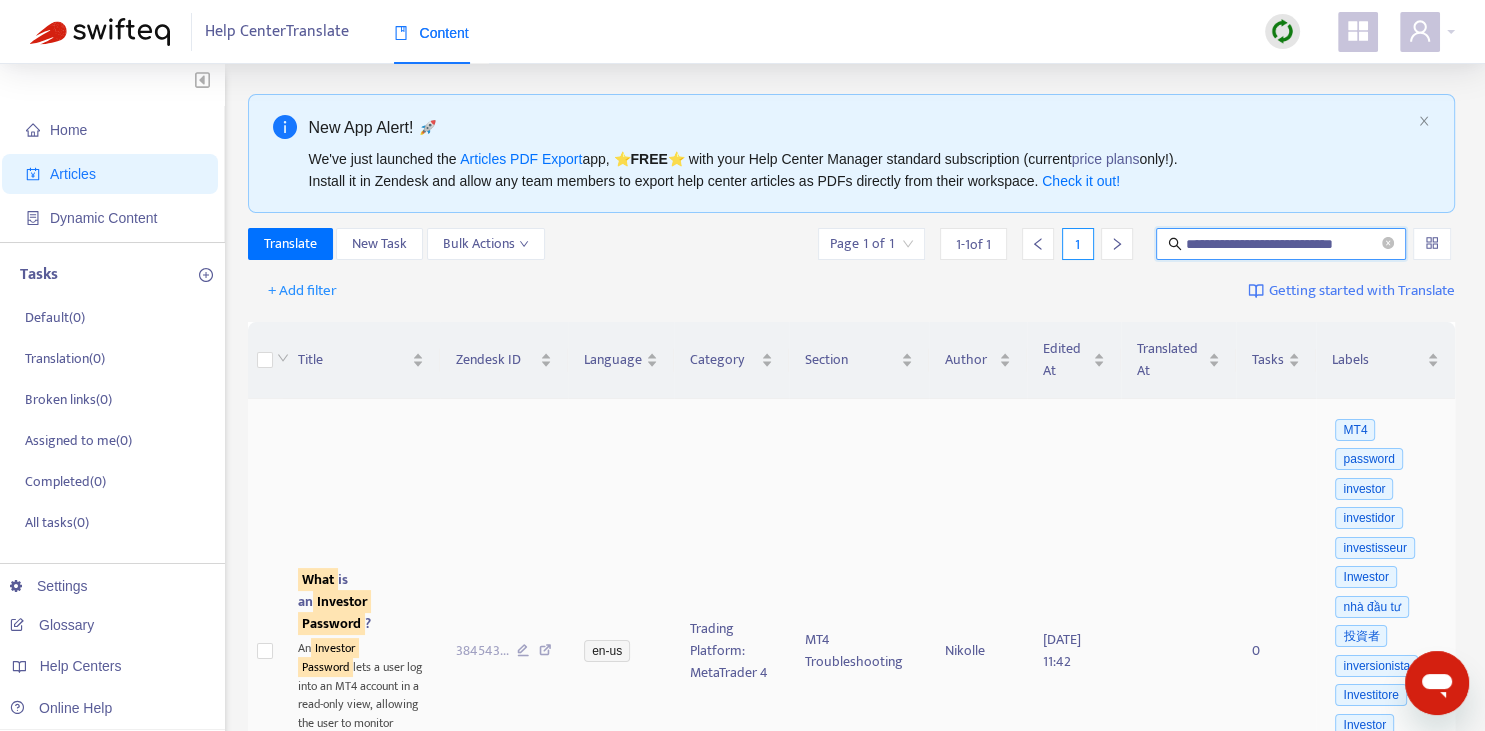 click on "Investor" at bounding box center (342, 601) 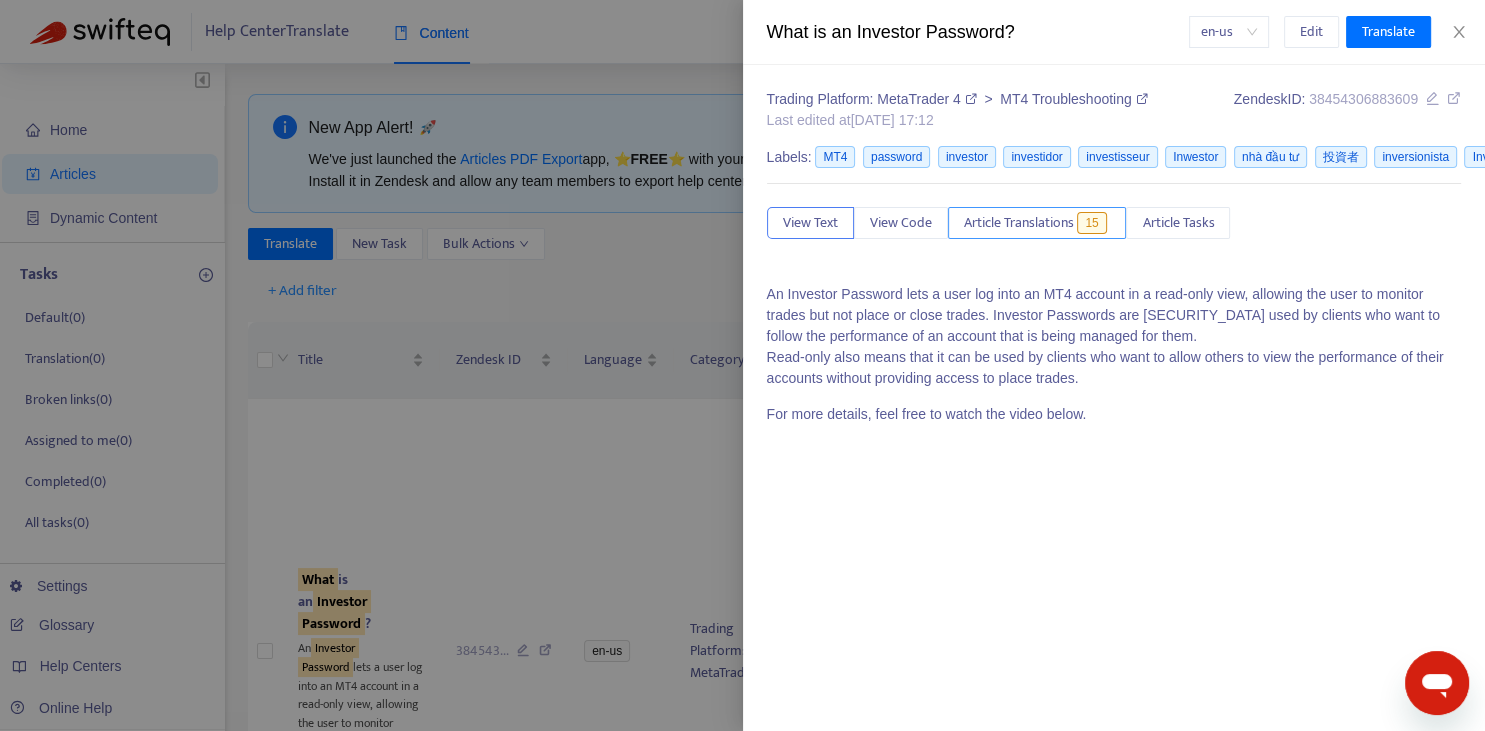 click on "Article Translations" at bounding box center (1019, 223) 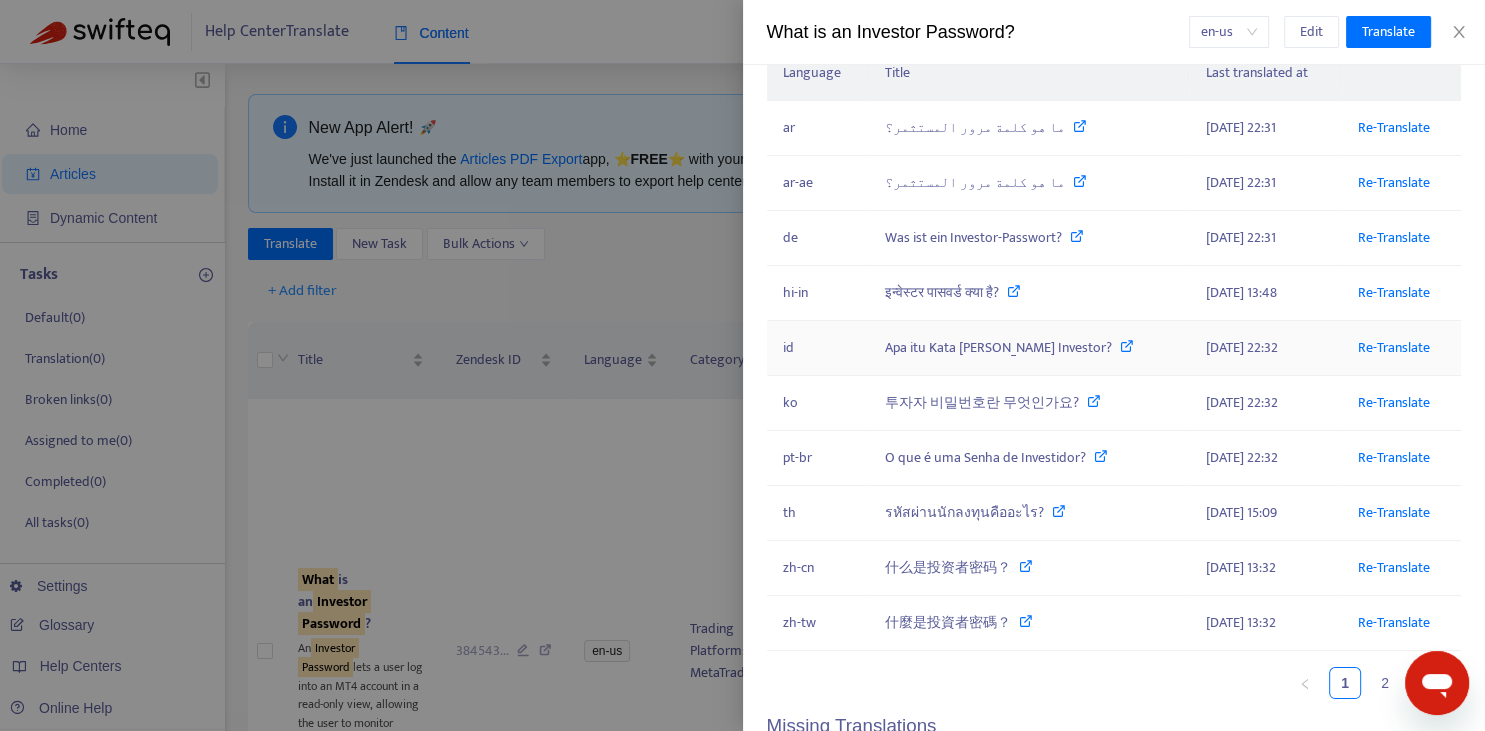 scroll, scrollTop: 294, scrollLeft: 0, axis: vertical 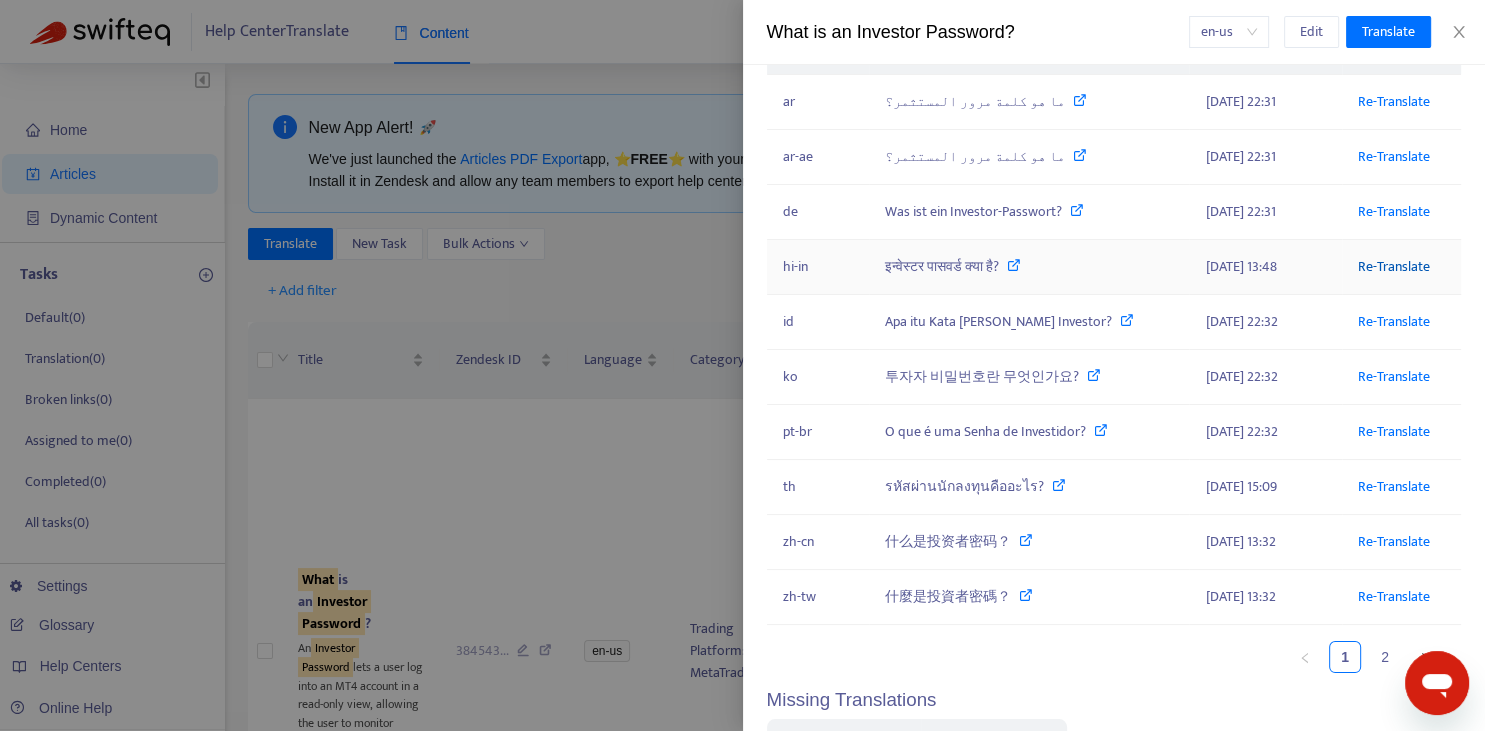 click on "Re-Translate" at bounding box center (1394, 266) 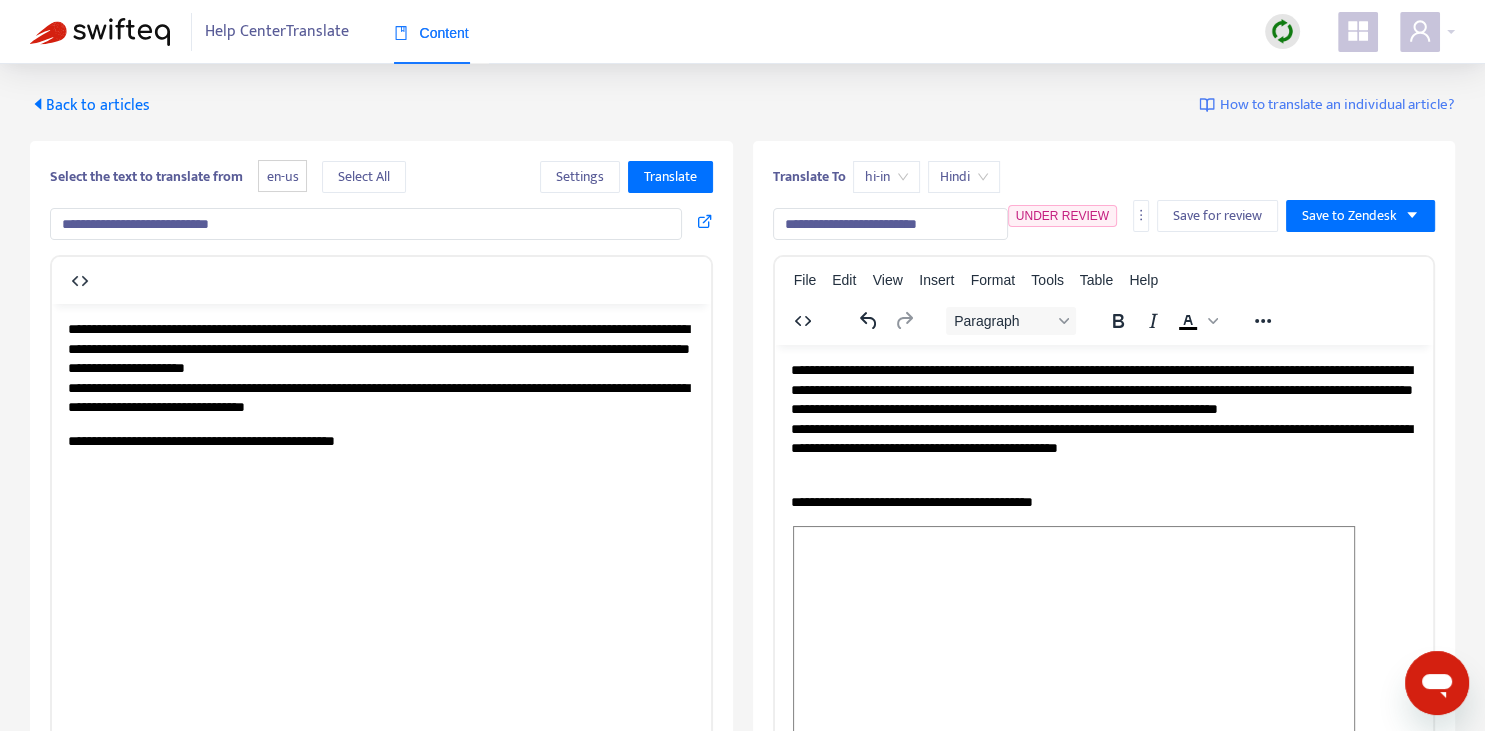scroll, scrollTop: 343, scrollLeft: 0, axis: vertical 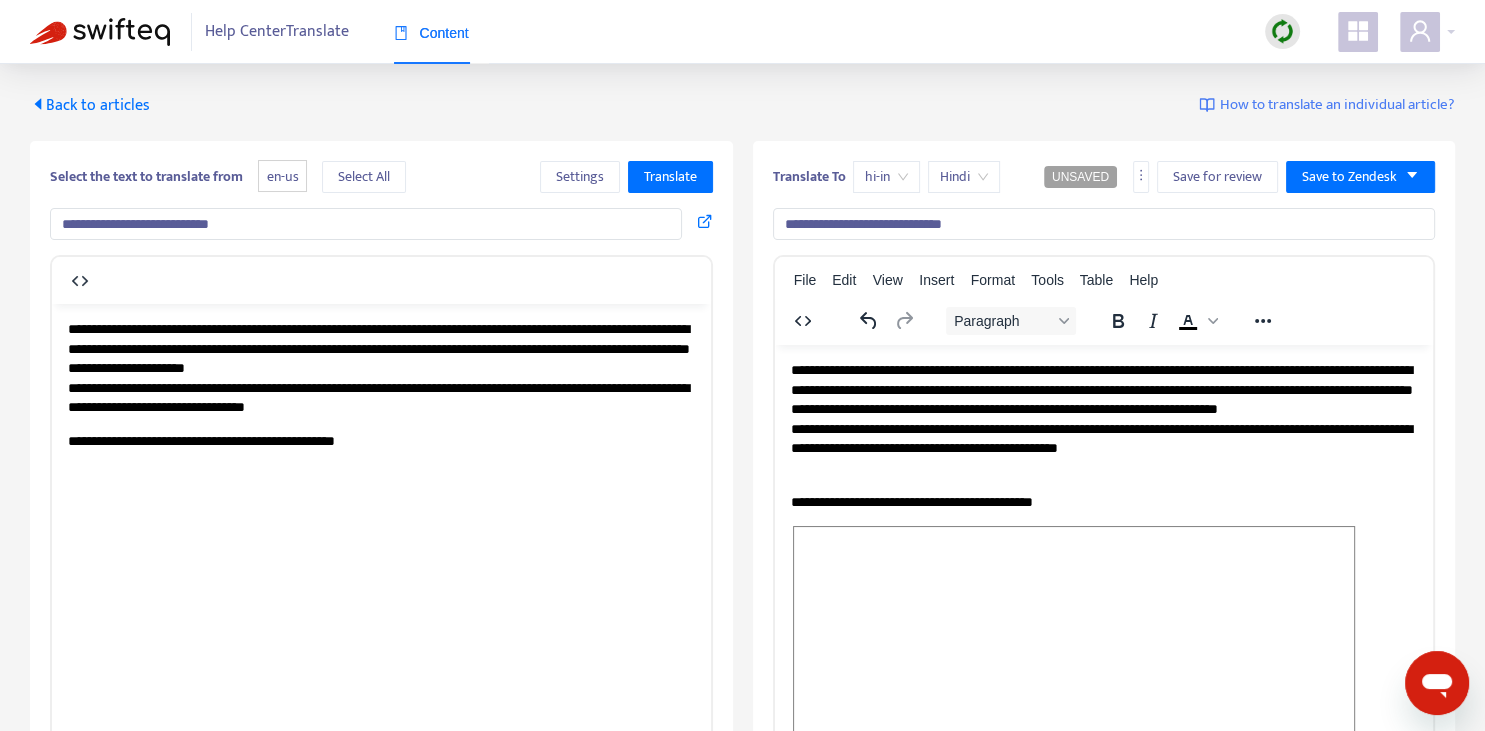 type on "**********" 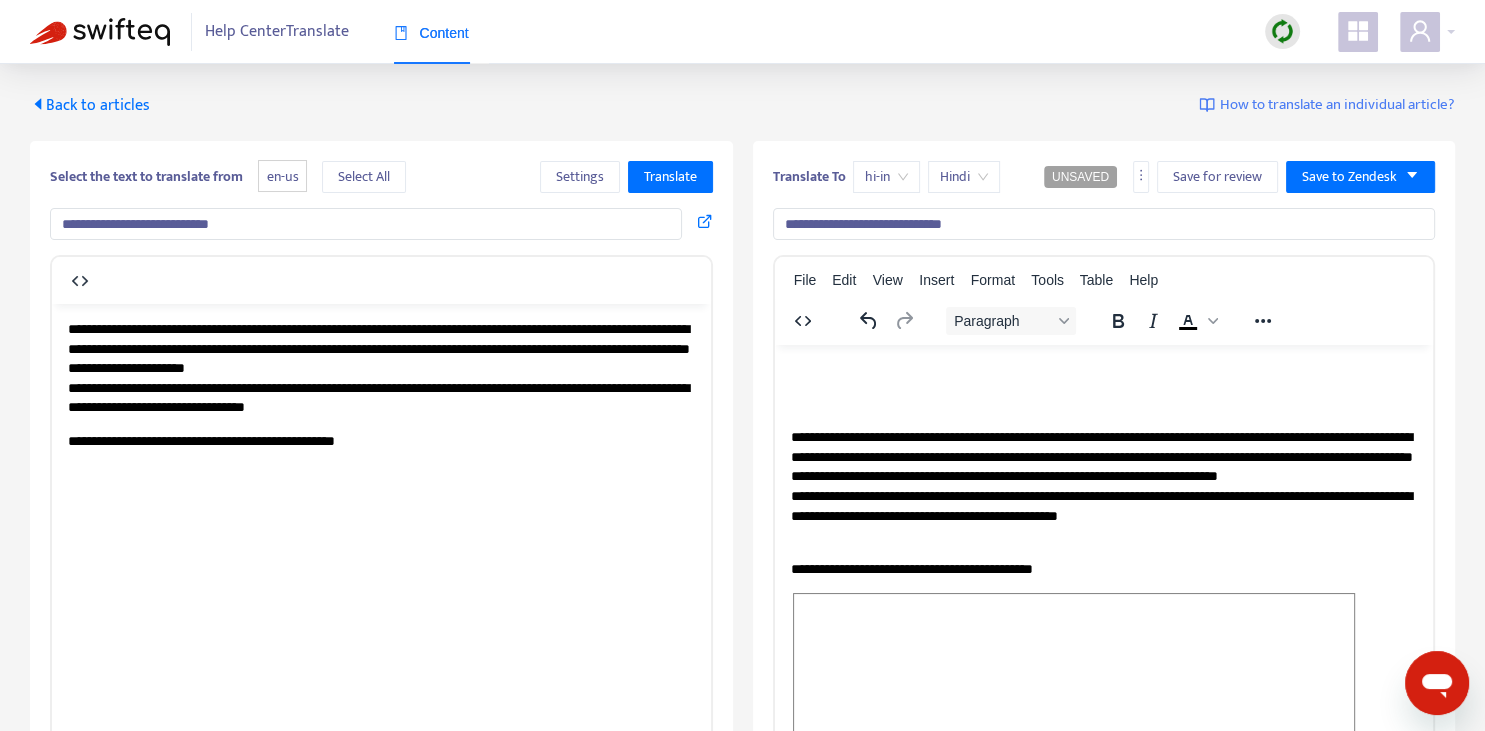 type 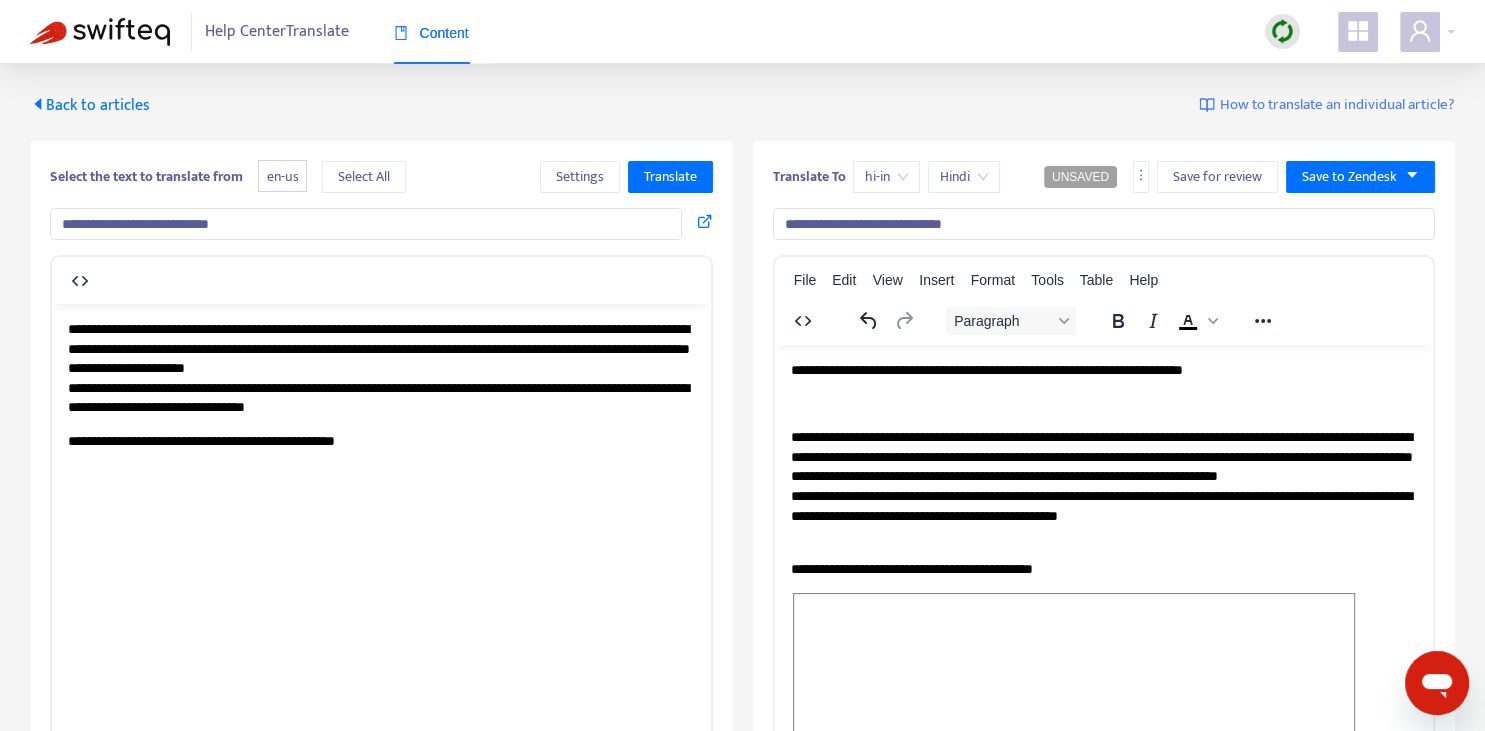 click on "**********" at bounding box center [1103, 370] 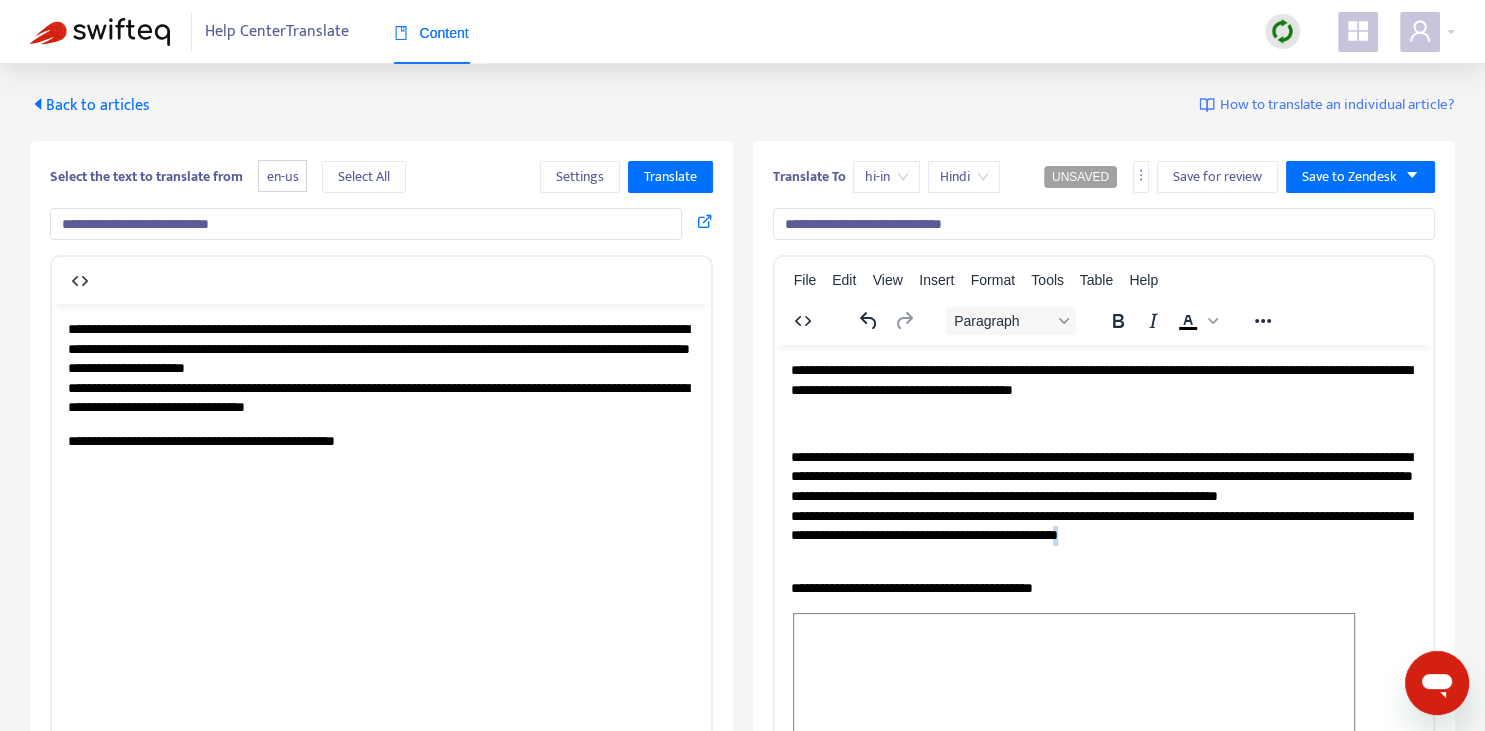 click on "**********" at bounding box center (1103, 506) 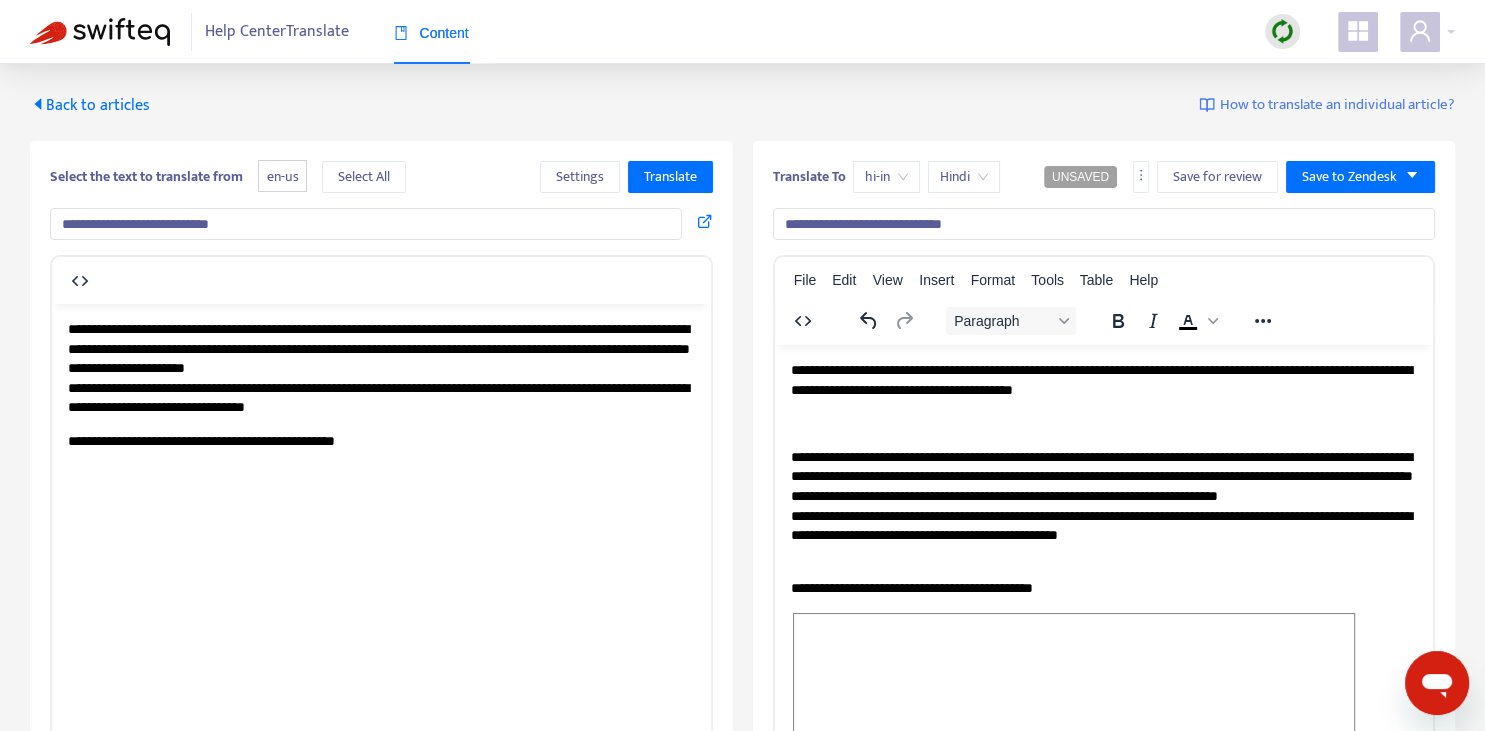 click on "**********" at bounding box center [1103, 647] 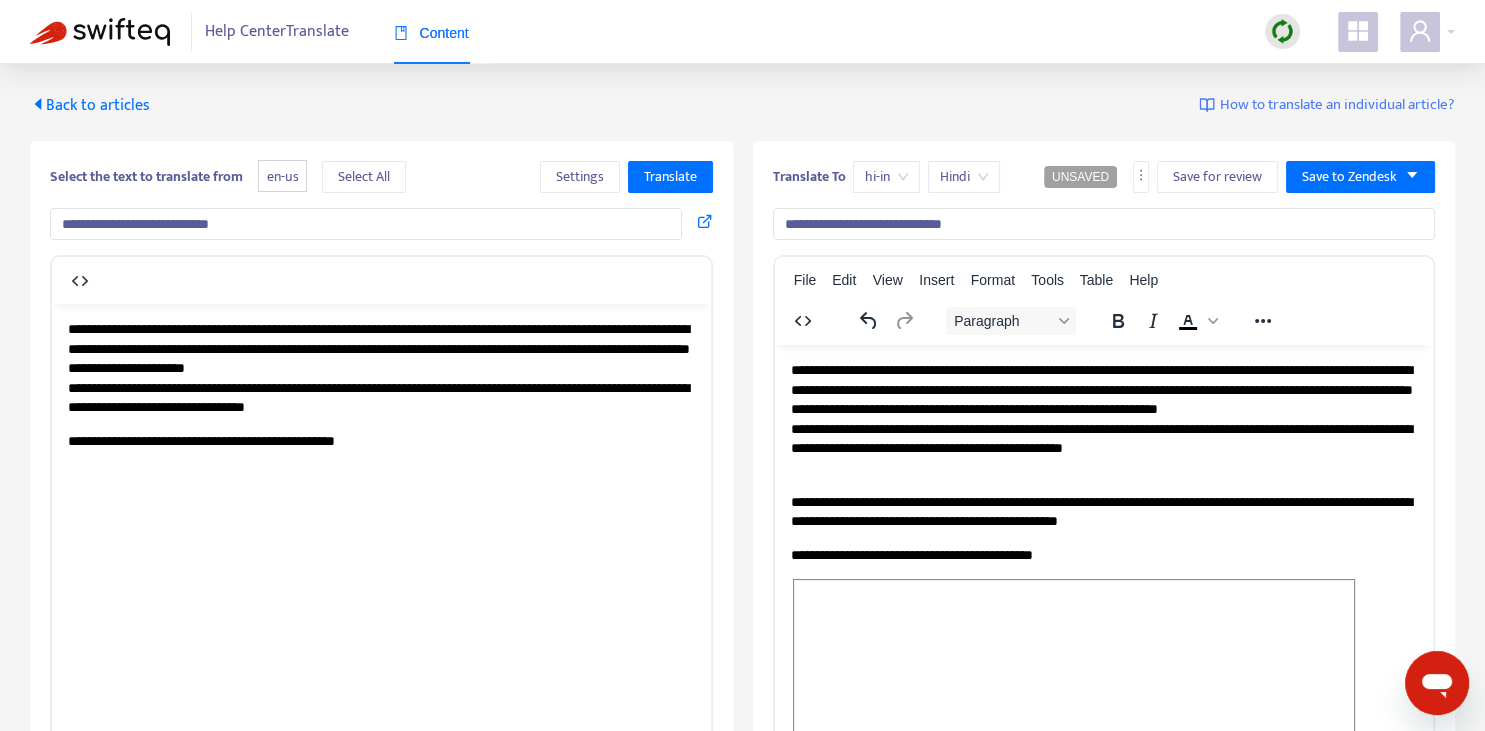 click on "**********" at bounding box center [1103, 419] 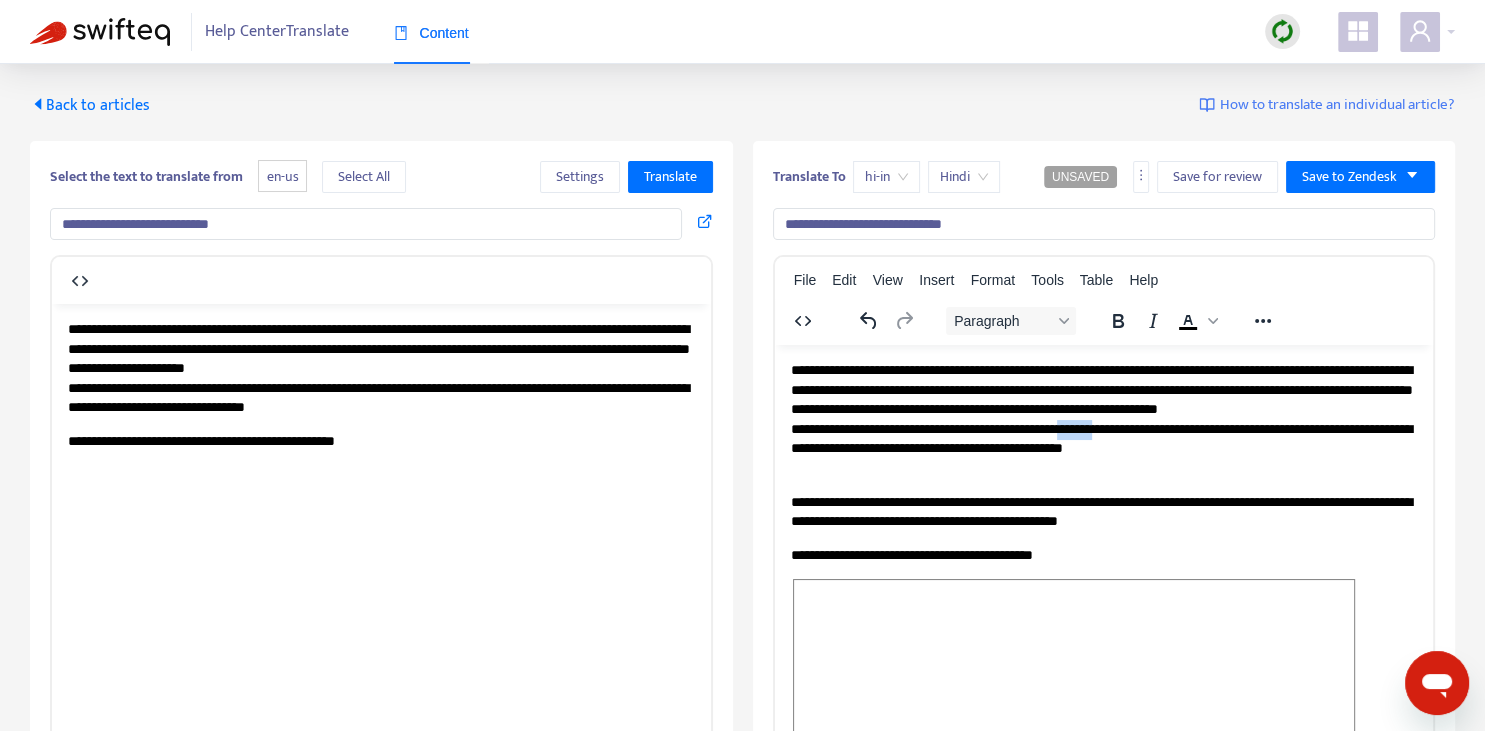 click on "**********" at bounding box center [1103, 419] 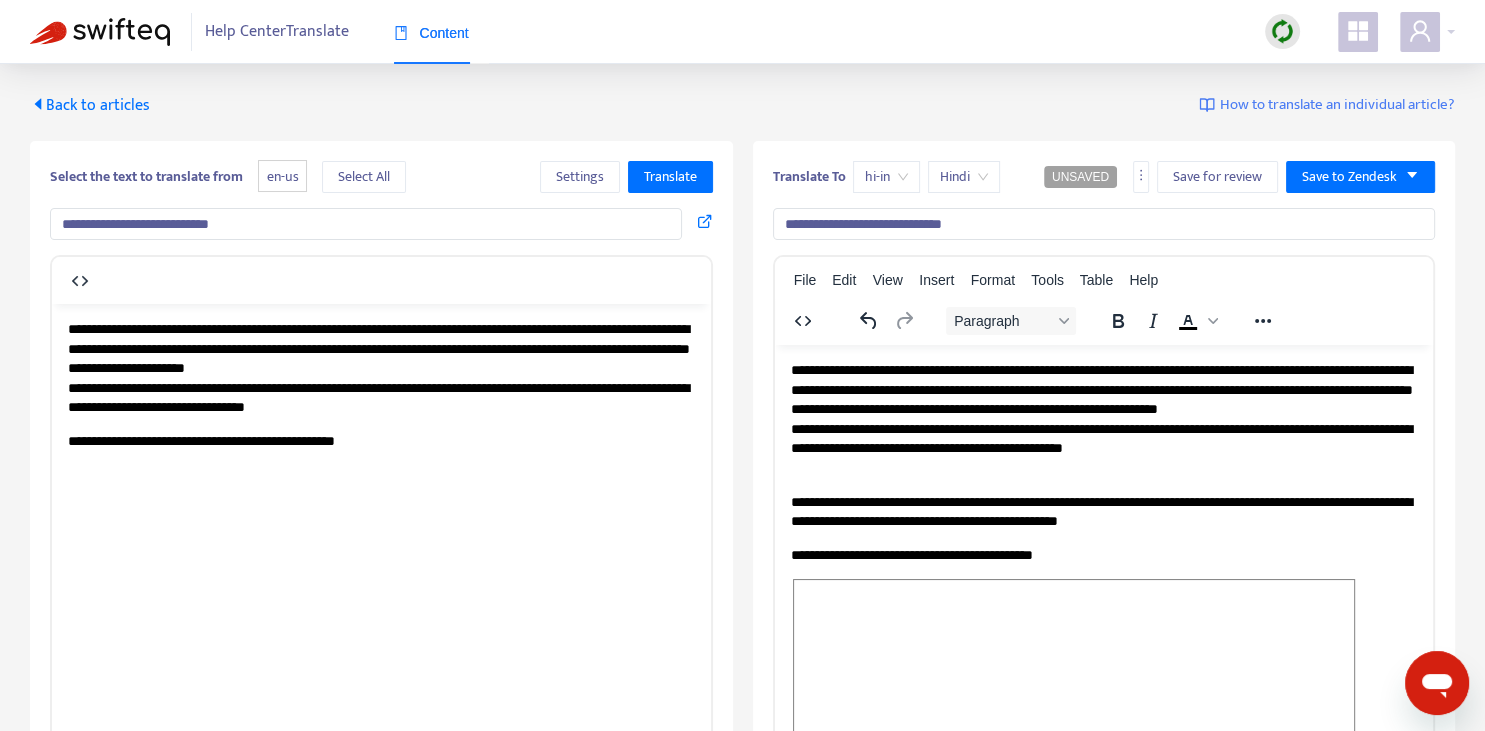 click on "**********" at bounding box center (1103, 419) 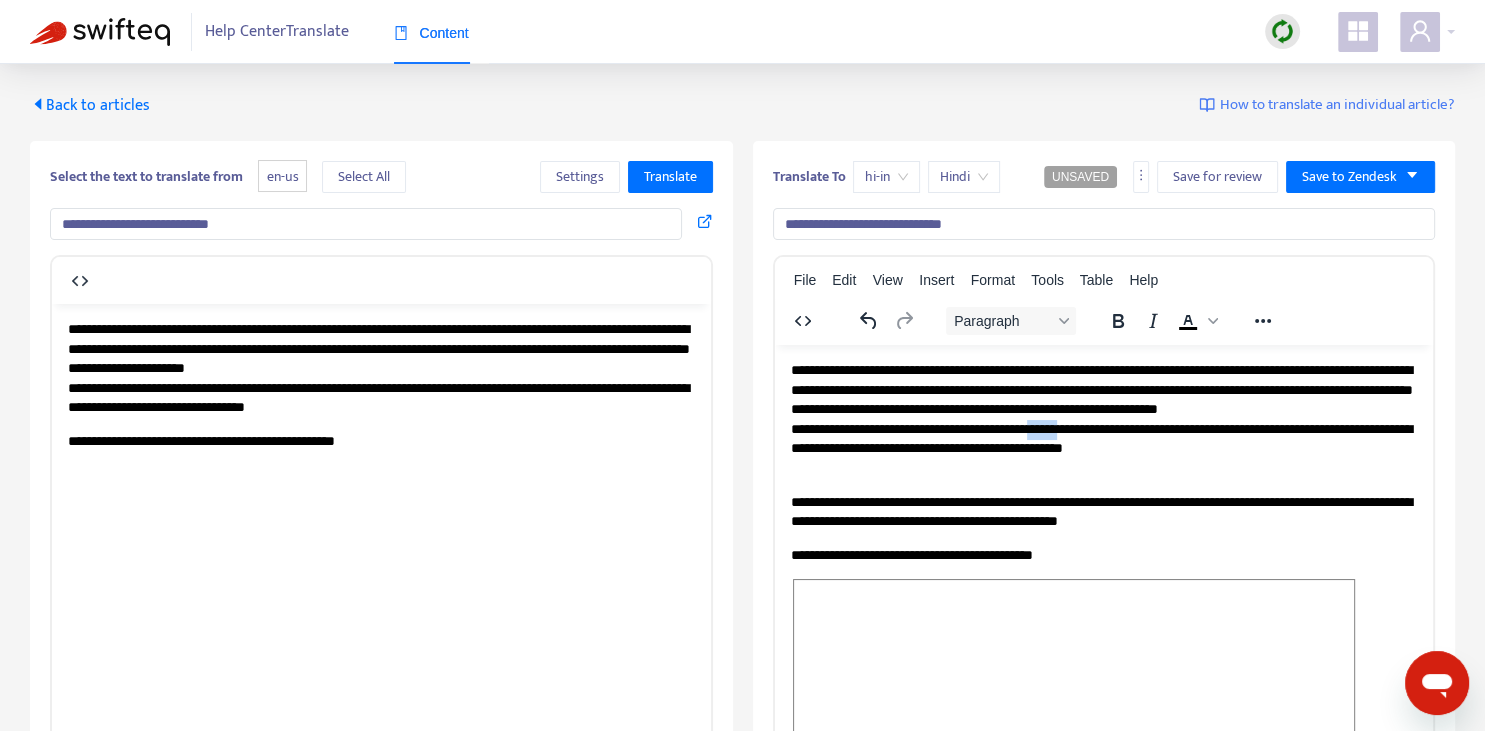 click on "**********" at bounding box center (1103, 419) 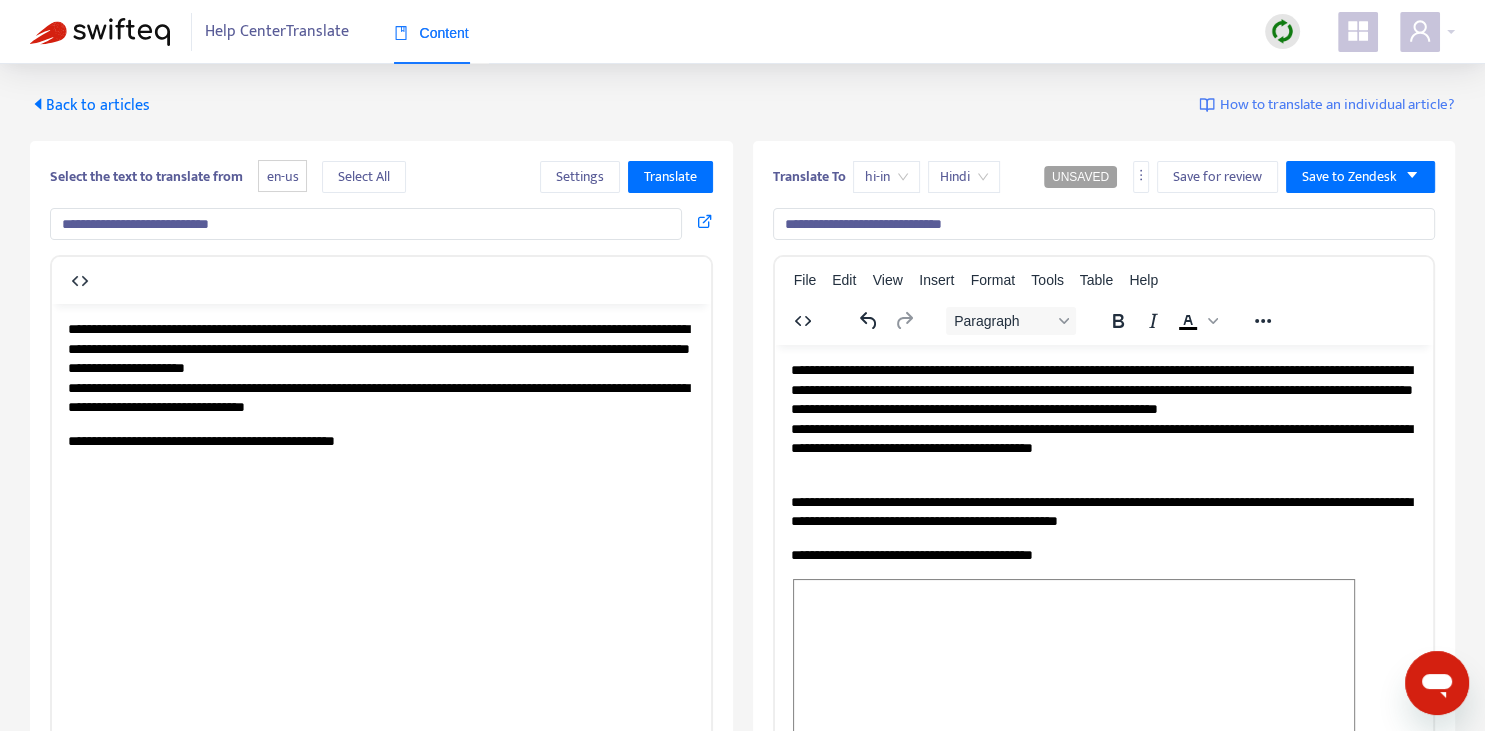 click on "**********" at bounding box center (1103, 419) 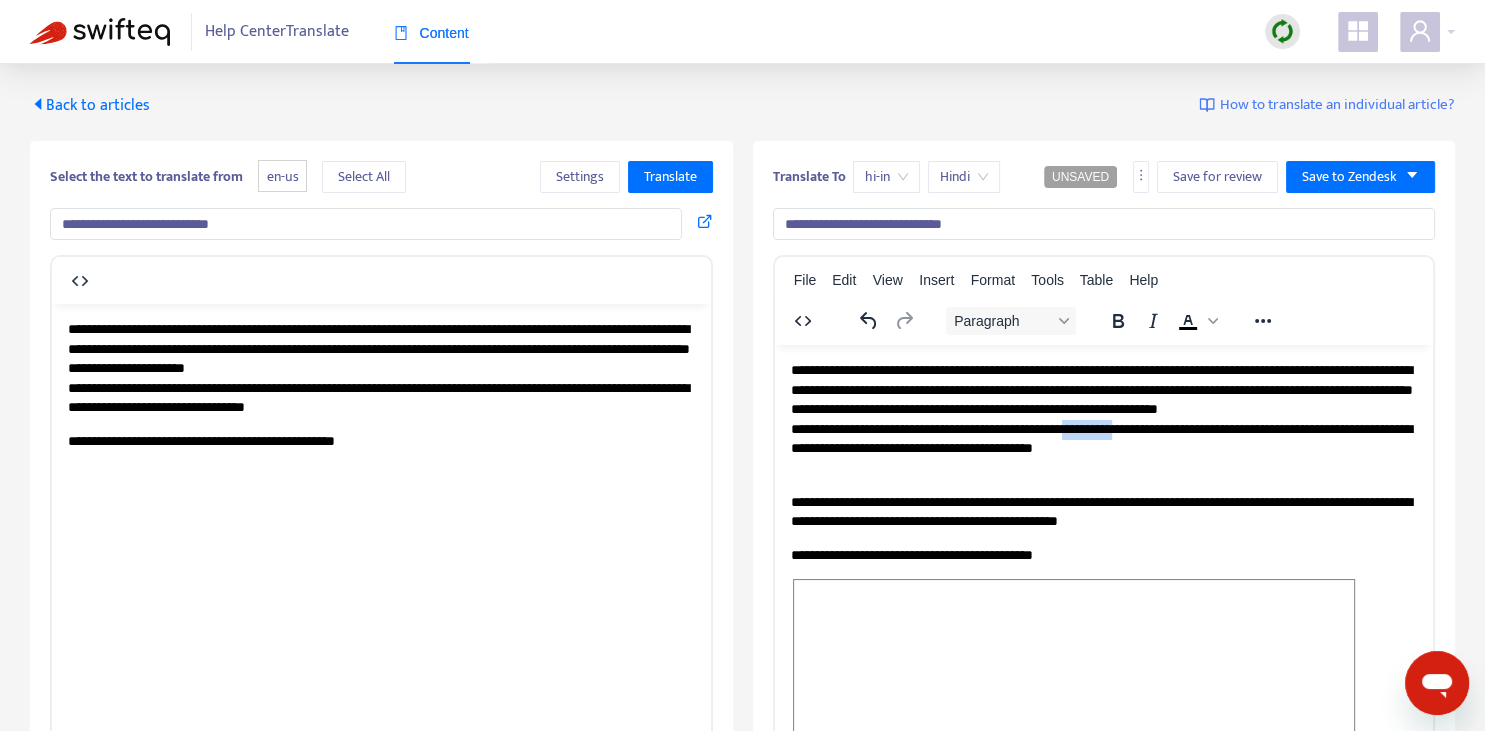click on "**********" at bounding box center (1103, 419) 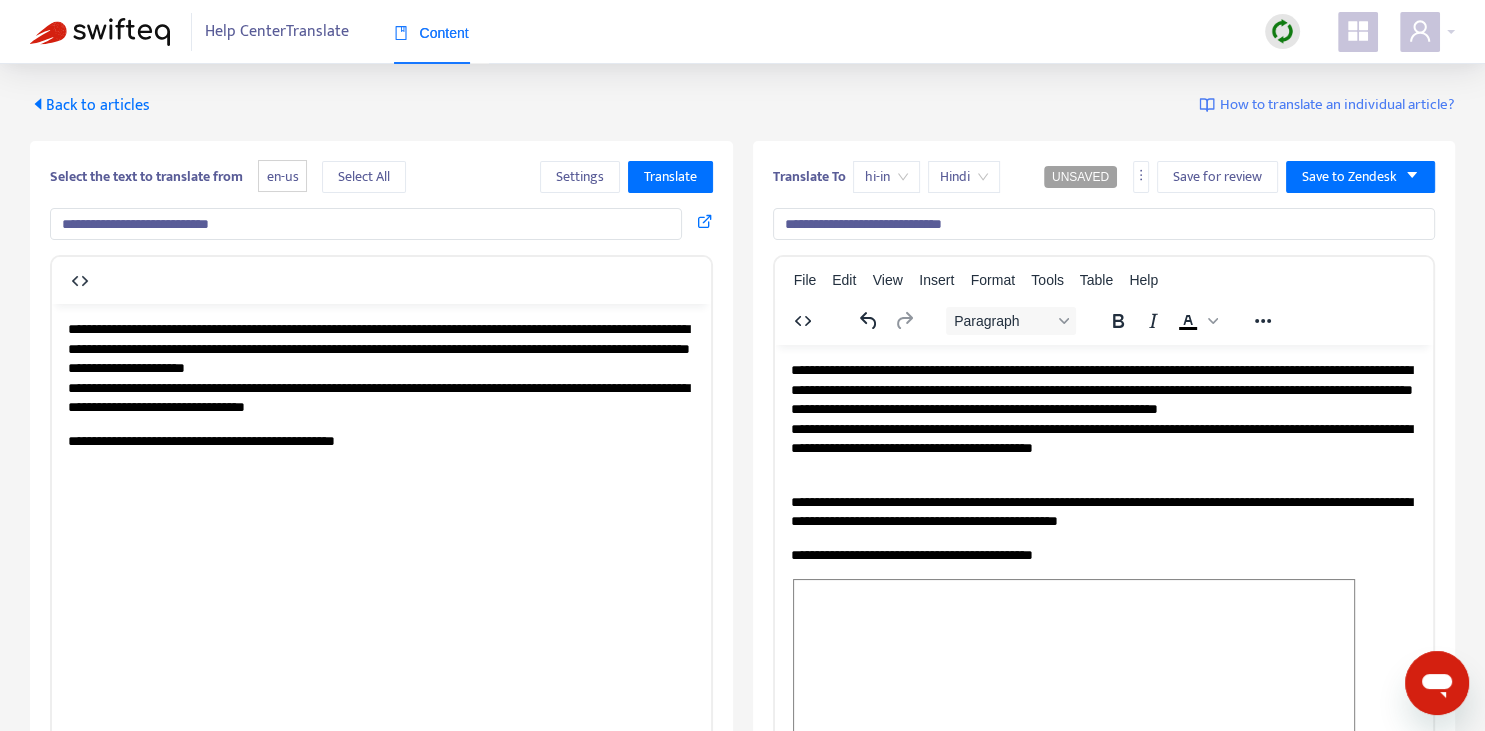 click on "**********" at bounding box center (1103, 419) 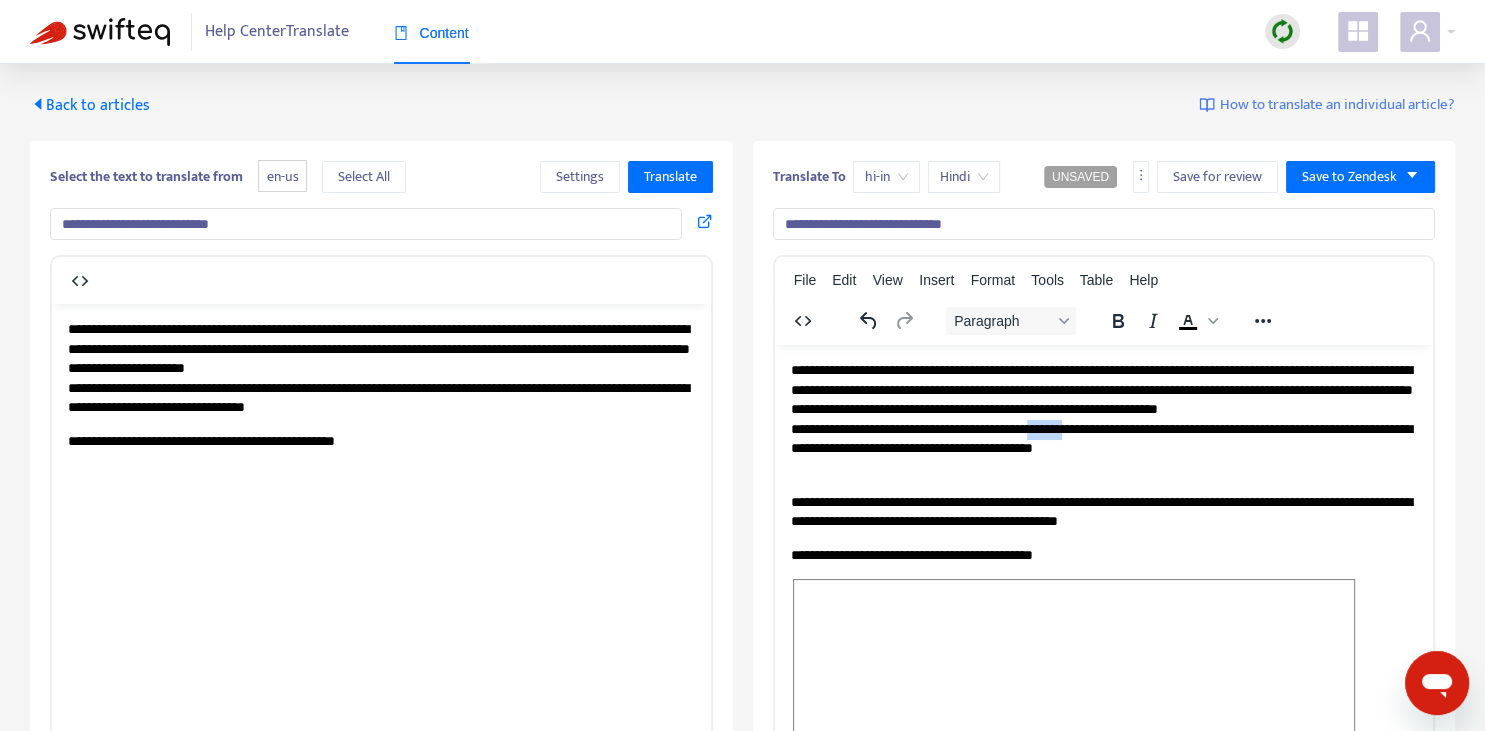 click on "**********" at bounding box center (1103, 419) 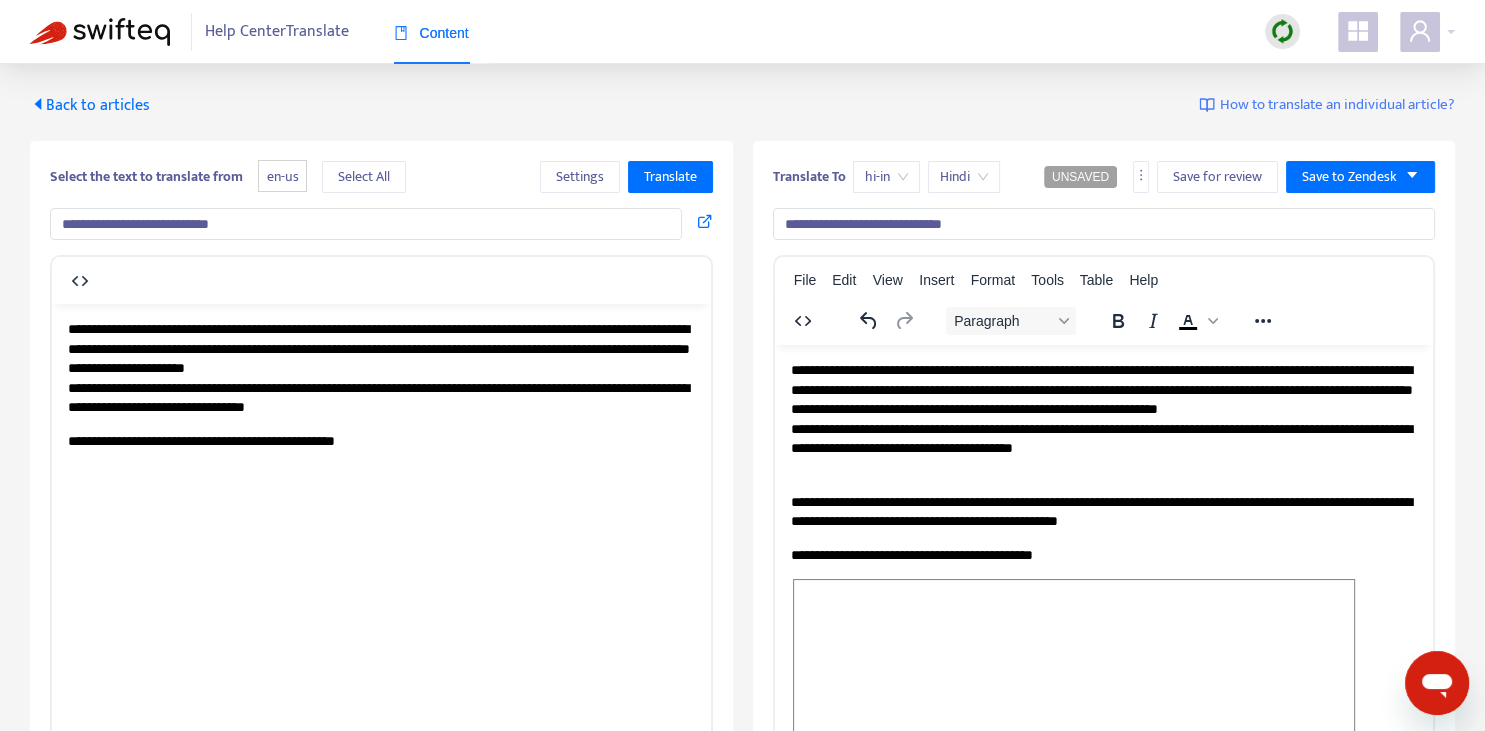click on "**********" at bounding box center [1103, 419] 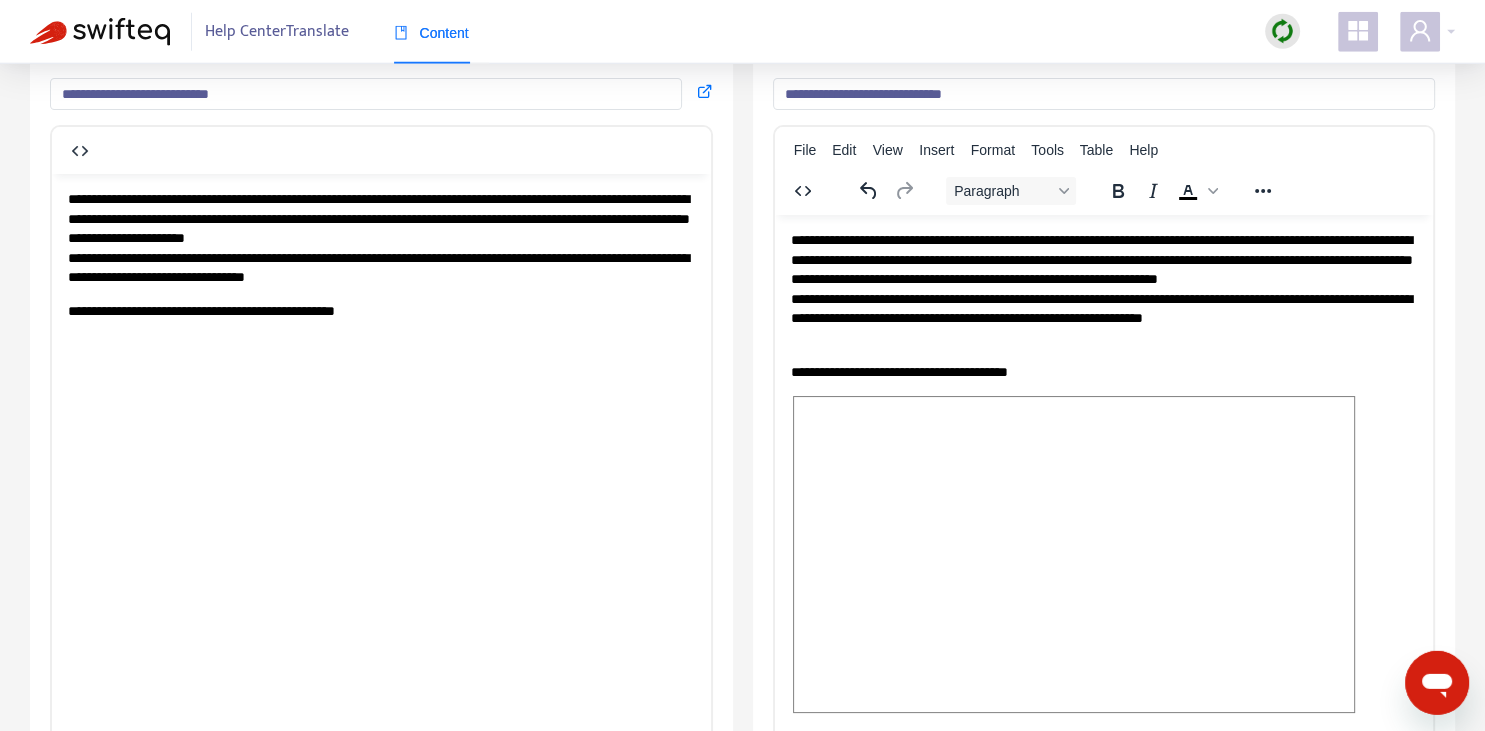 scroll, scrollTop: 140, scrollLeft: 0, axis: vertical 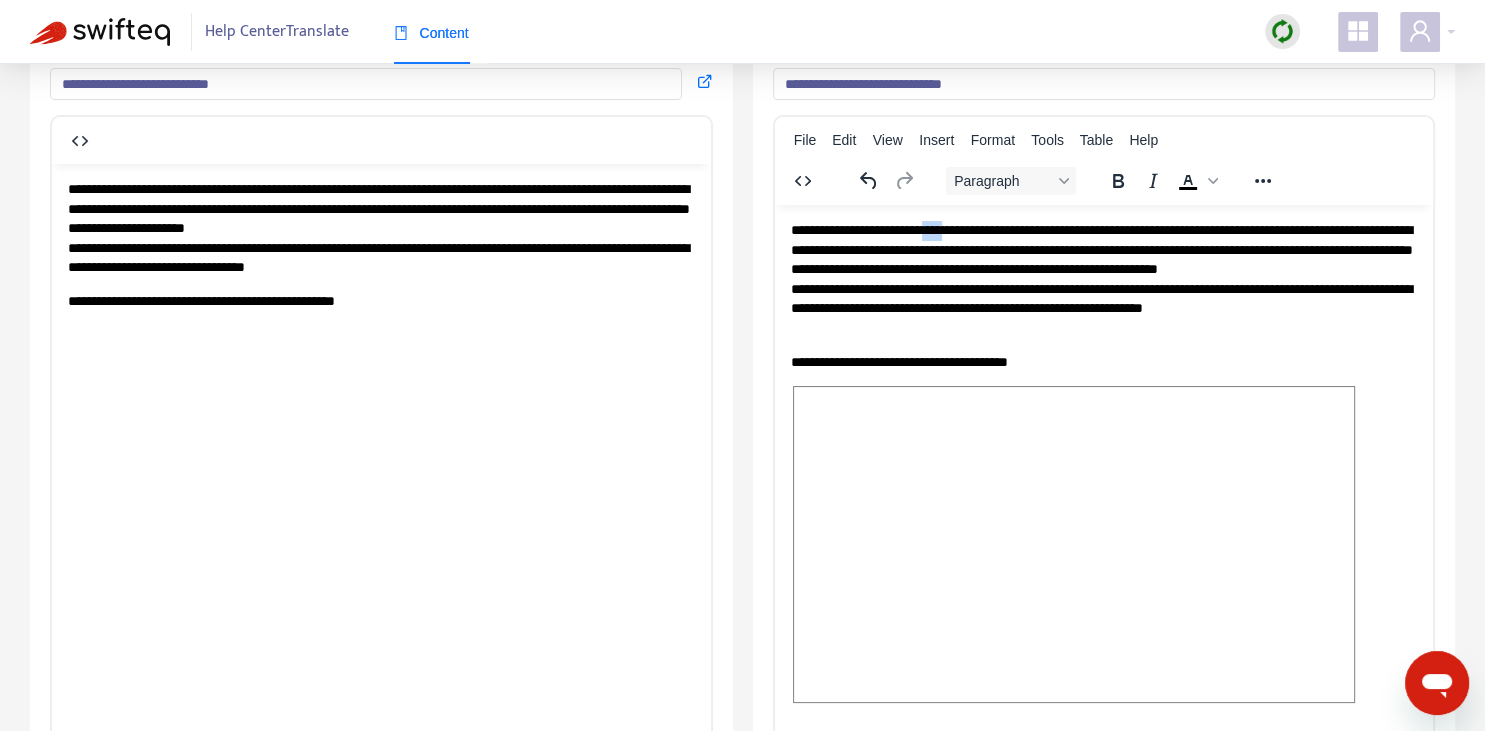 drag, startPoint x: 928, startPoint y: 226, endPoint x: 954, endPoint y: 226, distance: 26 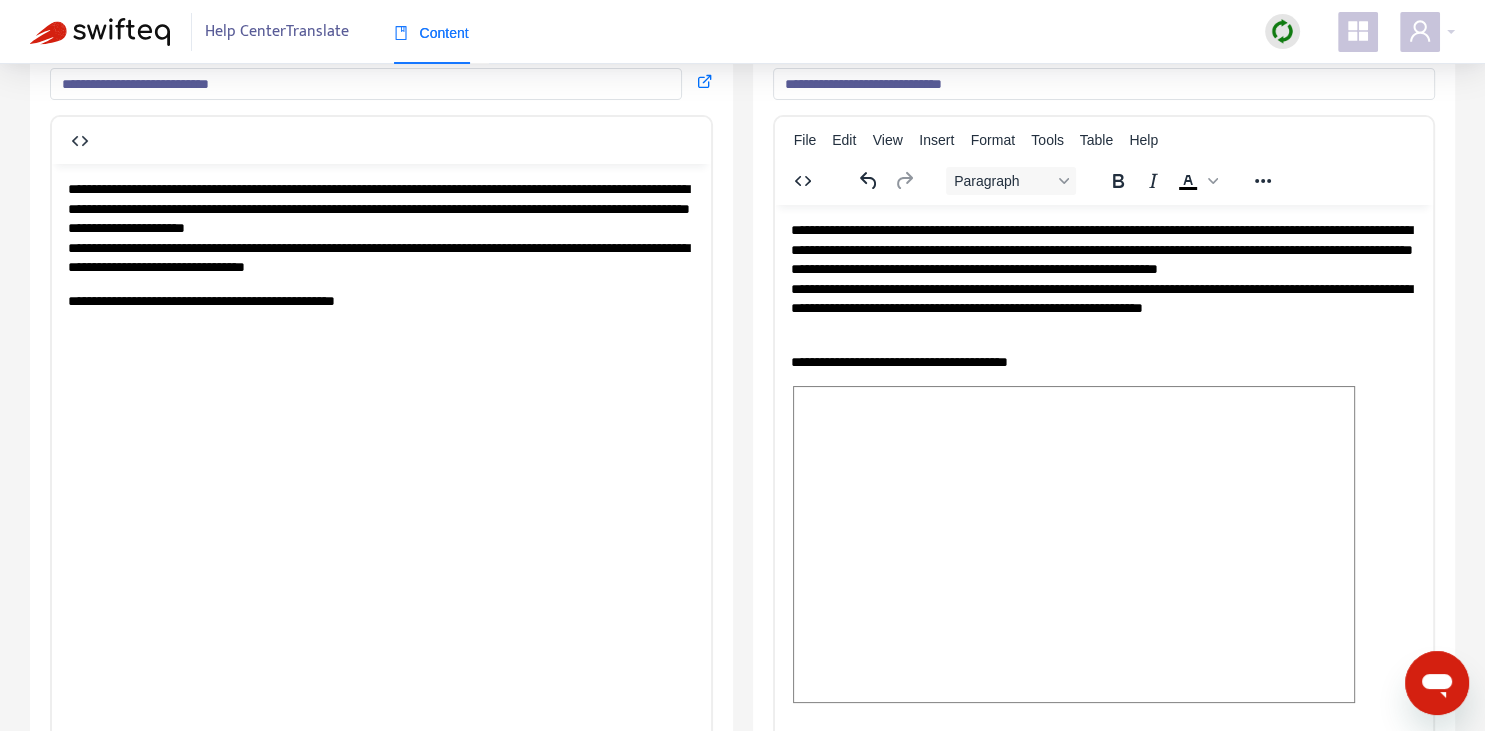 click on "**********" at bounding box center (1103, 279) 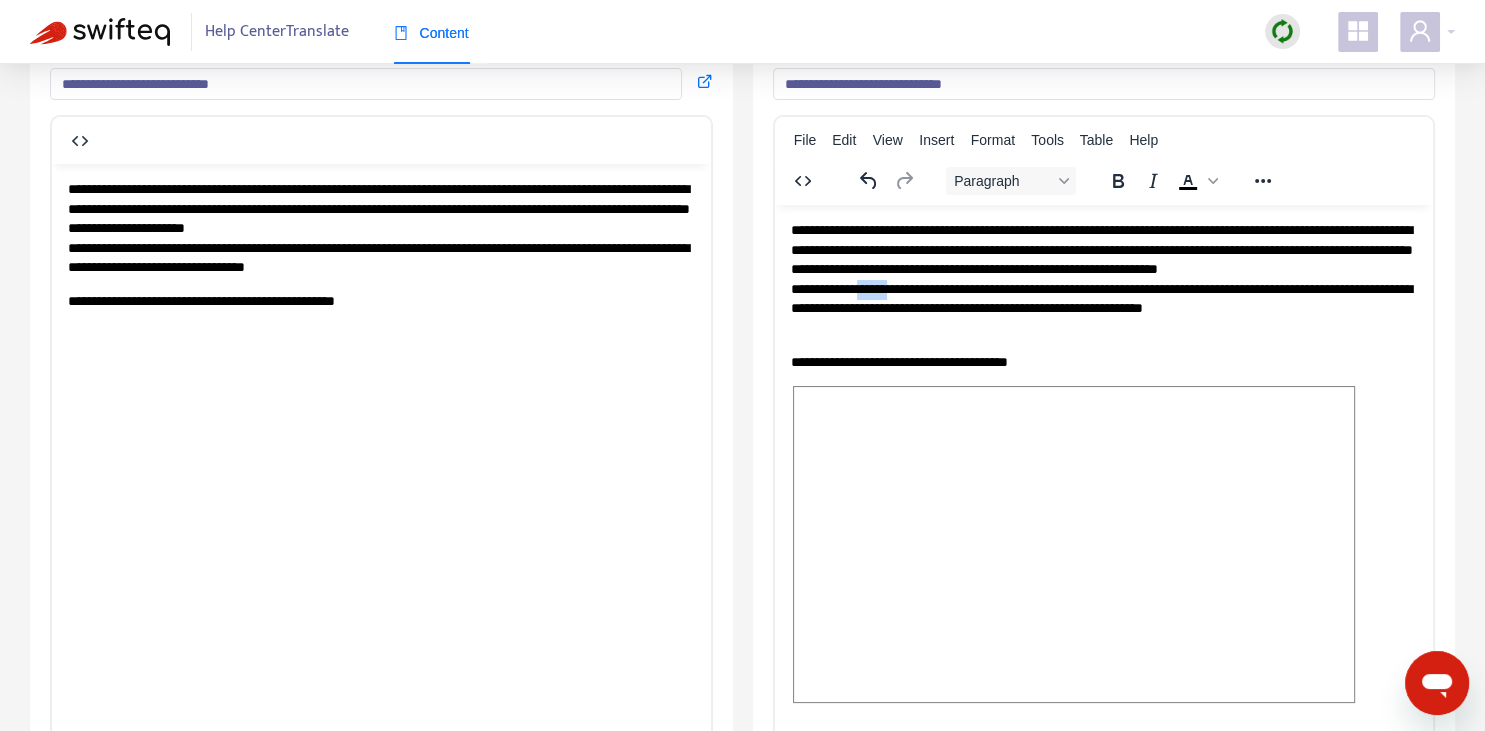 click on "**********" at bounding box center [1103, 279] 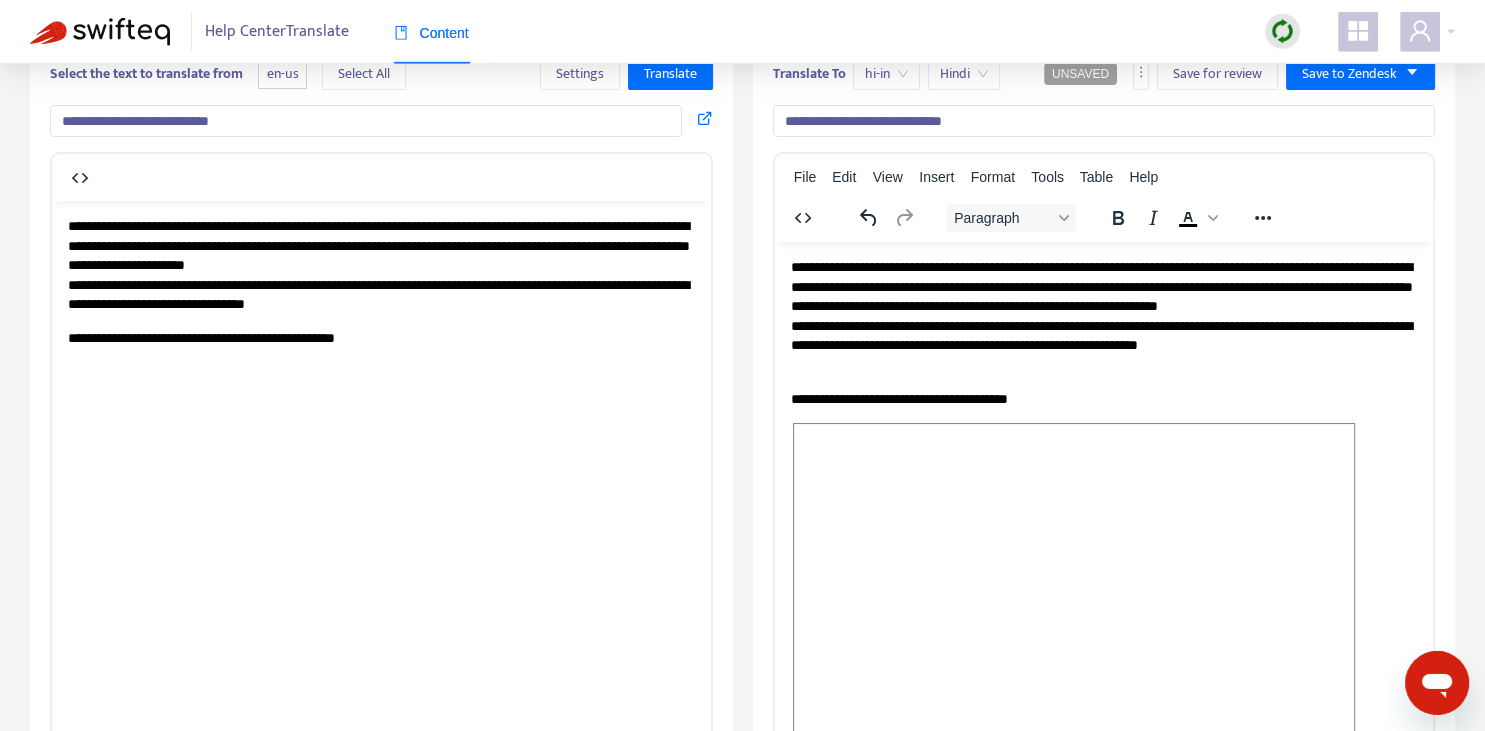 scroll, scrollTop: 70, scrollLeft: 0, axis: vertical 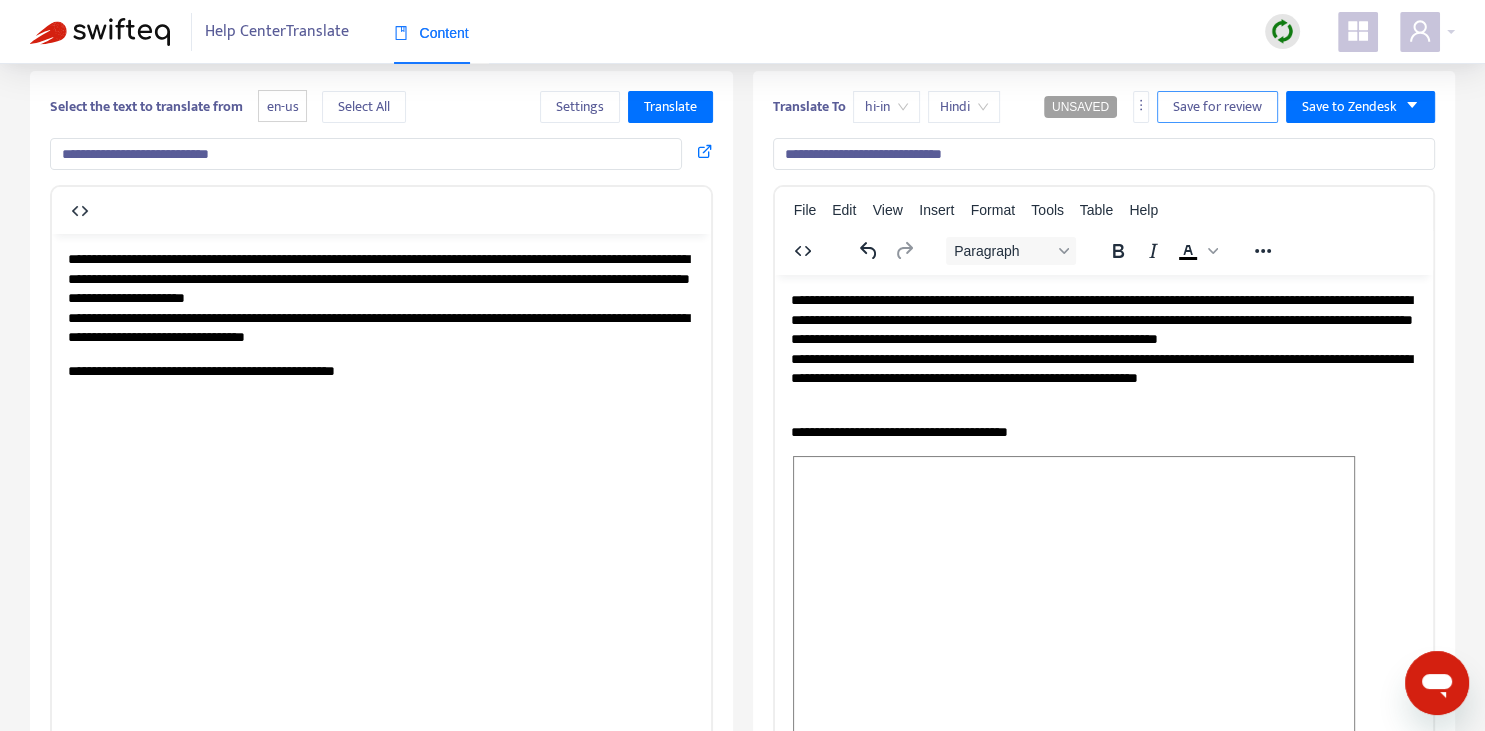 click on "Save for review" at bounding box center [1217, 107] 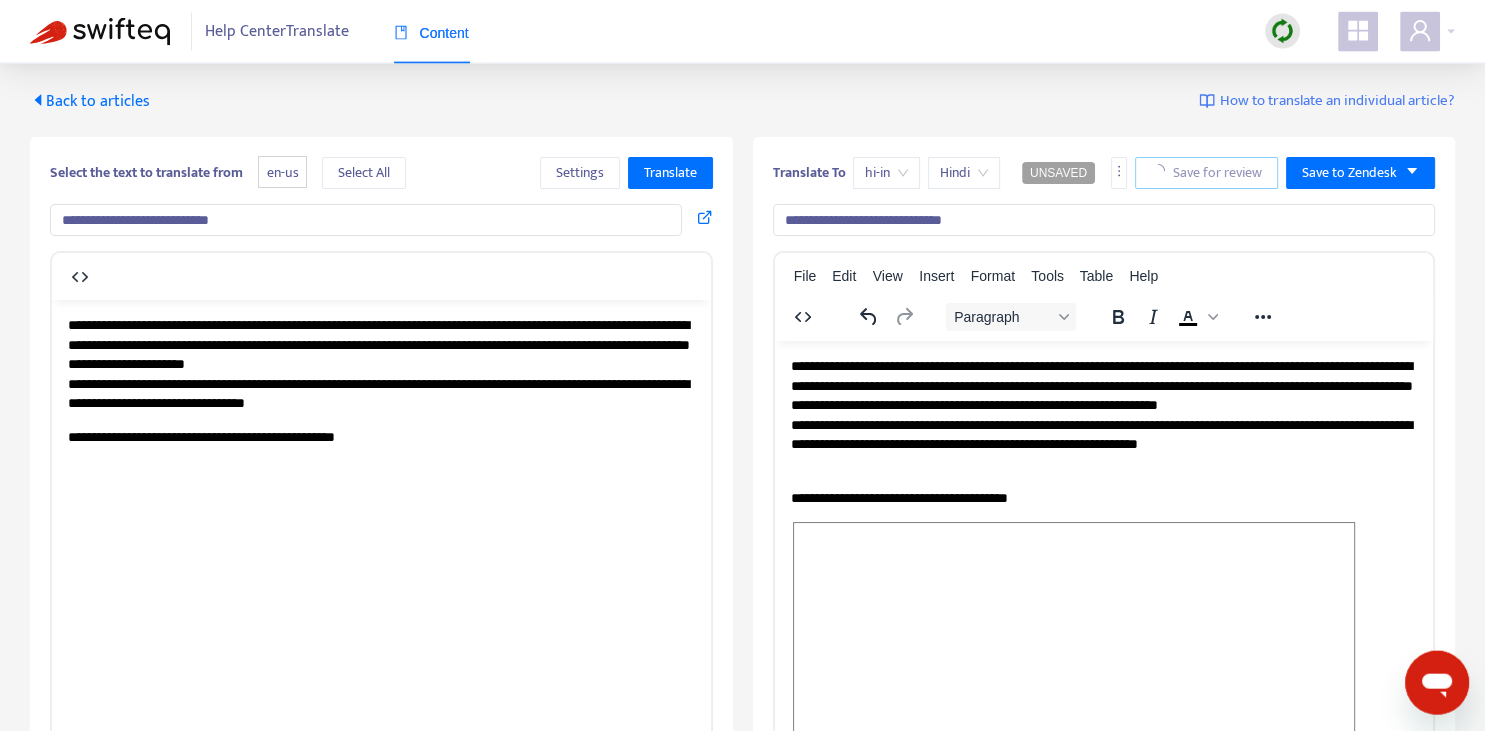 scroll, scrollTop: 0, scrollLeft: 0, axis: both 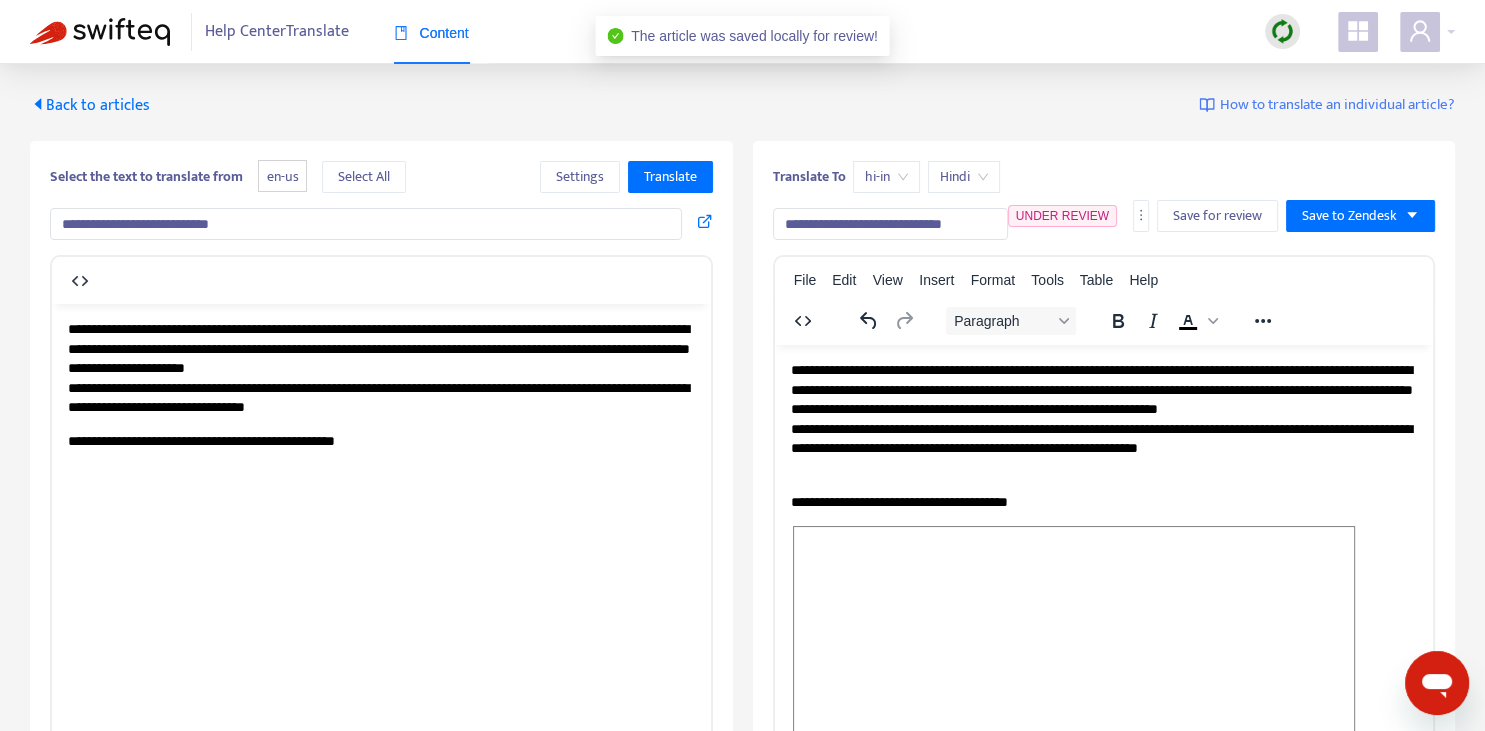 click on "Back to articles" at bounding box center [90, 105] 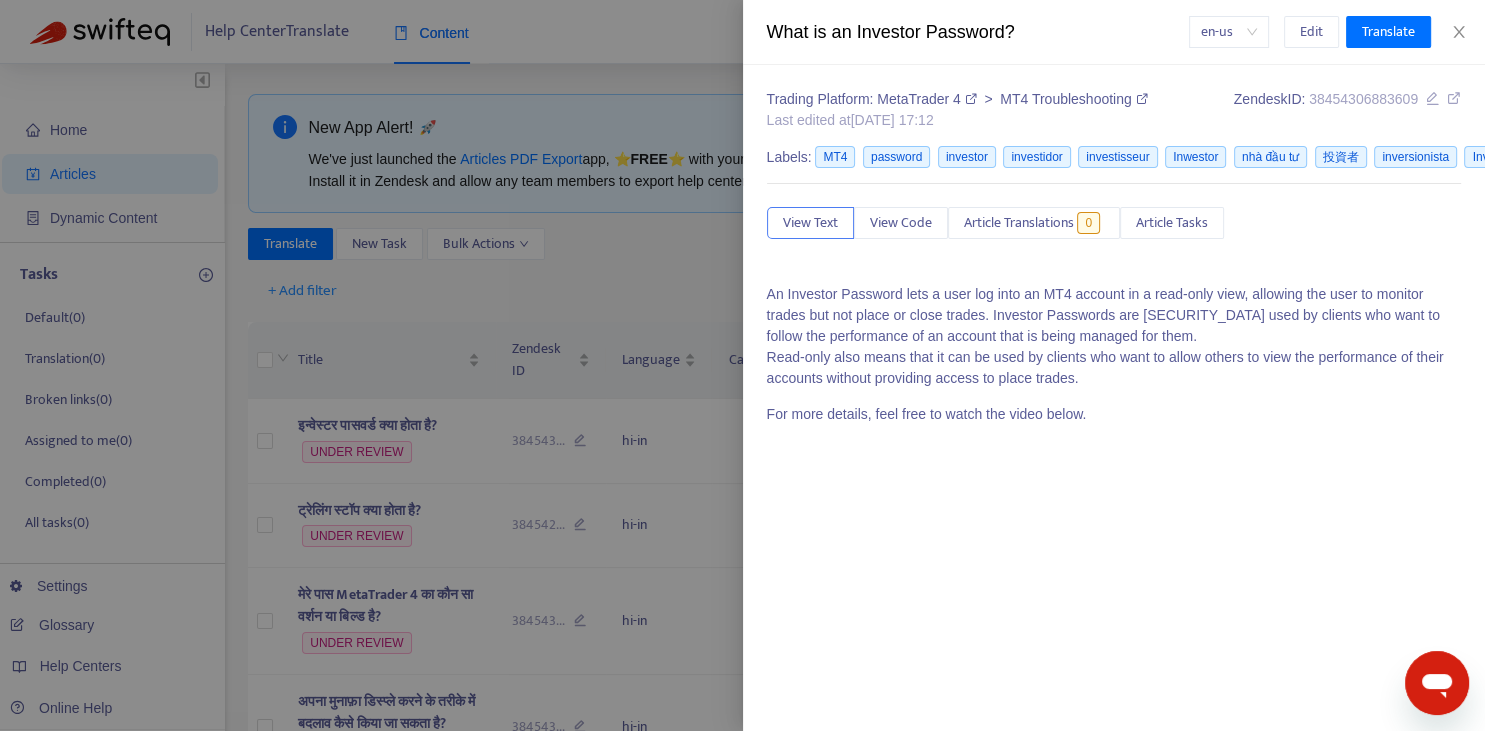 click at bounding box center [742, 365] 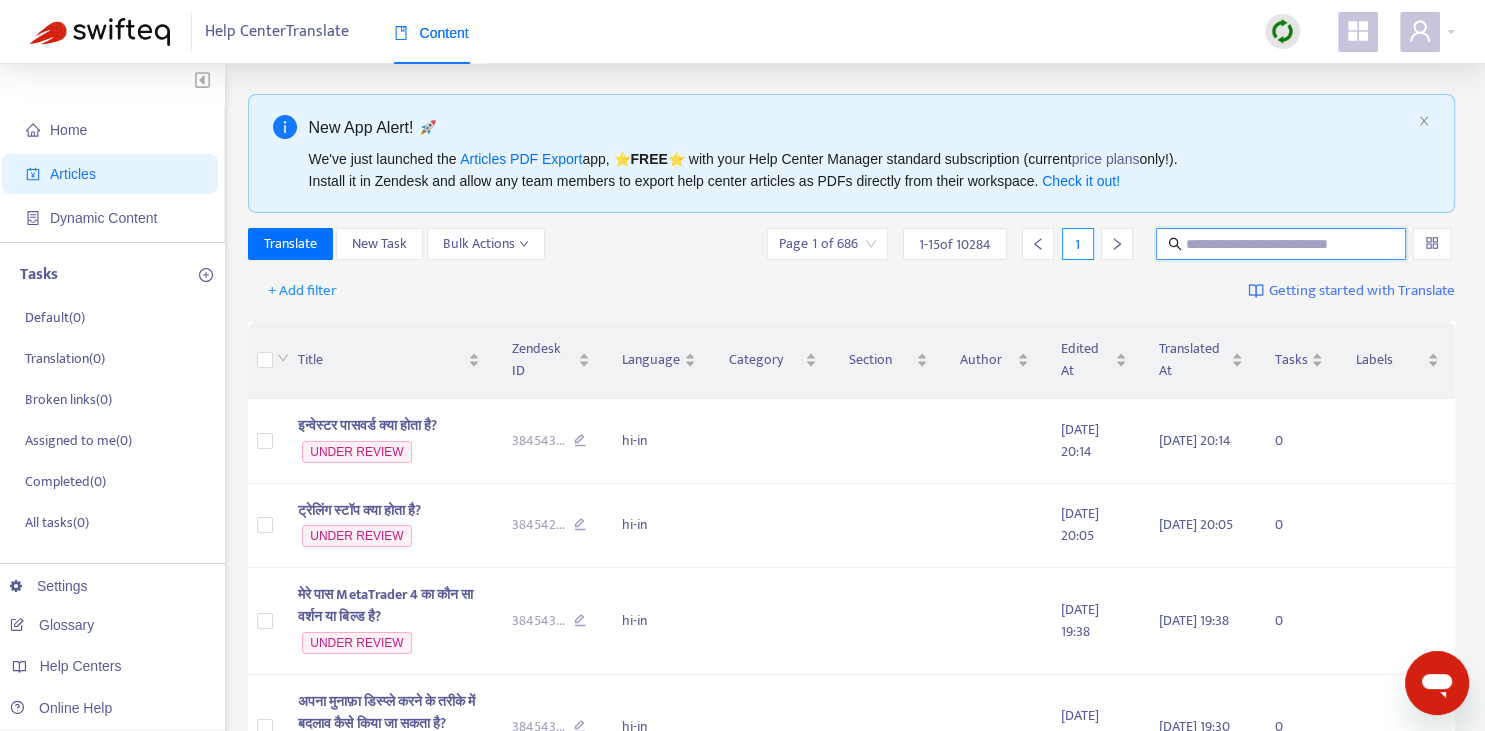 click at bounding box center [1282, 244] 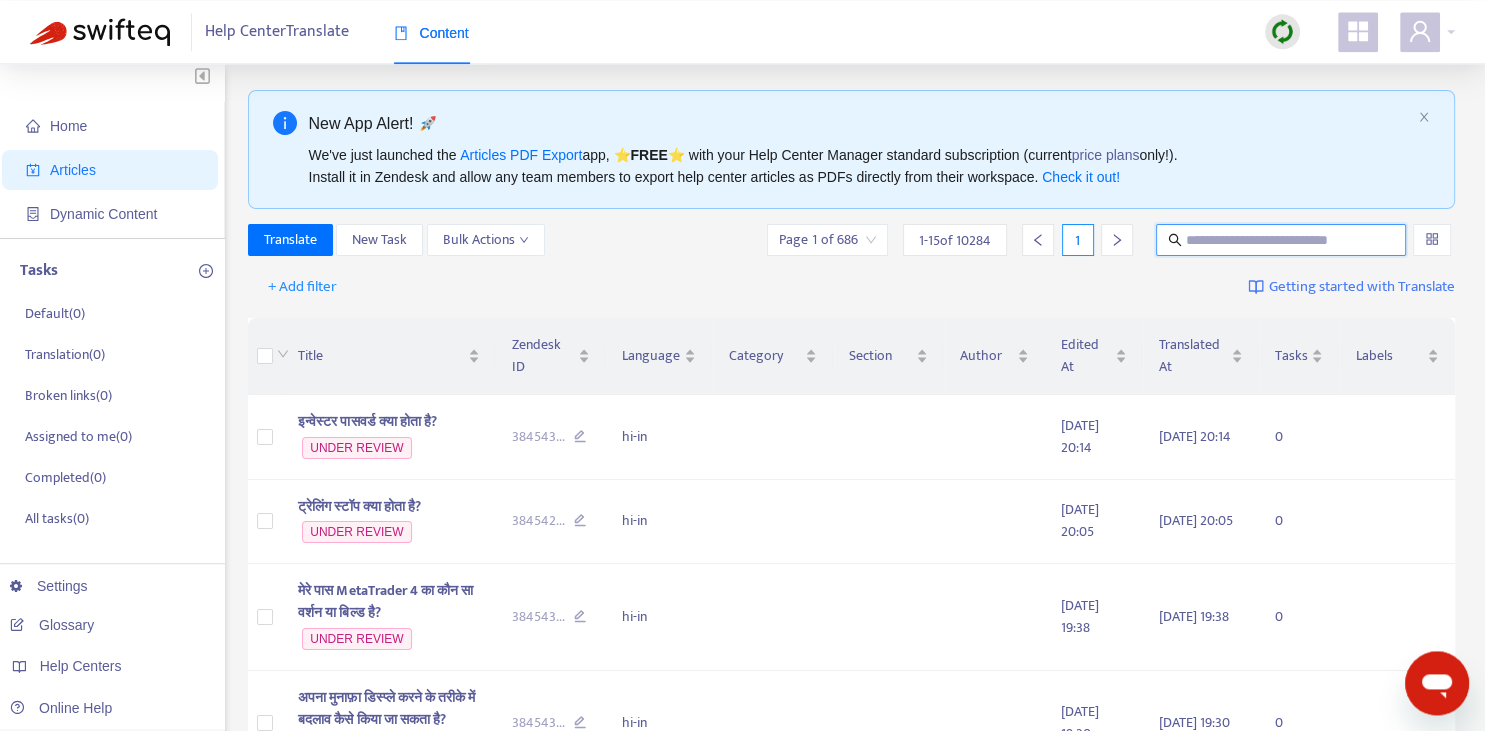 scroll, scrollTop: 0, scrollLeft: 0, axis: both 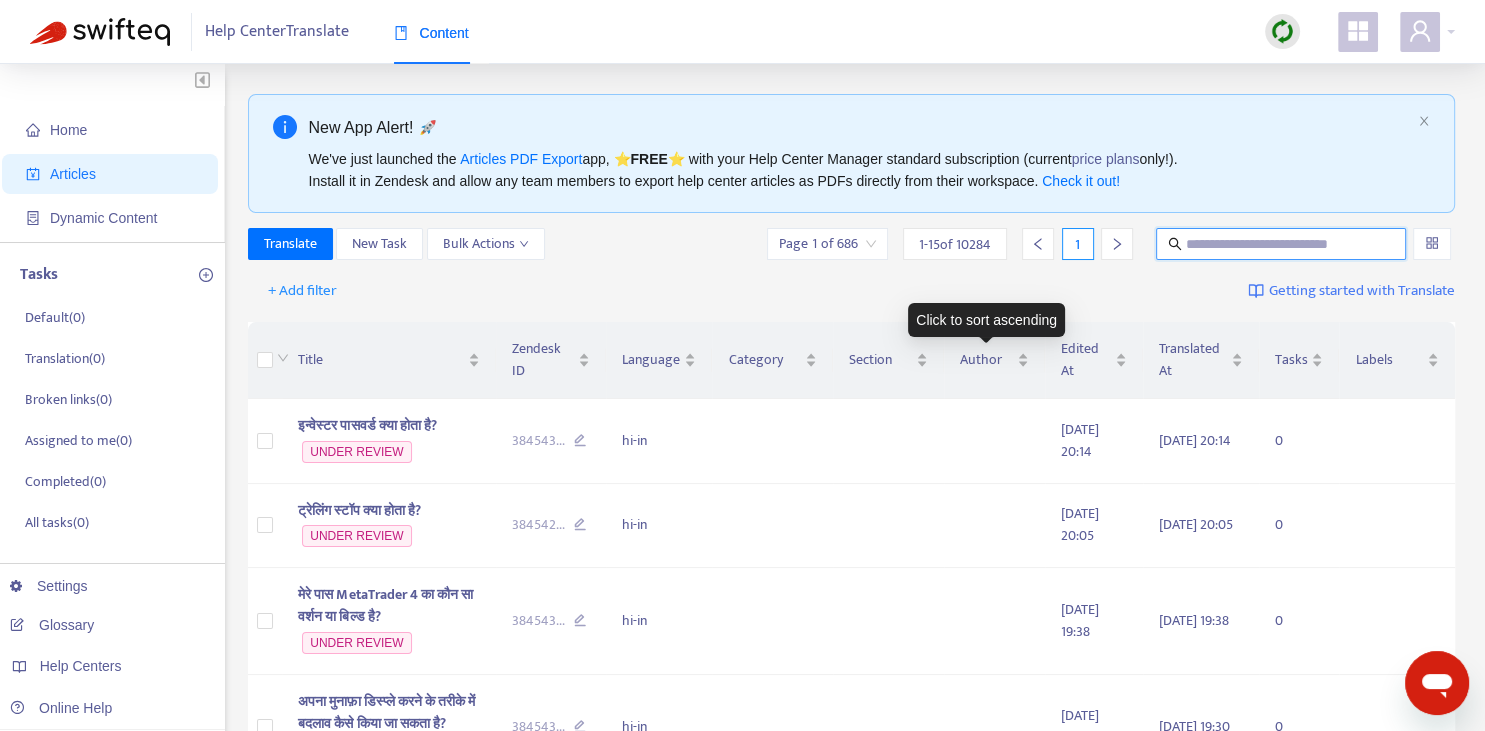 paste on "**********" 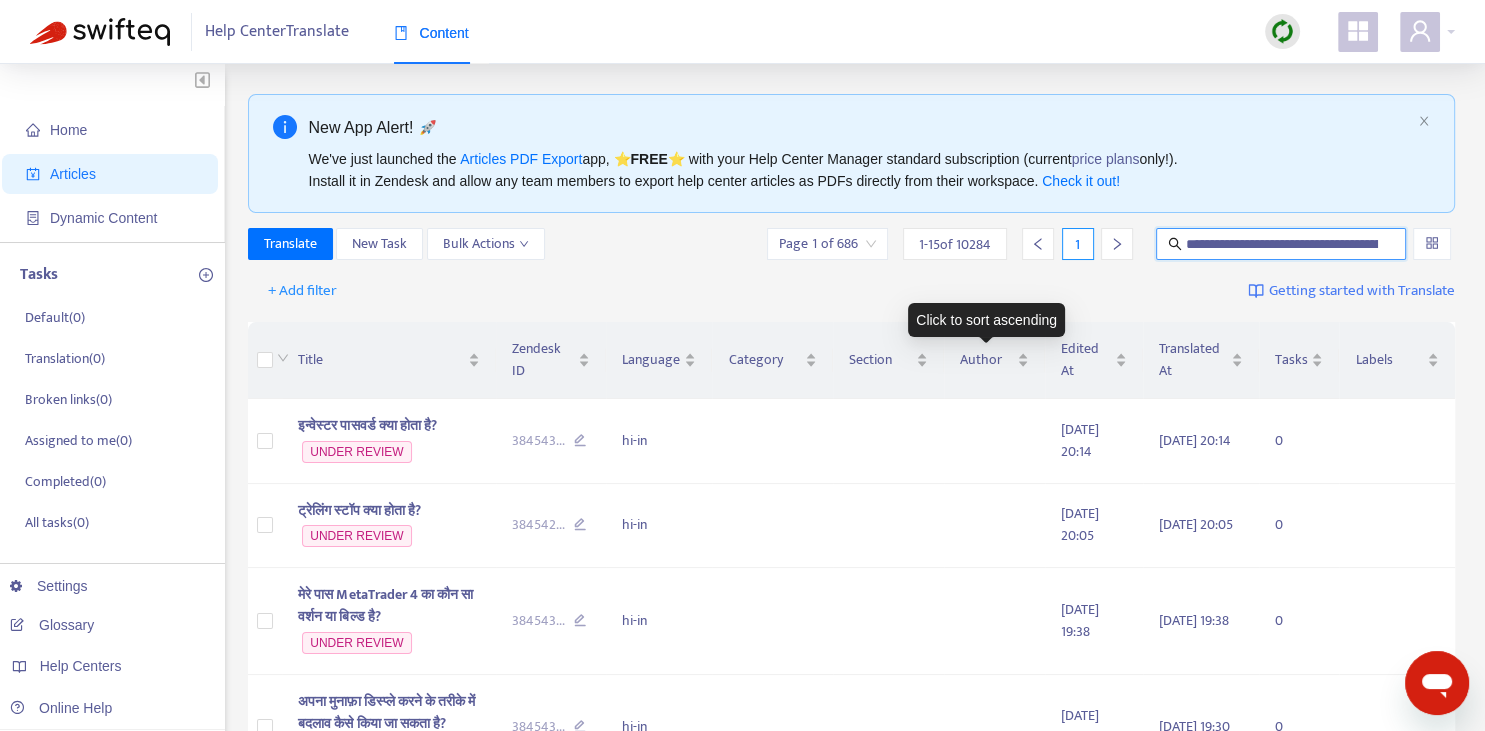 scroll, scrollTop: 0, scrollLeft: 98, axis: horizontal 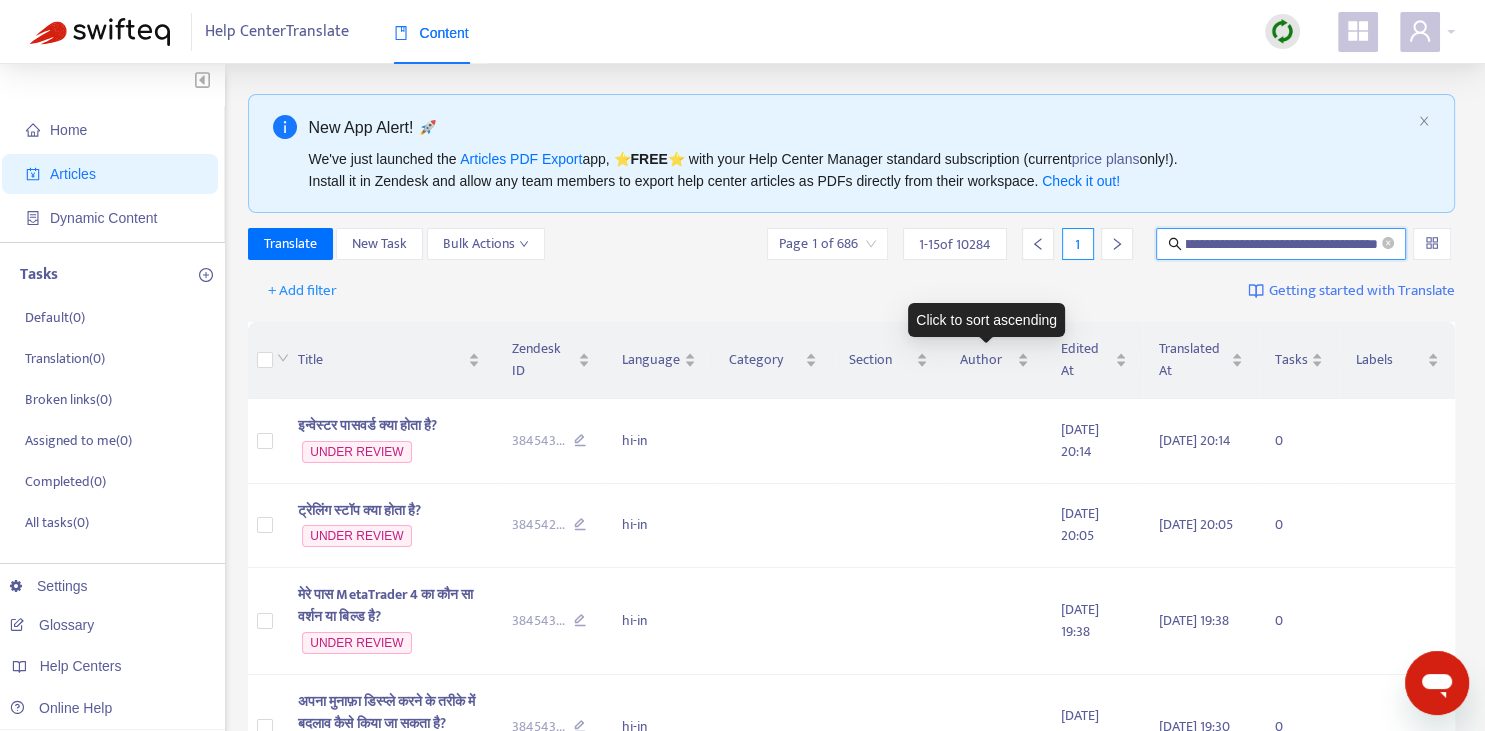 type on "**********" 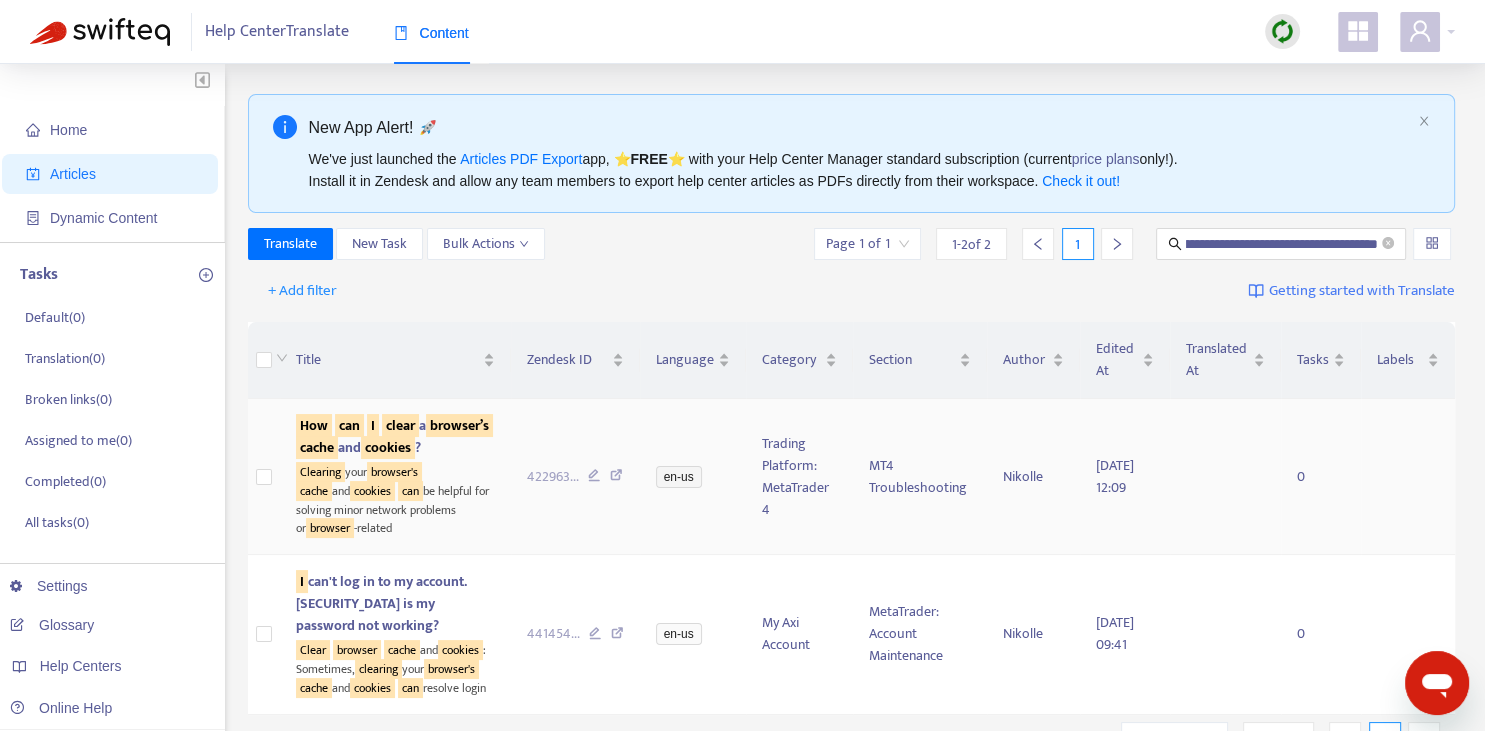 click on "cache" at bounding box center (317, 447) 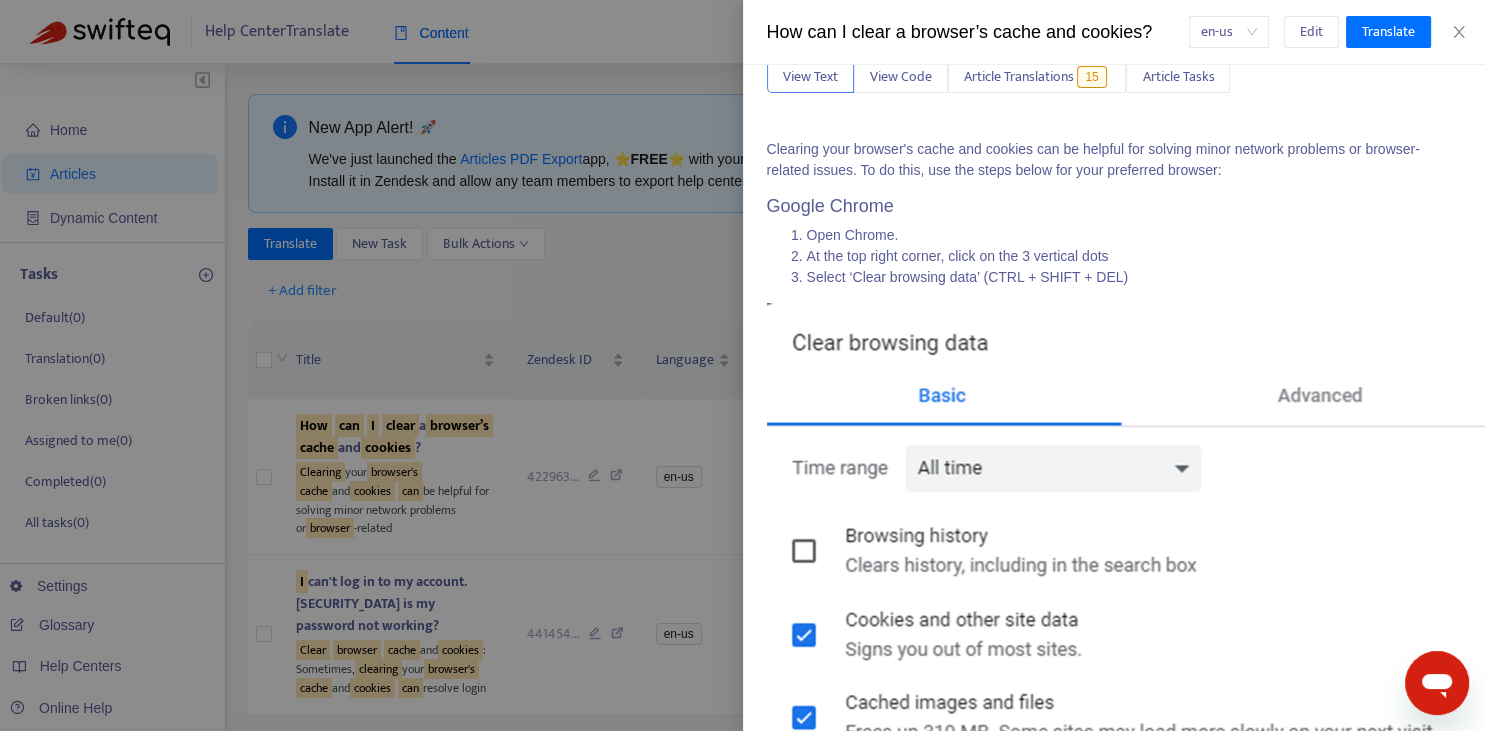 scroll, scrollTop: 0, scrollLeft: 0, axis: both 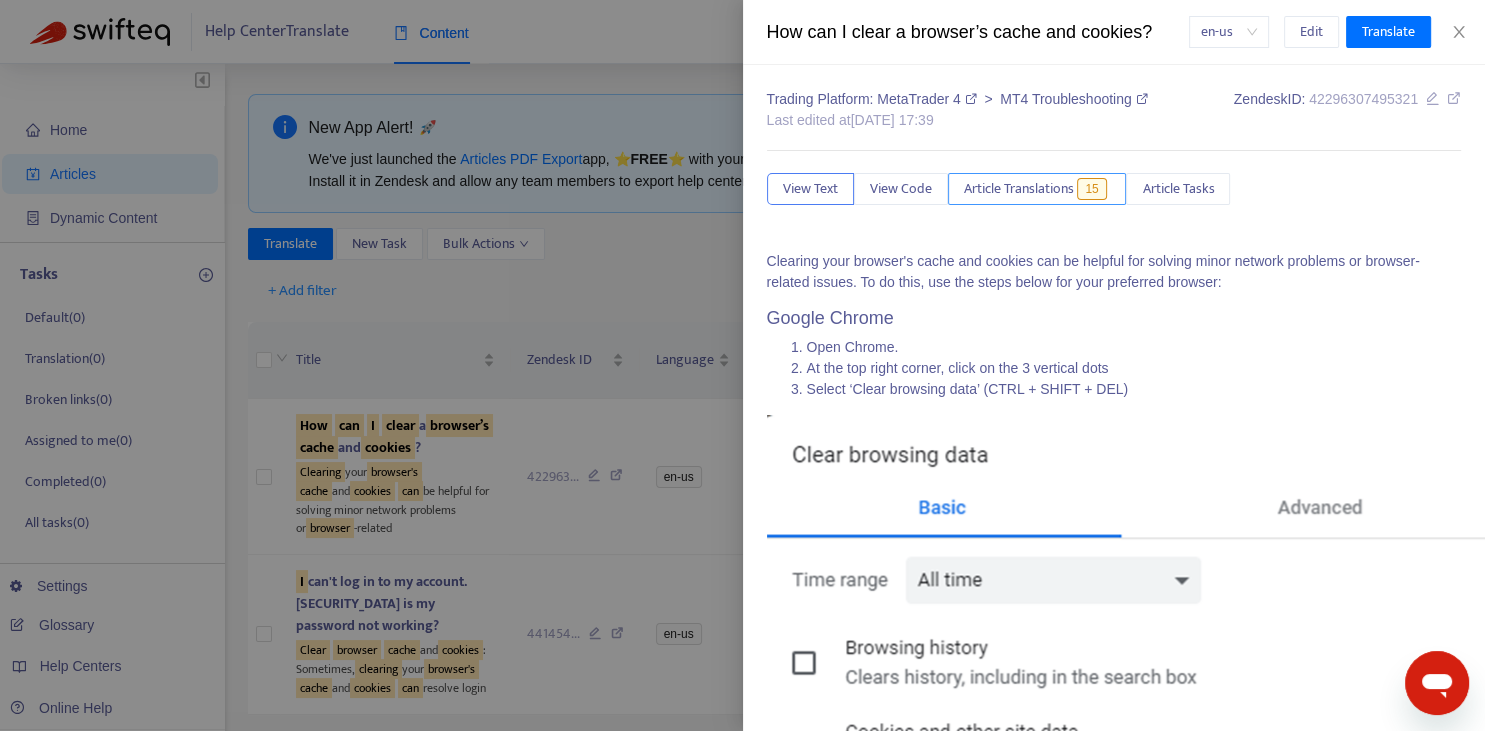 click on "Article Translations" at bounding box center [1019, 189] 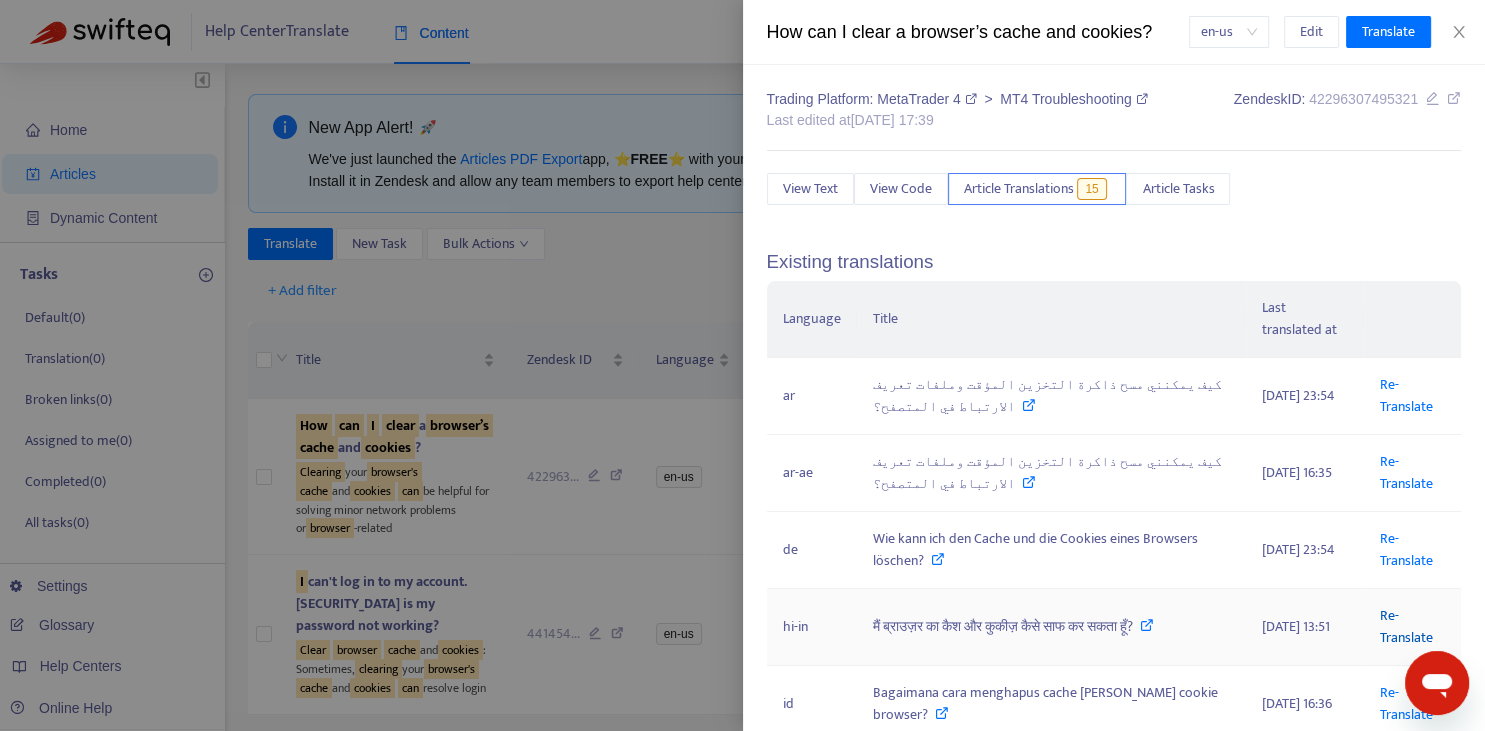 click on "Re-Translate" at bounding box center [1406, 626] 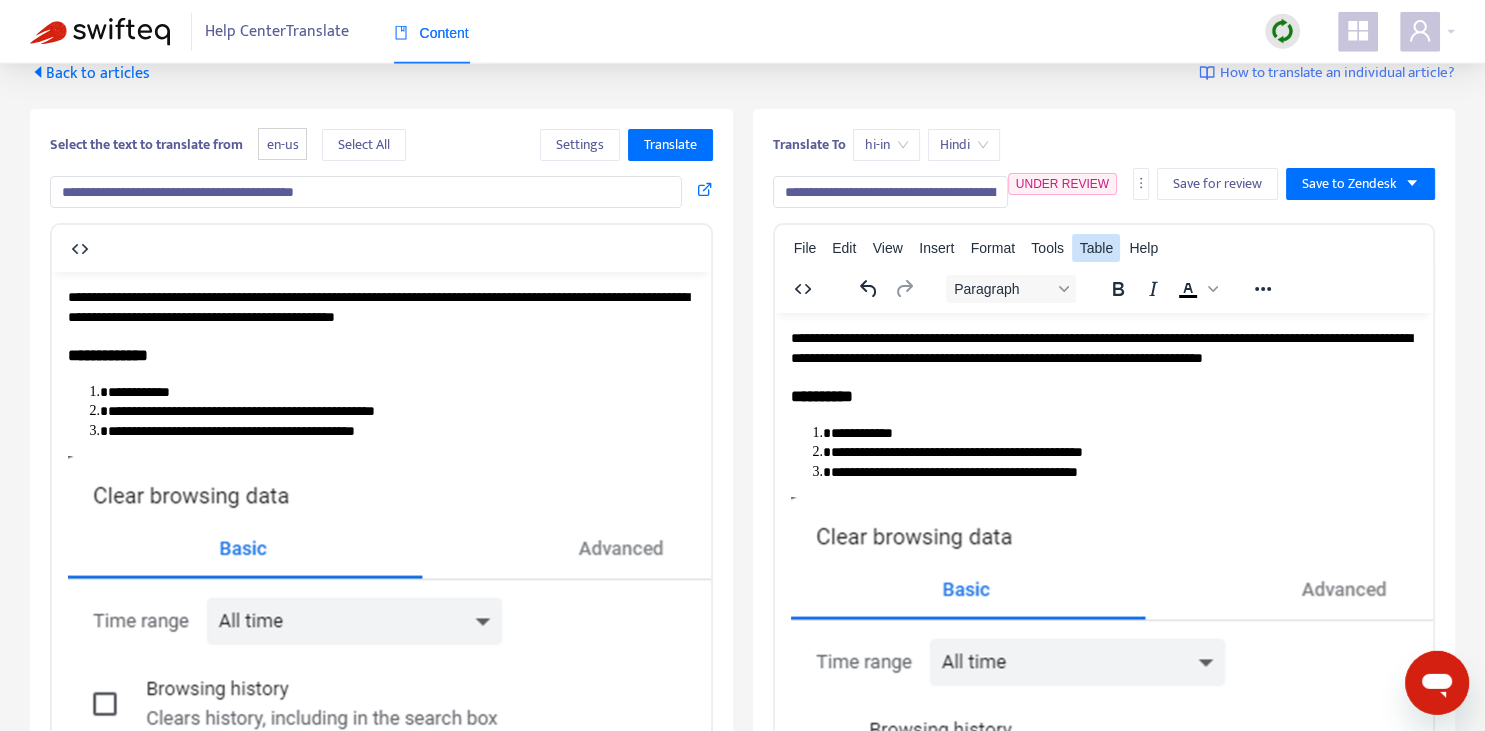 scroll, scrollTop: 0, scrollLeft: 0, axis: both 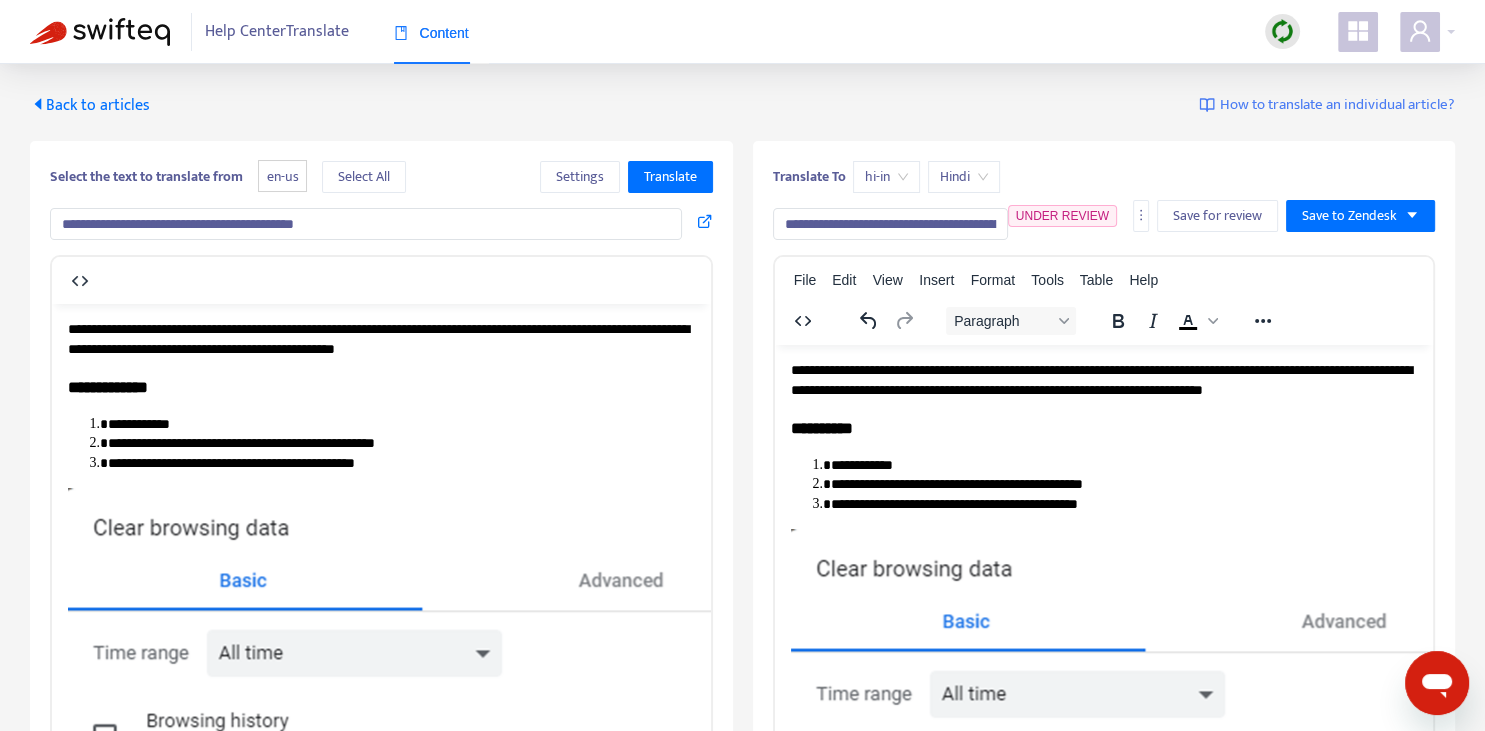 click on "**********" at bounding box center (890, 224) 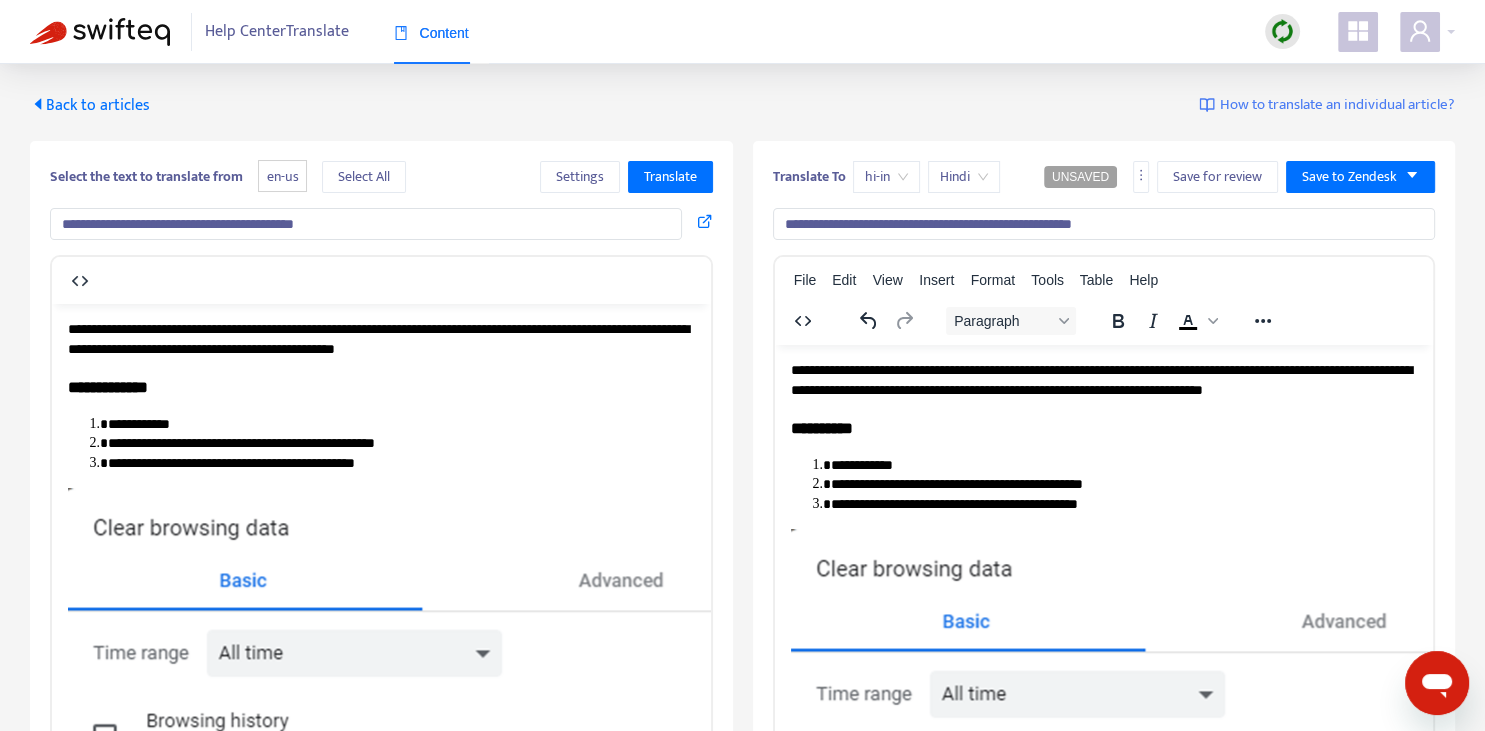 type on "**********" 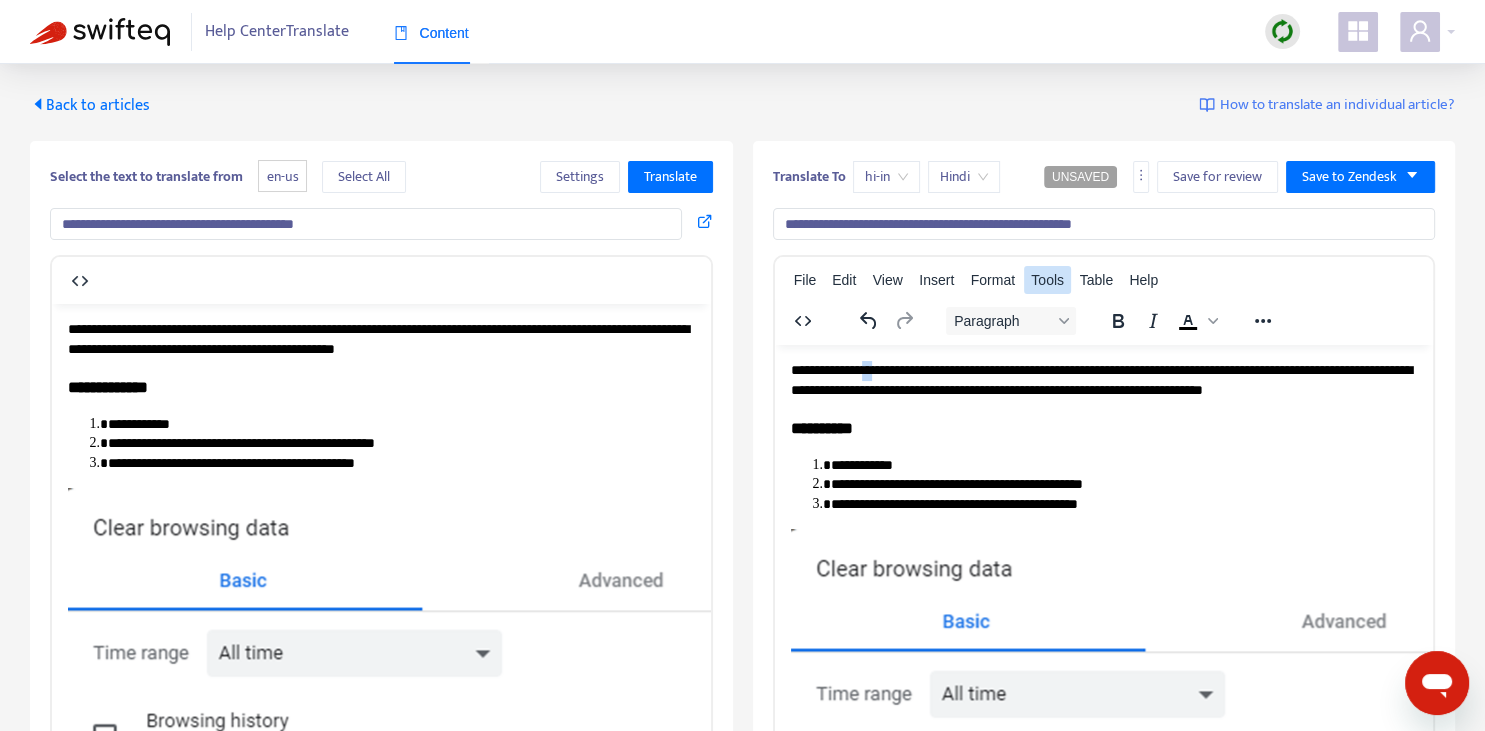 type 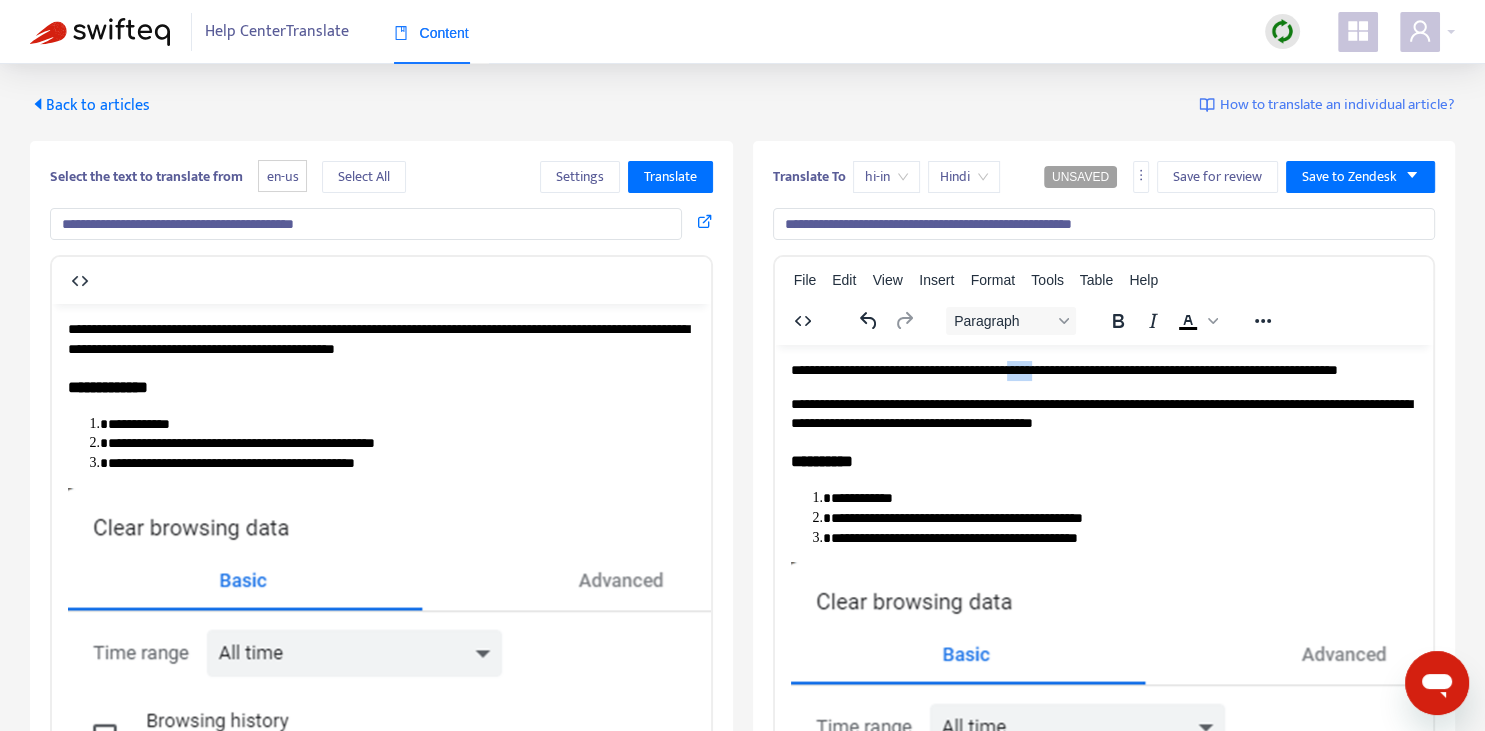 drag, startPoint x: 1055, startPoint y: 366, endPoint x: 1078, endPoint y: 366, distance: 23 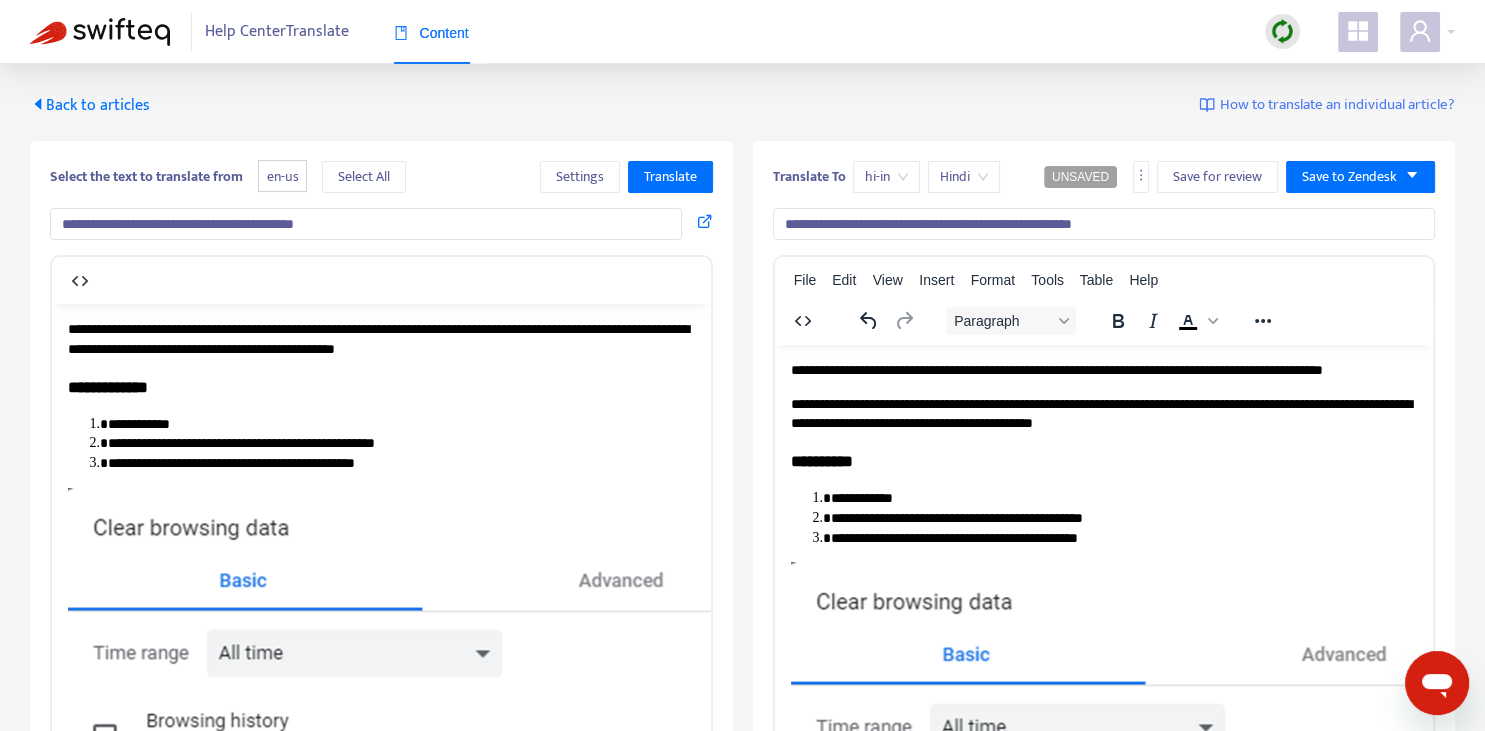 click on "**********" at bounding box center (1103, 370) 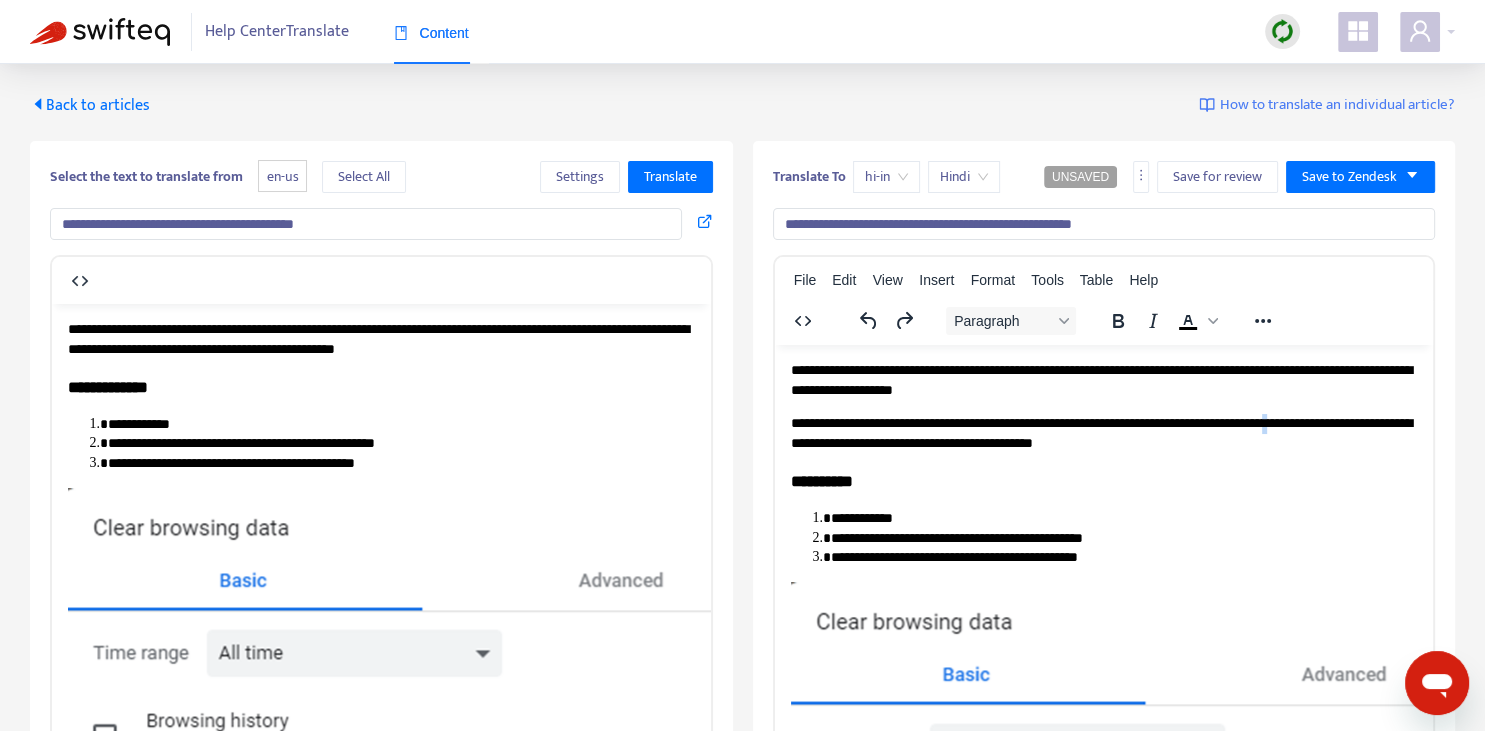 click on "**********" at bounding box center (1103, 432) 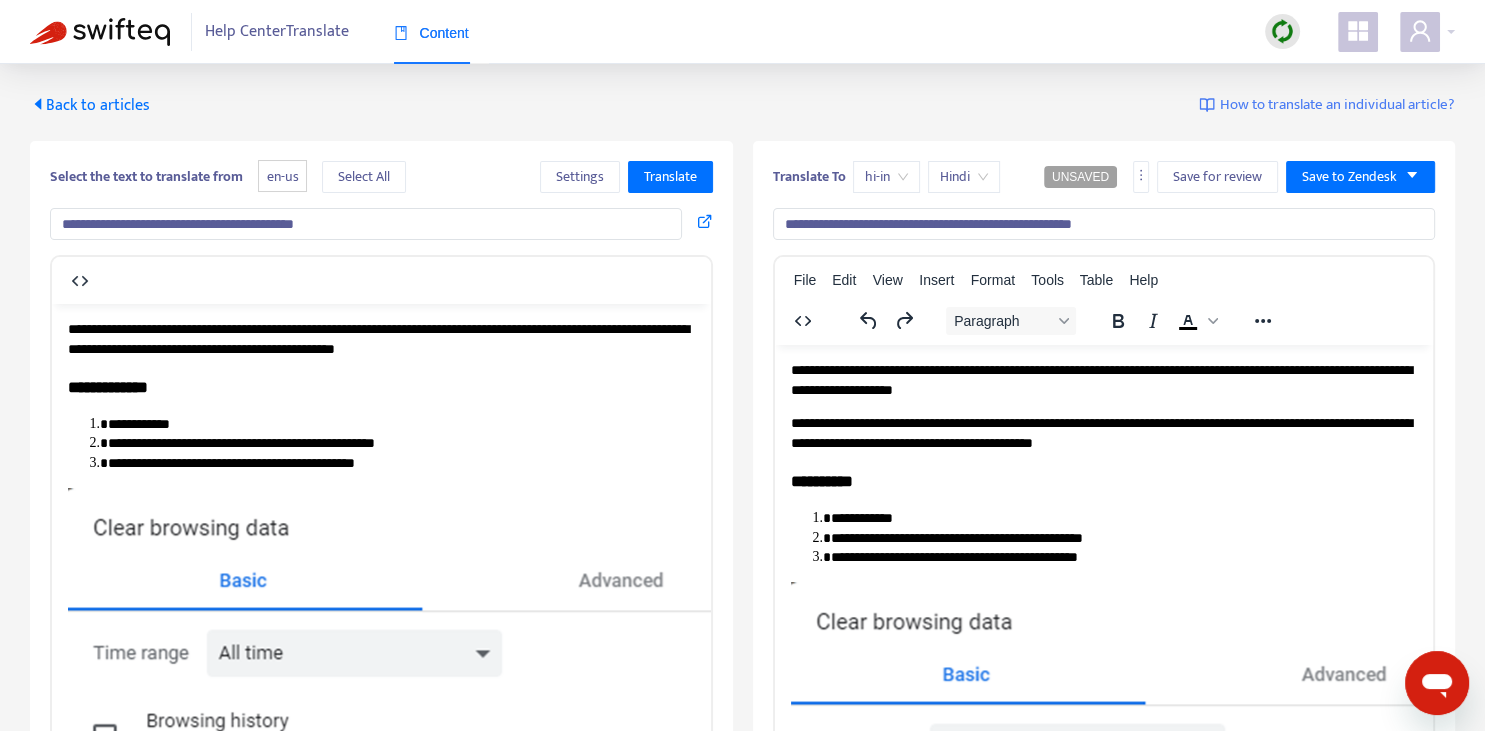 click on "**********" at bounding box center (1103, 379) 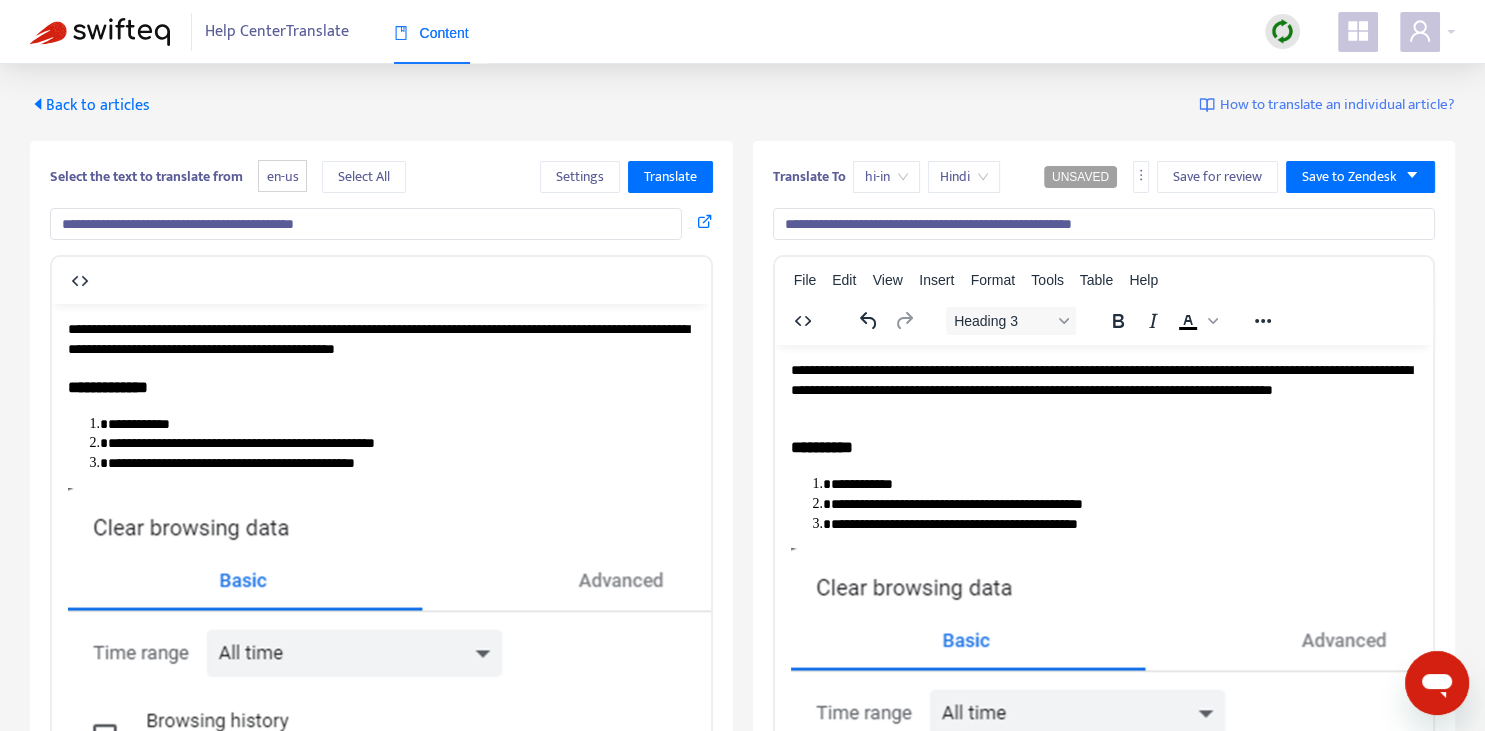 click on "**********" at bounding box center (381, 386) 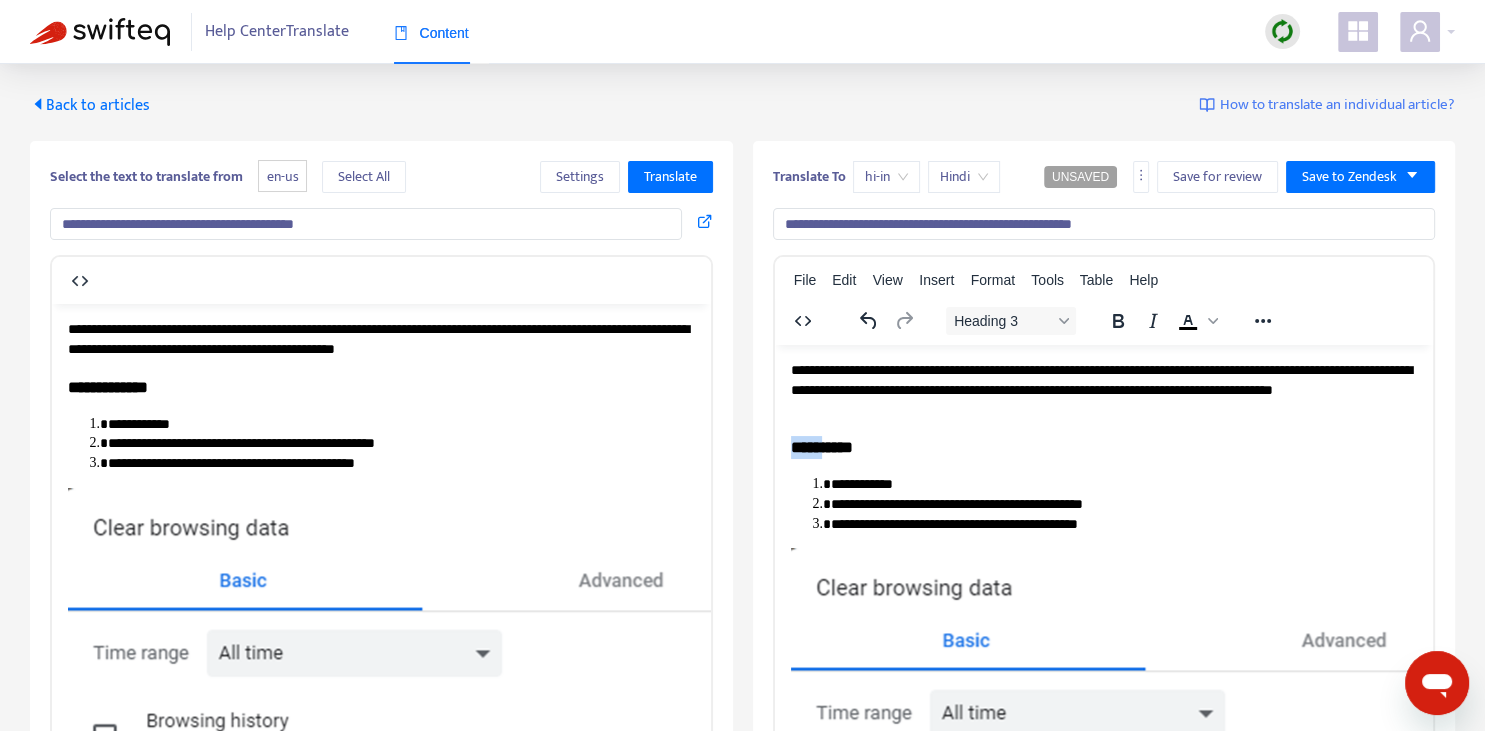 click on "**********" at bounding box center (1103, 446) 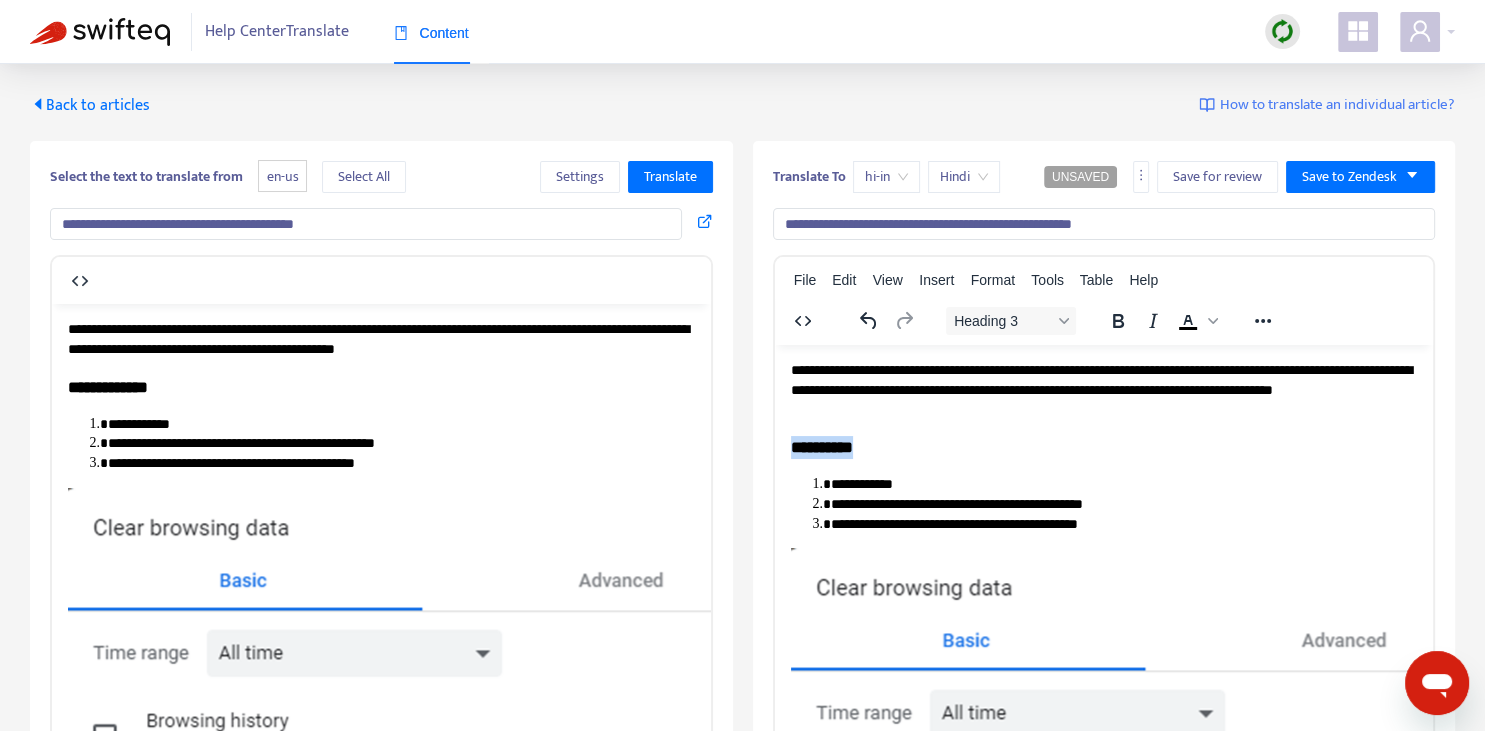 click on "**********" at bounding box center (1103, 446) 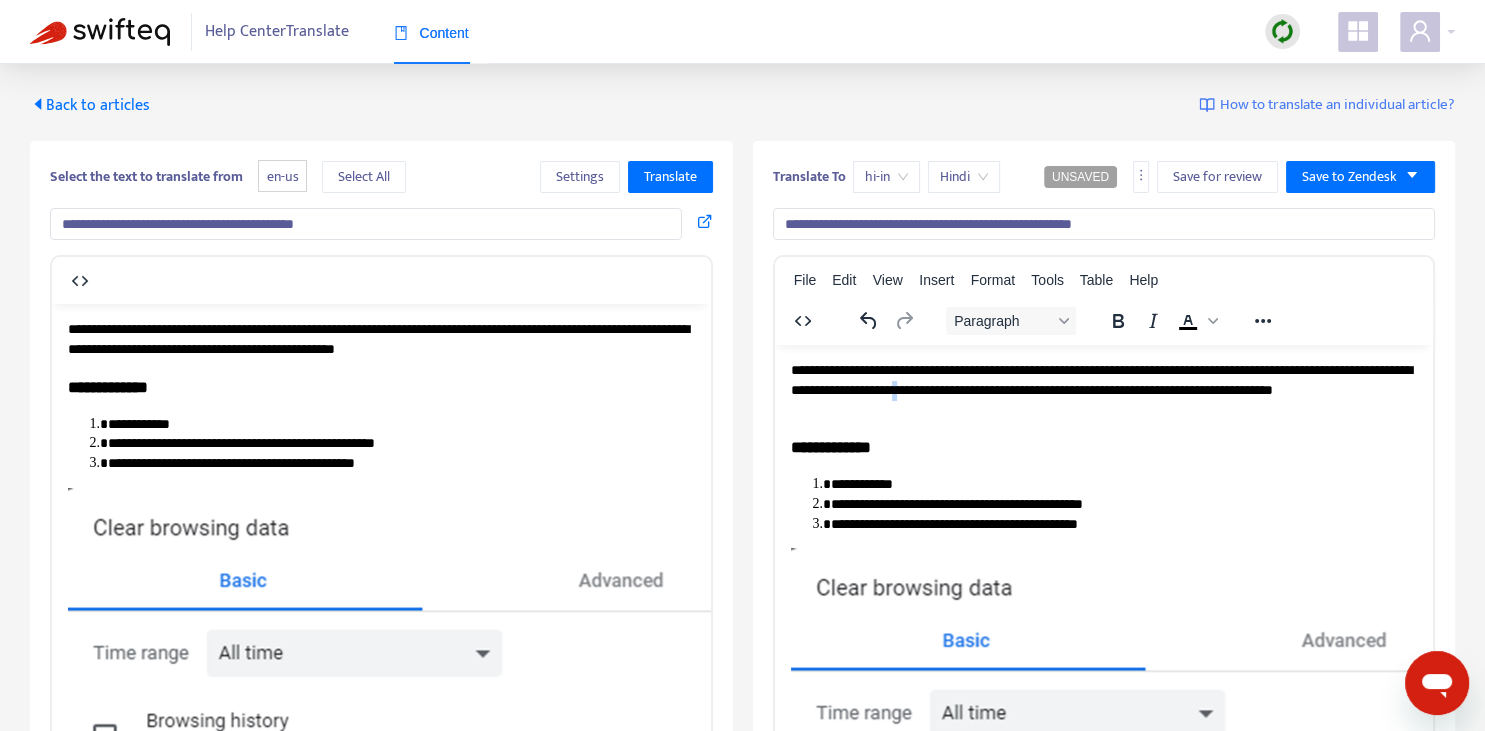 click on "**********" at bounding box center [1103, 389] 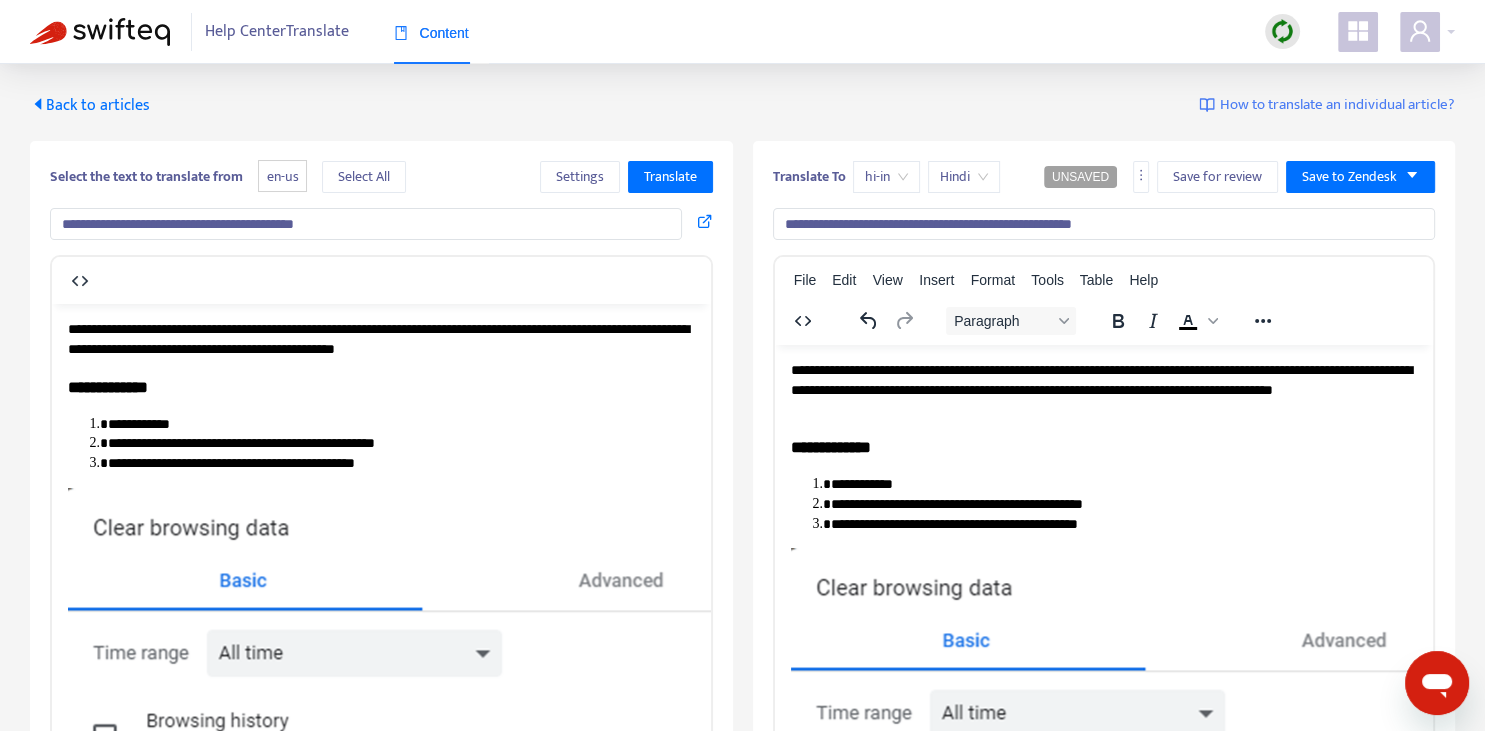 click on "**********" at bounding box center (1123, 484) 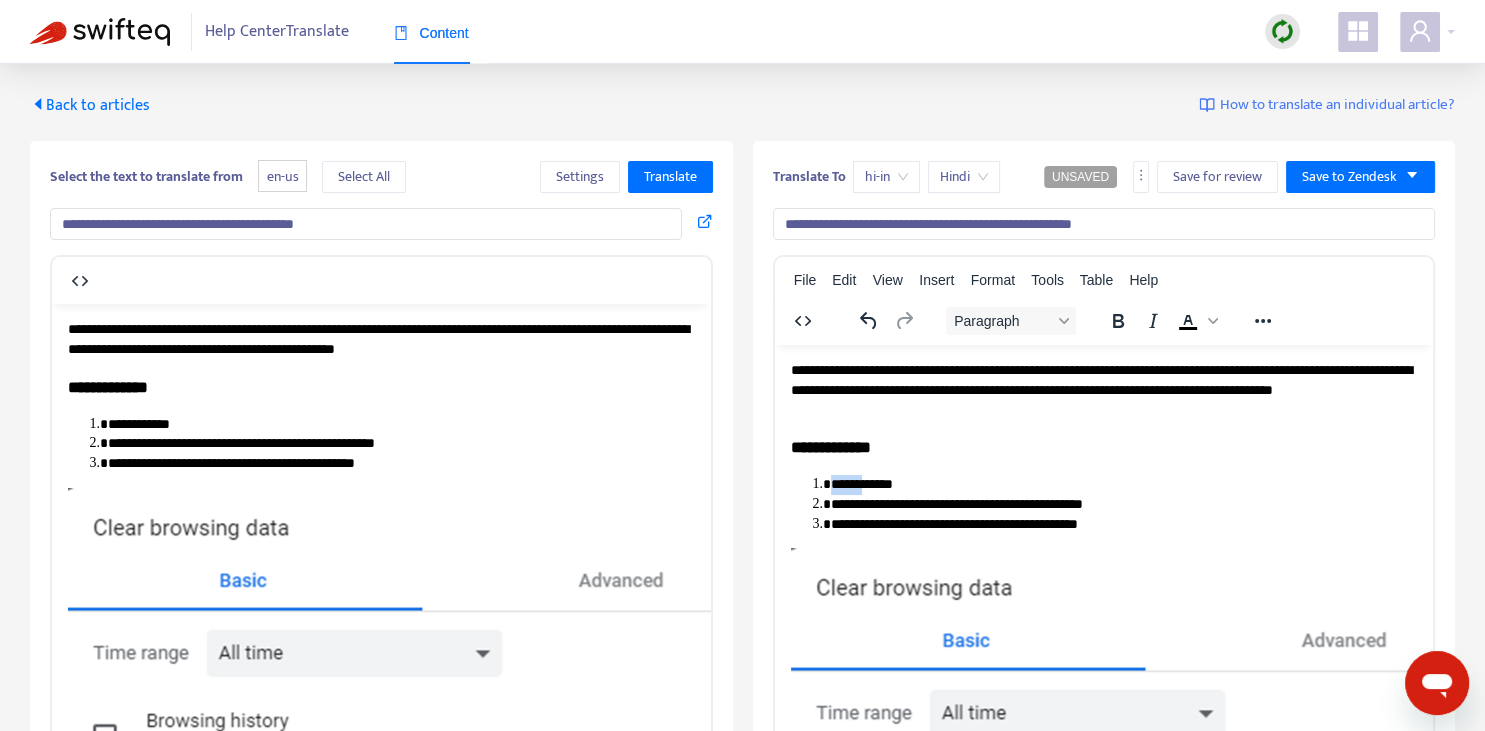 click on "**********" at bounding box center [1123, 484] 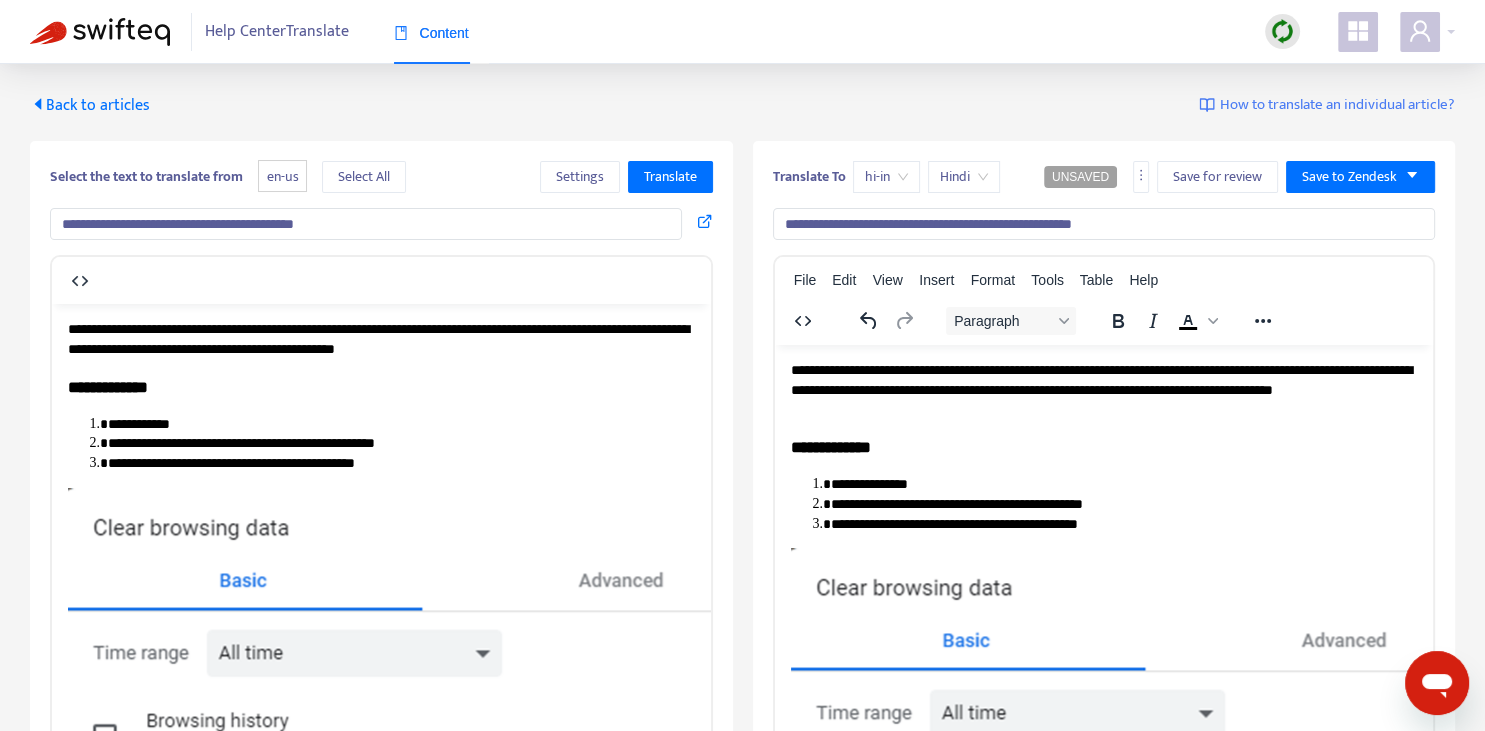click on "**********" at bounding box center (1123, 504) 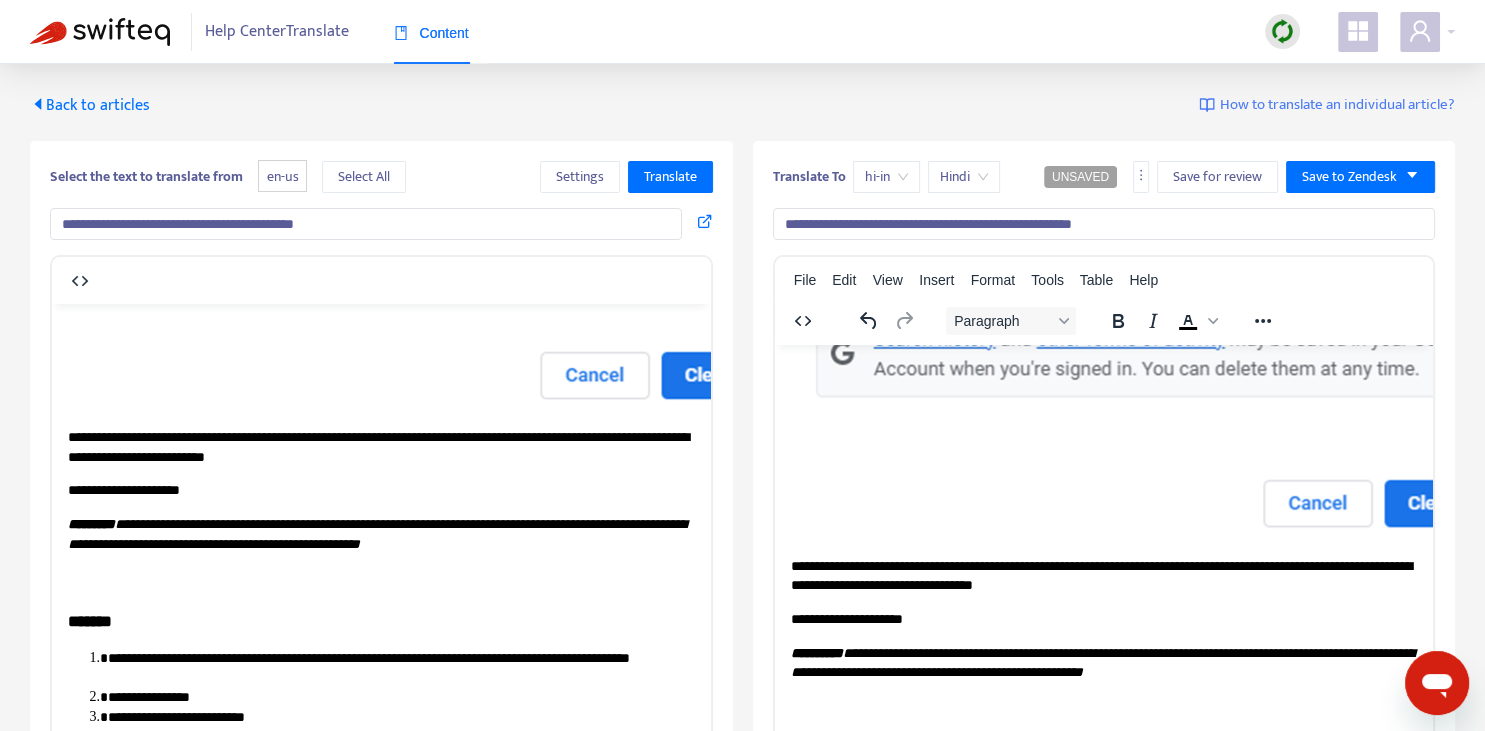 scroll, scrollTop: 774, scrollLeft: 0, axis: vertical 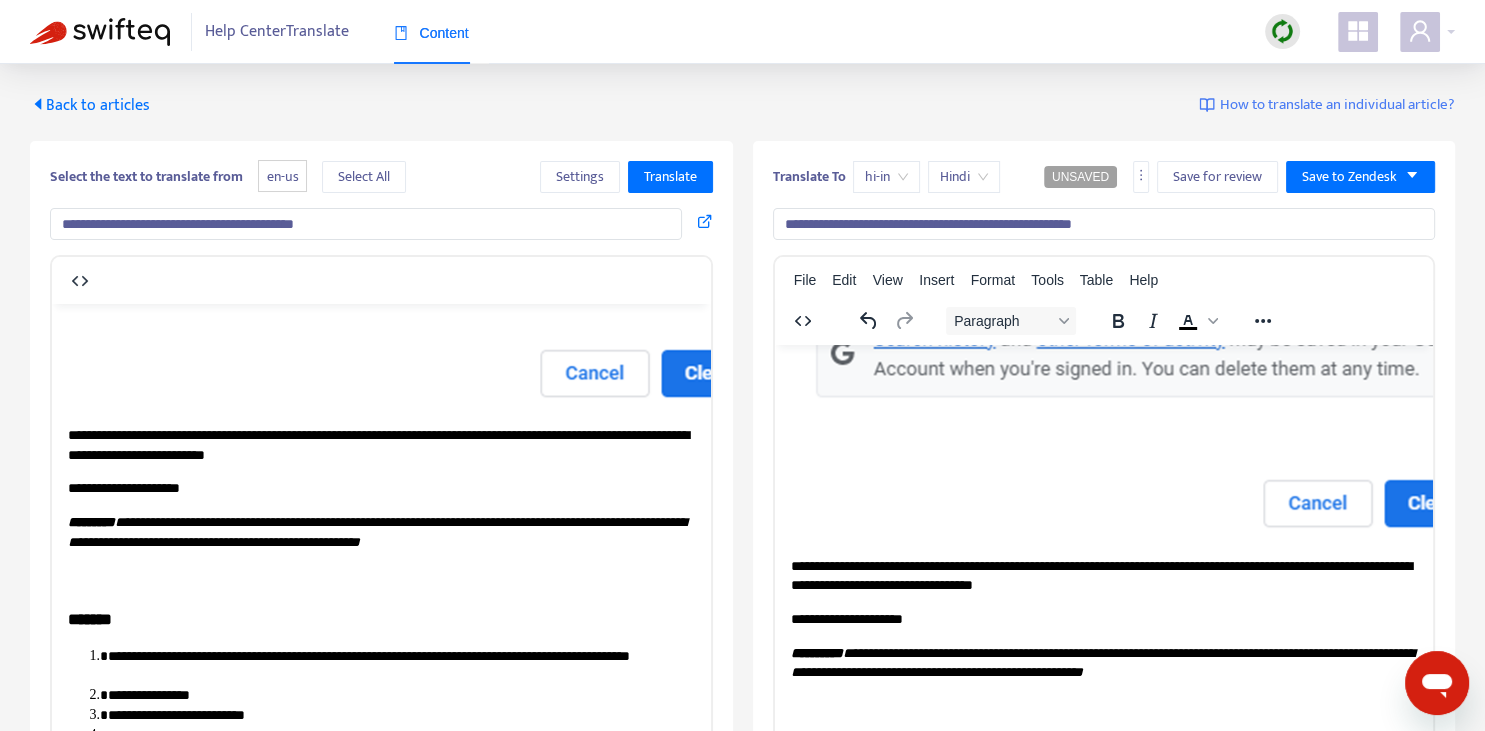 click on "**********" at bounding box center [1103, 575] 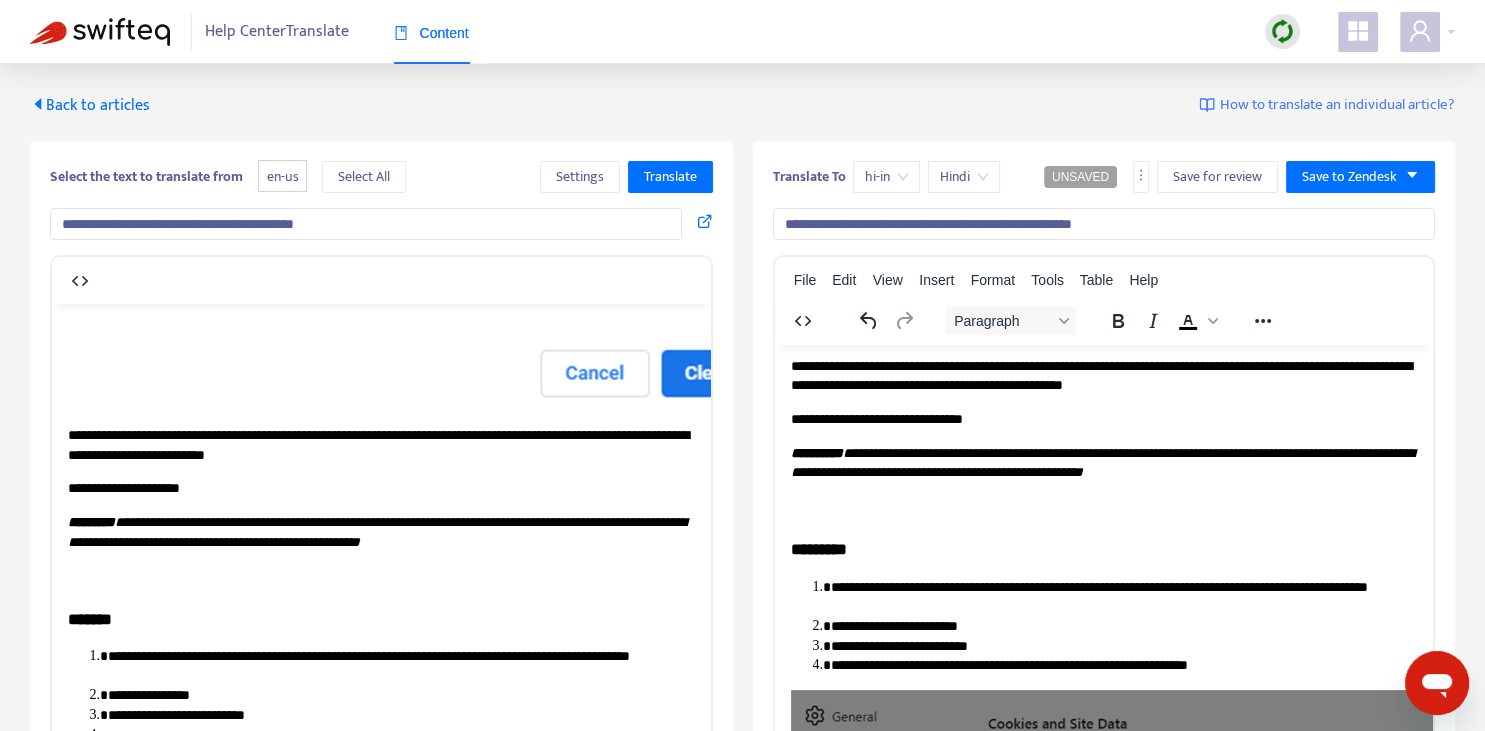 scroll, scrollTop: 915, scrollLeft: 0, axis: vertical 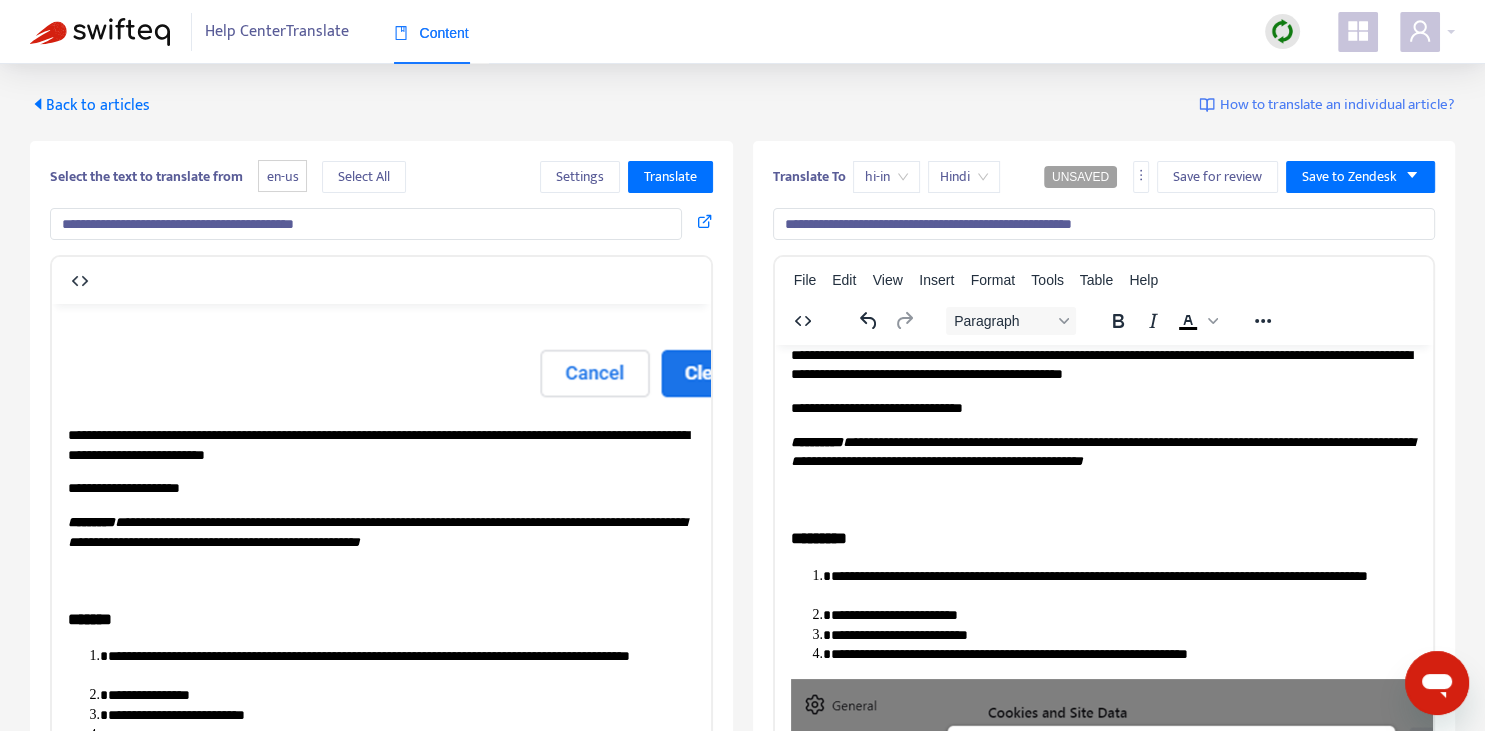 click on "**********" at bounding box center (816, 441) 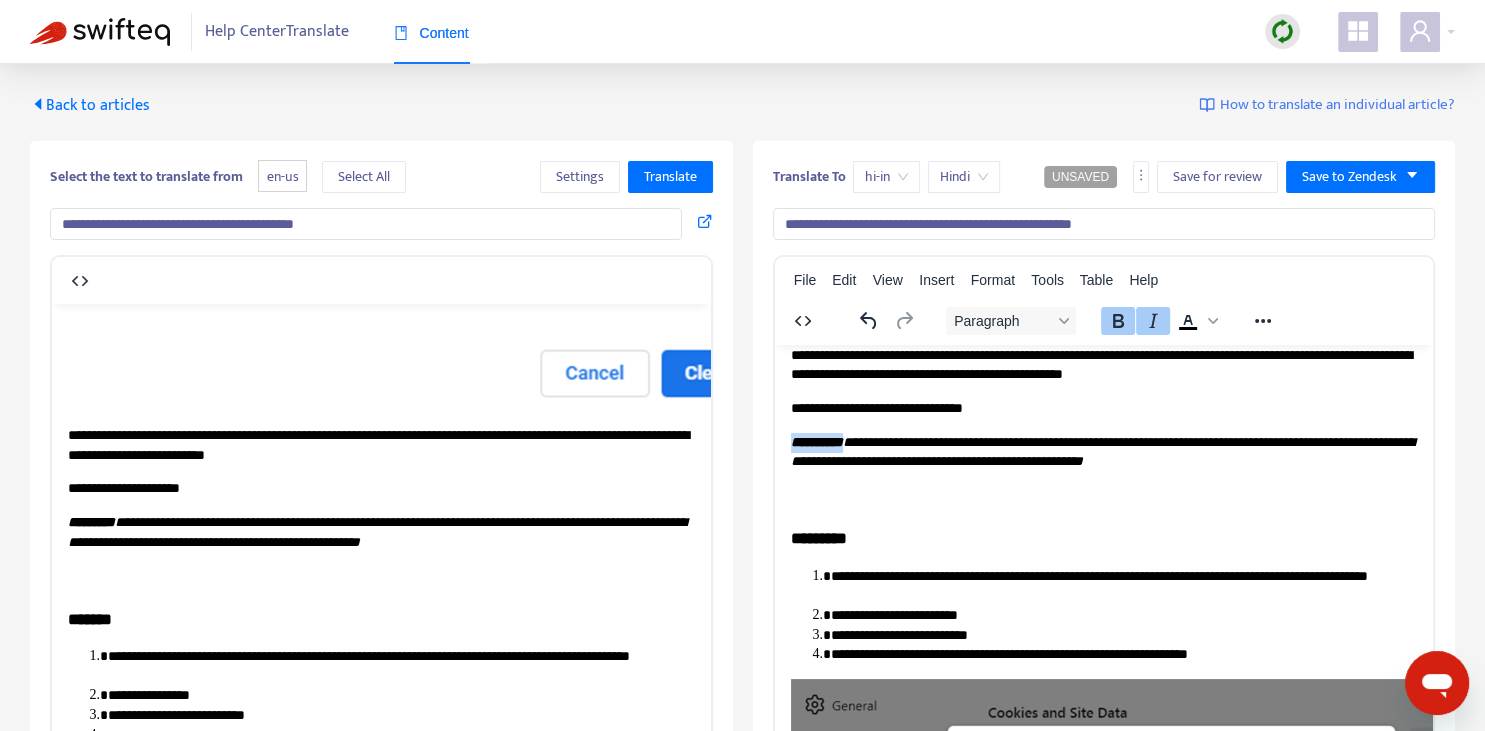 click on "**********" at bounding box center [816, 441] 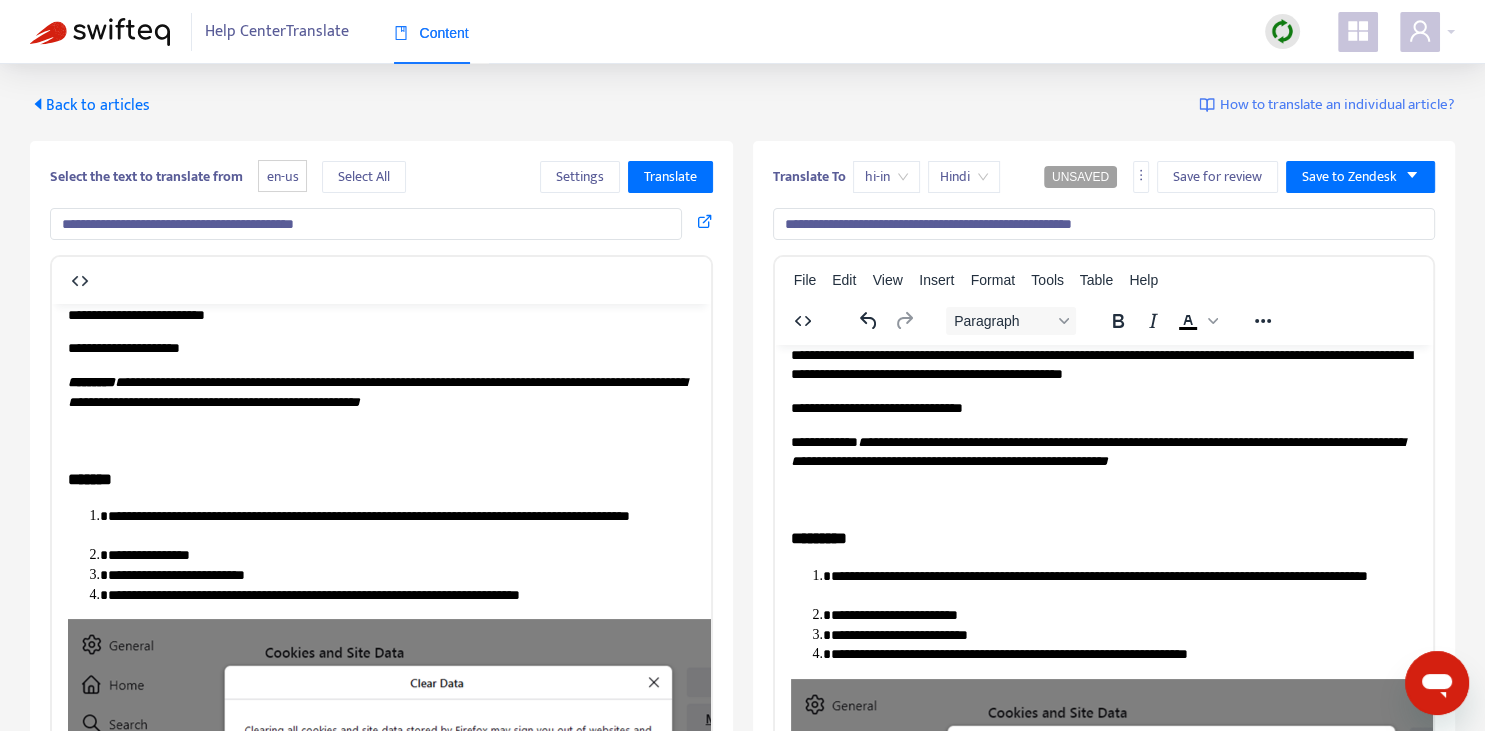 scroll, scrollTop: 915, scrollLeft: 0, axis: vertical 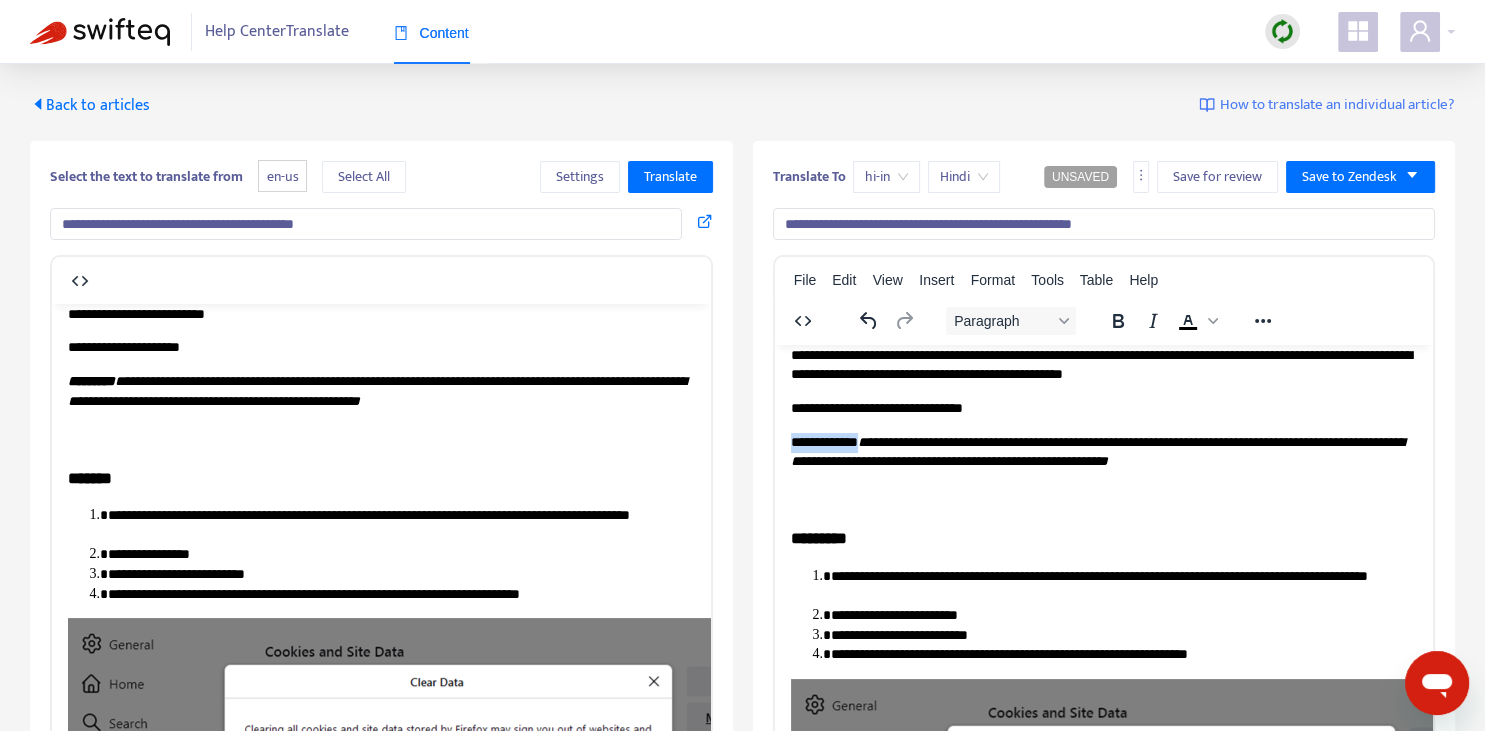 drag, startPoint x: 793, startPoint y: 437, endPoint x: 875, endPoint y: 433, distance: 82.0975 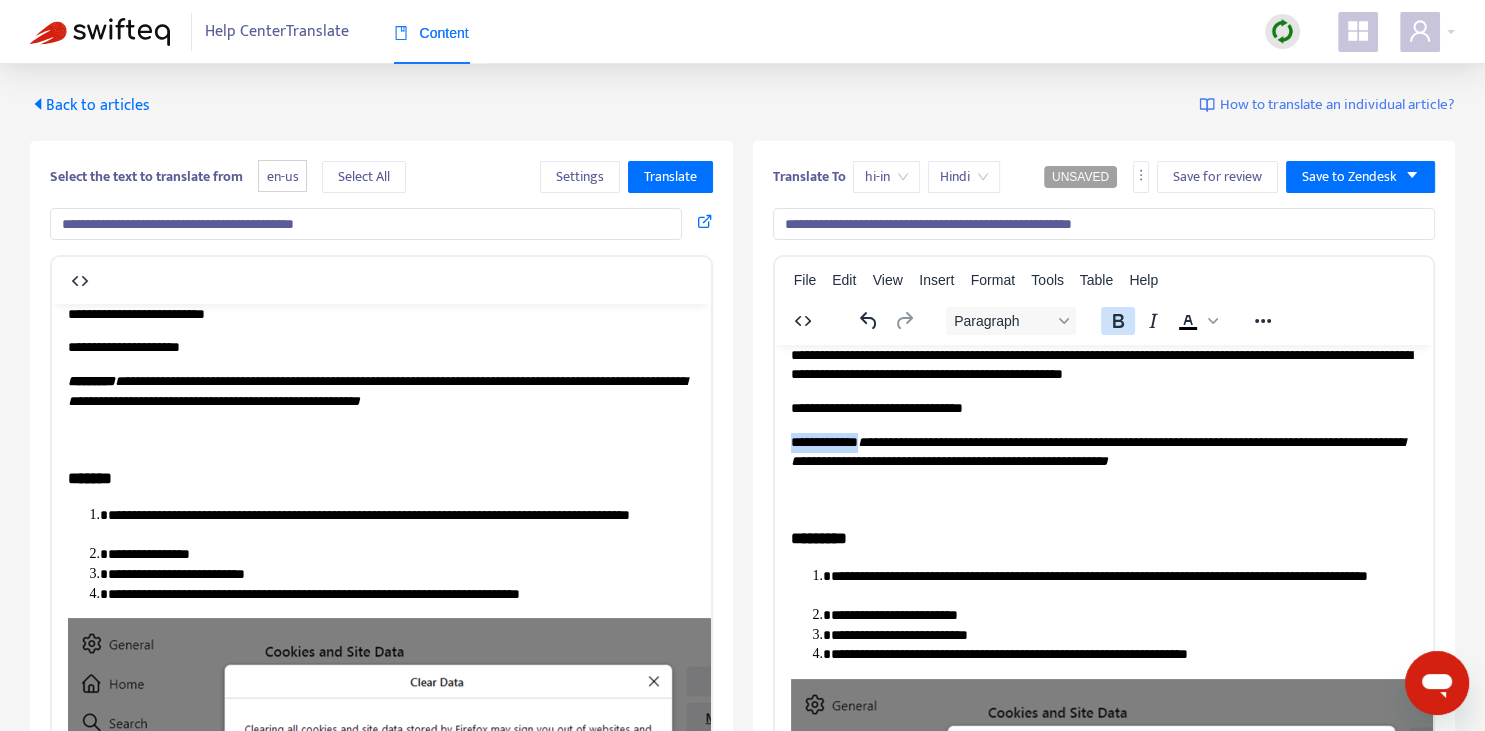 click 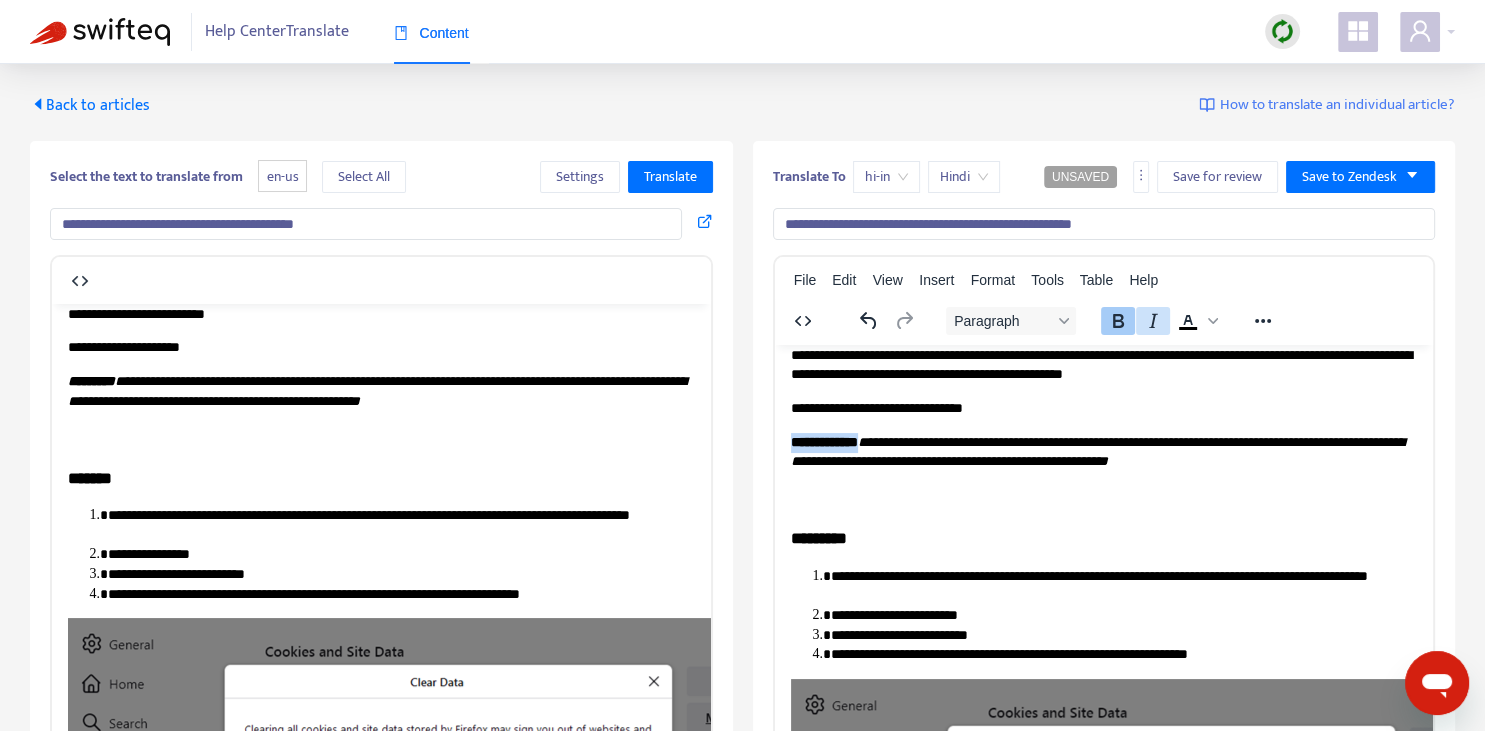 click 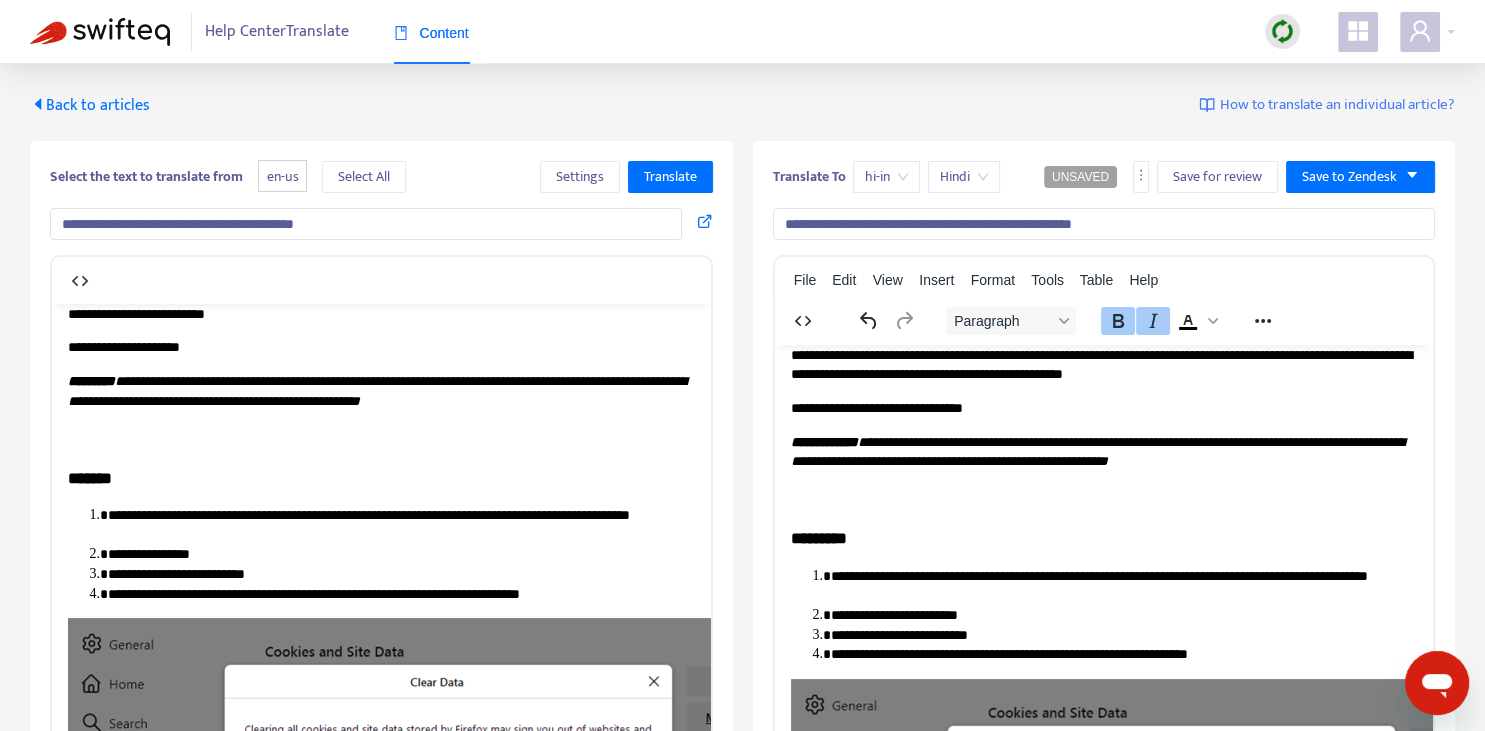 click on "**********" at bounding box center [1096, 451] 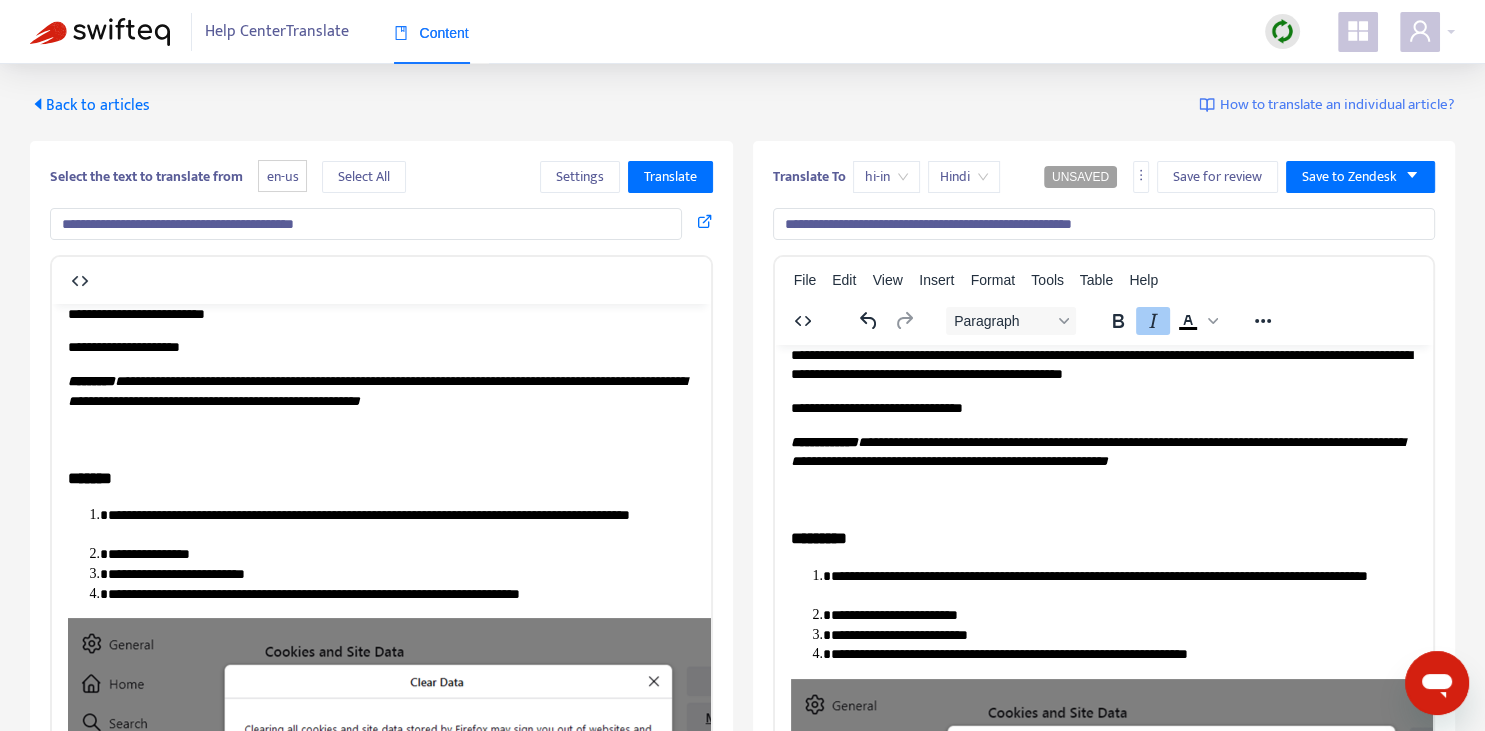 click on "**********" at bounding box center (1096, 451) 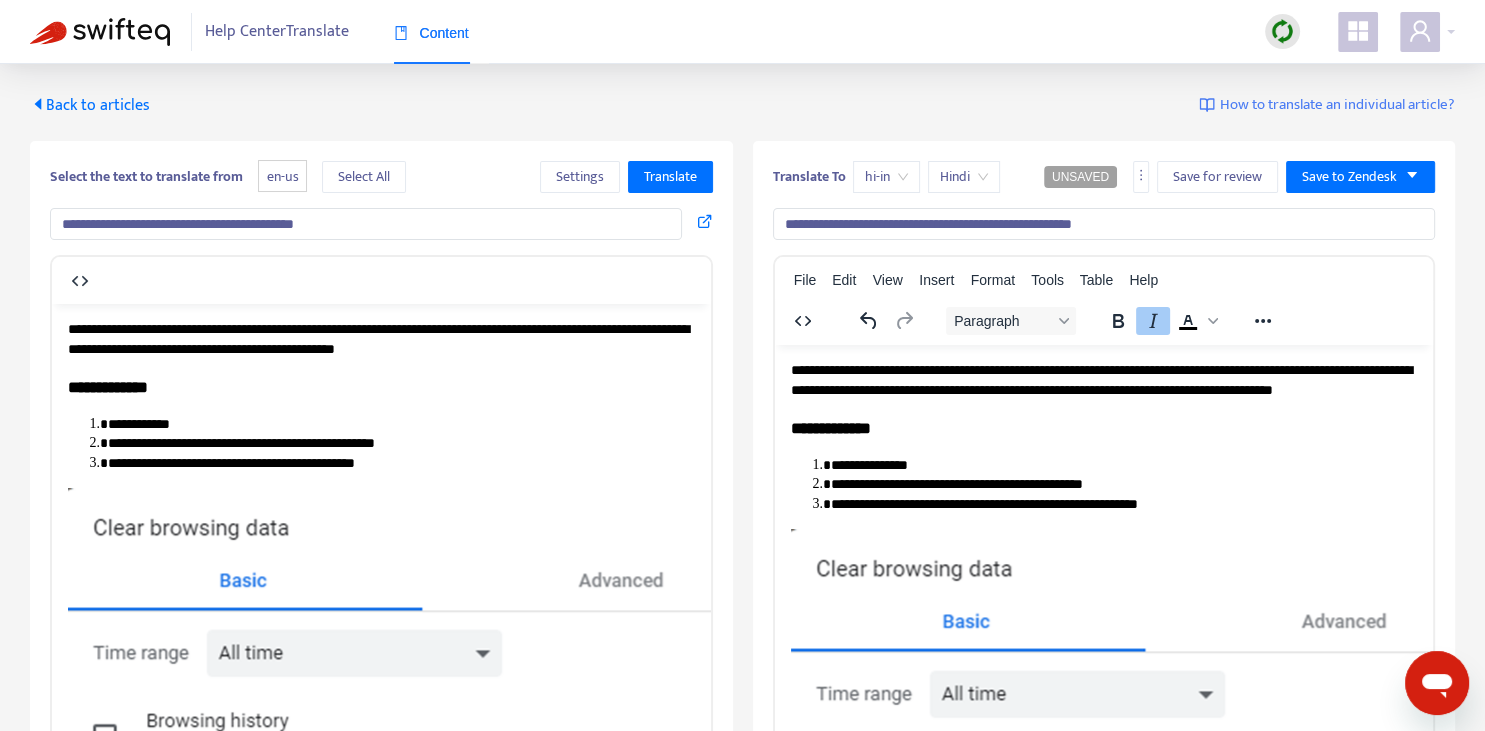scroll, scrollTop: 915, scrollLeft: 0, axis: vertical 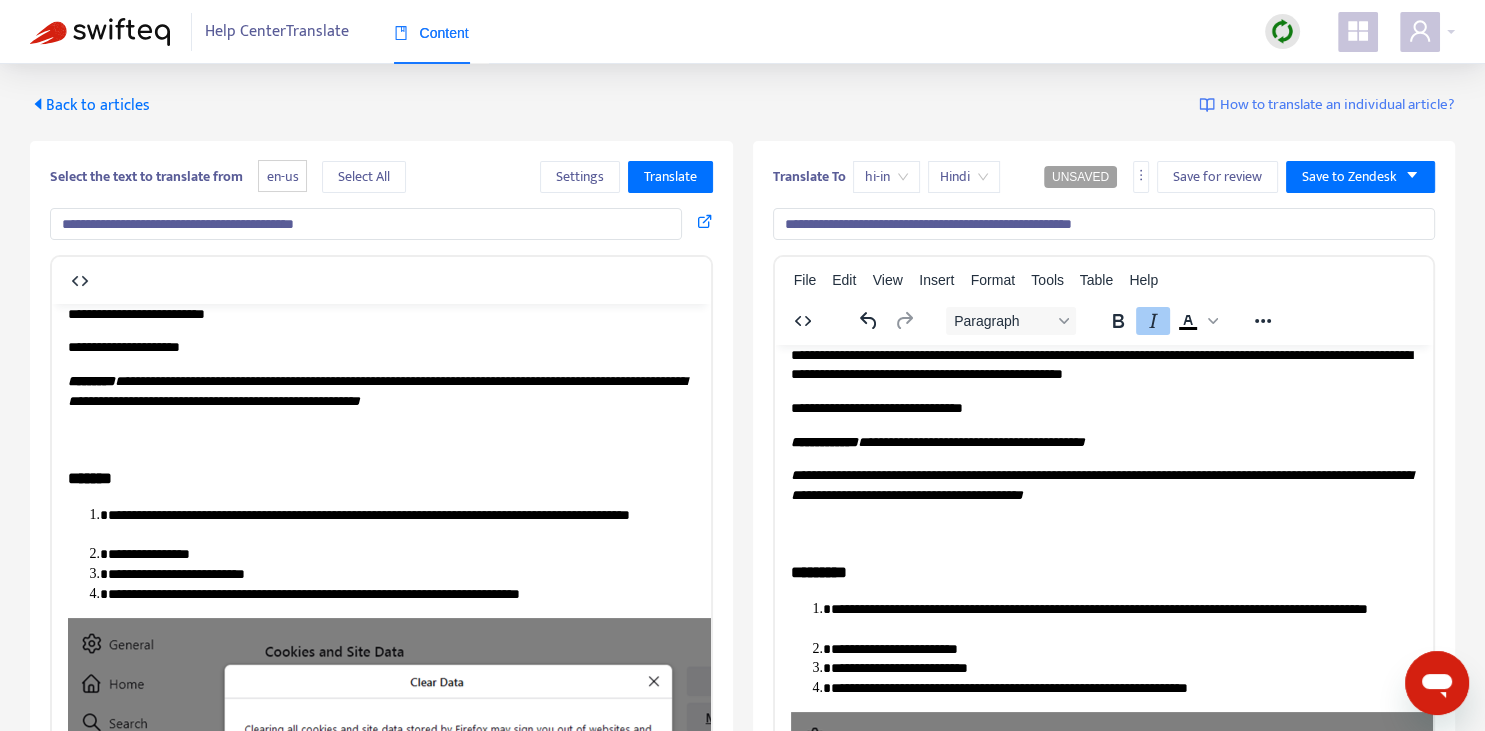 click on "**********" at bounding box center (937, 441) 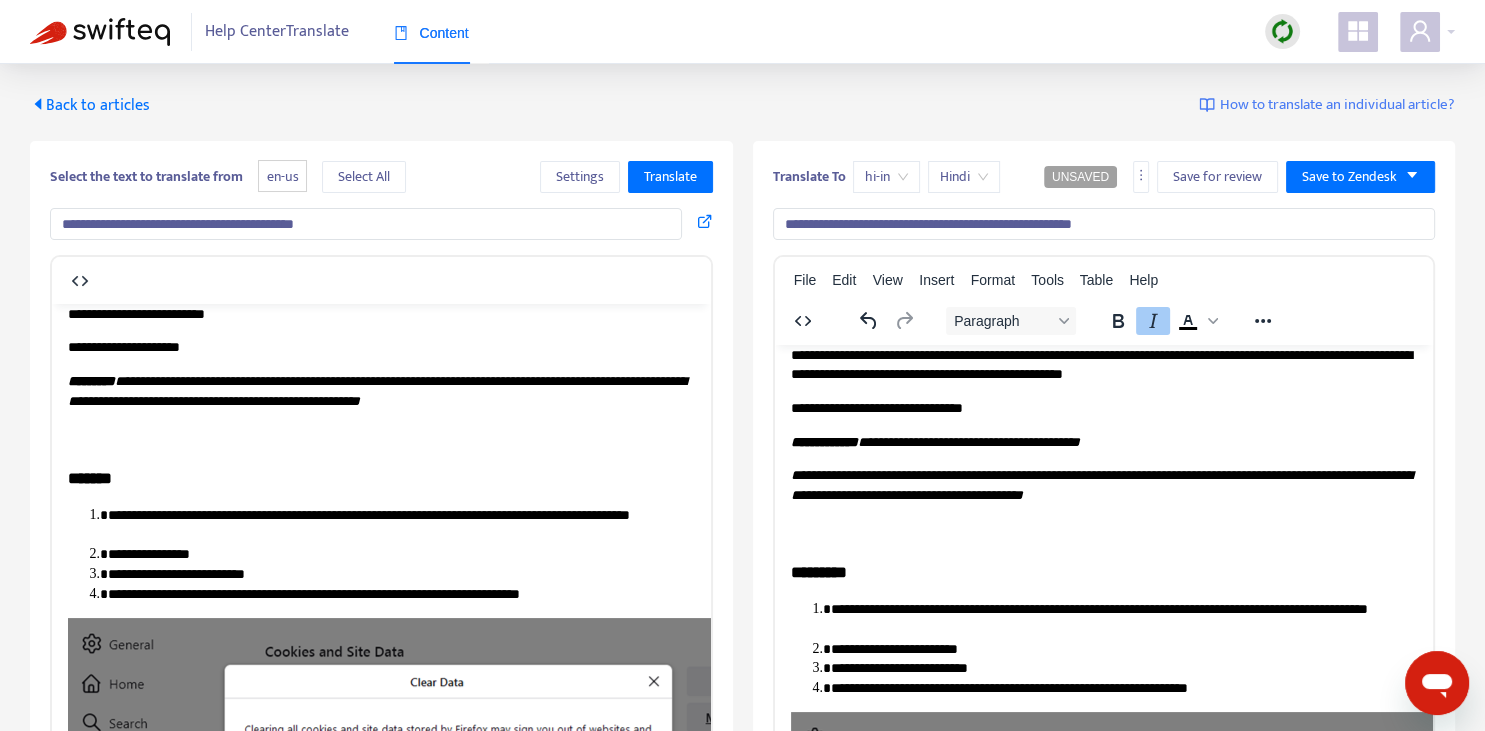 click on "**********" at bounding box center (934, 441) 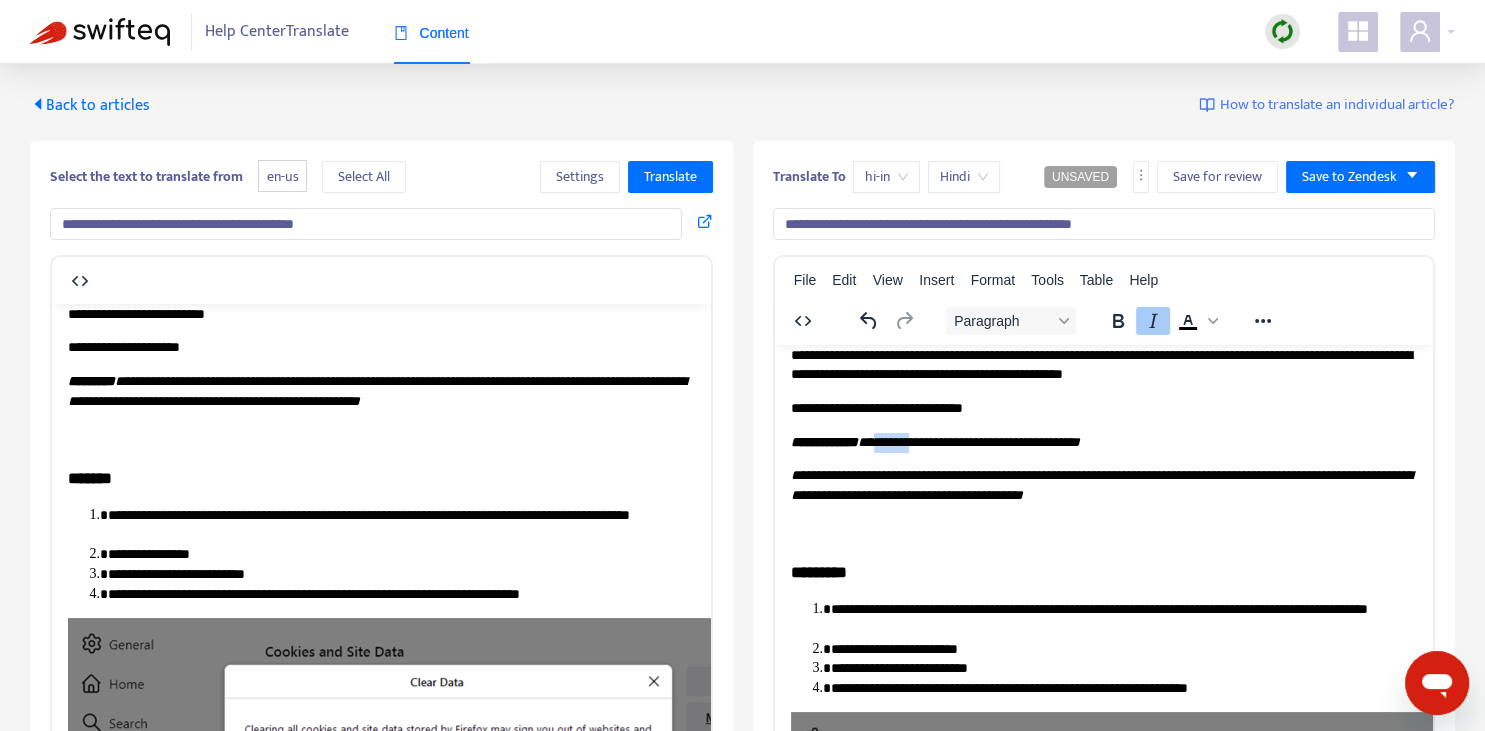 drag, startPoint x: 904, startPoint y: 436, endPoint x: 958, endPoint y: 439, distance: 54.08327 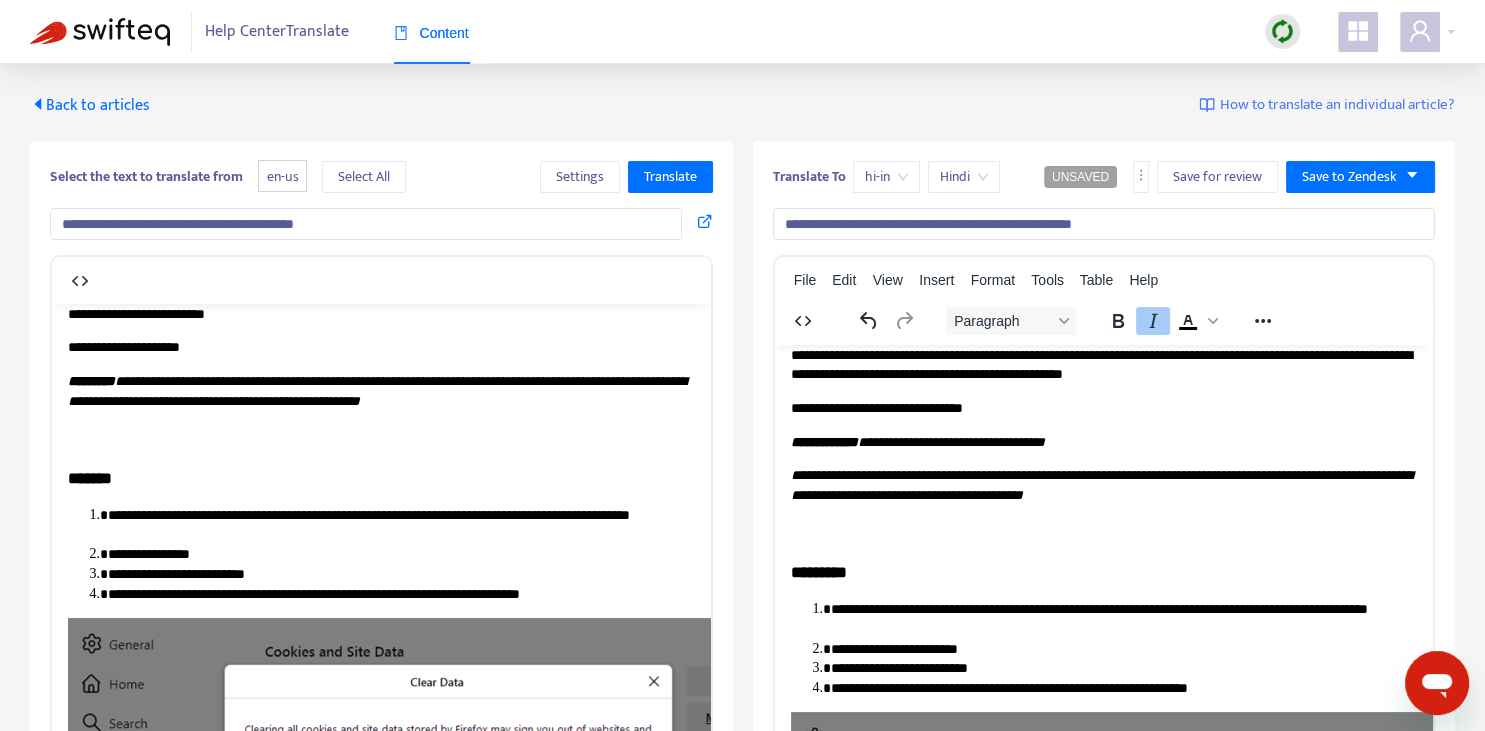 scroll, scrollTop: 2617, scrollLeft: 0, axis: vertical 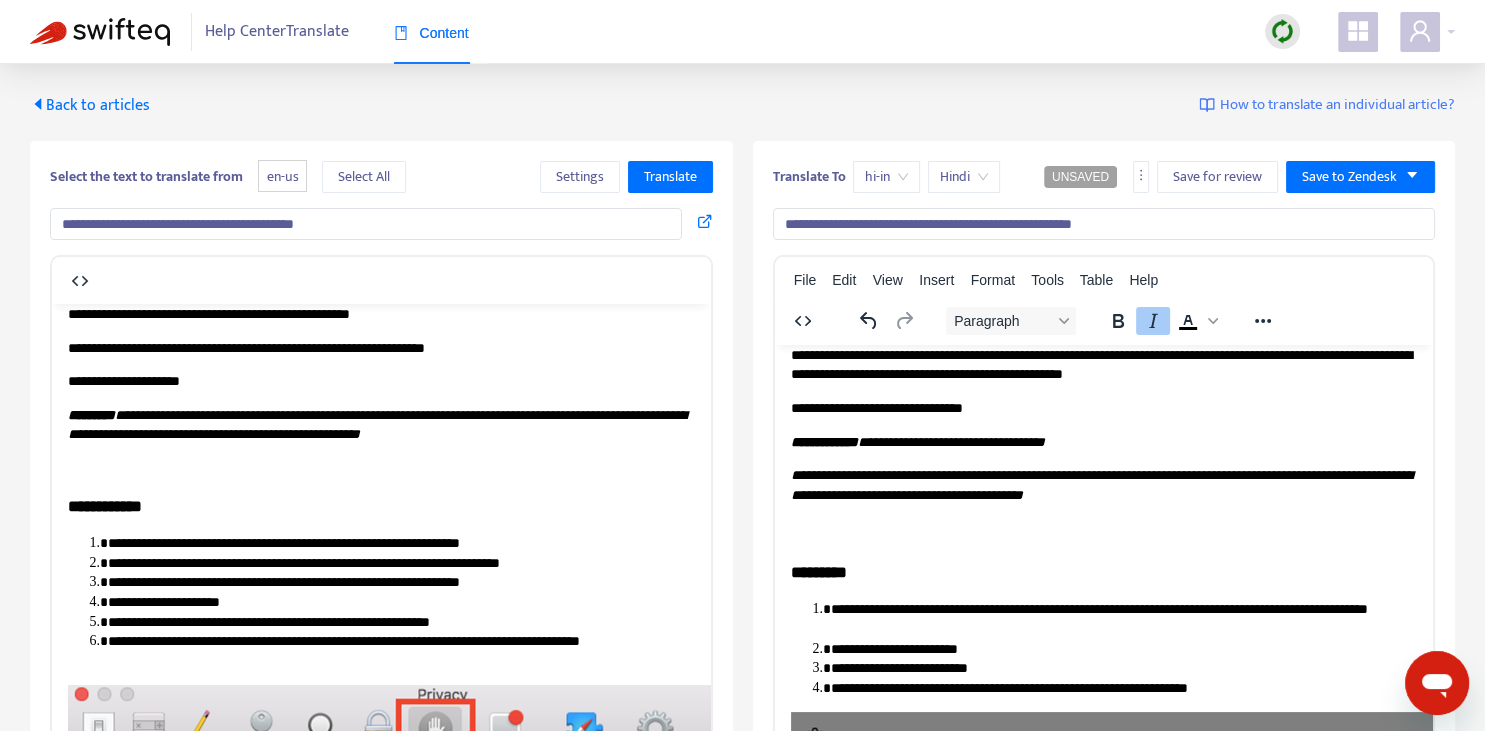 click on "**********" at bounding box center [1103, 442] 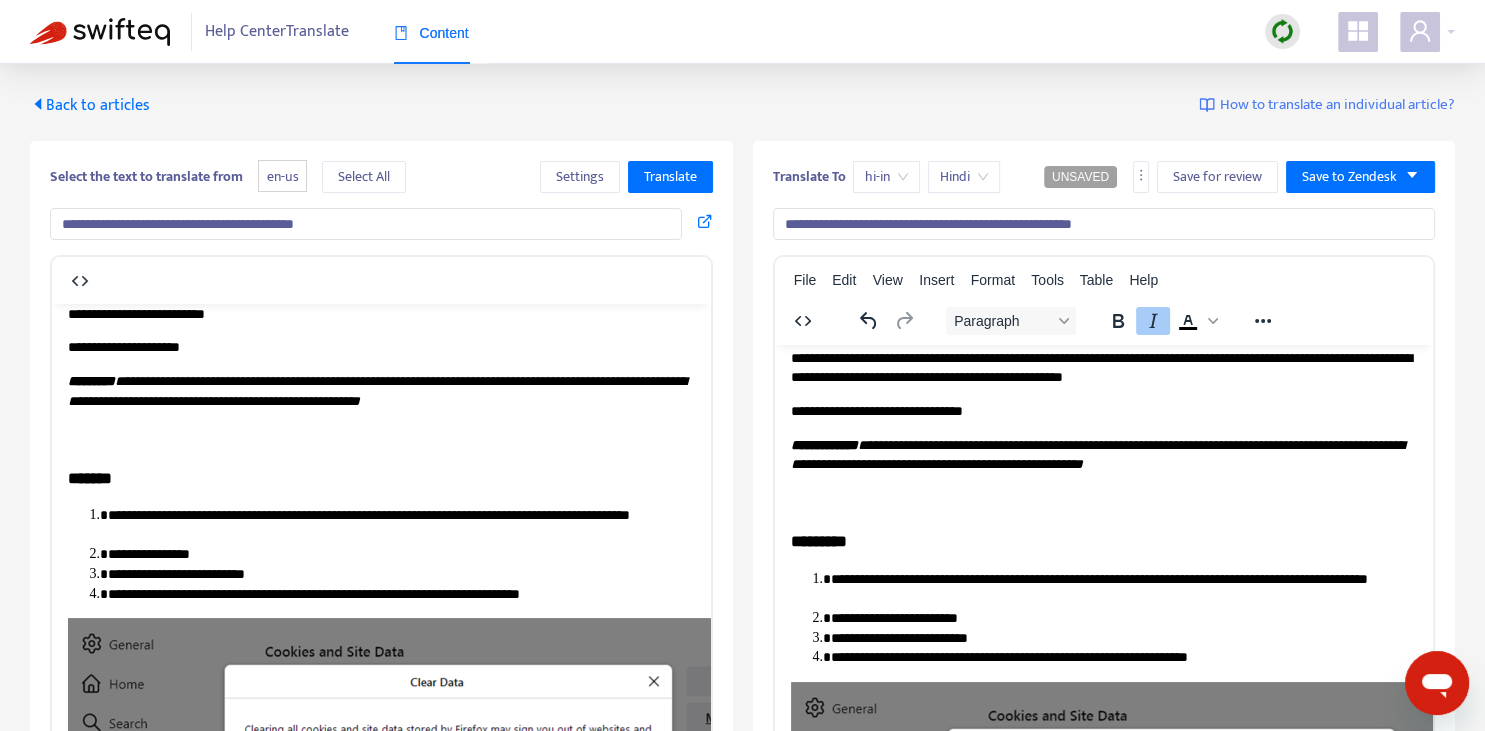 scroll, scrollTop: 915, scrollLeft: 0, axis: vertical 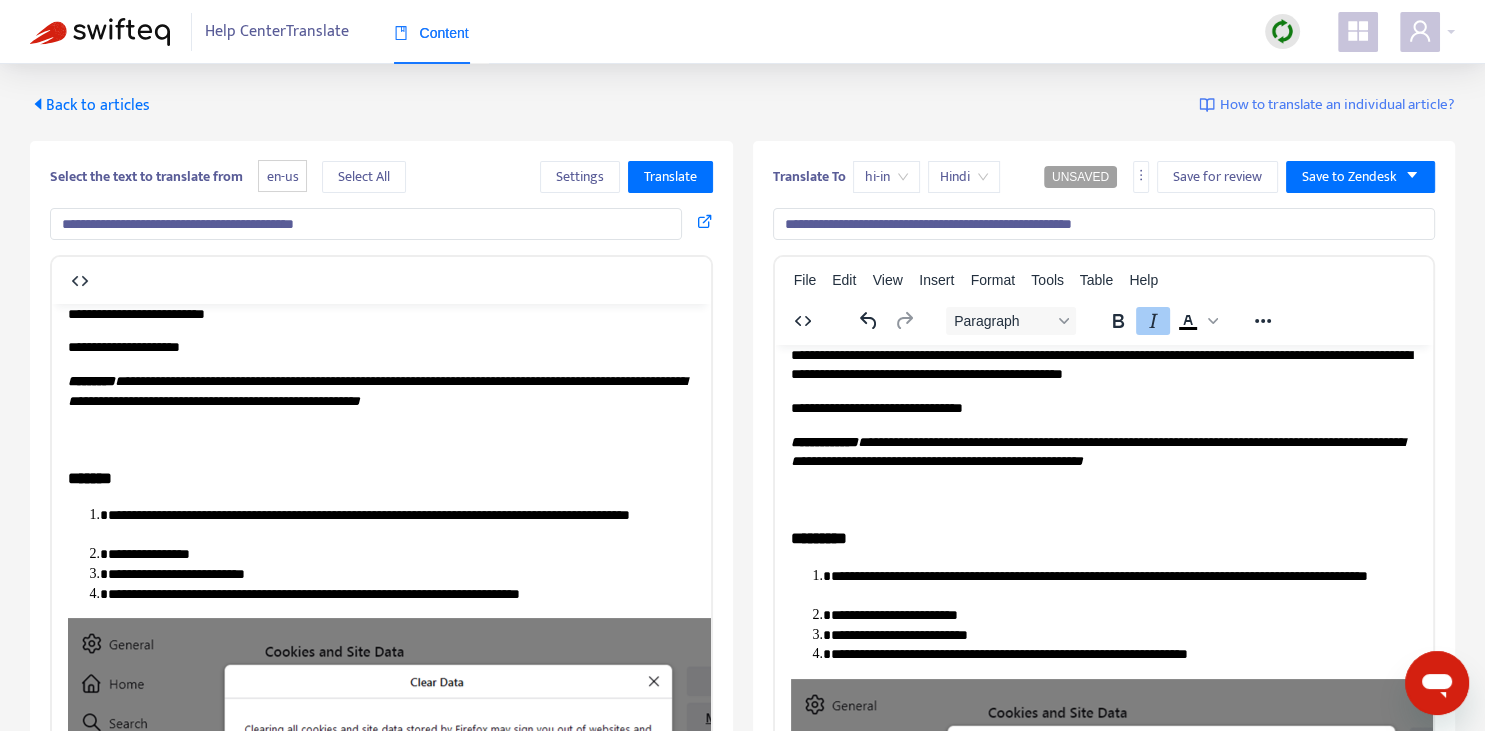 click on "**********" at bounding box center [1096, 451] 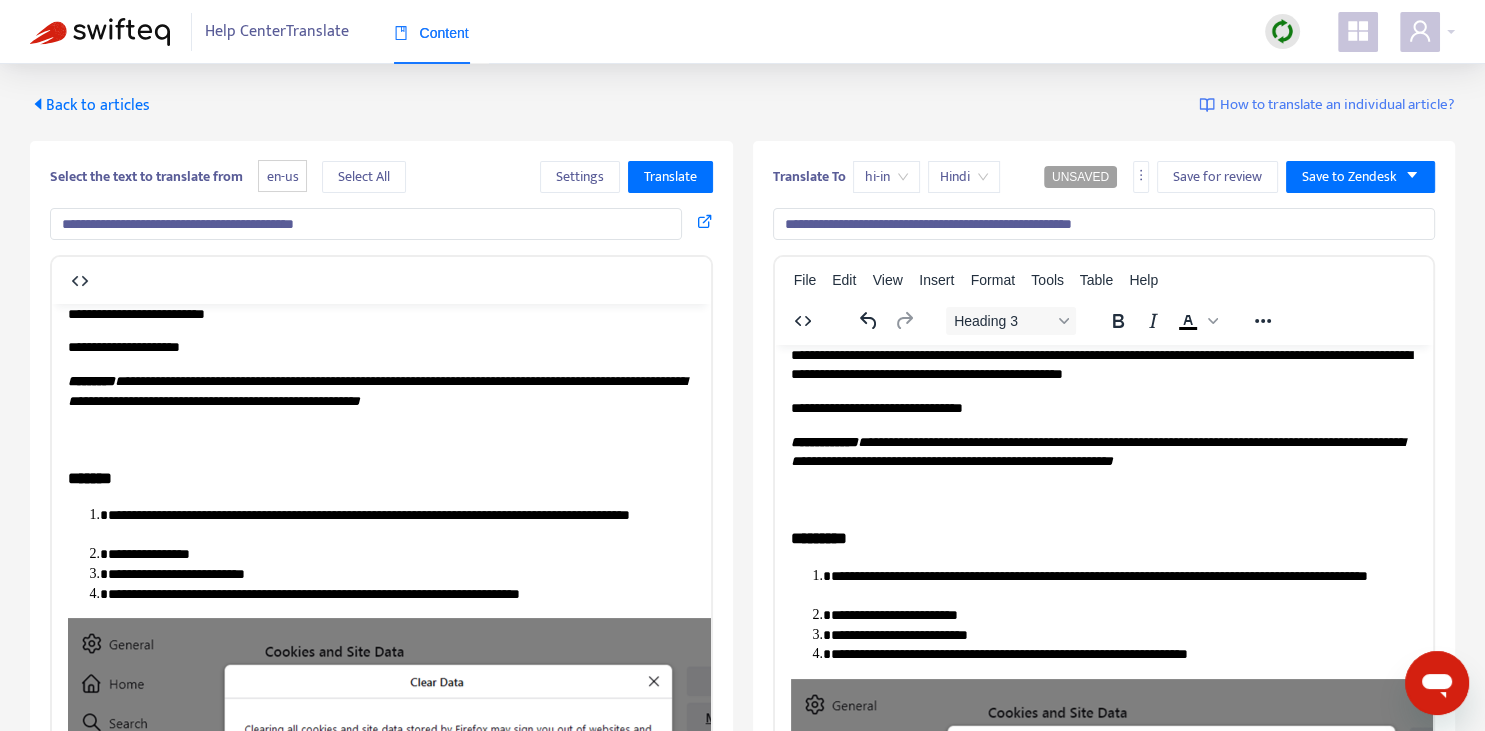 click on "*********" at bounding box center [1103, 537] 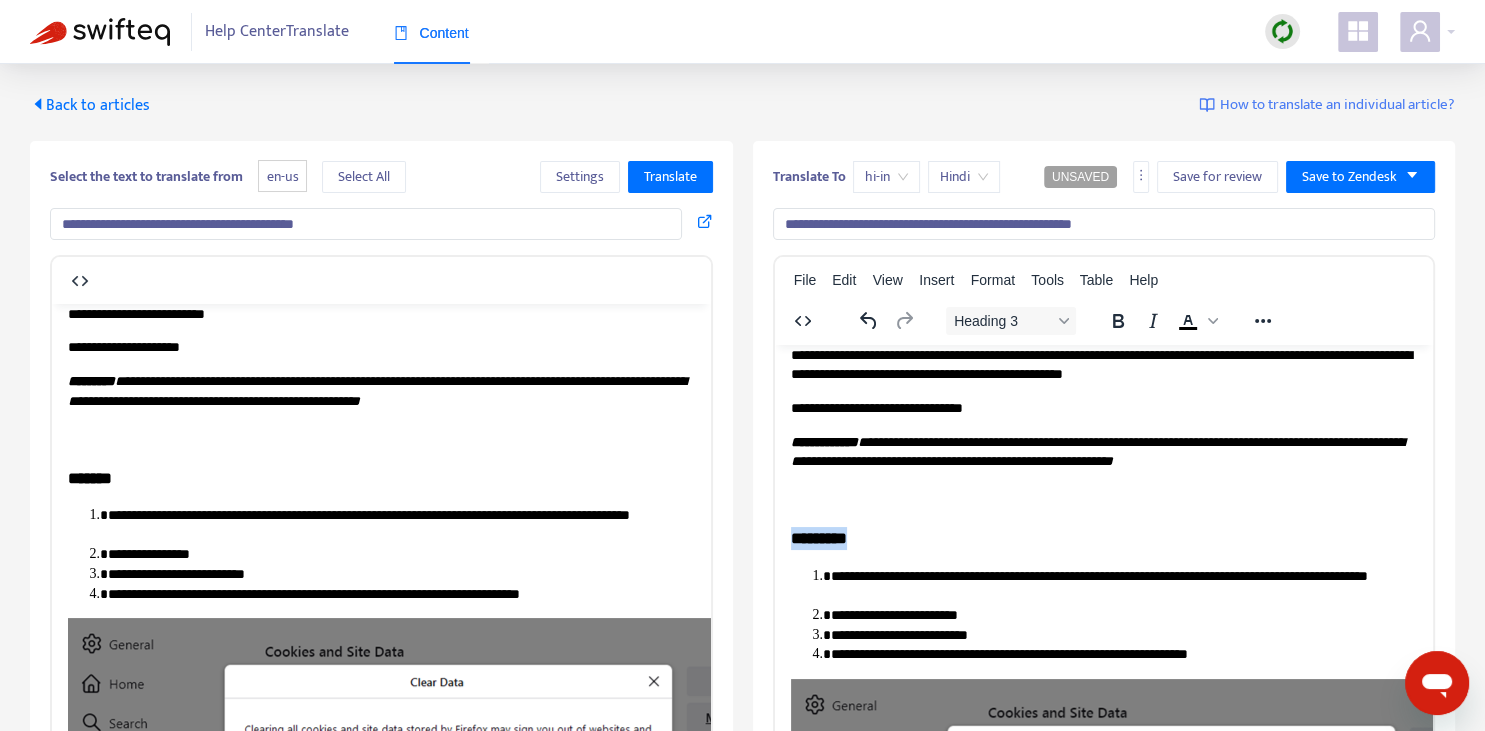click on "*********" at bounding box center [1103, 537] 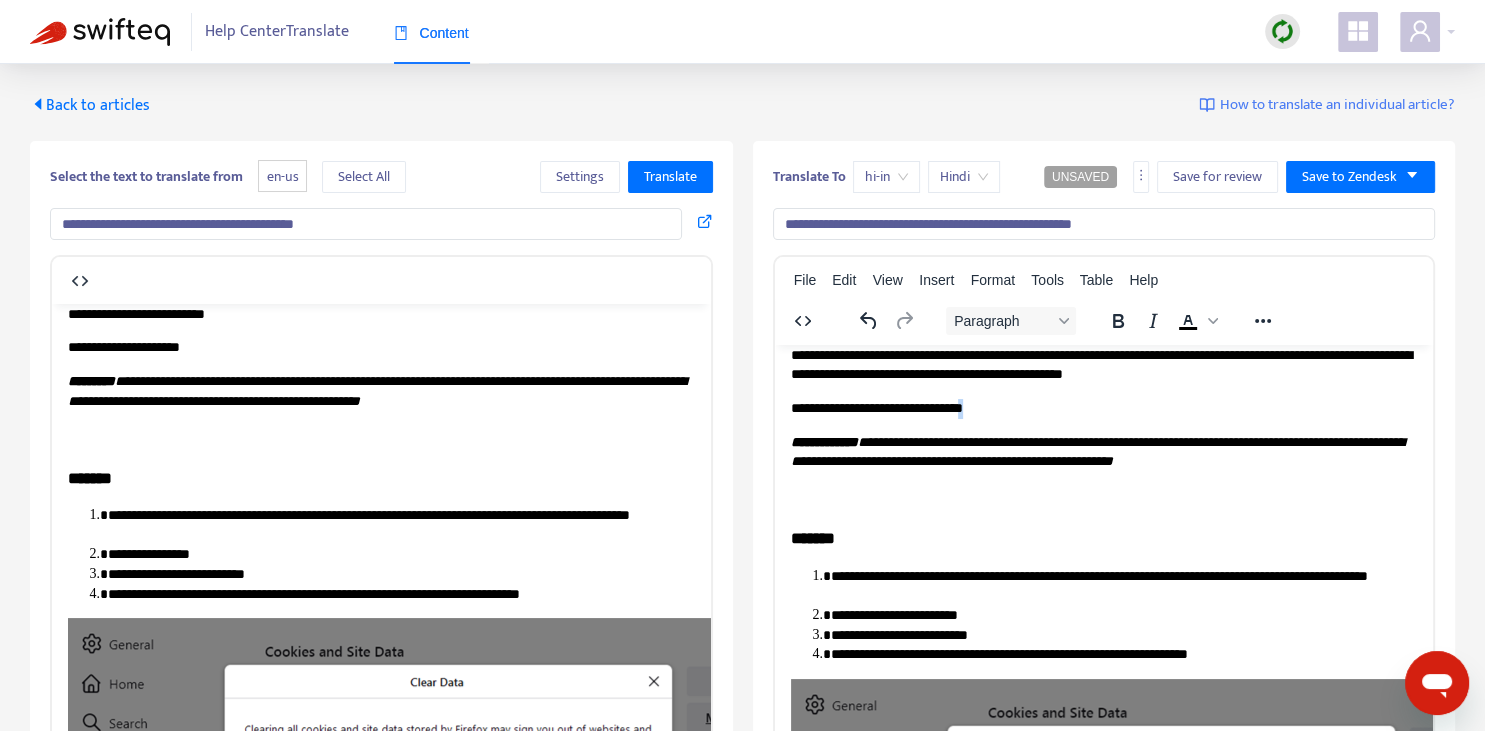 click on "**********" at bounding box center (1103, 408) 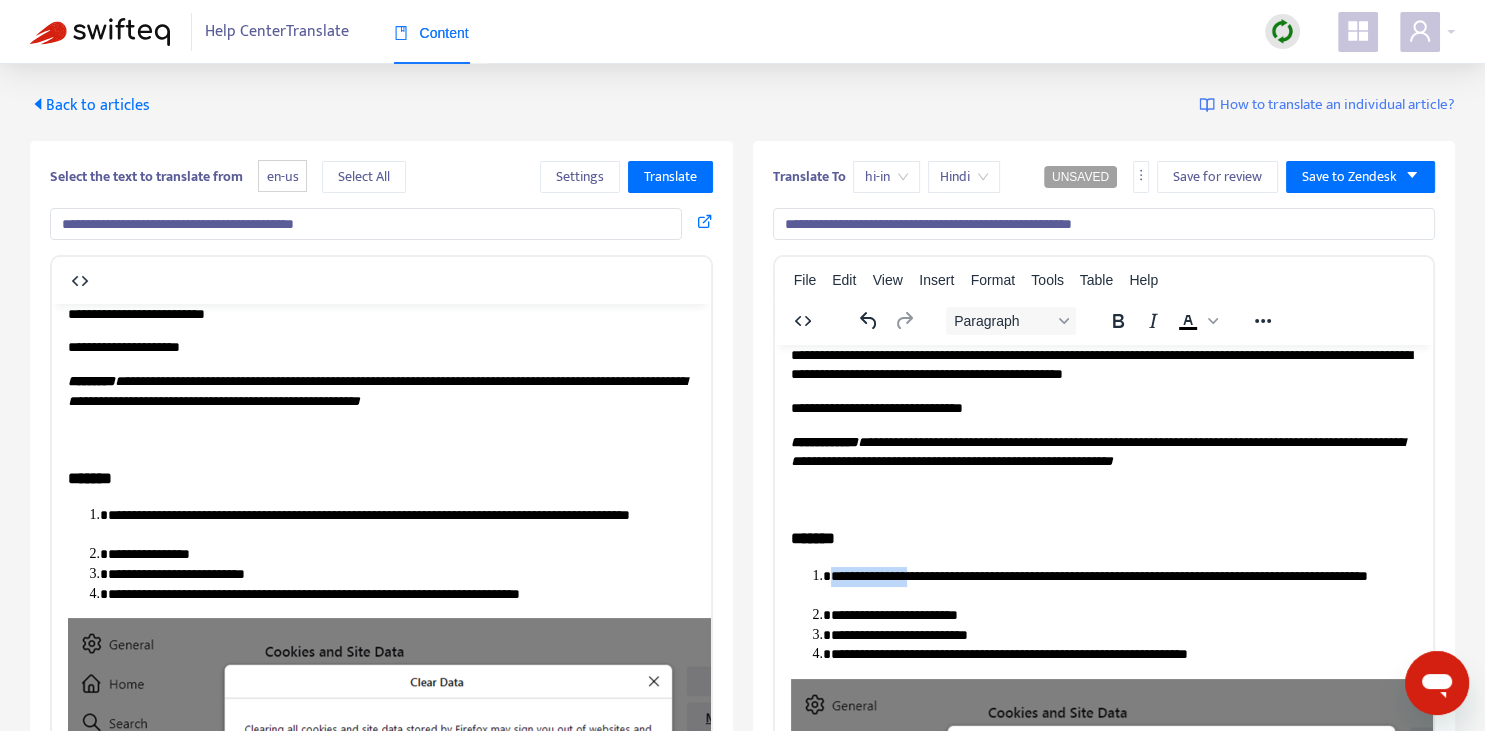 drag, startPoint x: 833, startPoint y: 570, endPoint x: 922, endPoint y: 573, distance: 89.050545 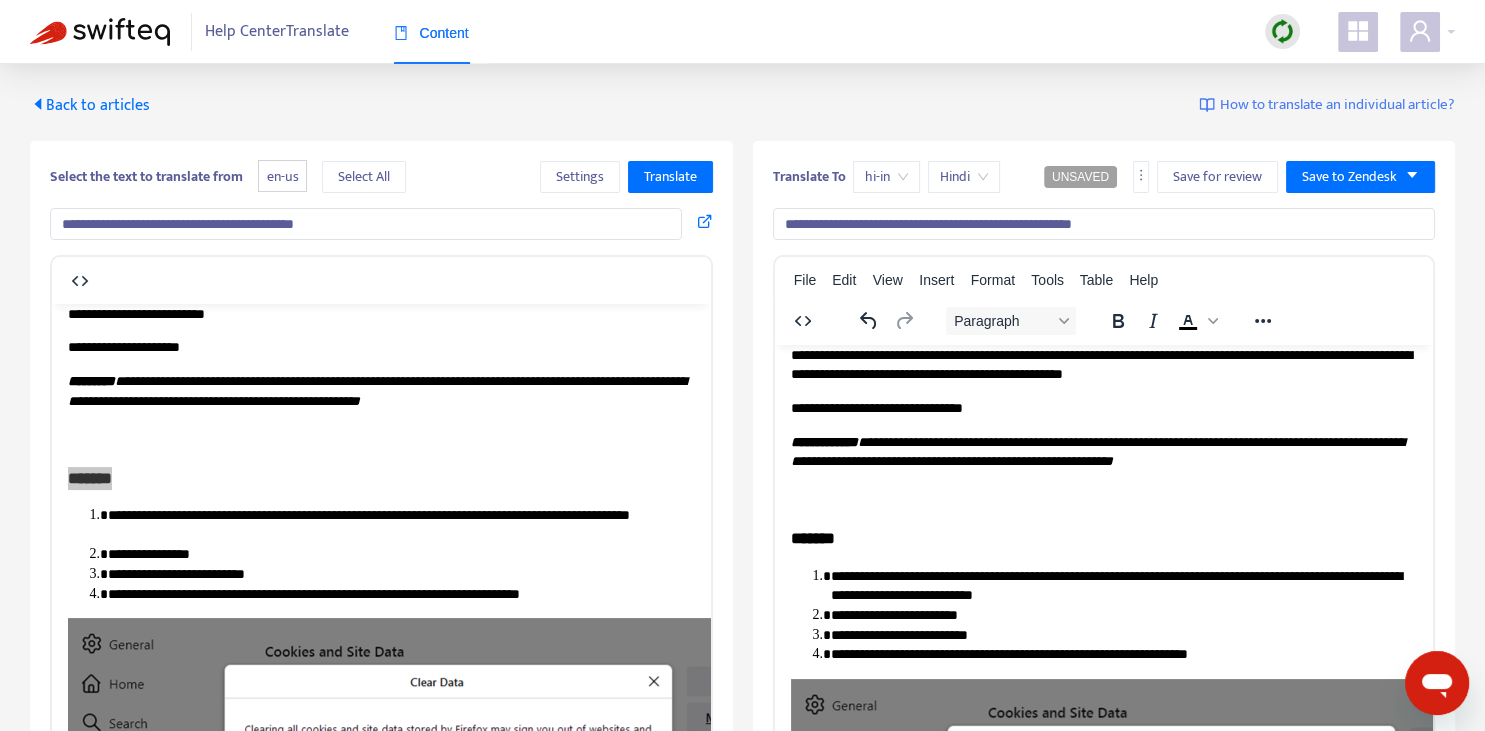 click on "**********" at bounding box center (1123, 585) 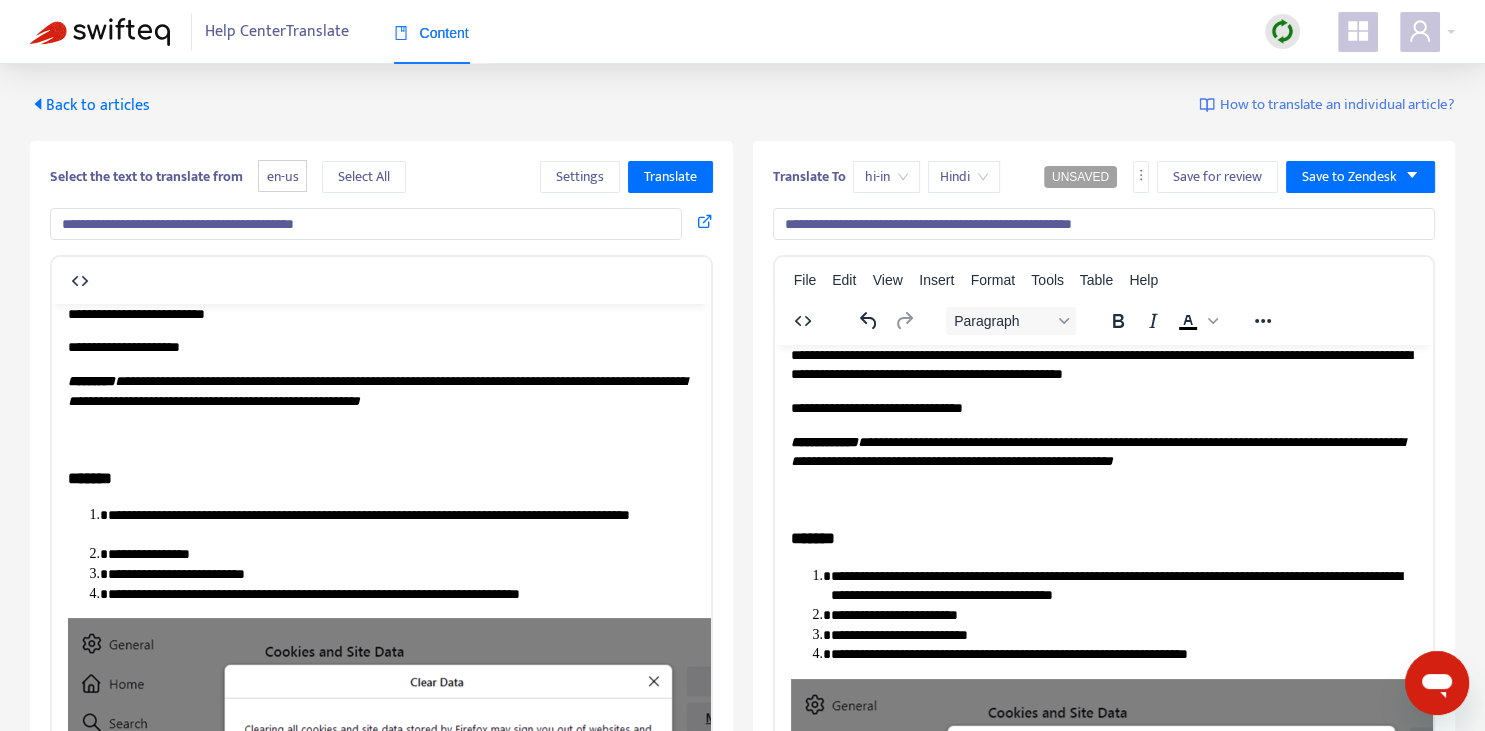 click on "**********" at bounding box center (1123, 585) 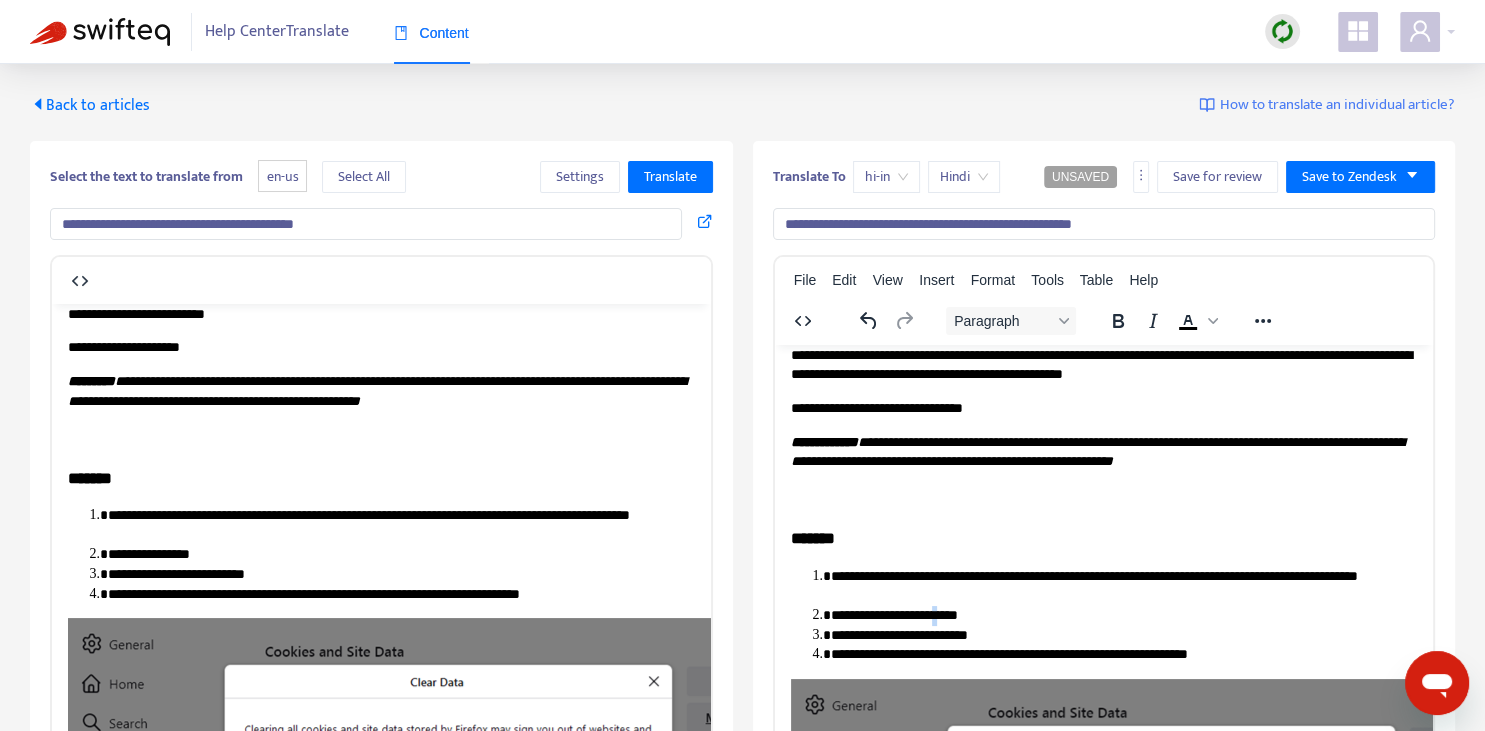 click on "**********" at bounding box center [1123, 615] 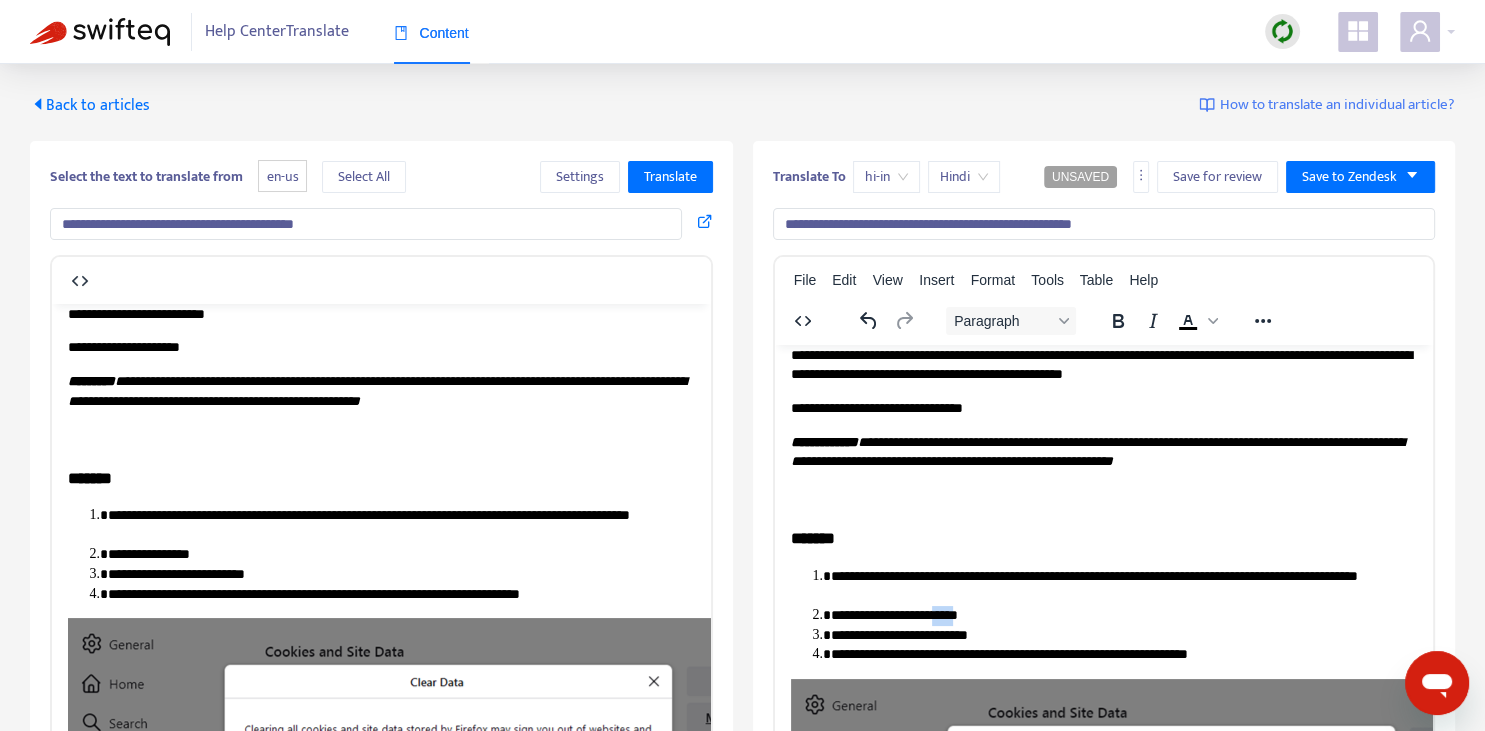 click on "**********" at bounding box center (1123, 615) 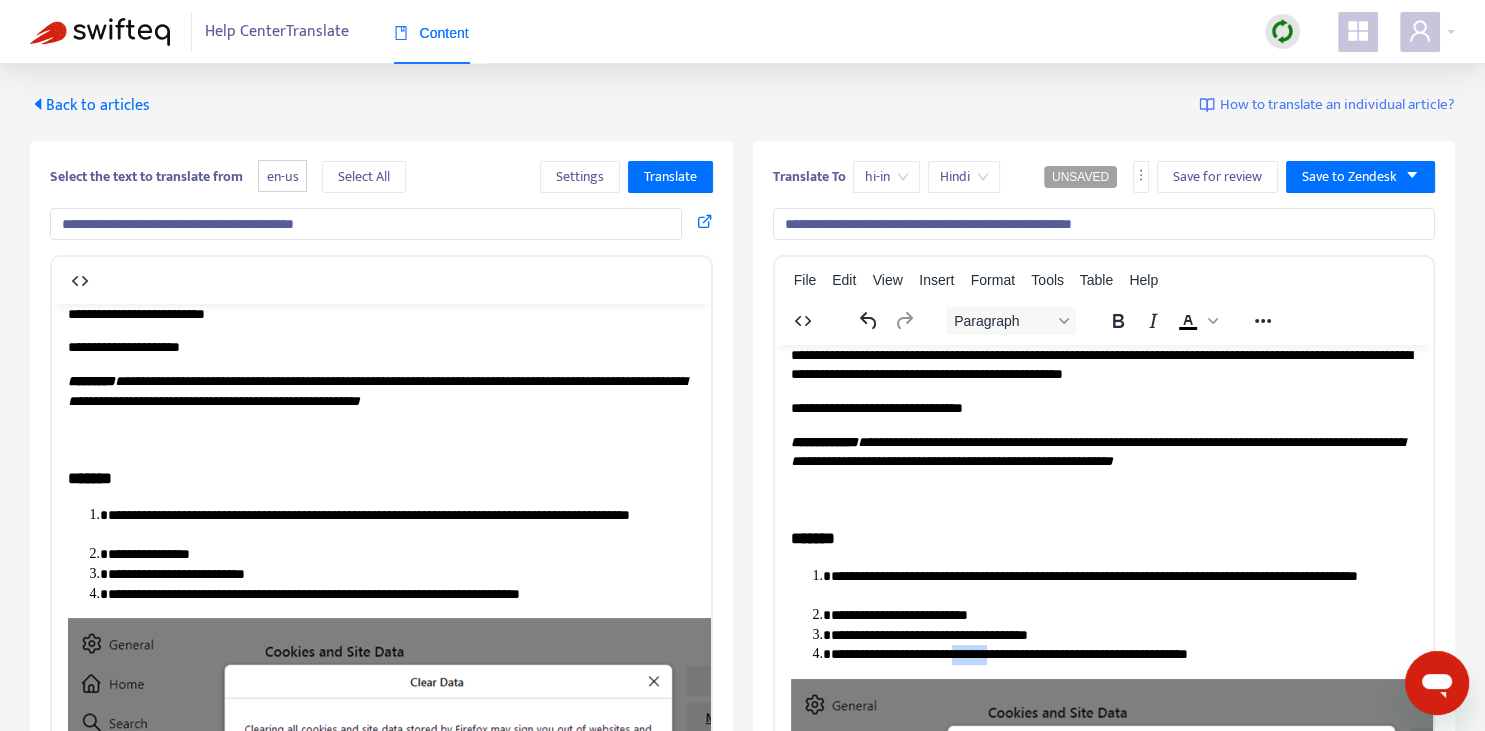 drag, startPoint x: 982, startPoint y: 649, endPoint x: 1025, endPoint y: 653, distance: 43.185646 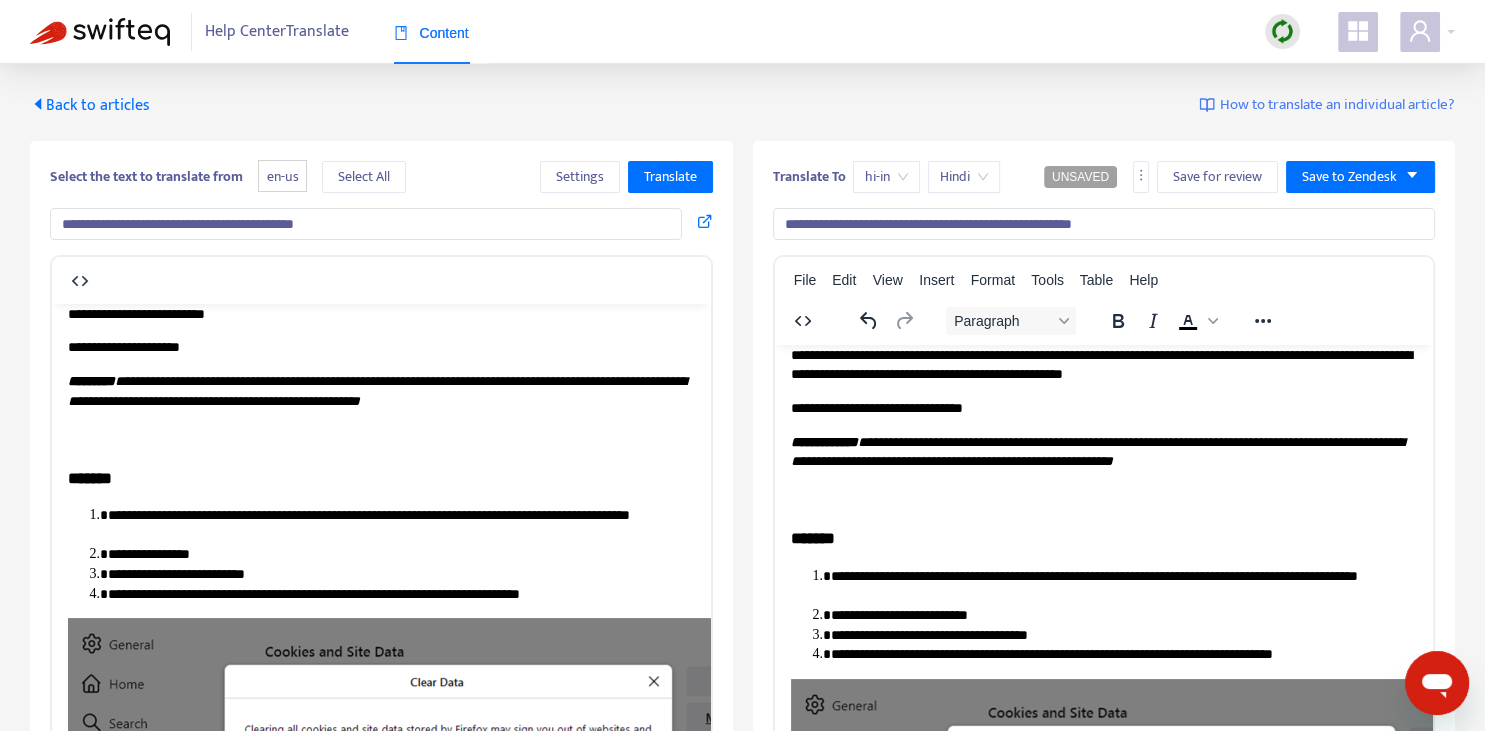 click on "**********" at bounding box center [1123, 654] 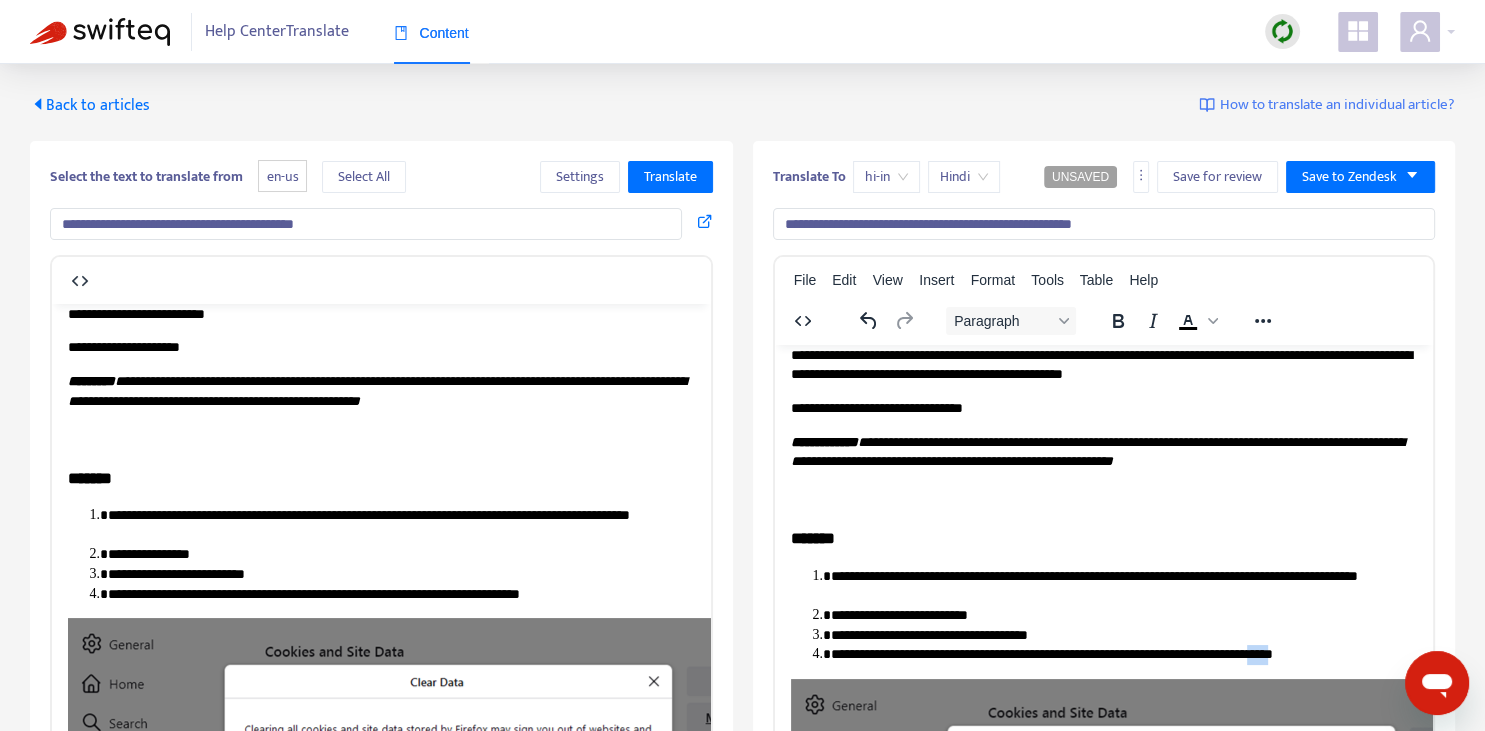 click on "**********" at bounding box center [1123, 654] 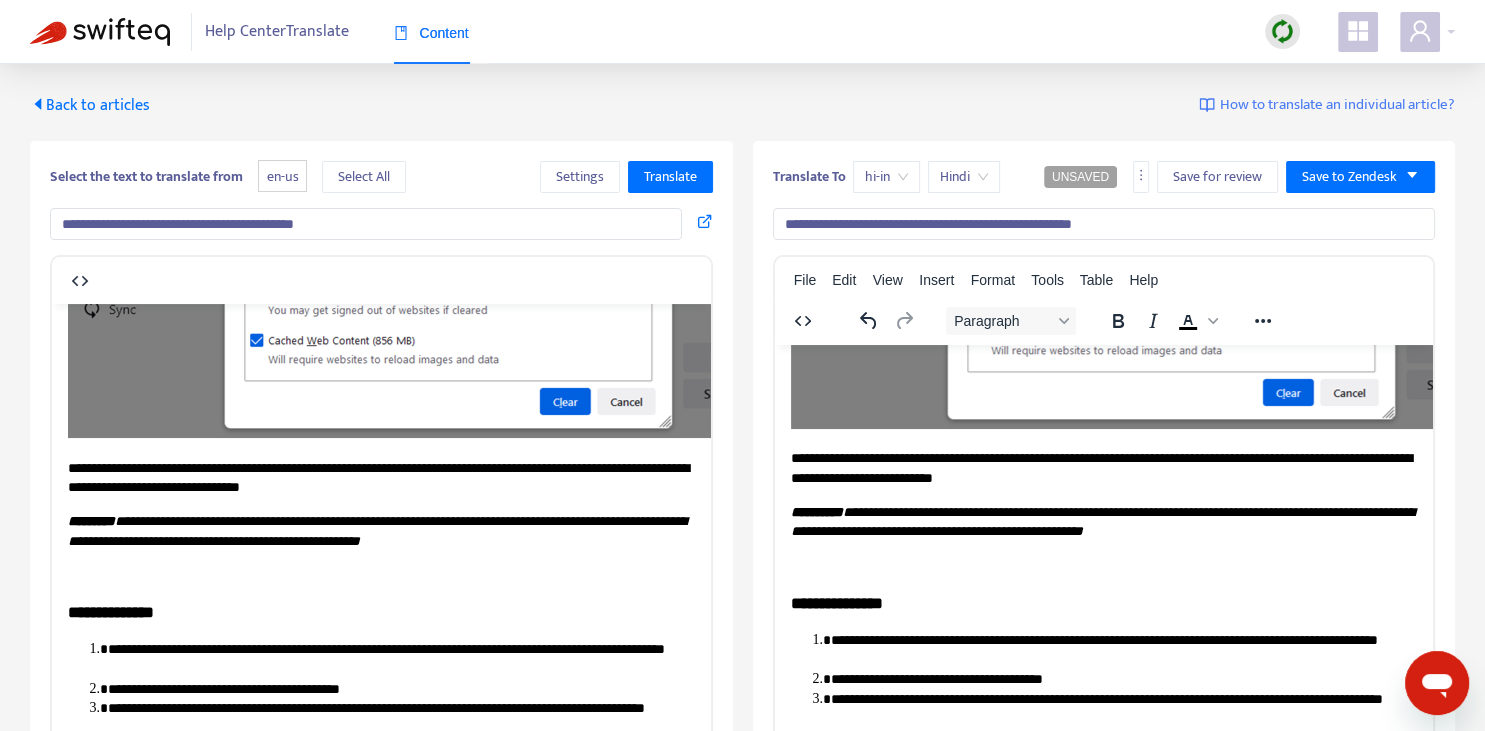 scroll, scrollTop: 1548, scrollLeft: 0, axis: vertical 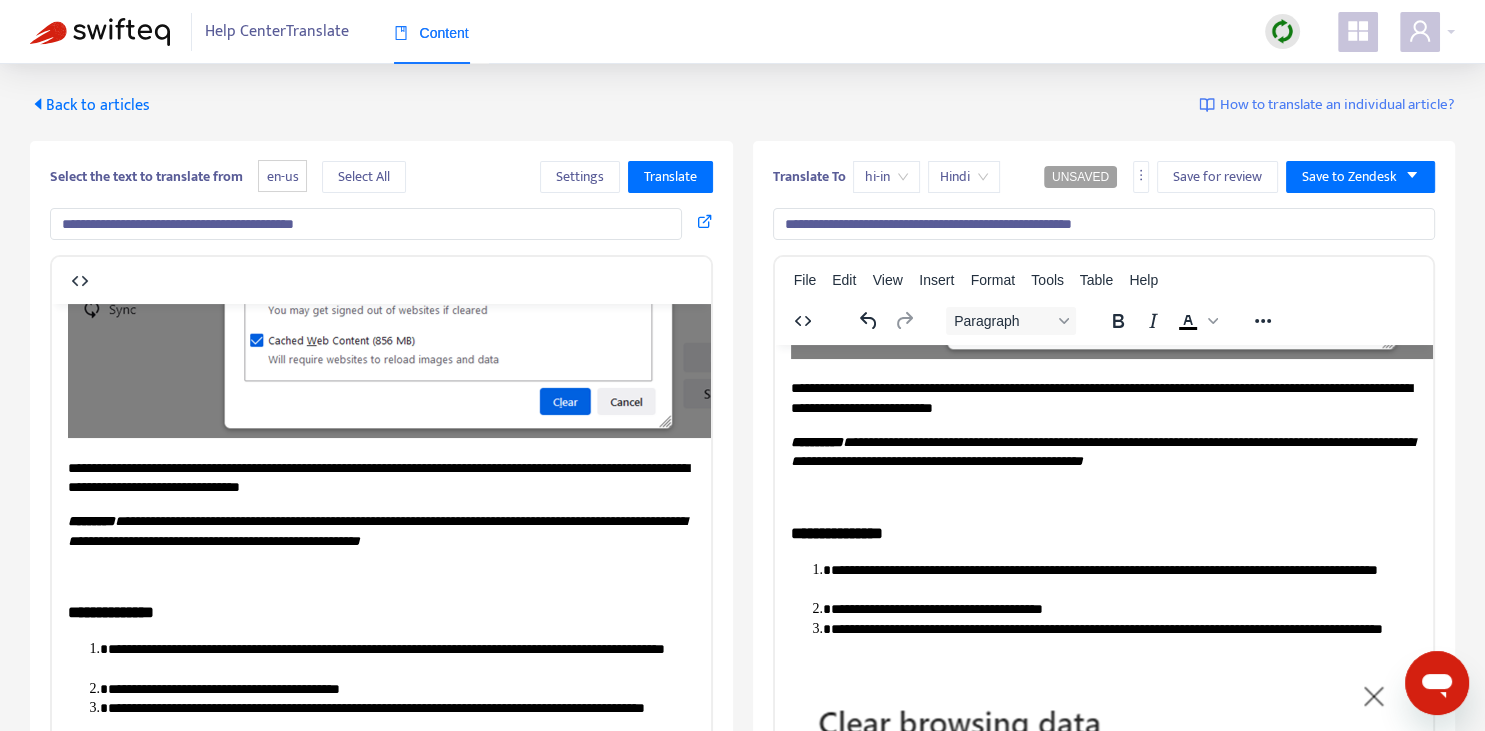 click on "**********" at bounding box center (1103, 397) 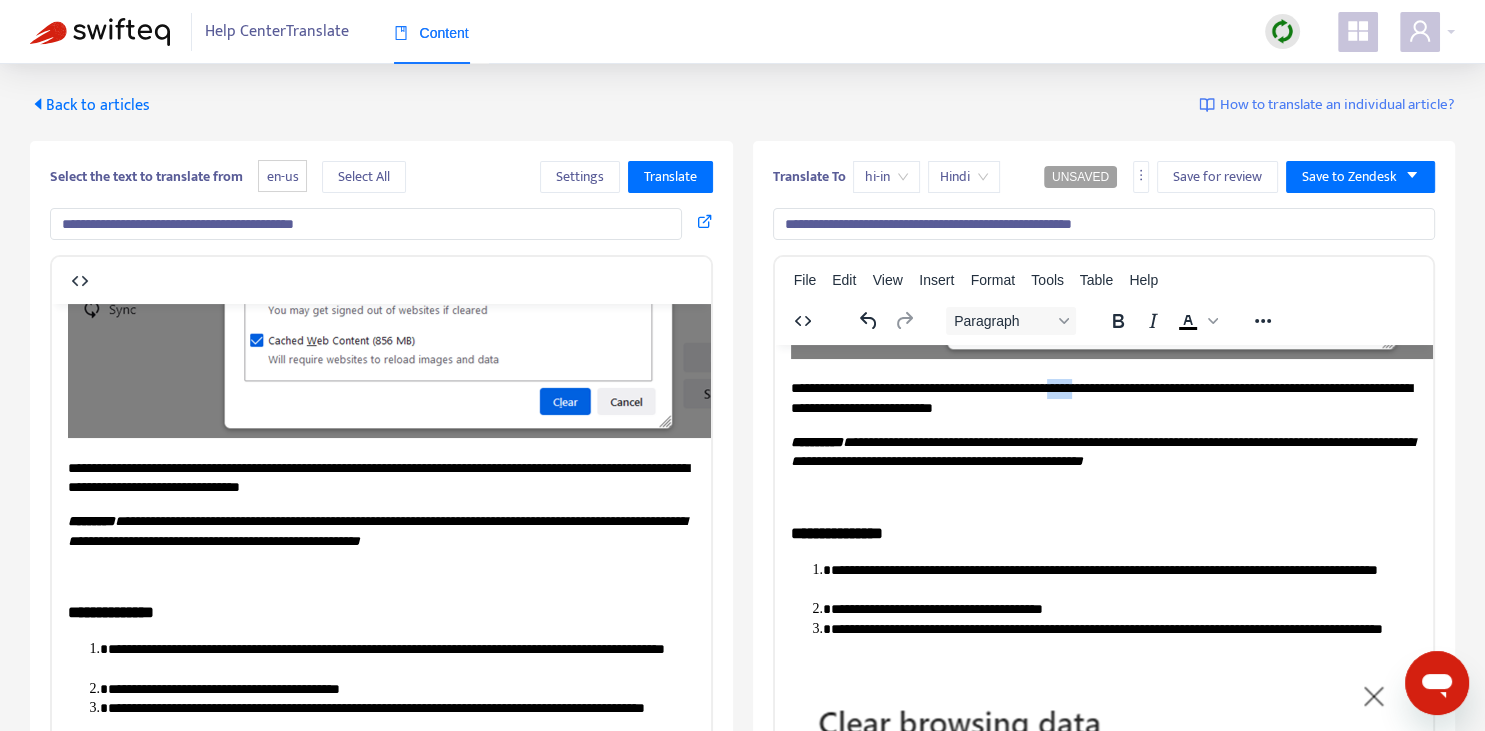 click on "**********" at bounding box center (1103, 397) 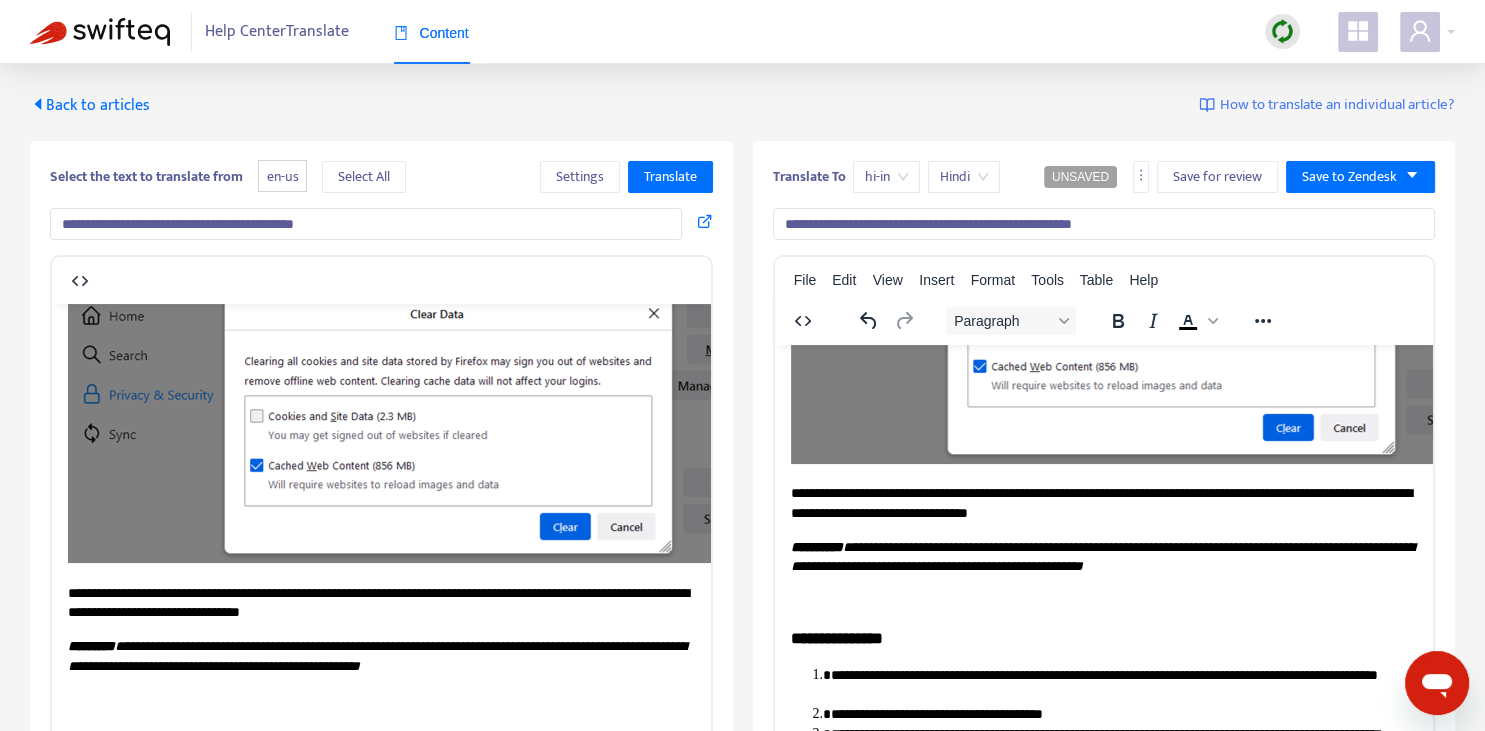 scroll, scrollTop: 1478, scrollLeft: 0, axis: vertical 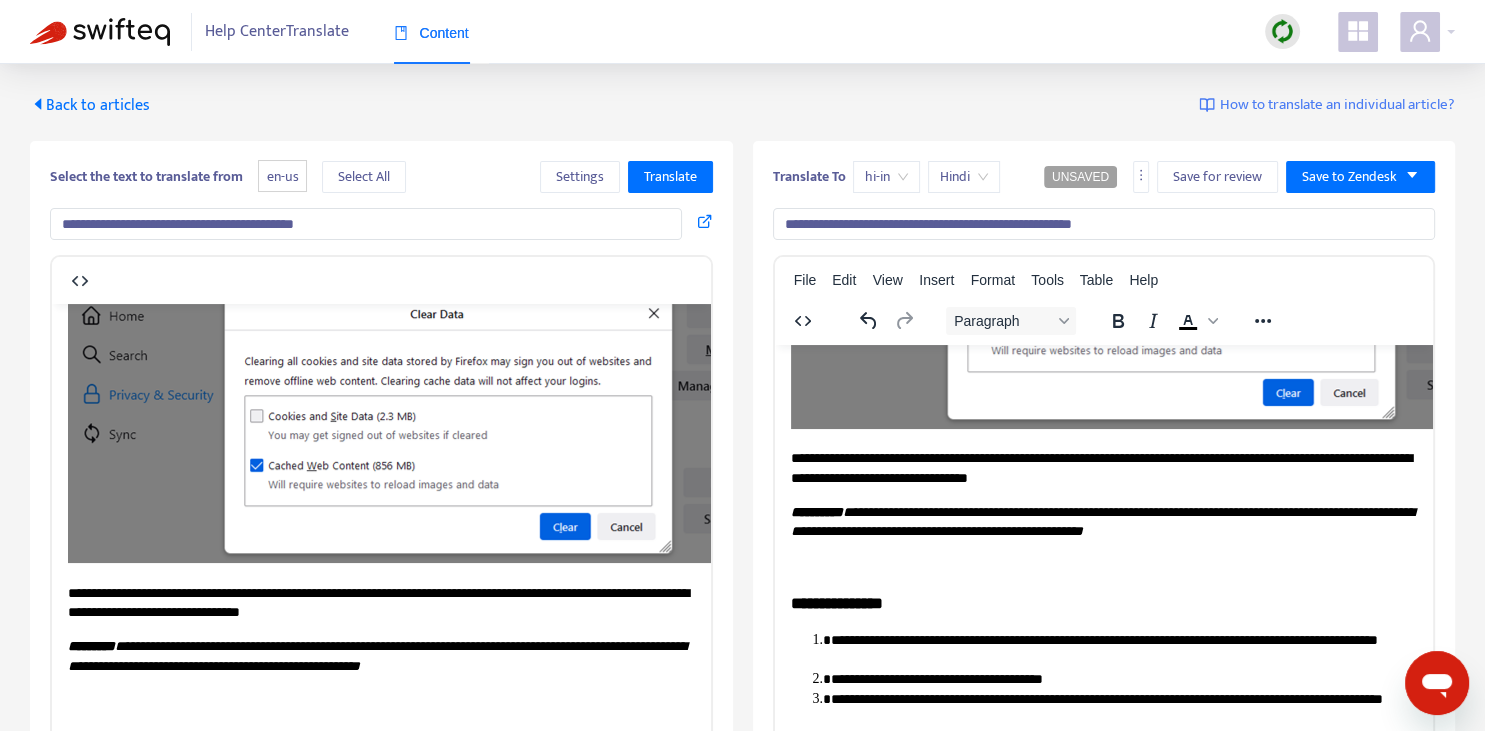 click on "**********" at bounding box center [1103, 467] 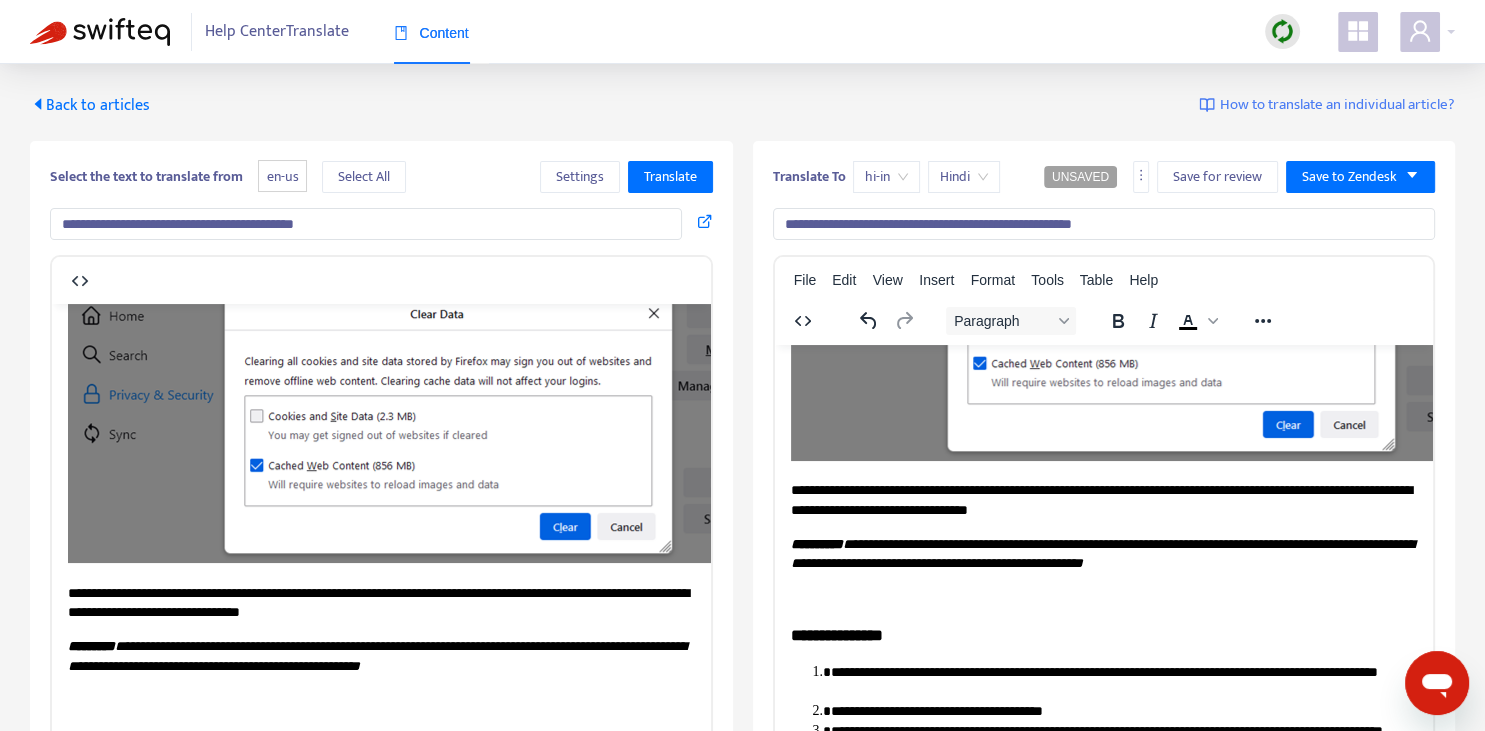 scroll, scrollTop: 1478, scrollLeft: 0, axis: vertical 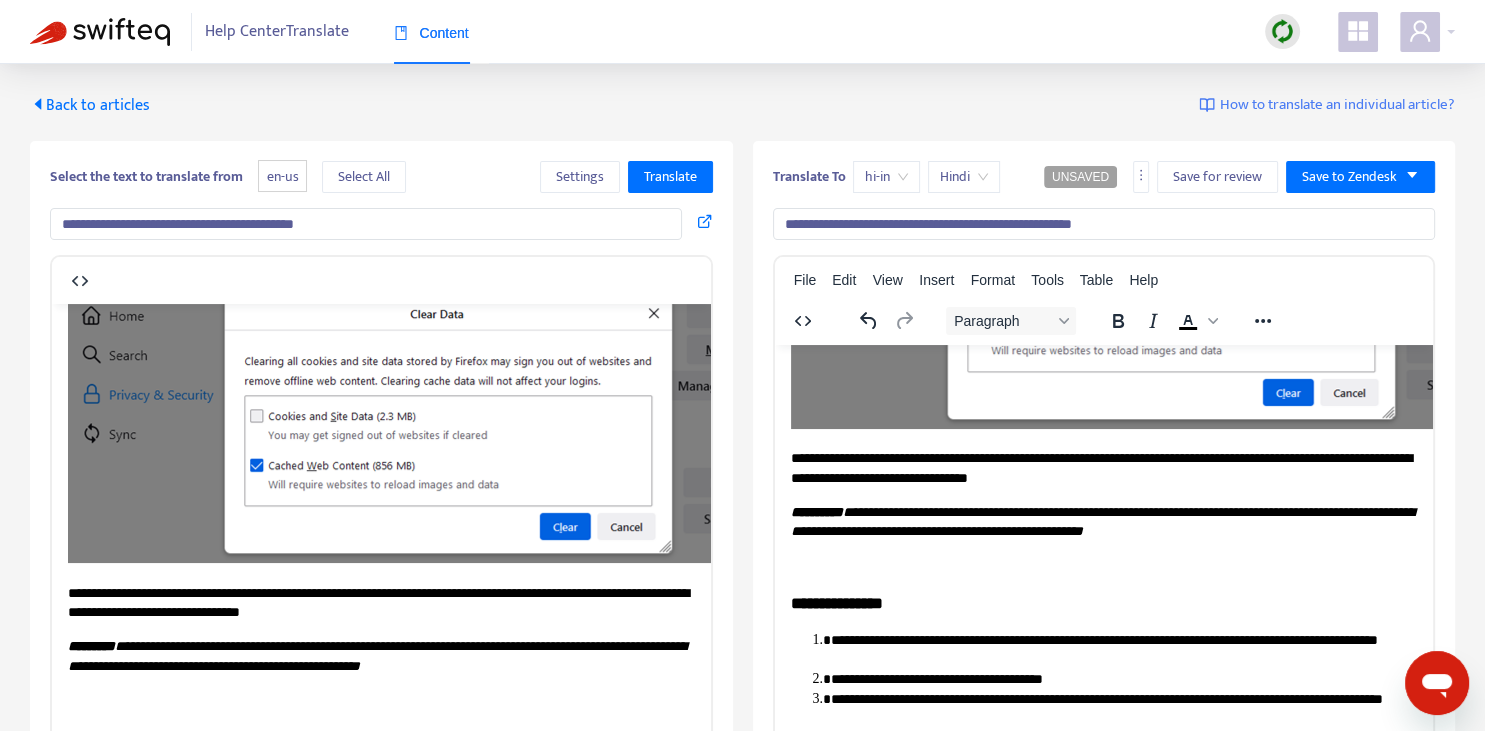 click on "**********" at bounding box center (1103, 467) 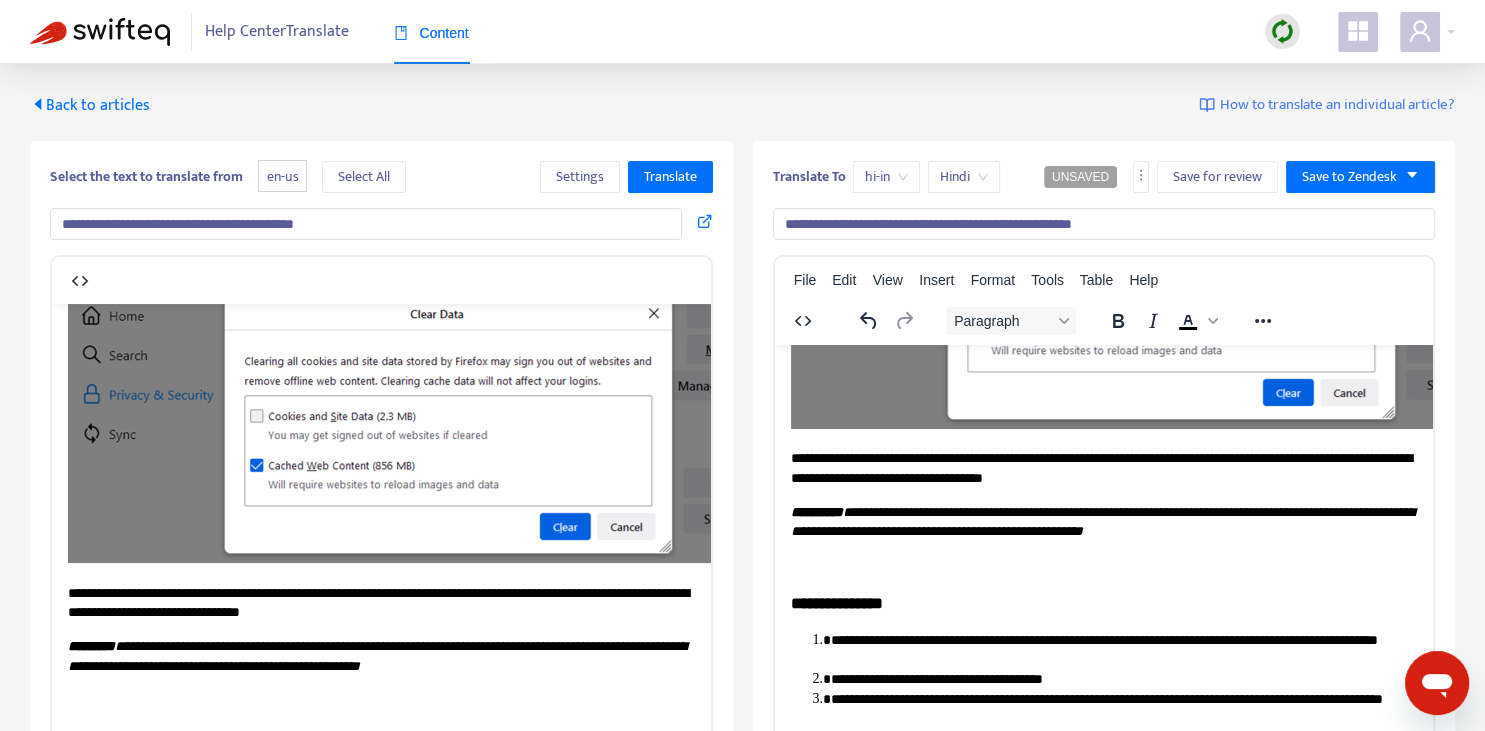 click on "**********" at bounding box center [816, 511] 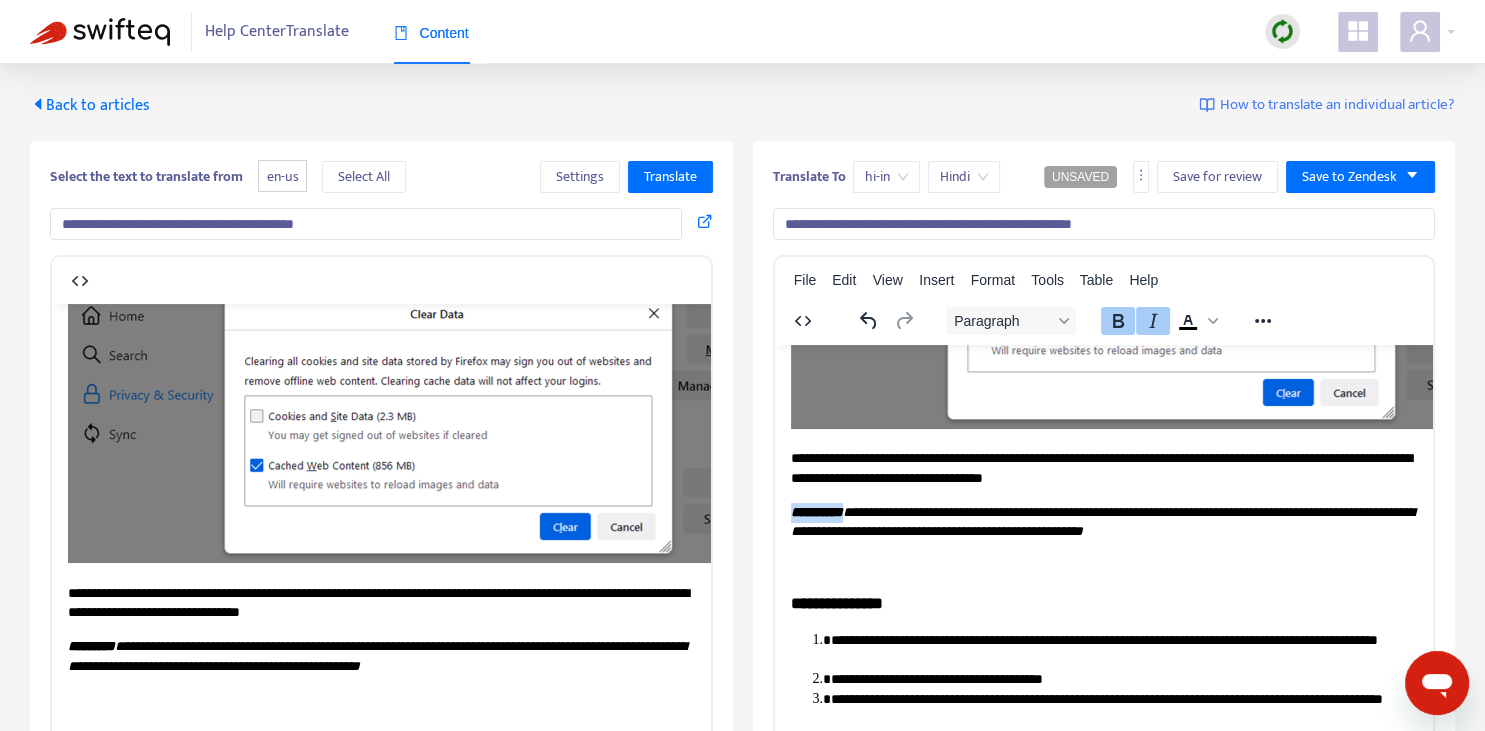 click on "**********" at bounding box center [816, 511] 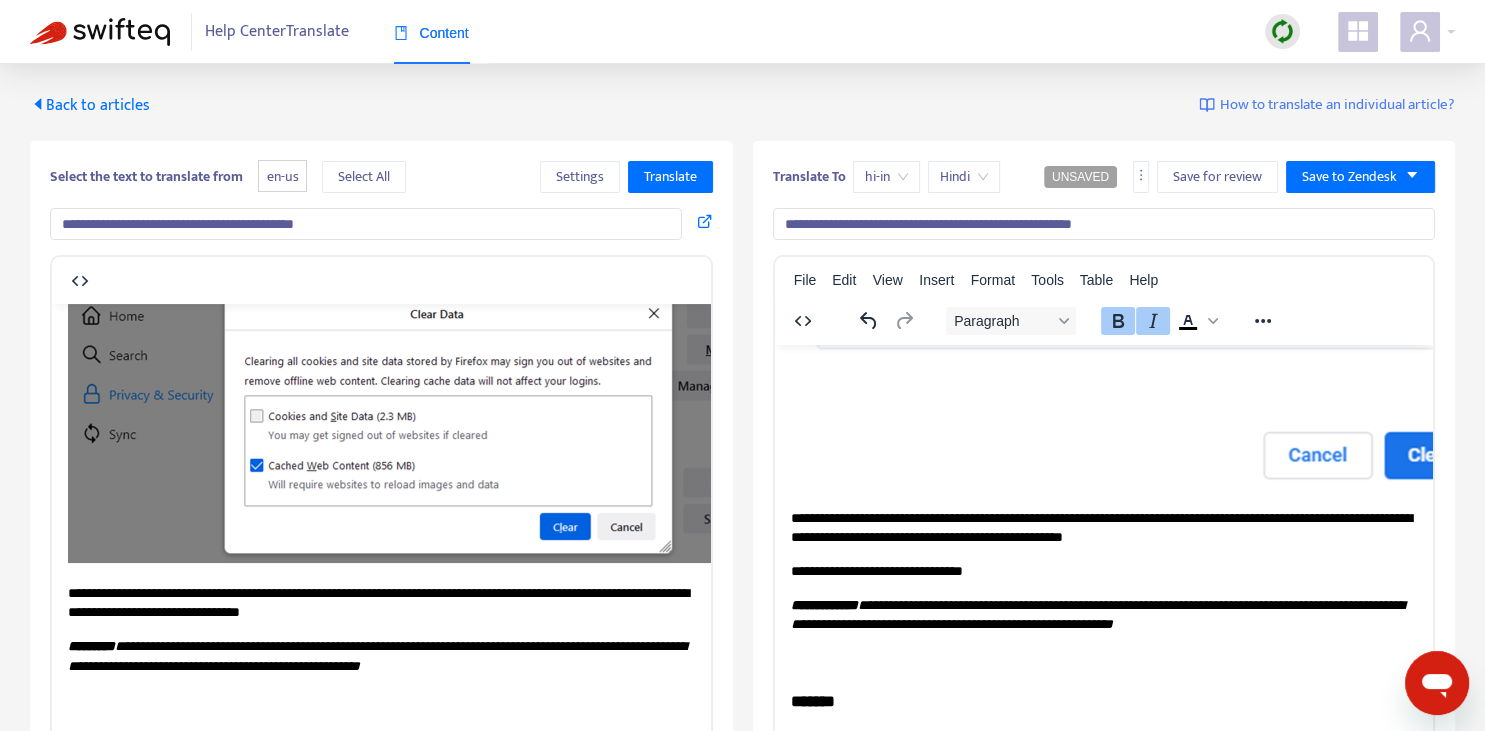 scroll, scrollTop: 844, scrollLeft: 0, axis: vertical 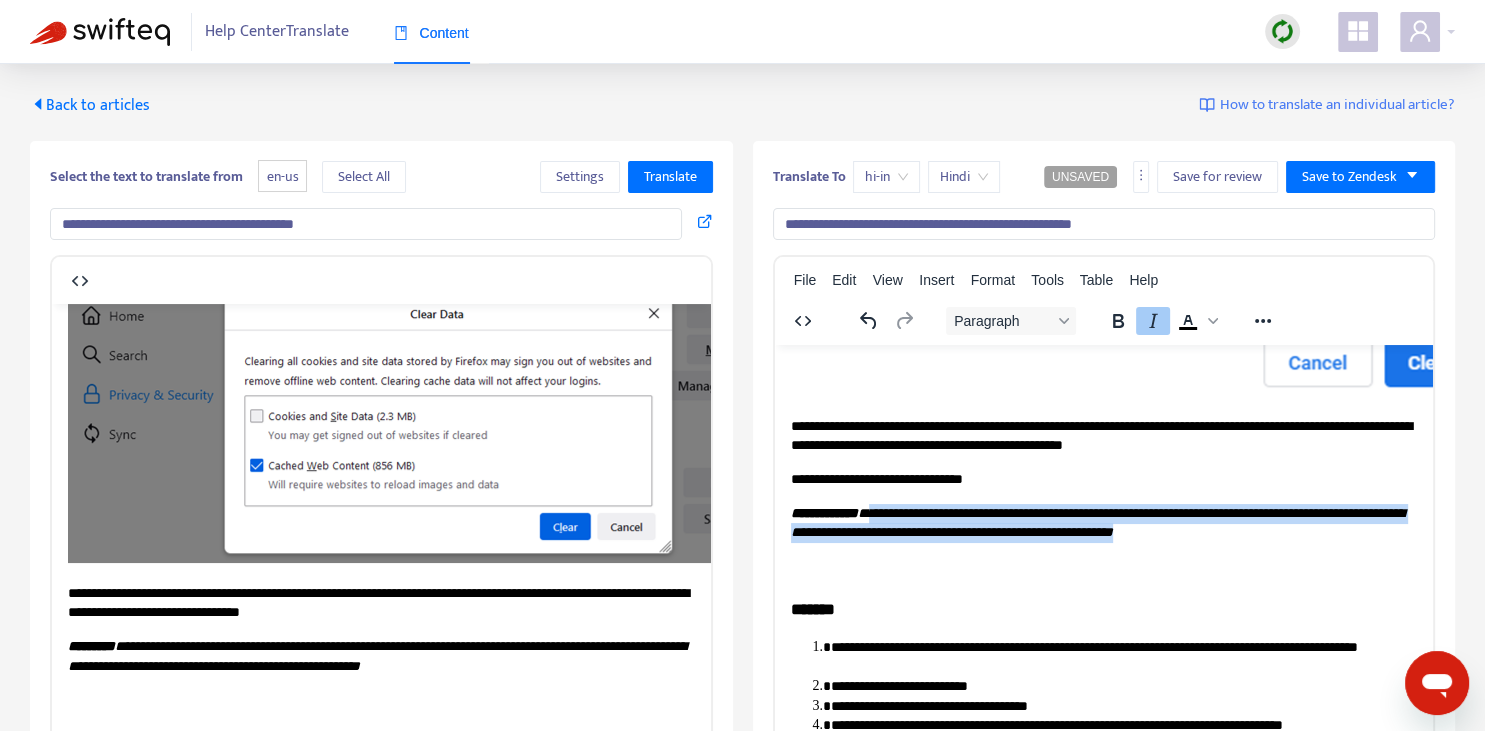 drag, startPoint x: 898, startPoint y: 505, endPoint x: 1322, endPoint y: 529, distance: 424.6787 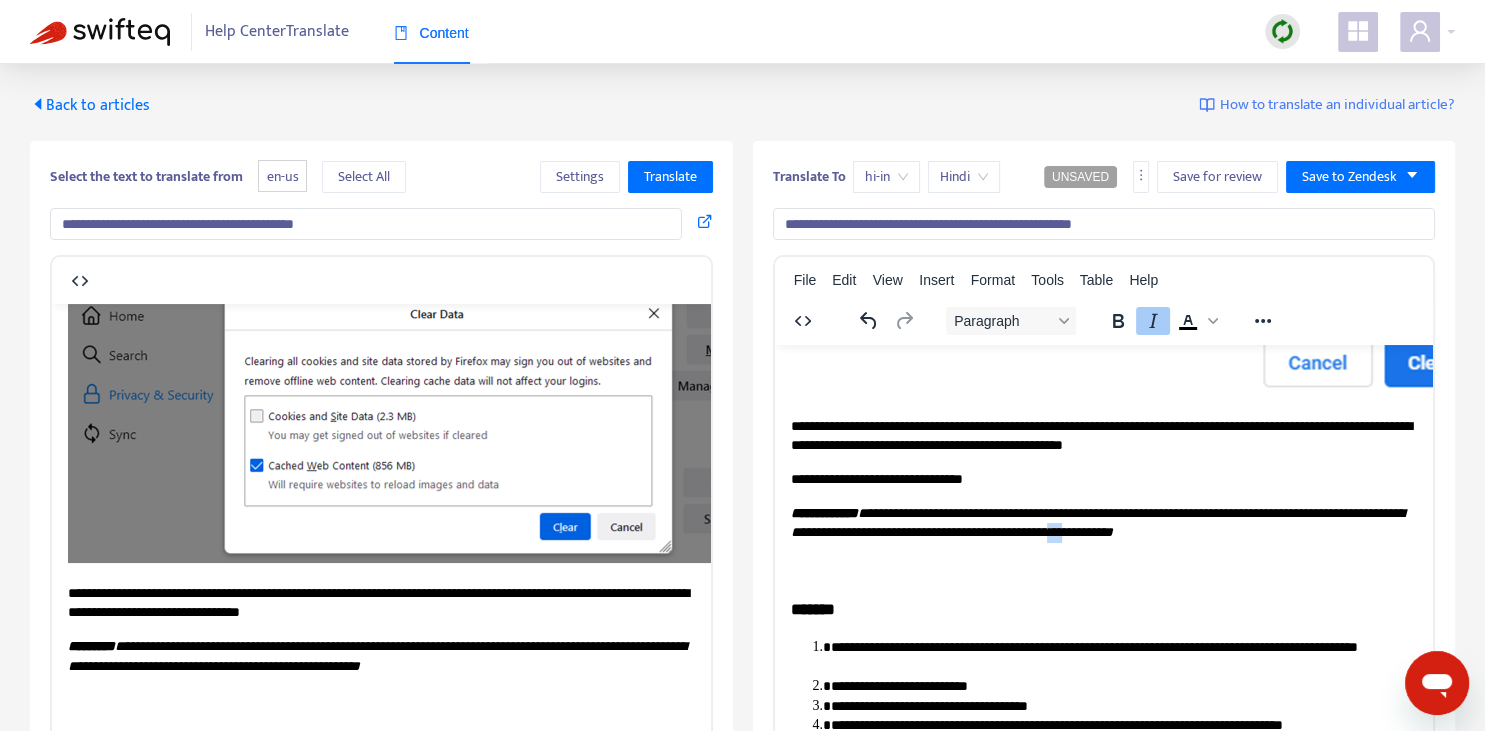 click on "**********" at bounding box center [1096, 522] 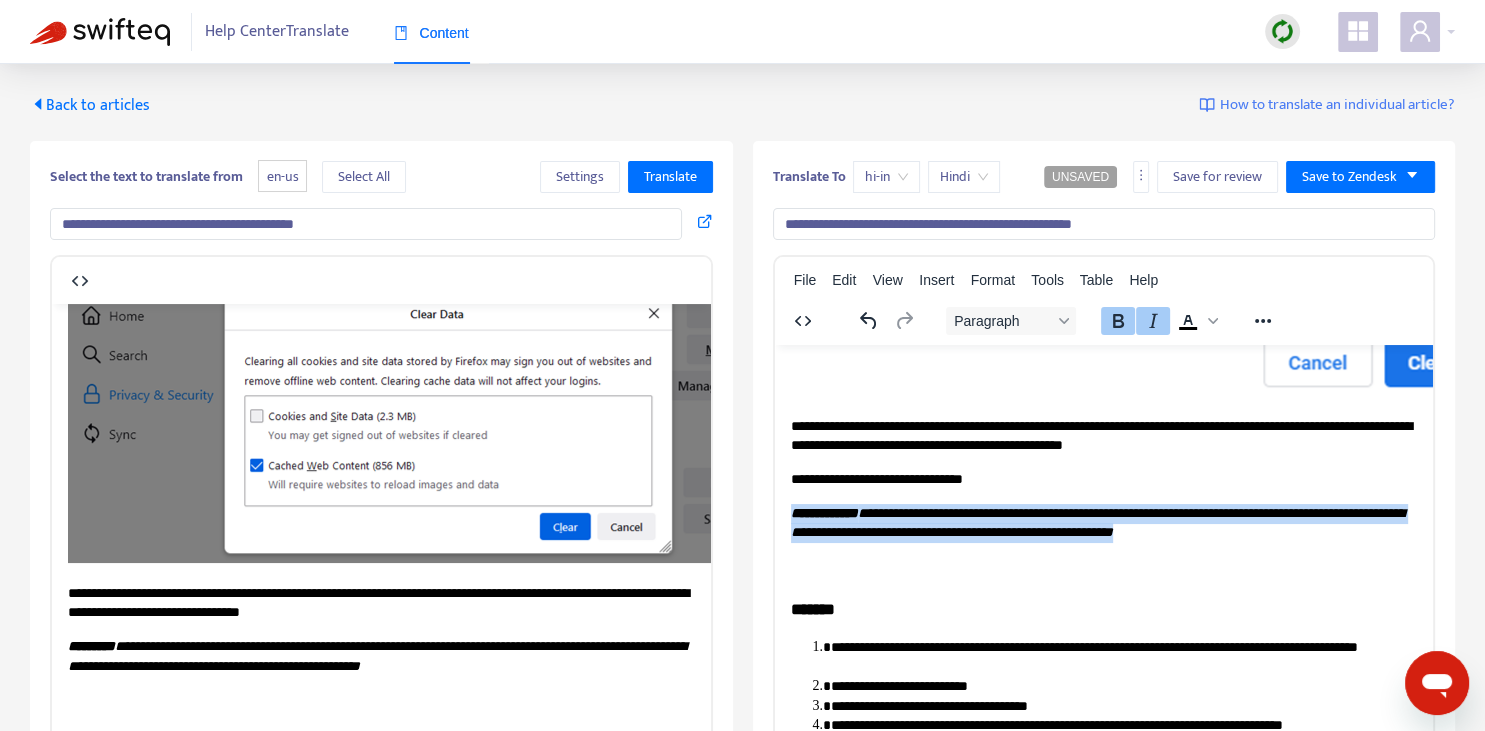 click on "**********" at bounding box center (1096, 522) 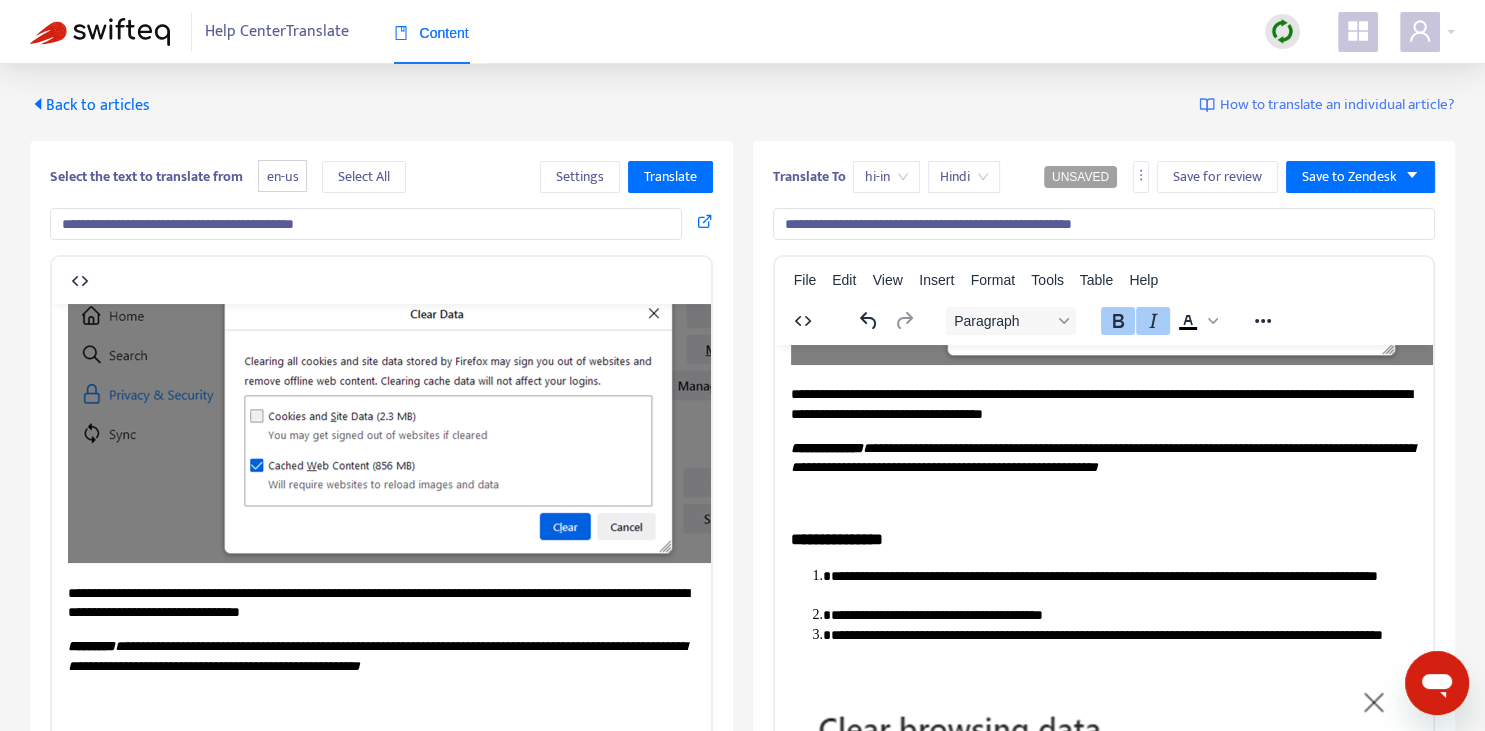 scroll, scrollTop: 1548, scrollLeft: 0, axis: vertical 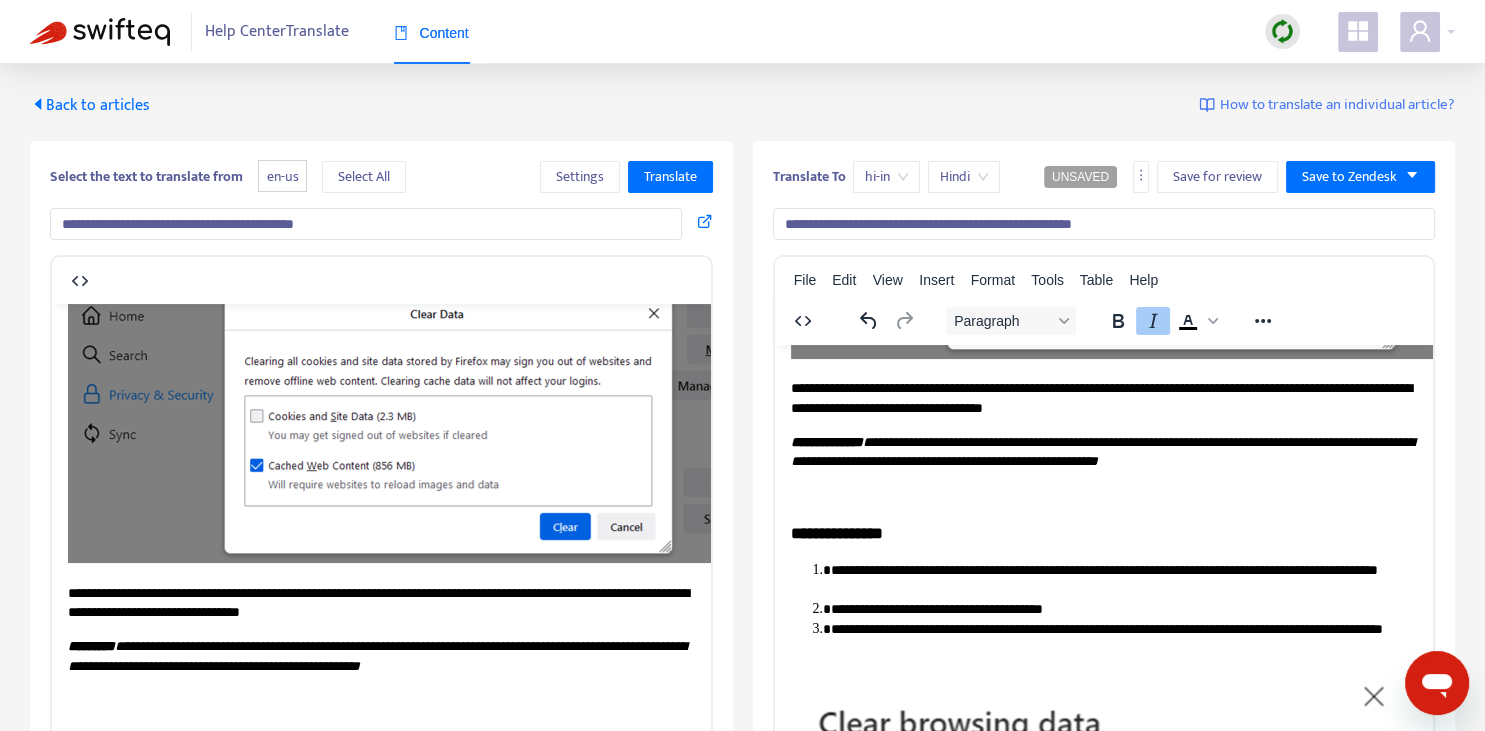 click on "**********" at bounding box center [1101, 451] 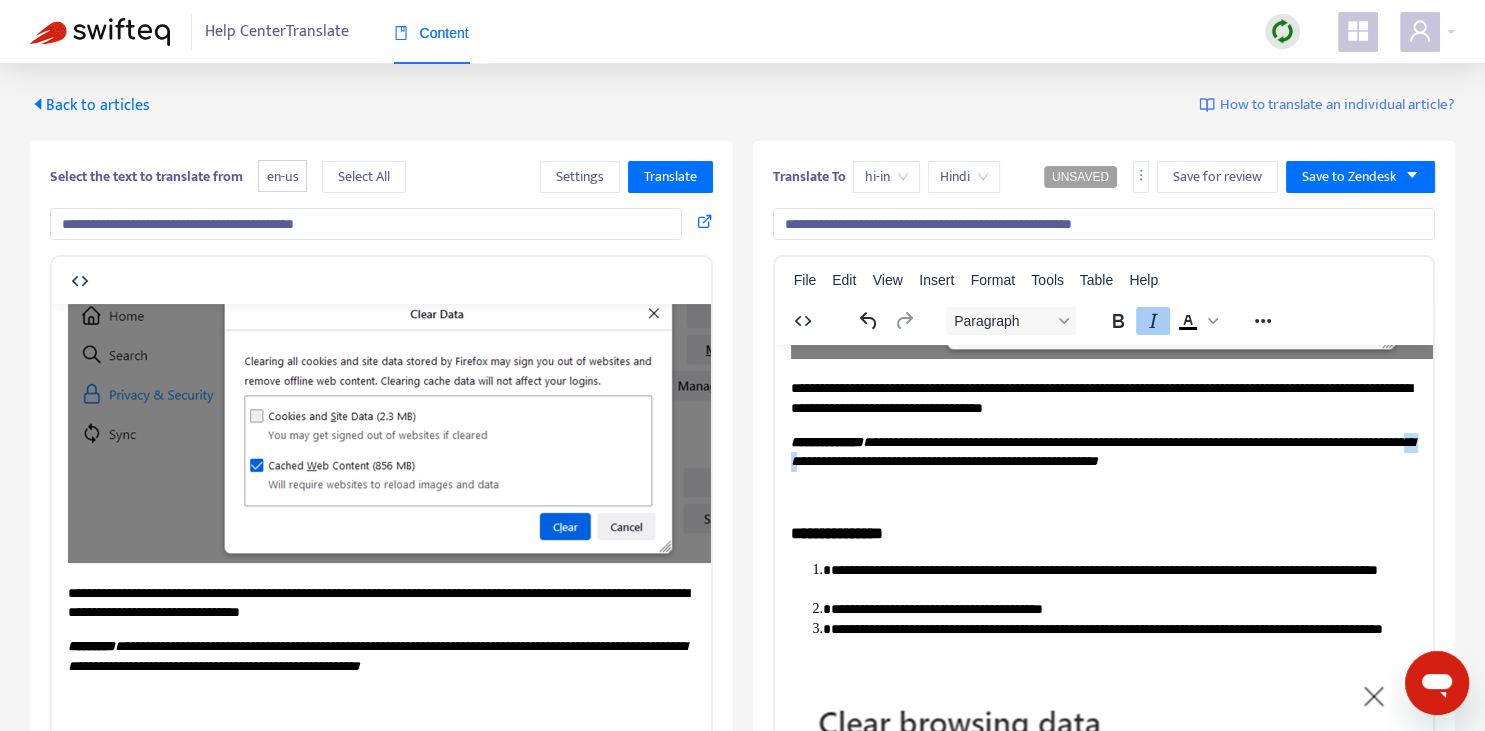 click on "**********" at bounding box center (1101, 451) 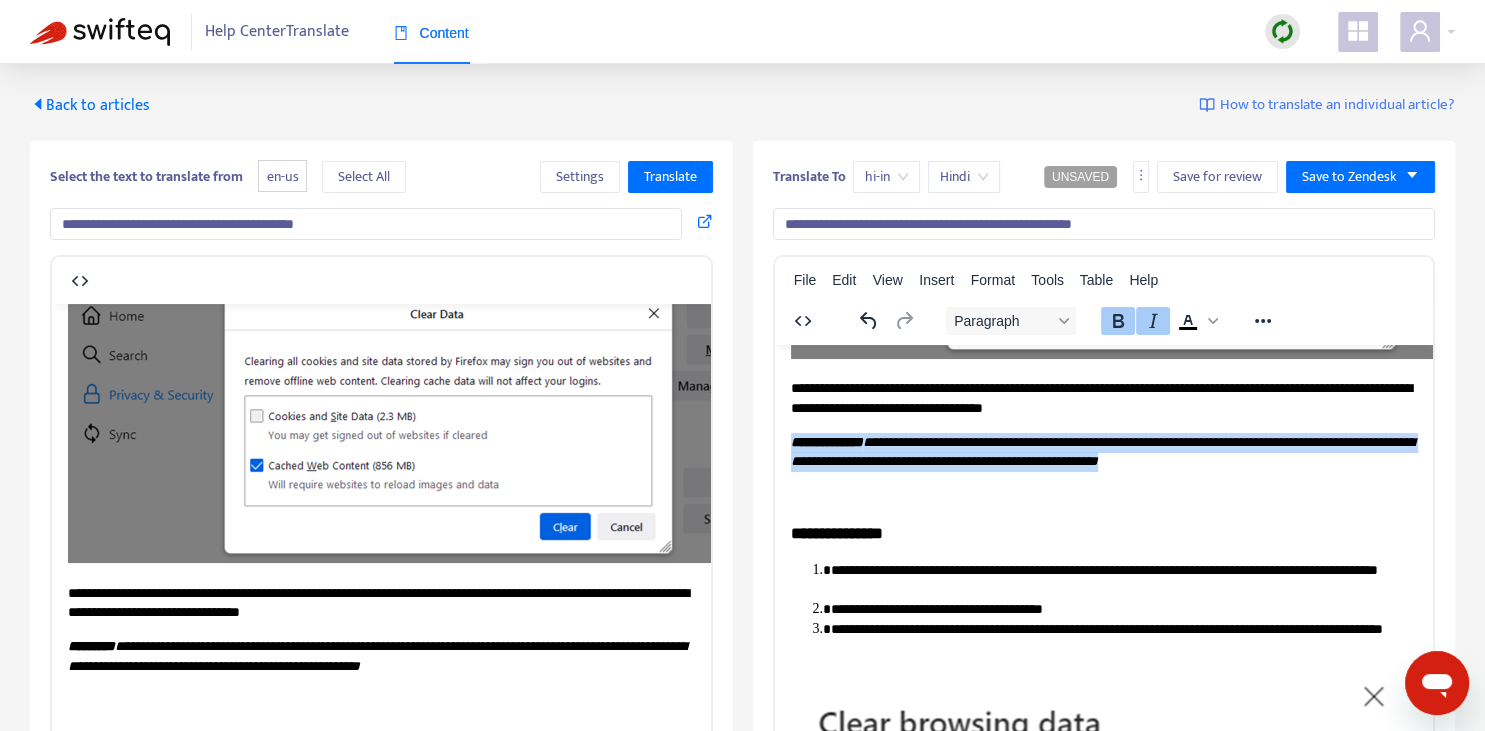 click on "**********" at bounding box center [1101, 451] 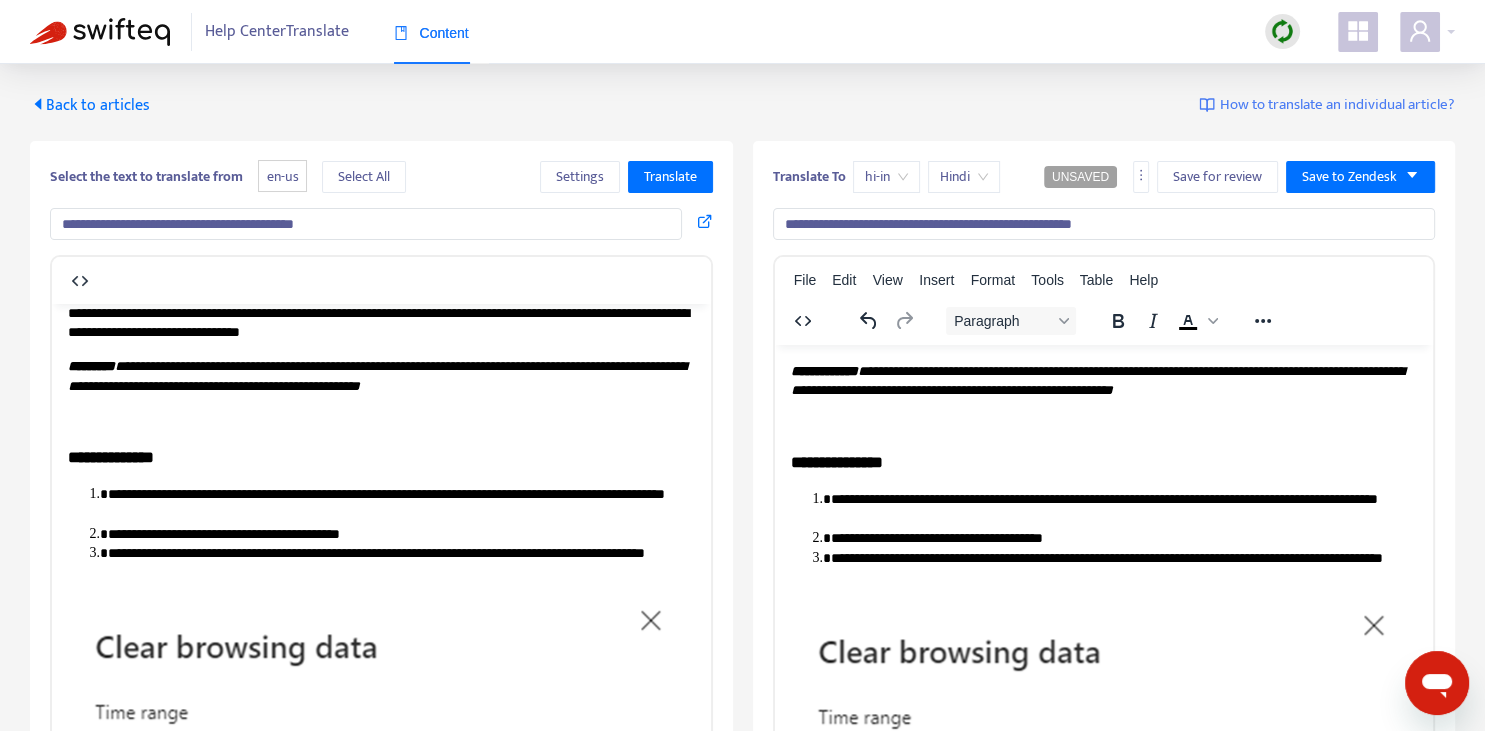 scroll, scrollTop: 1565, scrollLeft: 0, axis: vertical 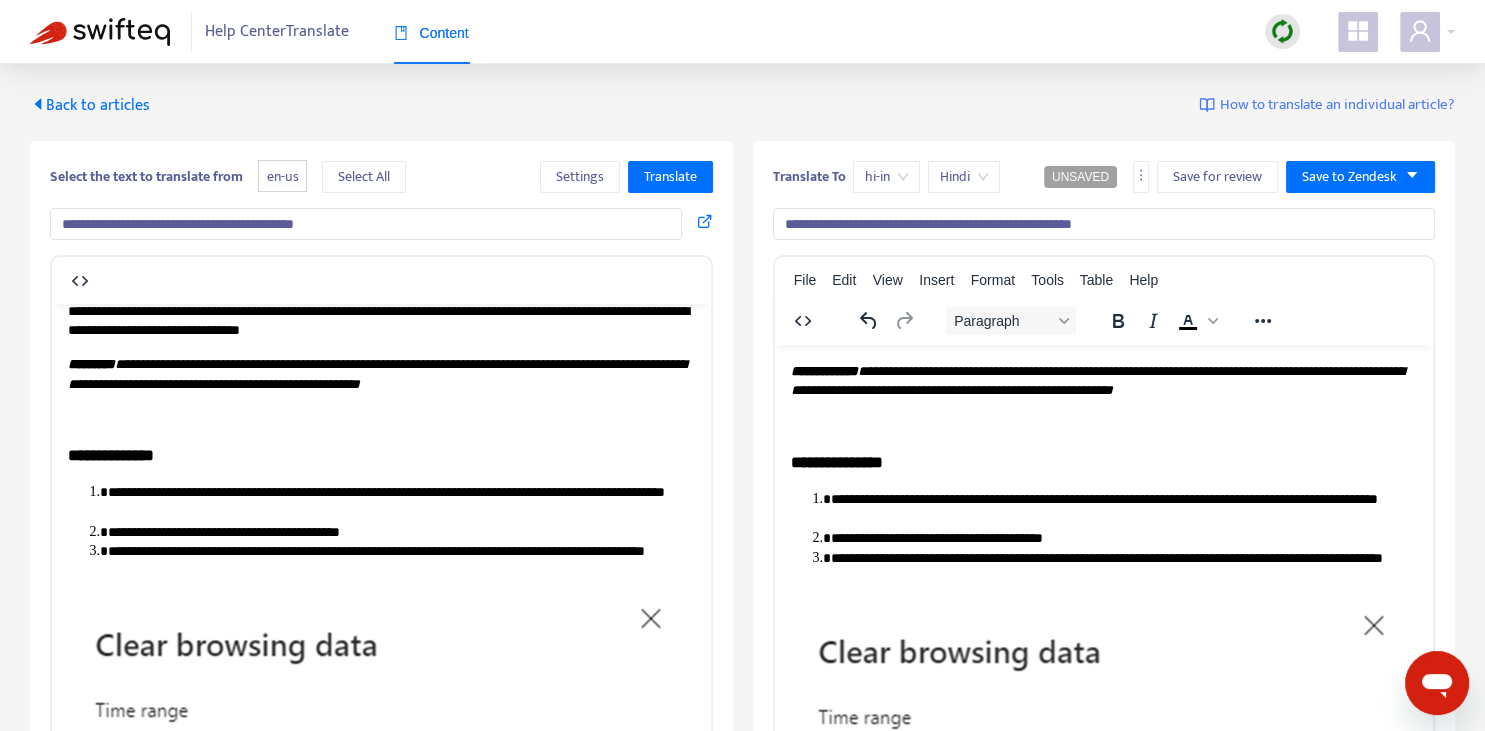 click on "**********" at bounding box center (1103, 461) 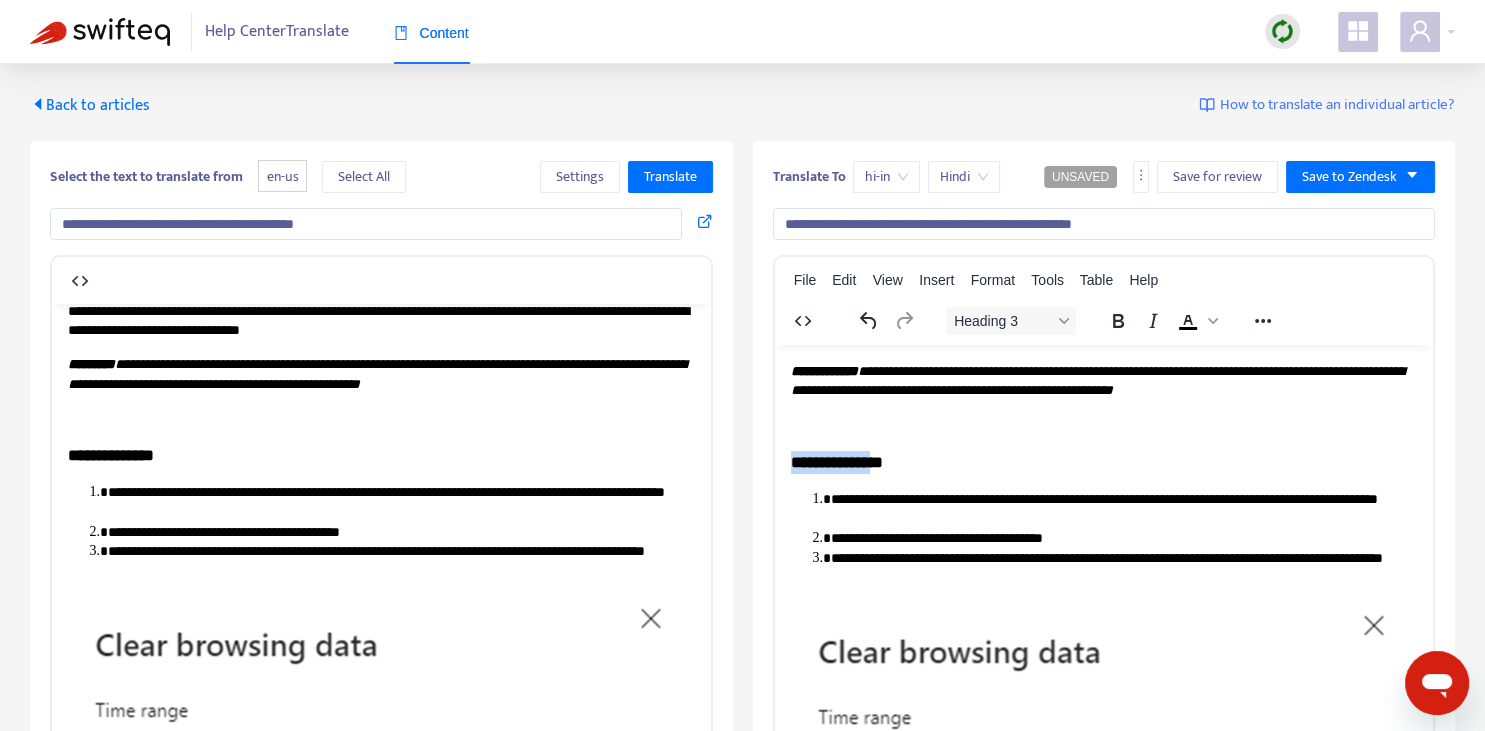 click on "**********" at bounding box center (1103, 461) 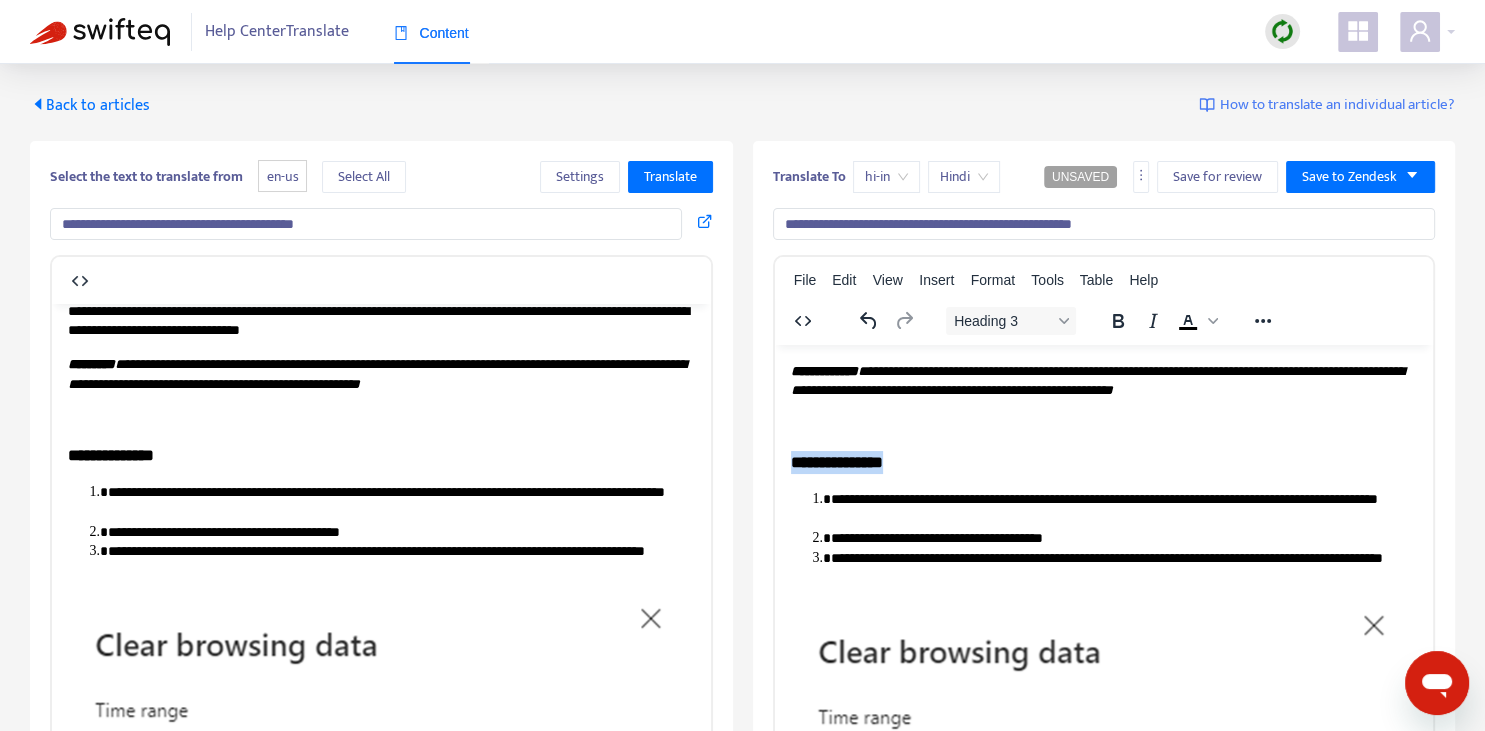 click on "**********" at bounding box center [1103, 461] 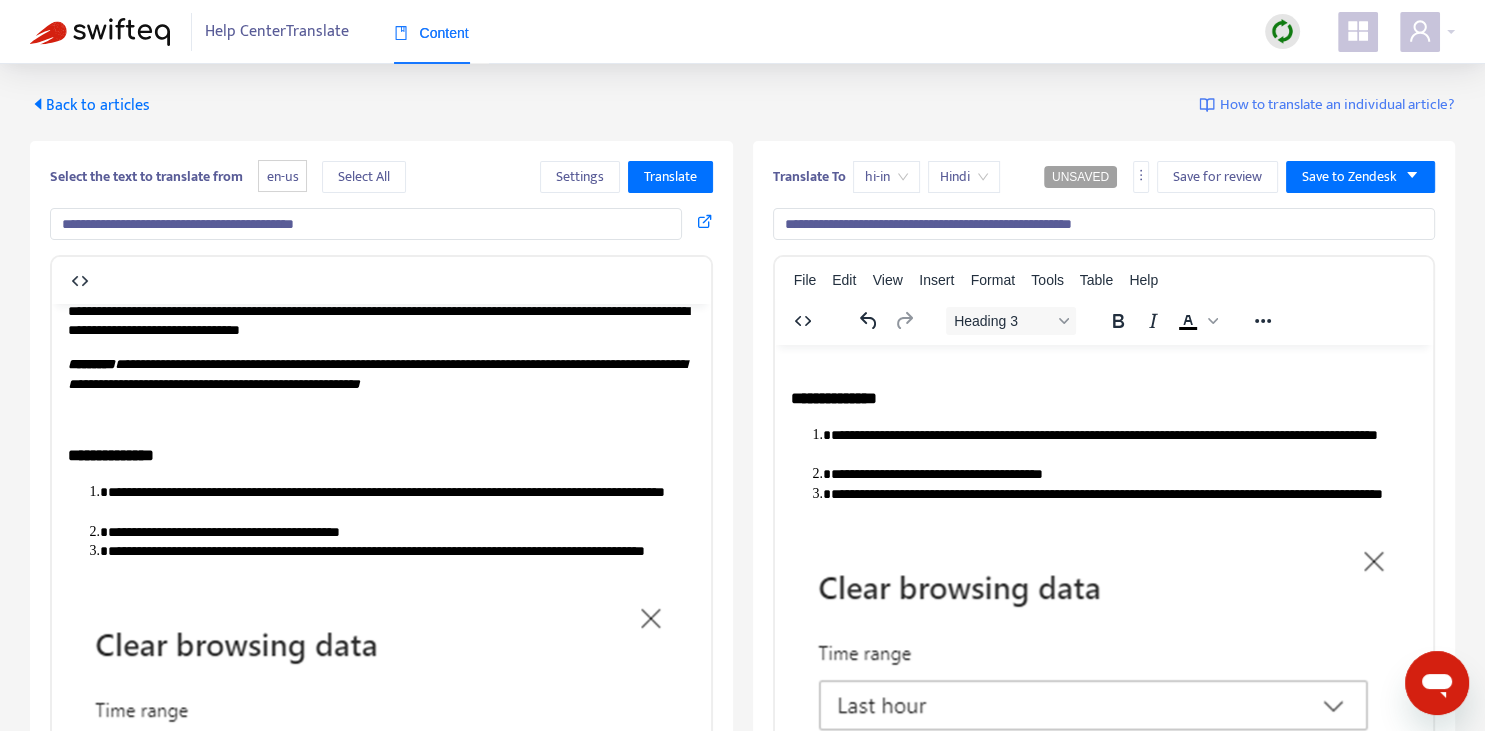 scroll, scrollTop: 1689, scrollLeft: 0, axis: vertical 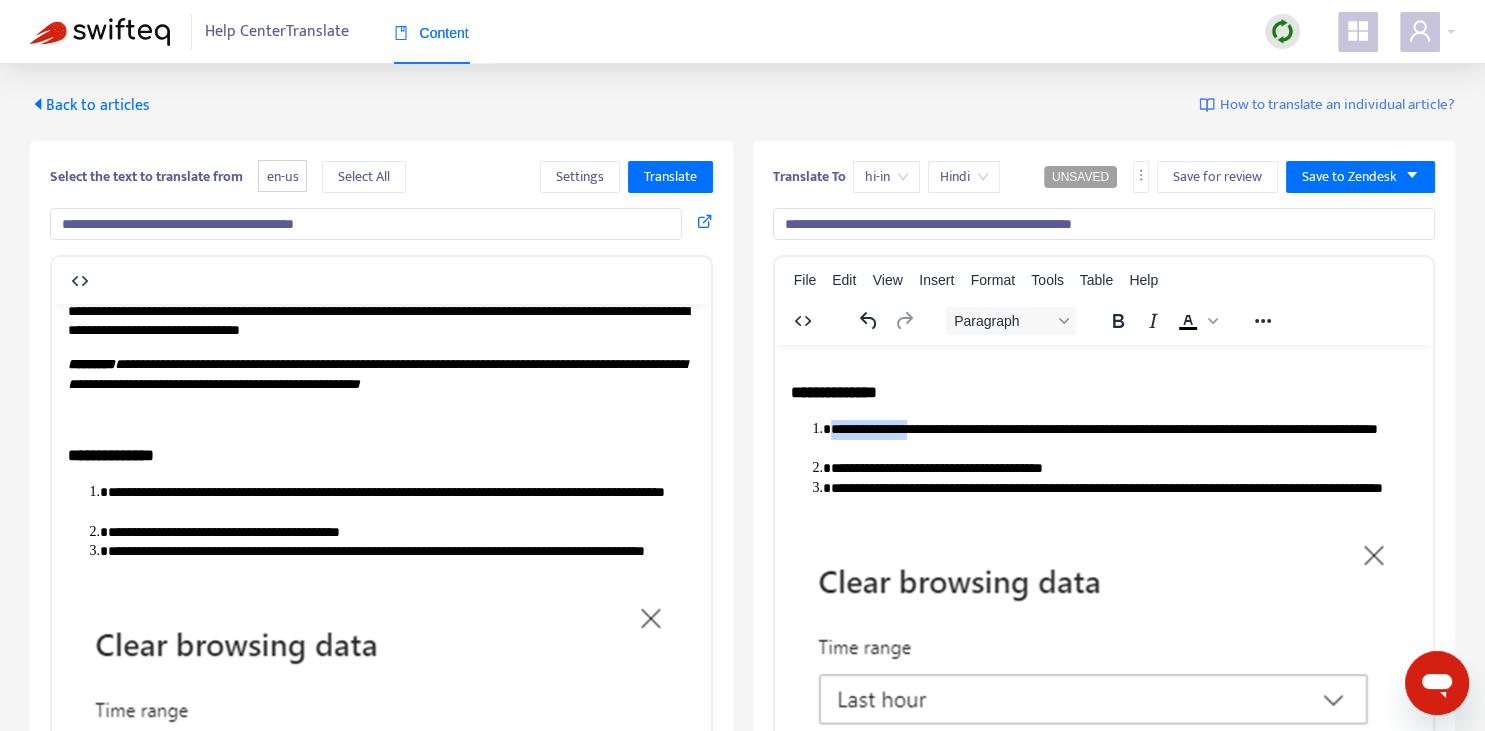 drag, startPoint x: 833, startPoint y: 423, endPoint x: 919, endPoint y: 427, distance: 86.09297 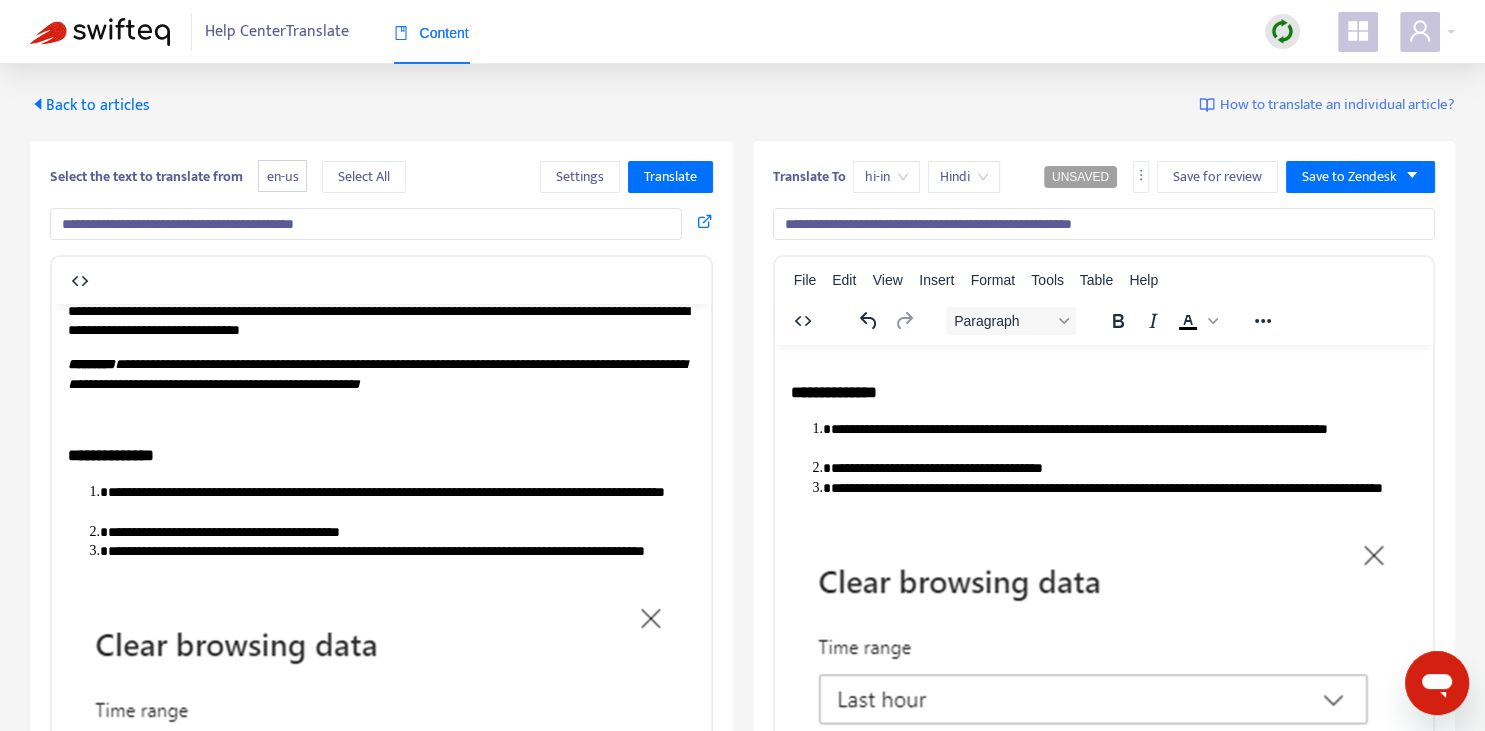 click on "**********" at bounding box center (1123, 438) 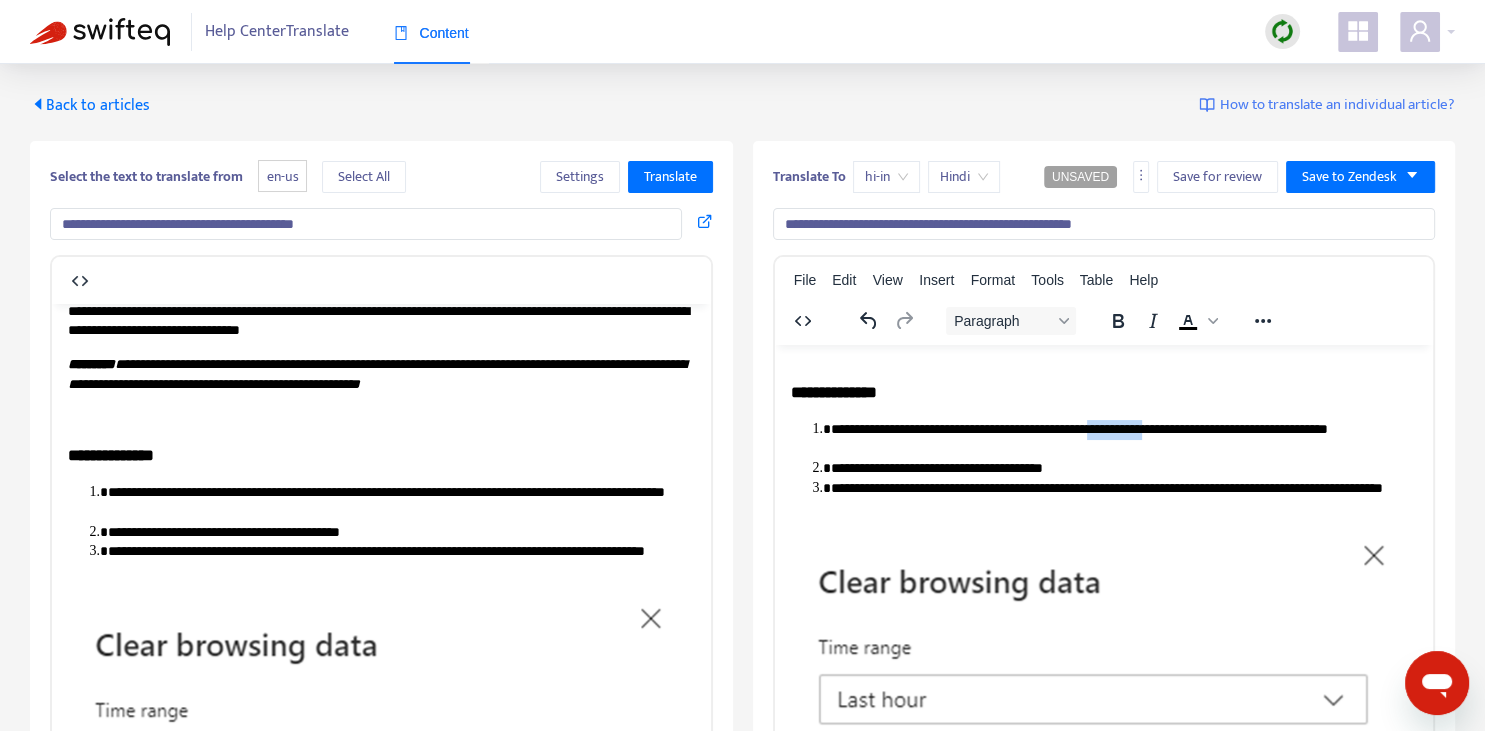 click on "**********" at bounding box center (1123, 438) 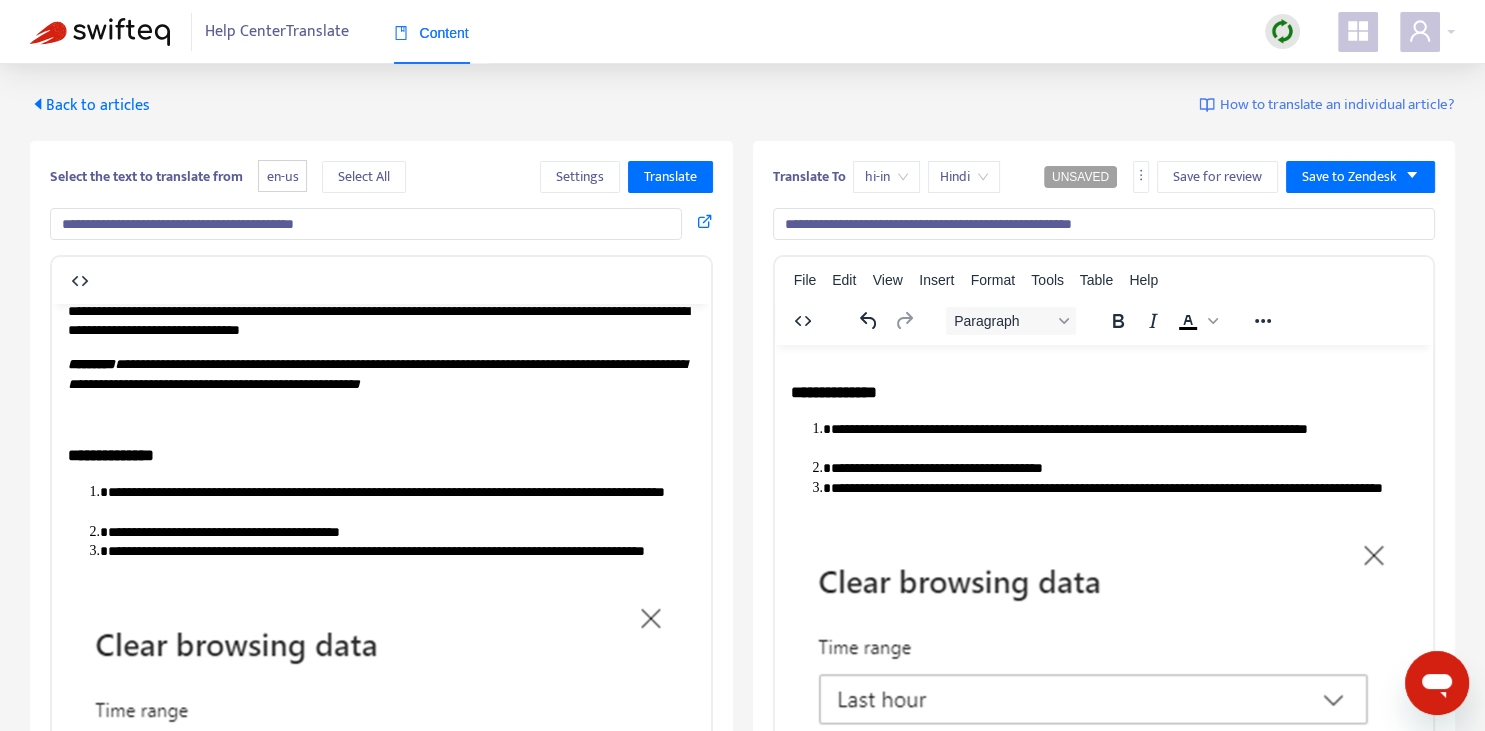 click on "**********" at bounding box center [381, 1451] 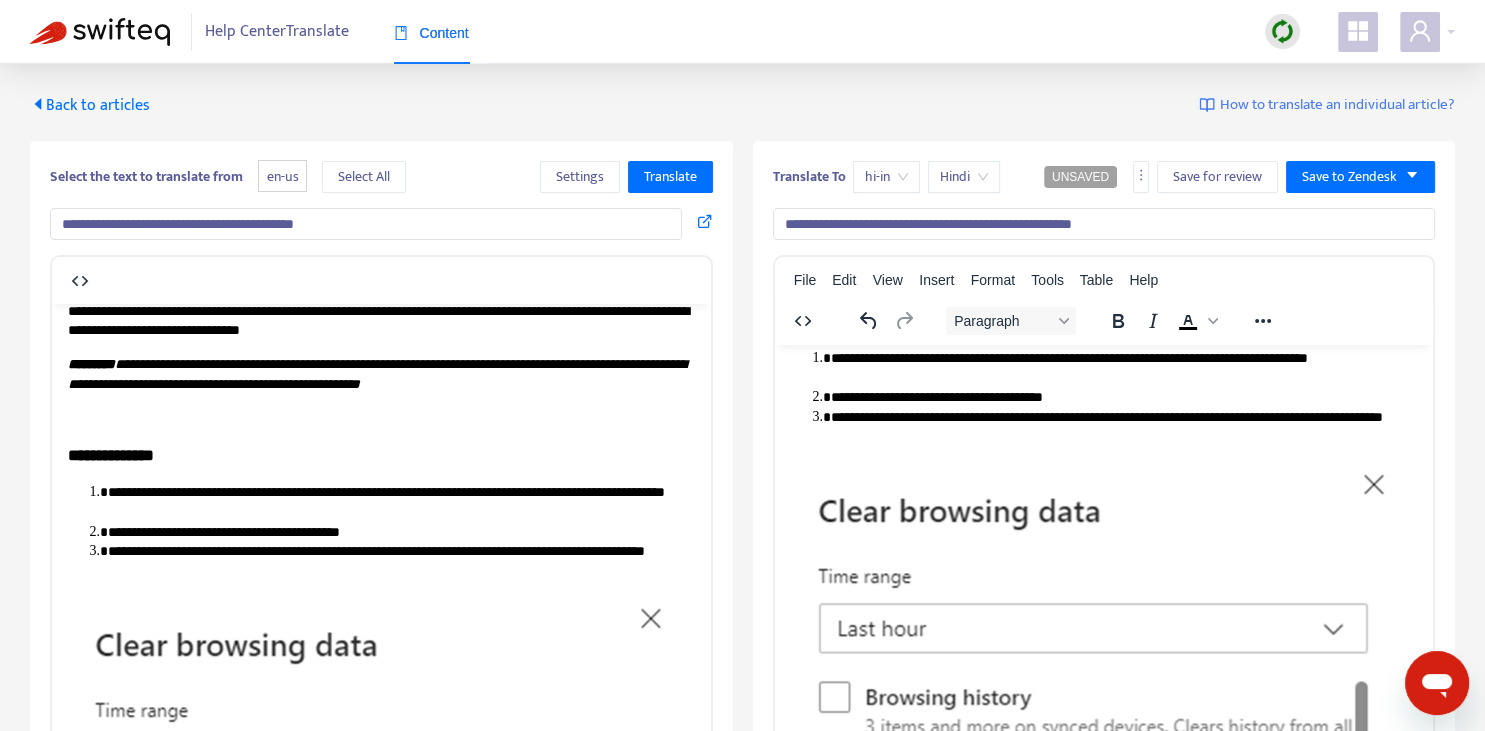 scroll, scrollTop: 1689, scrollLeft: 0, axis: vertical 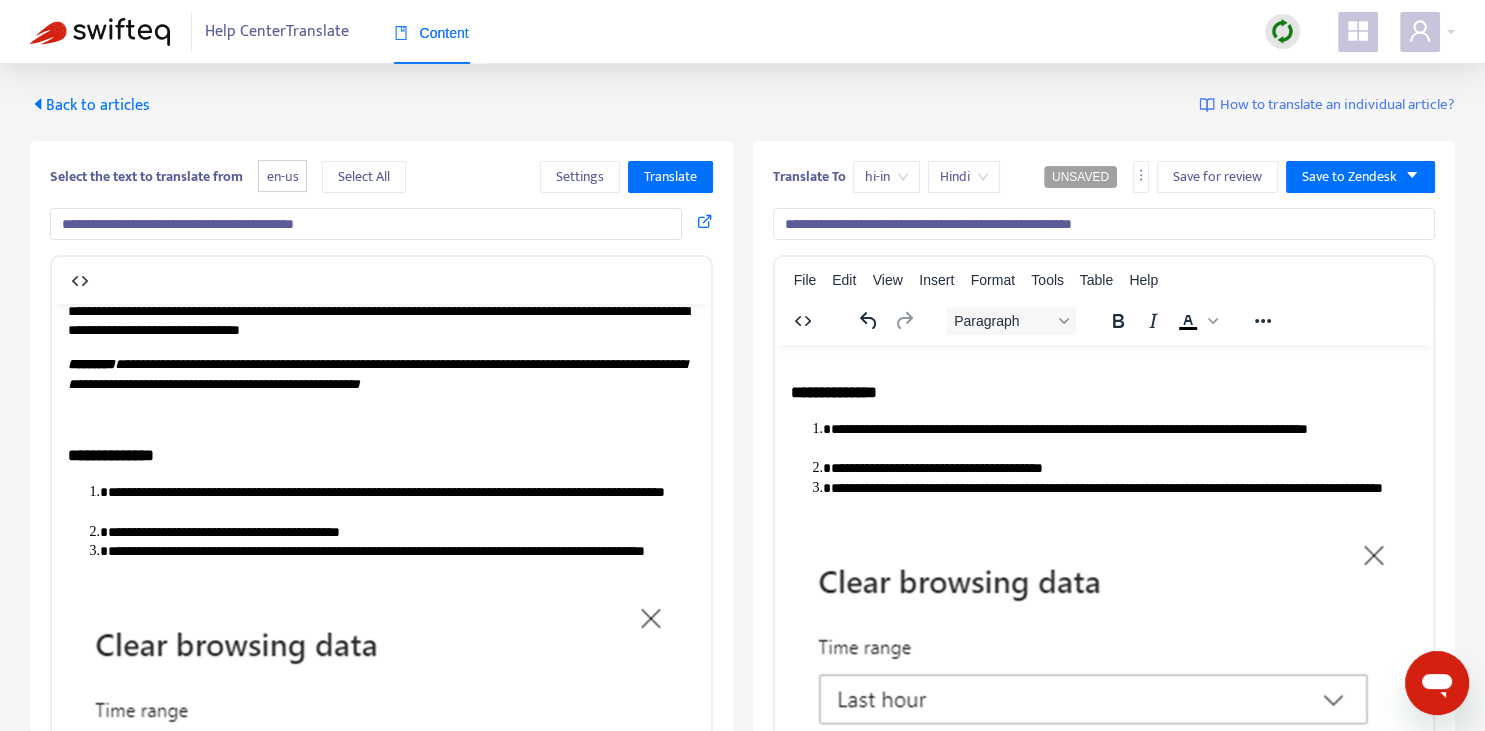 click on "**********" at bounding box center [1123, 468] 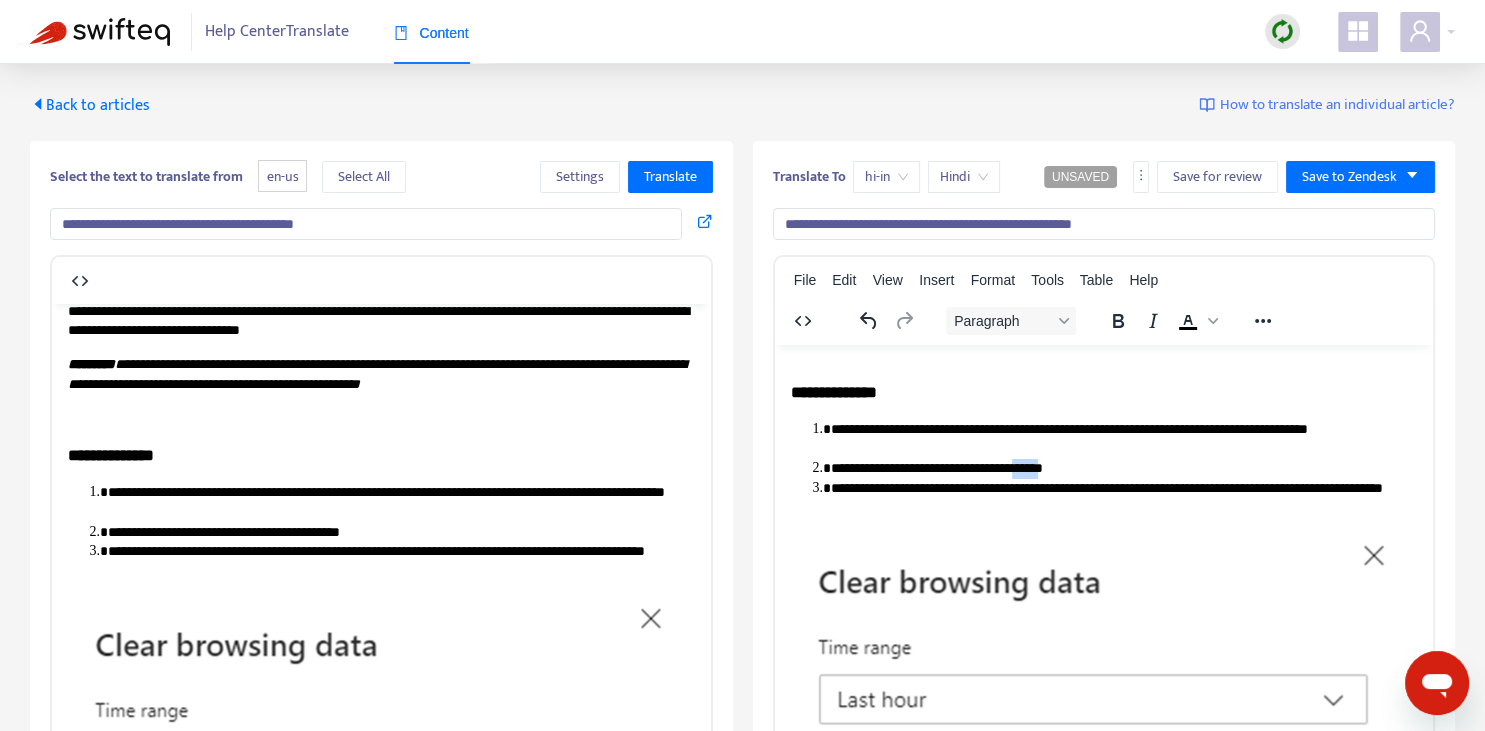 click on "**********" at bounding box center [1123, 468] 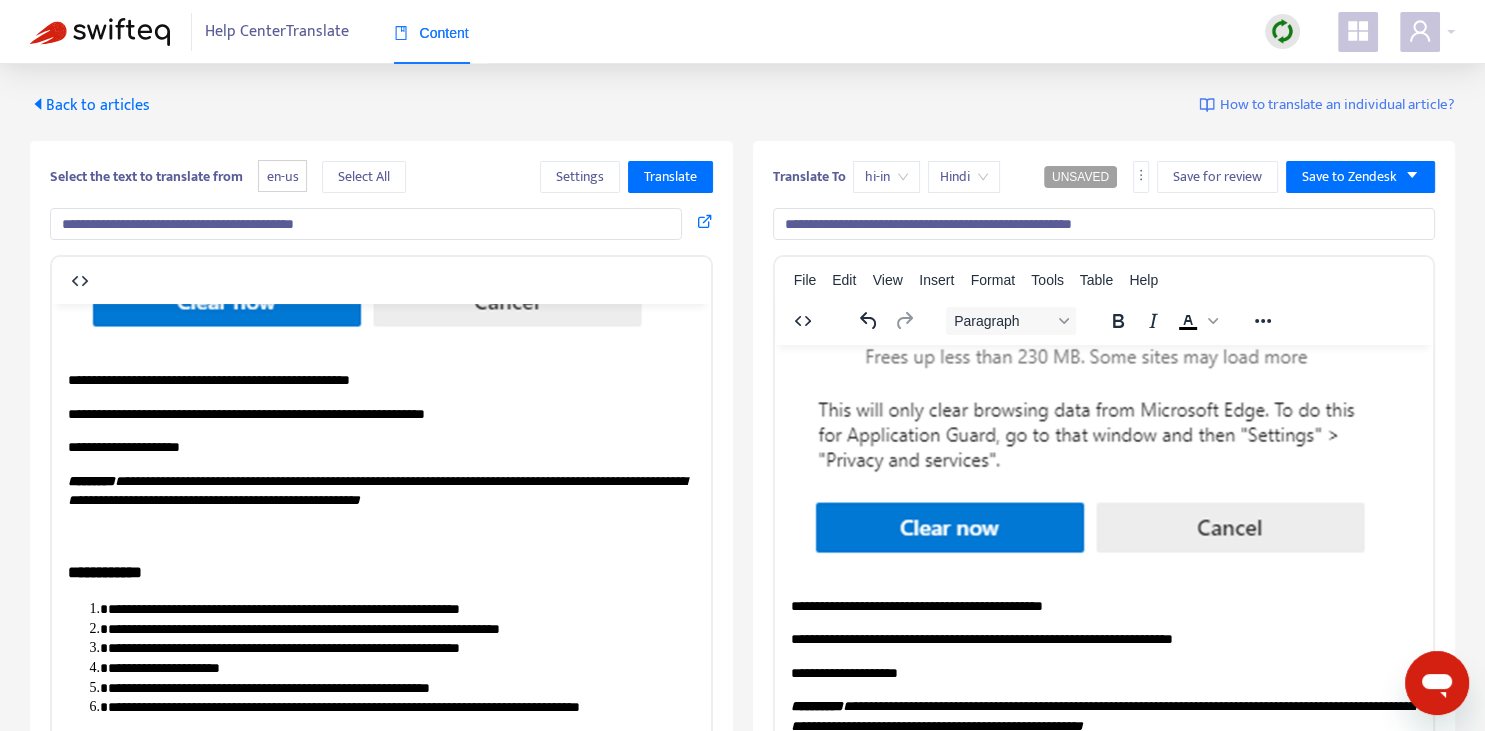 scroll, scrollTop: 2393, scrollLeft: 0, axis: vertical 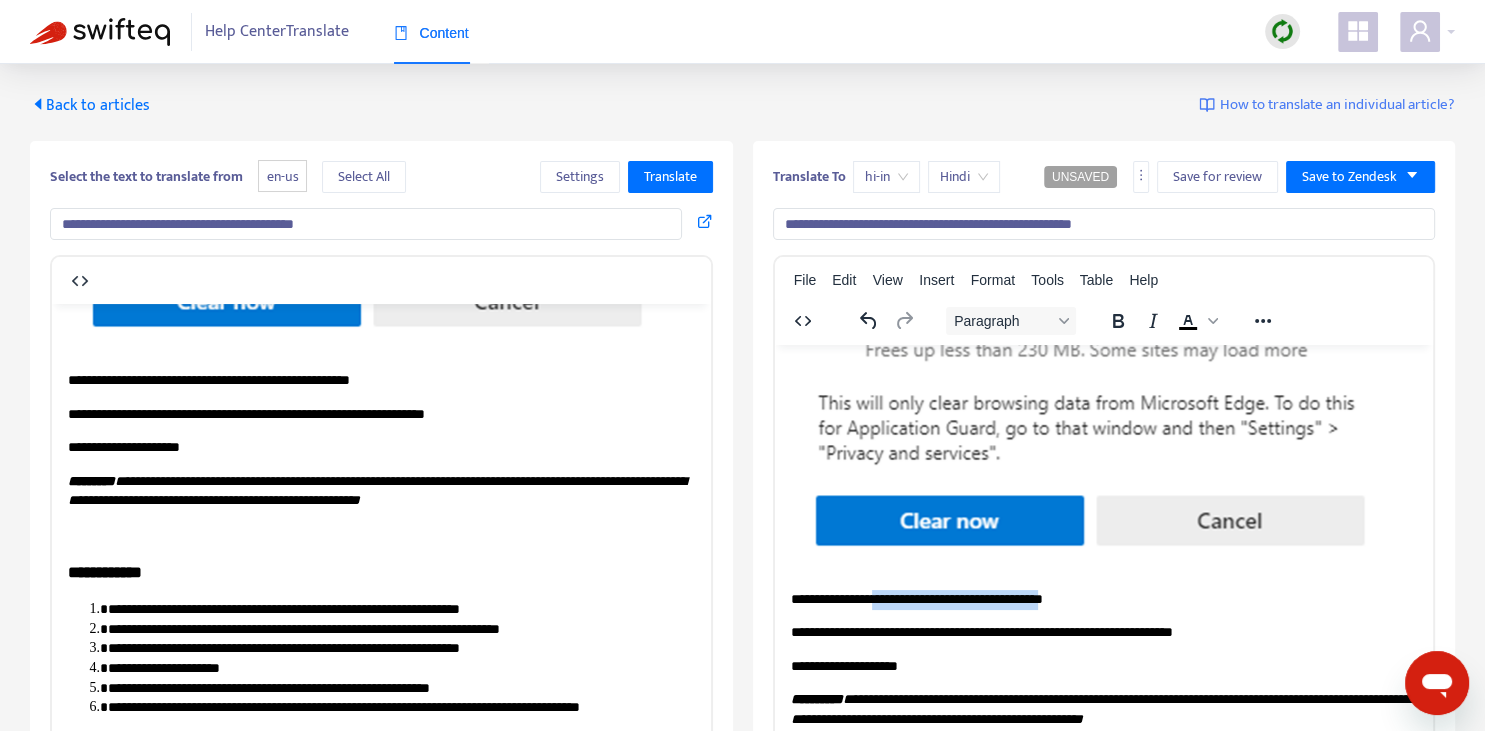 drag, startPoint x: 914, startPoint y: 589, endPoint x: 1104, endPoint y: 587, distance: 190.01053 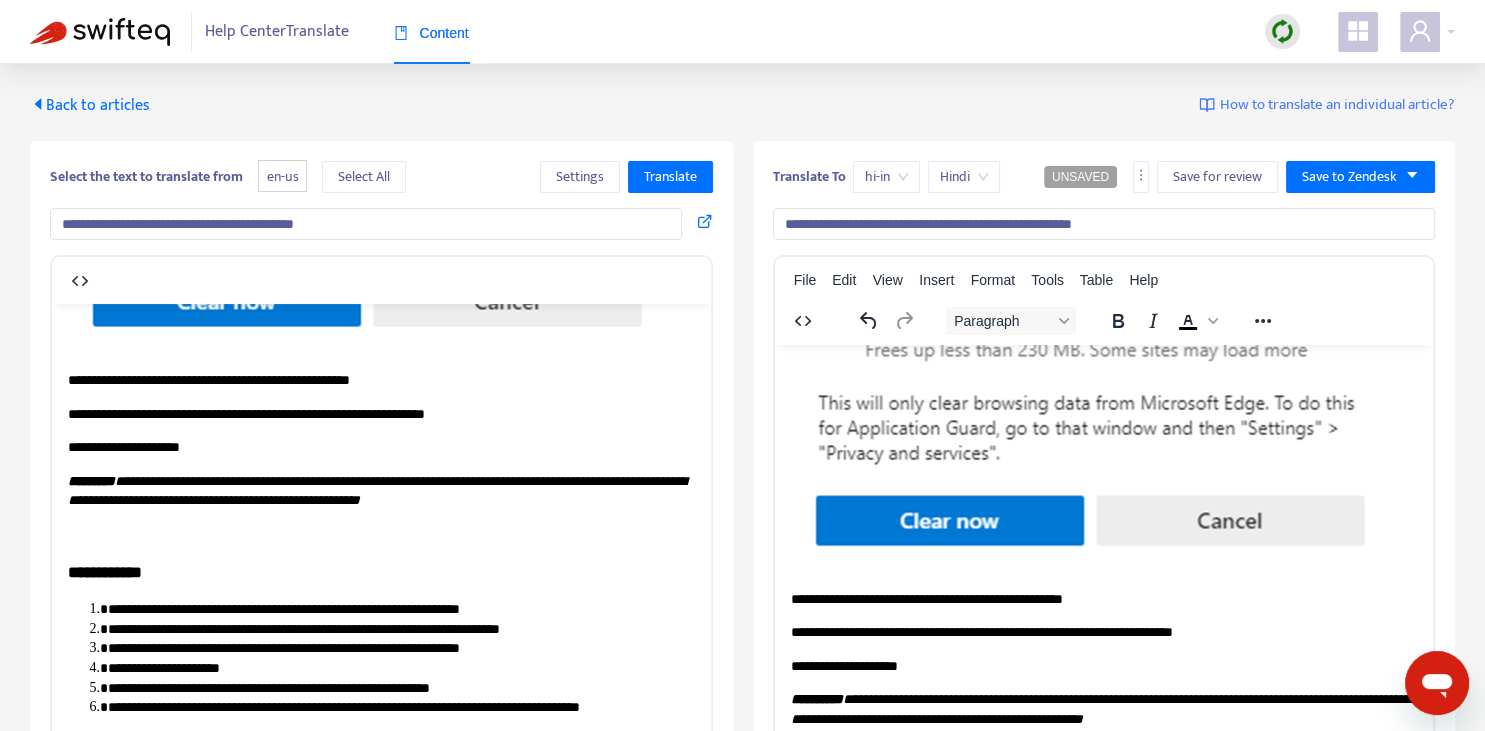 click on "**********" at bounding box center (1103, 632) 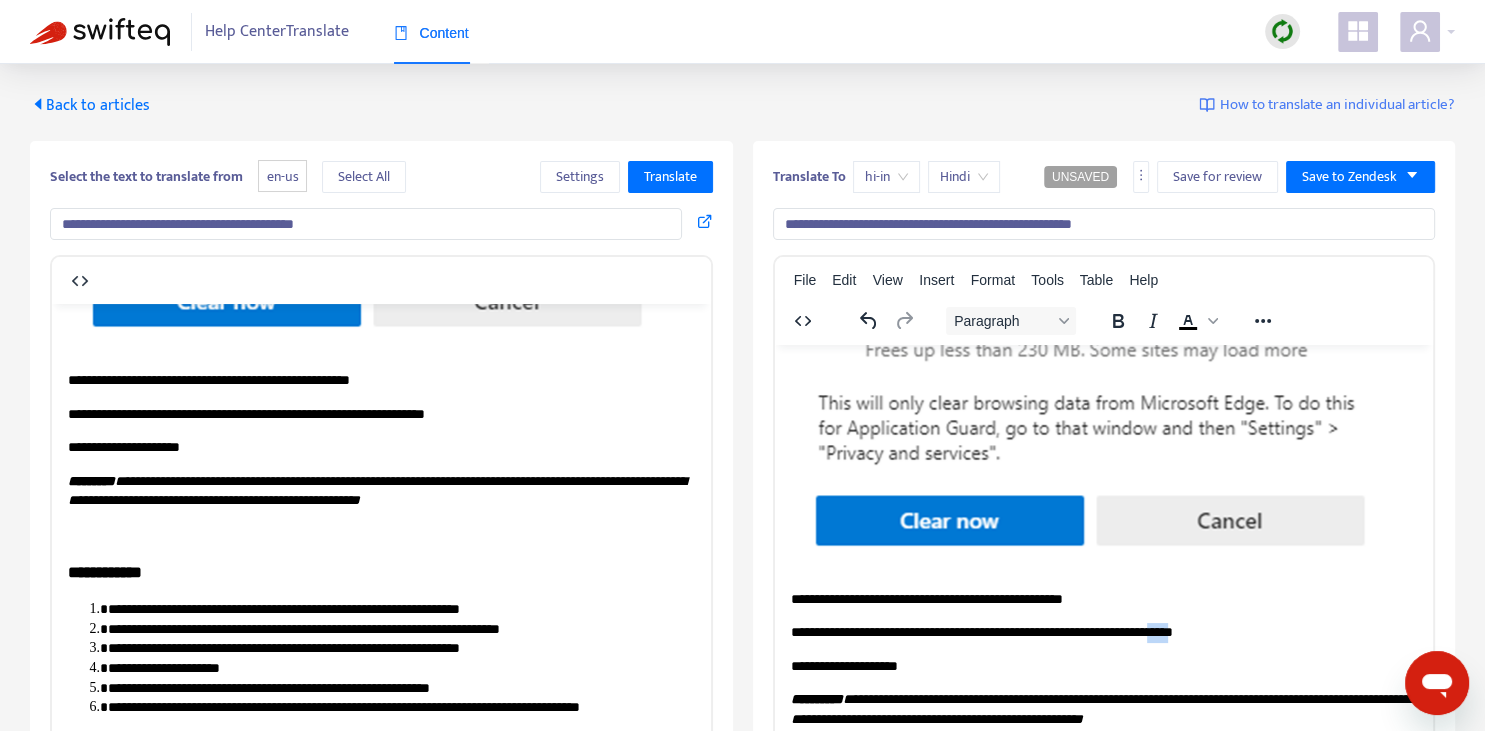 click on "**********" at bounding box center (1103, 632) 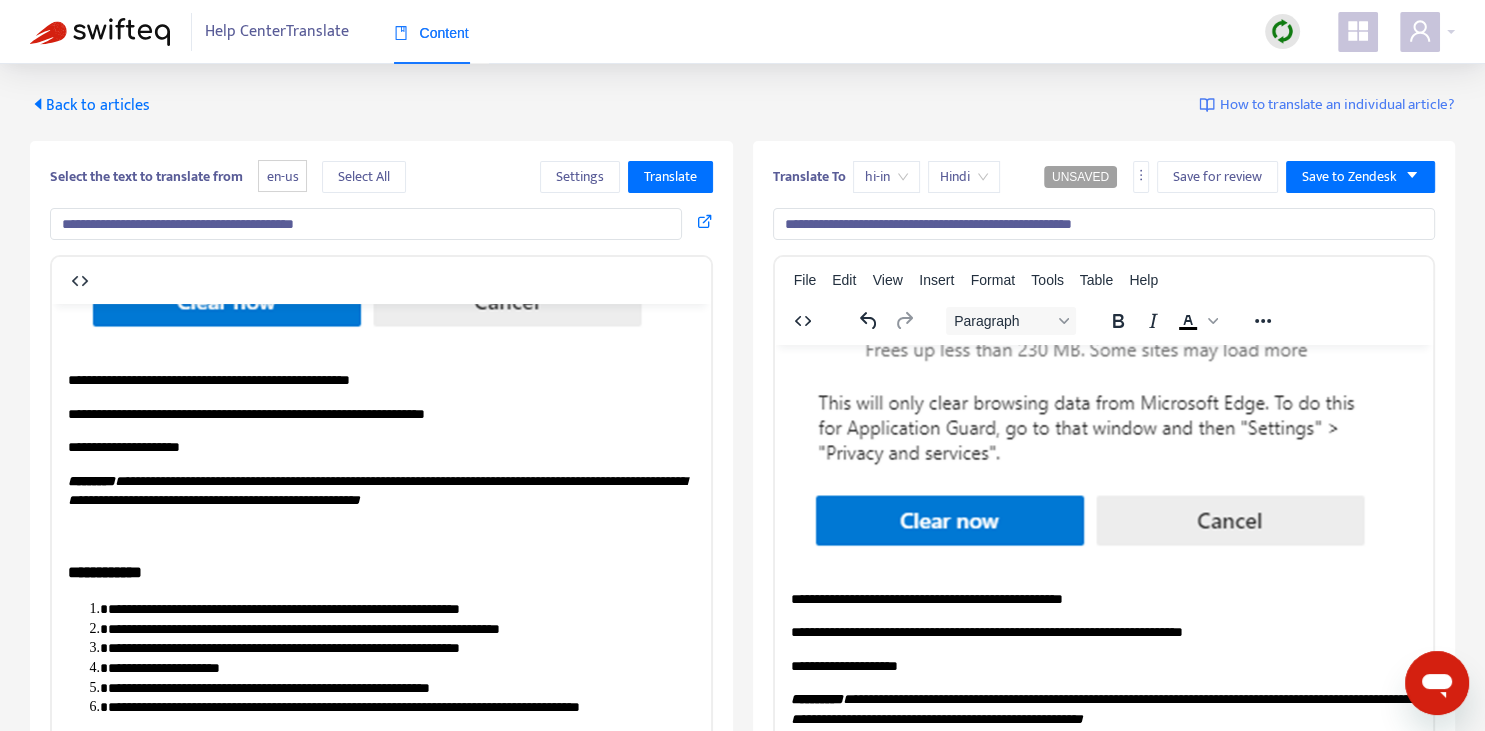 click on "**********" at bounding box center (1103, 666) 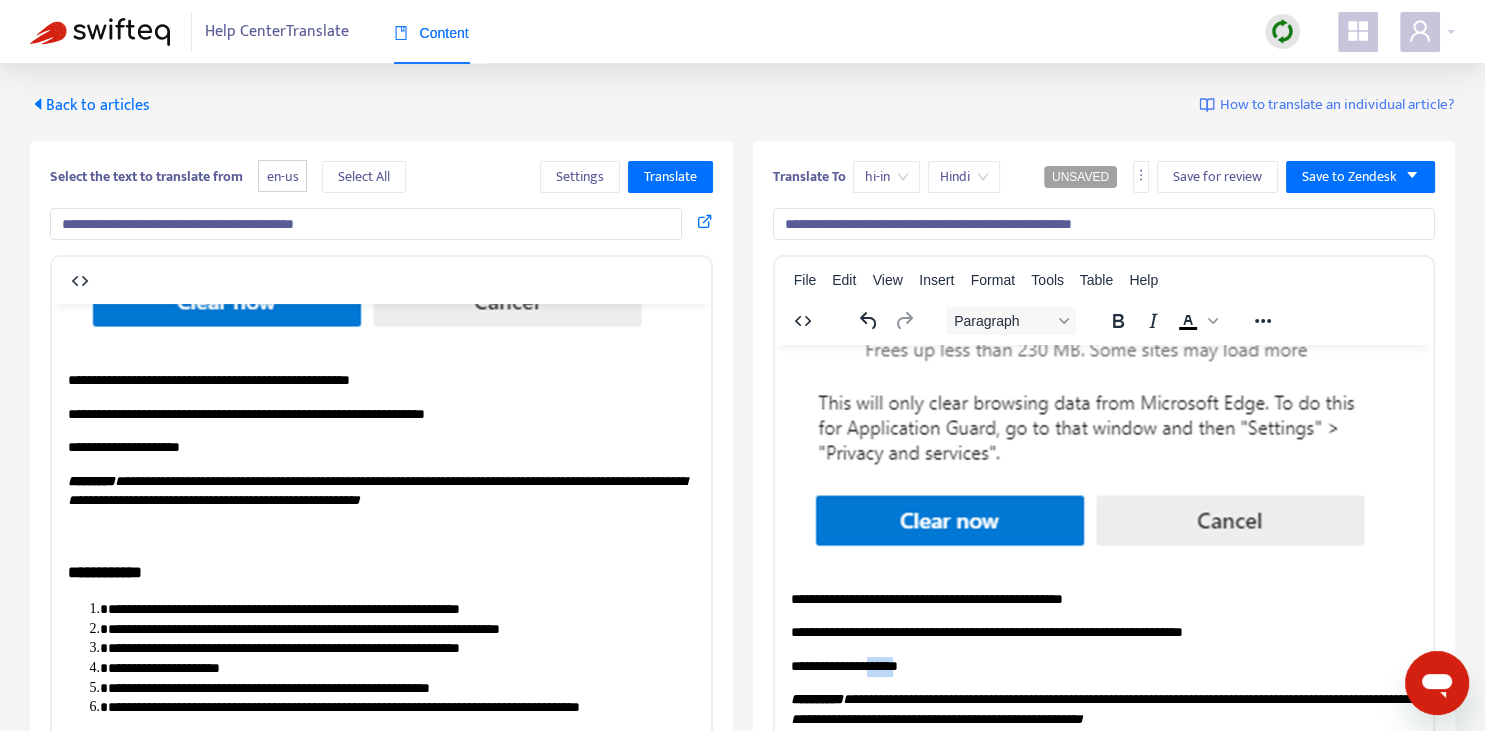 click on "**********" at bounding box center (1103, 666) 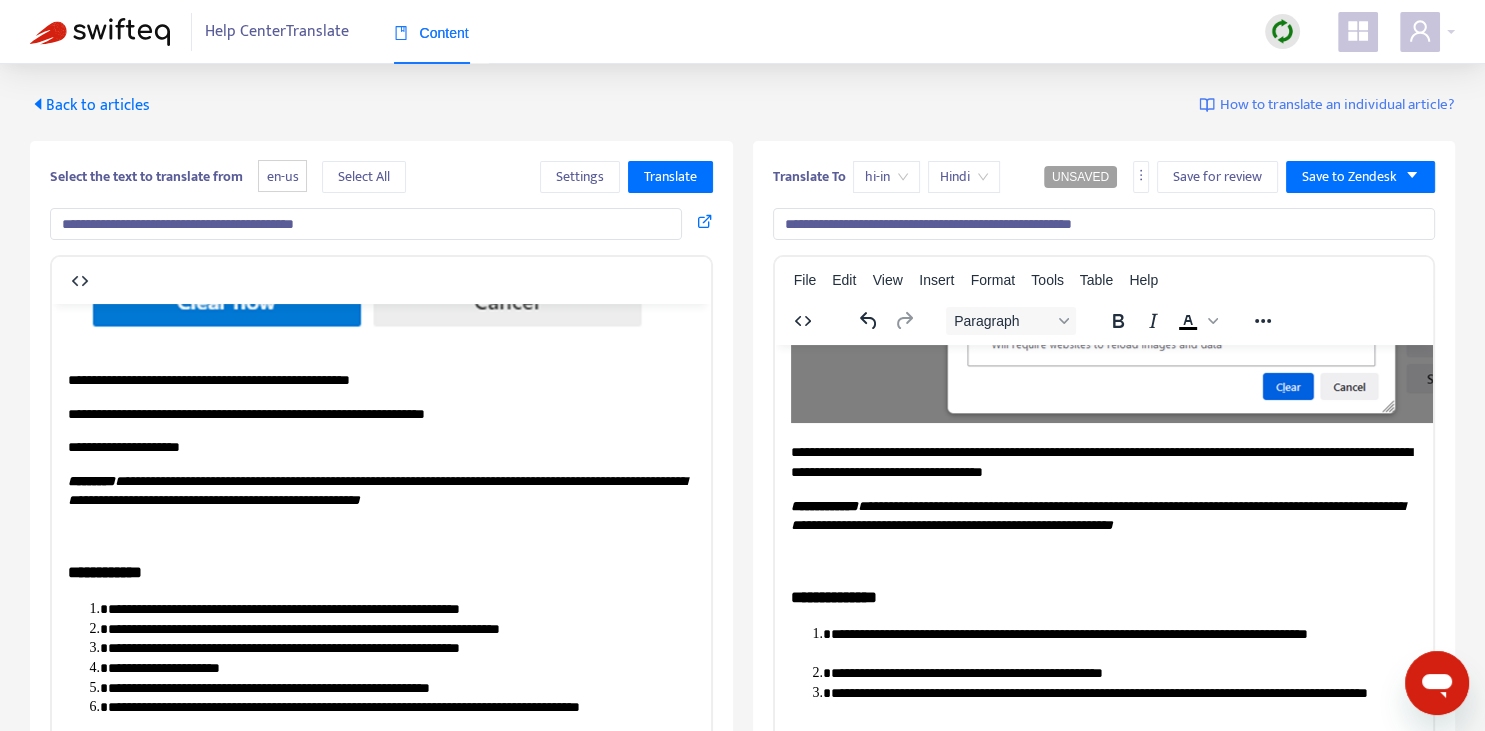 scroll, scrollTop: 1478, scrollLeft: 0, axis: vertical 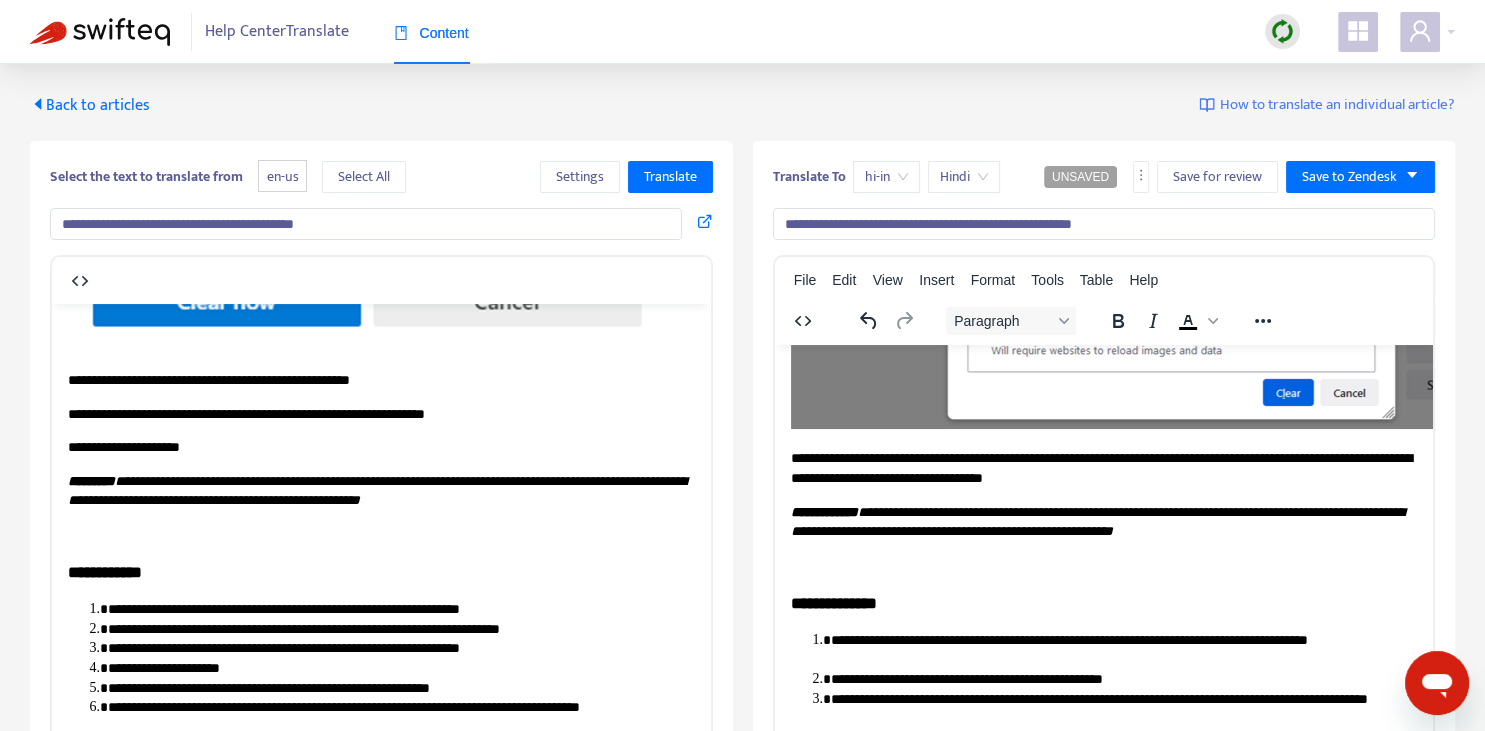 click on "**********" at bounding box center (1096, 521) 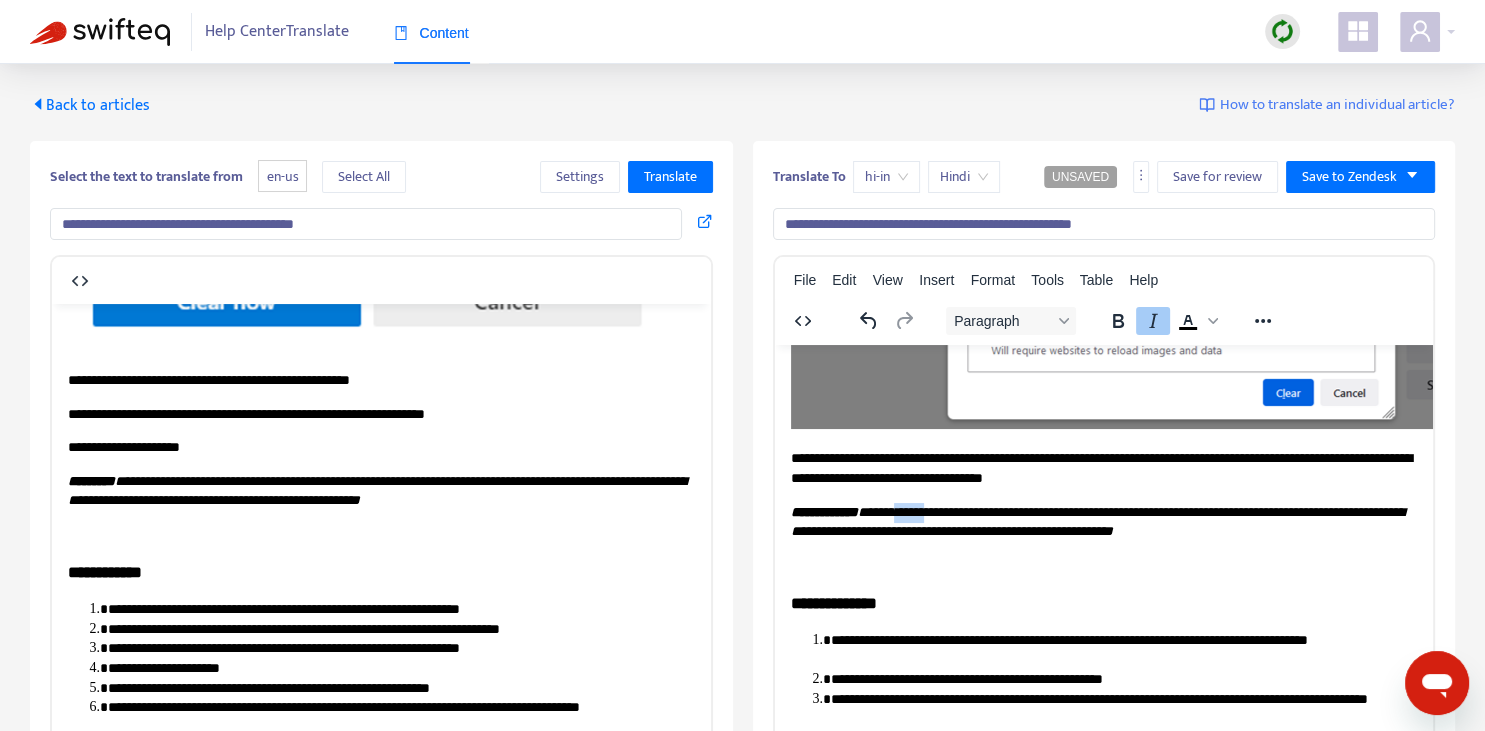 click on "**********" at bounding box center (1096, 521) 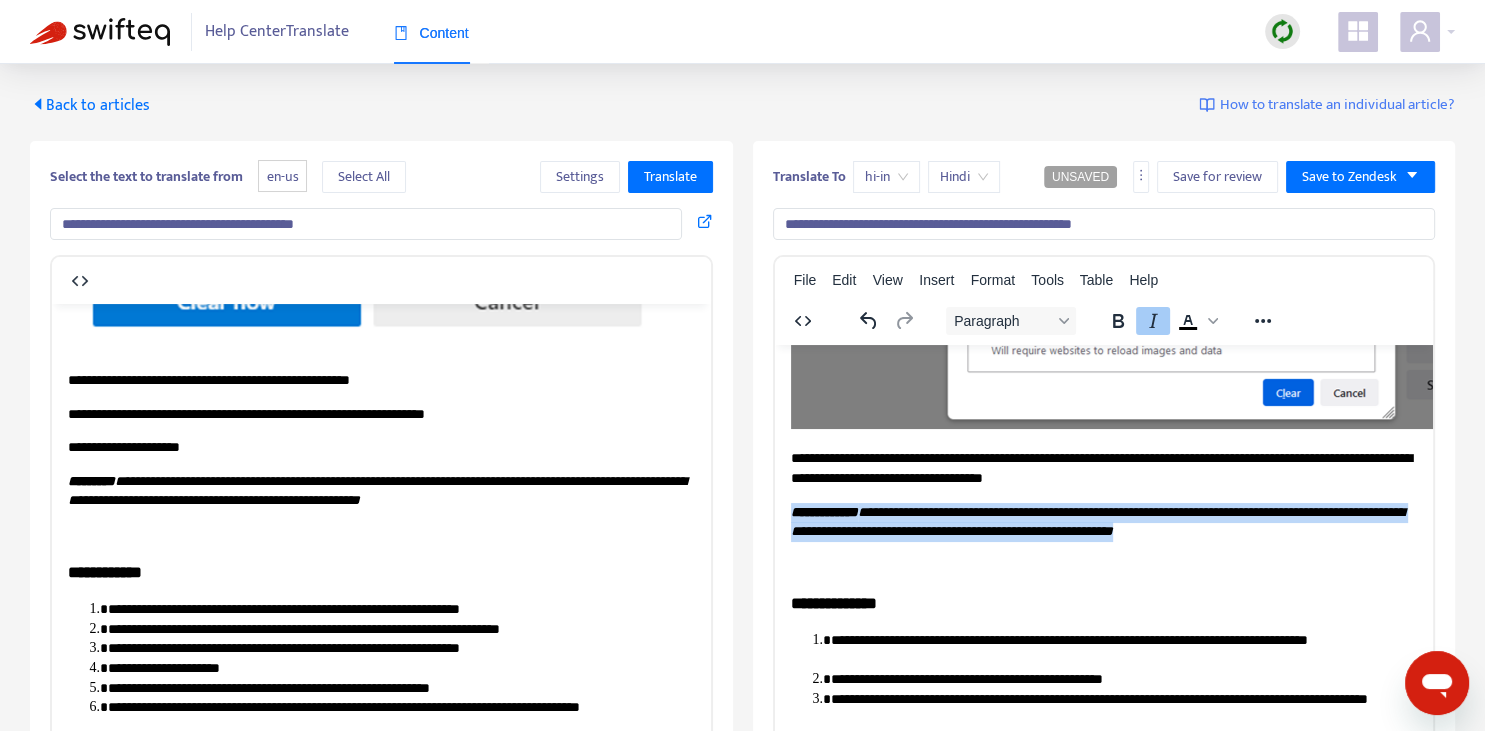 click on "**********" at bounding box center [1096, 521] 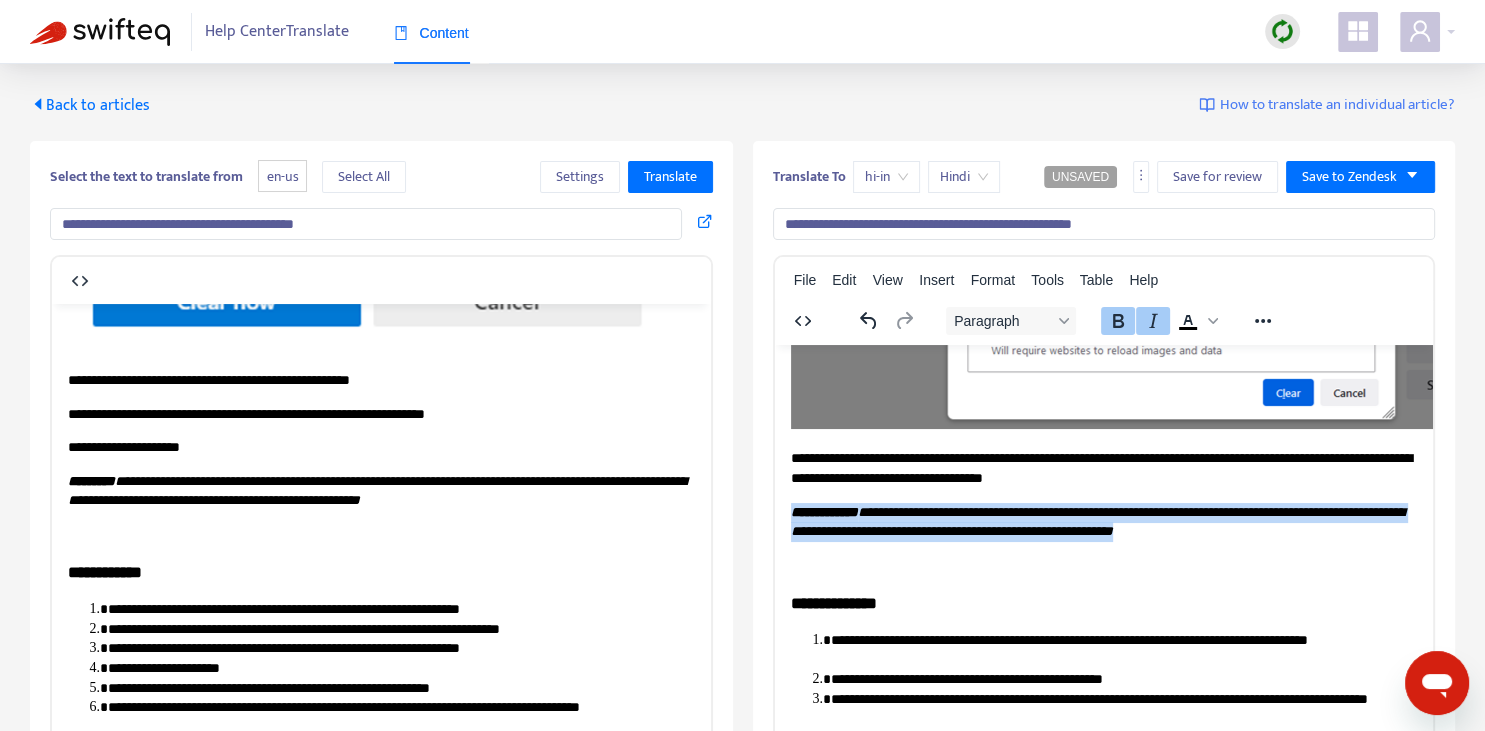 copy on "**********" 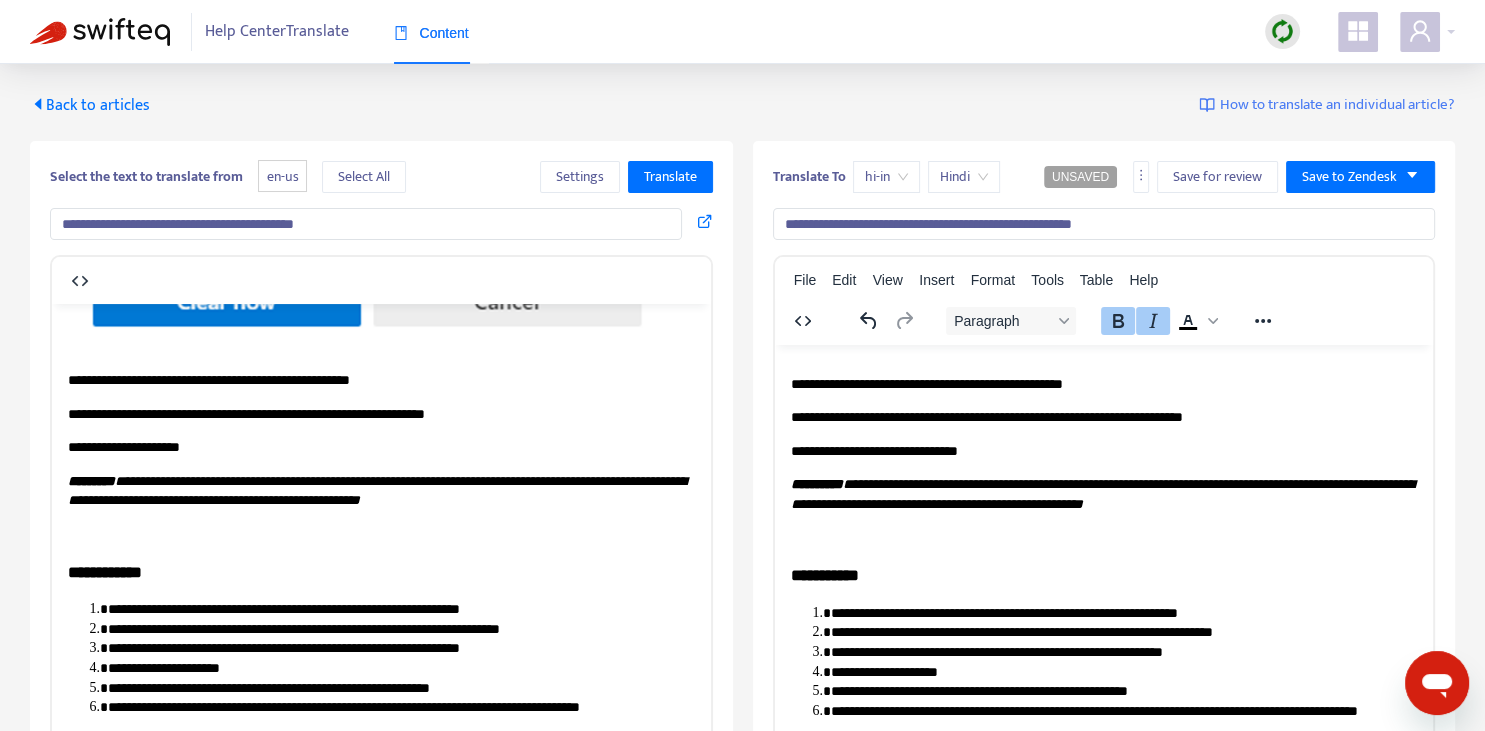 scroll, scrollTop: 2604, scrollLeft: 0, axis: vertical 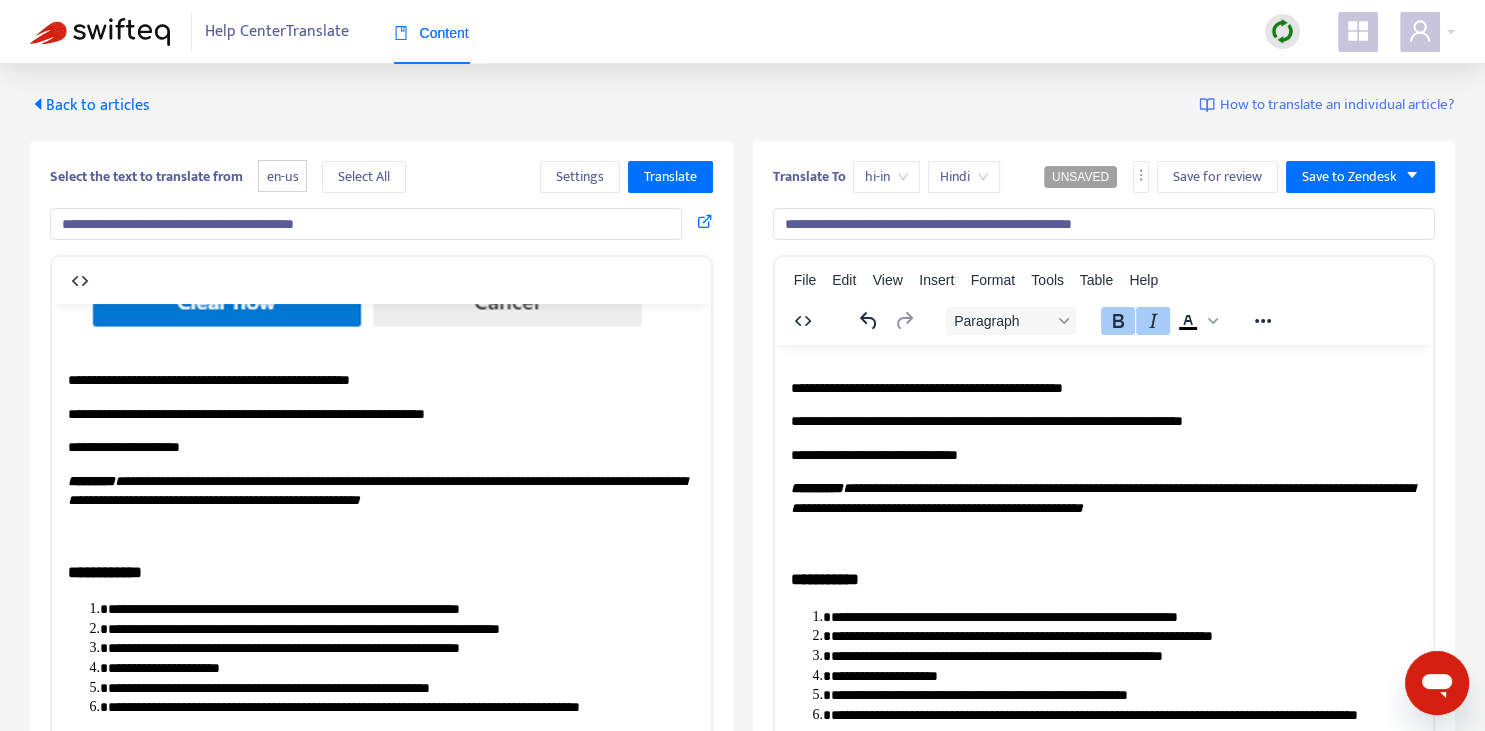 click on "**********" at bounding box center [1101, 497] 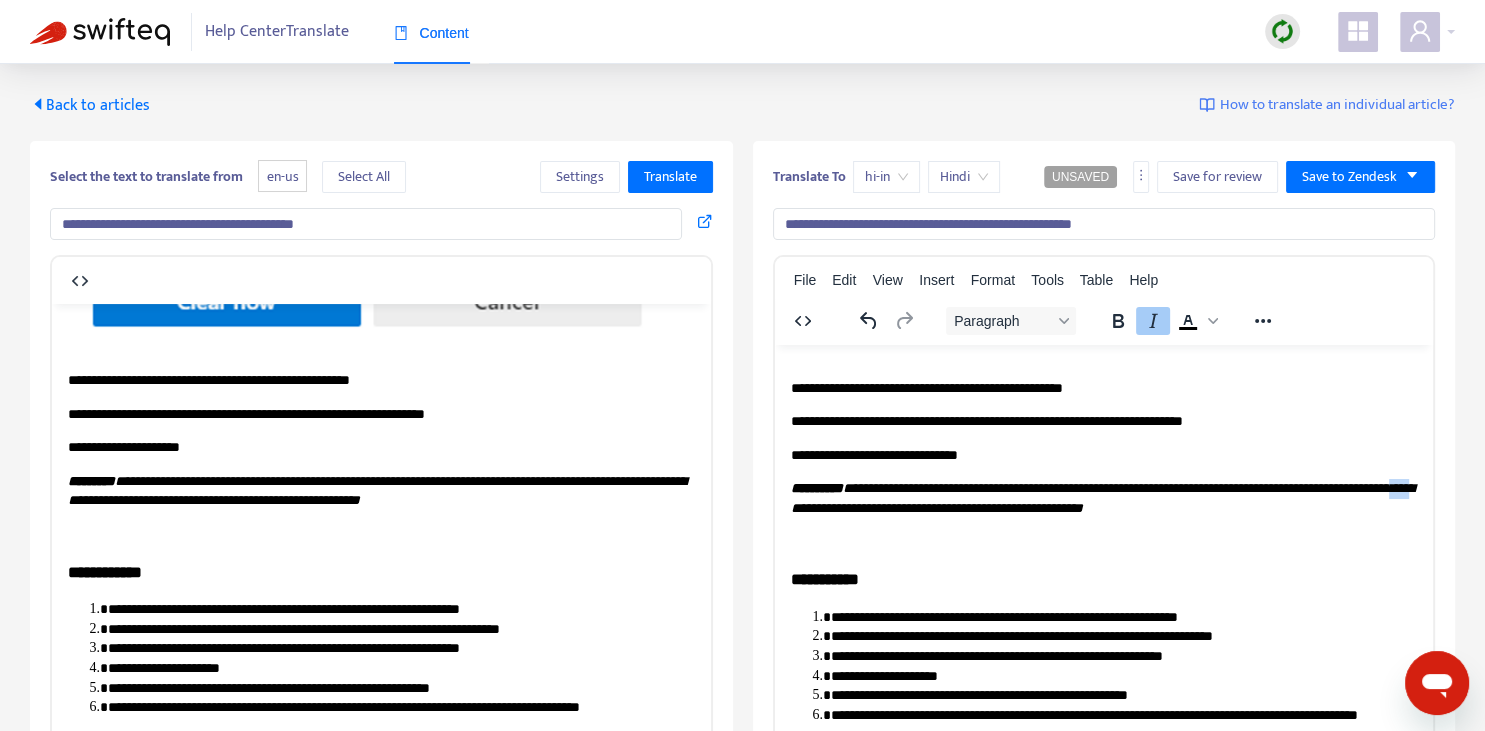 click on "**********" at bounding box center [1101, 497] 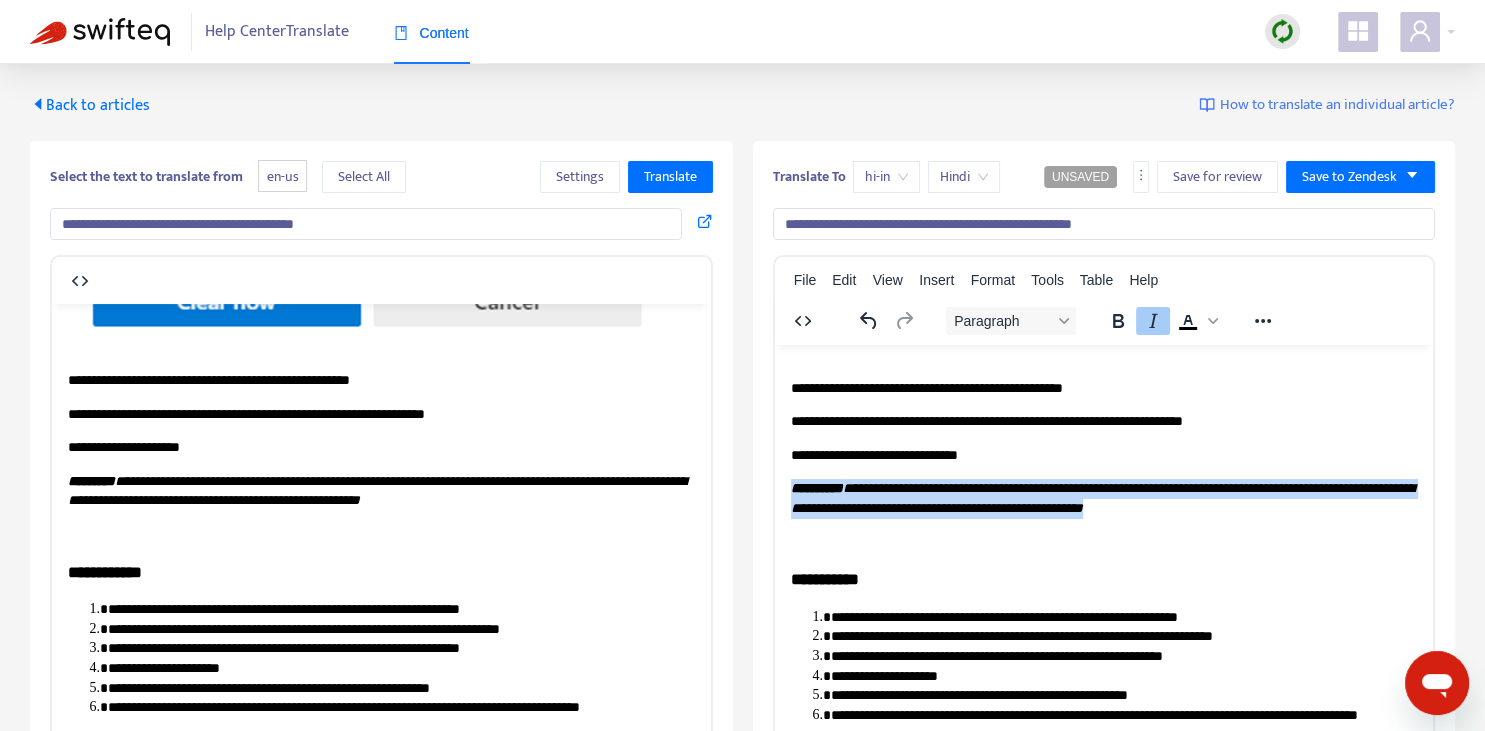click on "**********" at bounding box center [1101, 497] 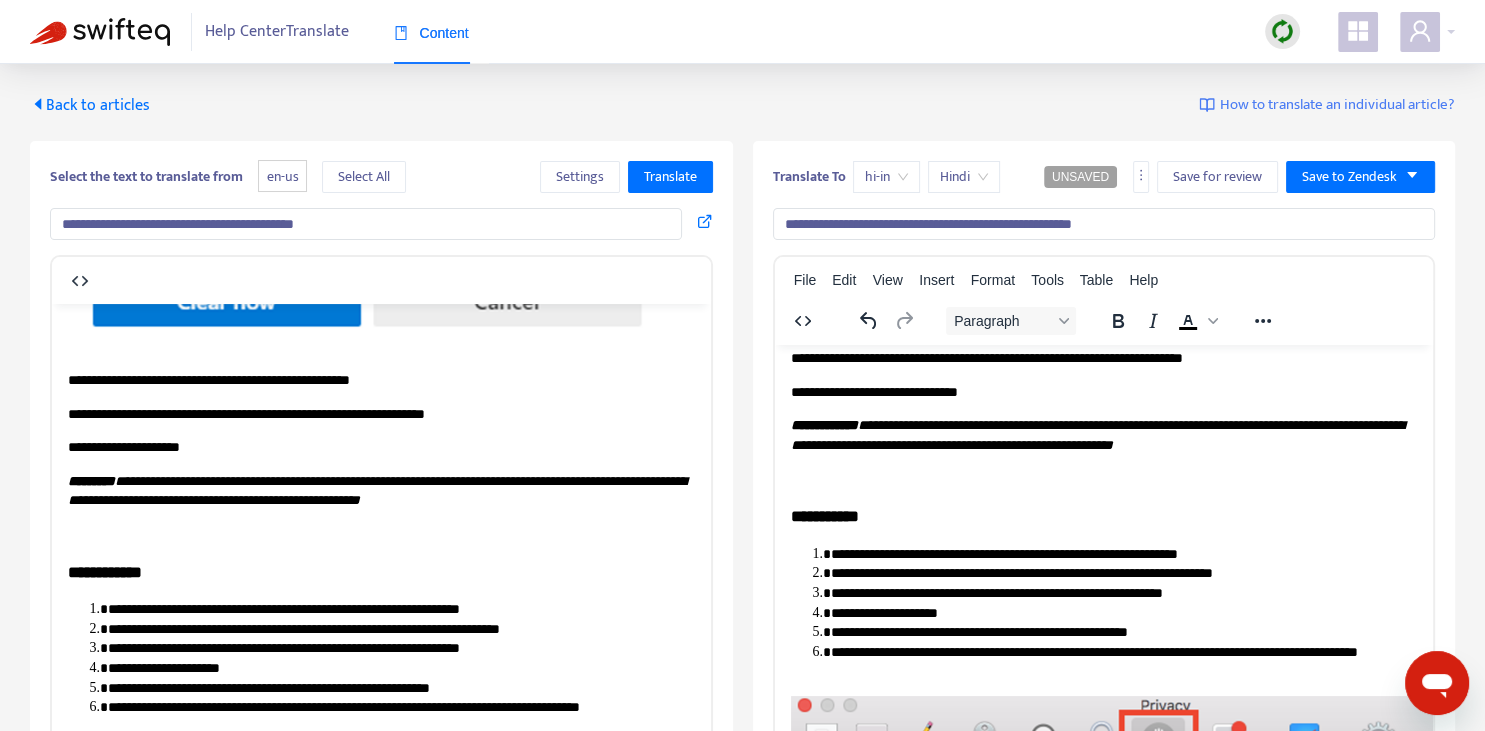 scroll, scrollTop: 2675, scrollLeft: 0, axis: vertical 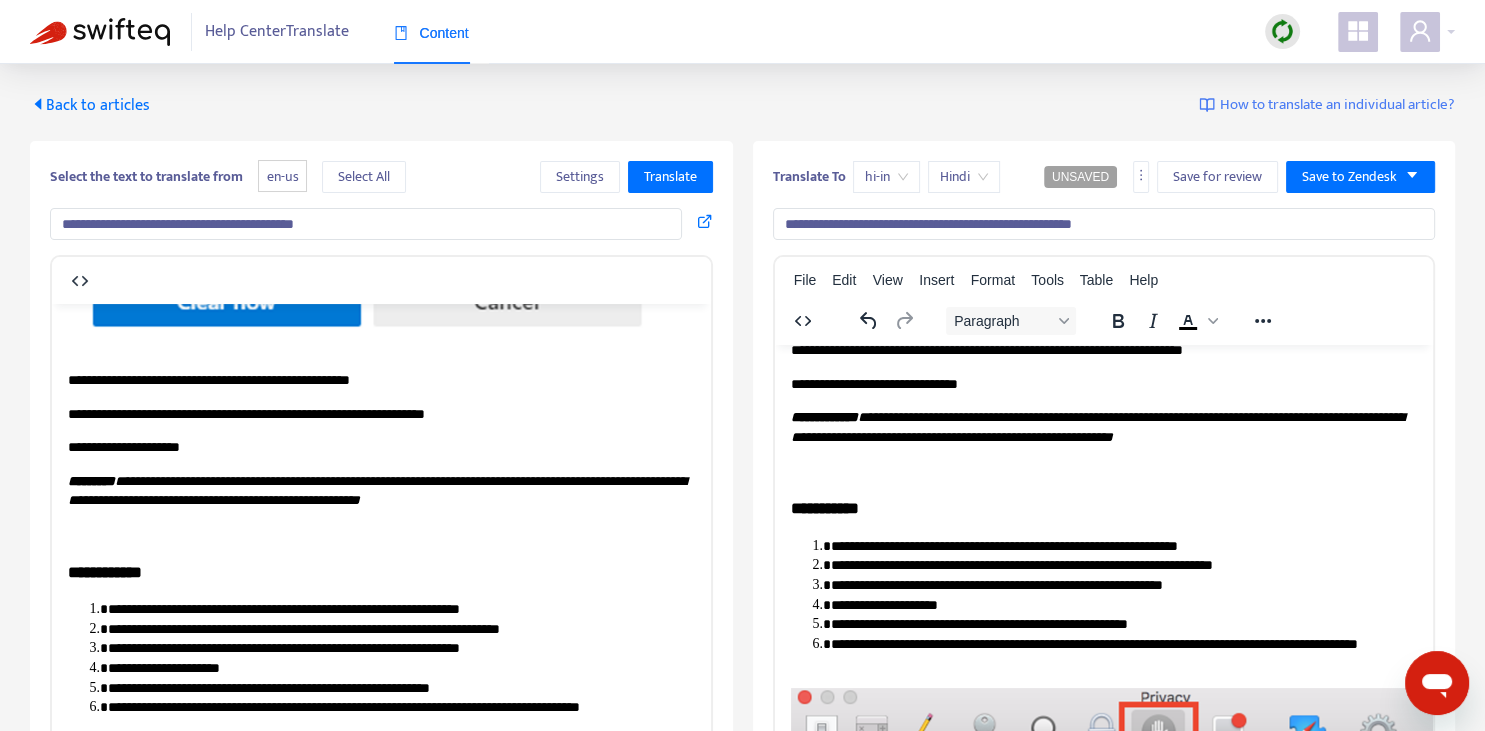 click on "**********" at bounding box center (381, 571) 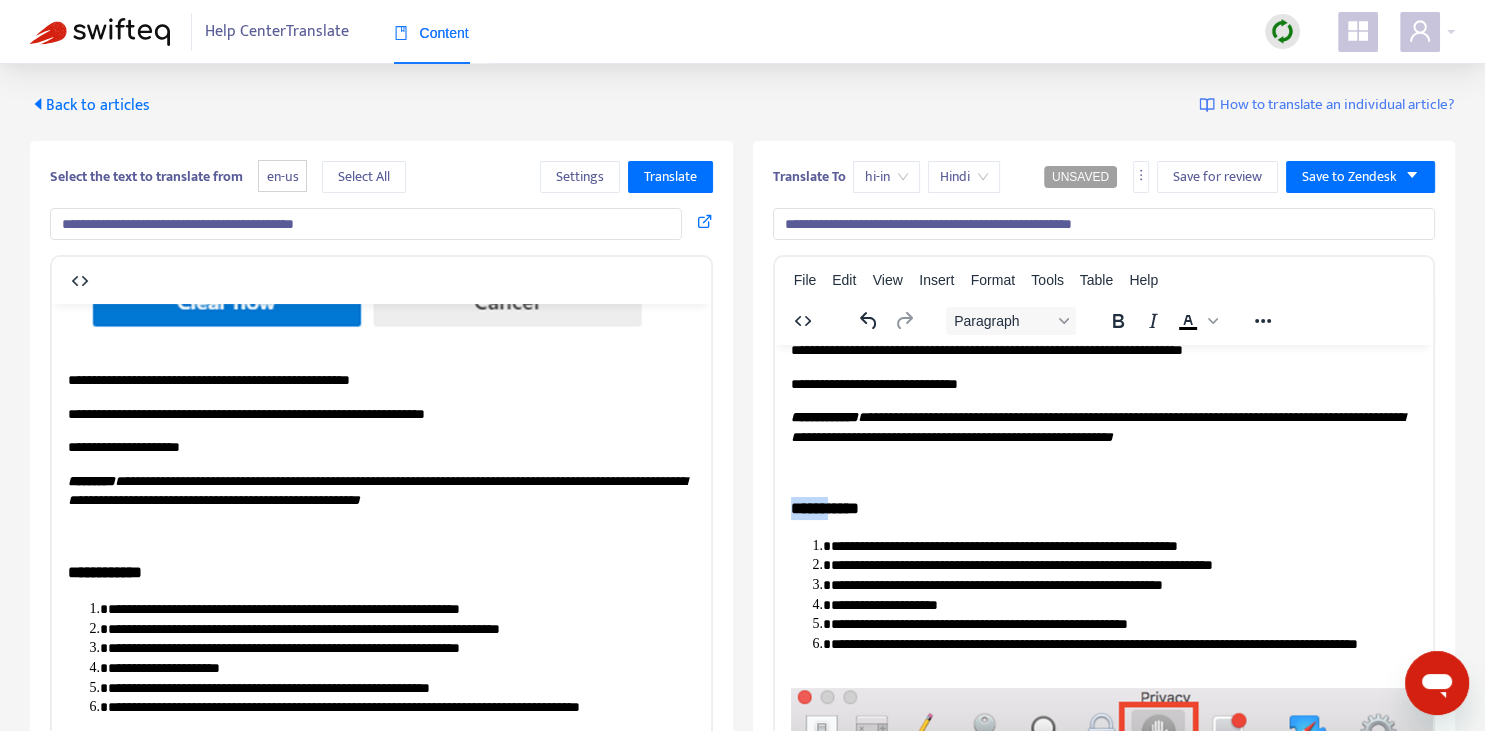 click on "**********" at bounding box center [1103, 507] 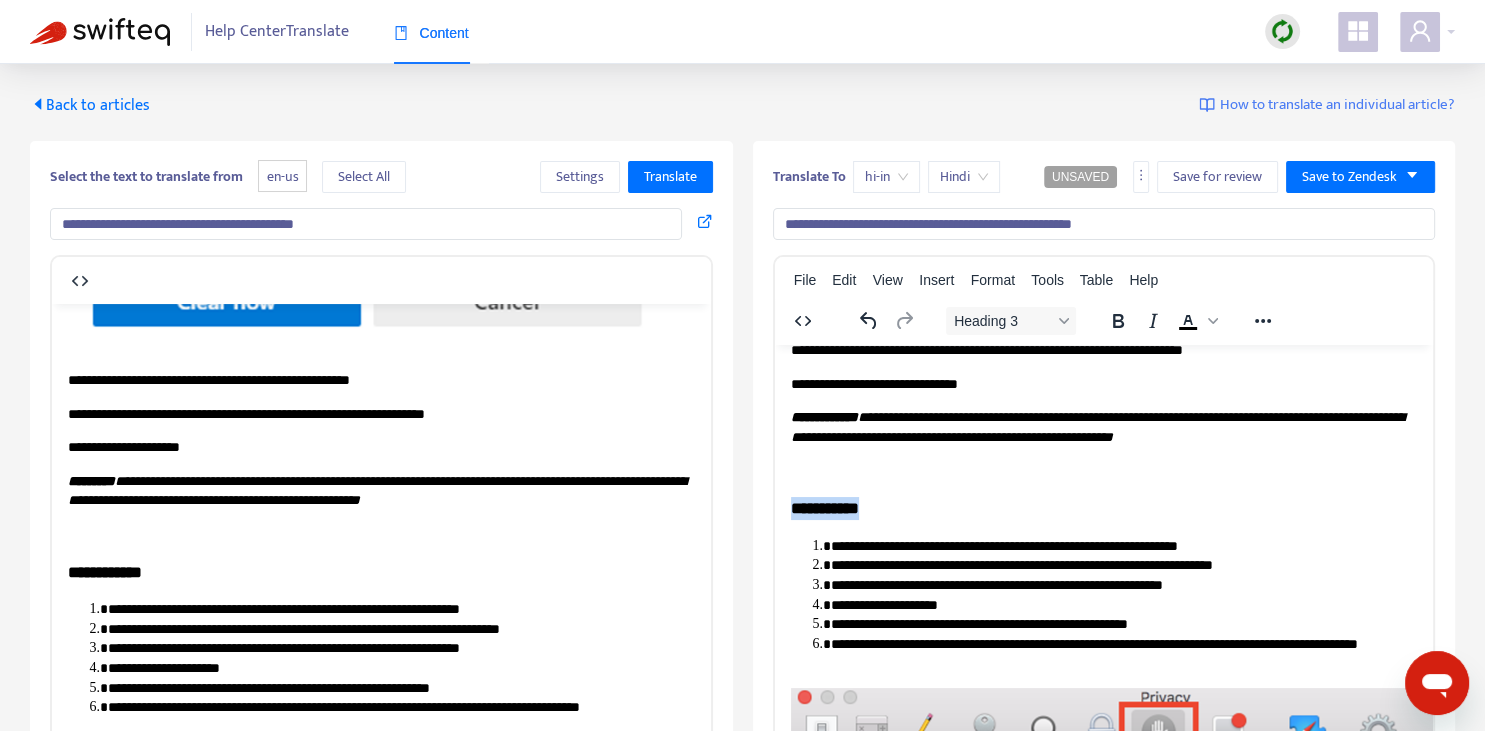 click on "**********" at bounding box center [1103, 507] 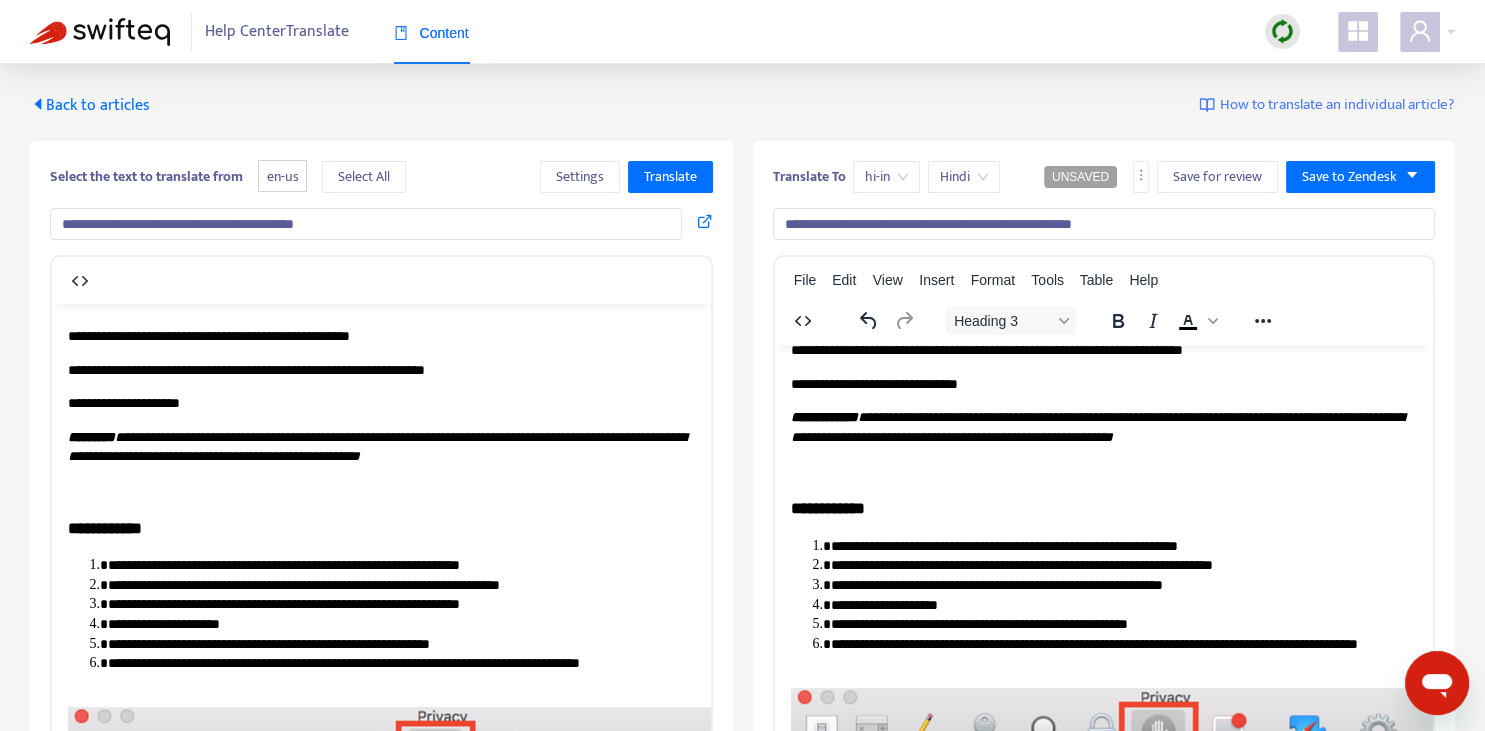 scroll, scrollTop: 2762, scrollLeft: 0, axis: vertical 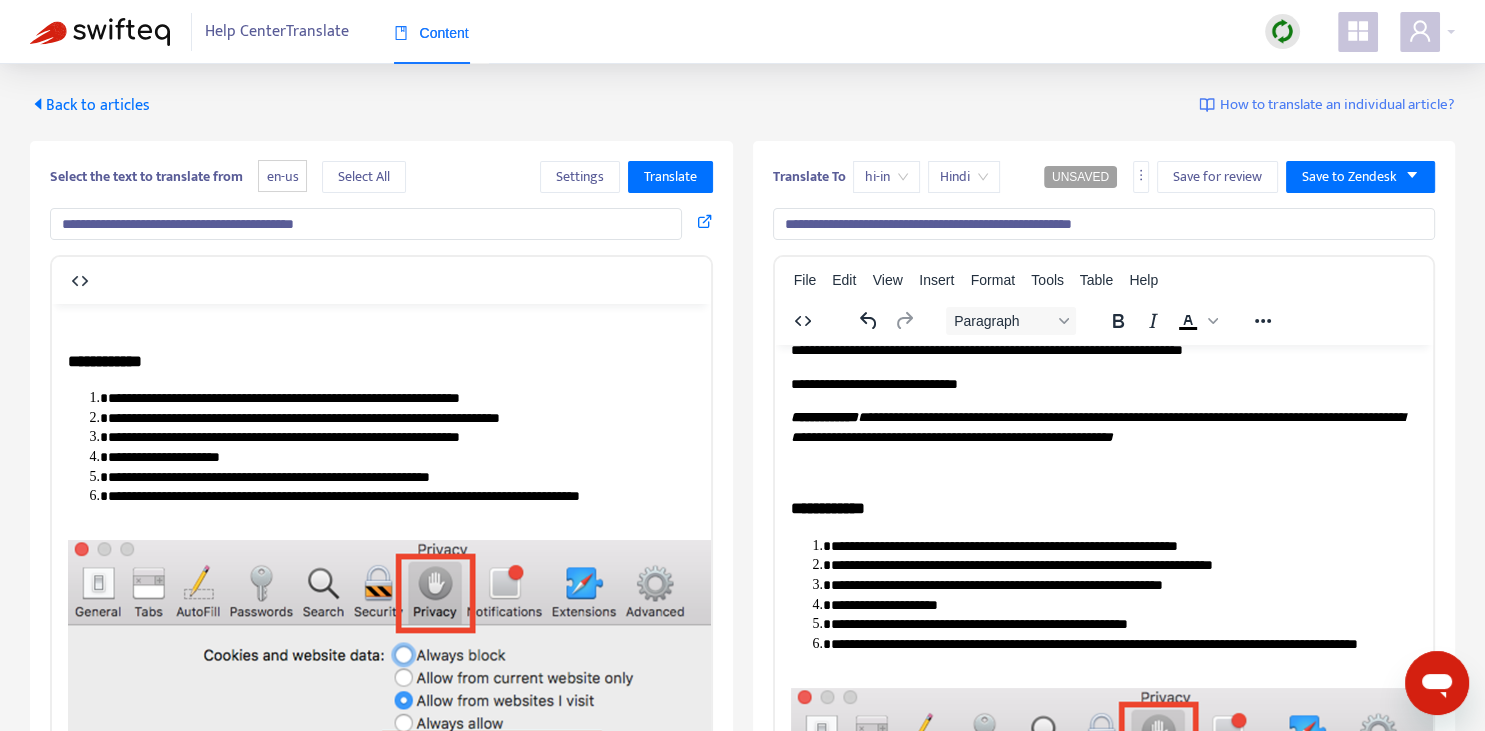 click on "**********" at bounding box center (1123, 546) 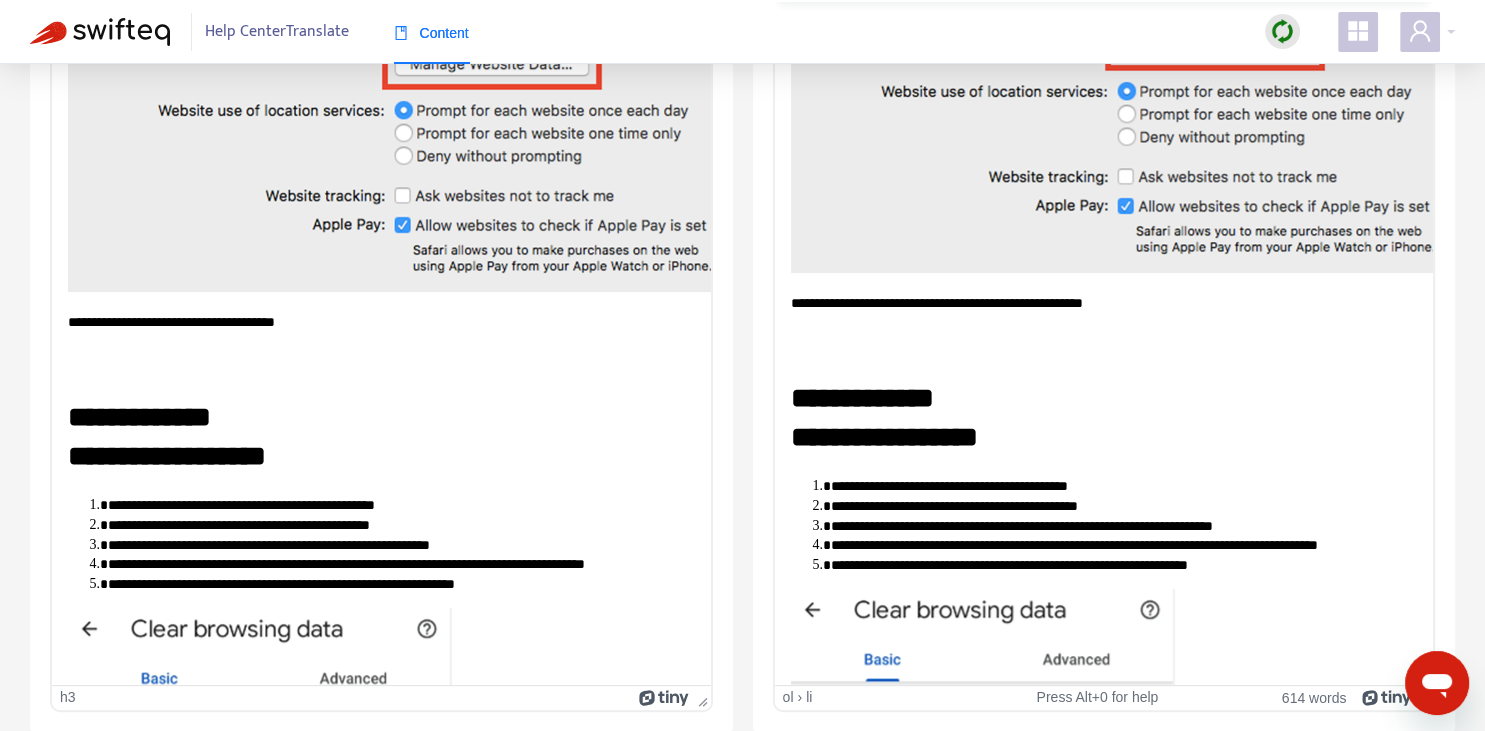 scroll, scrollTop: 3184, scrollLeft: 0, axis: vertical 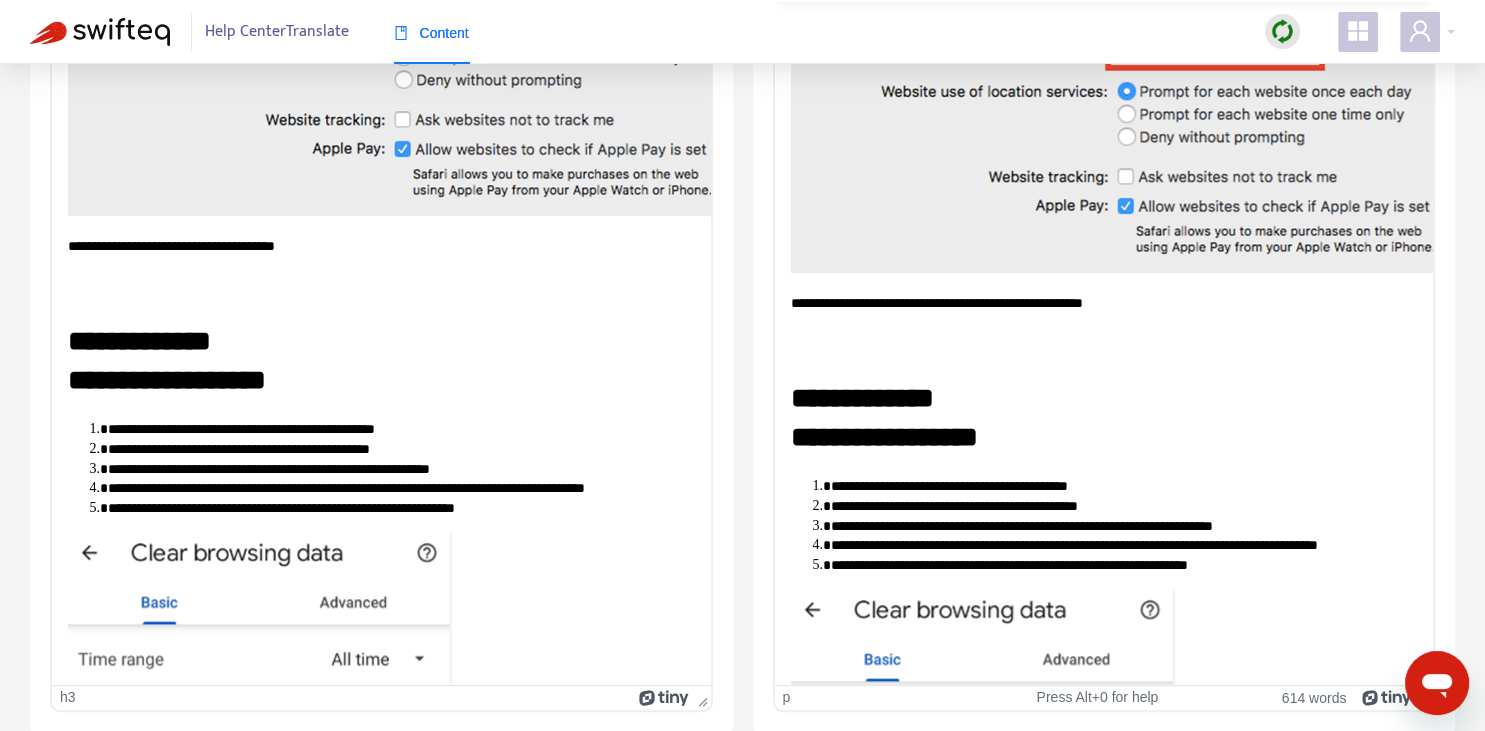 click on "**********" at bounding box center (1103, 303) 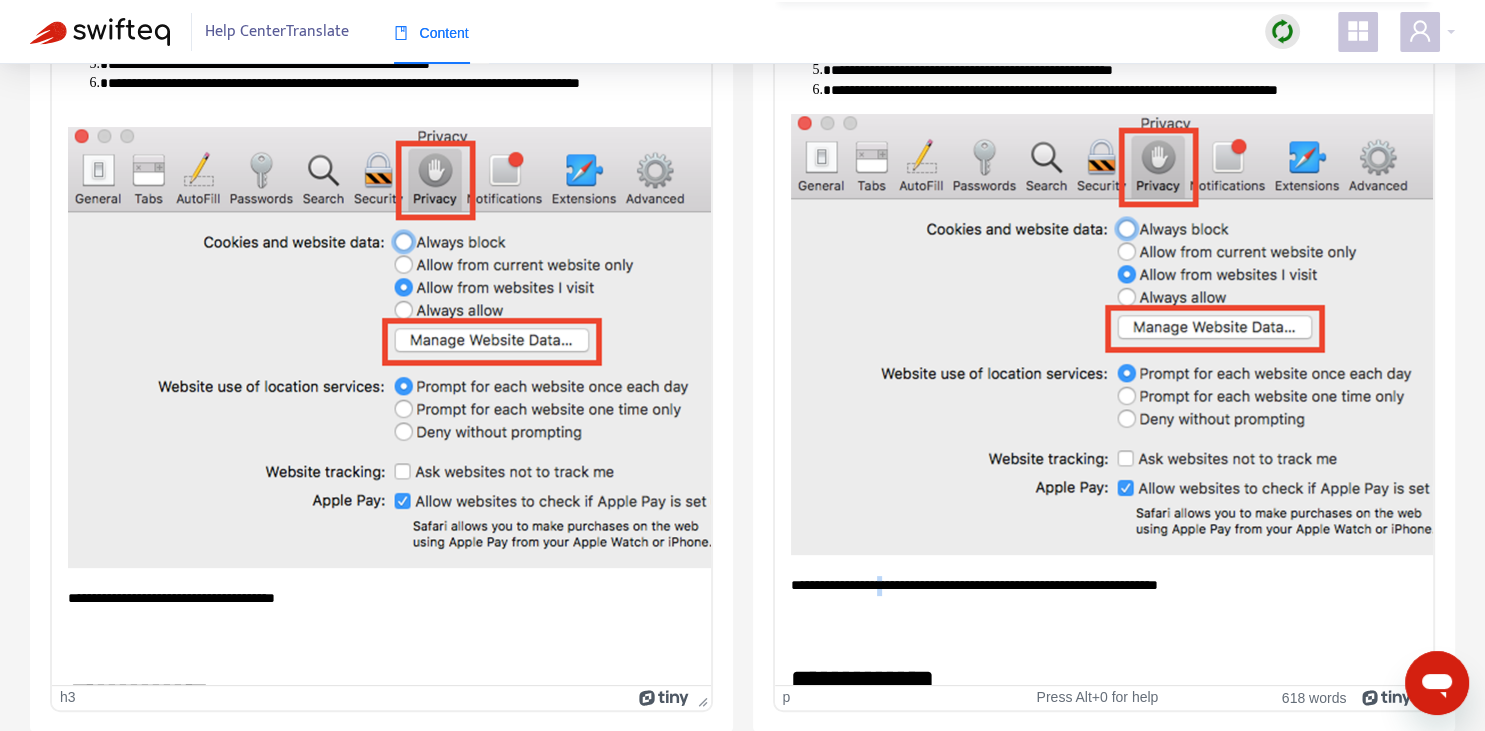 scroll, scrollTop: 2816, scrollLeft: 0, axis: vertical 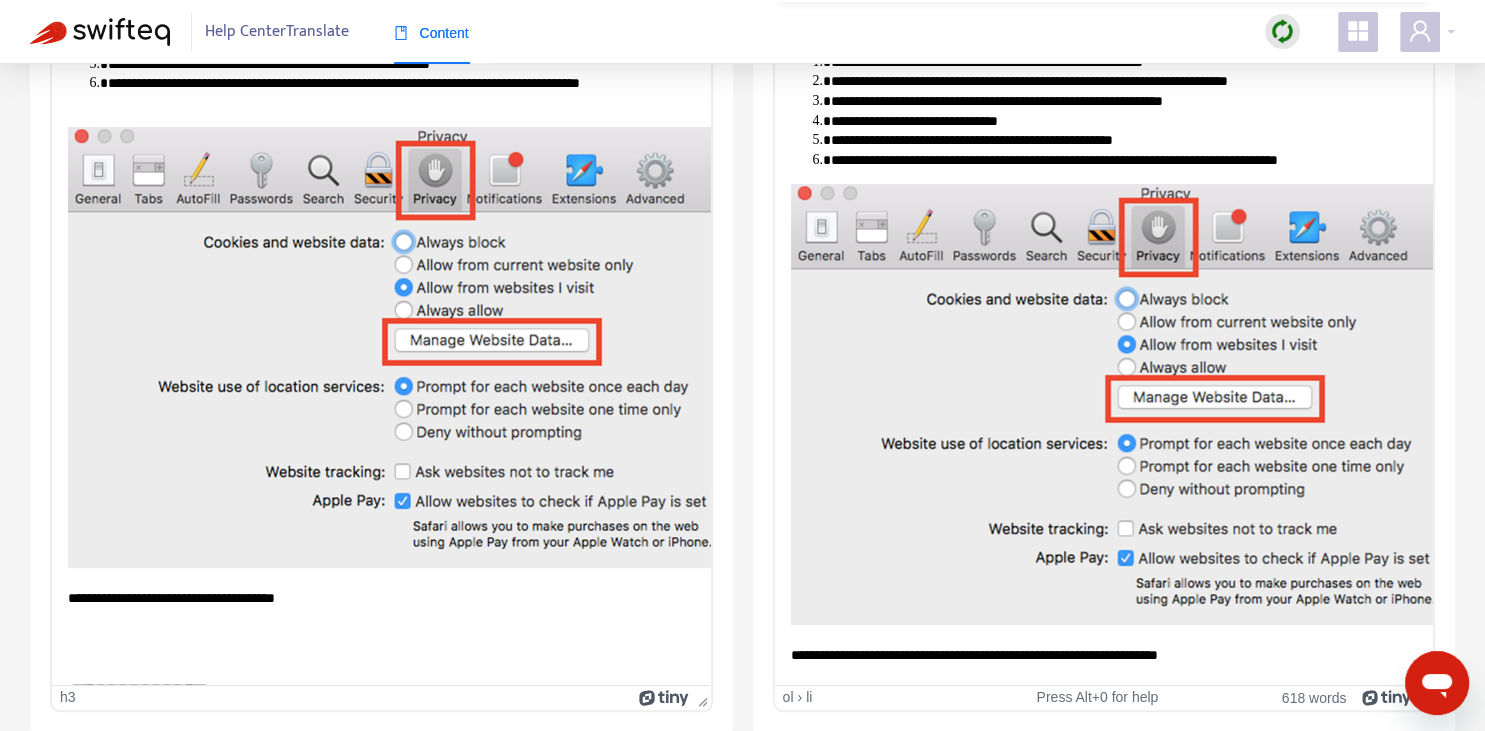 click on "**********" at bounding box center [1123, 160] 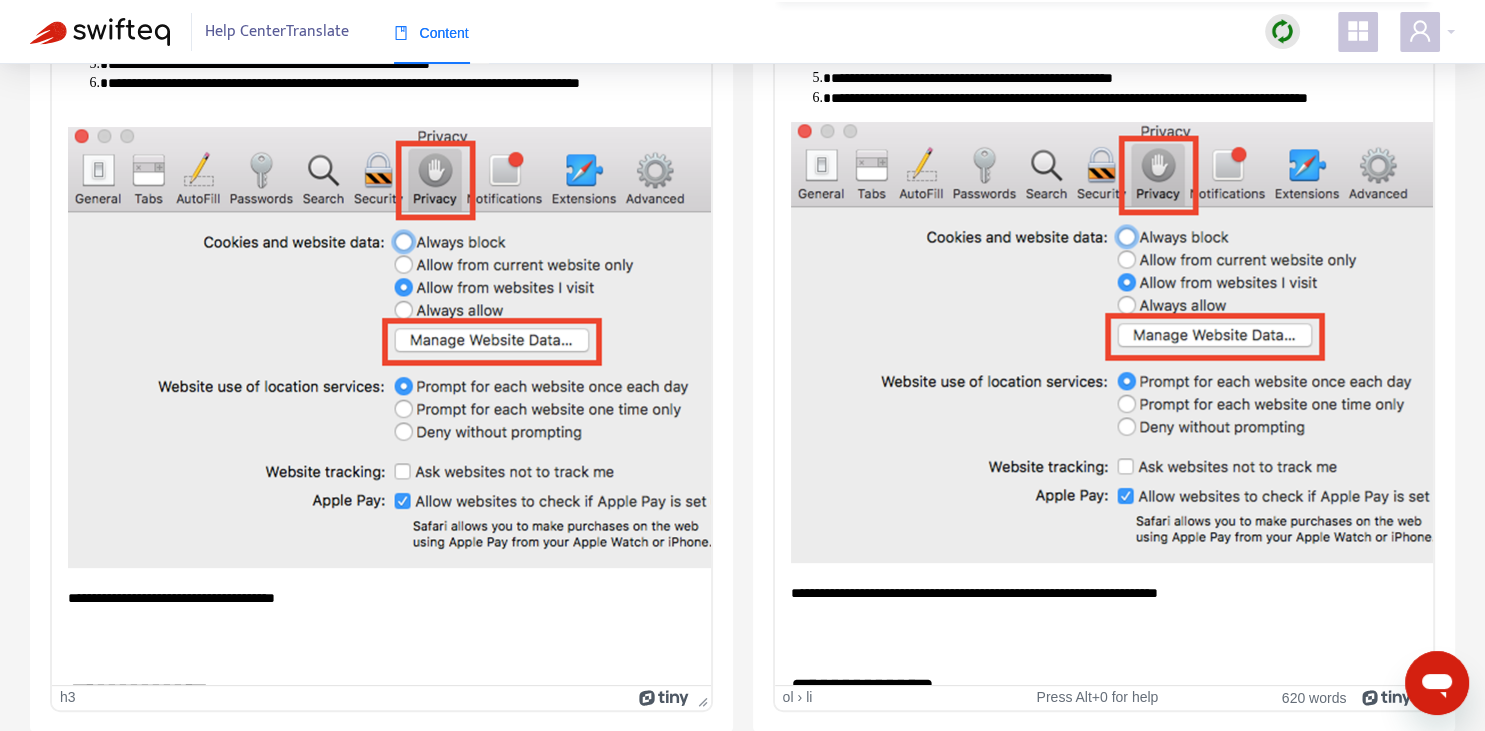 scroll, scrollTop: 2886, scrollLeft: 0, axis: vertical 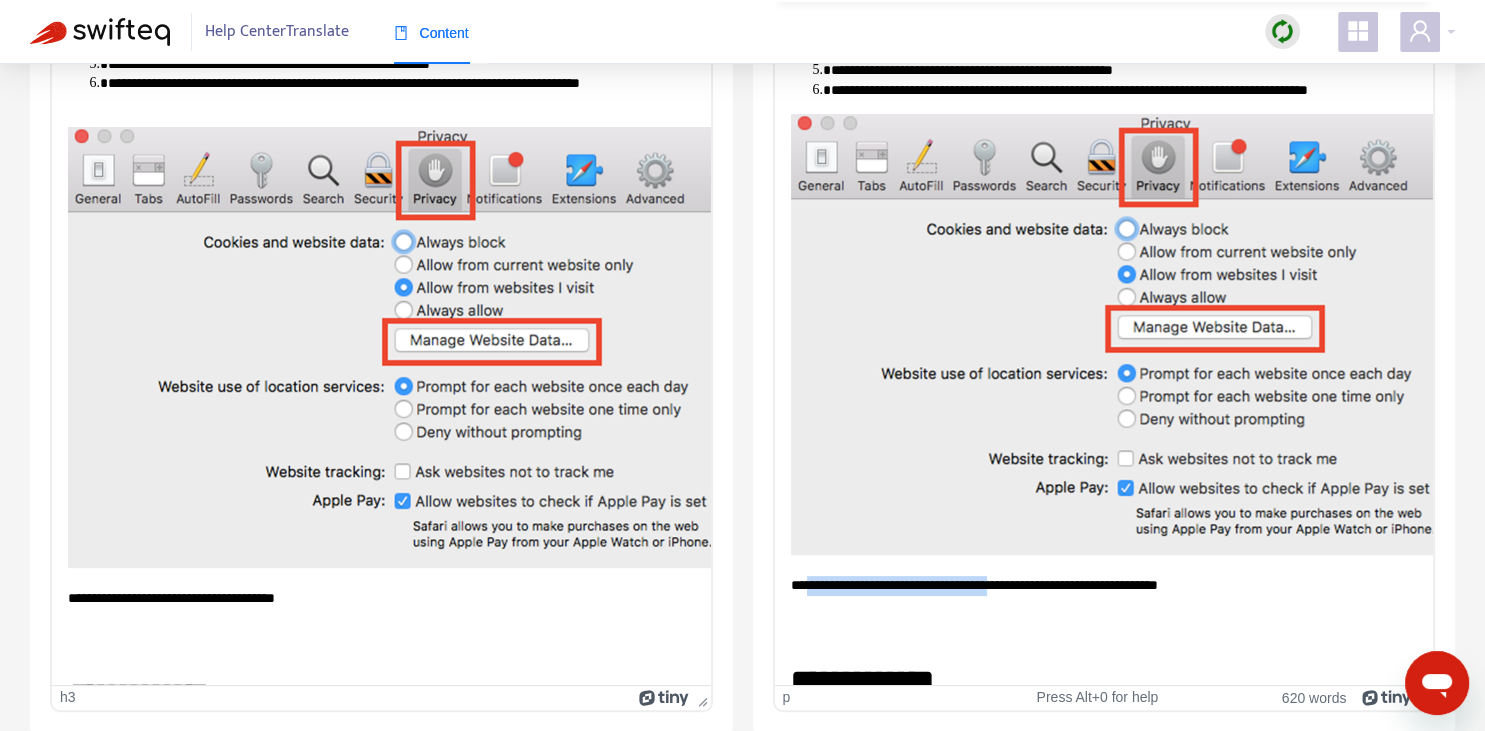 drag, startPoint x: 831, startPoint y: 577, endPoint x: 1046, endPoint y: 567, distance: 215.23244 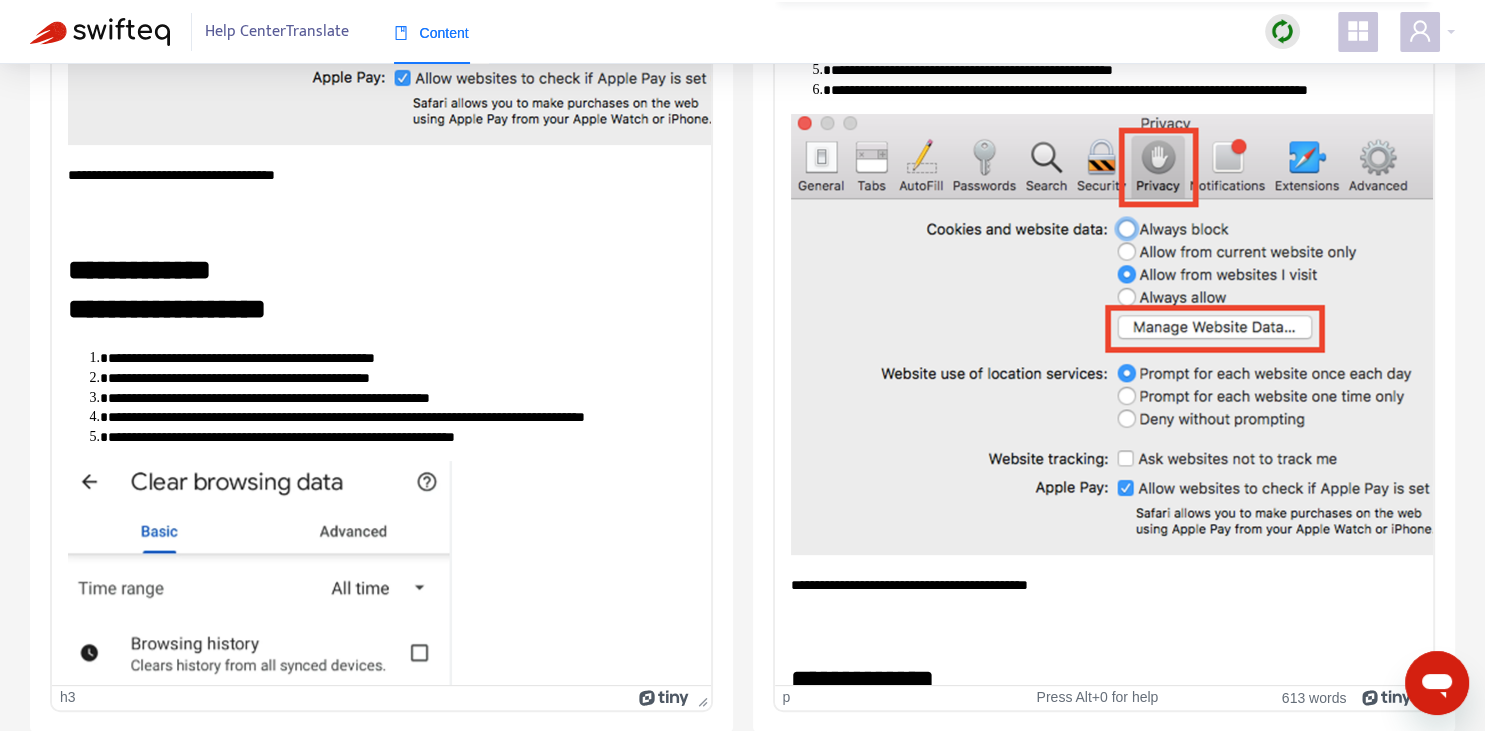 scroll, scrollTop: 3168, scrollLeft: 0, axis: vertical 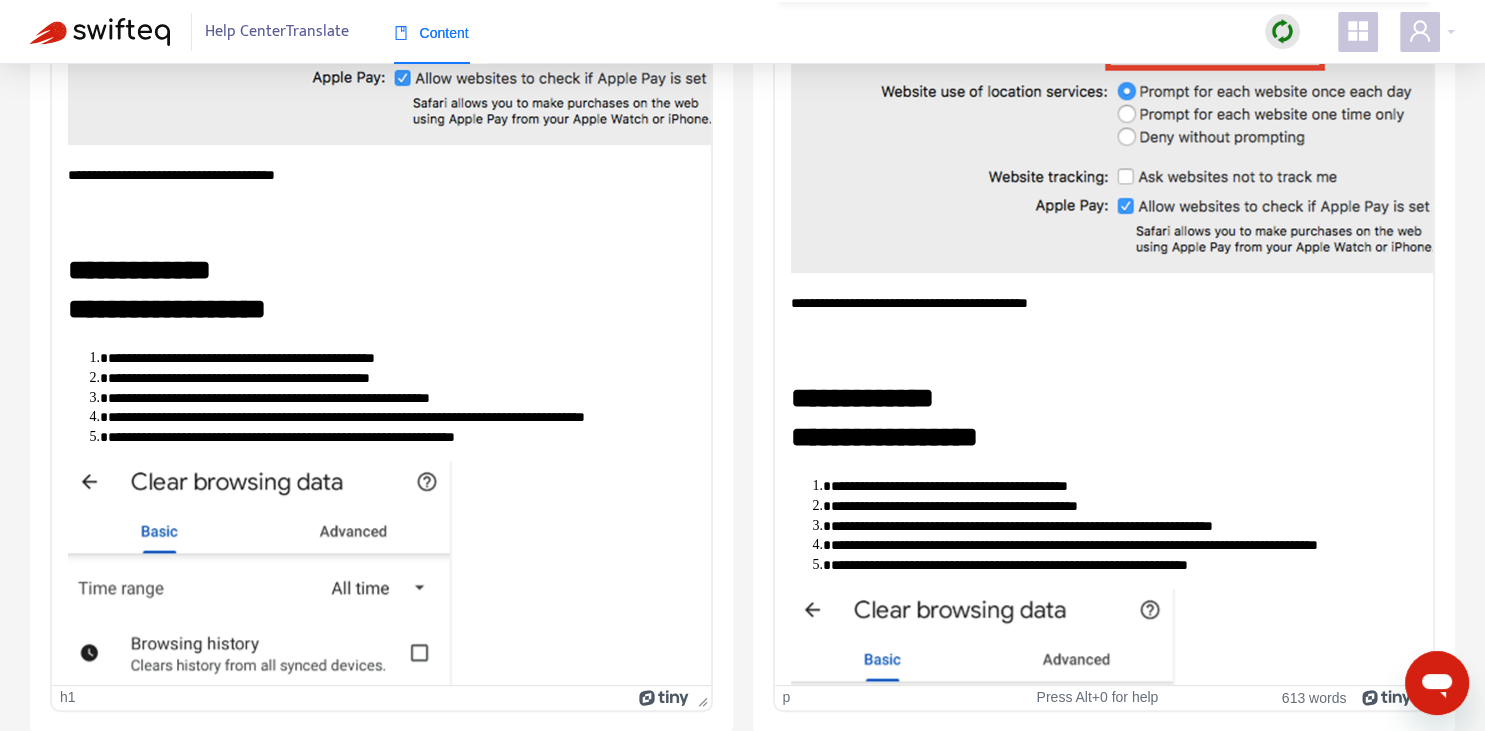 click on "**********" at bounding box center [1103, 418] 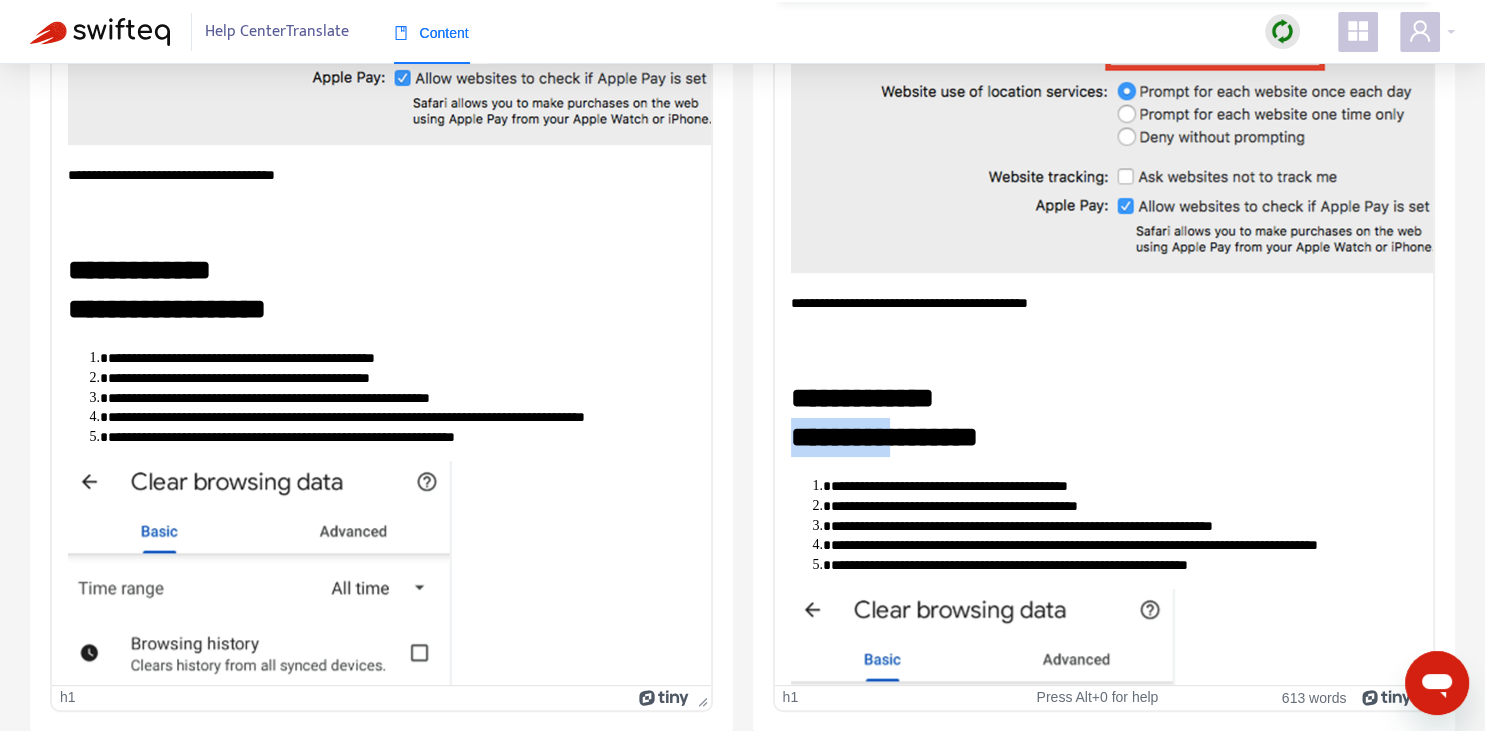 click on "**********" at bounding box center [1103, 418] 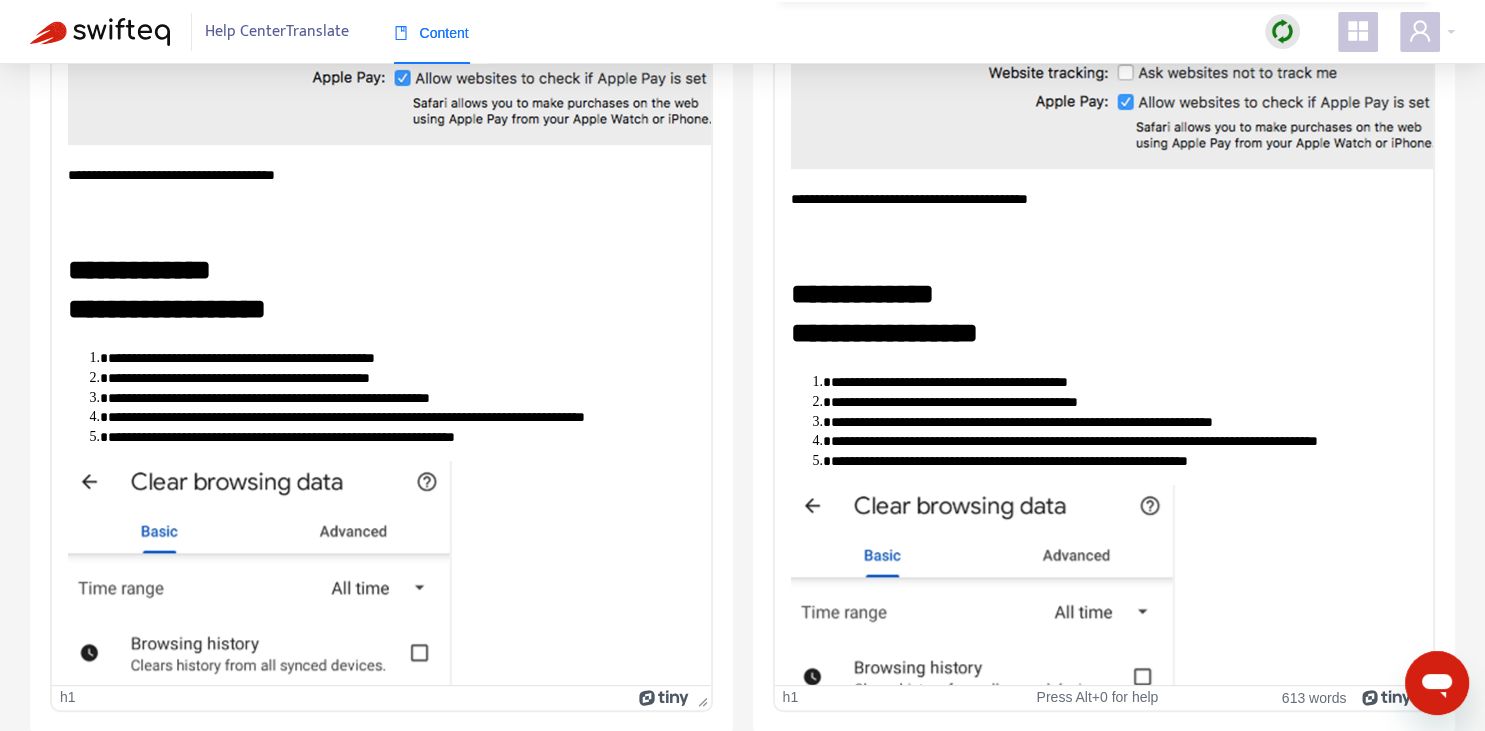 scroll, scrollTop: 3308, scrollLeft: 0, axis: vertical 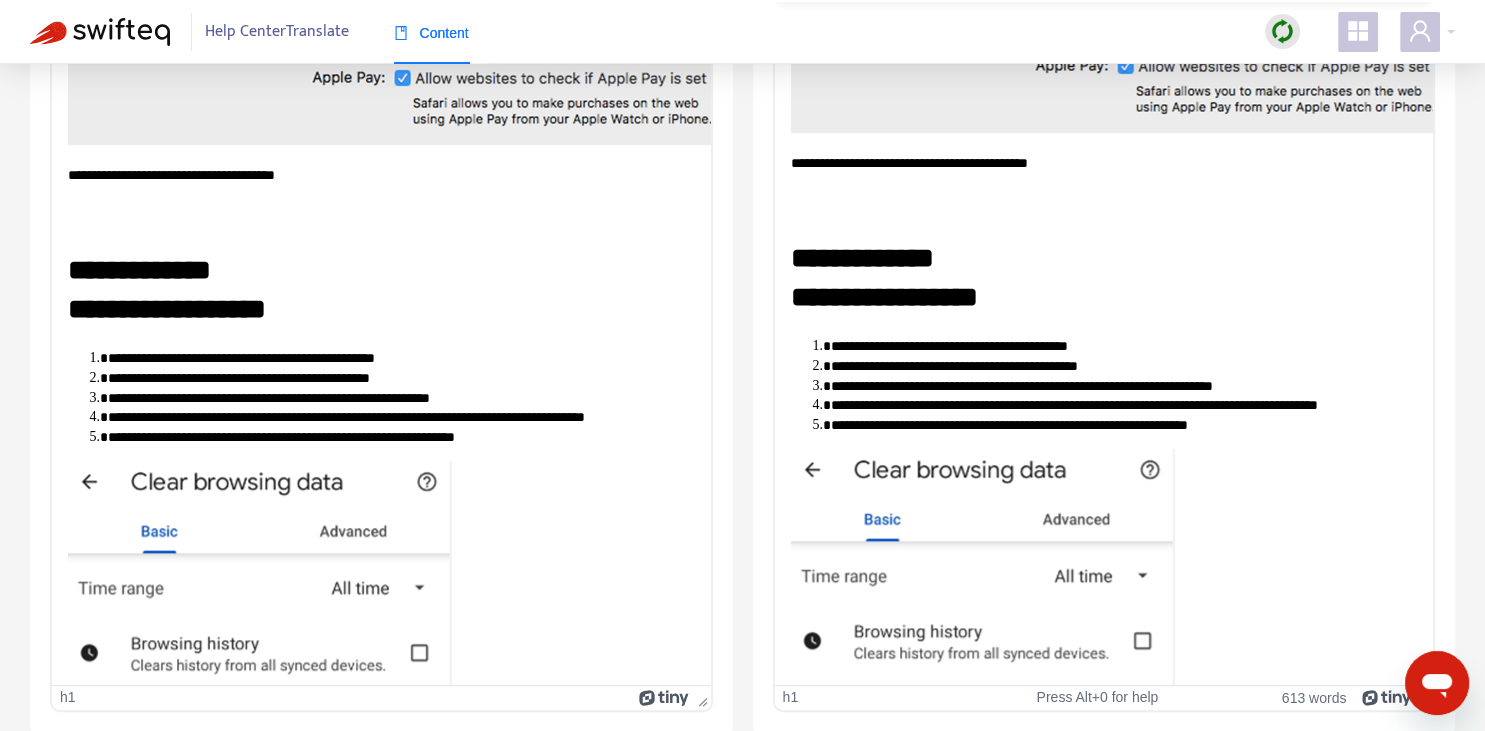 click on "**********" at bounding box center (1123, 346) 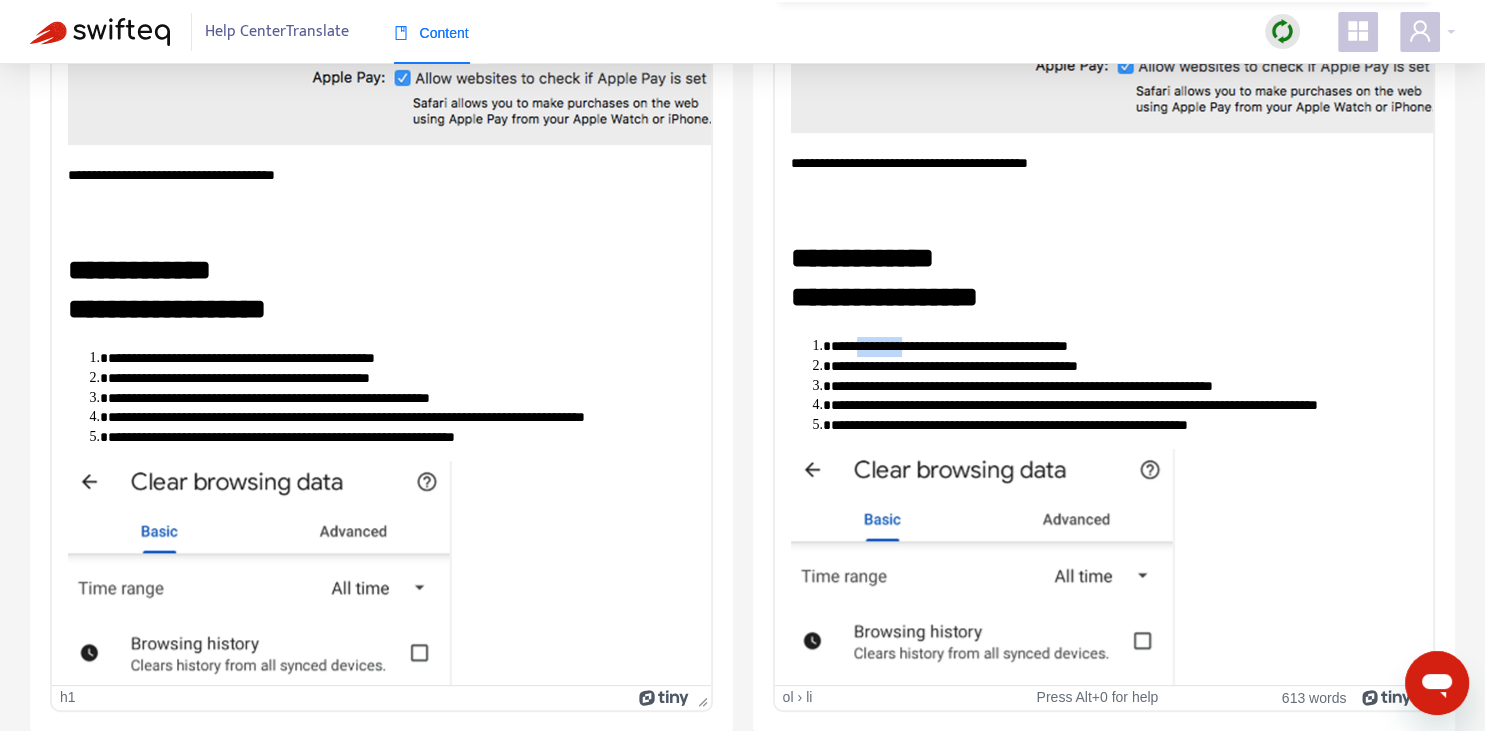 click on "**********" at bounding box center [1123, 346] 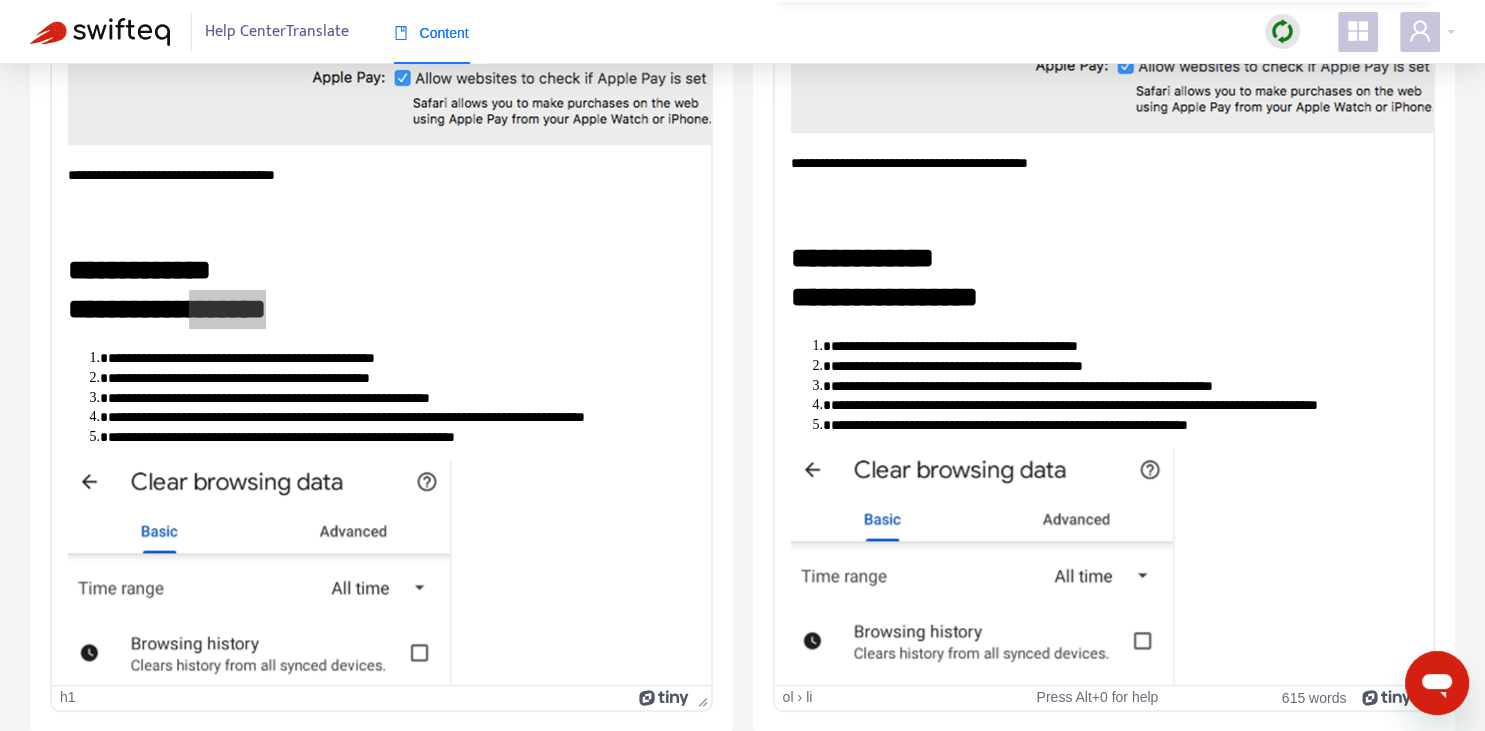 click on "**********" at bounding box center [1123, 386] 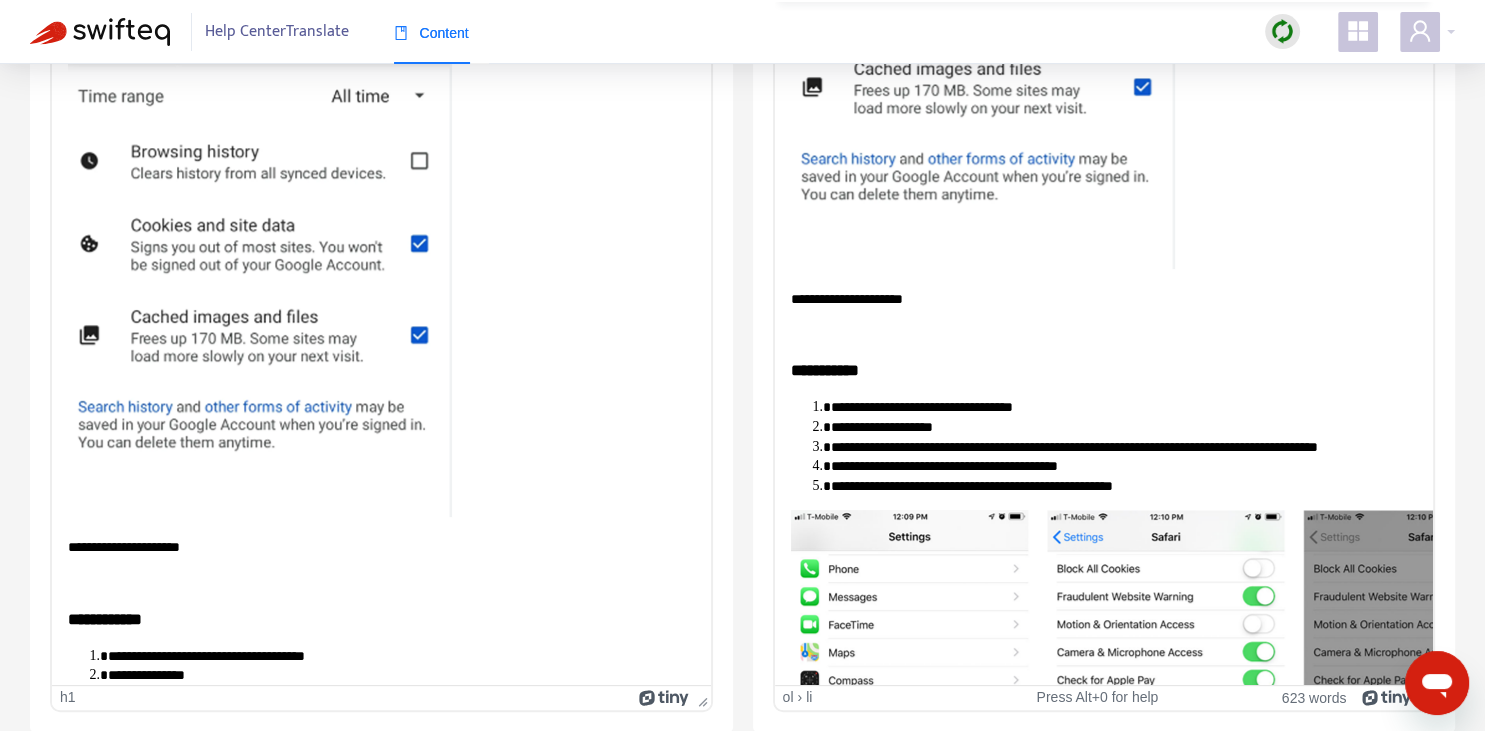 scroll, scrollTop: 3888, scrollLeft: 0, axis: vertical 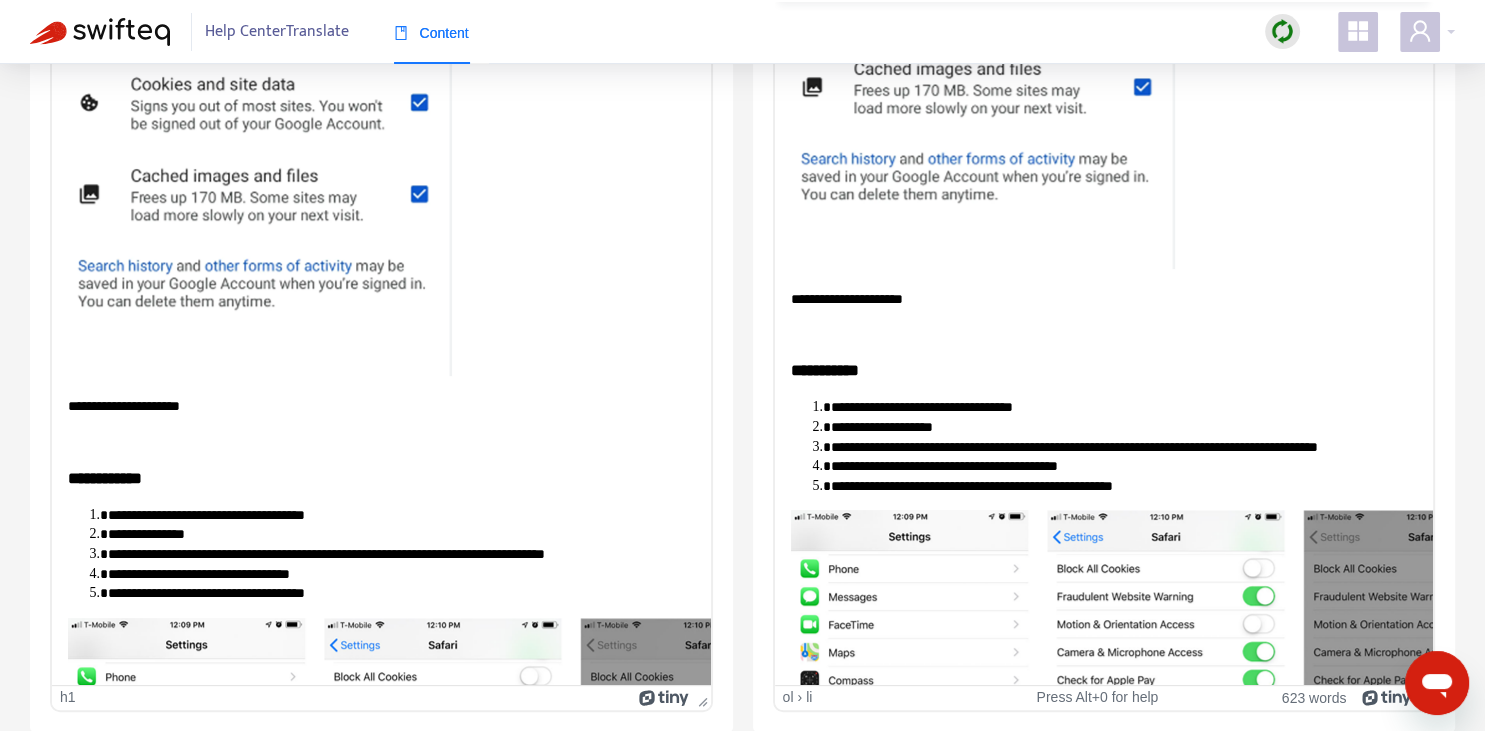 click on "**********" at bounding box center (1103, 299) 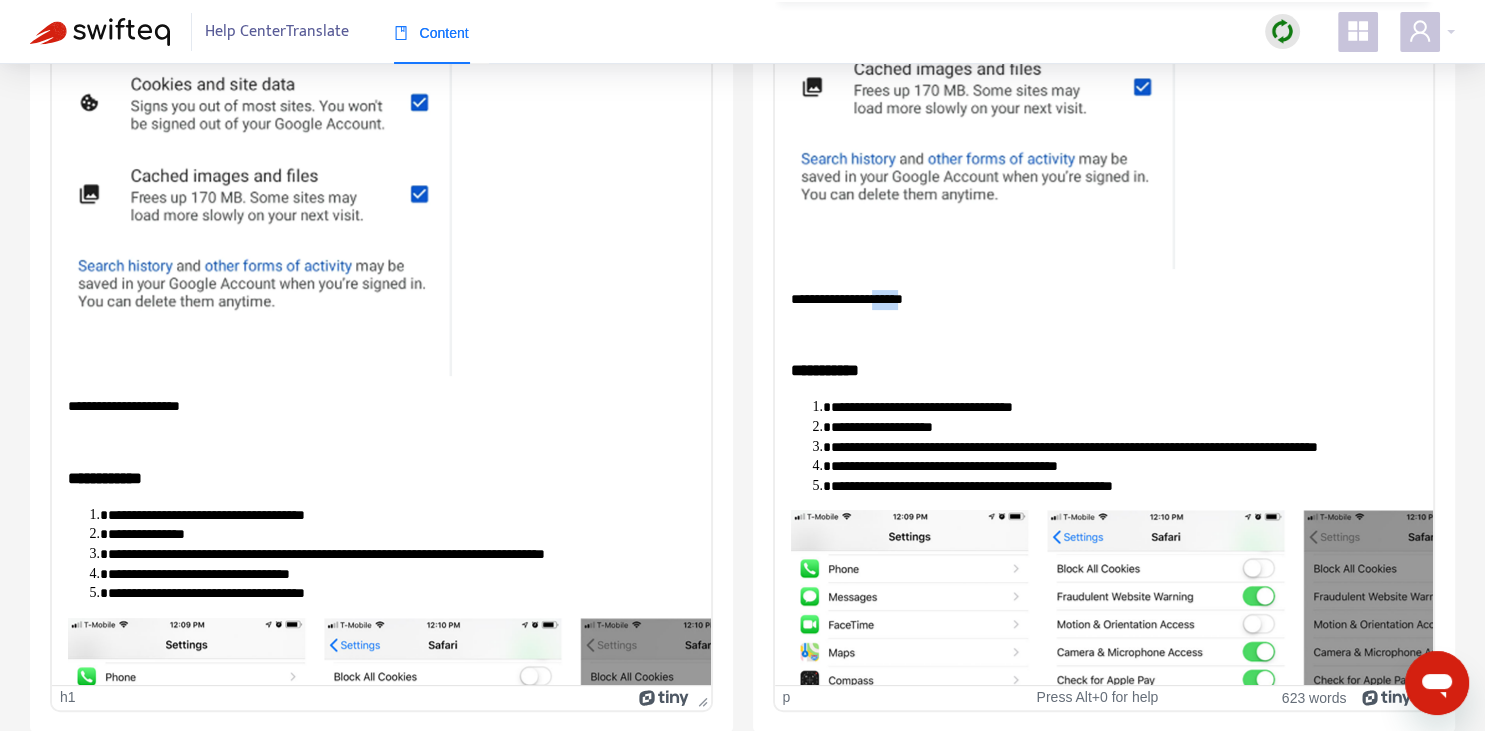 click on "**********" at bounding box center (1103, 299) 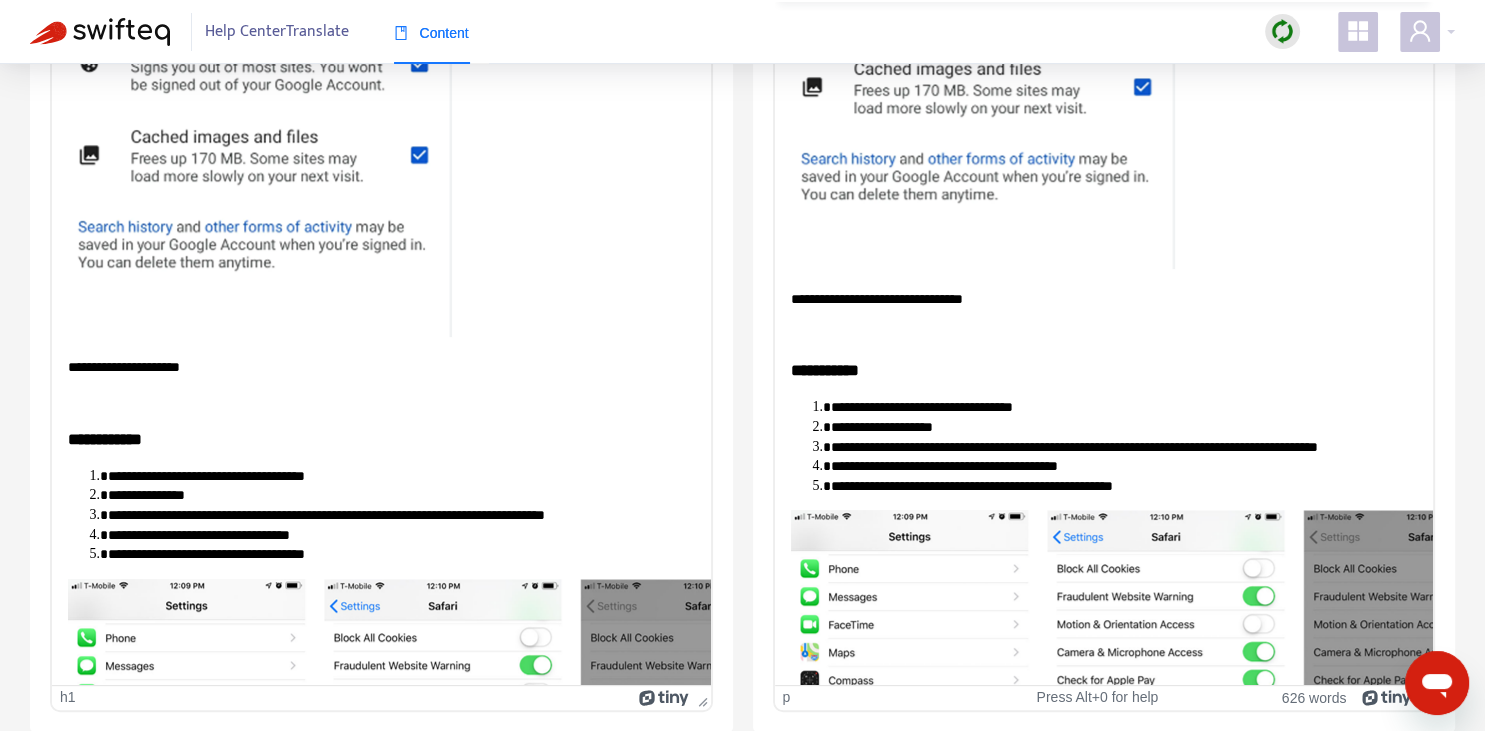 scroll, scrollTop: 4099, scrollLeft: 0, axis: vertical 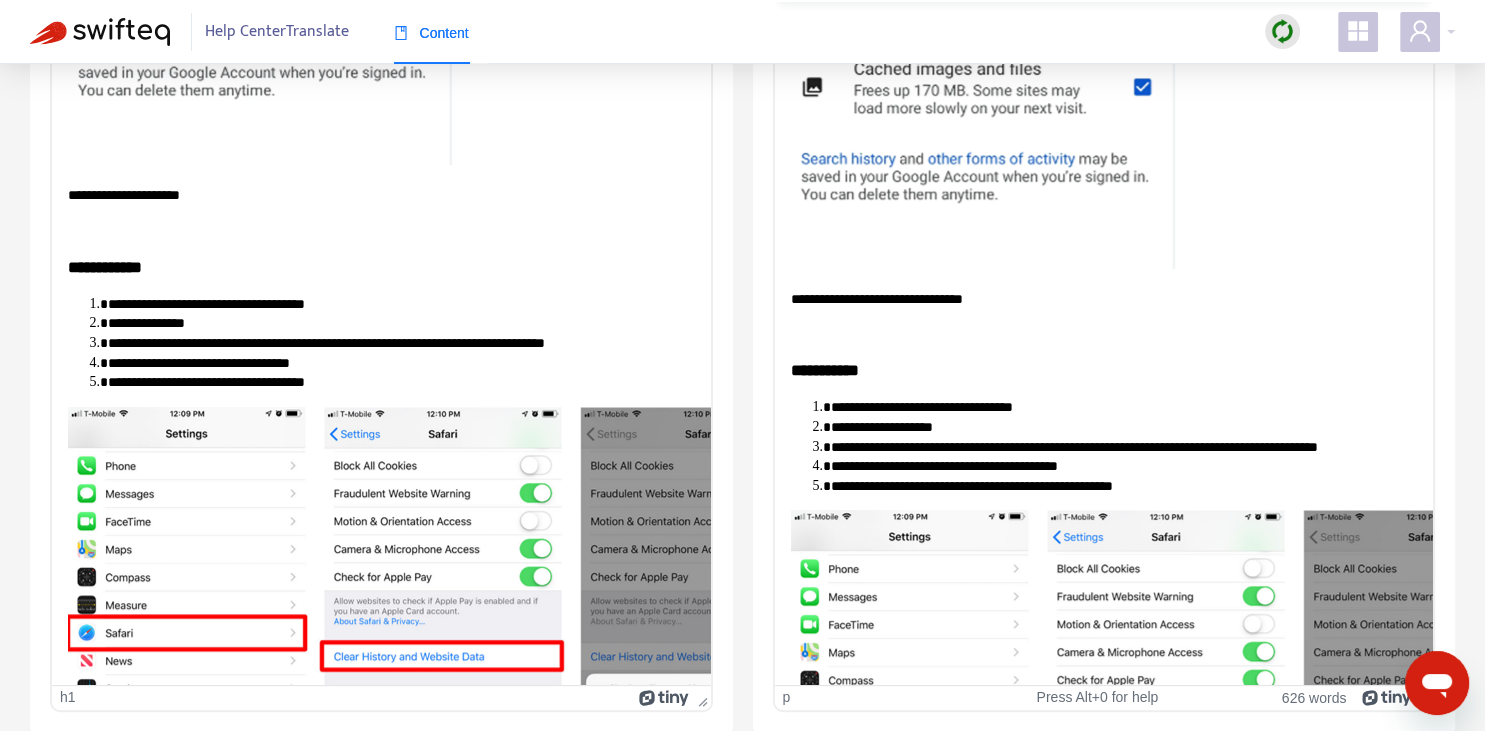 click on "**********" at bounding box center (1103, 369) 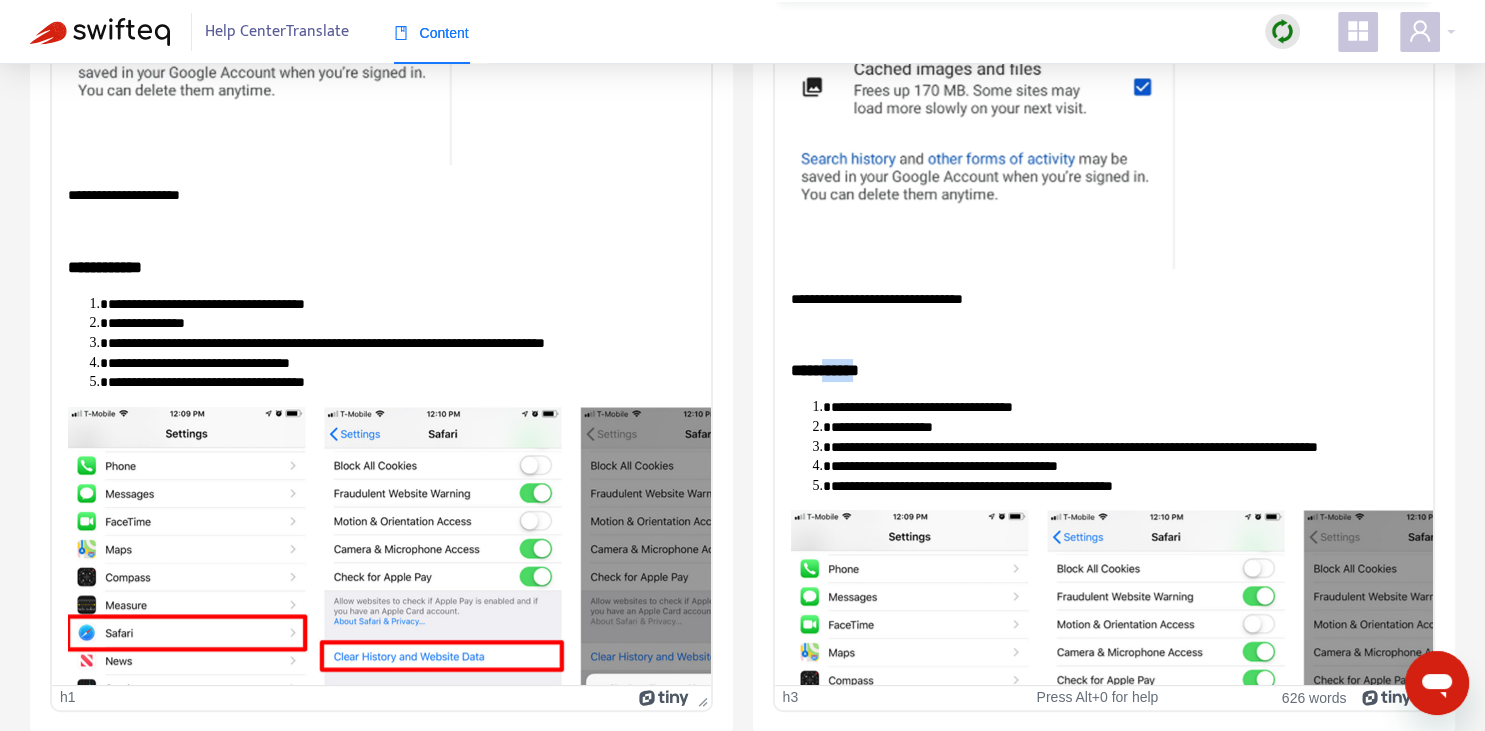 click on "**********" at bounding box center (1103, 369) 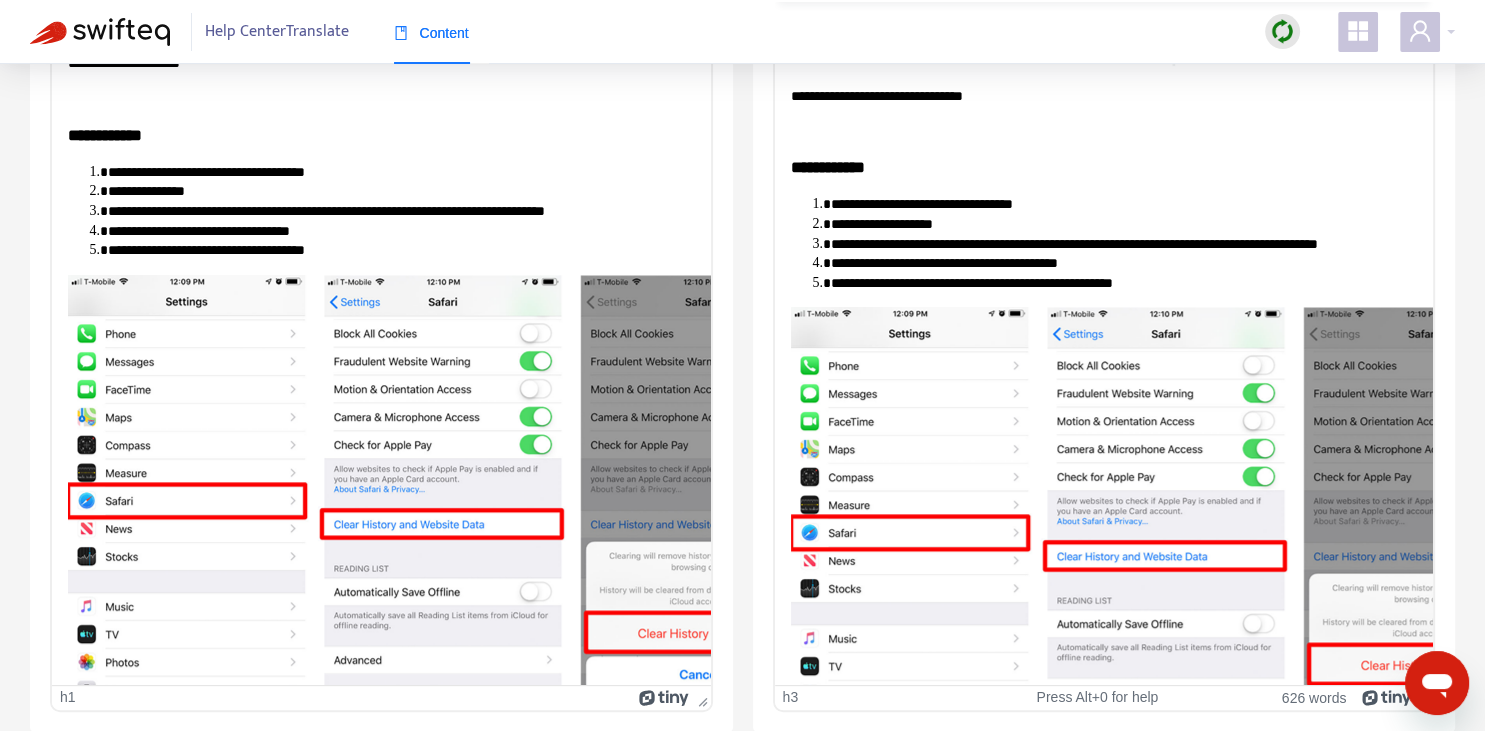 scroll, scrollTop: 4240, scrollLeft: 0, axis: vertical 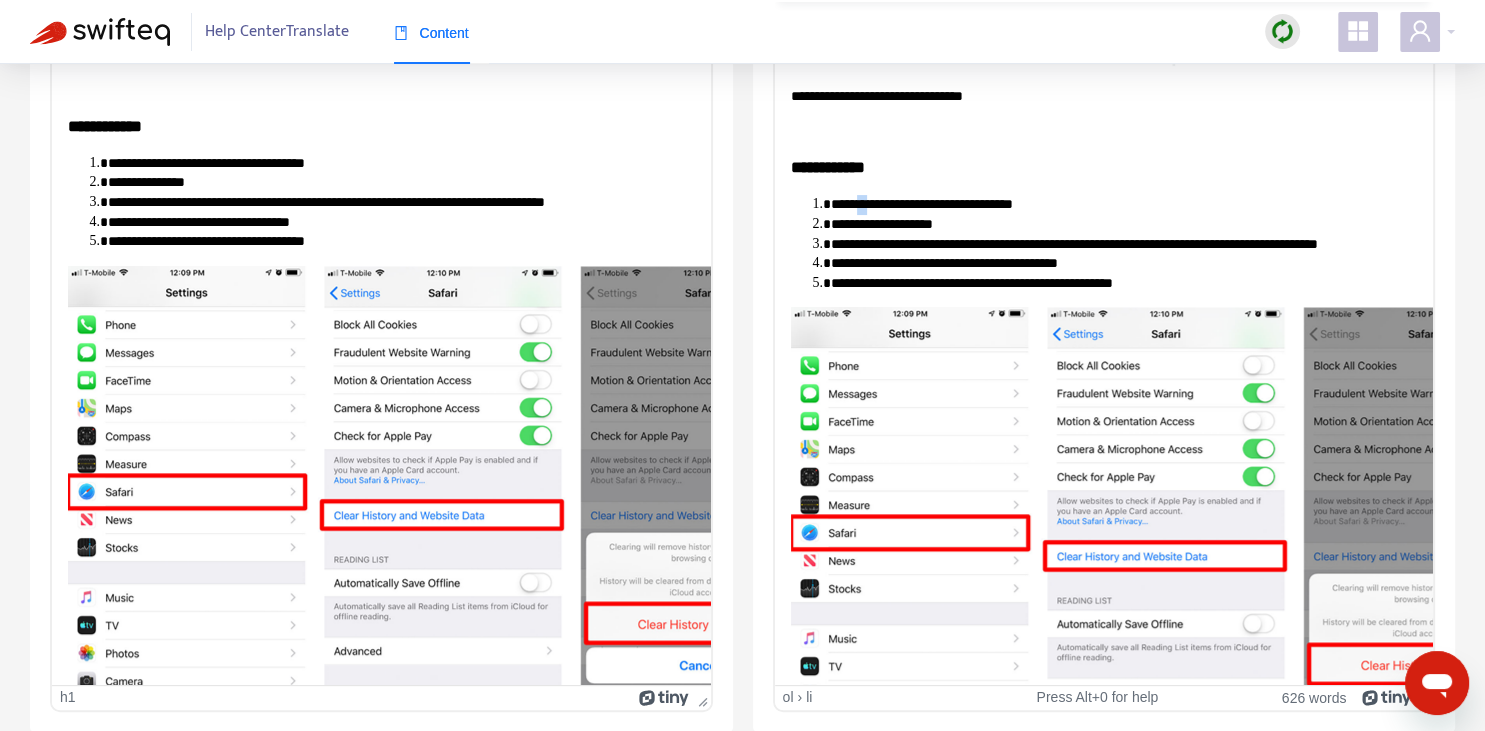click on "**********" at bounding box center [1123, 204] 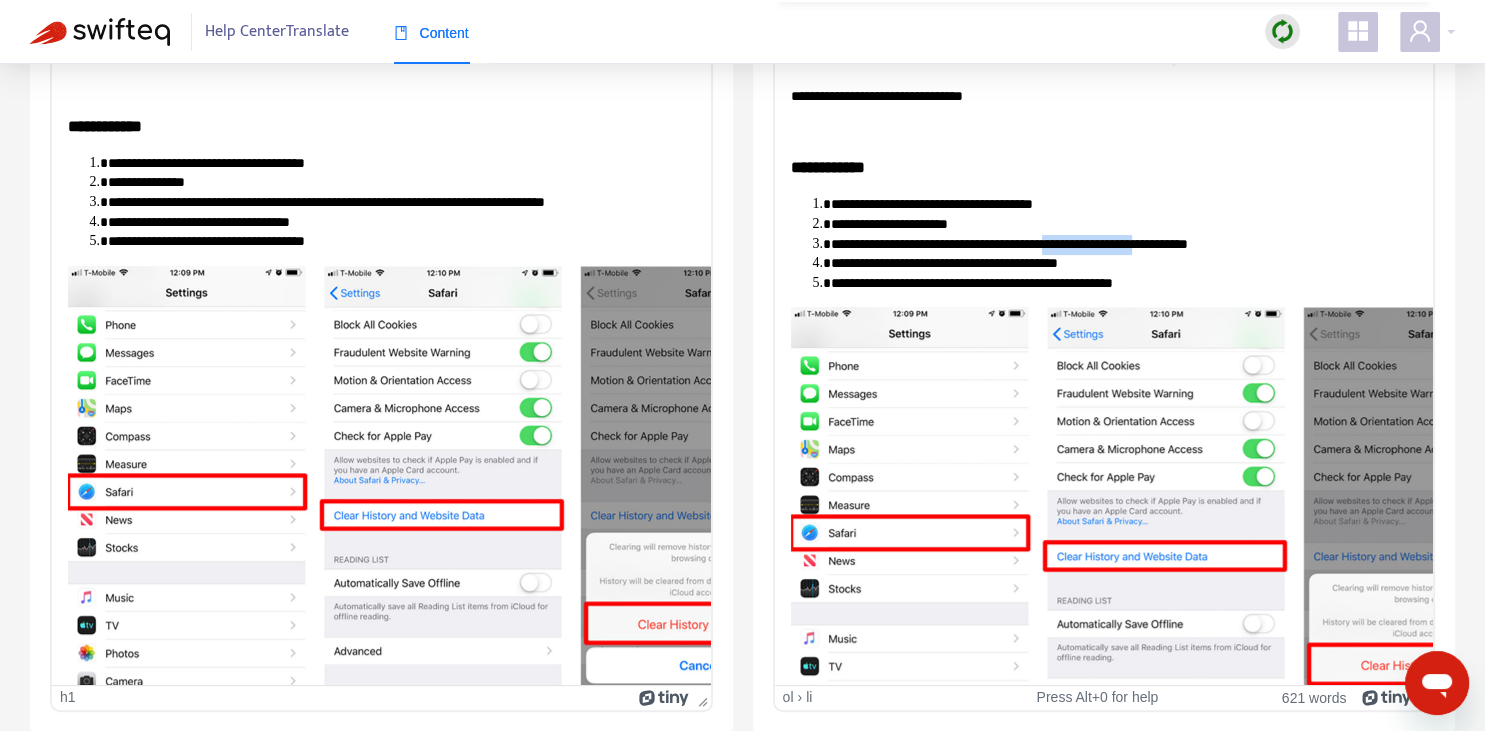 drag, startPoint x: 1105, startPoint y: 231, endPoint x: 1202, endPoint y: 228, distance: 97.04638 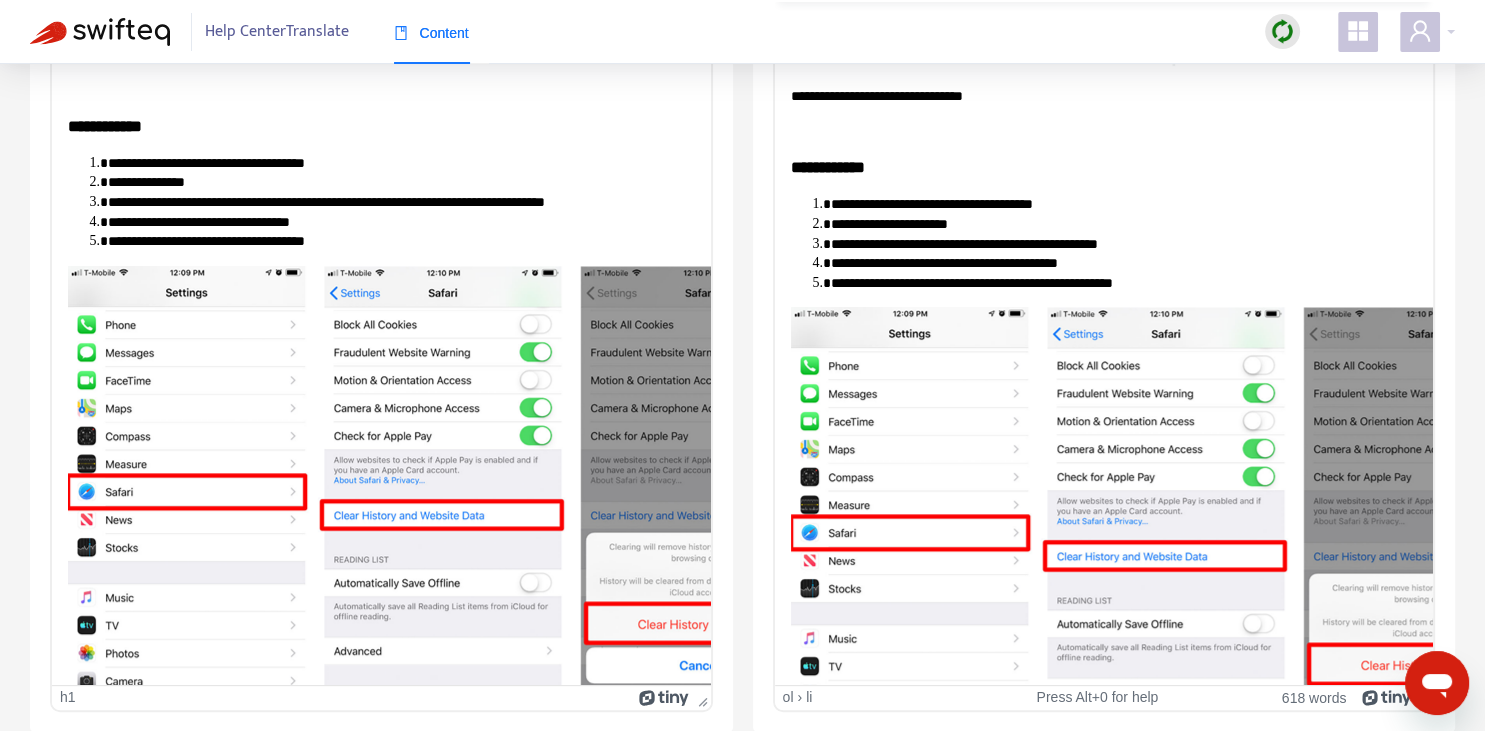 click on "**********" at bounding box center (1123, 244) 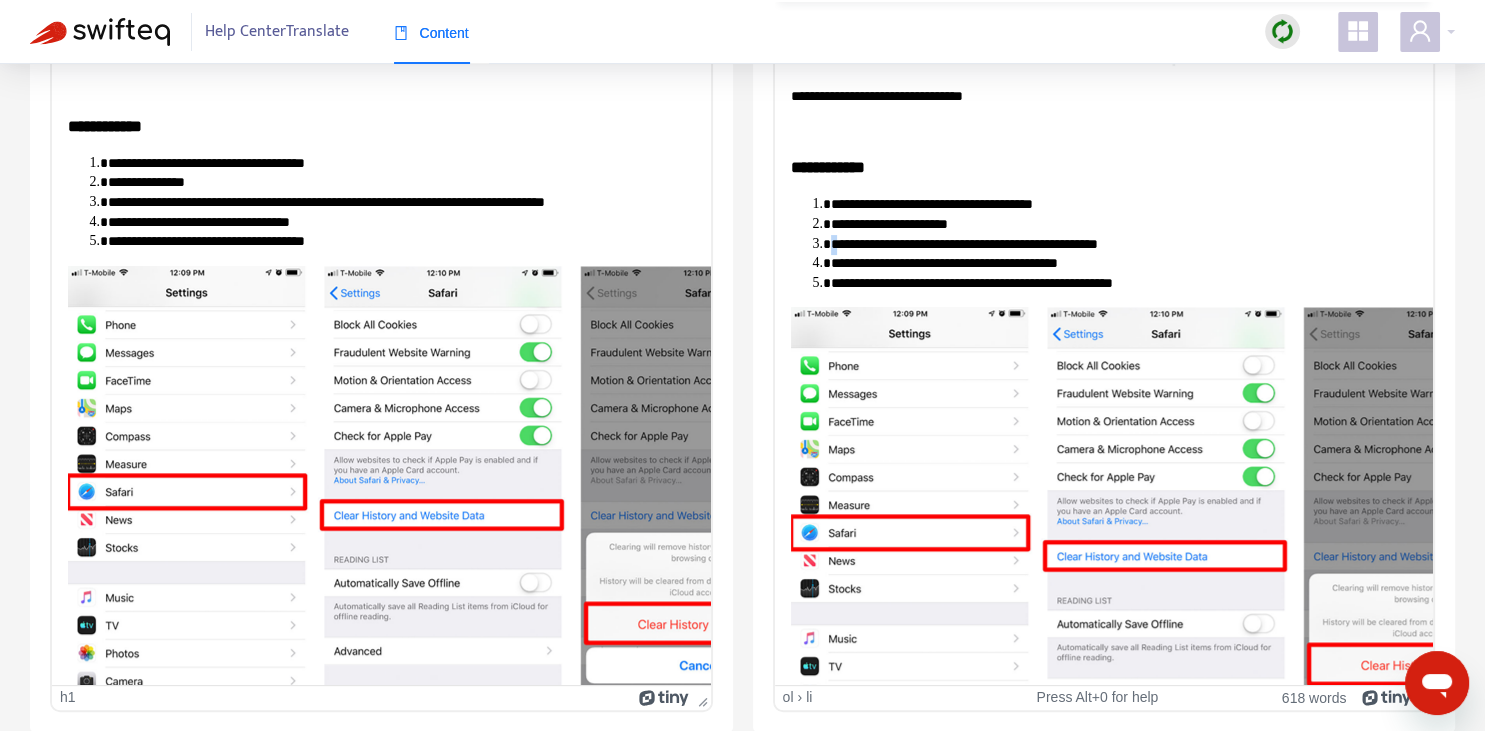 click on "**********" at bounding box center (1123, 244) 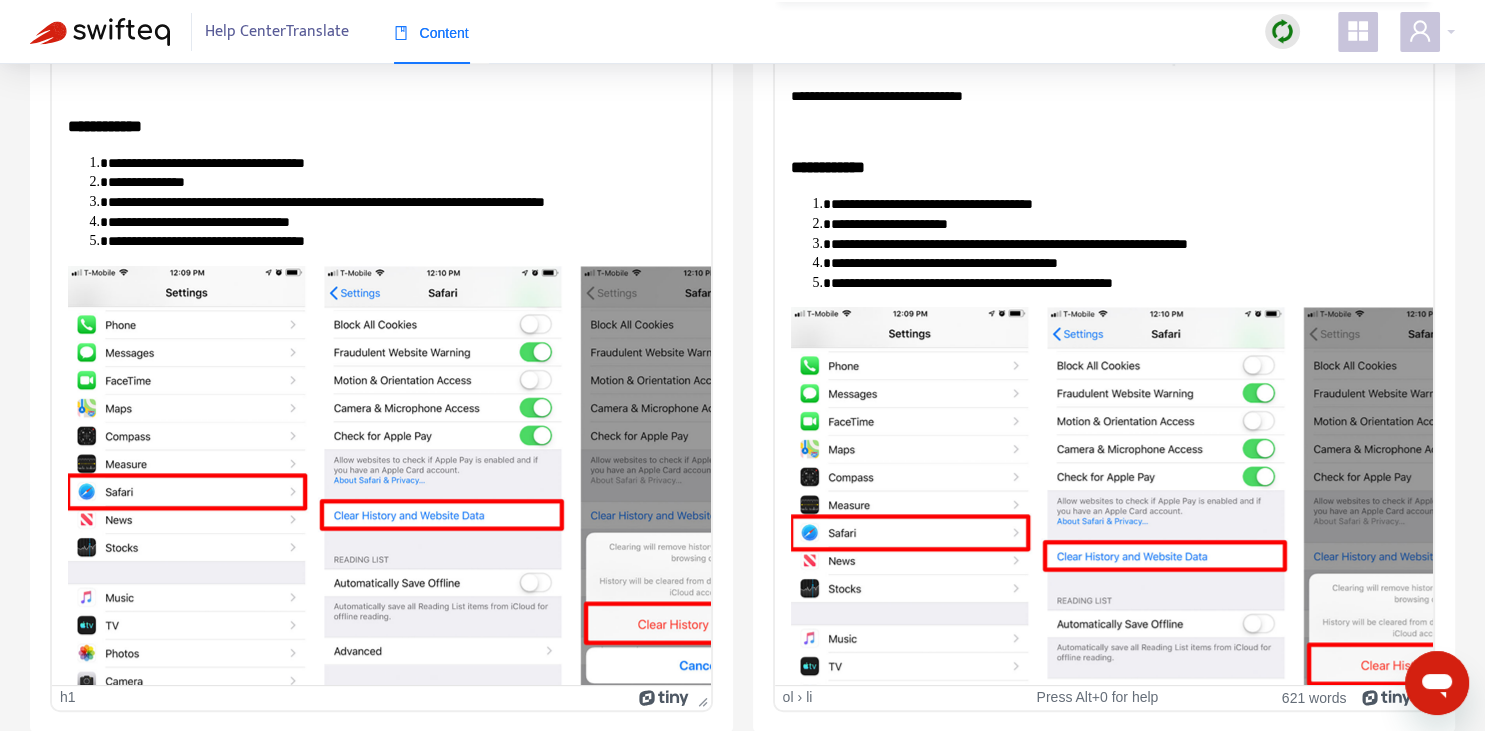 click on "**********" at bounding box center (1123, 244) 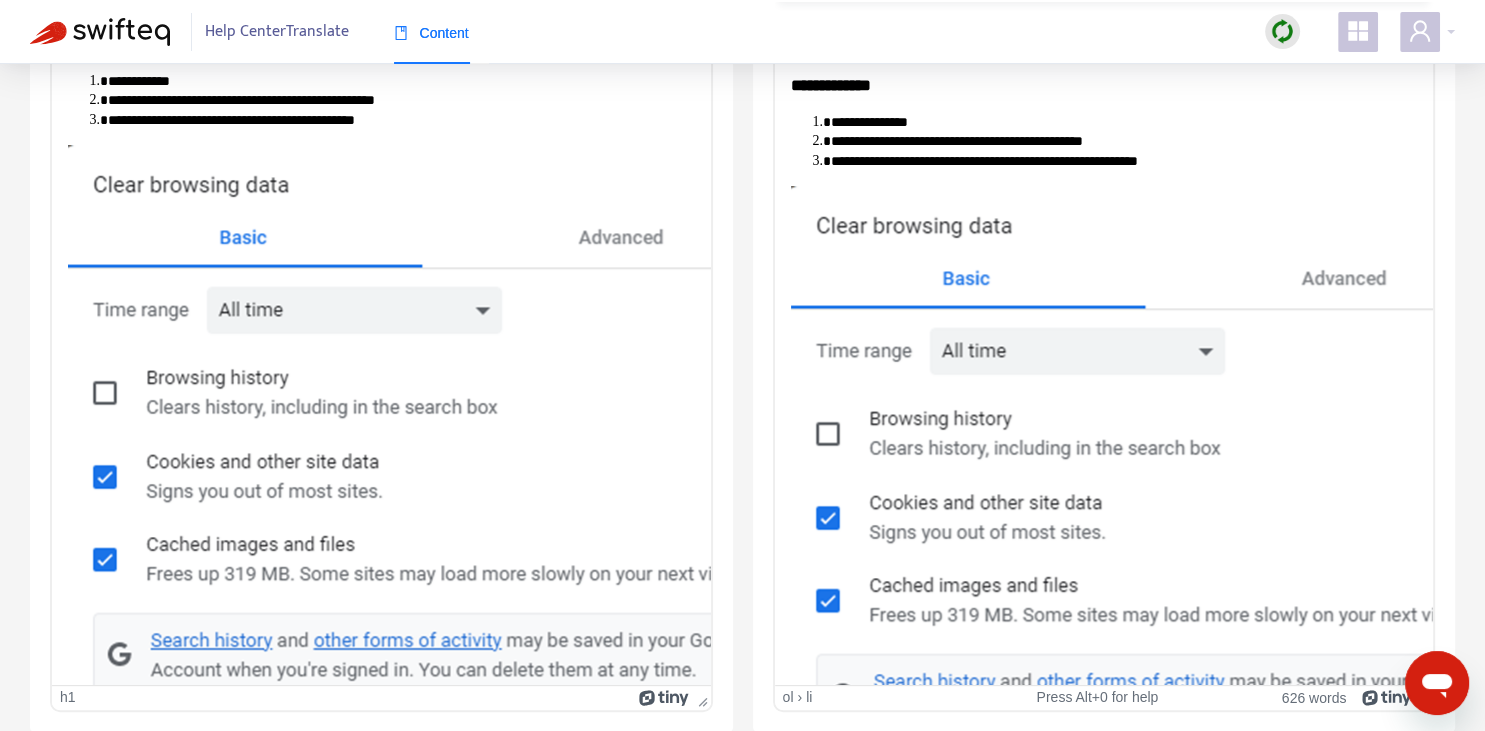 scroll, scrollTop: 4241, scrollLeft: 0, axis: vertical 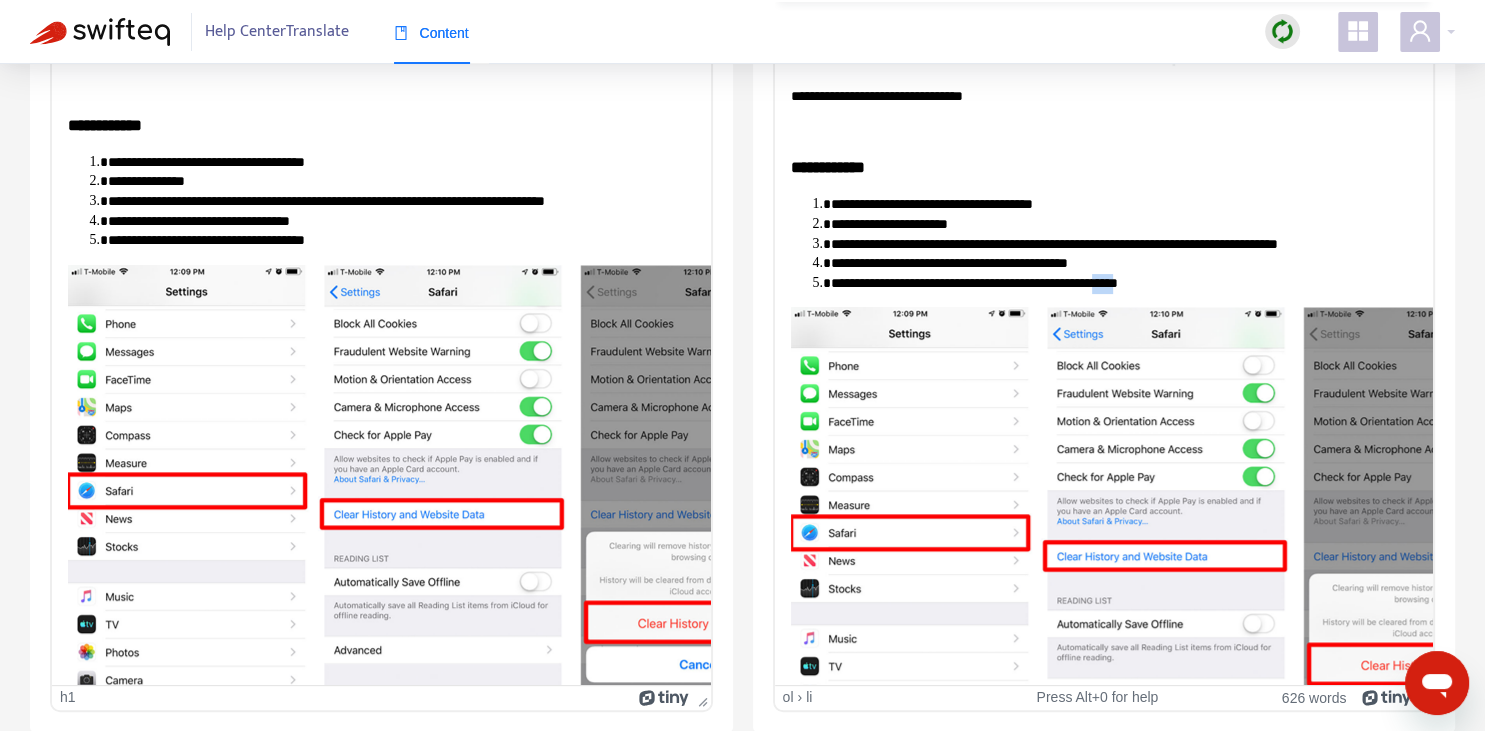 type 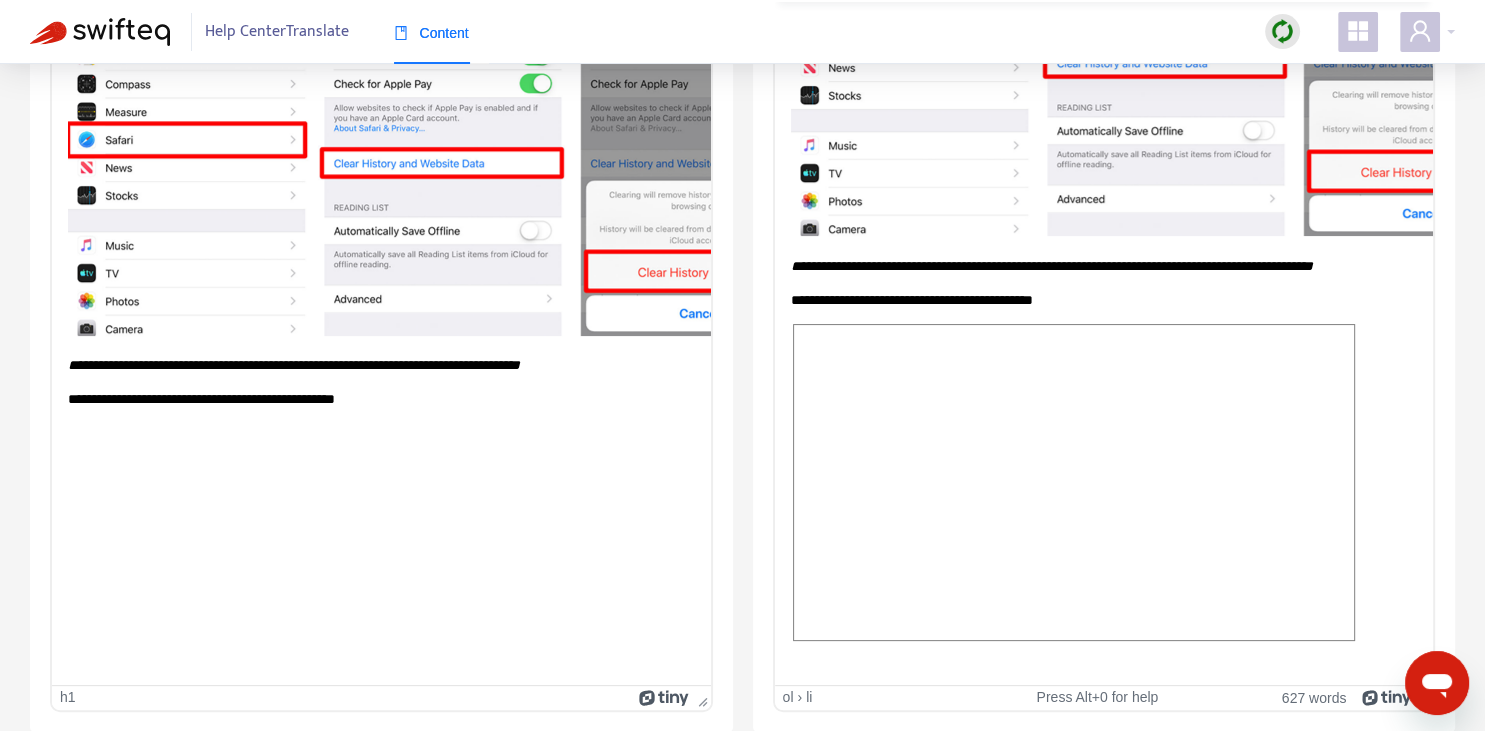 scroll, scrollTop: 4690, scrollLeft: 0, axis: vertical 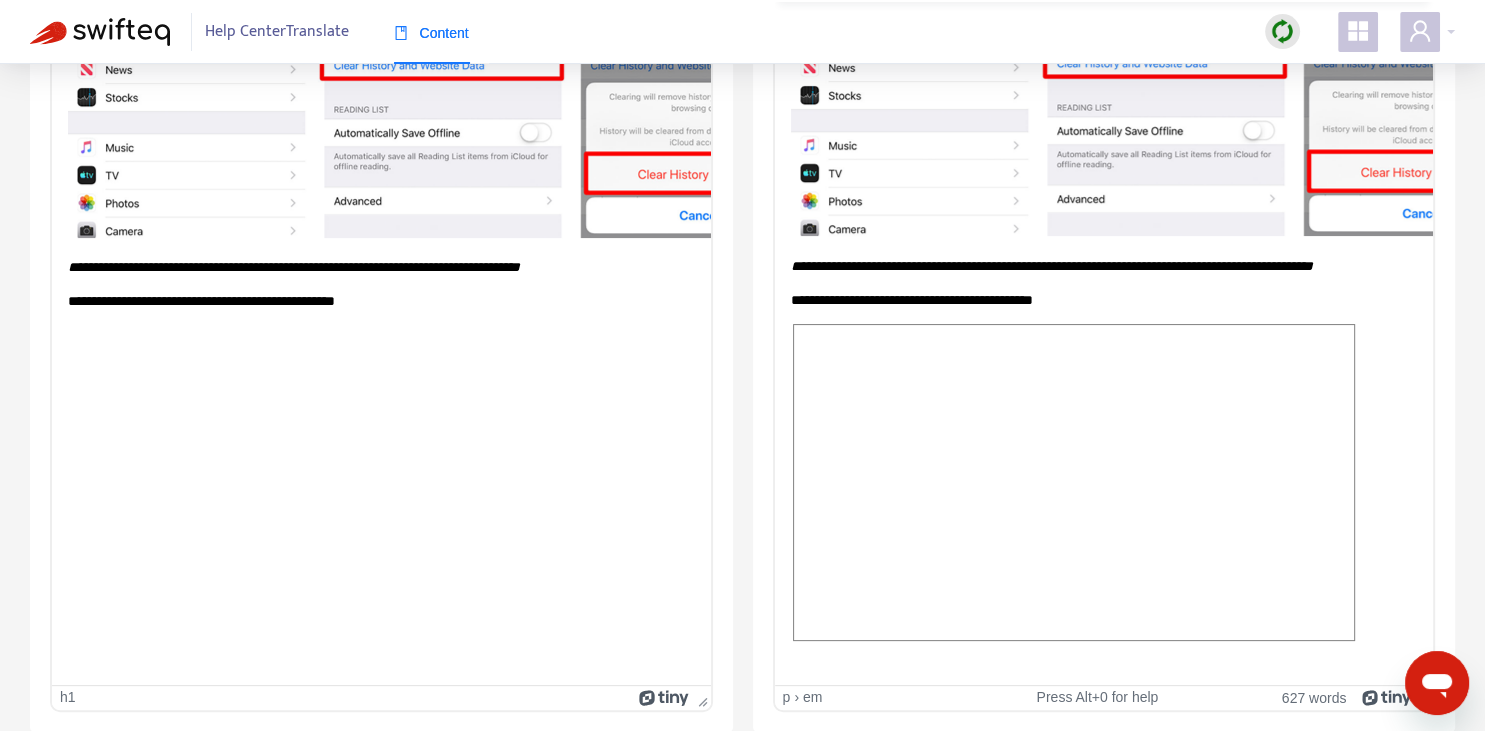 click on "**********" at bounding box center [1051, 265] 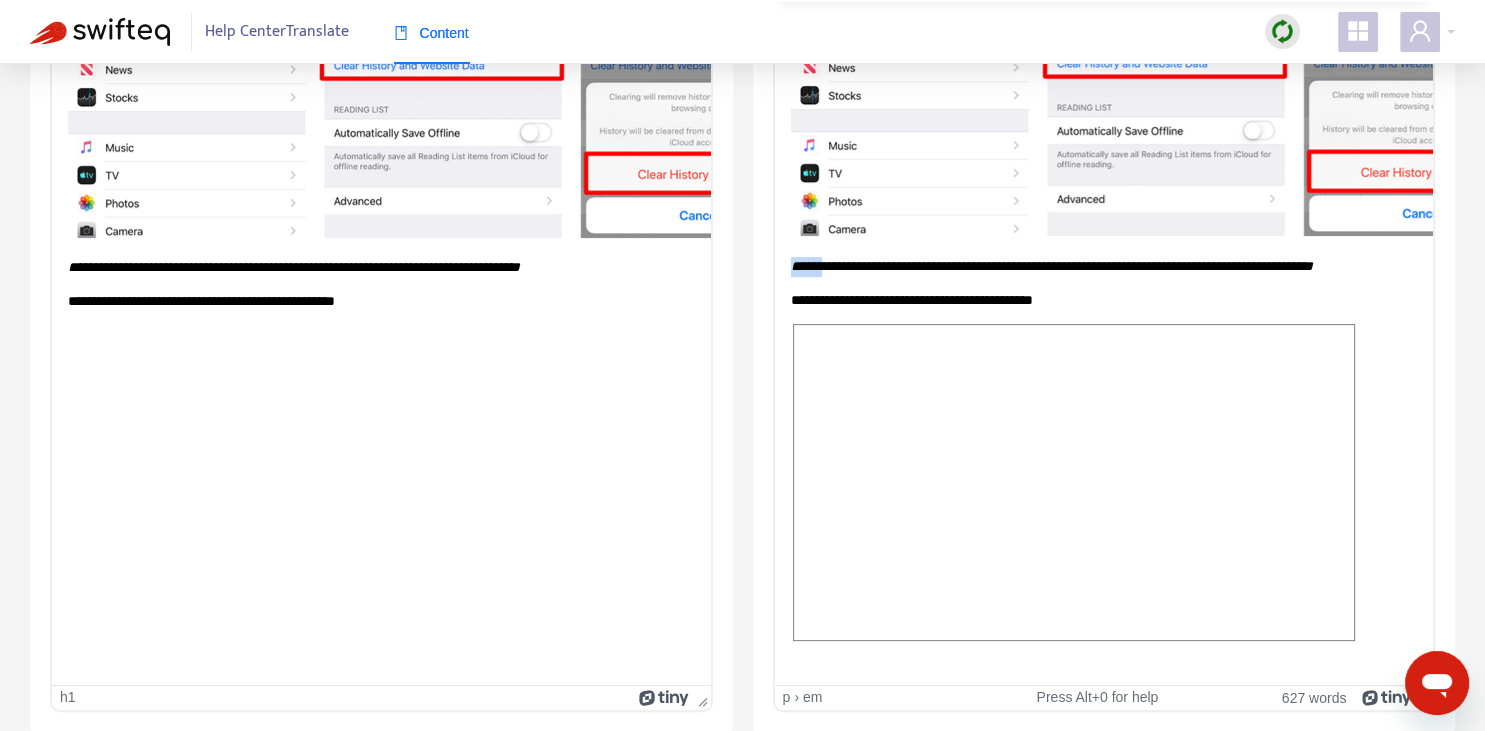 click on "**********" at bounding box center (1051, 265) 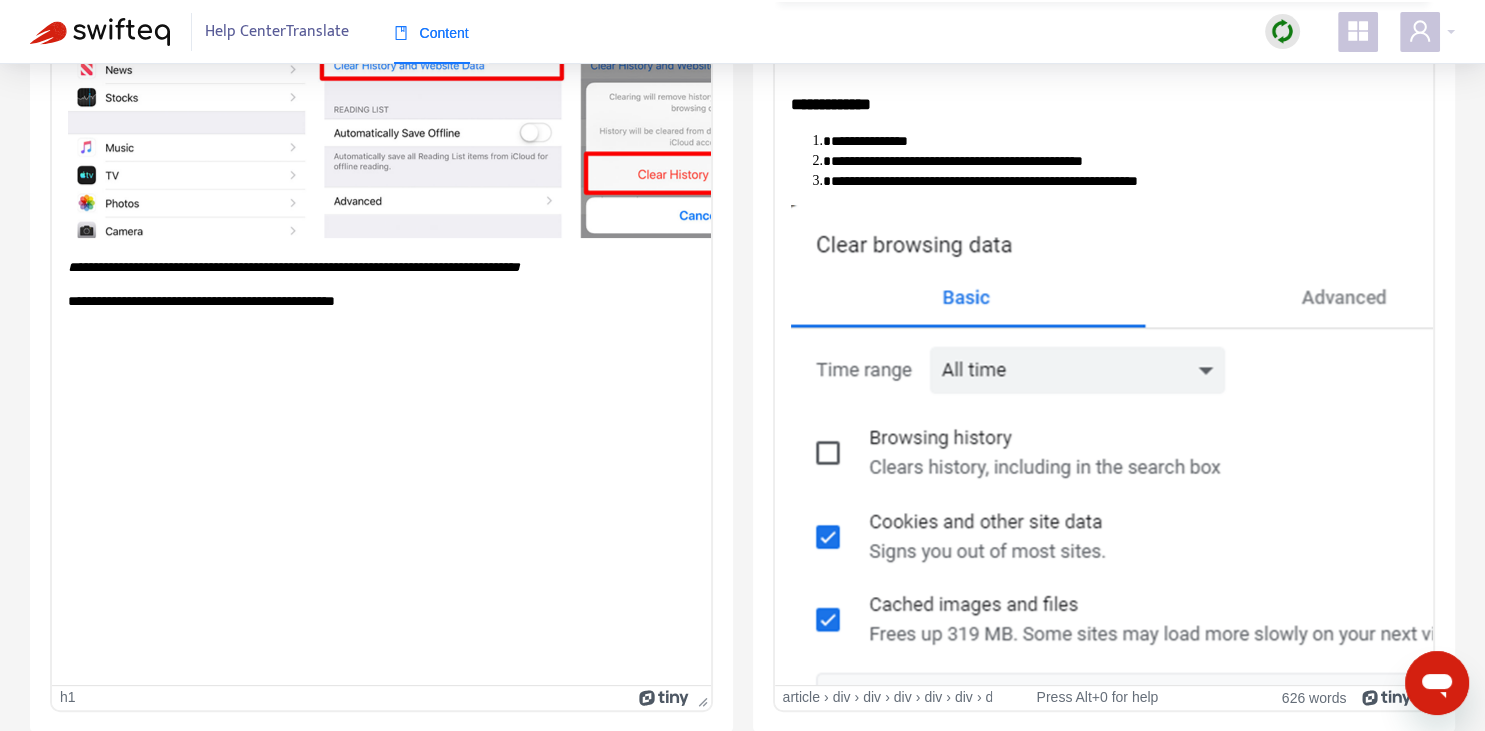 scroll, scrollTop: 0, scrollLeft: 0, axis: both 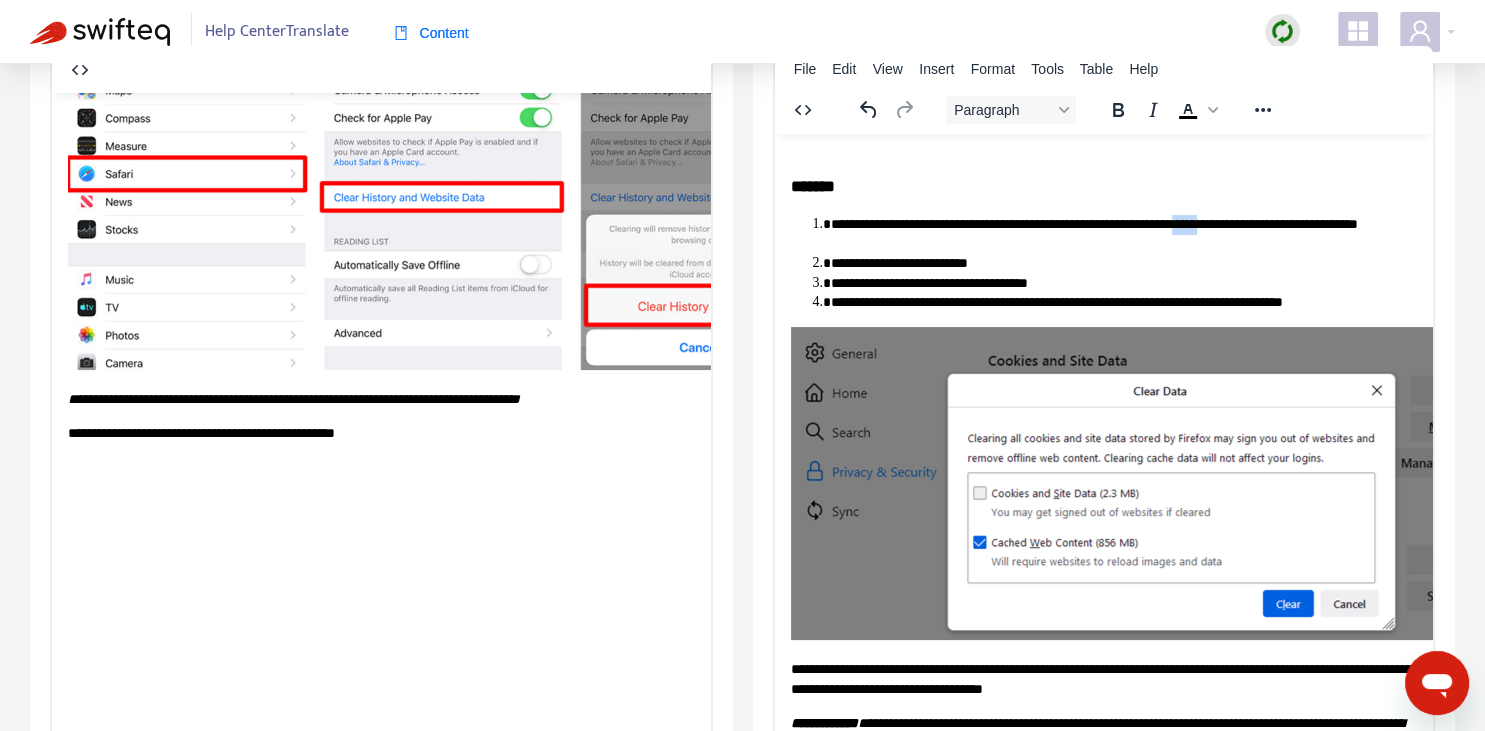 drag, startPoint x: 1223, startPoint y: 218, endPoint x: 1241, endPoint y: 219, distance: 18.027756 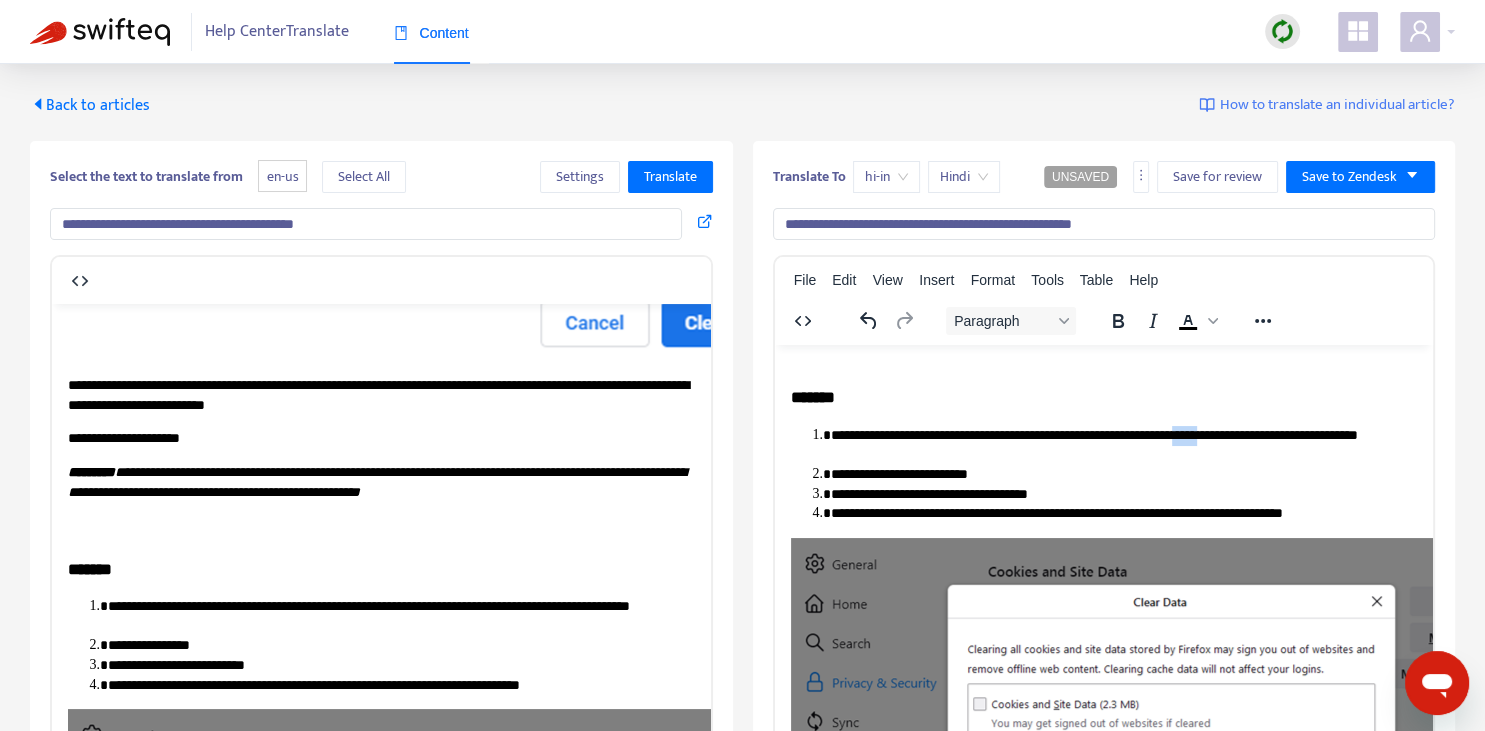 scroll, scrollTop: 915, scrollLeft: 0, axis: vertical 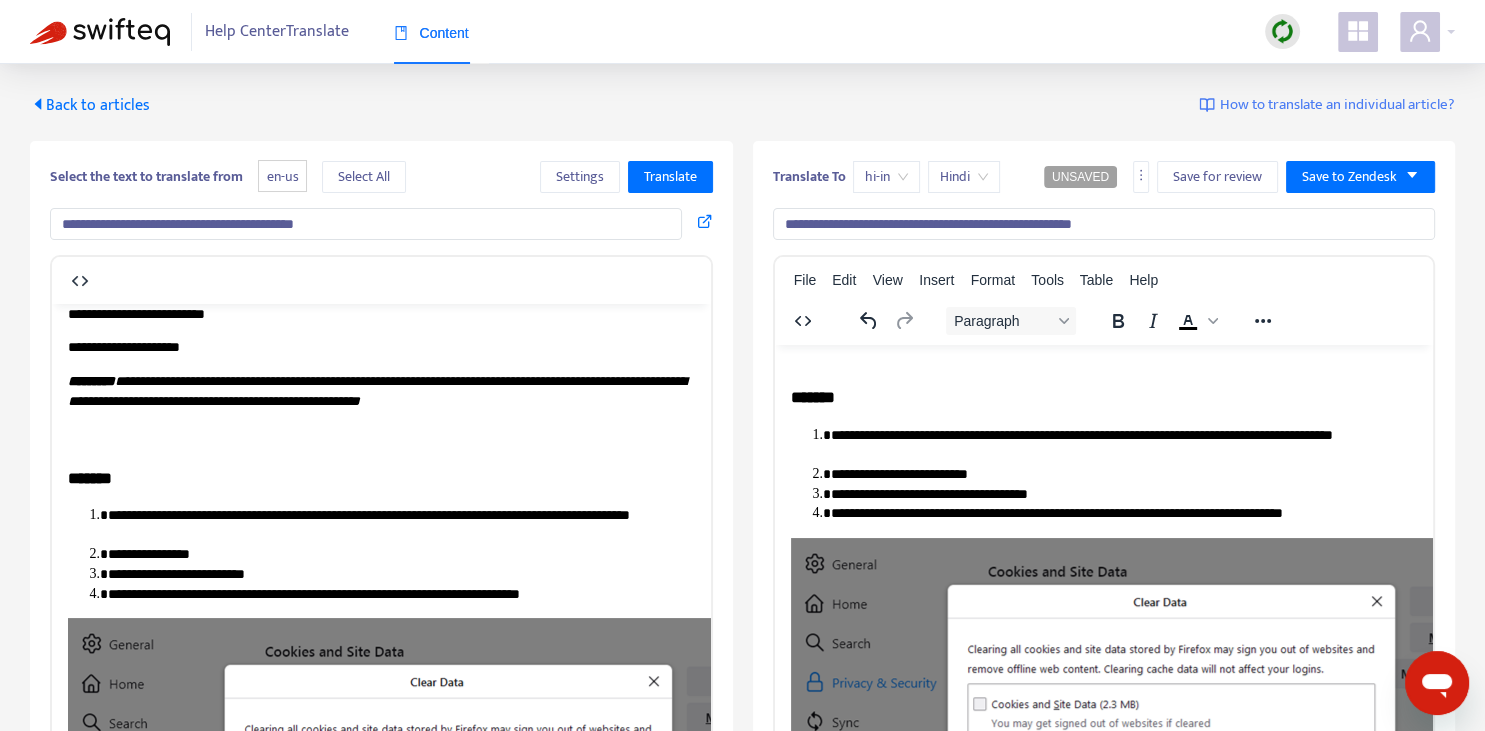 click on "**********" at bounding box center [1123, 444] 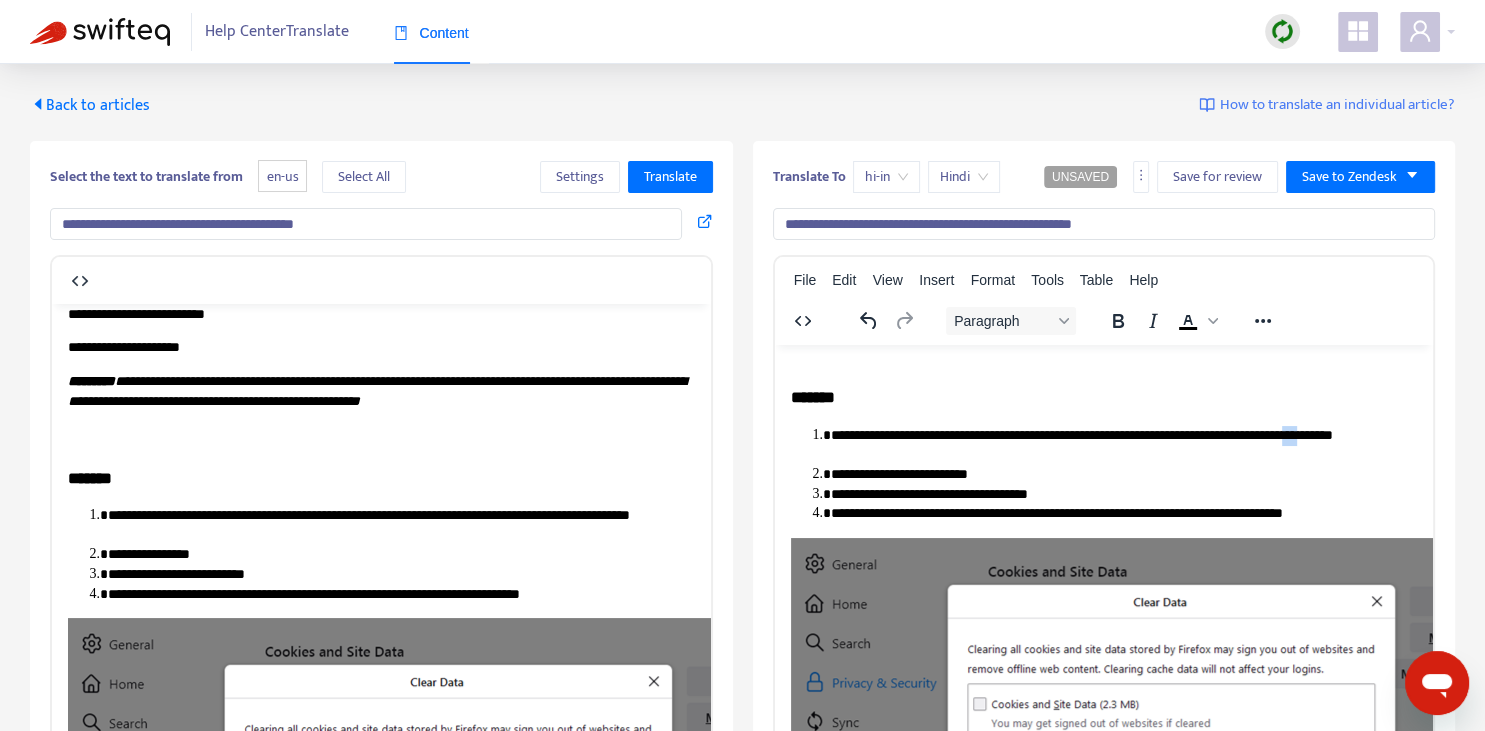 click on "**********" at bounding box center (1123, 444) 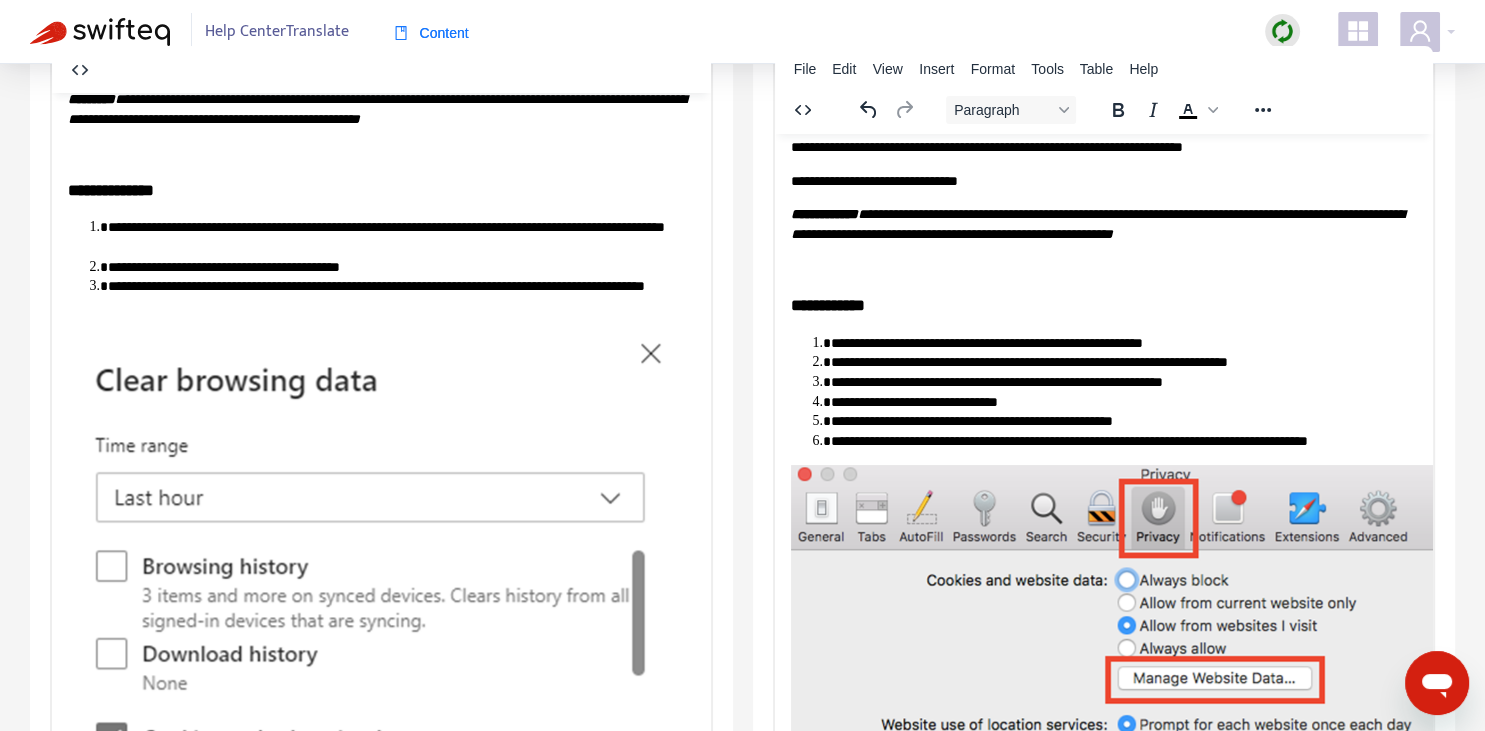 scroll, scrollTop: 2675, scrollLeft: 0, axis: vertical 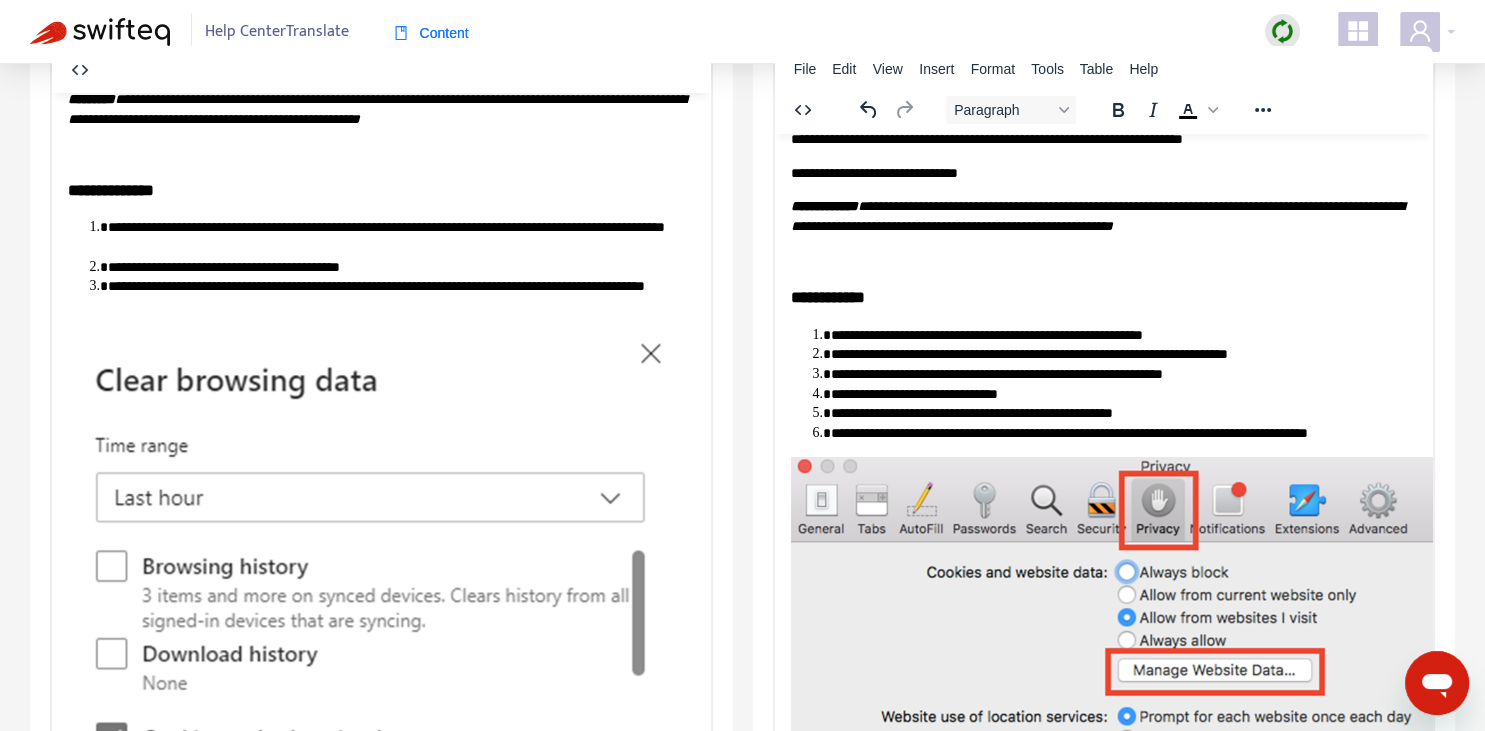 click on "**********" at bounding box center [1123, 335] 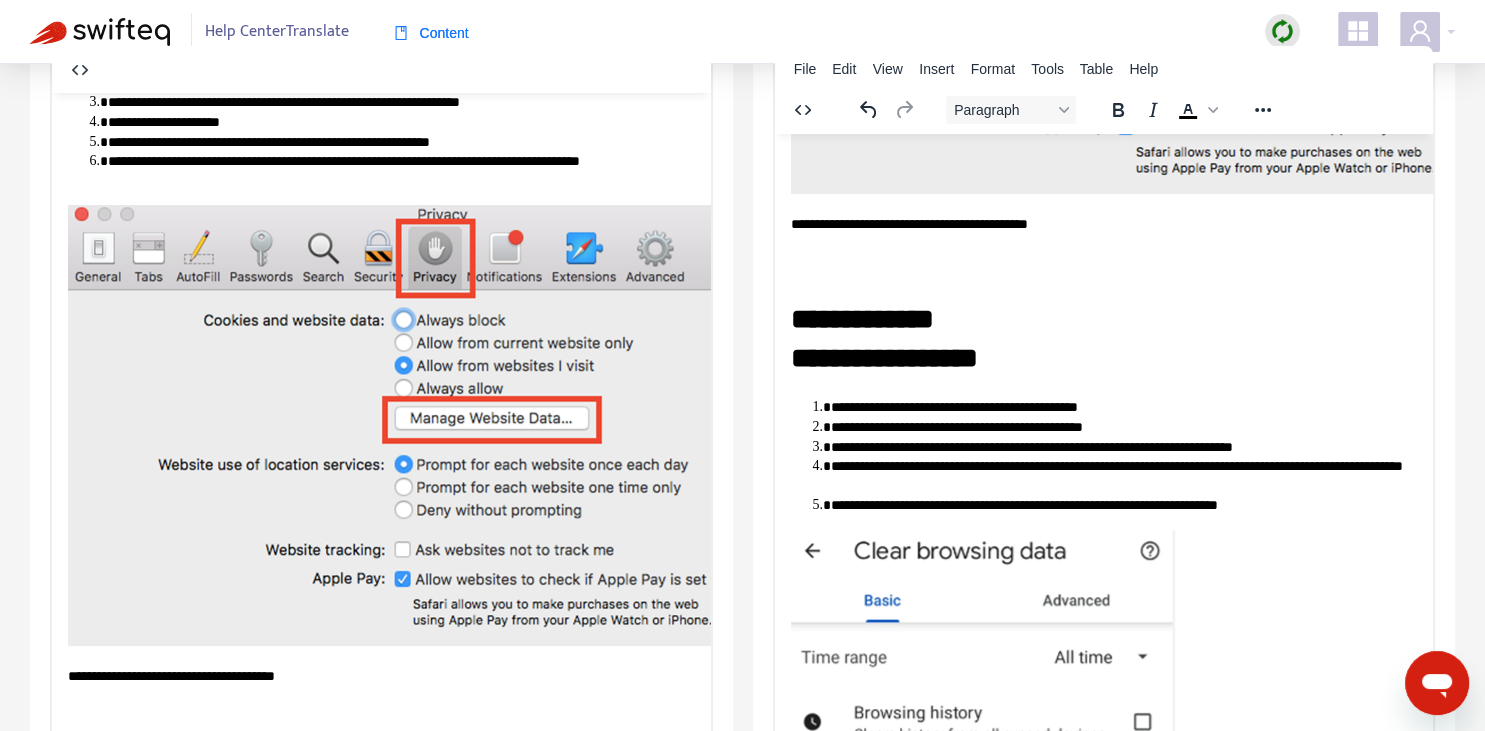 scroll, scrollTop: 3308, scrollLeft: 0, axis: vertical 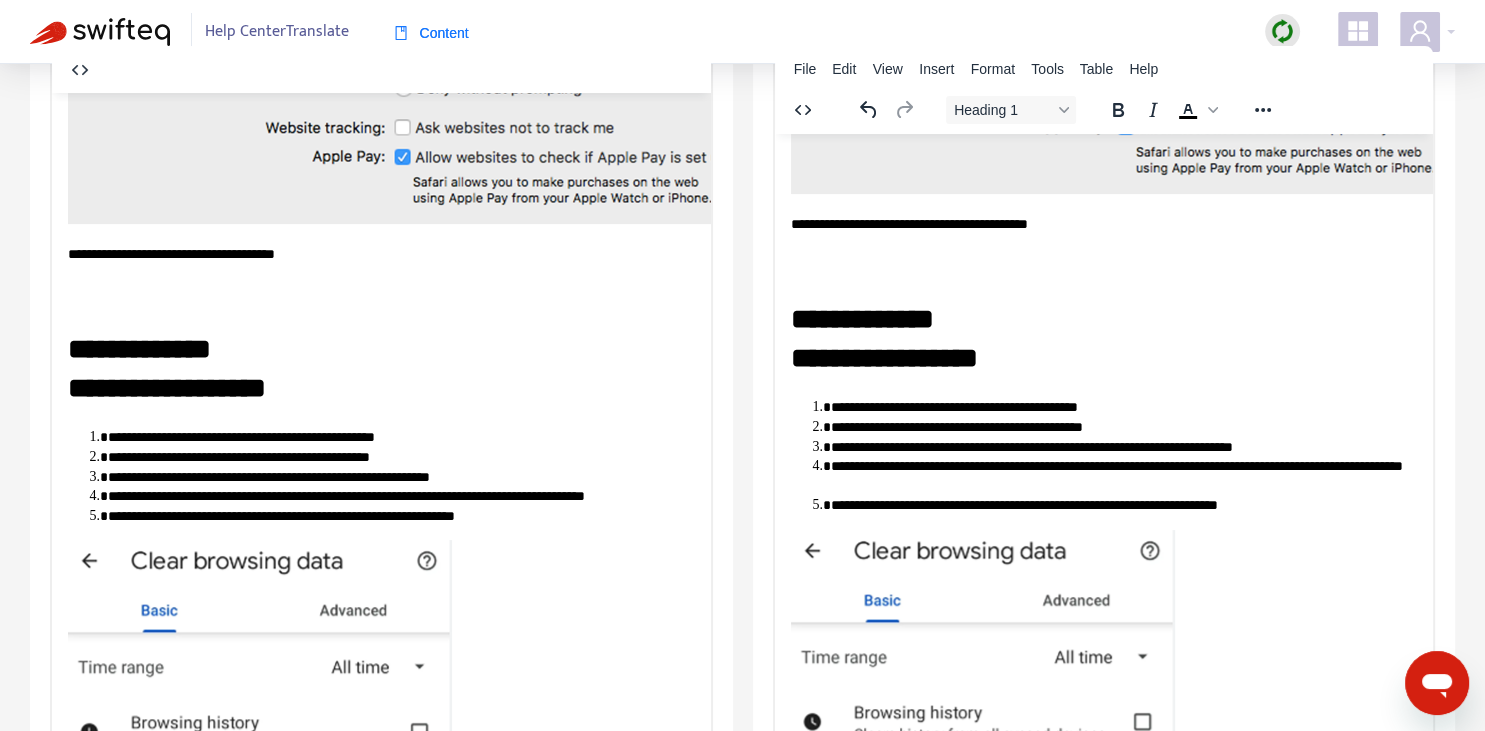 click on "**********" at bounding box center [1103, 339] 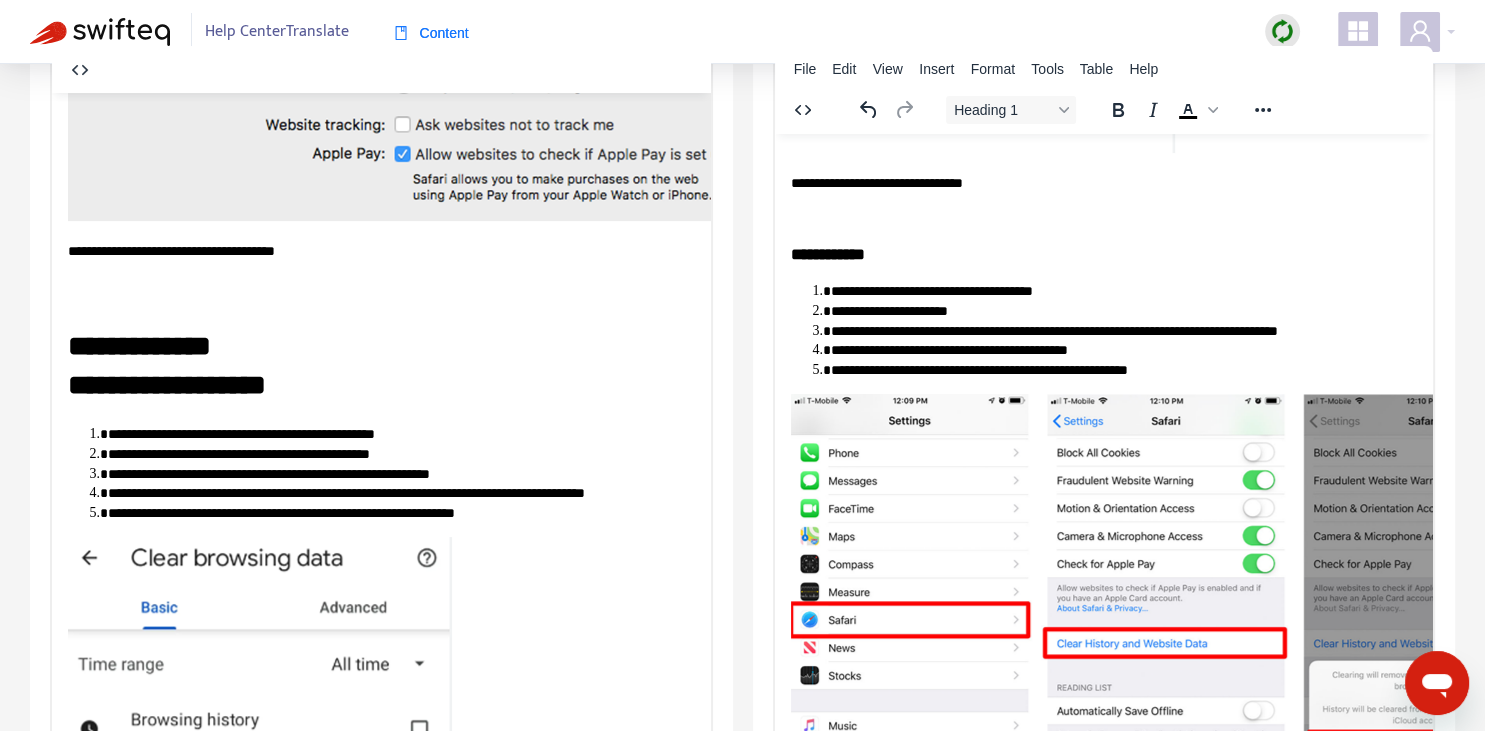 scroll, scrollTop: 4294, scrollLeft: 0, axis: vertical 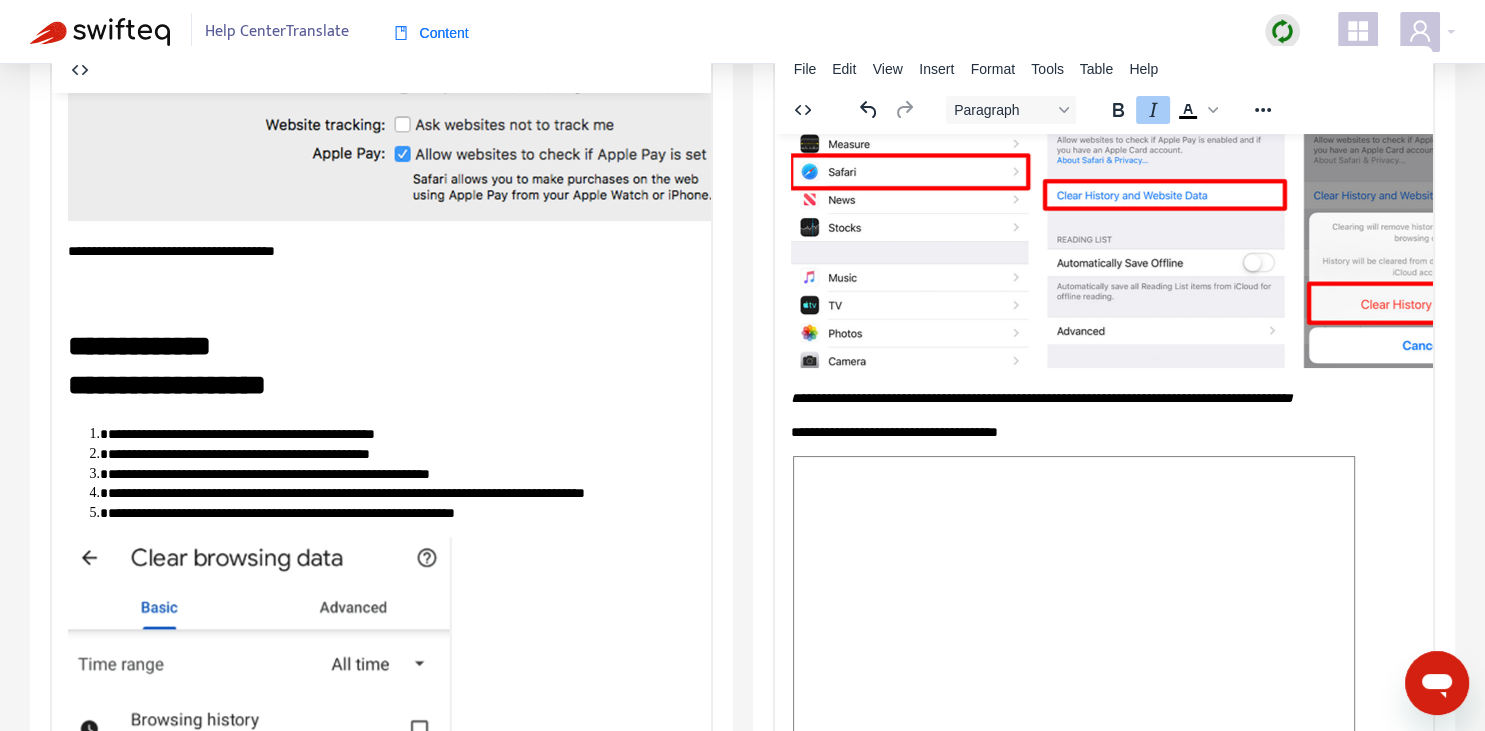 click on "**********" at bounding box center [1103, -1896] 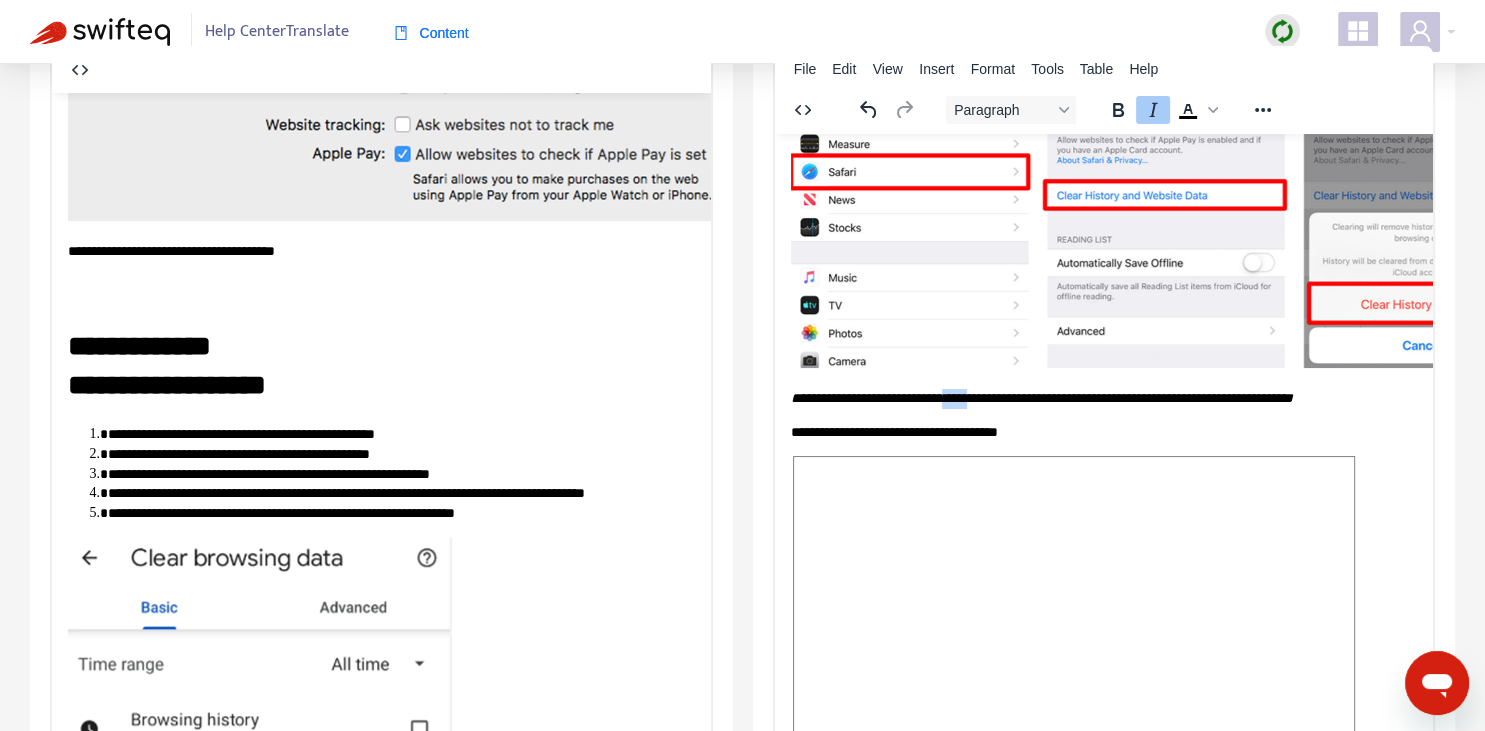 click on "**********" at bounding box center [1041, 397] 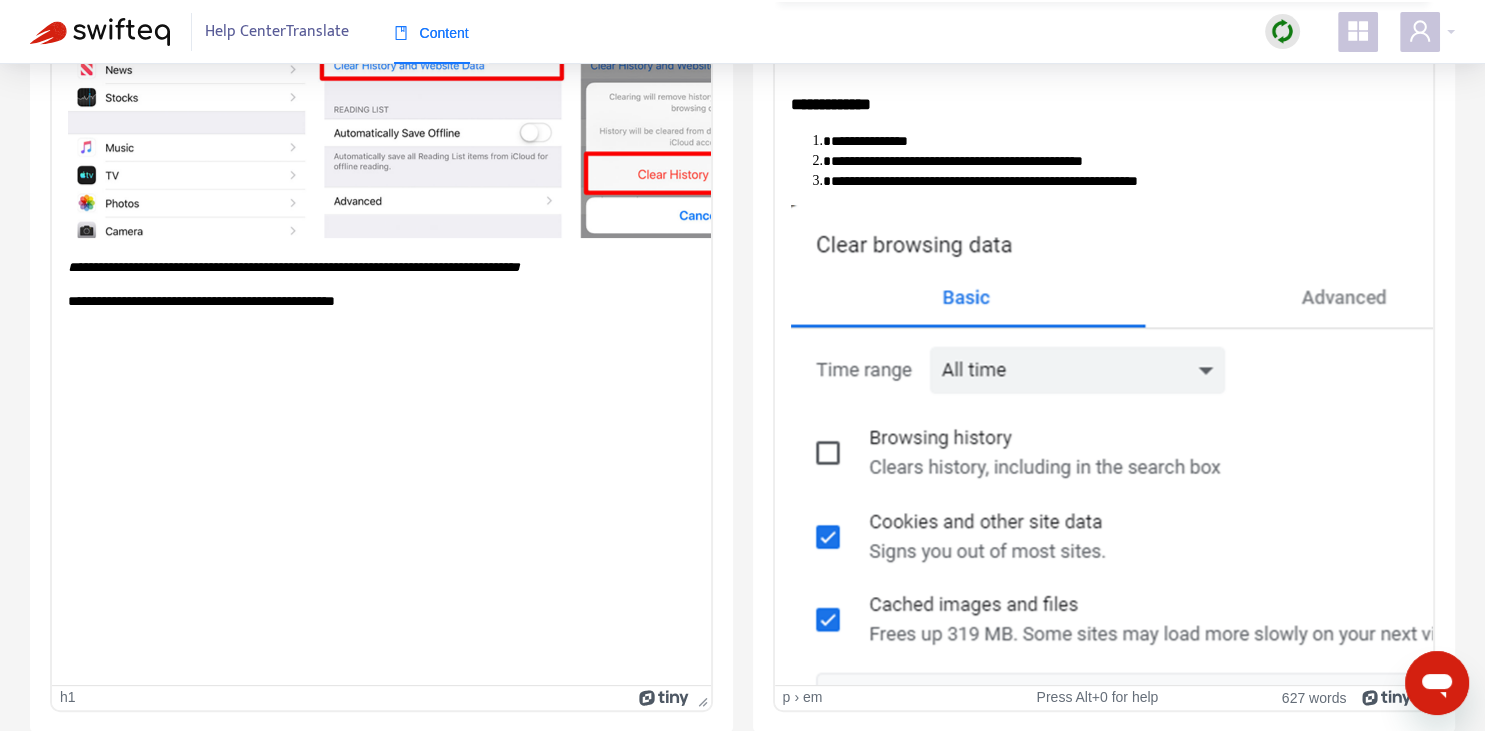 scroll, scrollTop: 0, scrollLeft: 0, axis: both 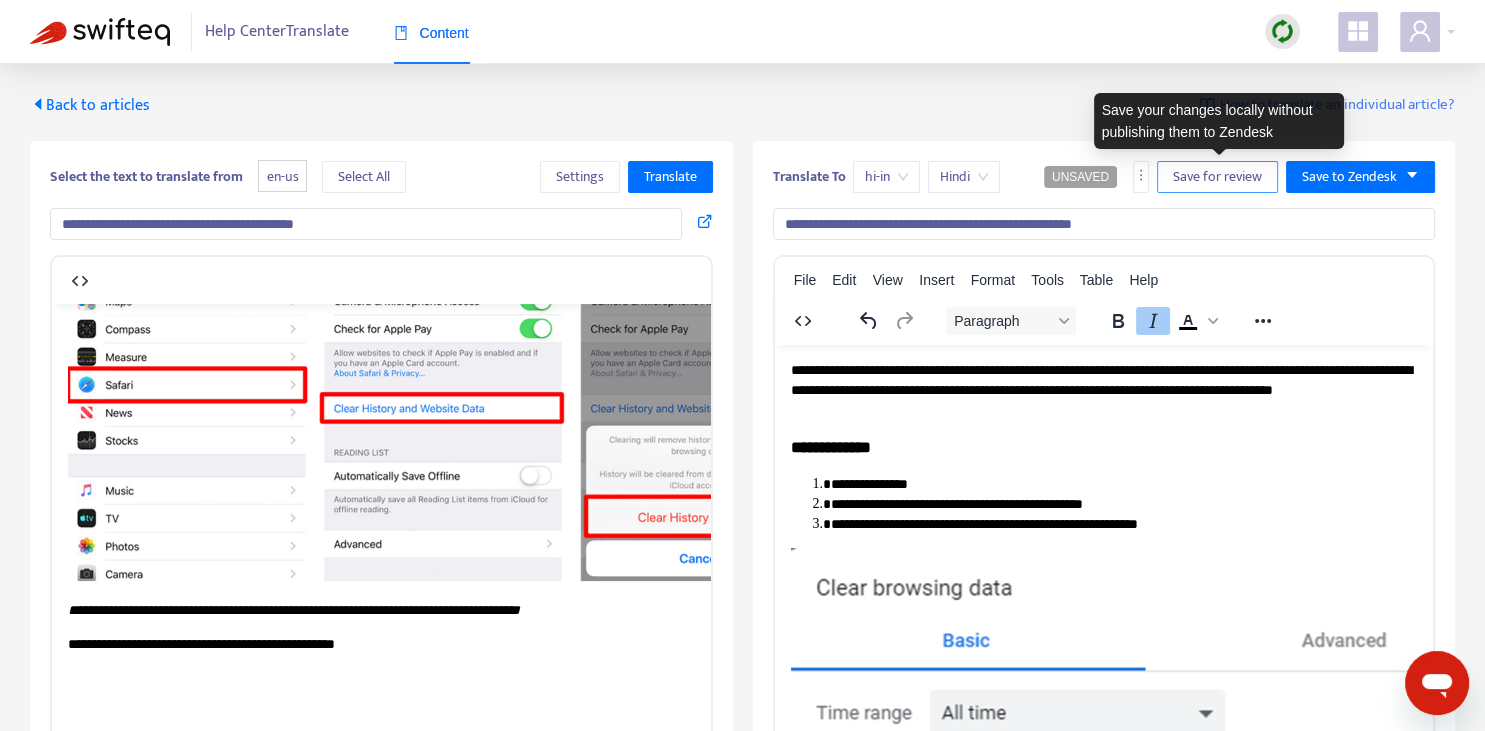 click on "Save for review" at bounding box center (1217, 177) 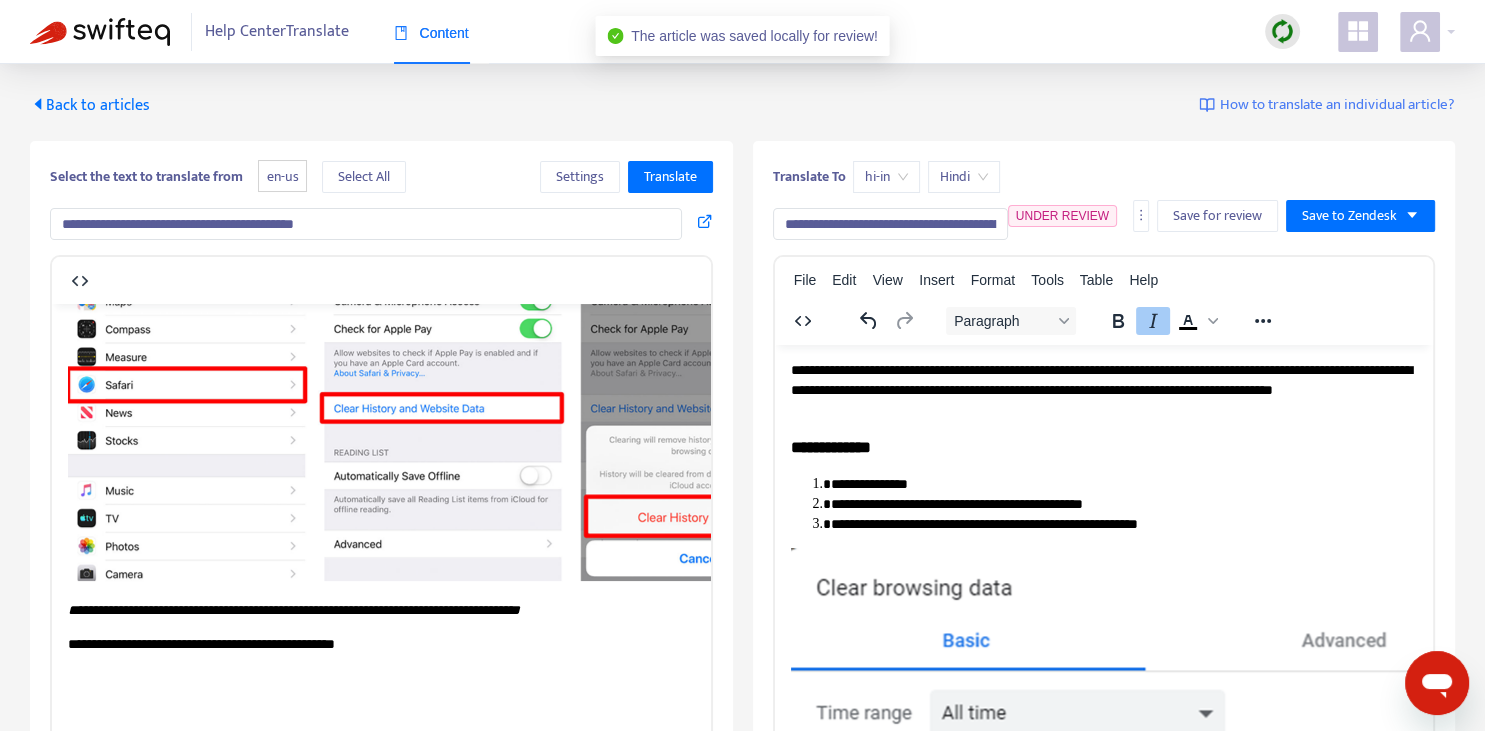 click on "Back to articles" at bounding box center [90, 105] 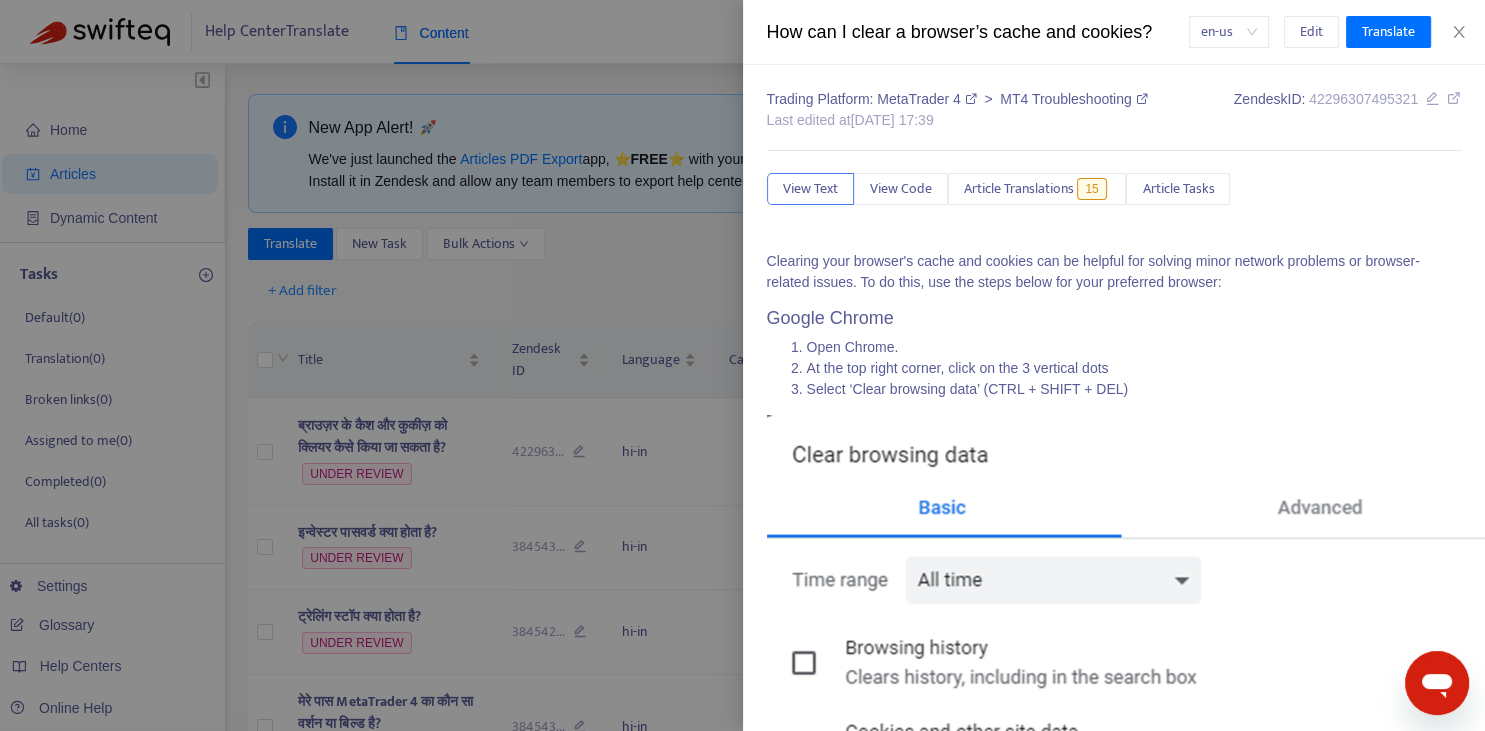 click at bounding box center (742, 365) 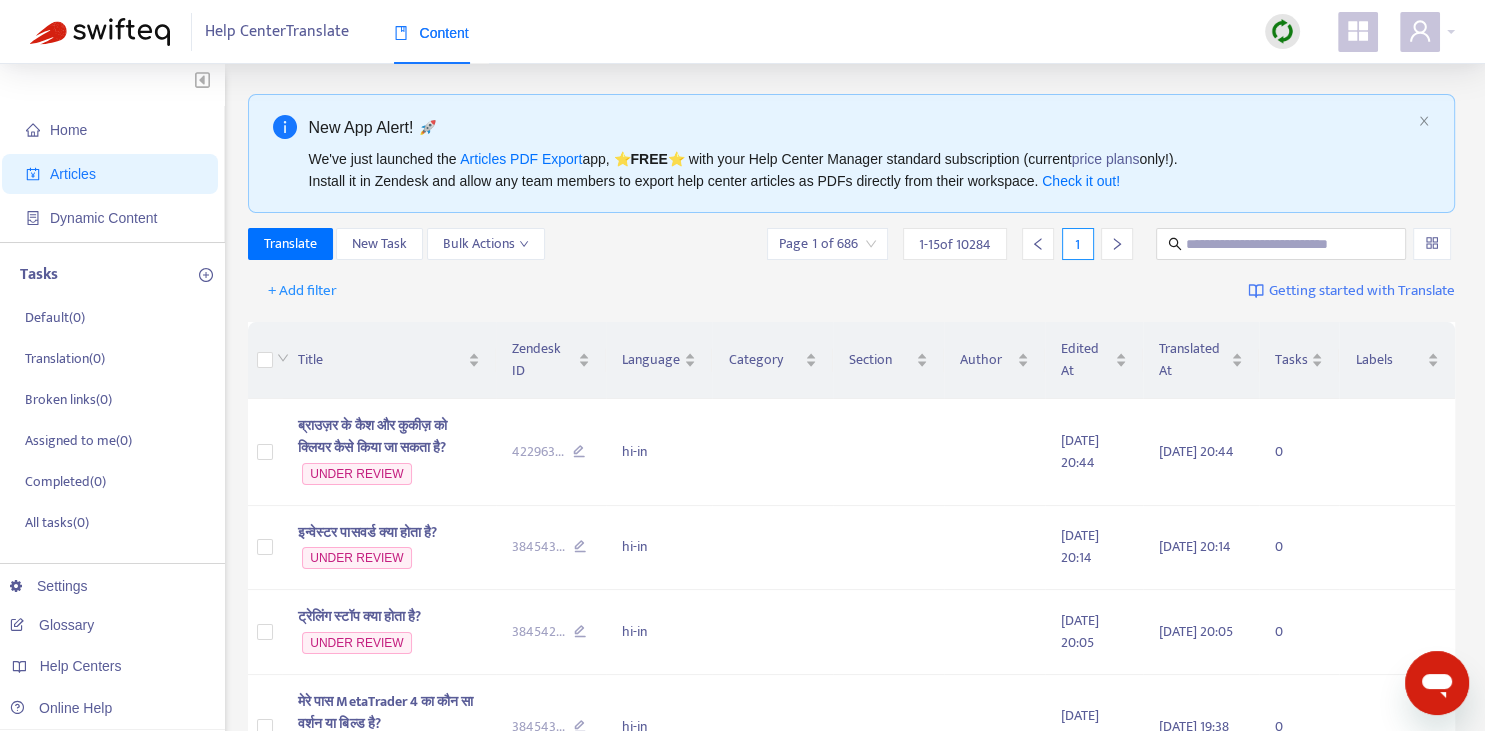 click on "New App Alert! 🚀 We've just launched the Articles PDF Export  app, ⭐ FREE ⭐️ with your Help Center Manager standard subscription (current  price plans  only!). Install it in Zendesk and allow any team members to export help center articles as PDFs directly from their workspace. Check it out!" at bounding box center (852, 153) 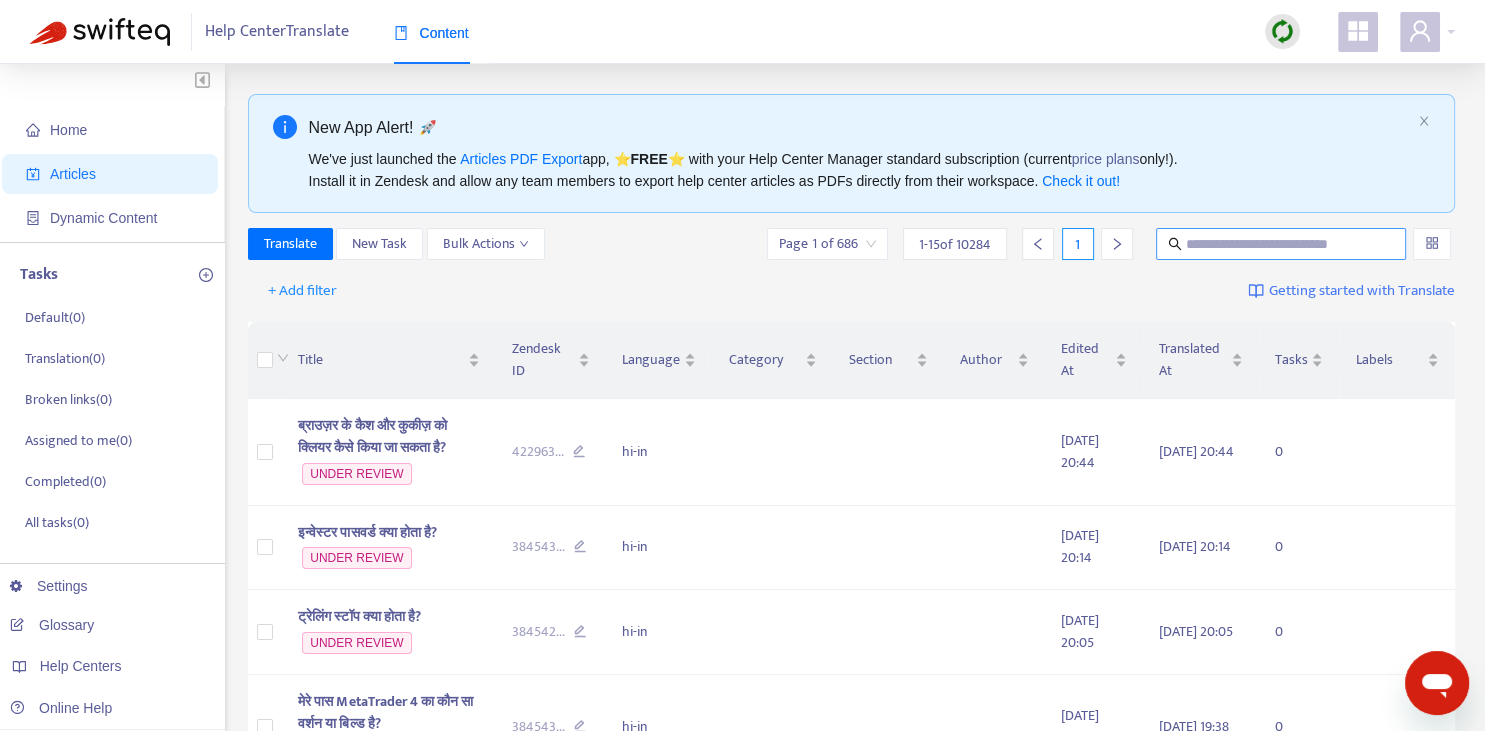 click at bounding box center (1281, 244) 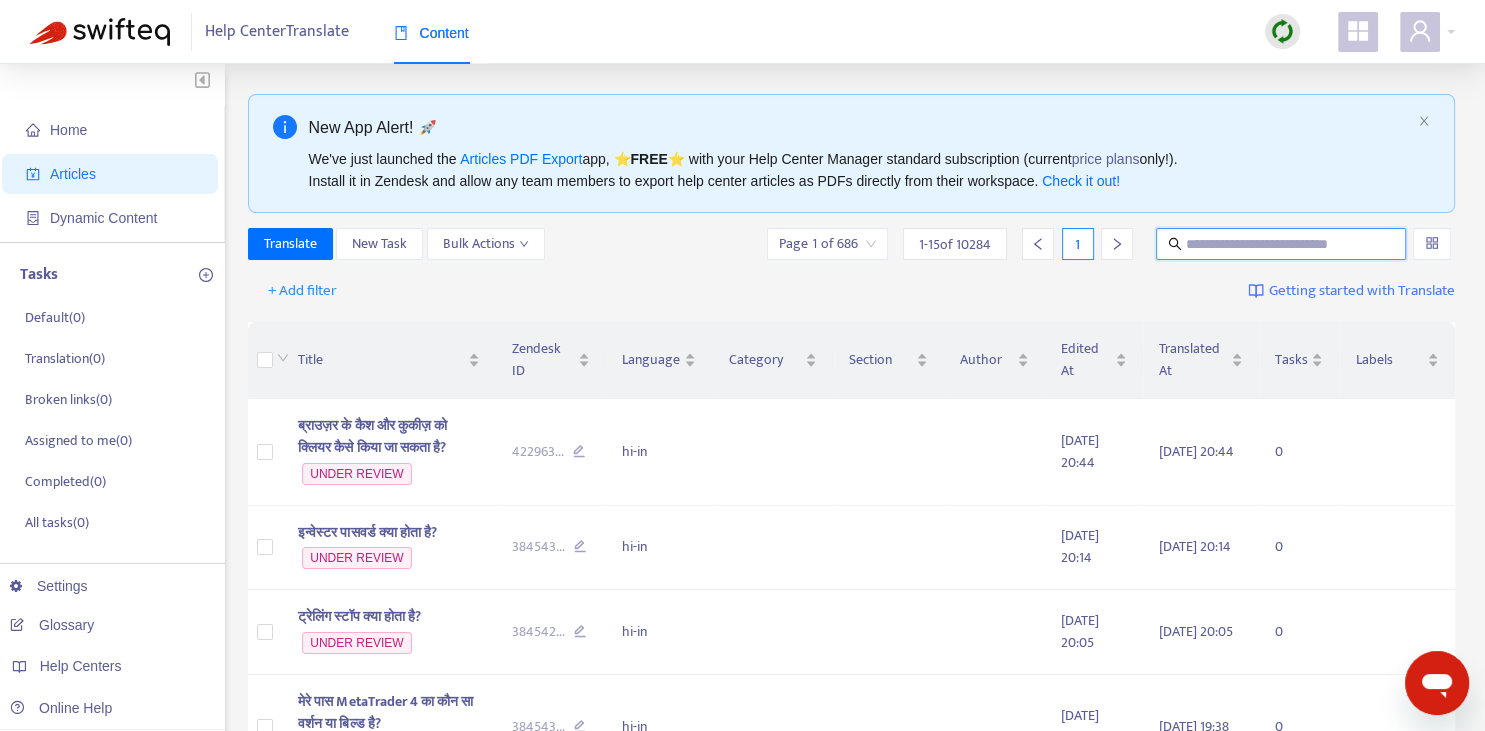 paste on "**********" 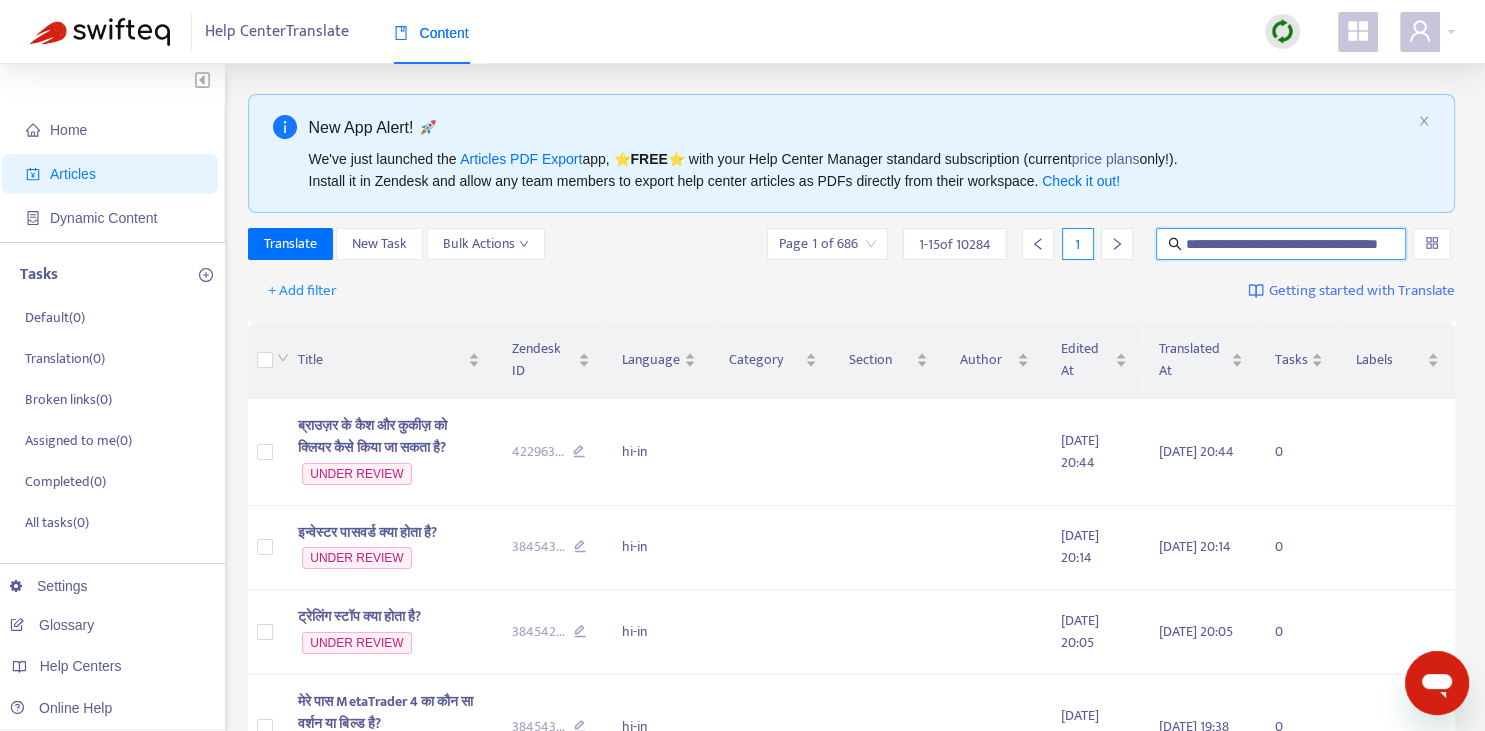 scroll, scrollTop: 0, scrollLeft: 55, axis: horizontal 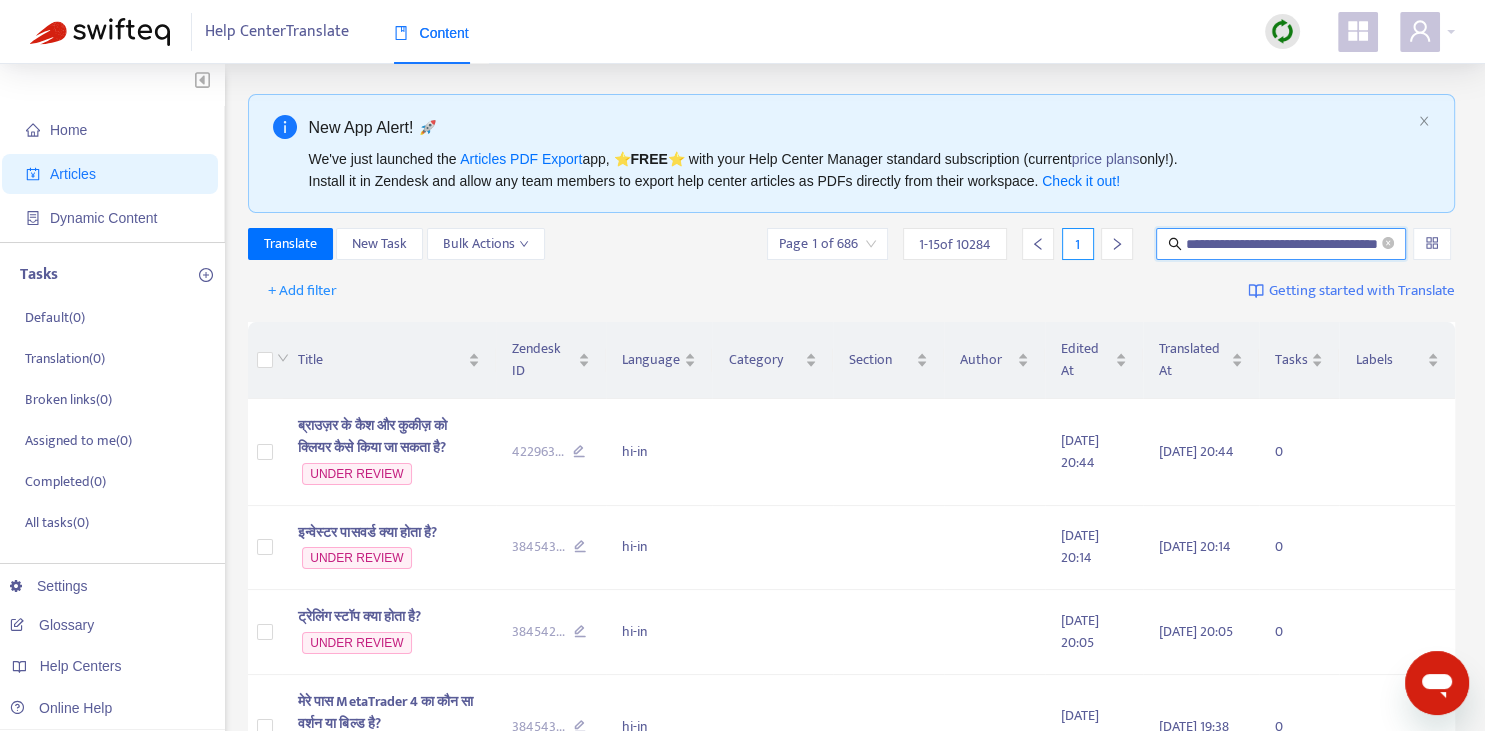 type on "**********" 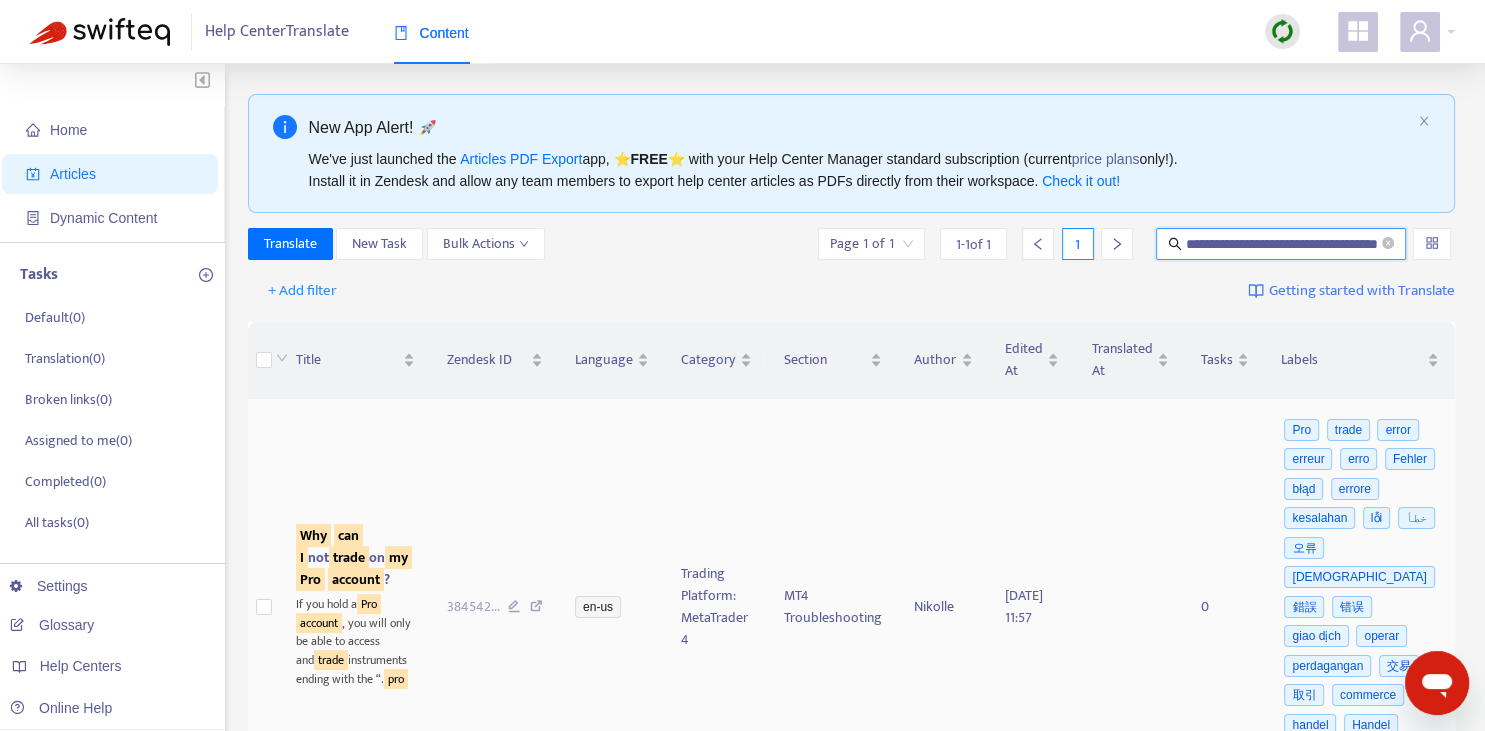 scroll, scrollTop: 140, scrollLeft: 0, axis: vertical 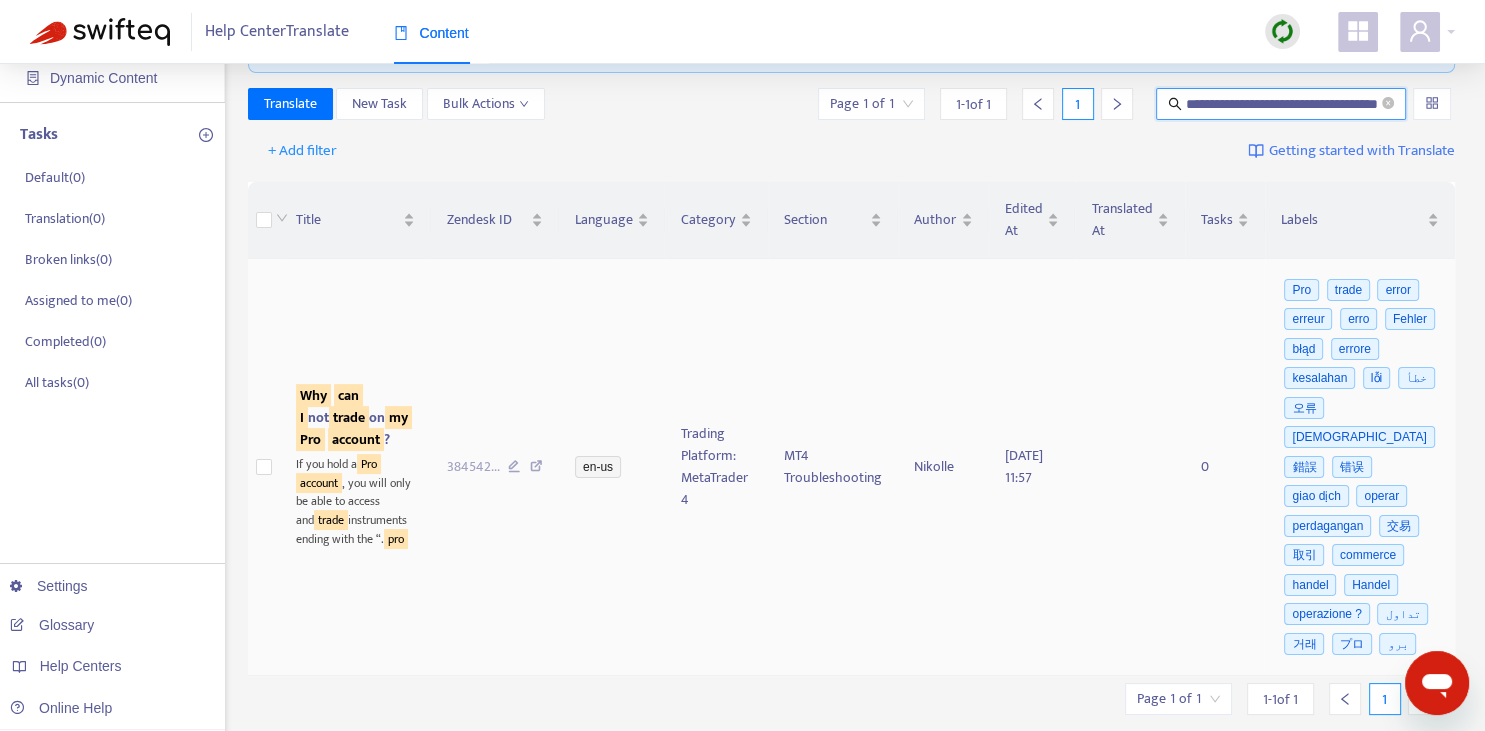 click on "Why" at bounding box center [313, 395] 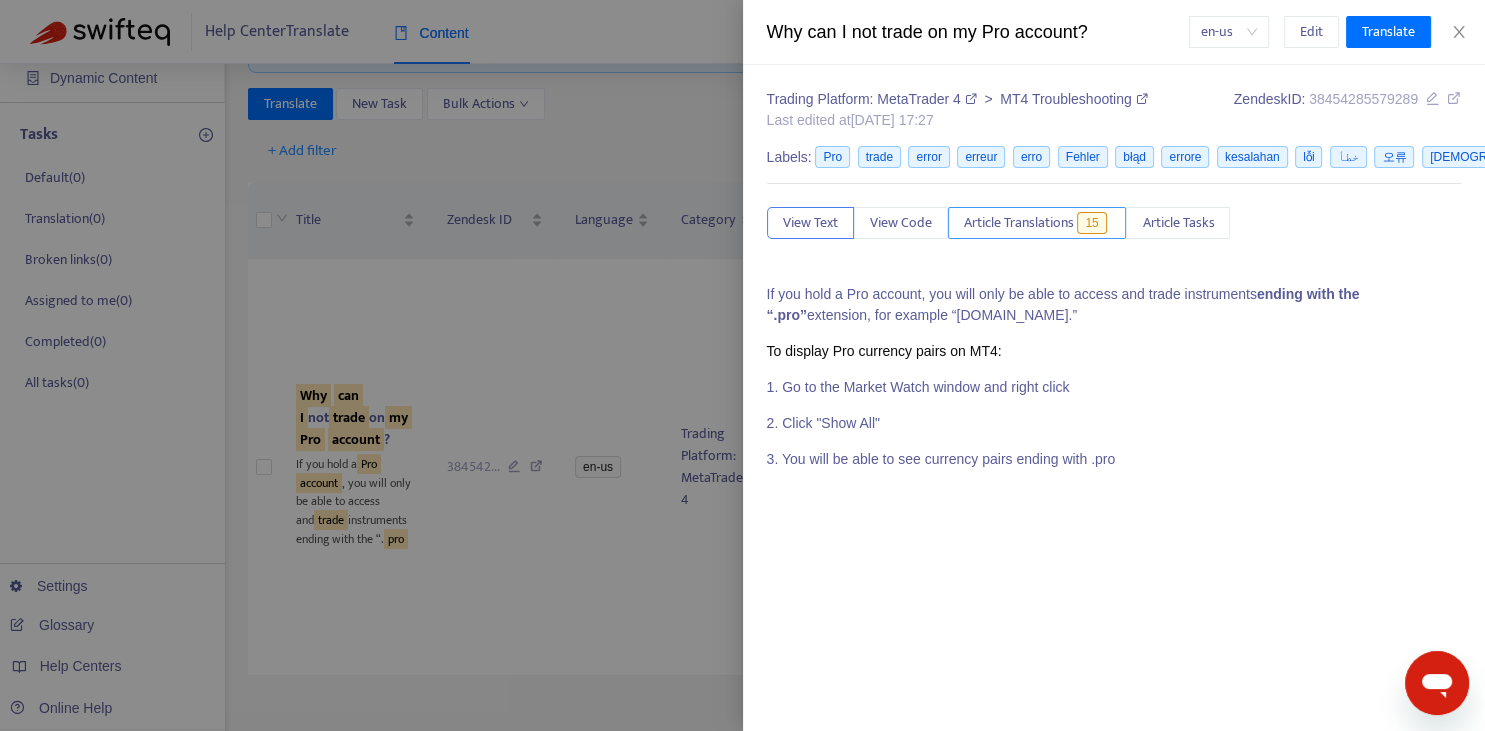 click on "Article Translations" at bounding box center (1019, 223) 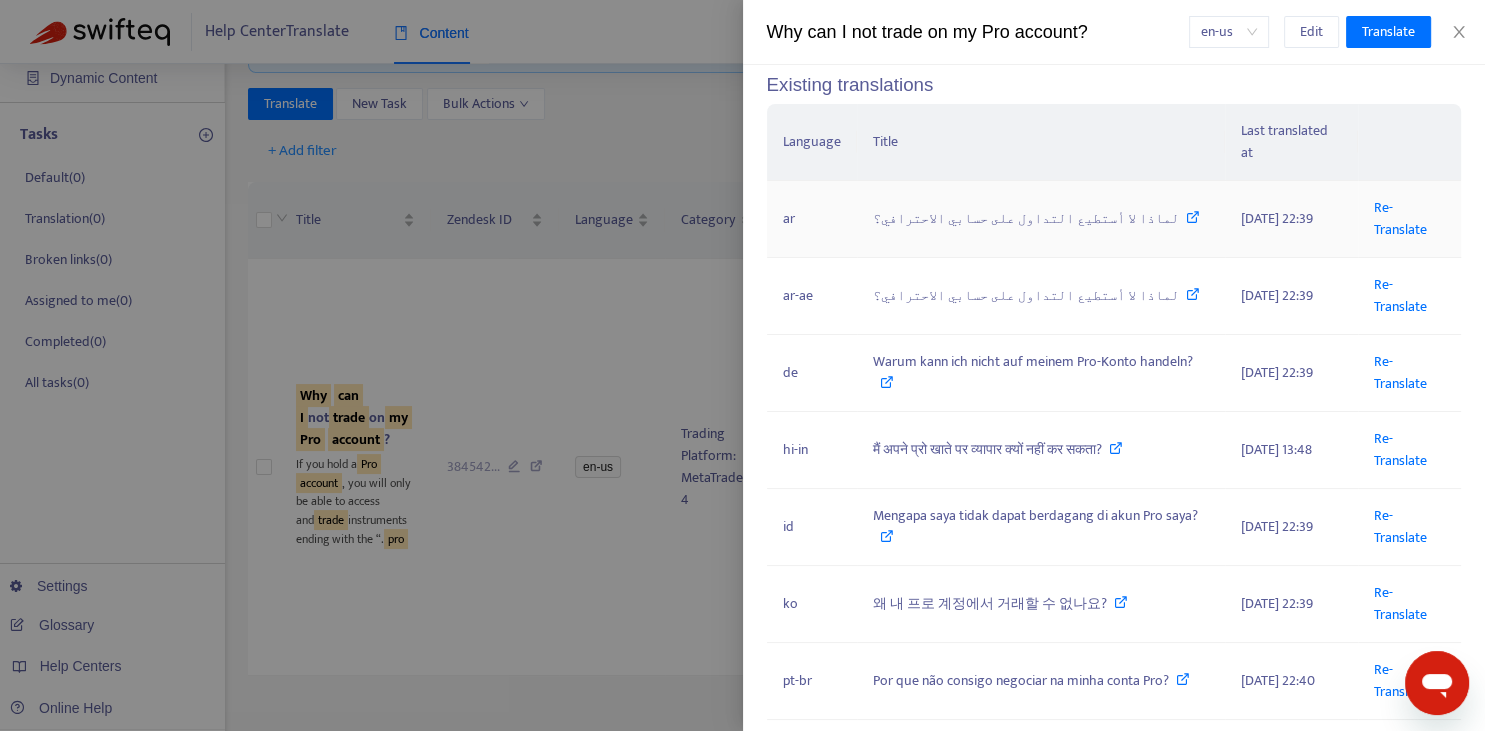 scroll, scrollTop: 221, scrollLeft: 0, axis: vertical 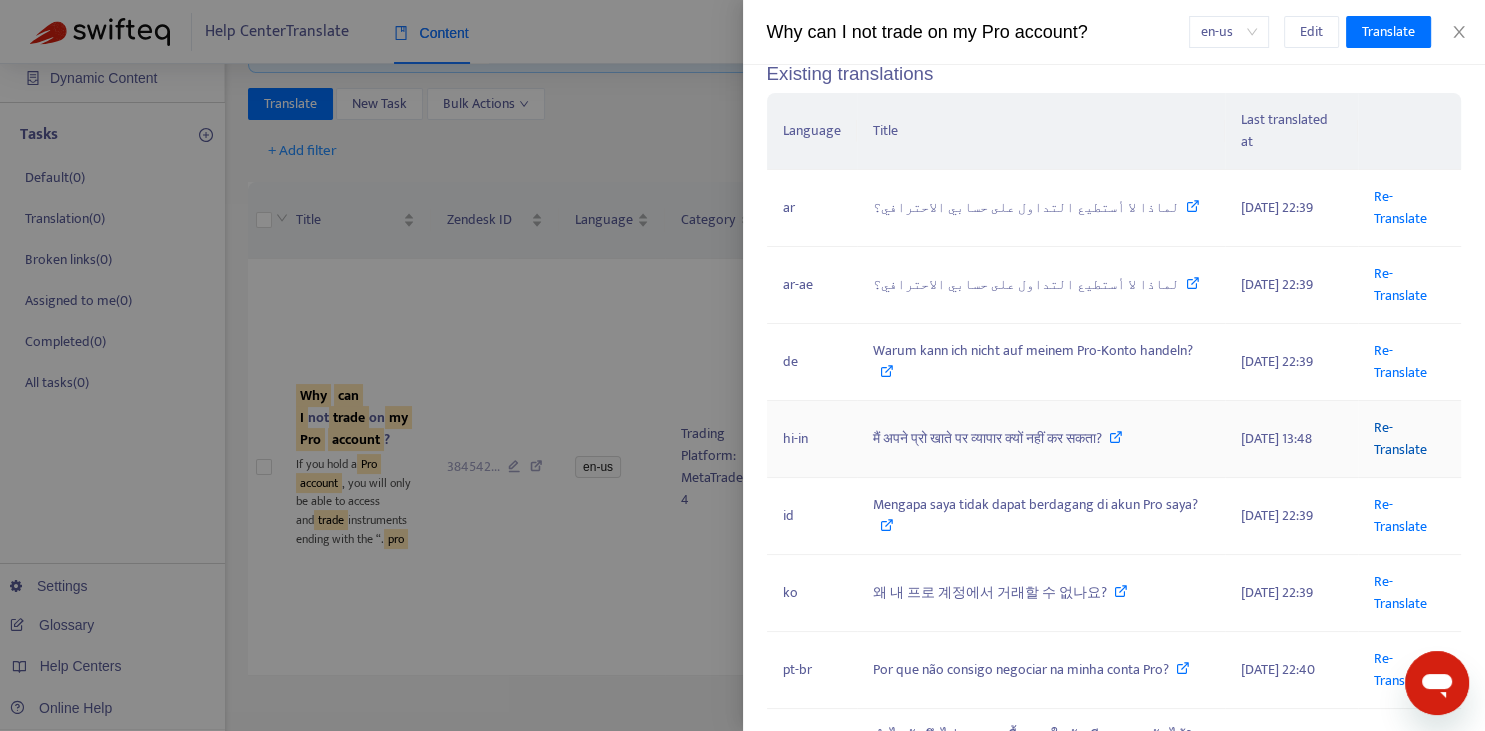 click on "Re-Translate" at bounding box center (1400, 438) 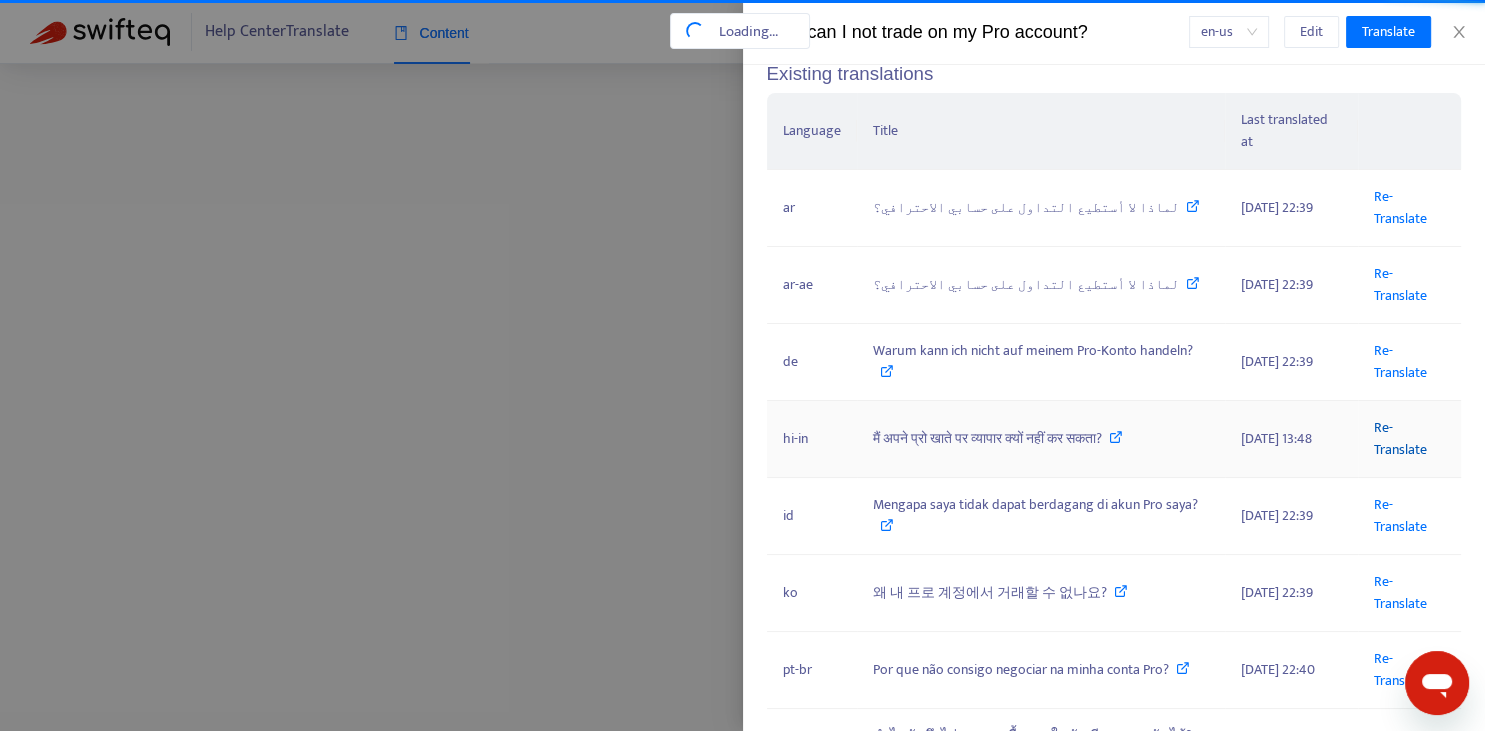 scroll, scrollTop: 11, scrollLeft: 0, axis: vertical 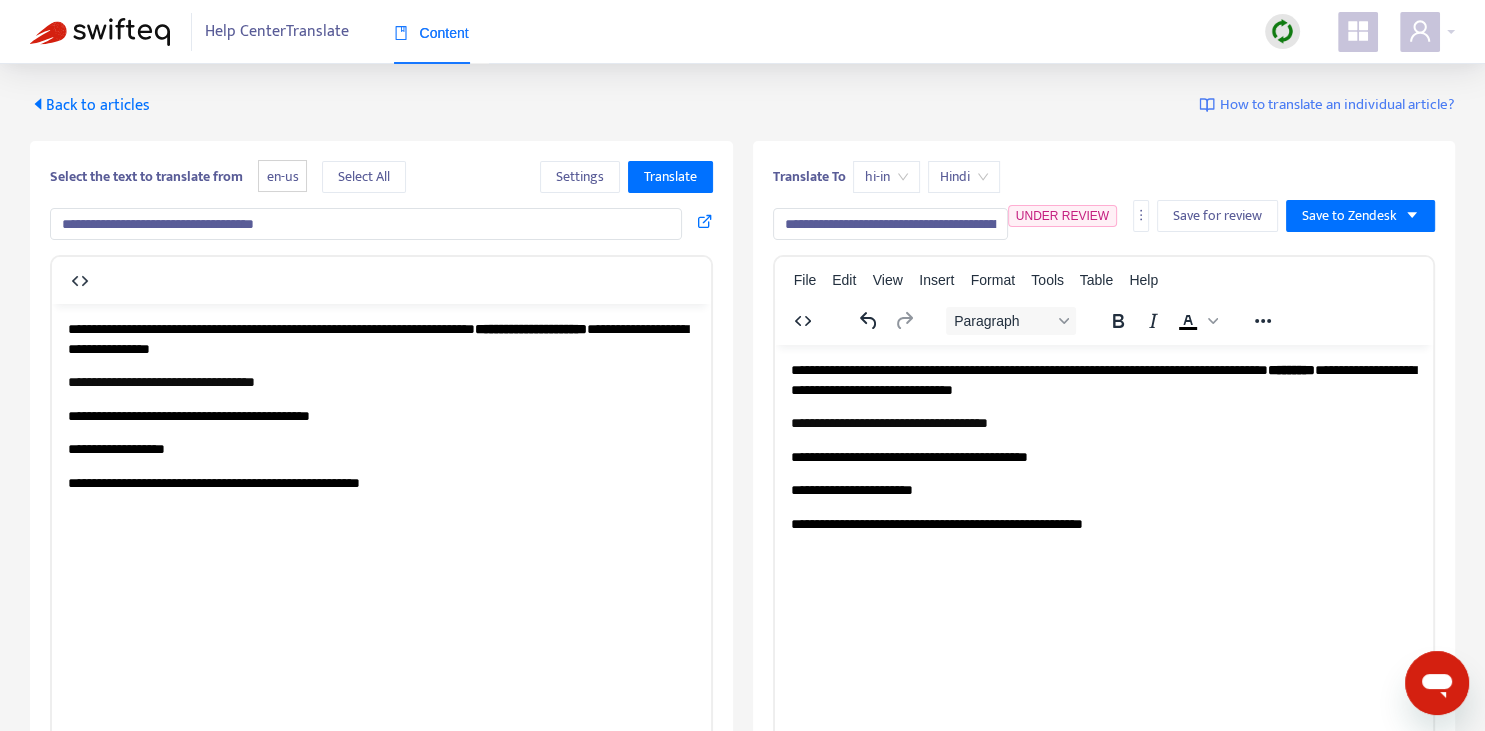 drag, startPoint x: 795, startPoint y: 221, endPoint x: 763, endPoint y: 212, distance: 33.24154 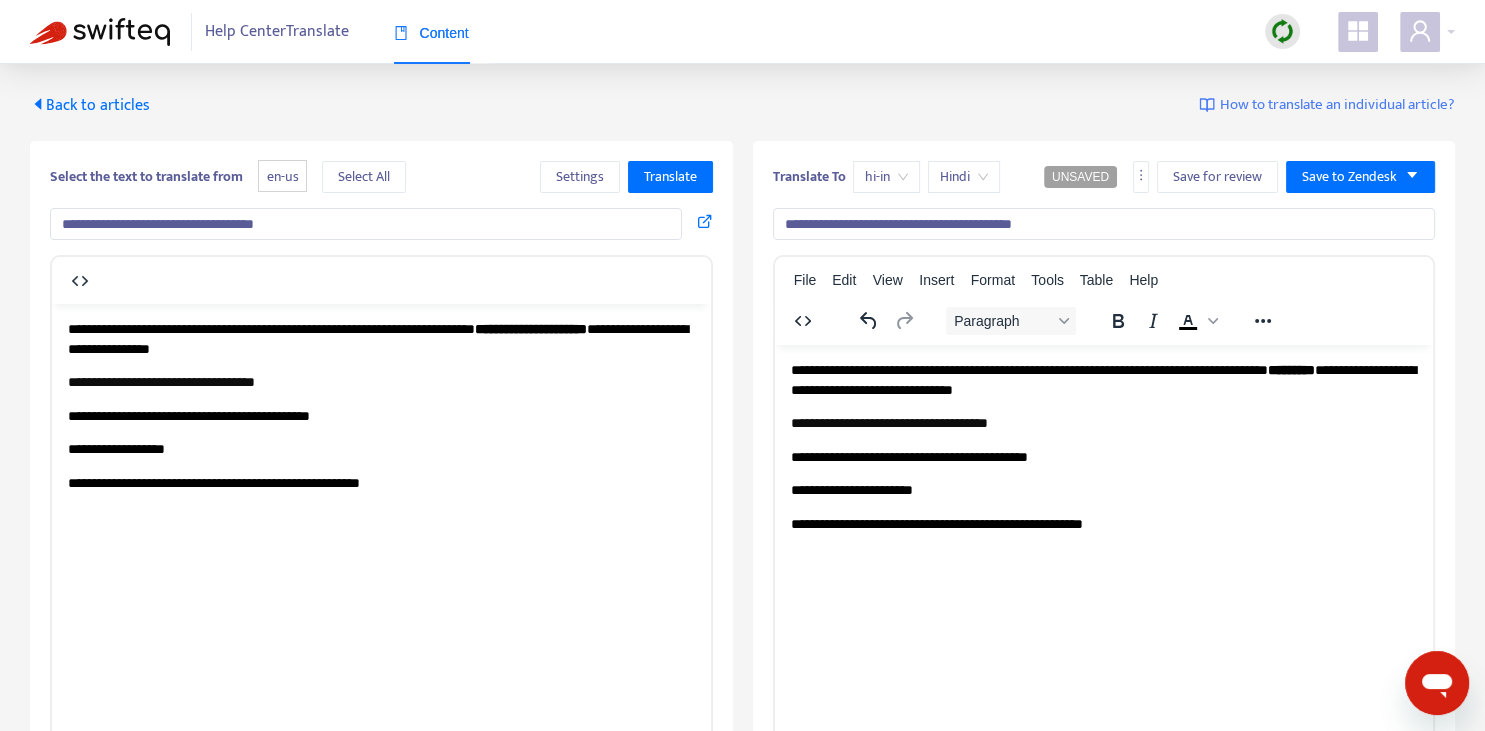 drag, startPoint x: 816, startPoint y: 223, endPoint x: 827, endPoint y: 223, distance: 11 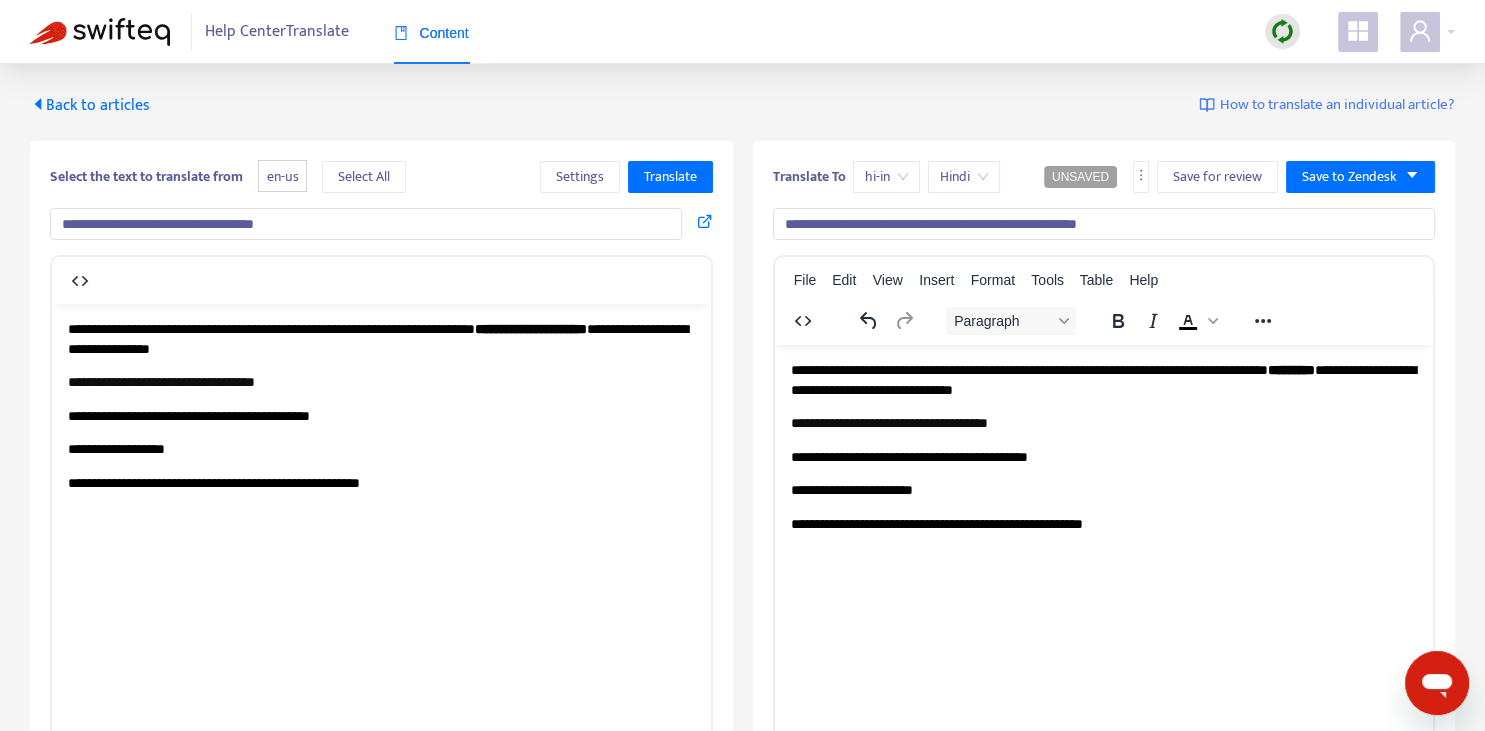 type on "**********" 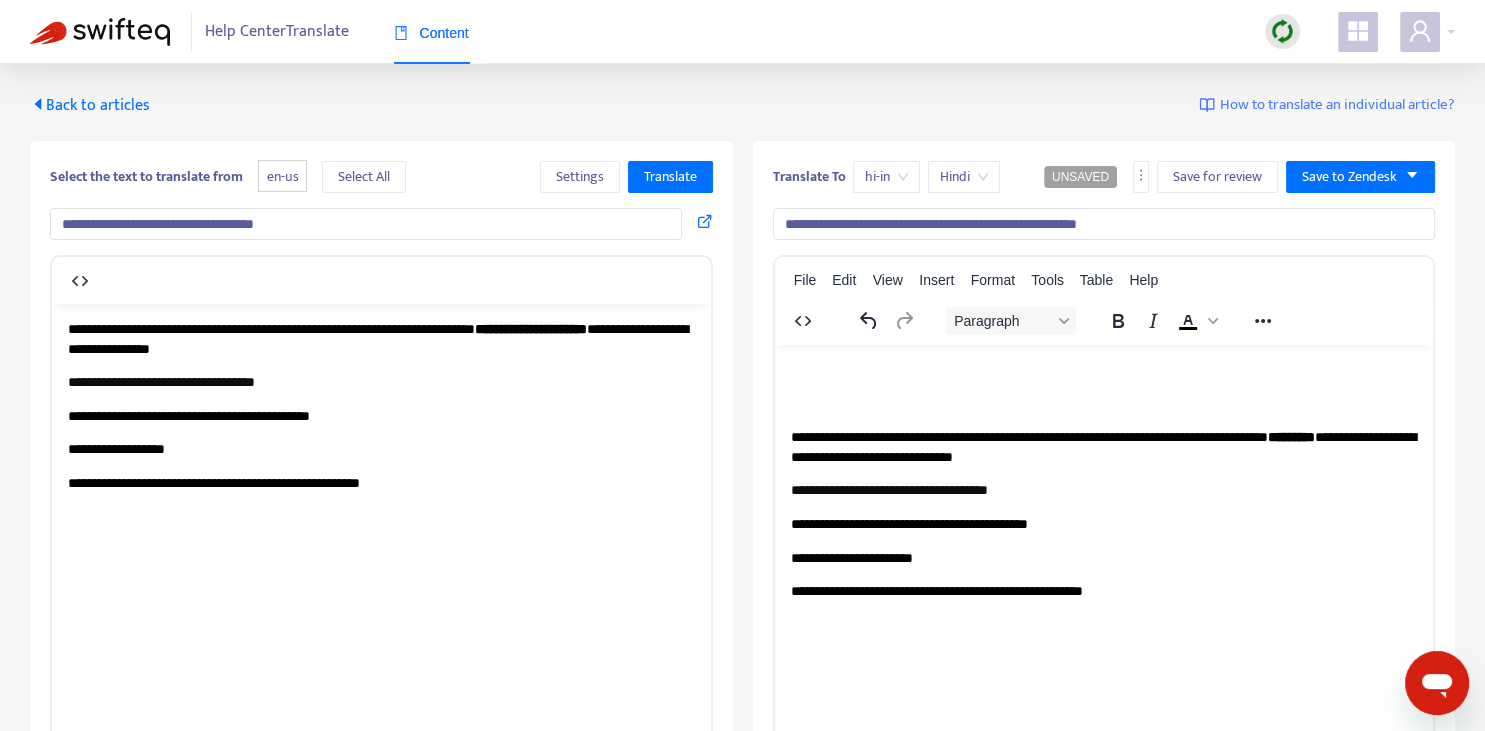 type 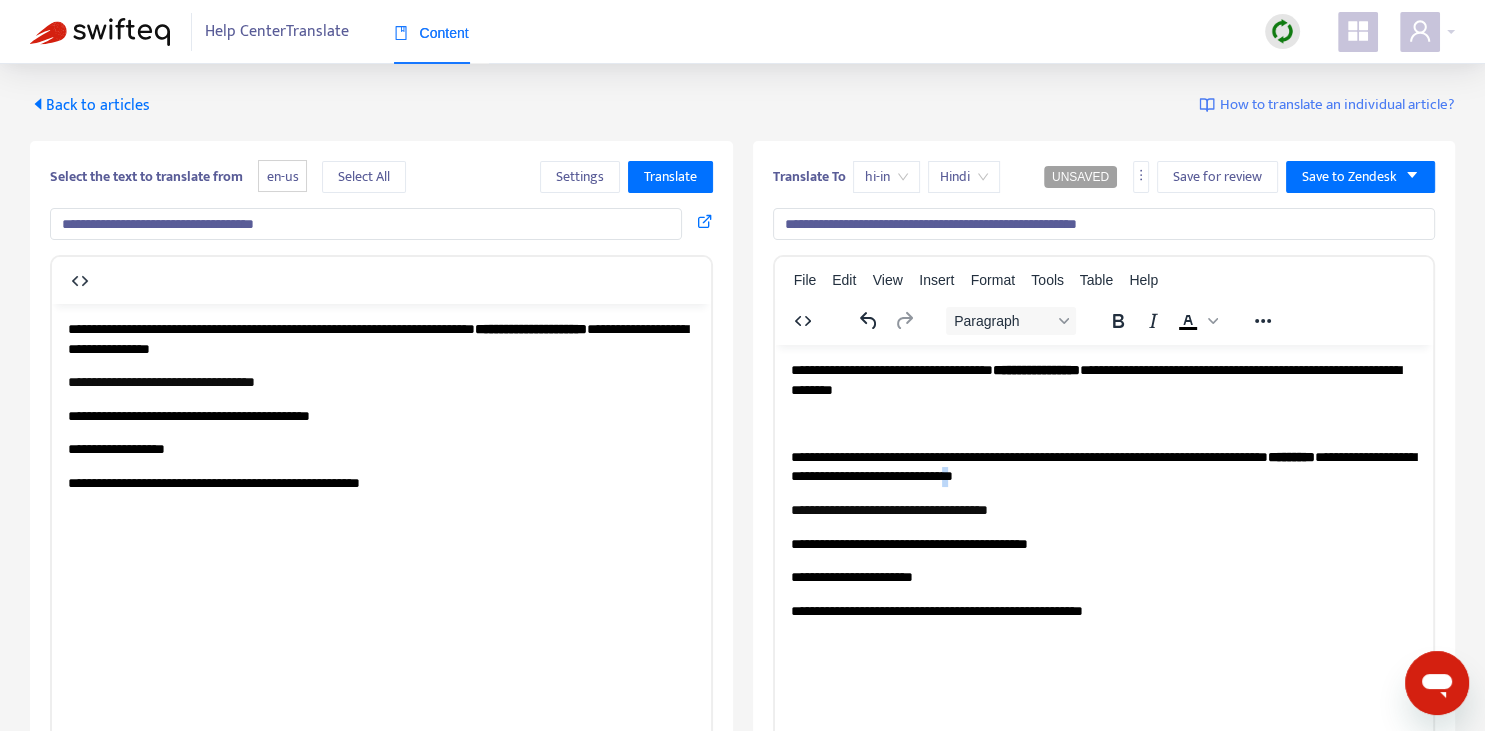 click on "**********" at bounding box center (1103, 466) 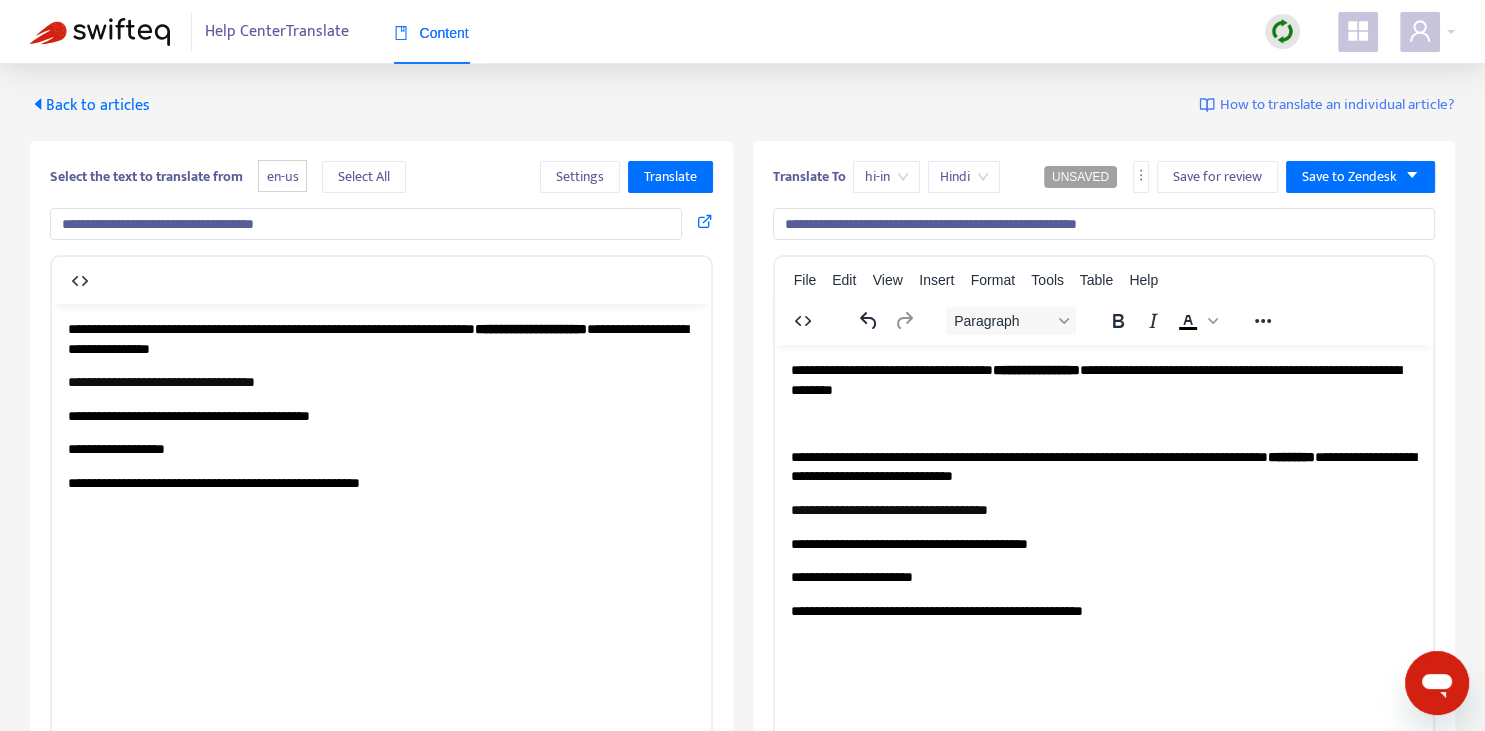 click on "**********" at bounding box center [1103, 379] 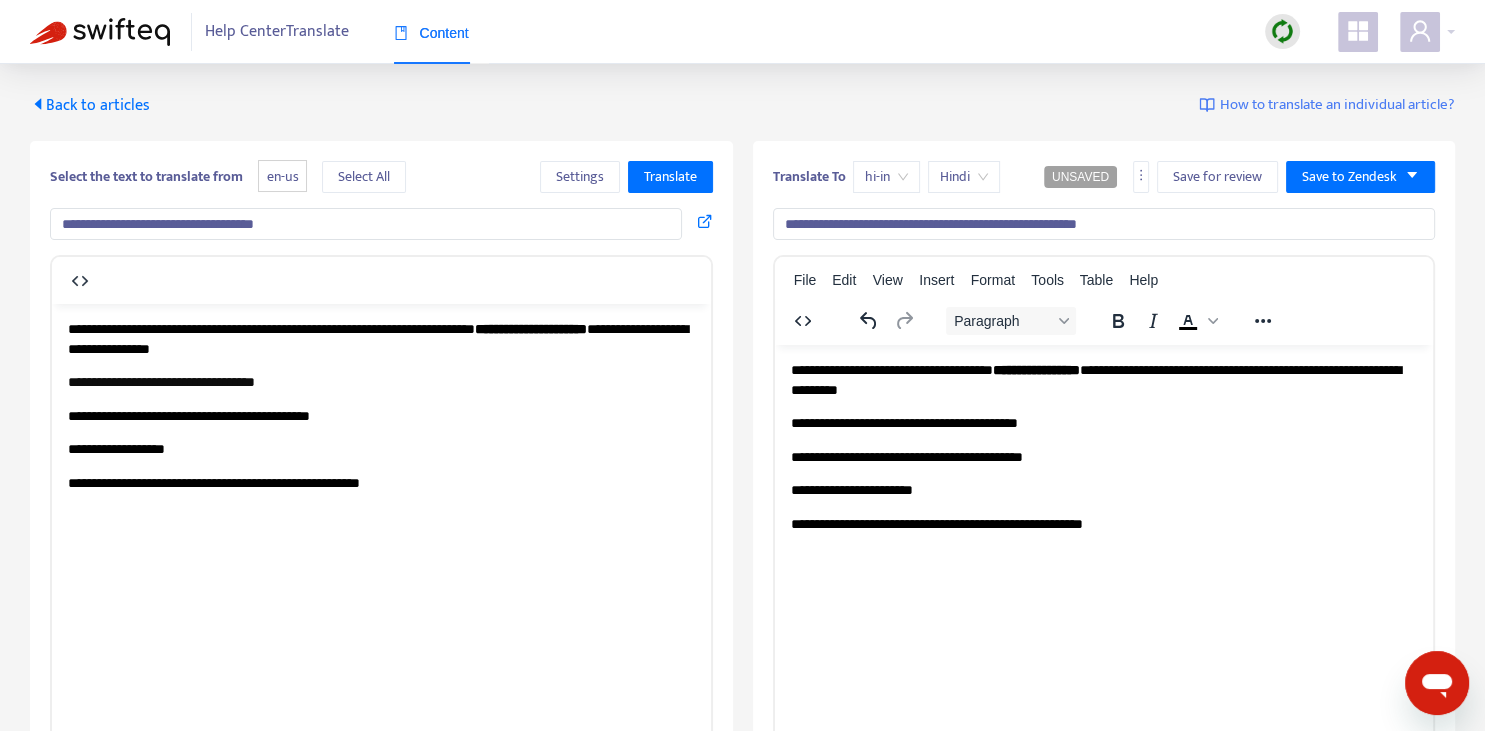 click on "**********" at bounding box center (1103, 457) 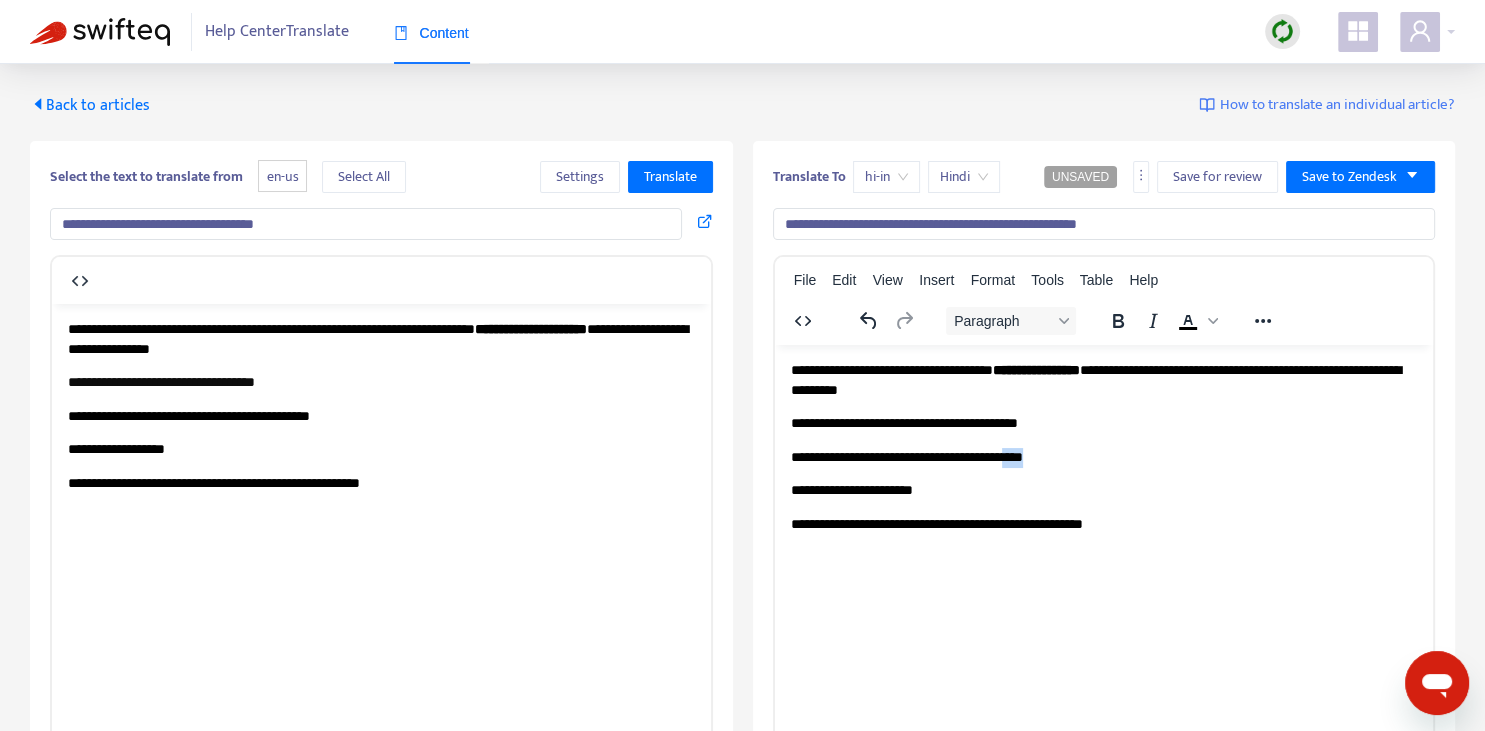click on "**********" at bounding box center [1103, 457] 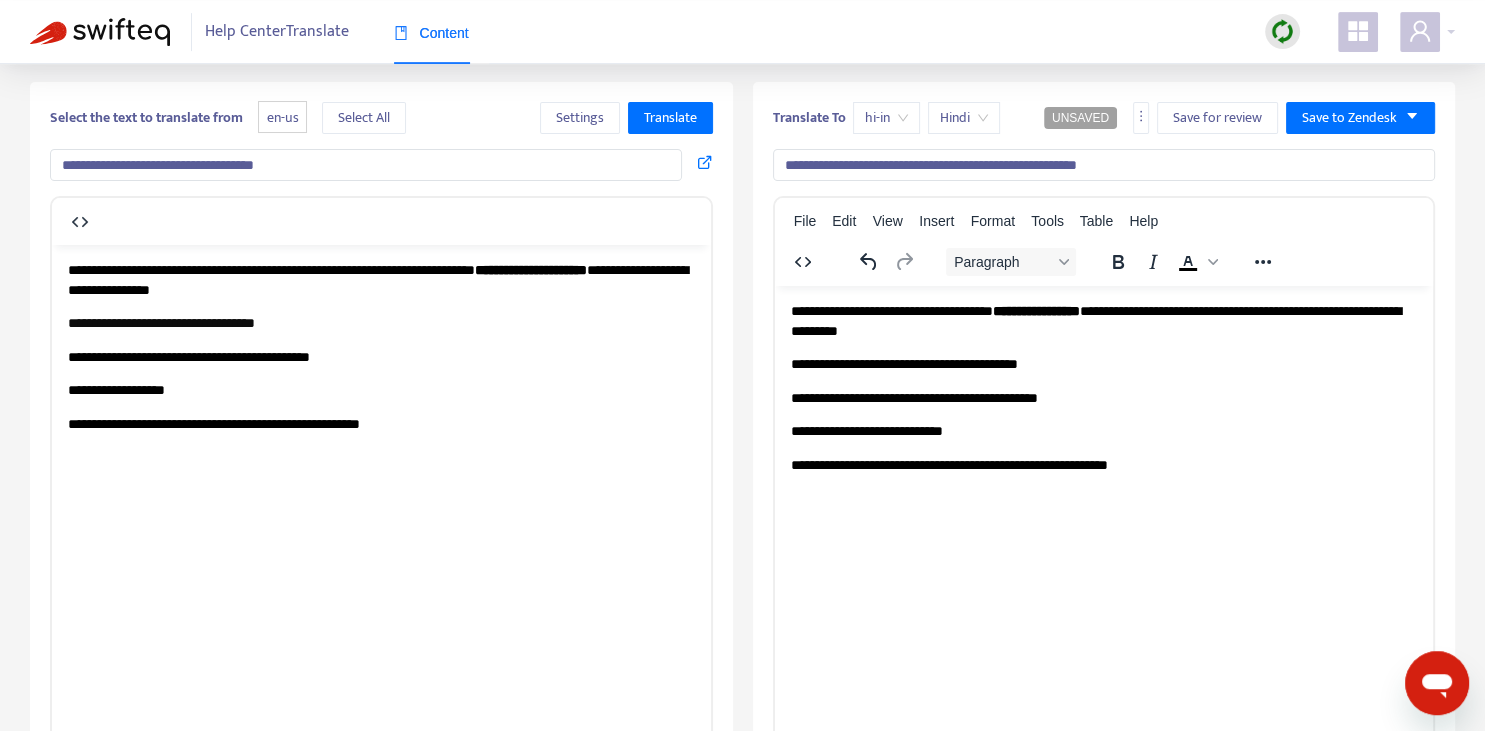 scroll, scrollTop: 70, scrollLeft: 0, axis: vertical 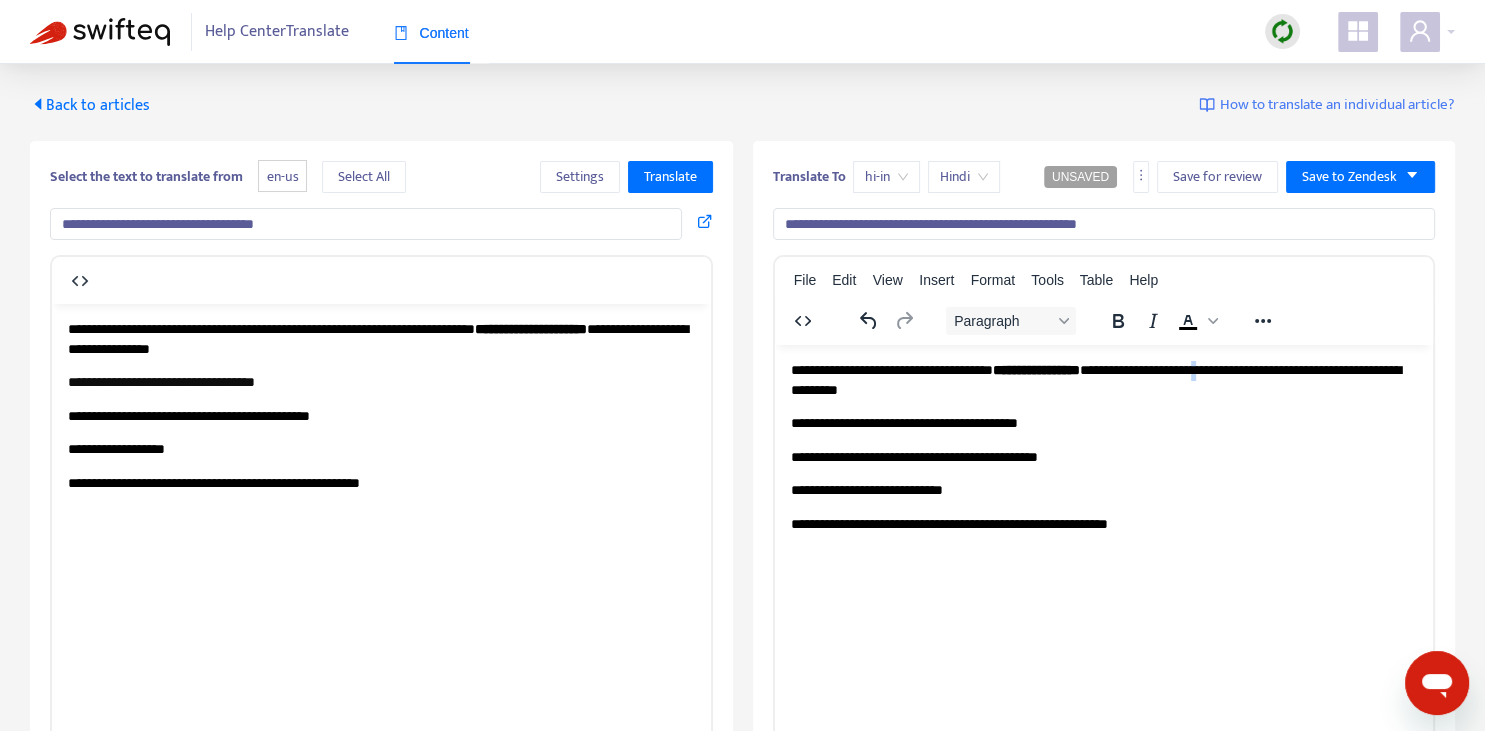 click on "**********" at bounding box center (1103, 379) 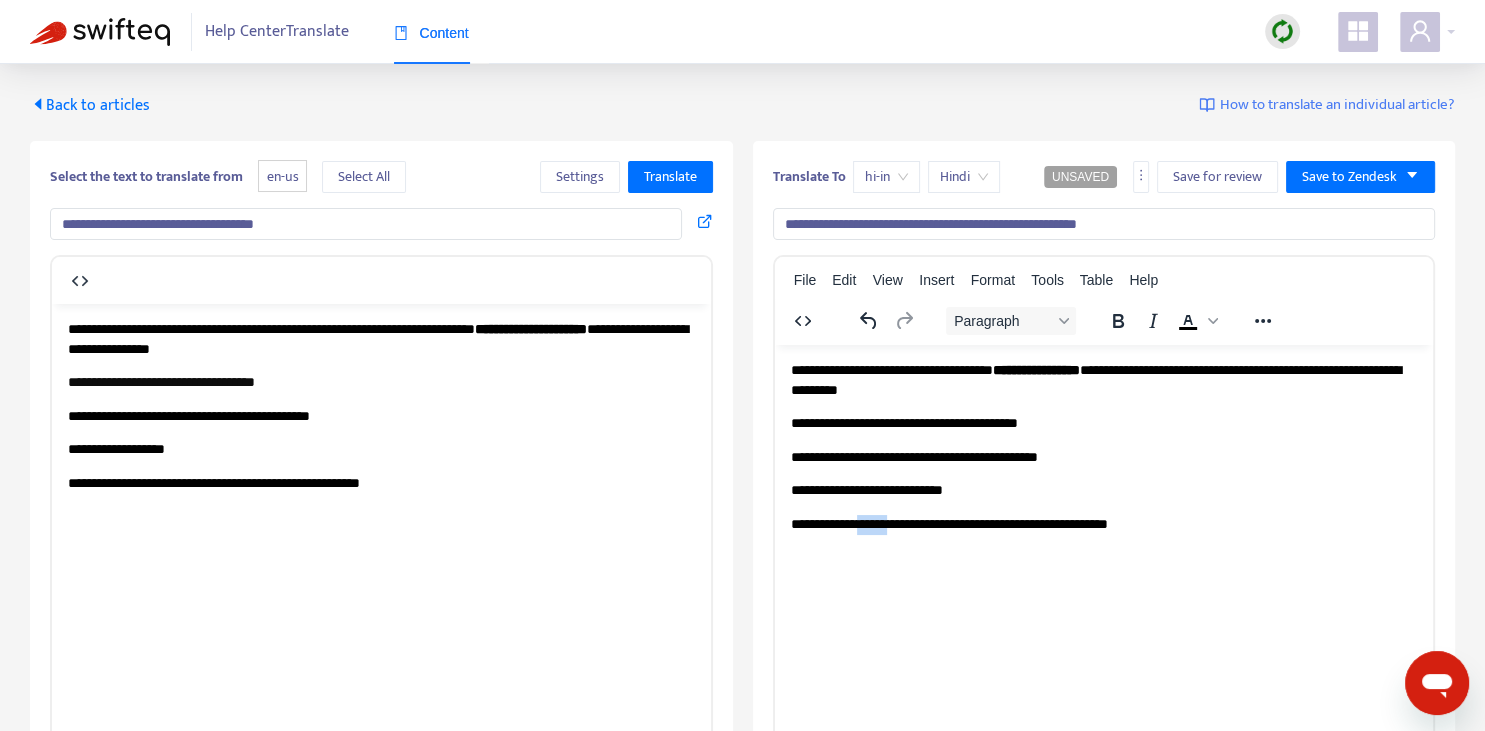 drag, startPoint x: 880, startPoint y: 523, endPoint x: 915, endPoint y: 523, distance: 35 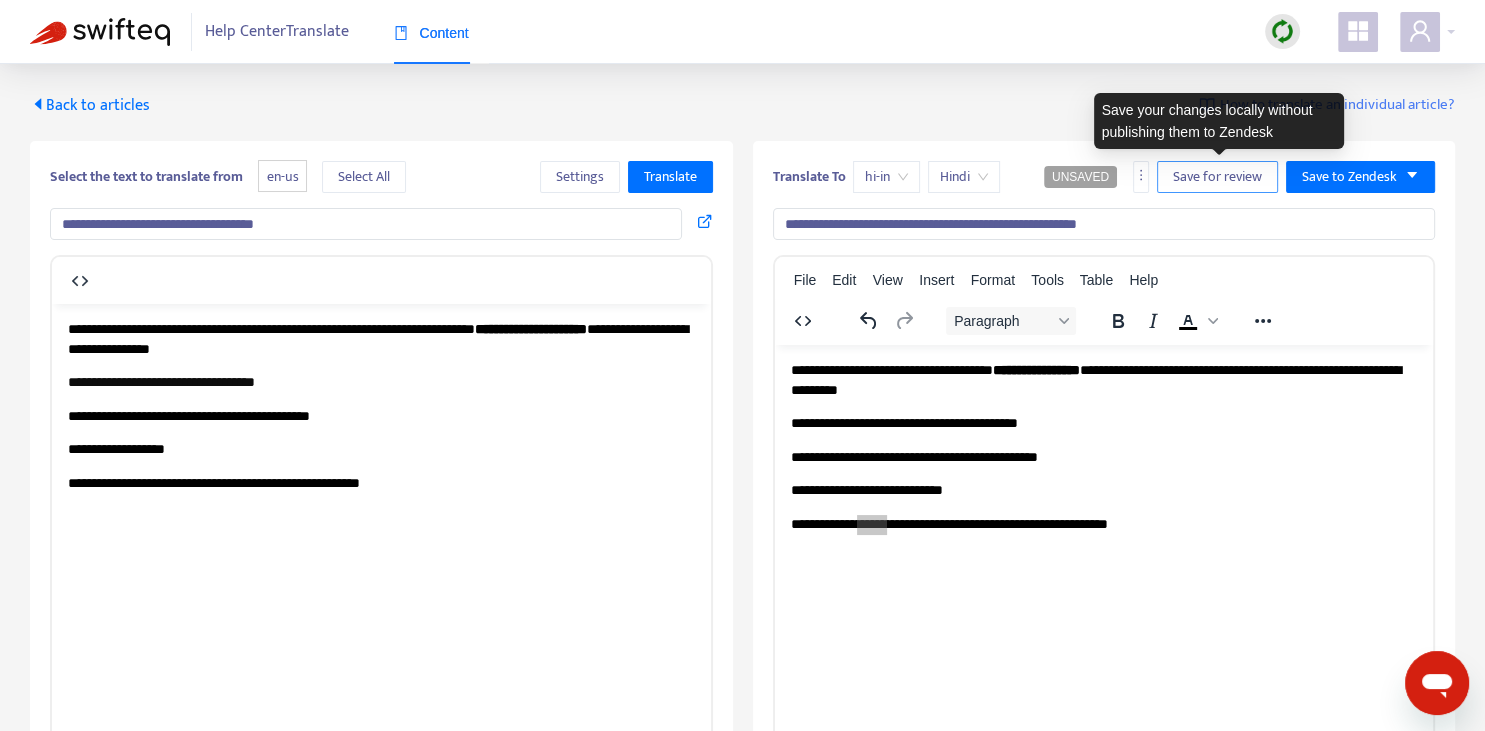 click on "Save for review" at bounding box center [1217, 177] 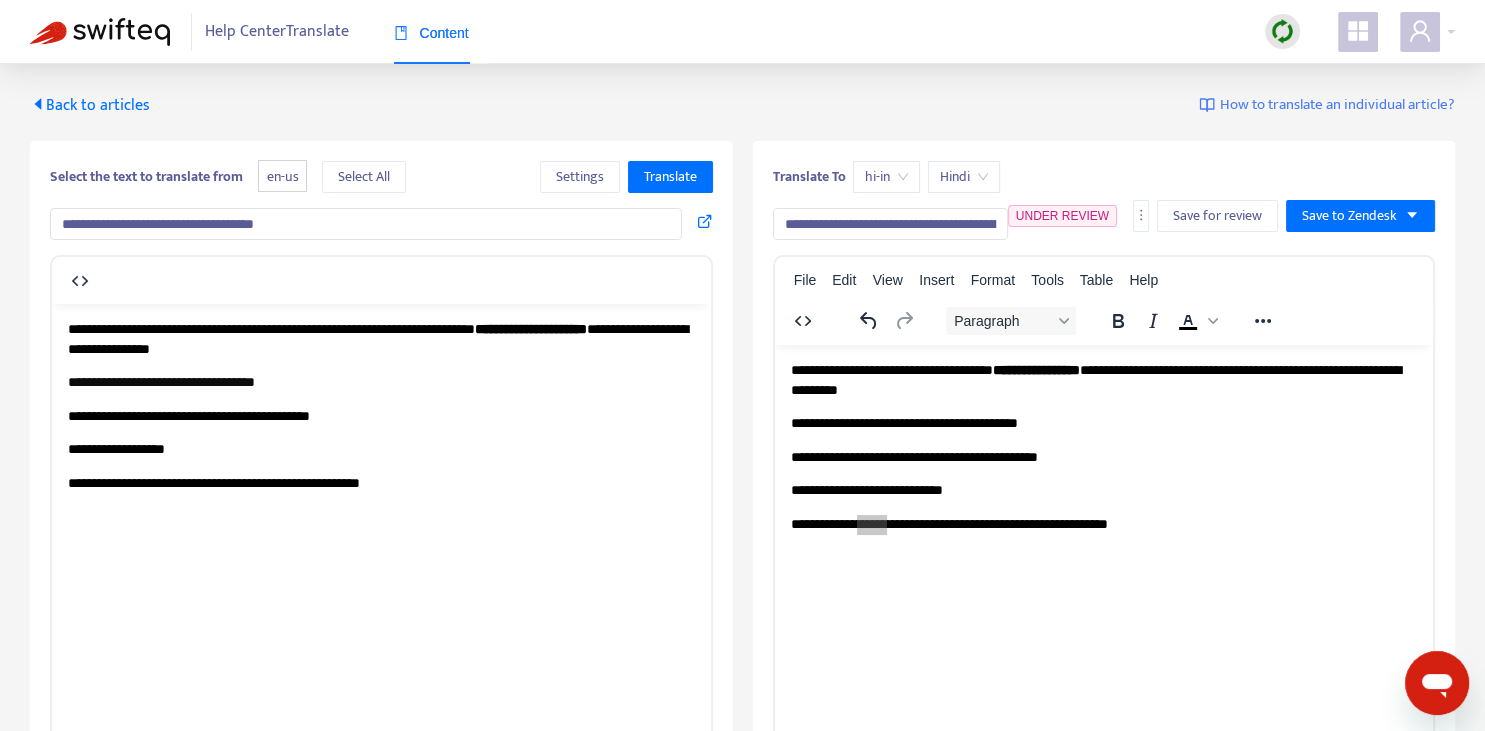 click on "Back to articles" at bounding box center (90, 105) 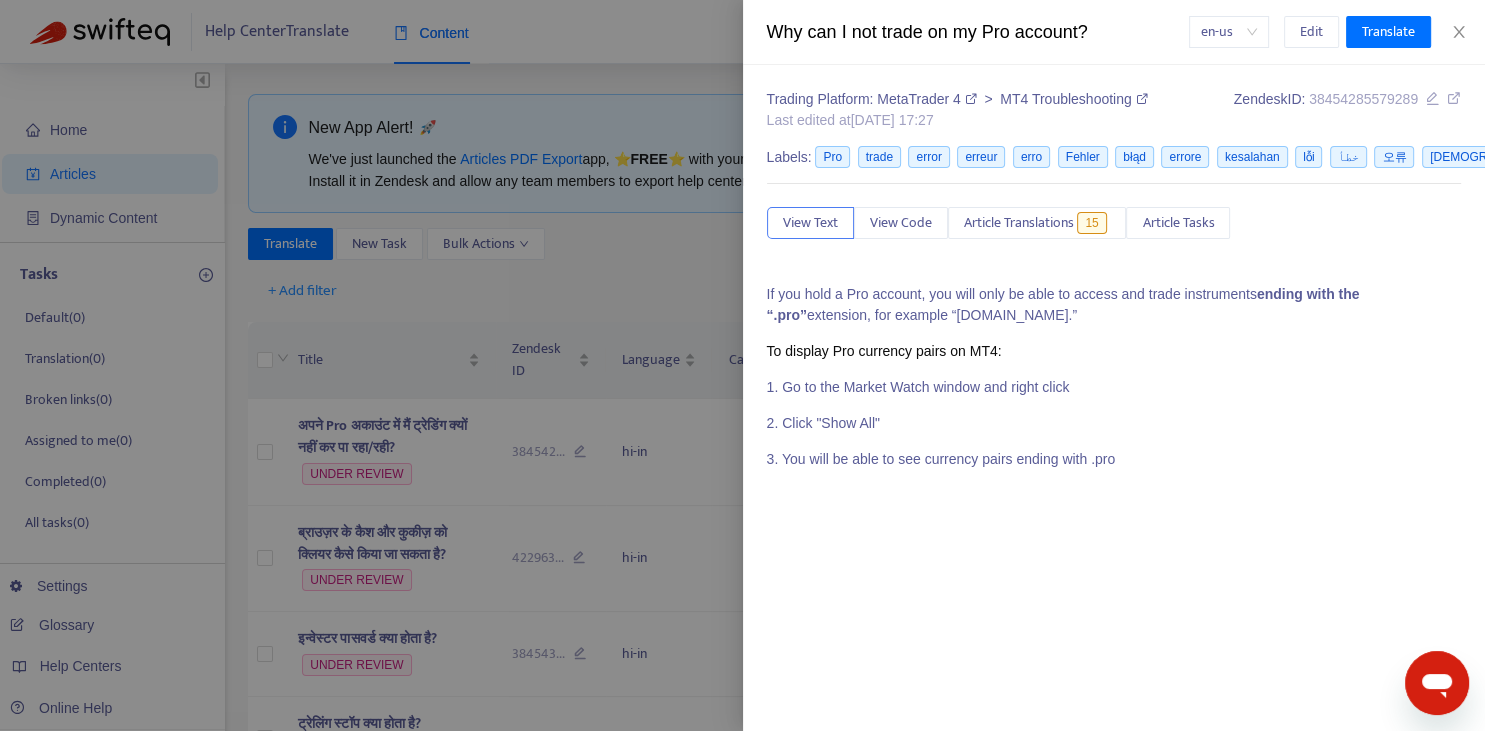 click at bounding box center (742, 365) 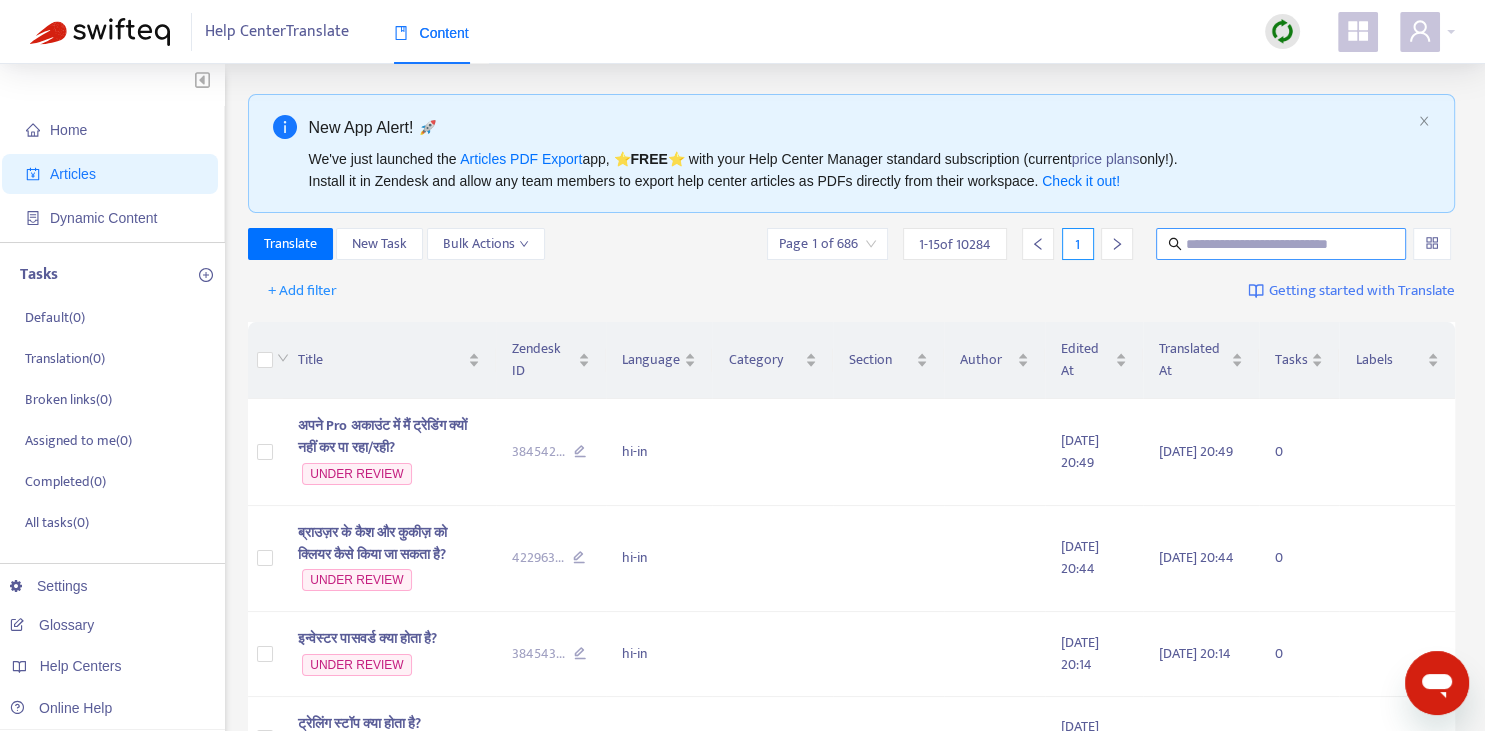click at bounding box center [1282, 244] 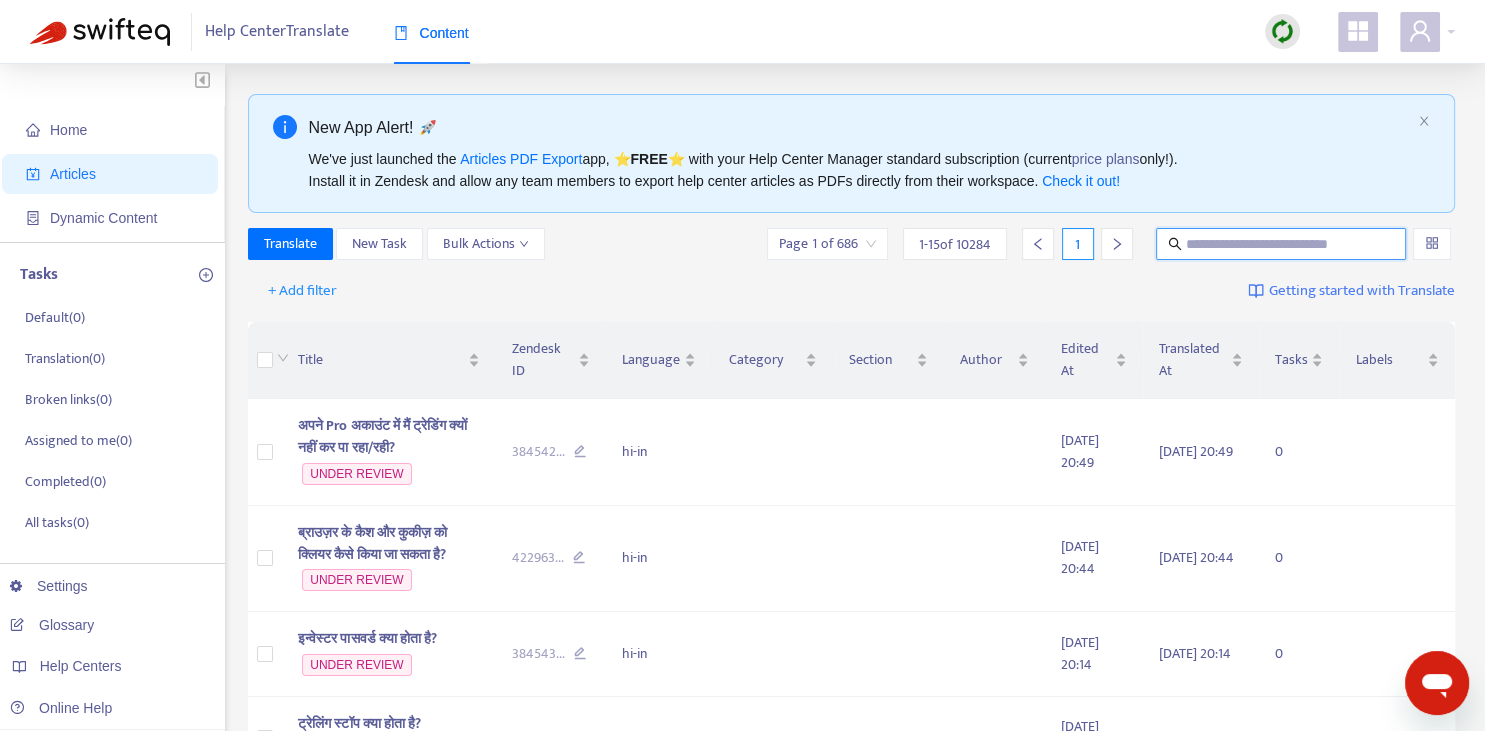 paste on "**********" 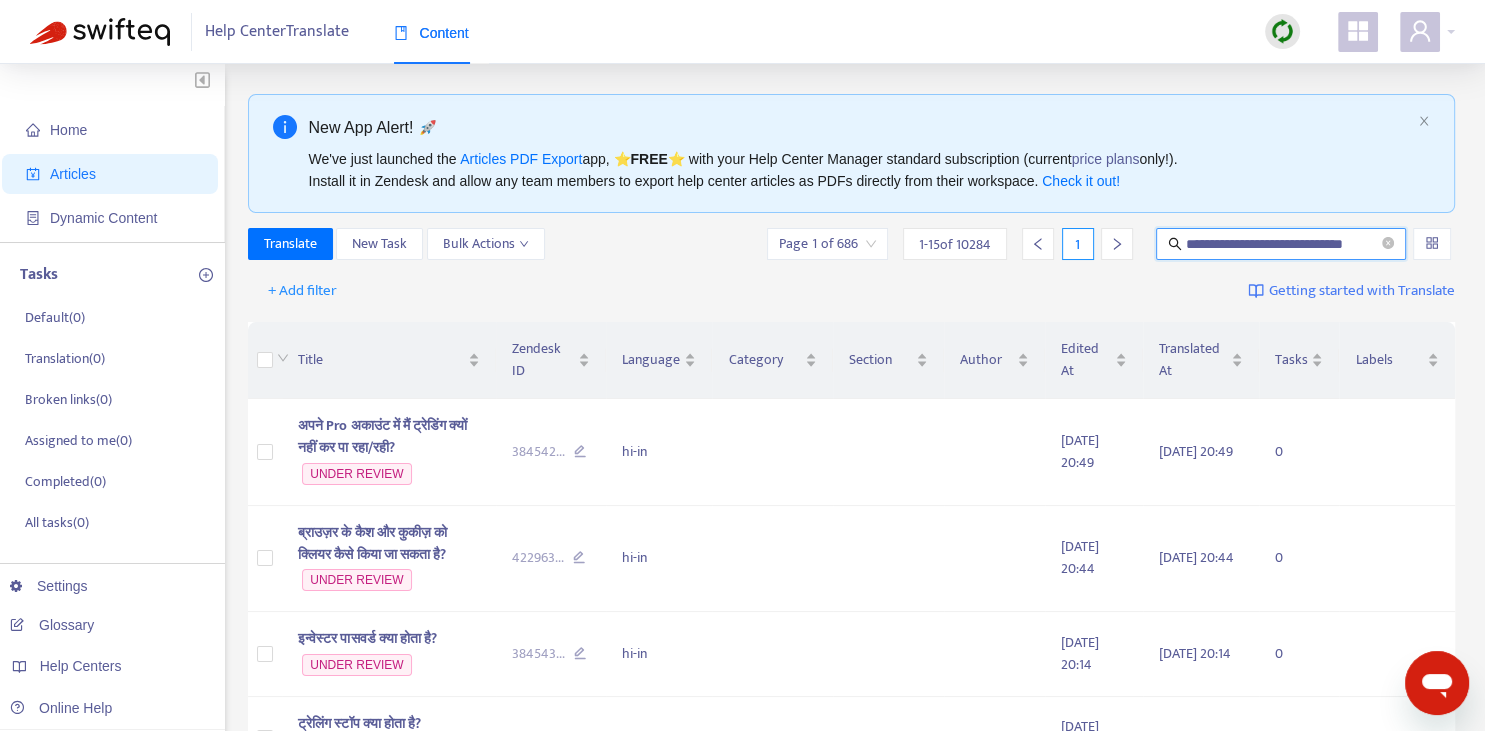 scroll, scrollTop: 0, scrollLeft: 10, axis: horizontal 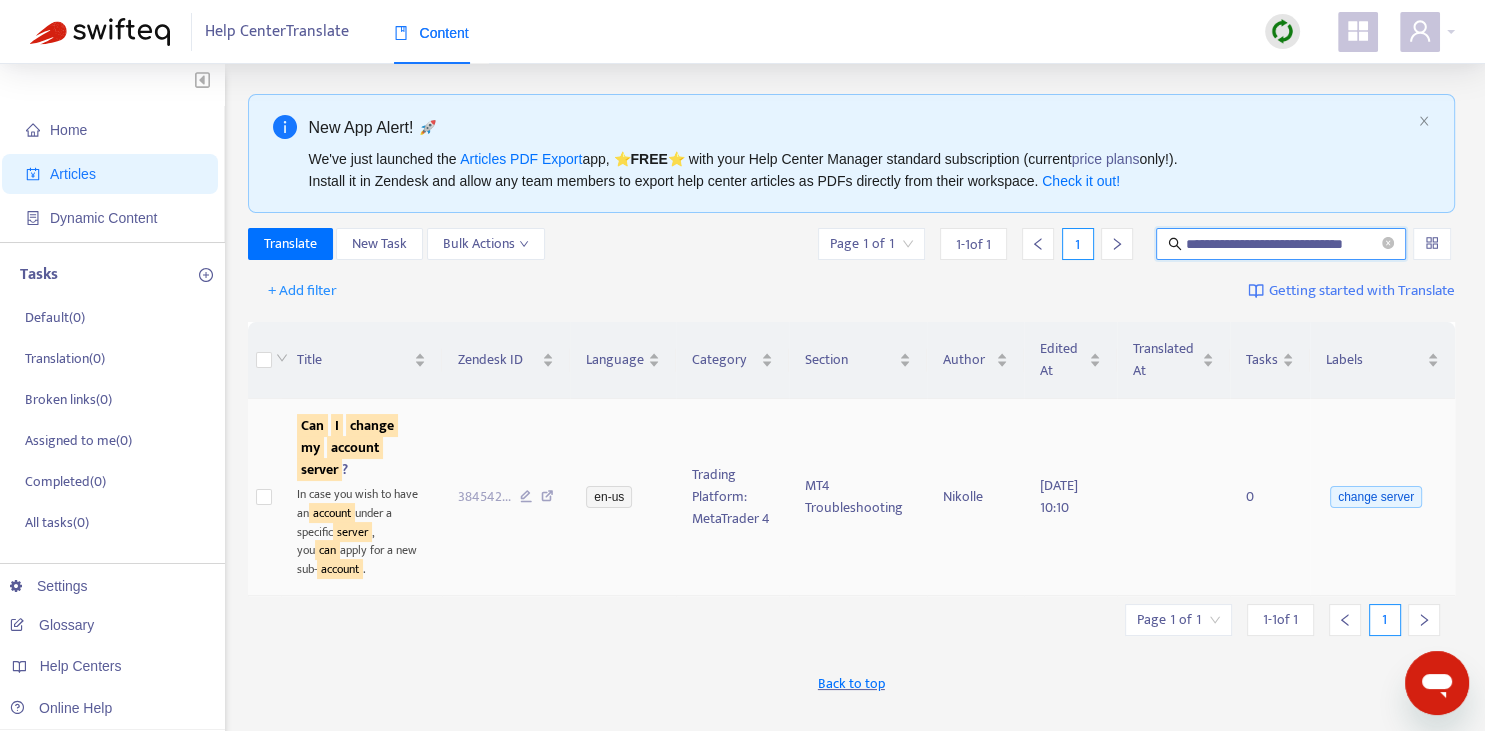 click on "my" at bounding box center [310, 447] 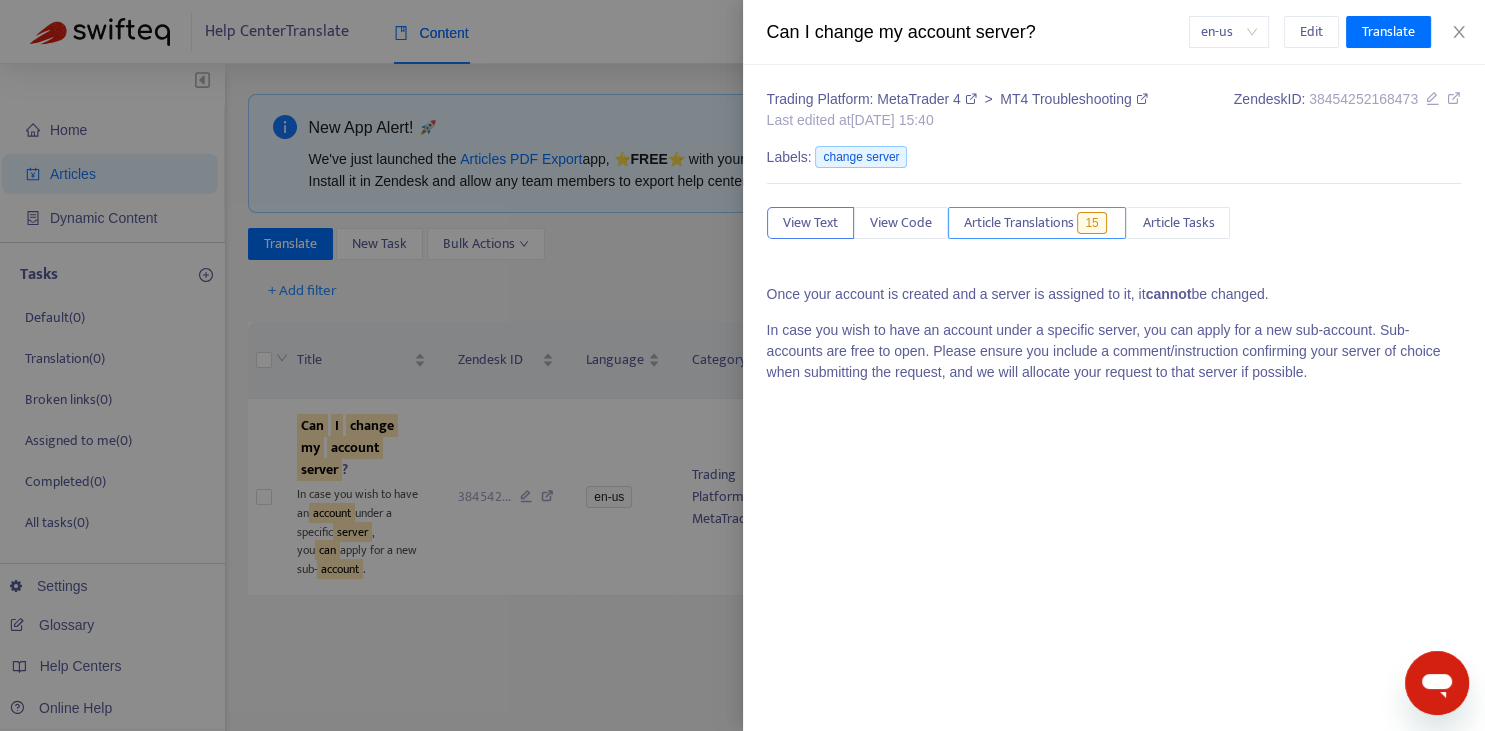 click on "Article Translations" at bounding box center [1019, 223] 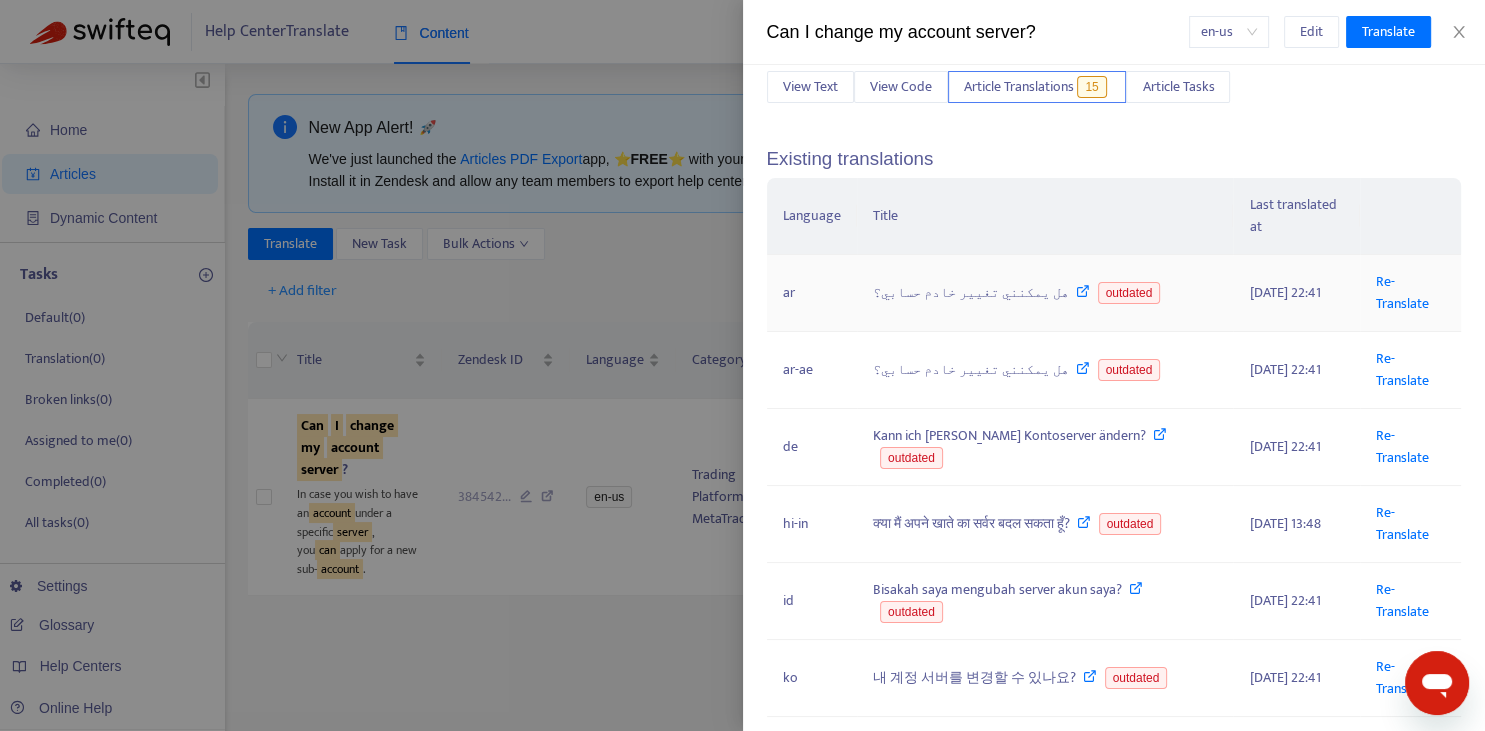 scroll, scrollTop: 221, scrollLeft: 0, axis: vertical 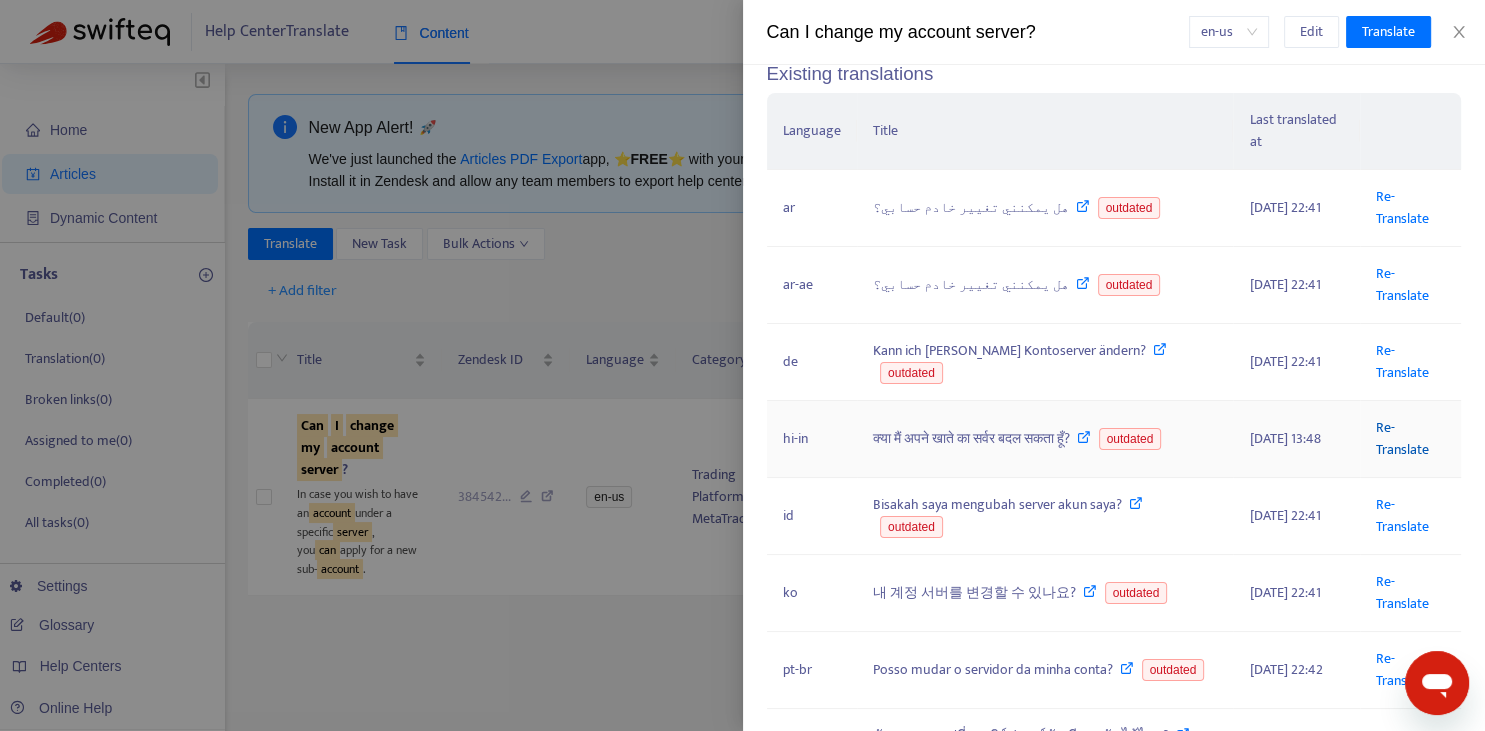 click on "Re-Translate" at bounding box center [1402, 438] 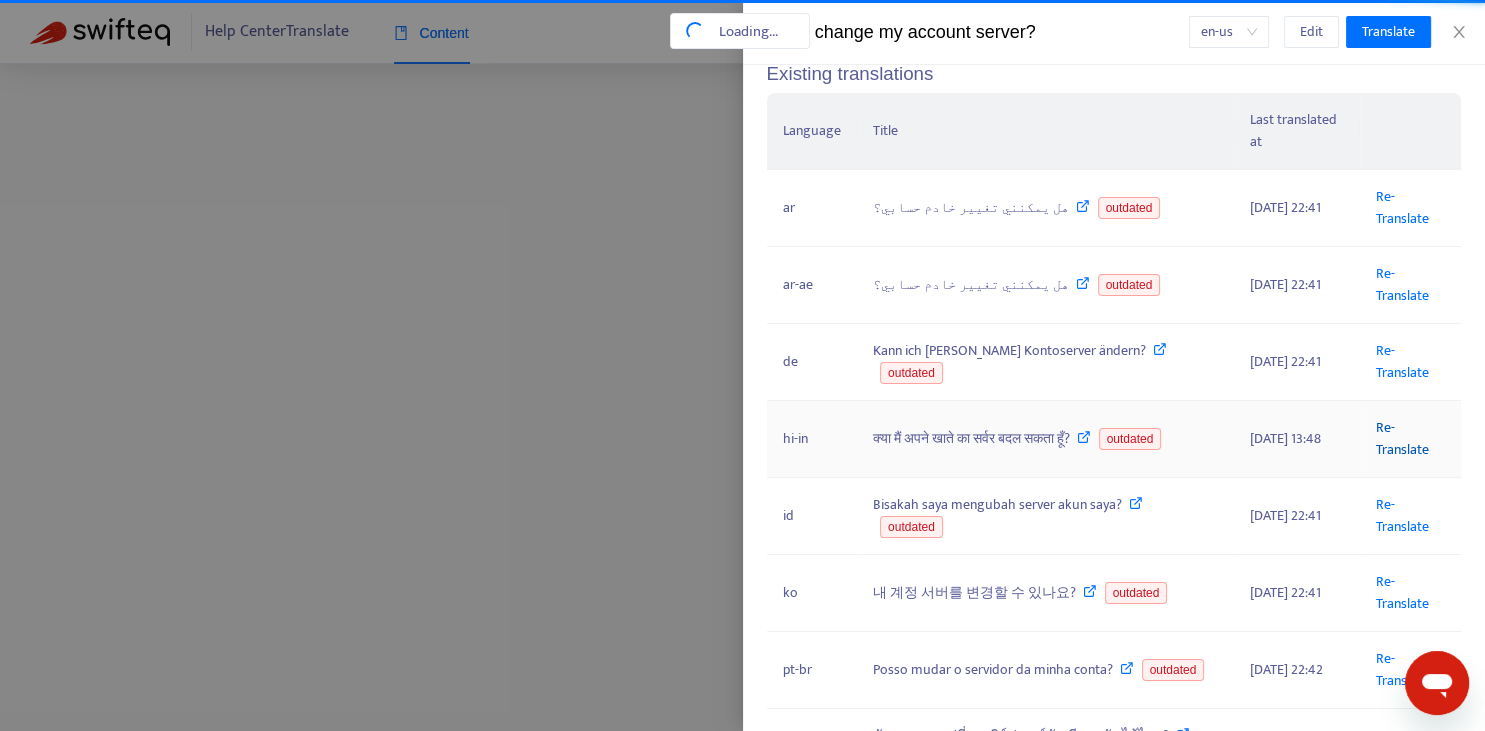 scroll, scrollTop: 0, scrollLeft: 10, axis: horizontal 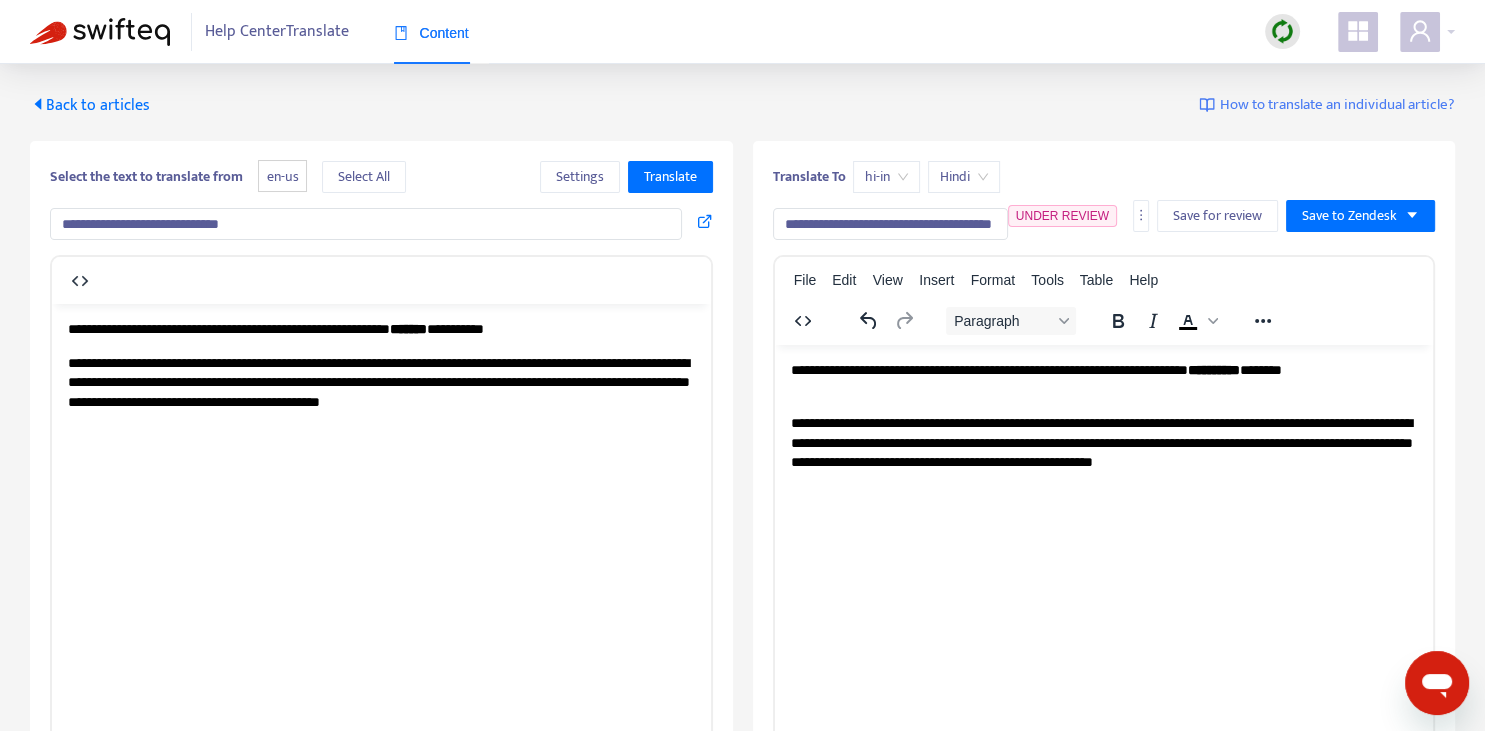 drag, startPoint x: 809, startPoint y: 218, endPoint x: 926, endPoint y: 217, distance: 117.00427 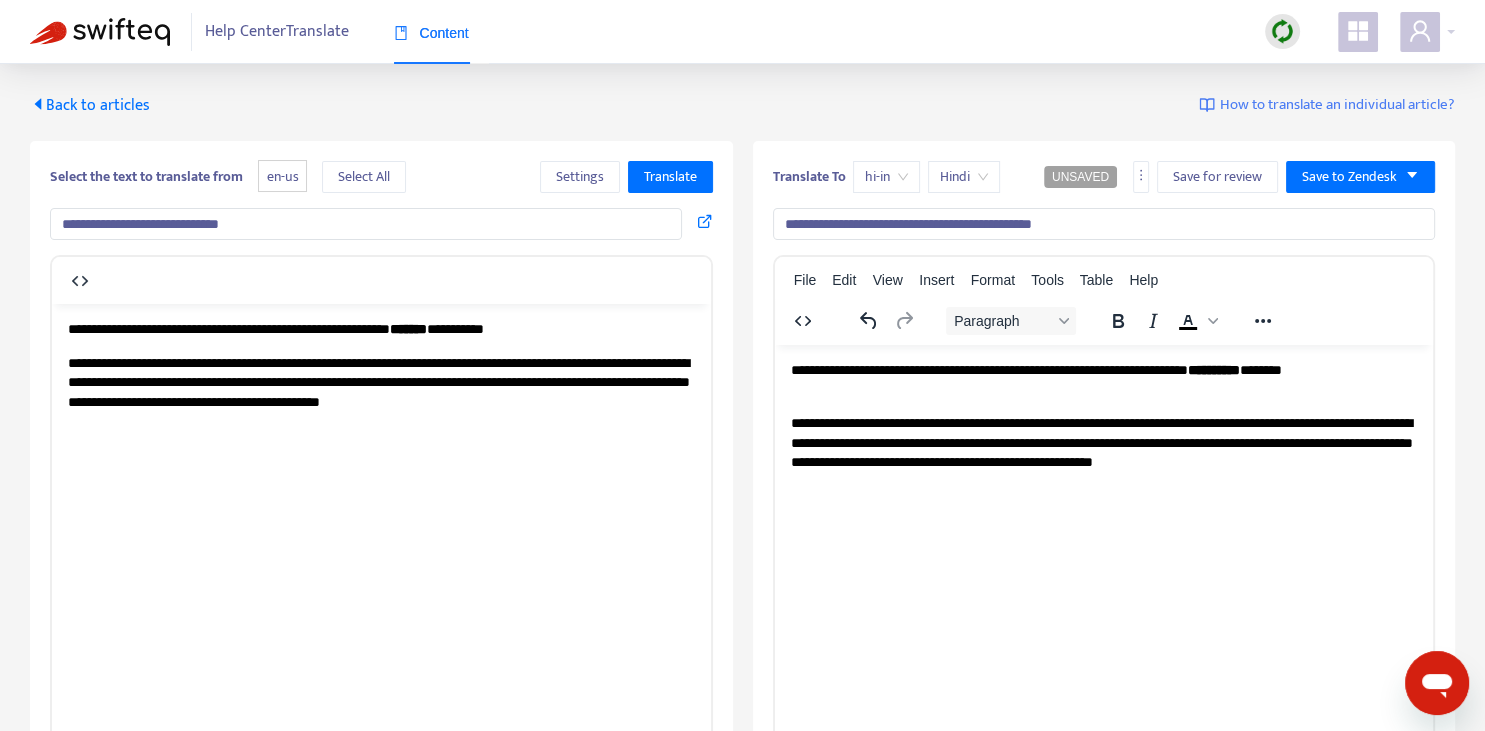 type on "**********" 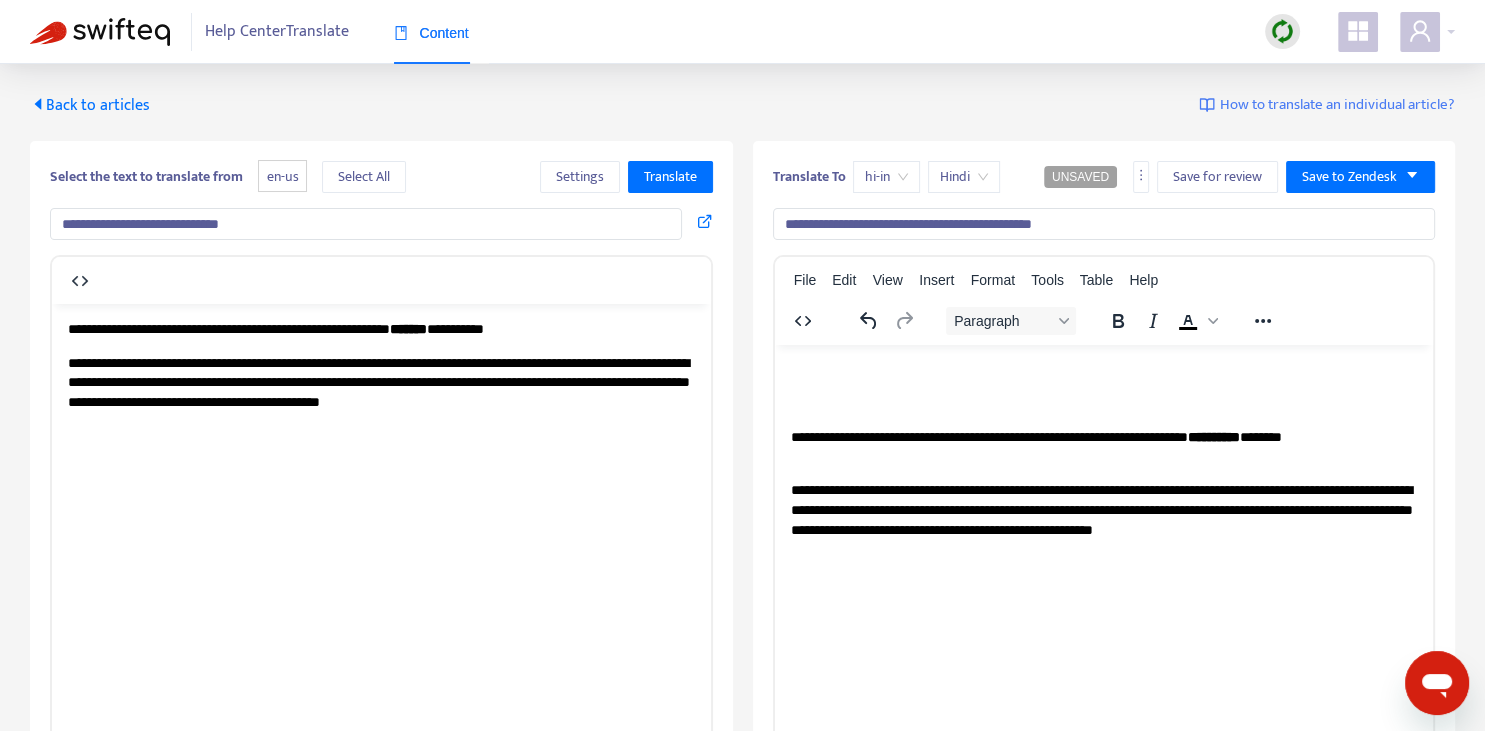 type 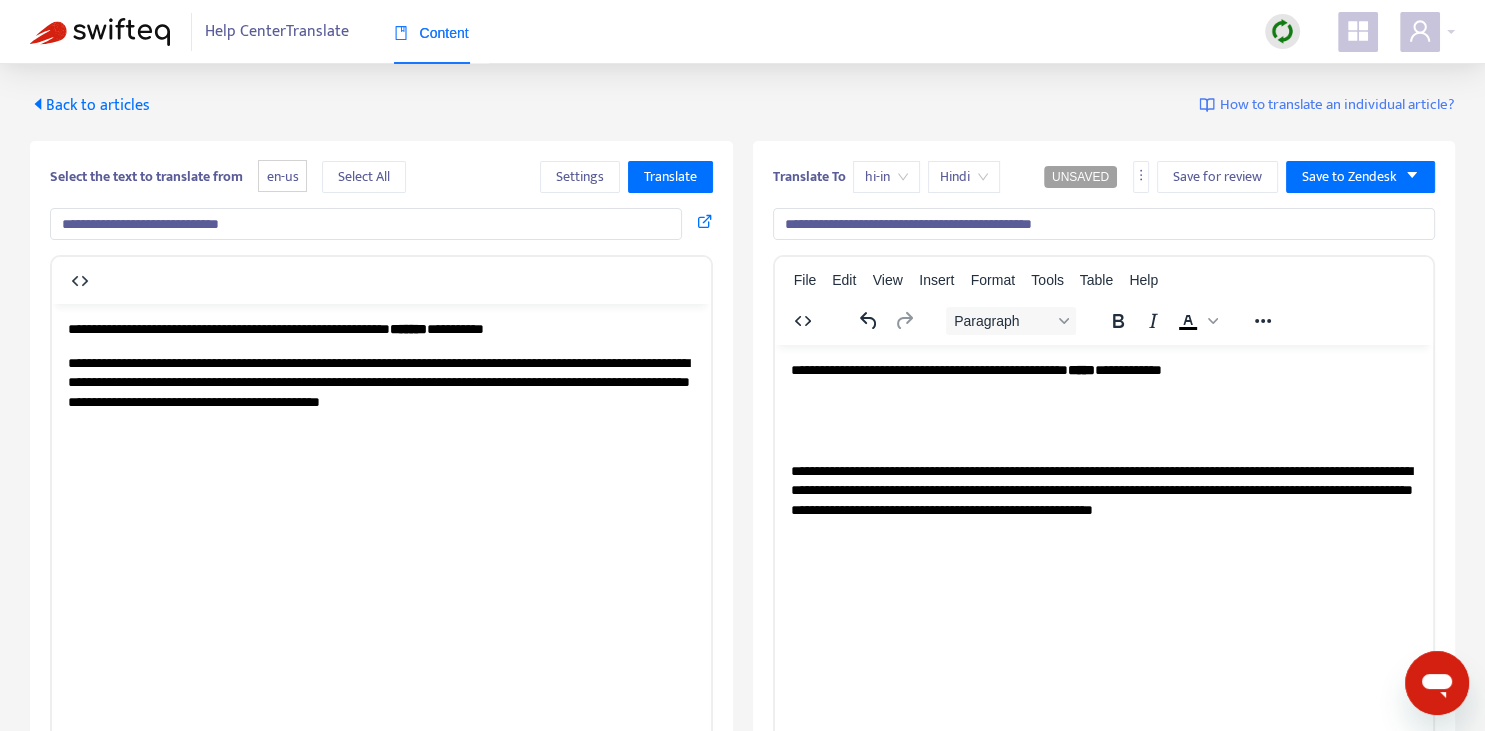 copy on "*" 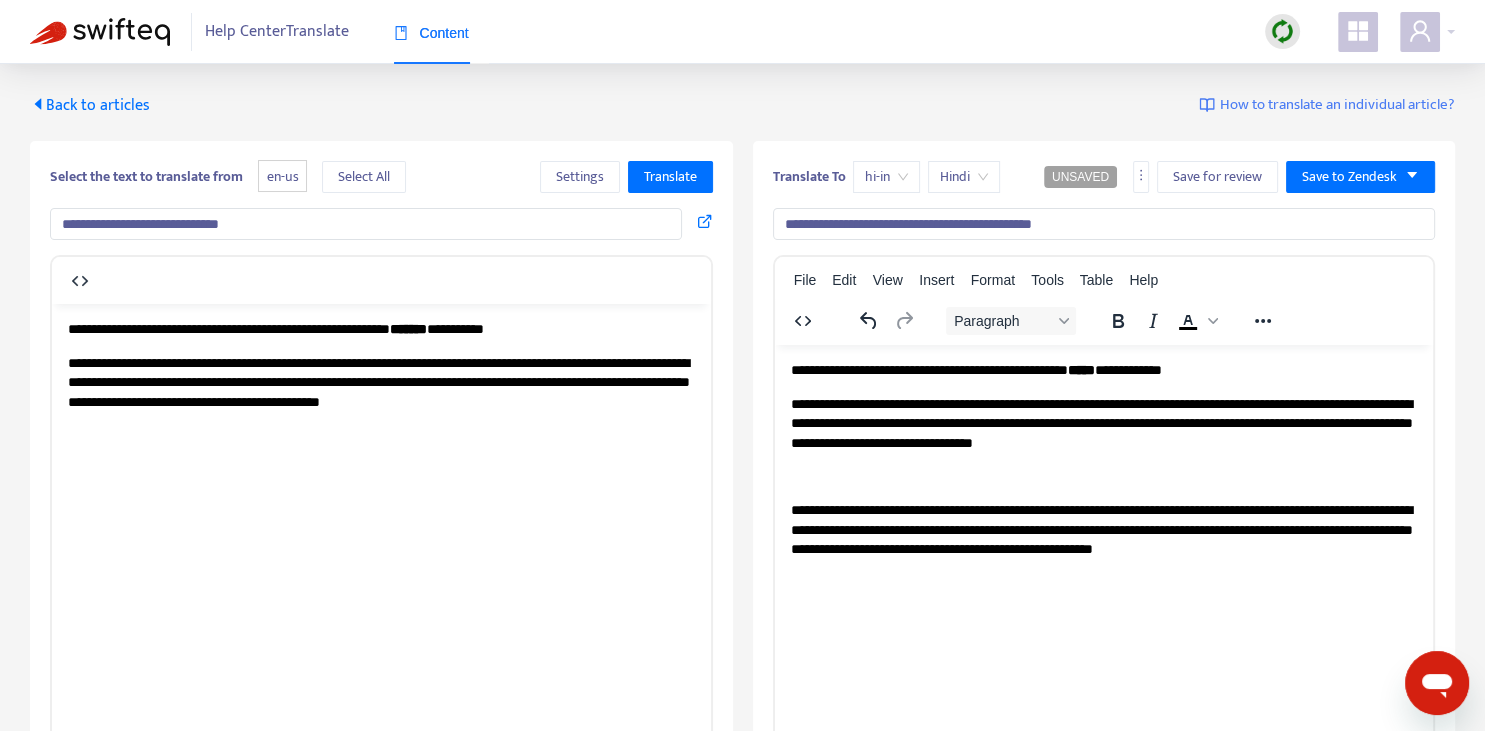 click on "**********" at bounding box center (1103, 423) 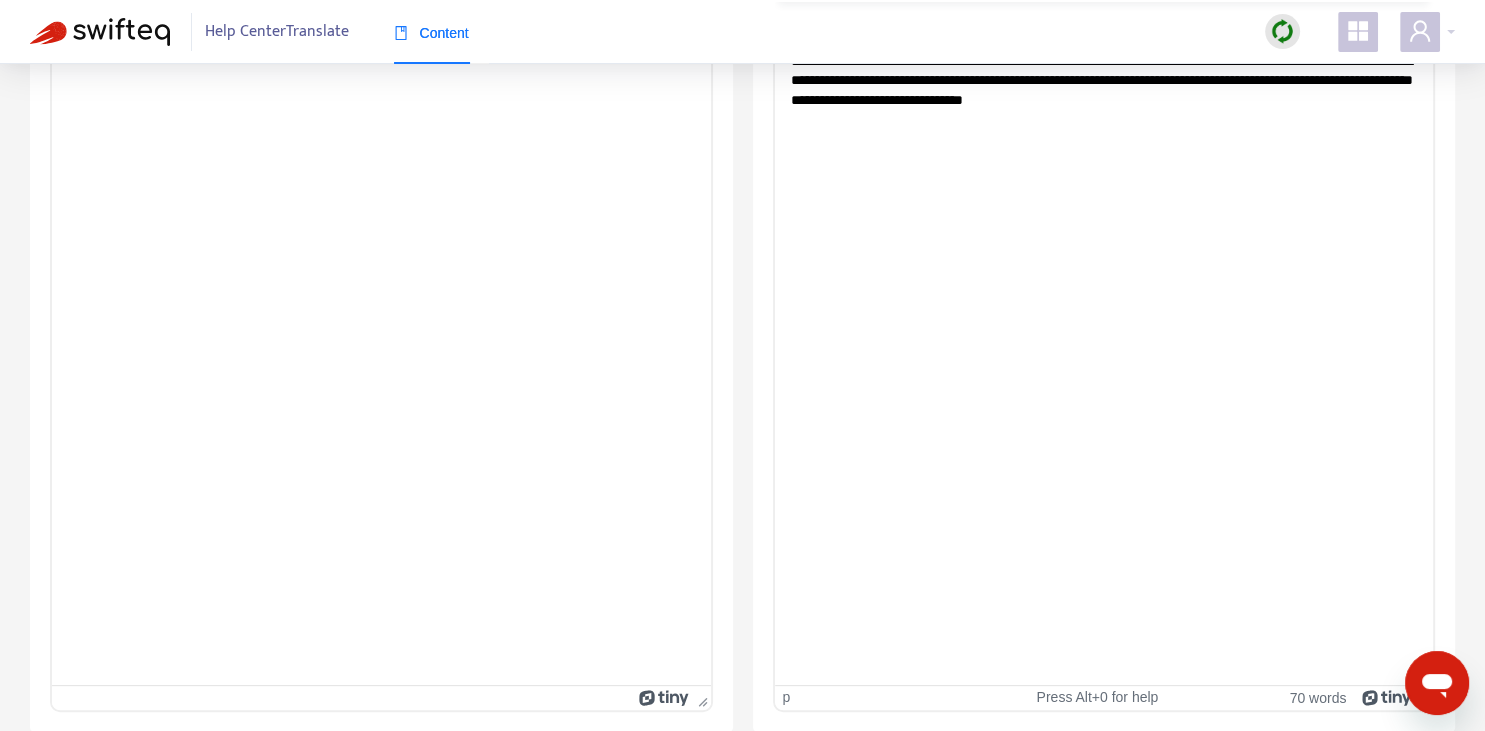 scroll, scrollTop: 61, scrollLeft: 0, axis: vertical 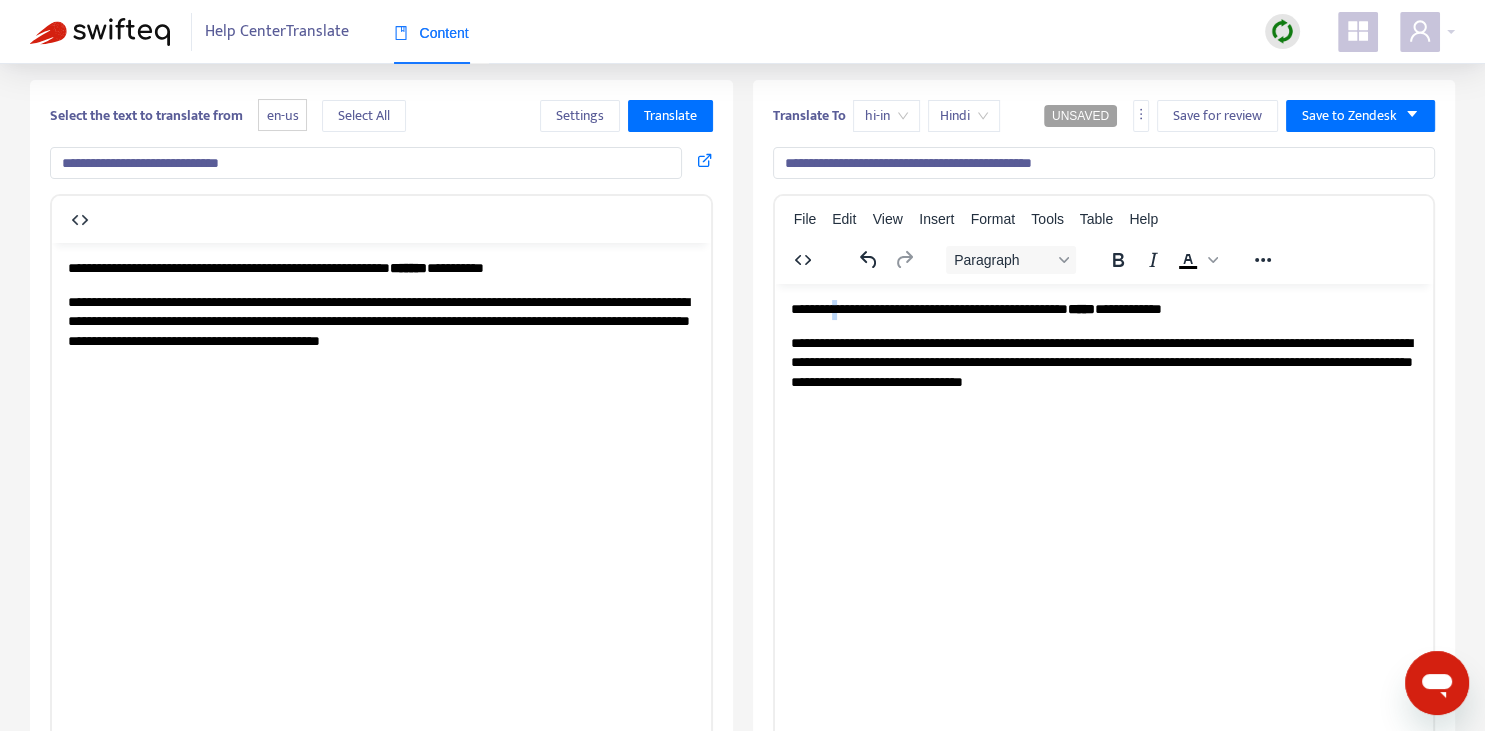 drag, startPoint x: 860, startPoint y: 303, endPoint x: 849, endPoint y: 296, distance: 13.038404 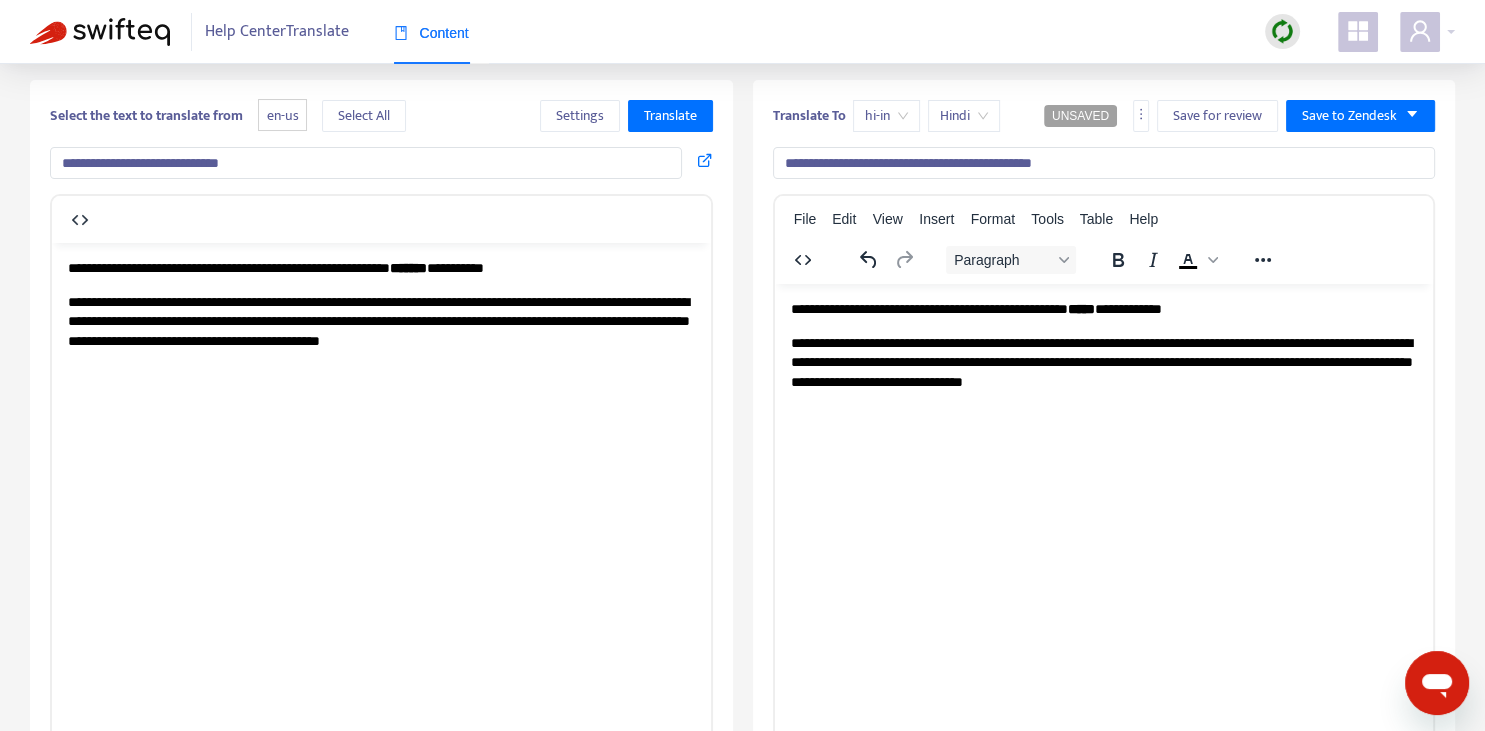 click on "**********" at bounding box center [1103, 345] 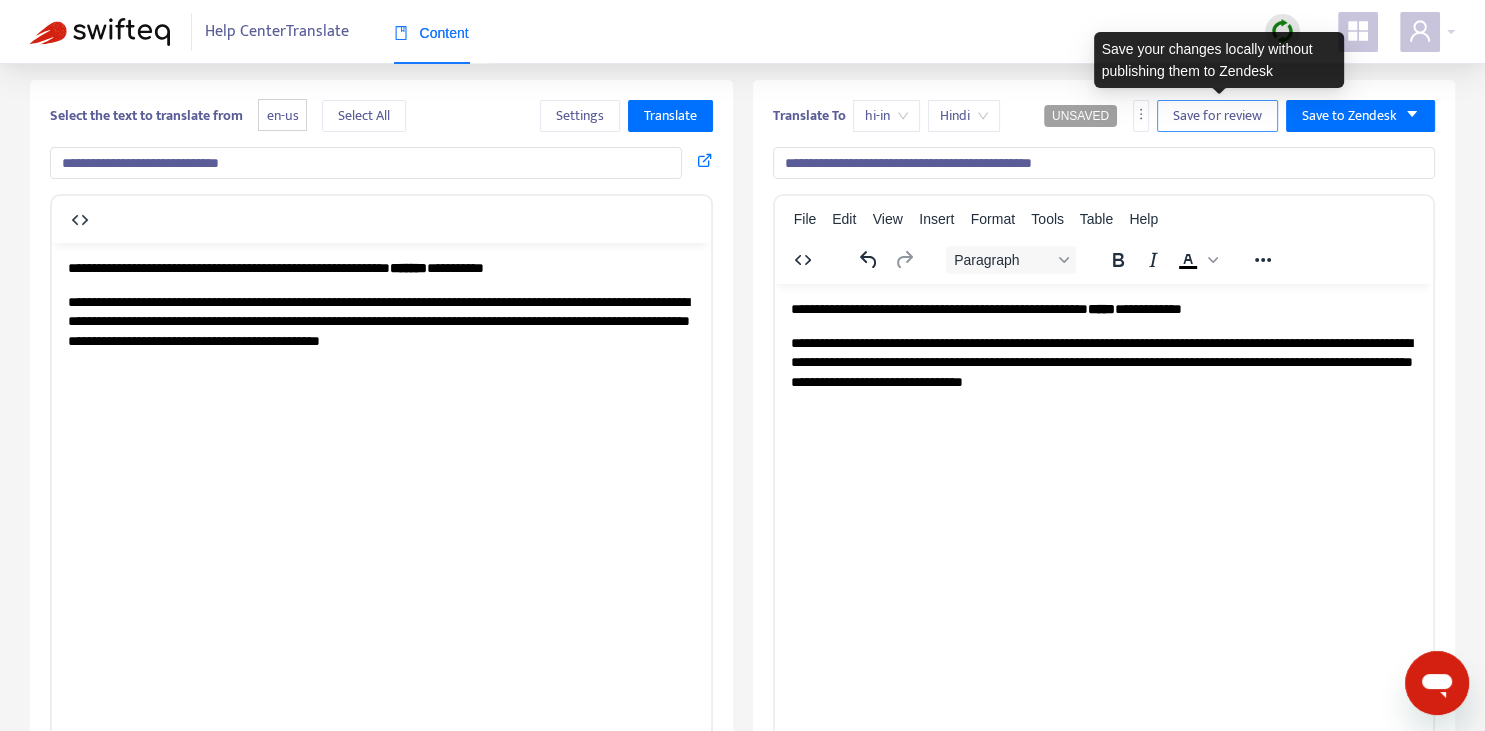 click on "Save for review" at bounding box center [1217, 116] 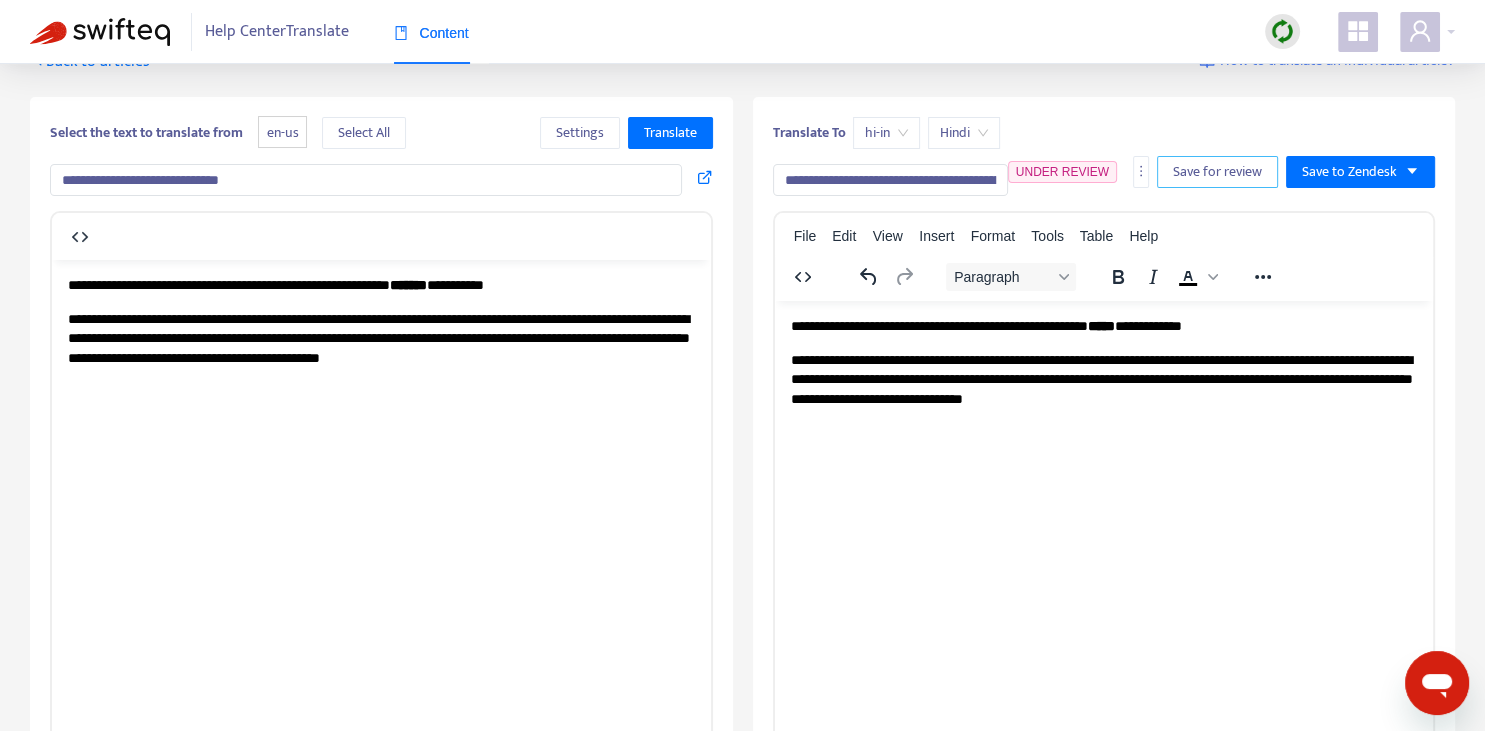 scroll, scrollTop: 0, scrollLeft: 0, axis: both 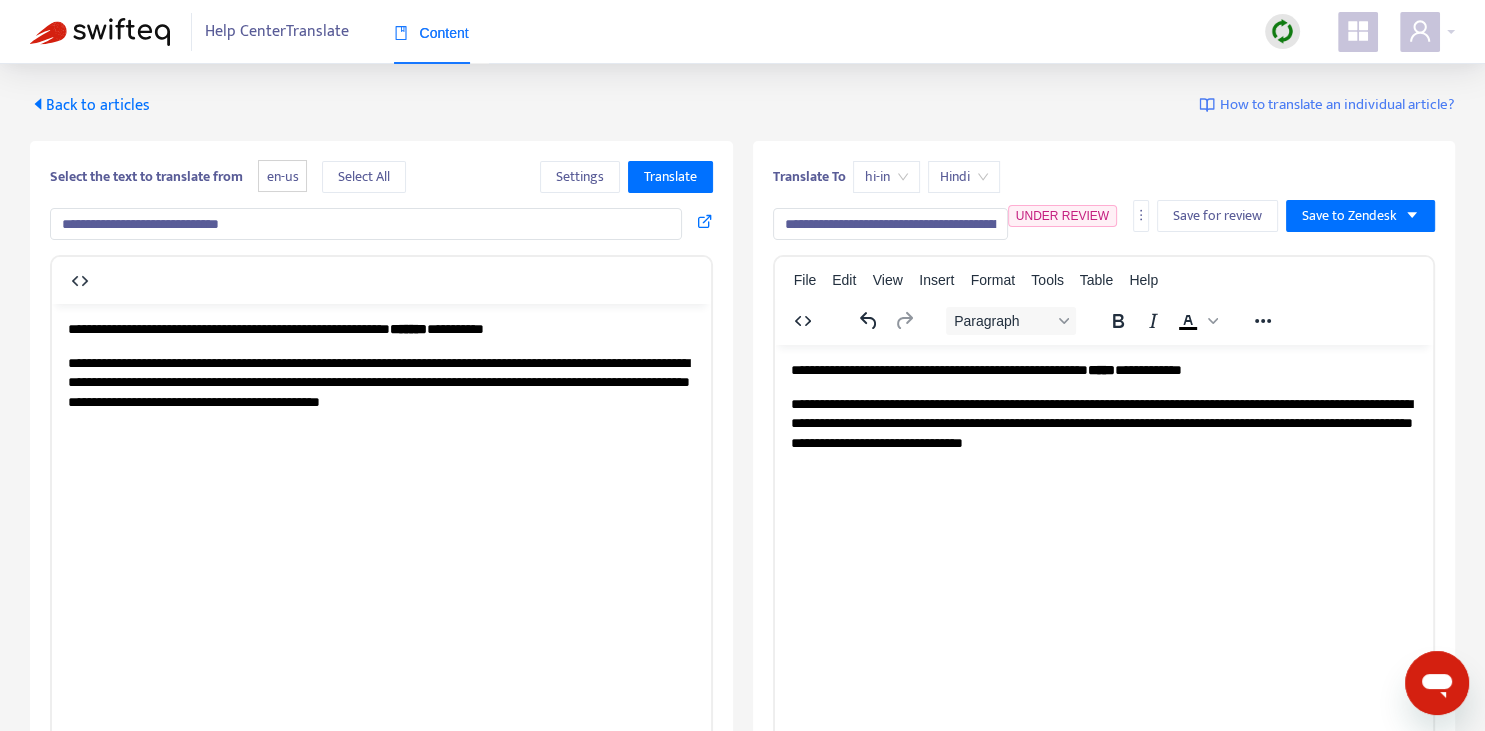 click on "Back to articles" at bounding box center [90, 105] 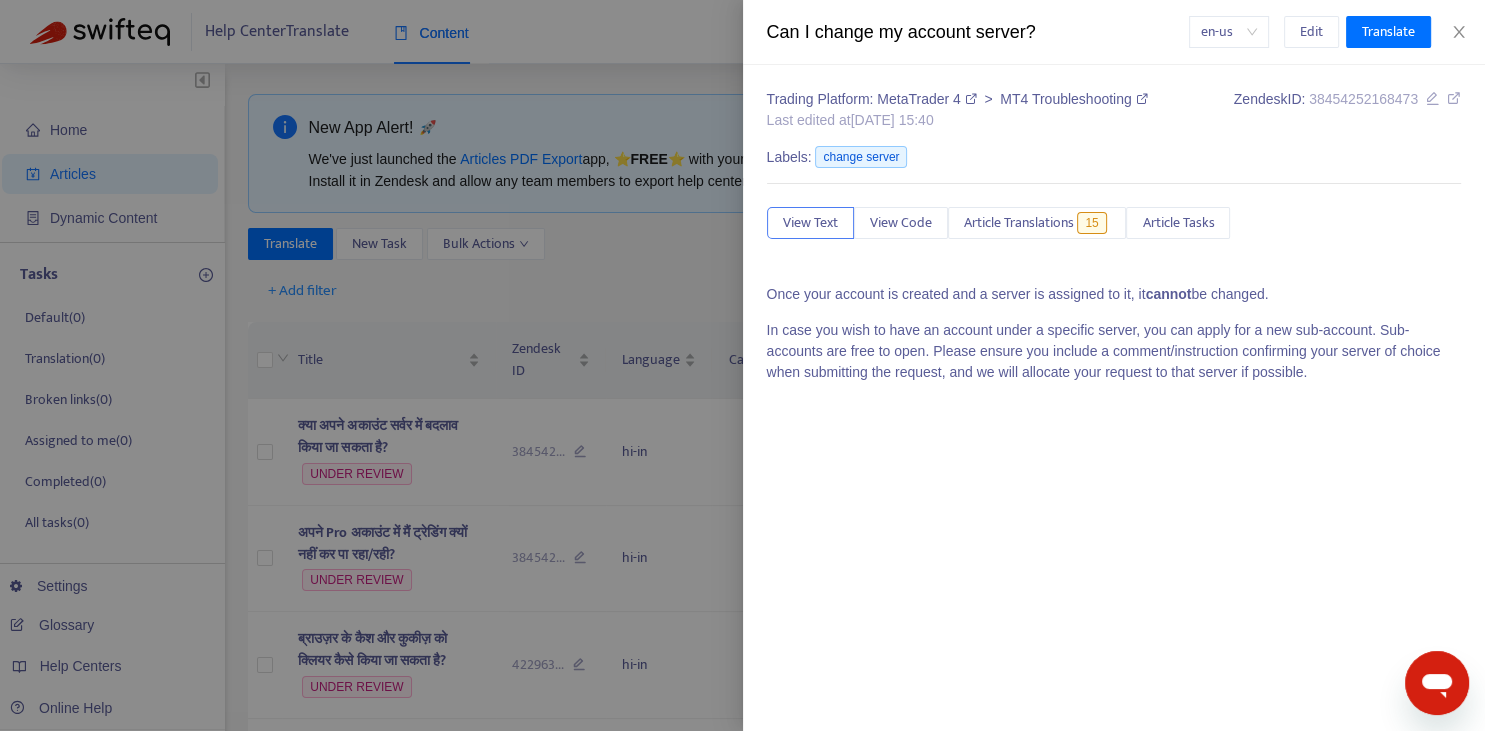 click at bounding box center (742, 365) 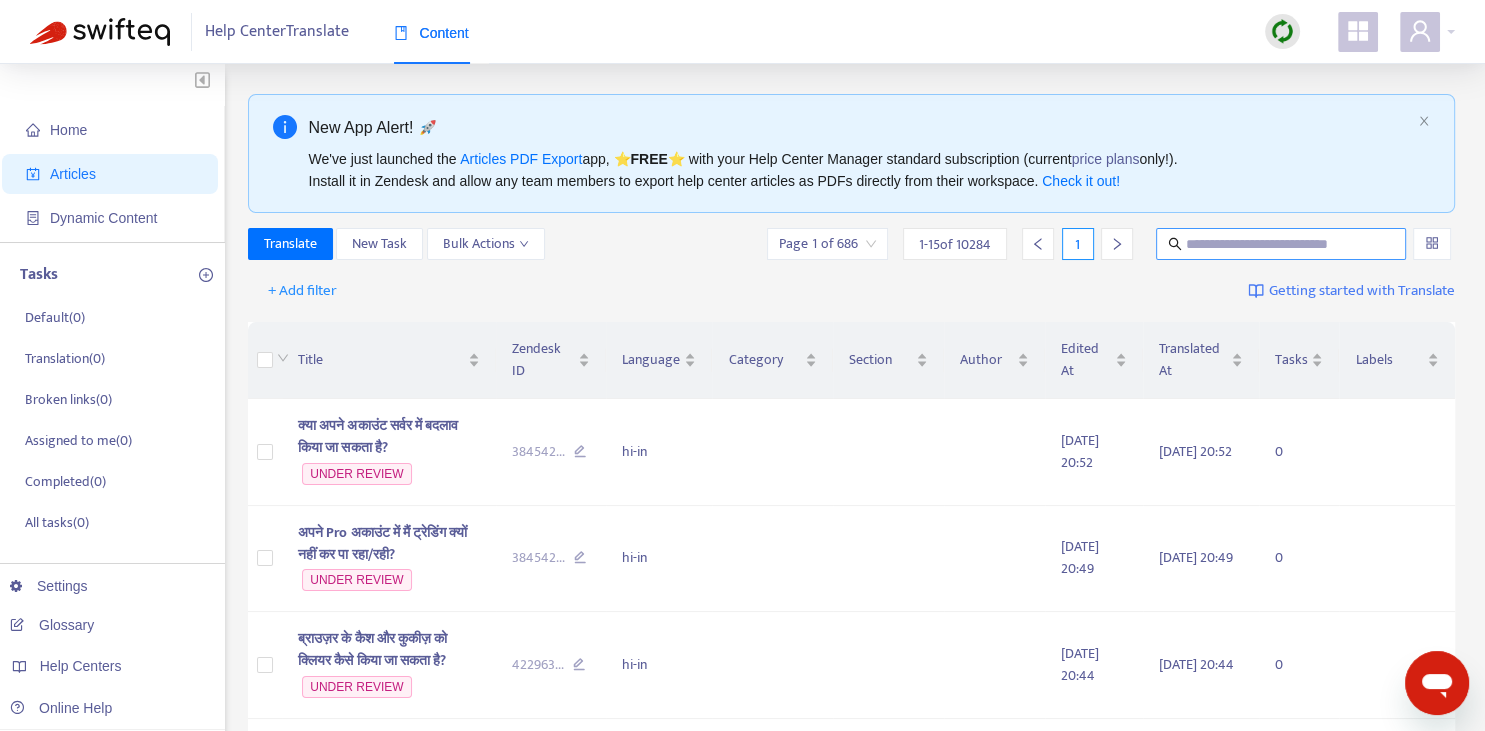 click at bounding box center [1282, 244] 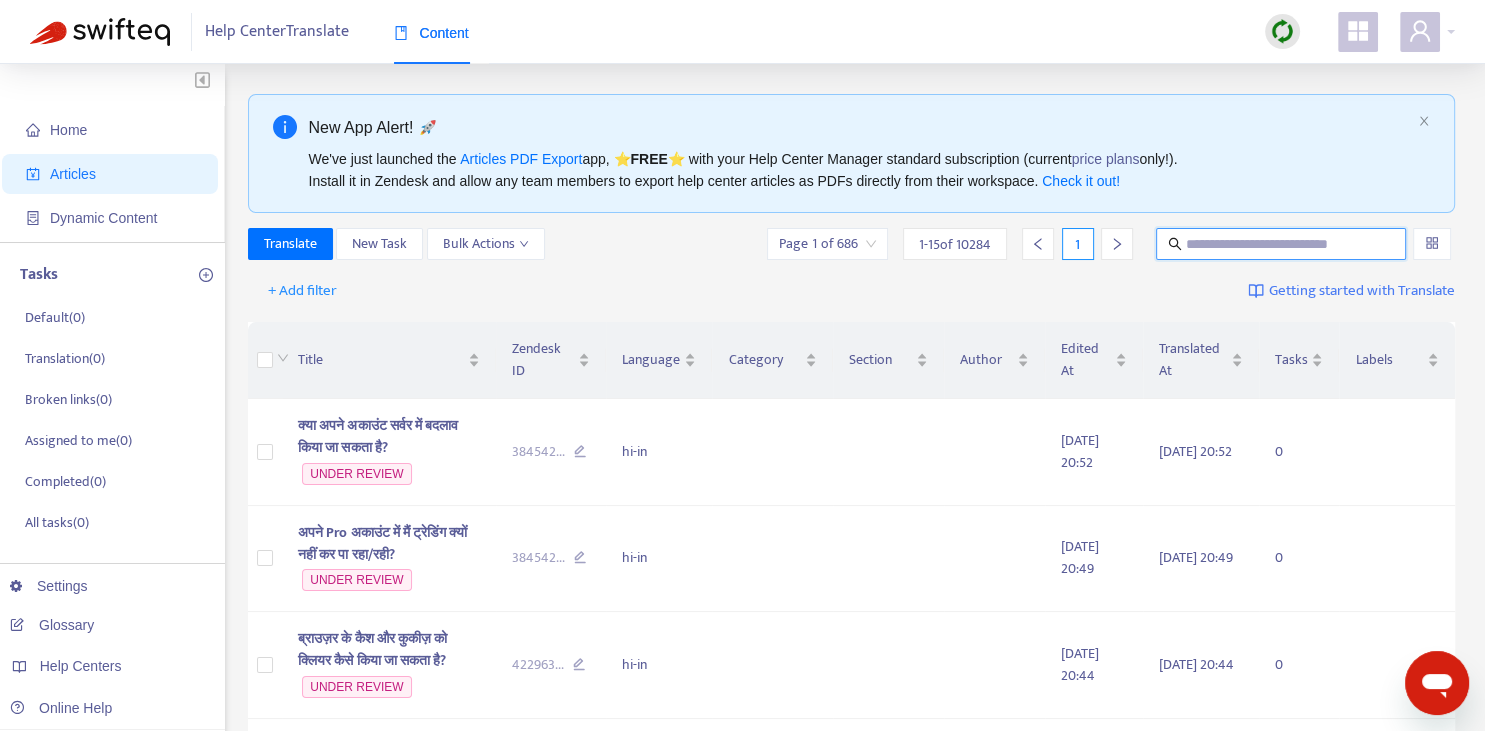 paste on "**********" 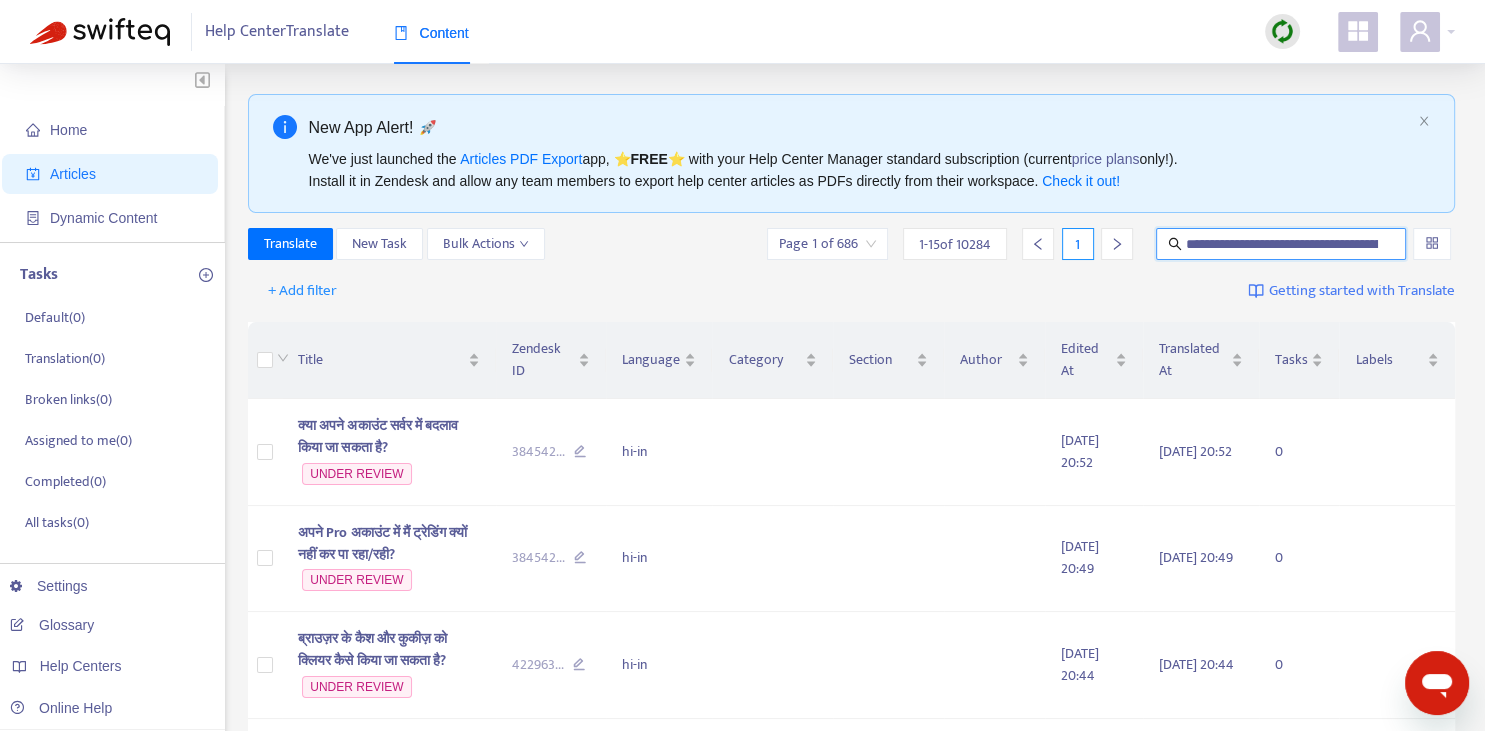 scroll, scrollTop: 0, scrollLeft: 124, axis: horizontal 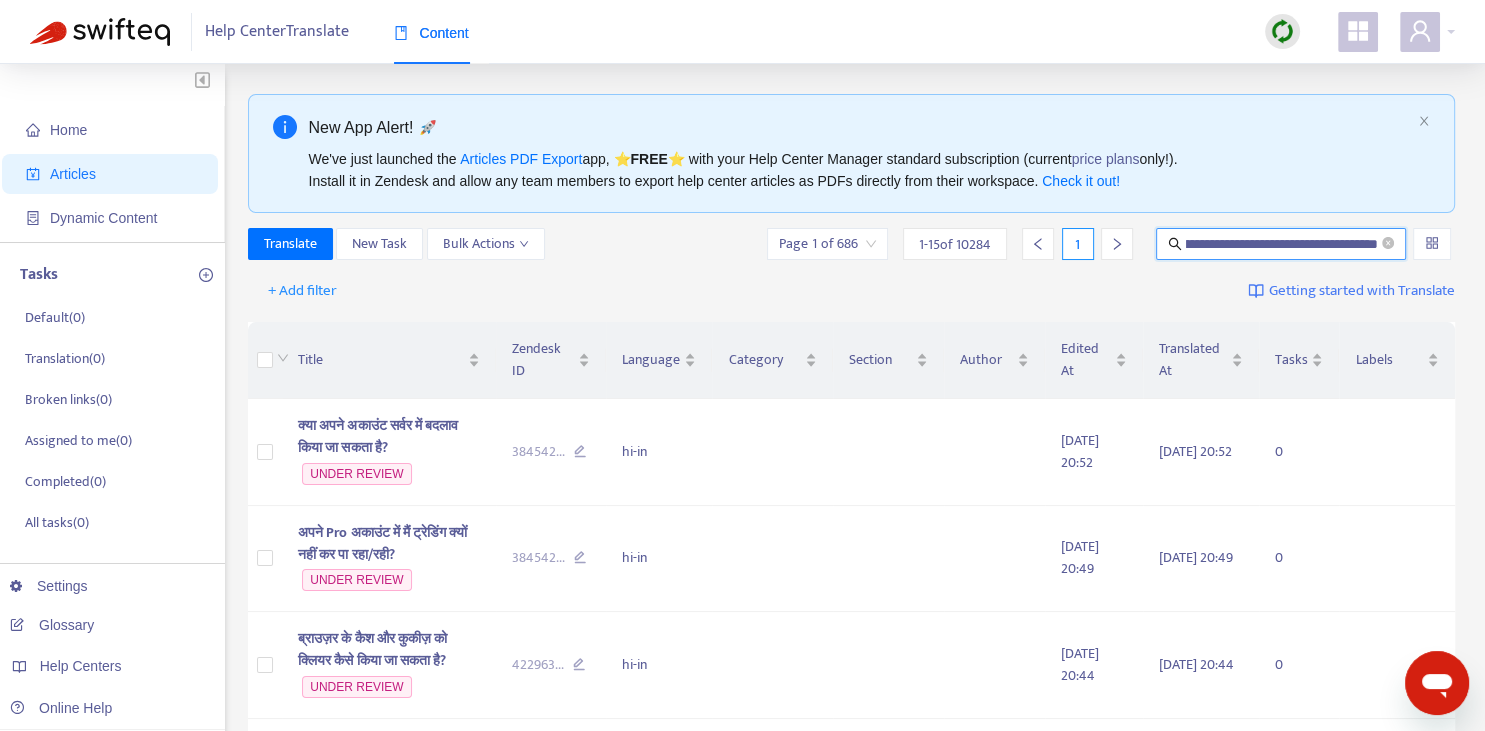 type on "**********" 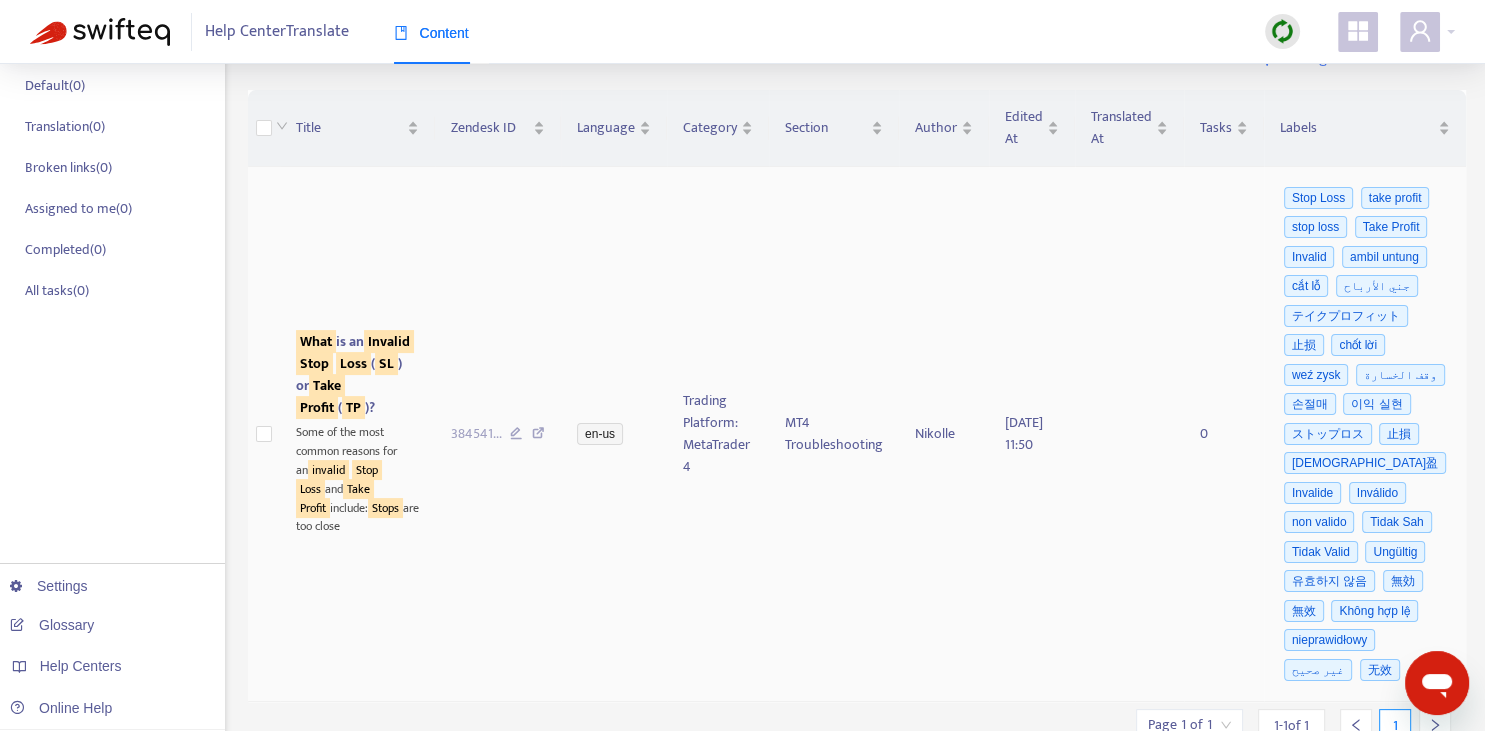 scroll, scrollTop: 281, scrollLeft: 0, axis: vertical 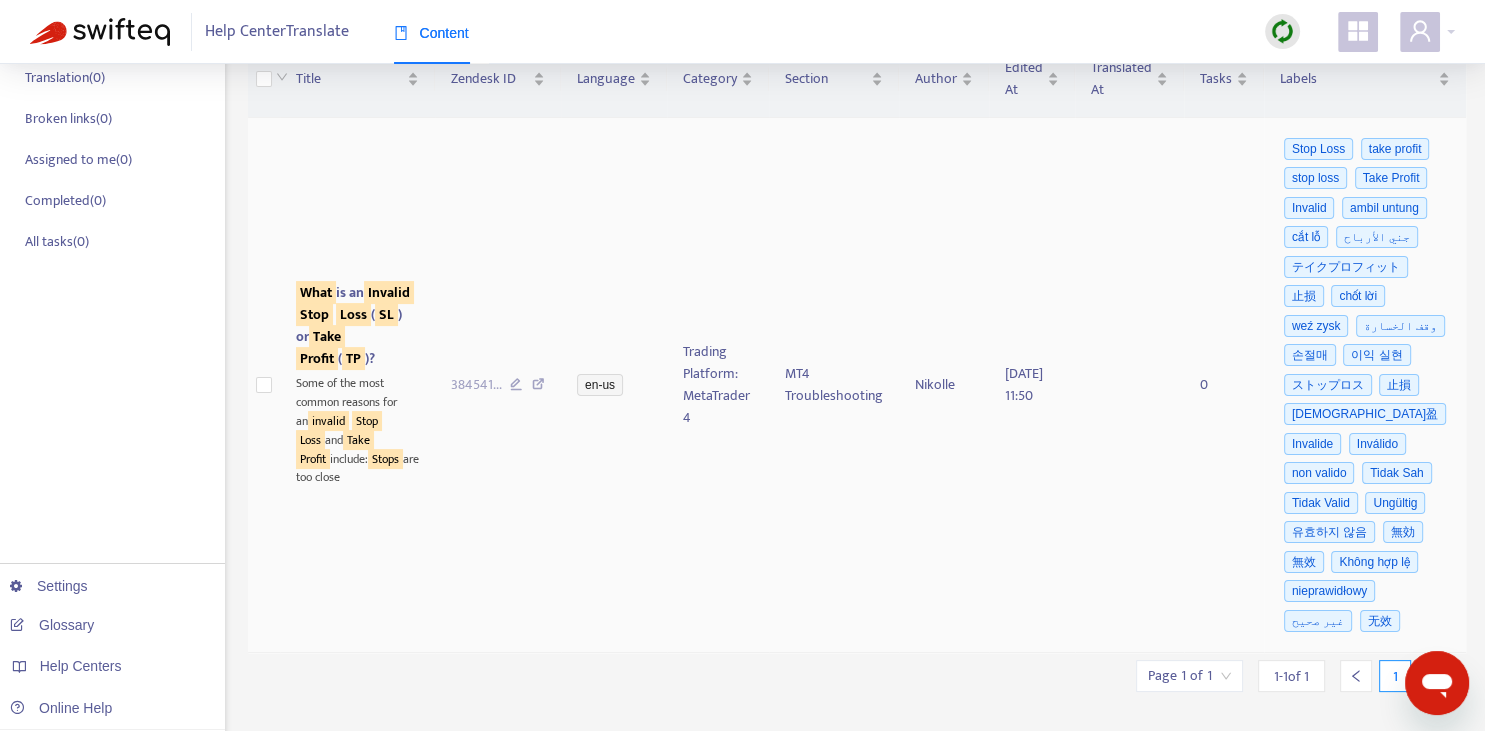 click on "Invalid" at bounding box center [389, 292] 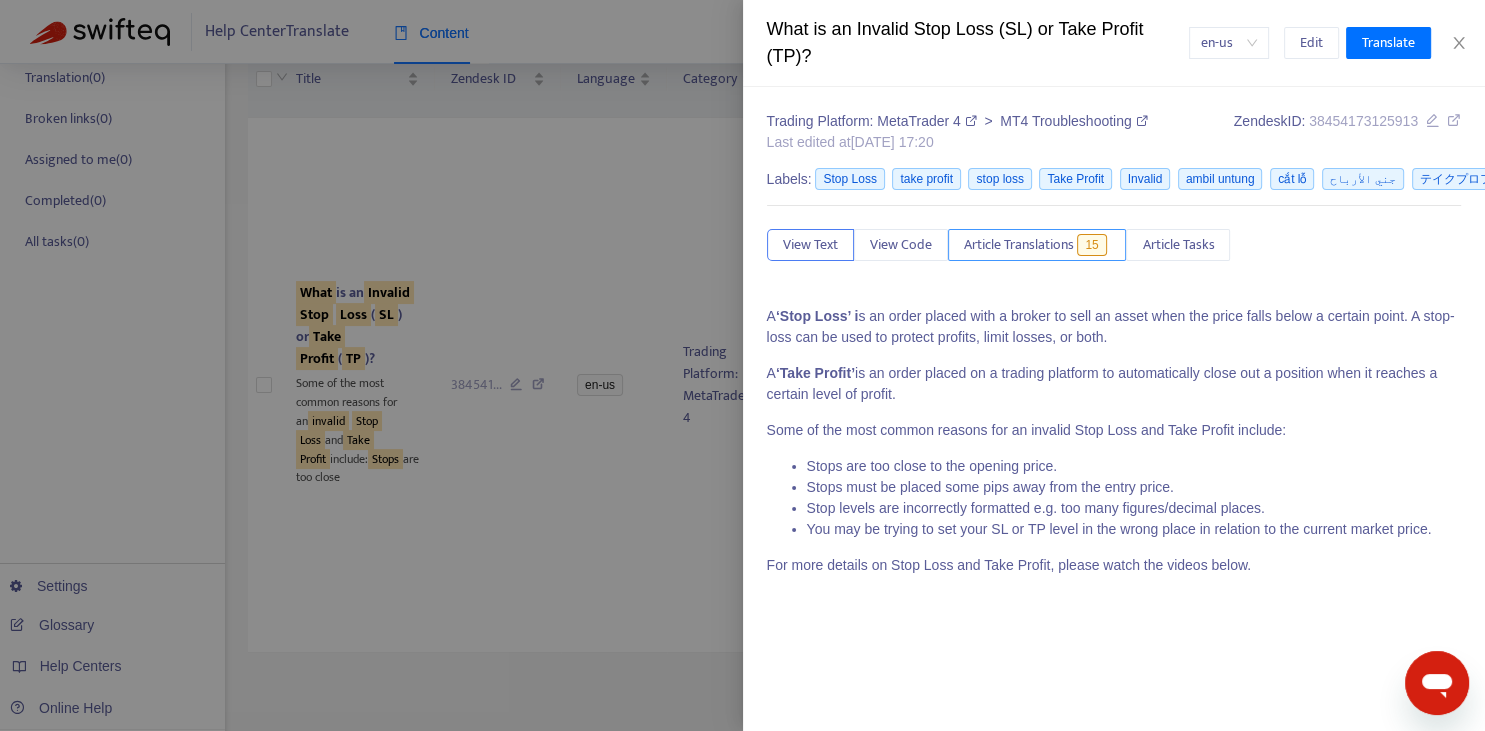 click on "Article Translations" at bounding box center [1019, 245] 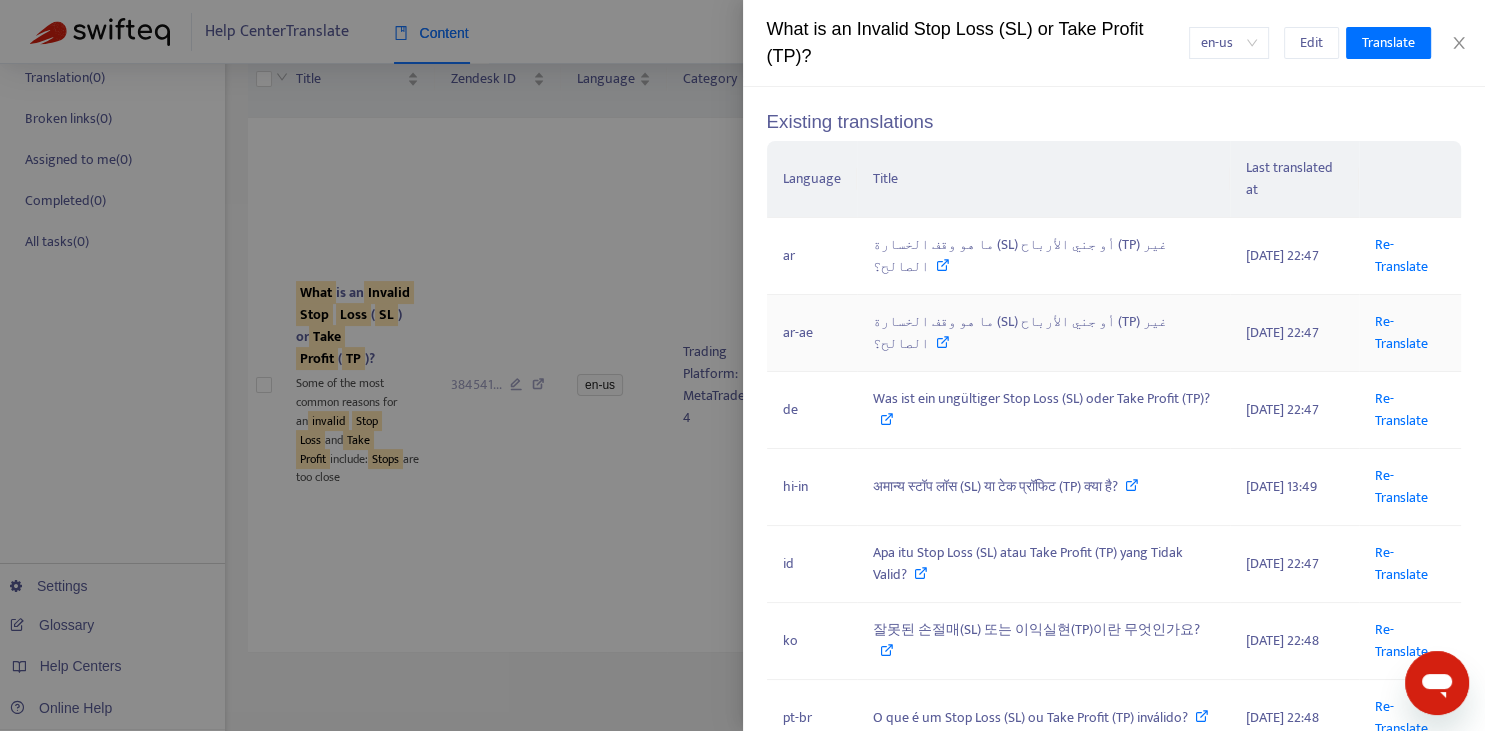 scroll, scrollTop: 221, scrollLeft: 0, axis: vertical 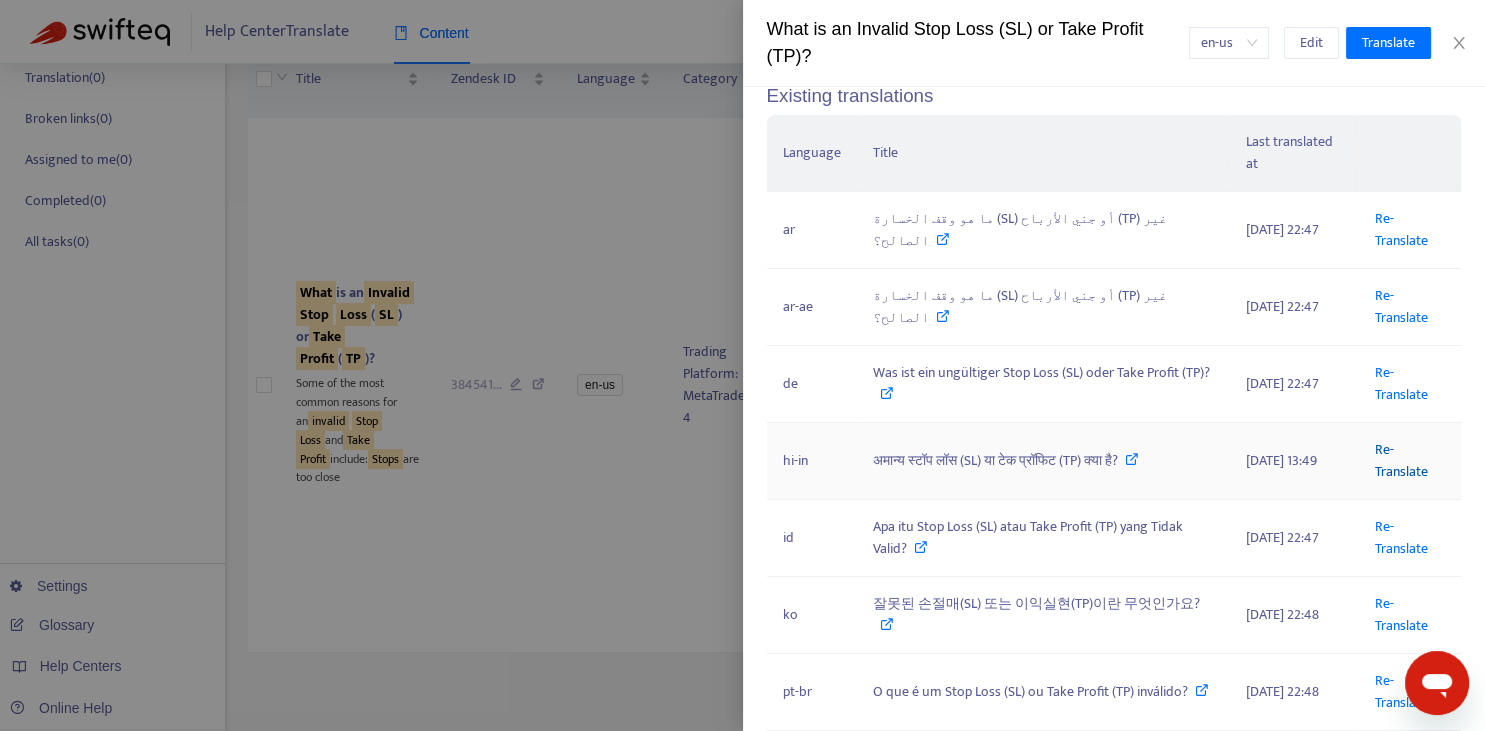 click on "Re-Translate" at bounding box center [1401, 460] 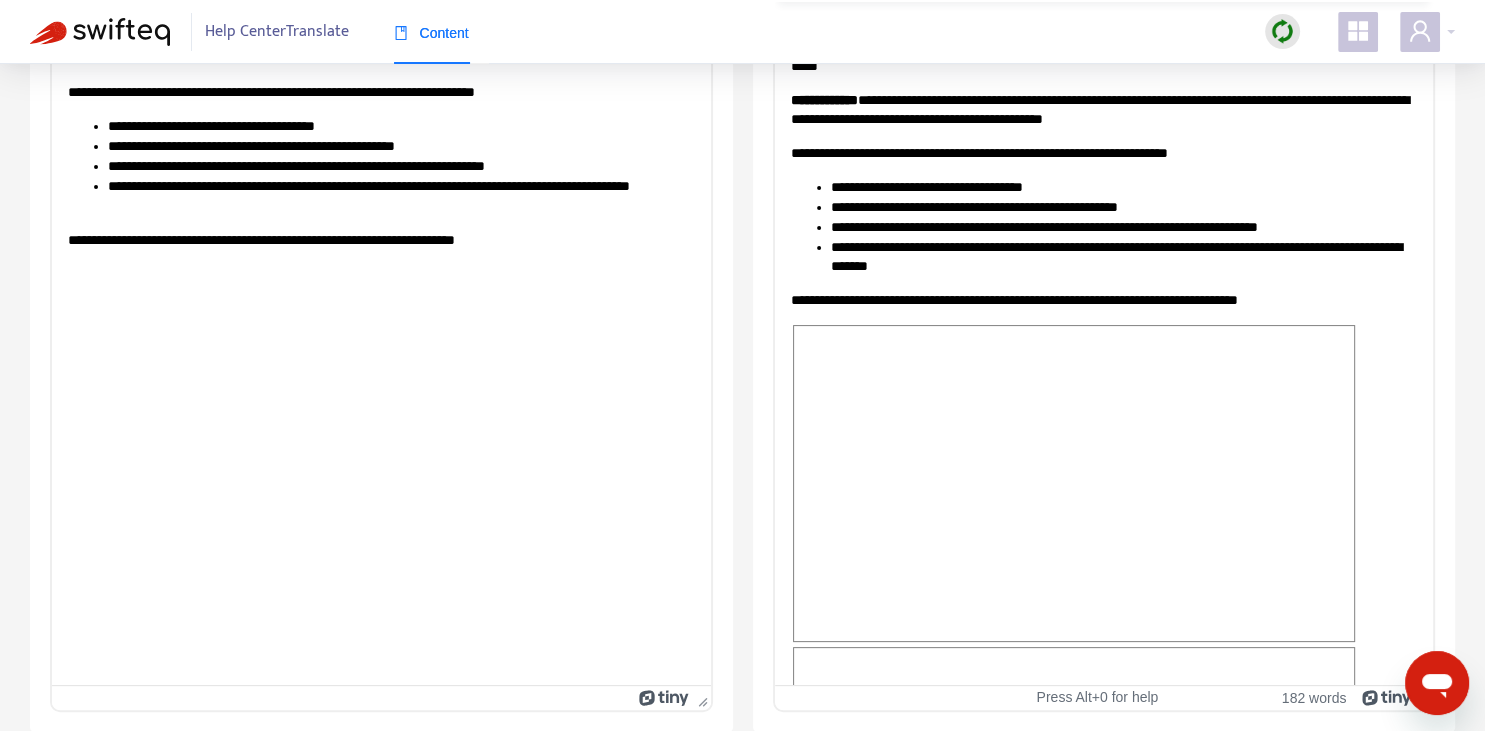 scroll, scrollTop: 0, scrollLeft: 0, axis: both 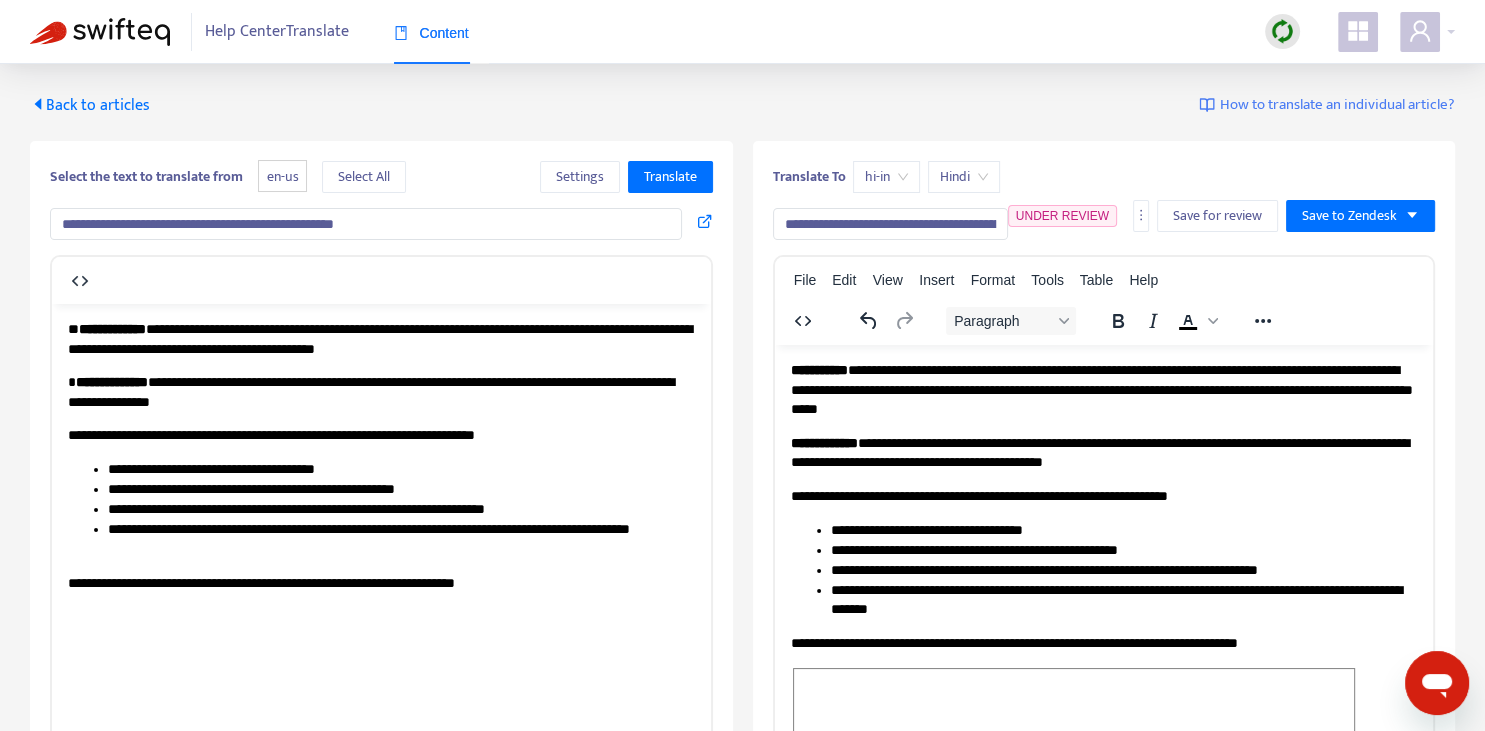 drag, startPoint x: 821, startPoint y: 221, endPoint x: 770, endPoint y: 208, distance: 52.63079 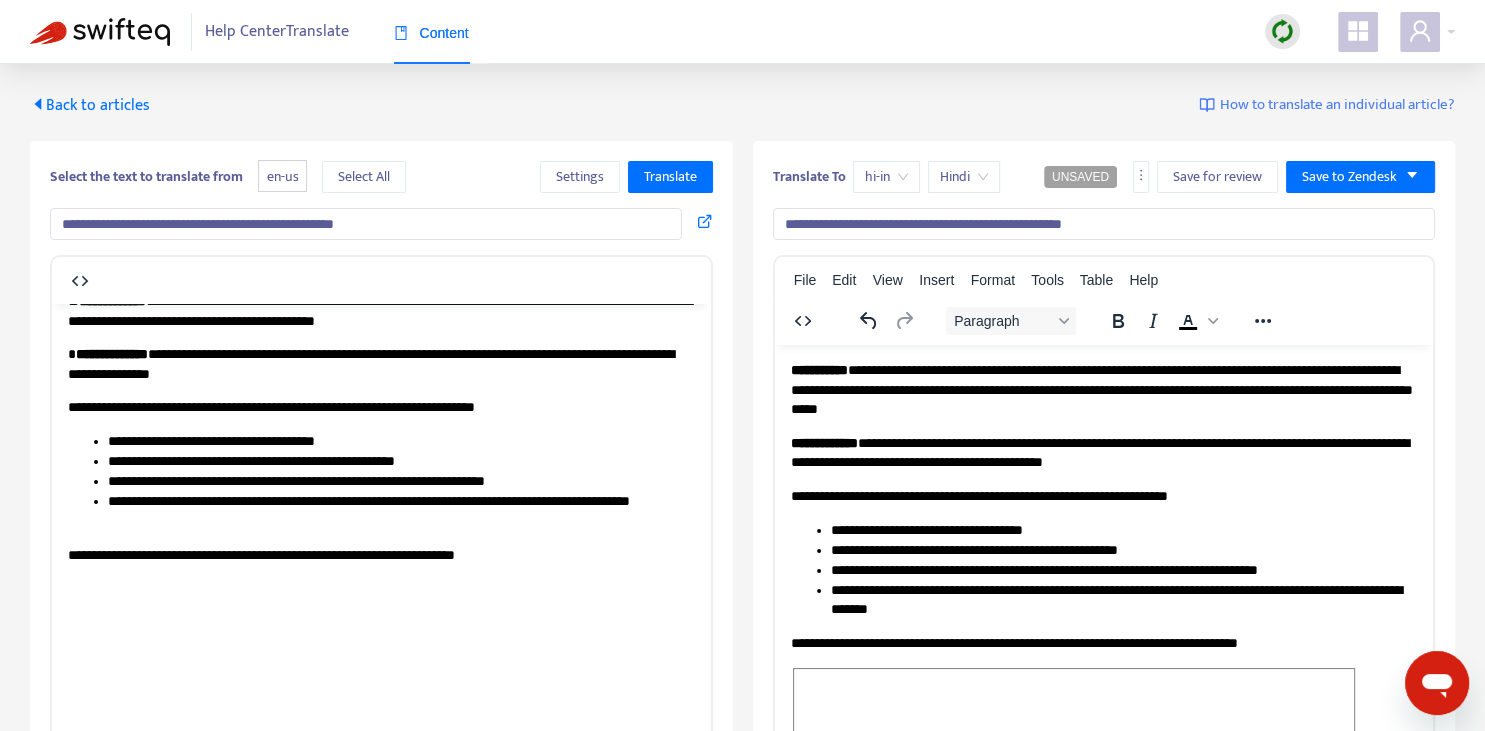 scroll, scrollTop: 0, scrollLeft: 0, axis: both 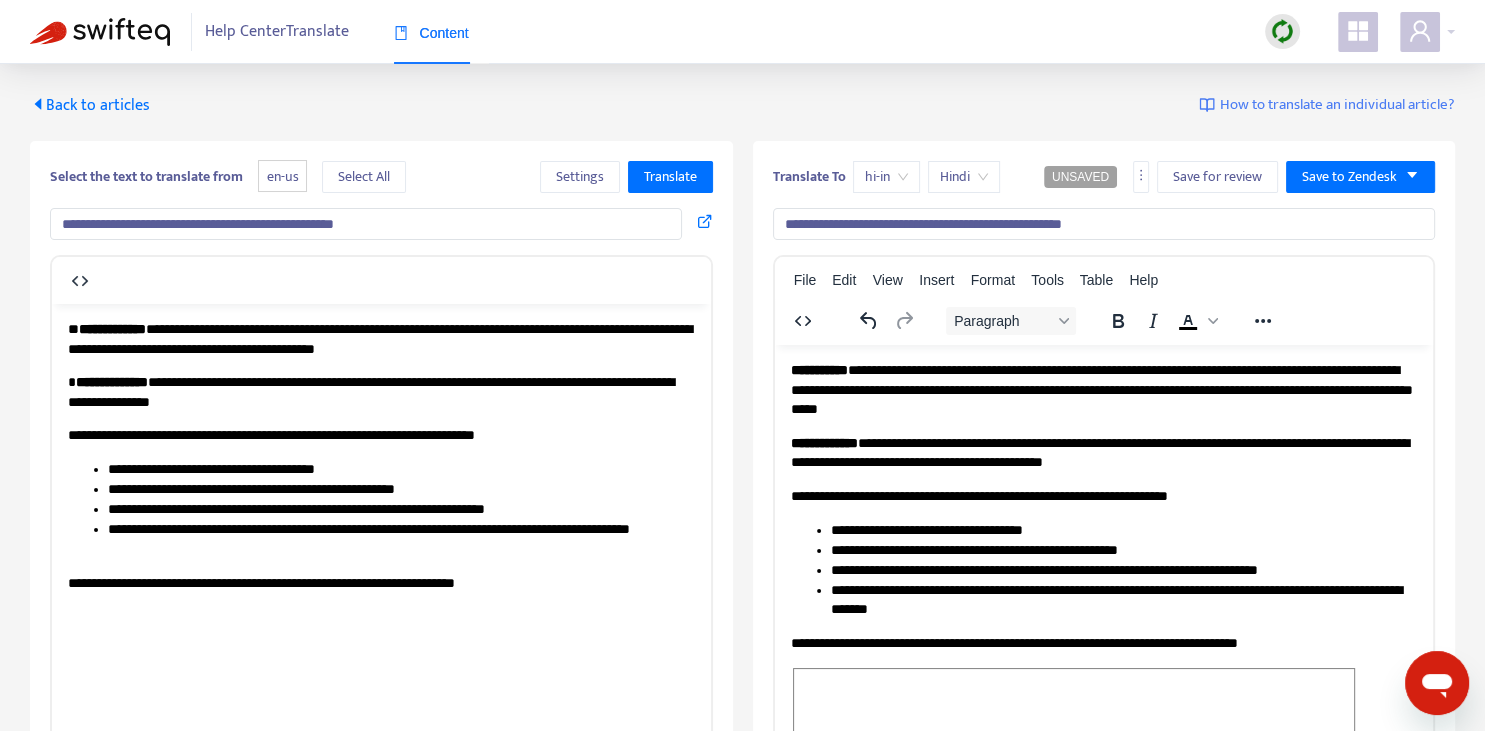 type on "**********" 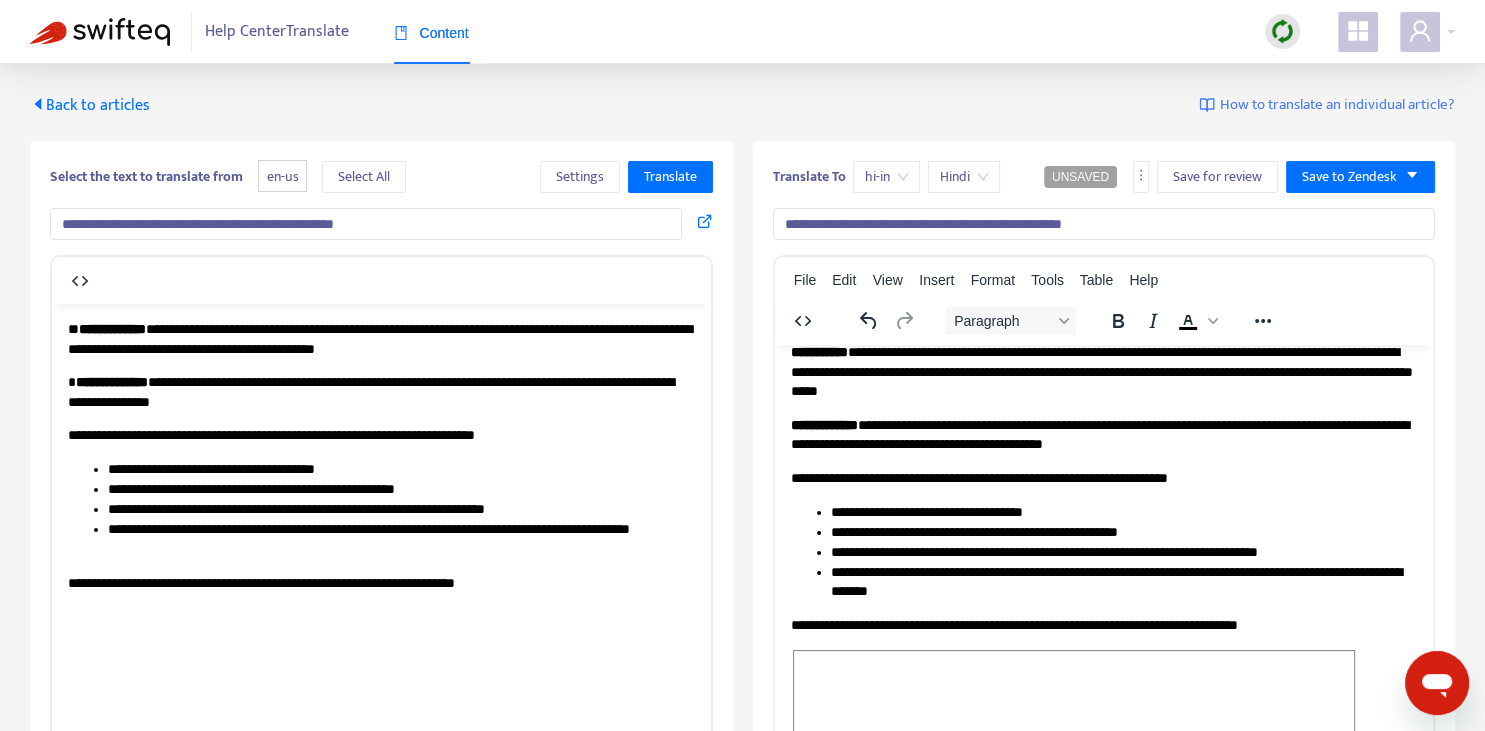 scroll, scrollTop: 0, scrollLeft: 0, axis: both 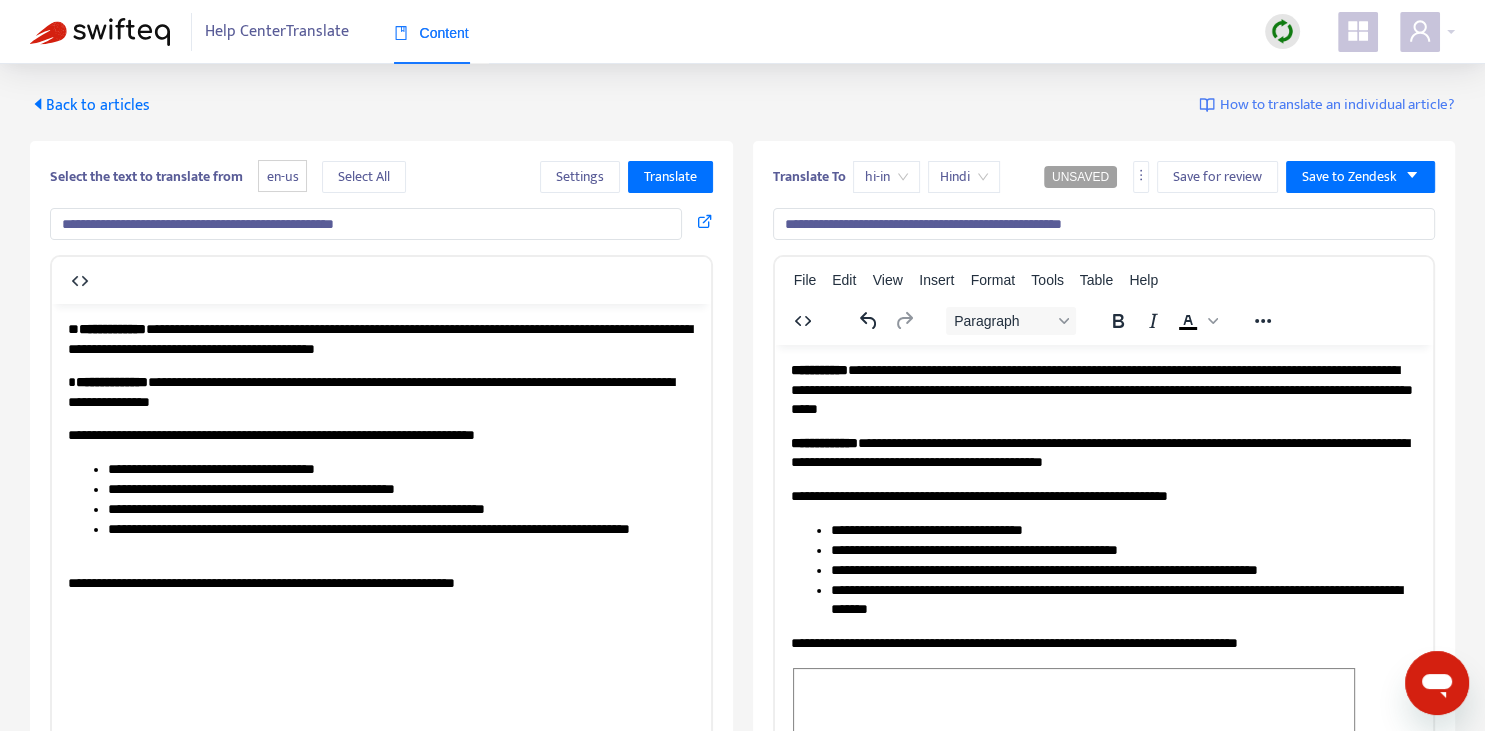 click on "**********" at bounding box center (1103, 389) 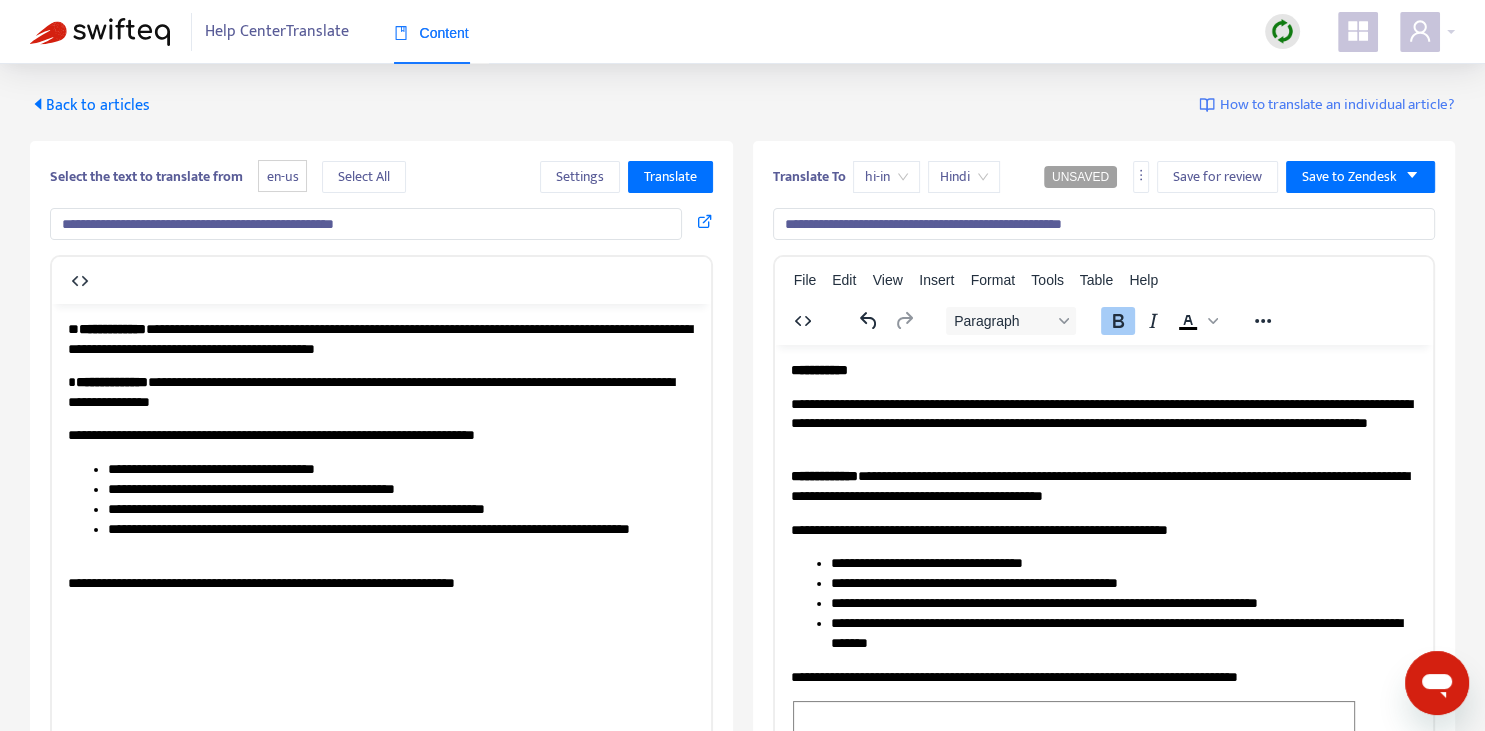 type 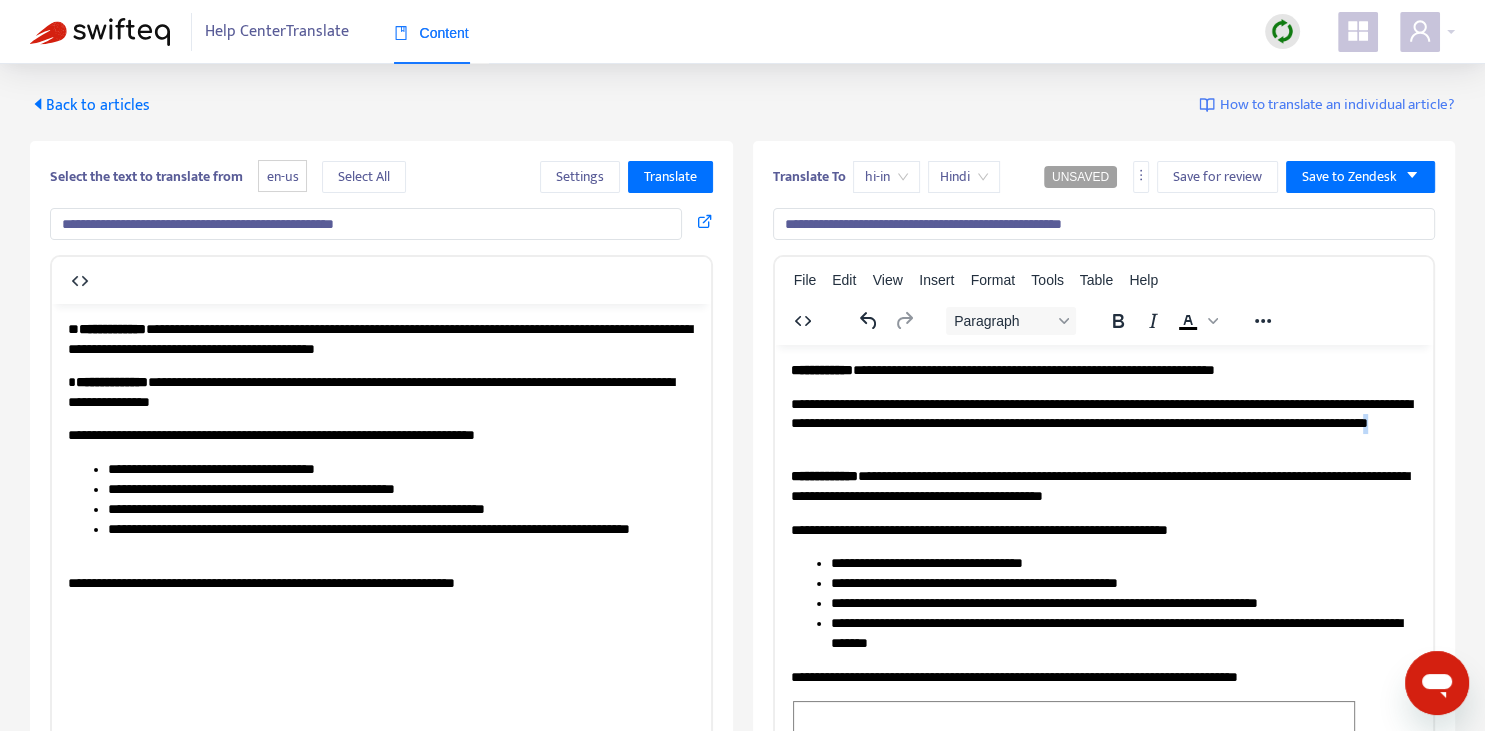 copy on "*" 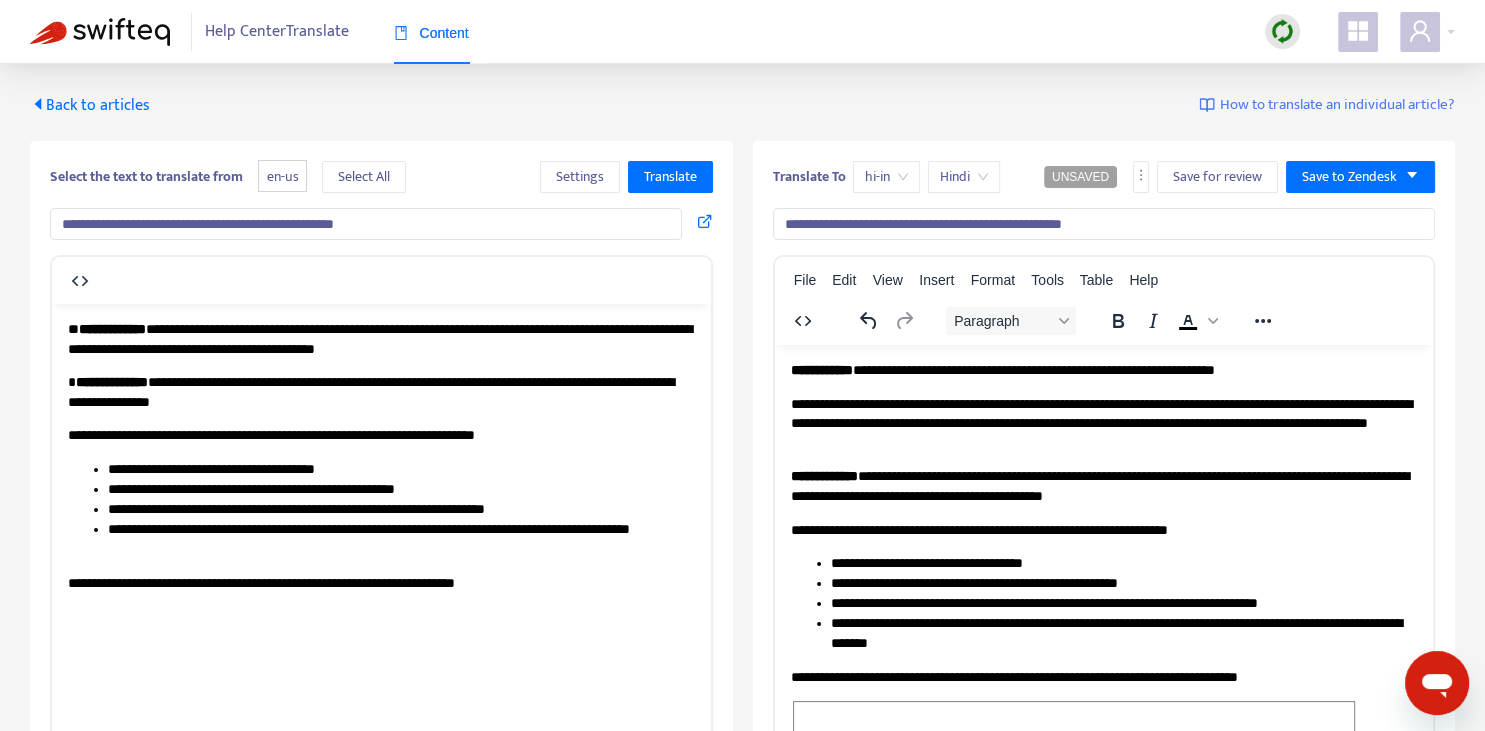 click on "**********" at bounding box center [1103, 370] 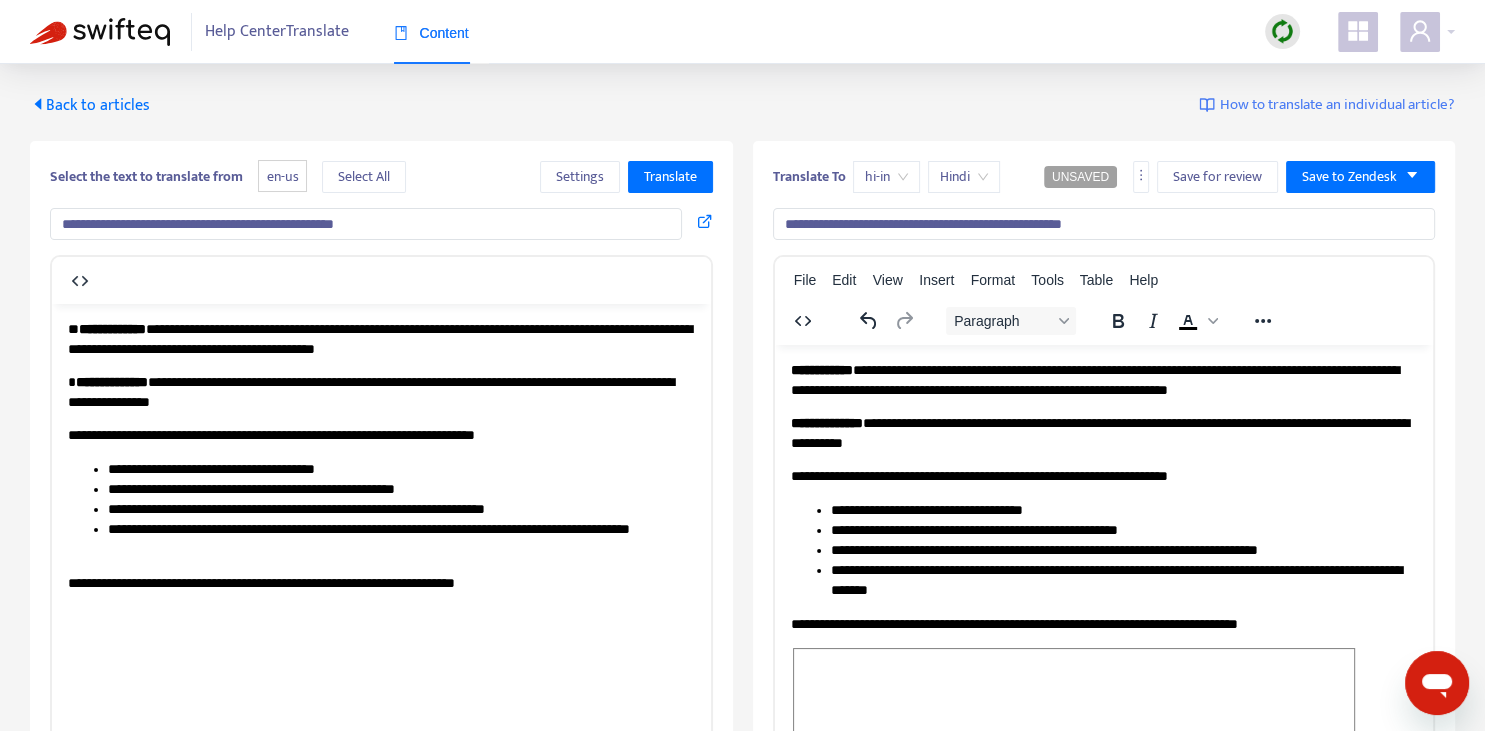 copy on "*" 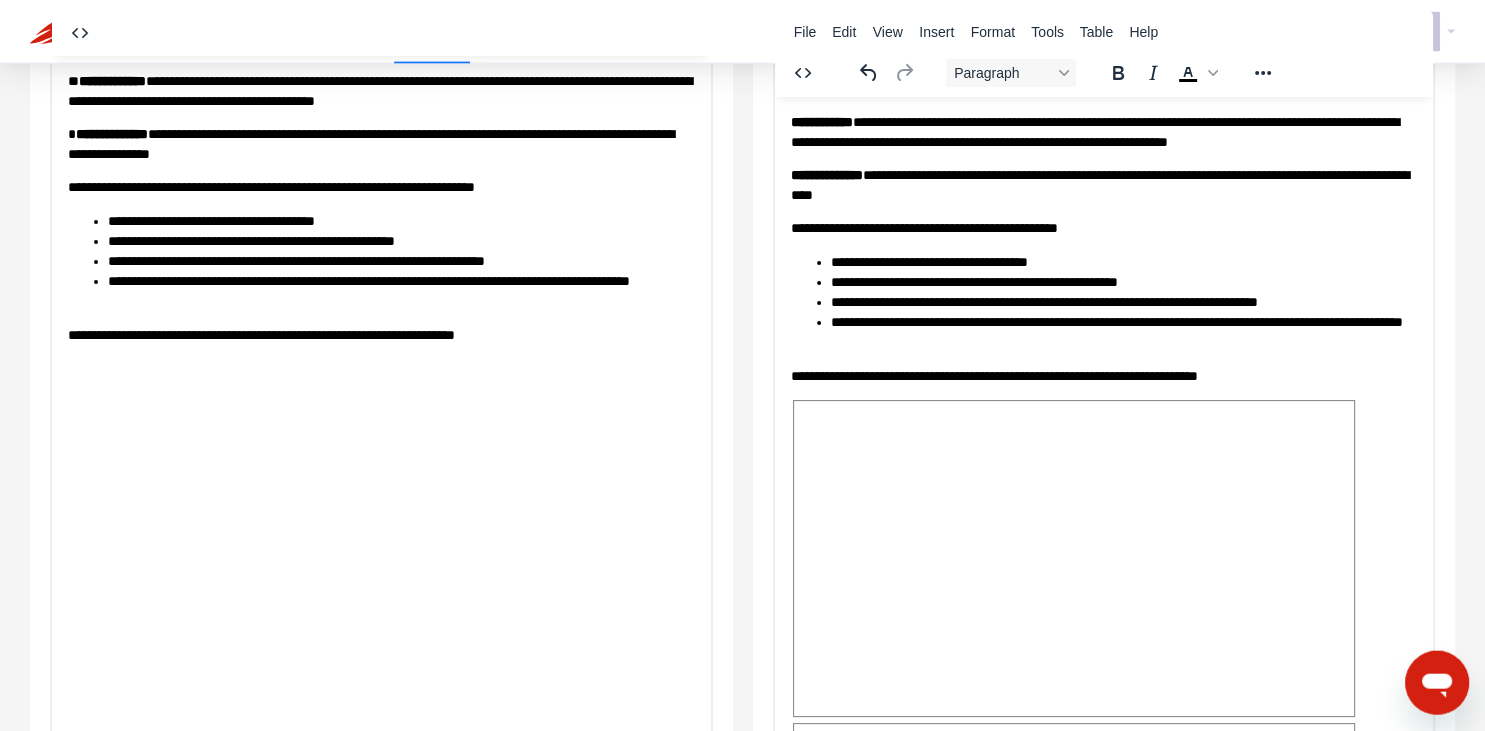 scroll, scrollTop: 132, scrollLeft: 0, axis: vertical 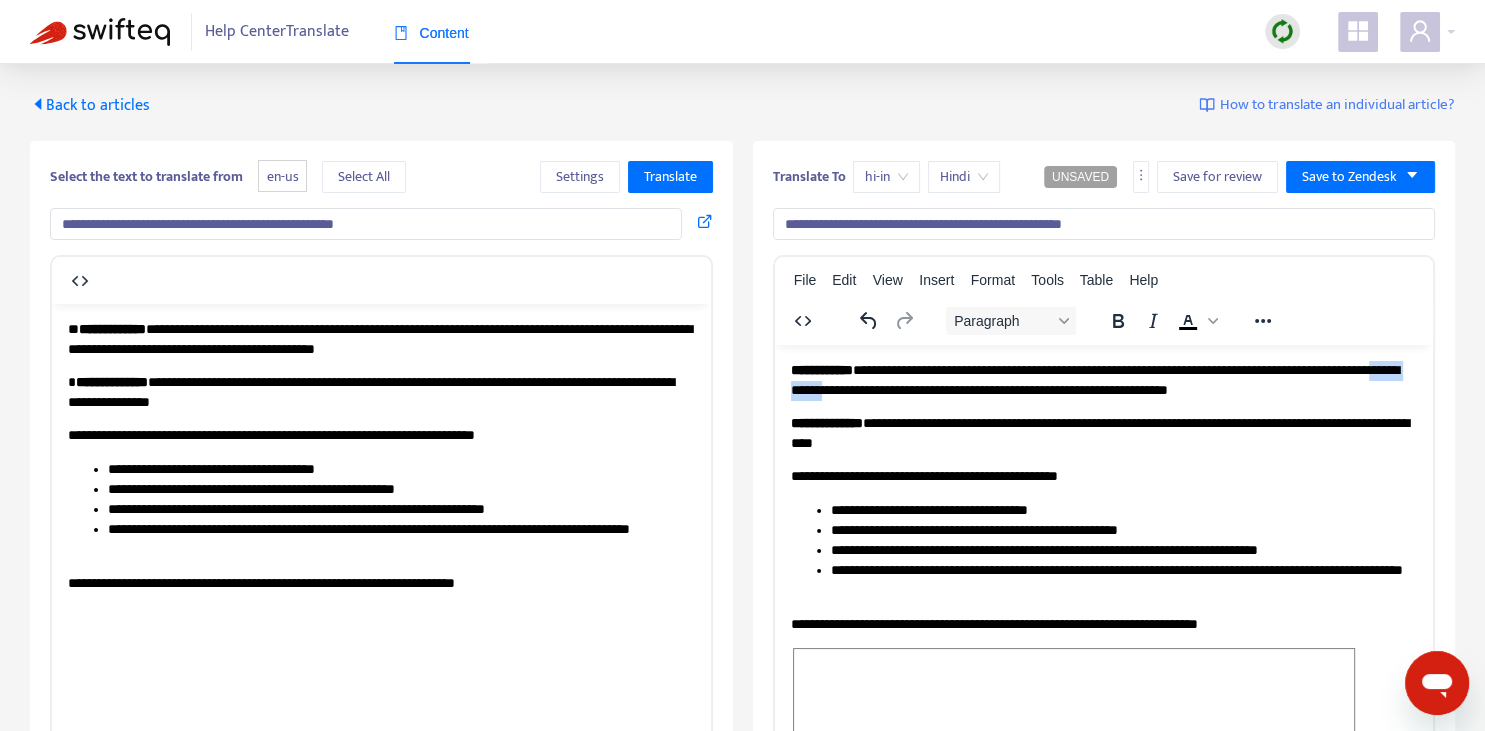 drag, startPoint x: 833, startPoint y: 388, endPoint x: 902, endPoint y: 389, distance: 69.00725 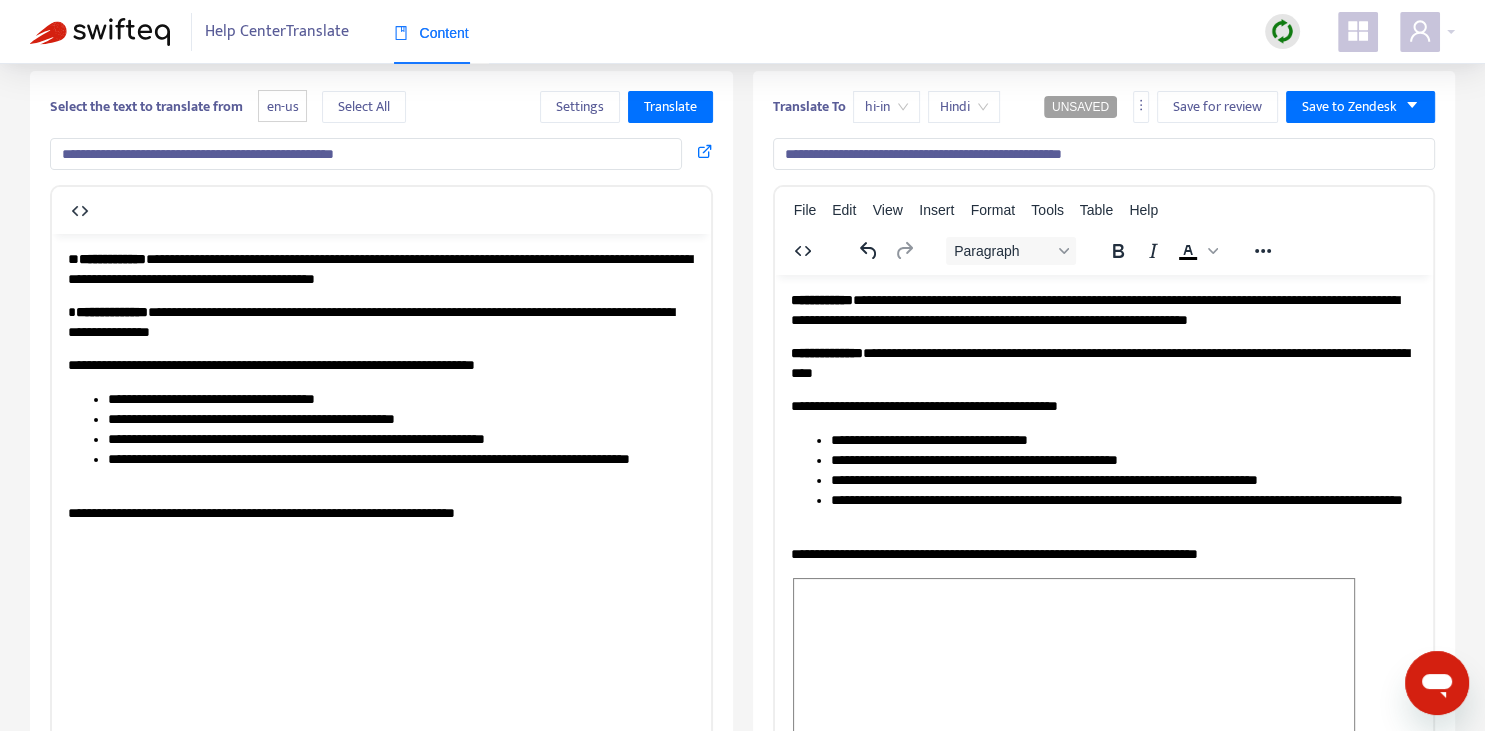 scroll, scrollTop: 70, scrollLeft: 0, axis: vertical 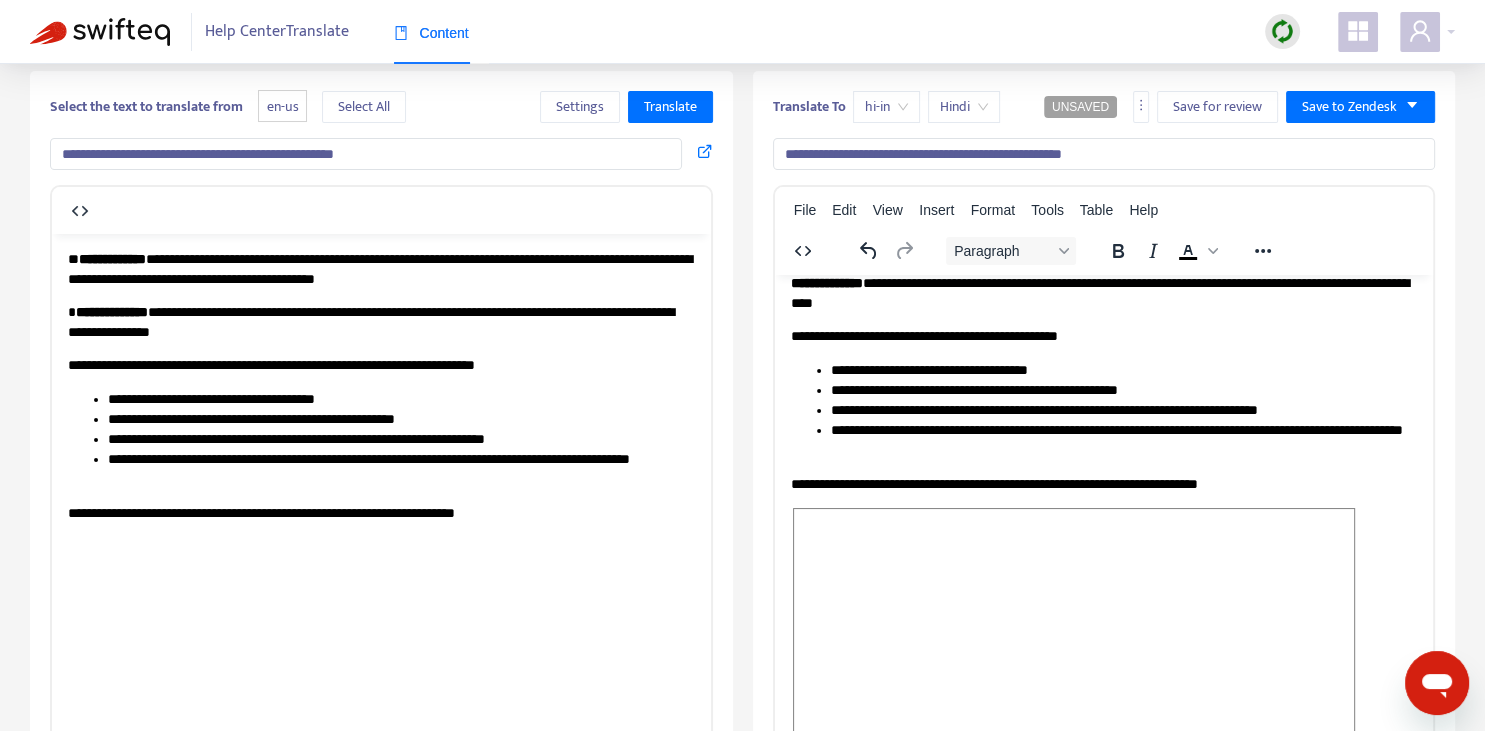 click on "**********" at bounding box center (1123, 410) 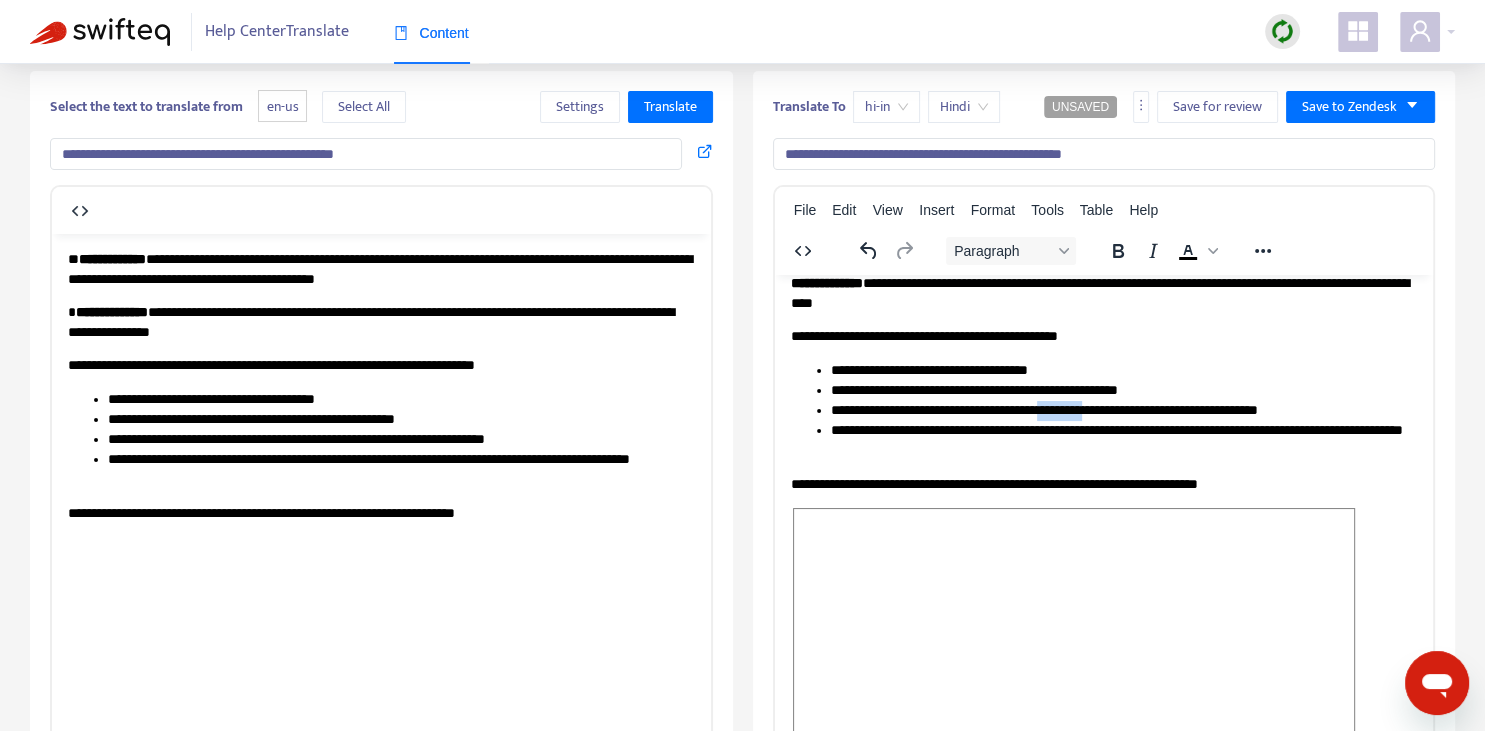 click on "**********" at bounding box center [1123, 410] 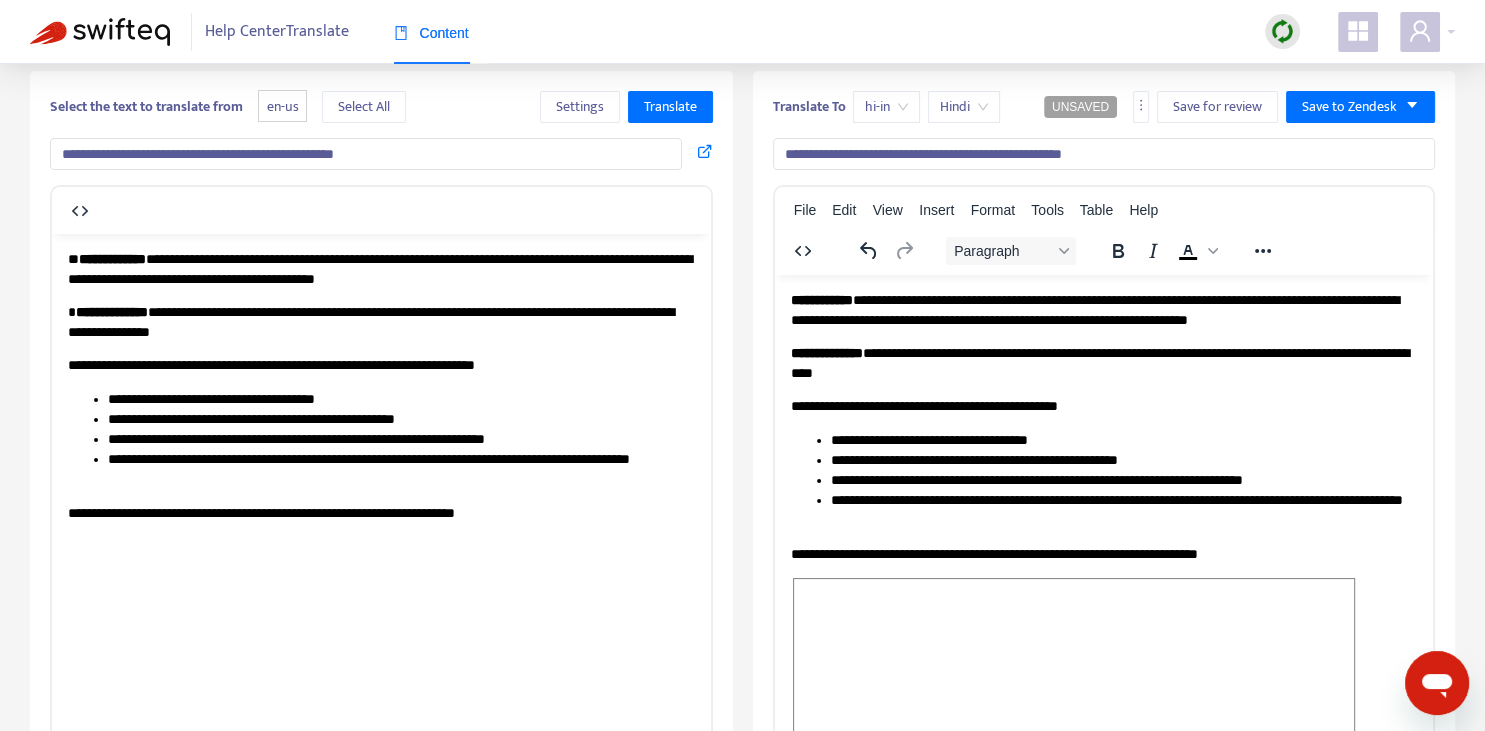 scroll, scrollTop: 0, scrollLeft: 0, axis: both 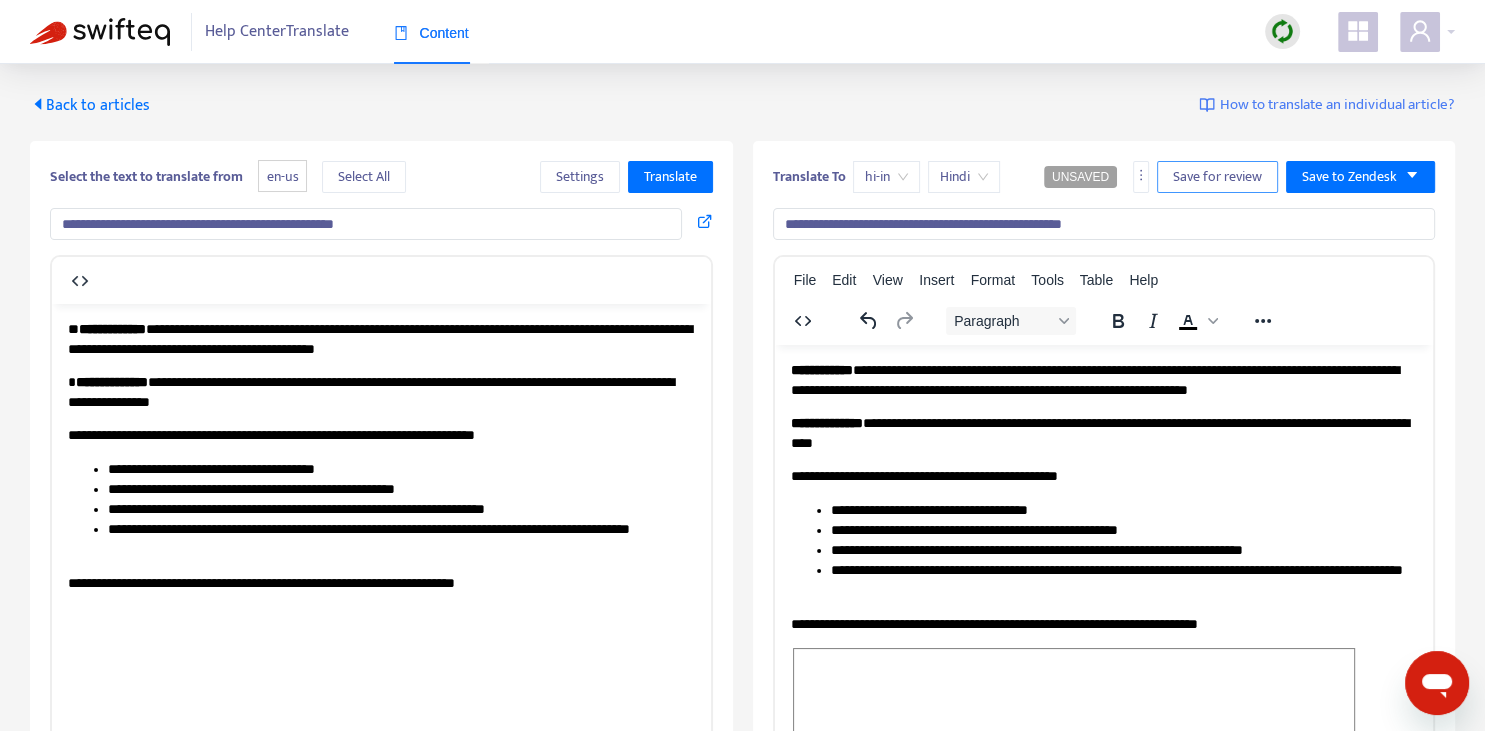 click on "Save for review" at bounding box center [1217, 177] 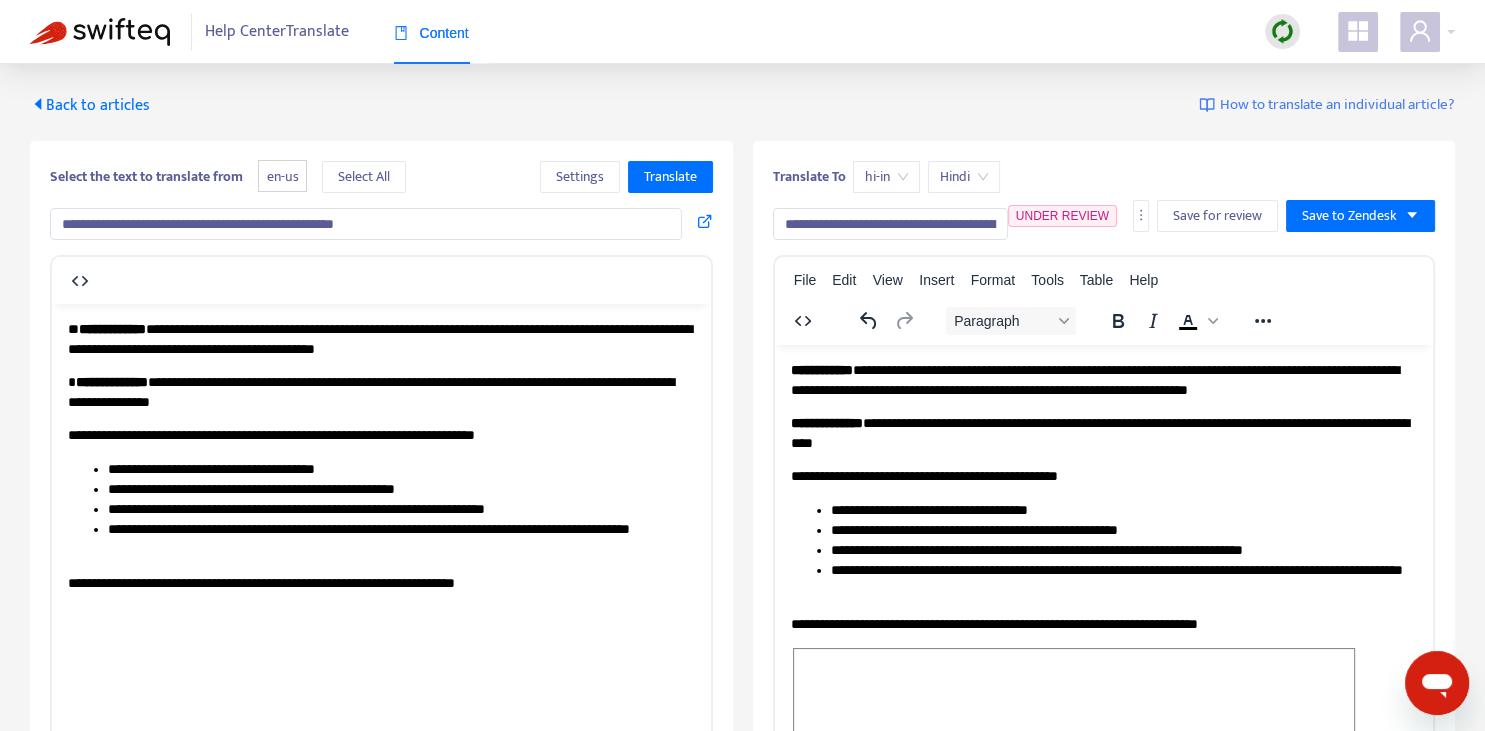 click on "Back to articles" at bounding box center (90, 105) 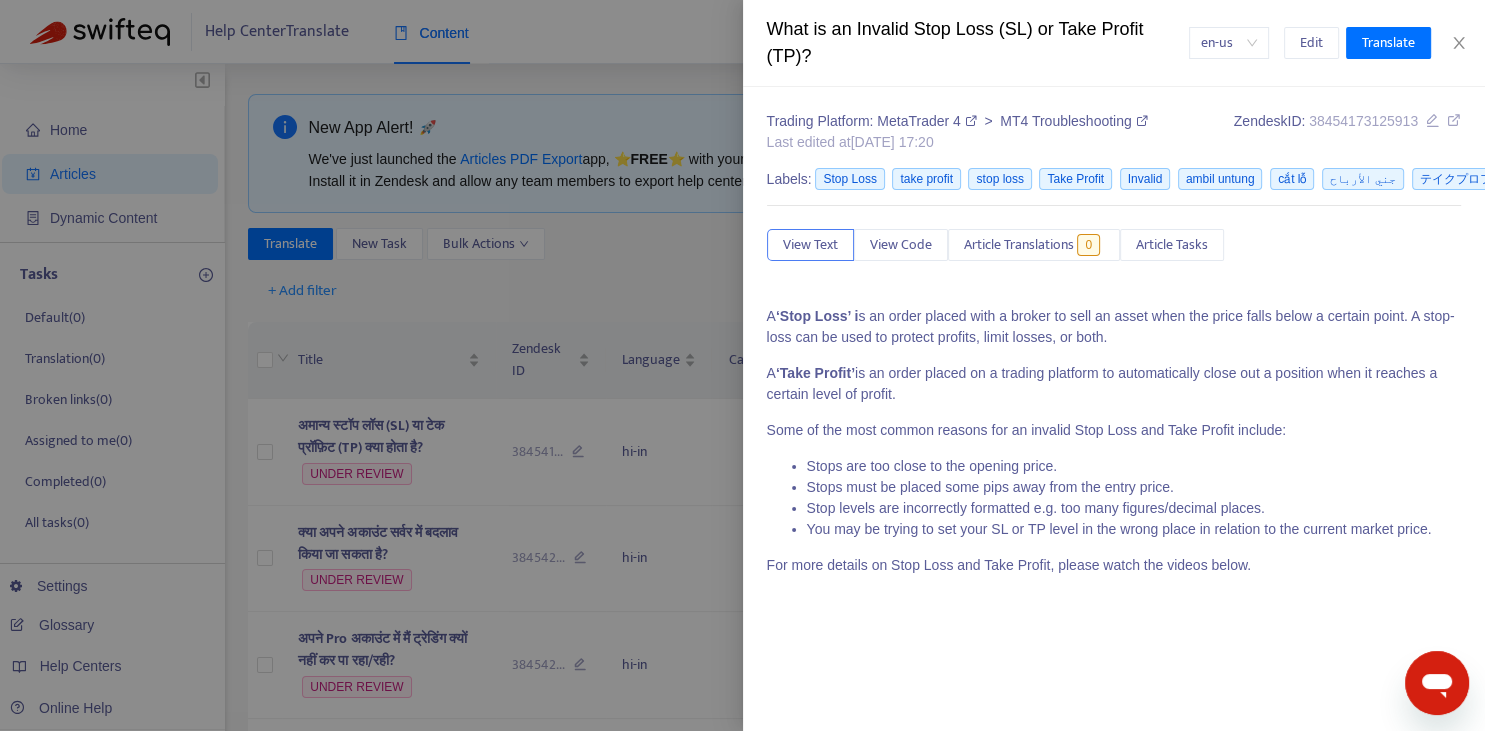 click at bounding box center [742, 365] 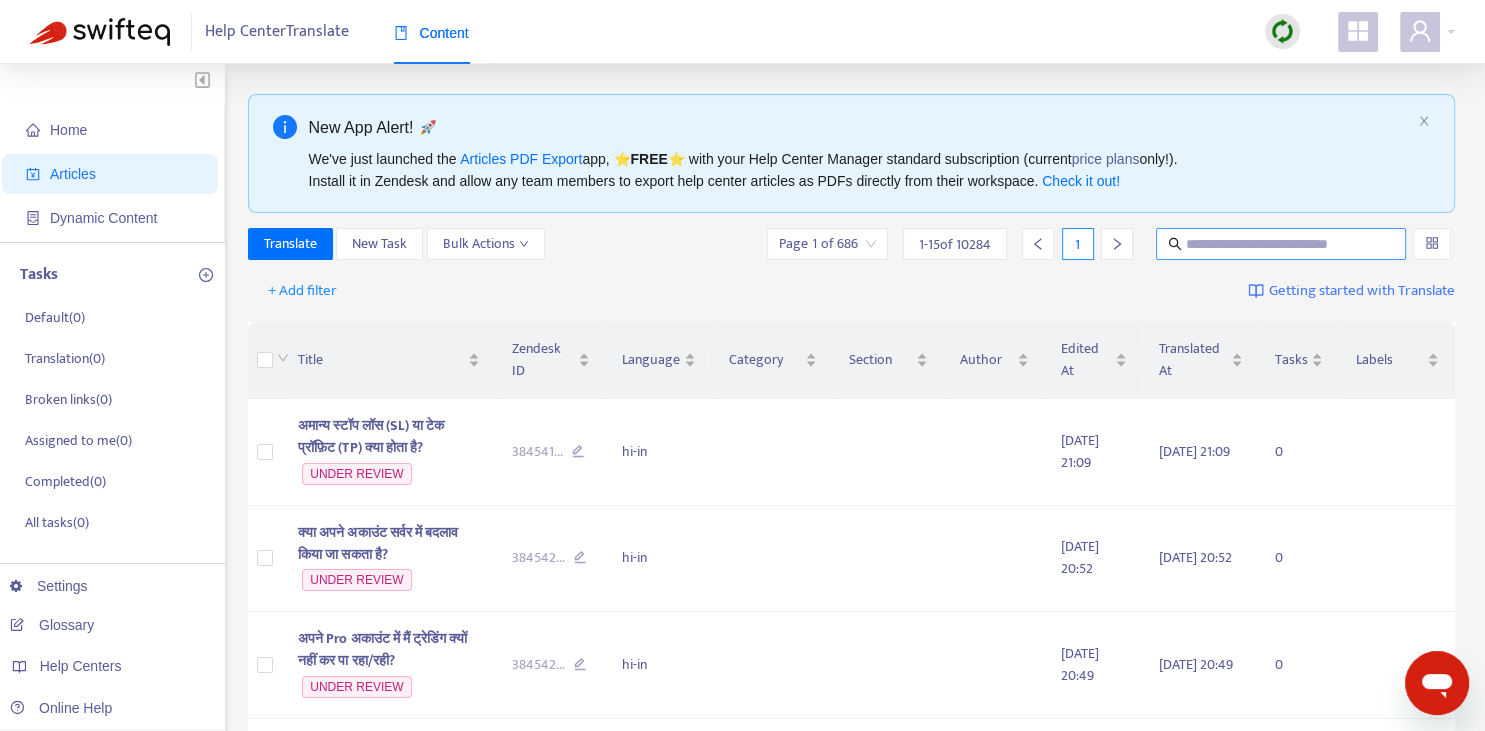 click at bounding box center (1282, 244) 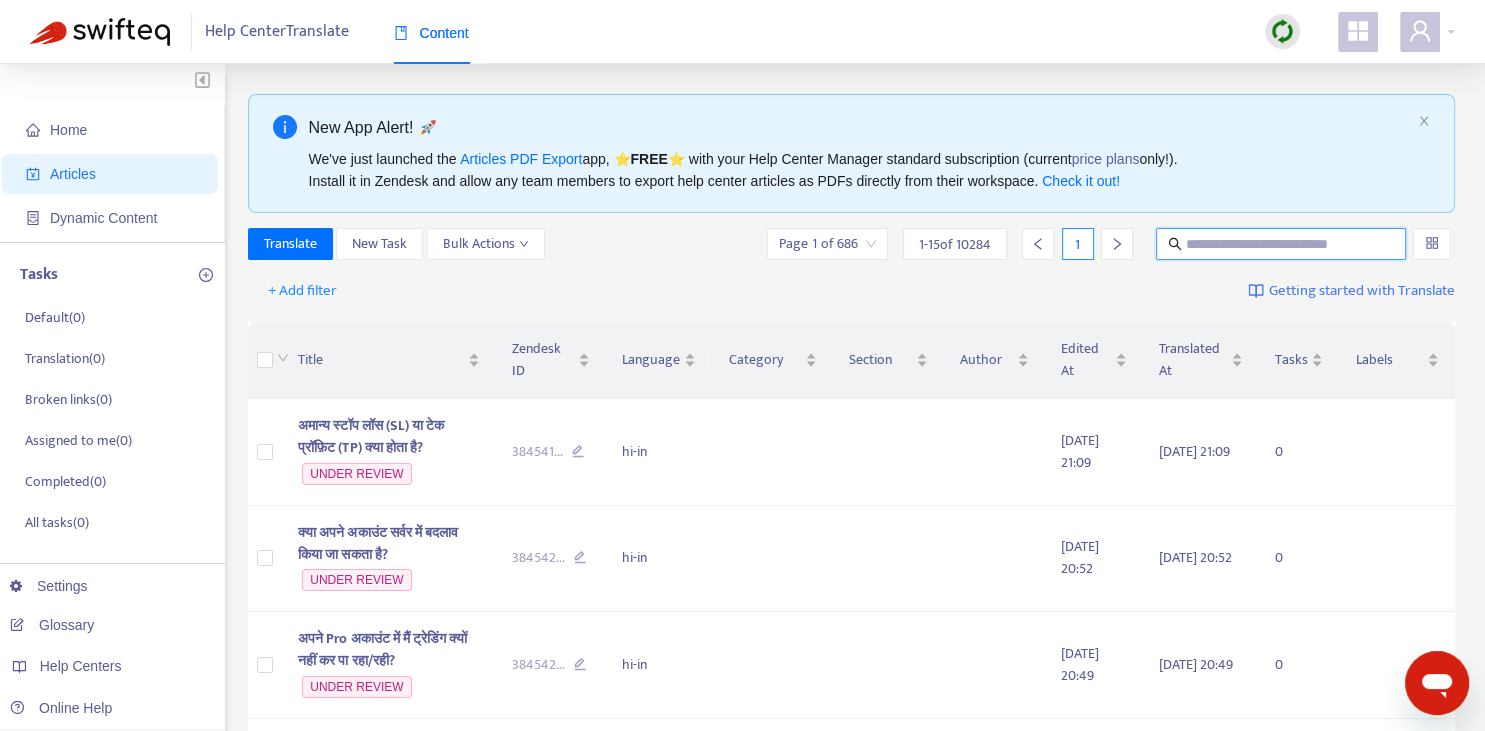 paste on "**********" 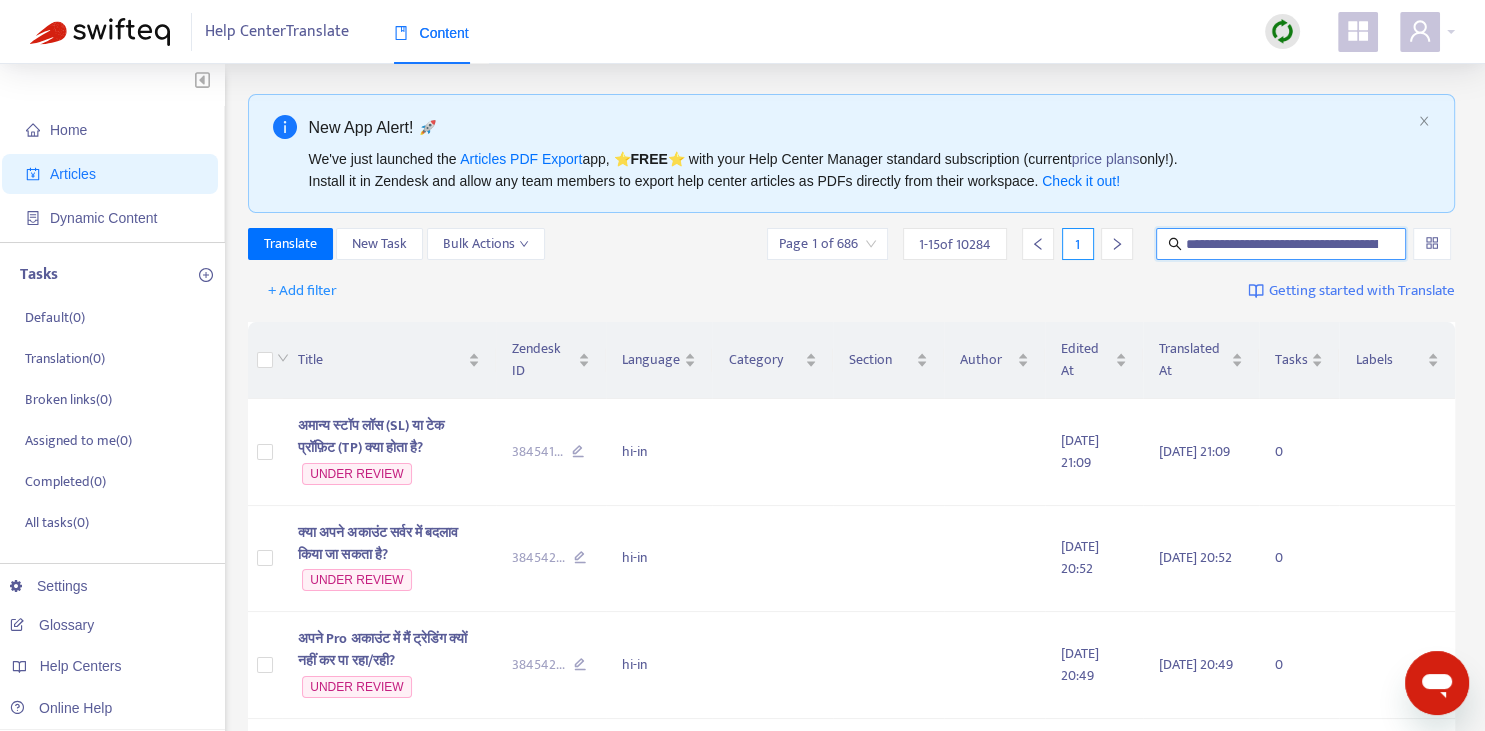 scroll, scrollTop: 0, scrollLeft: 112, axis: horizontal 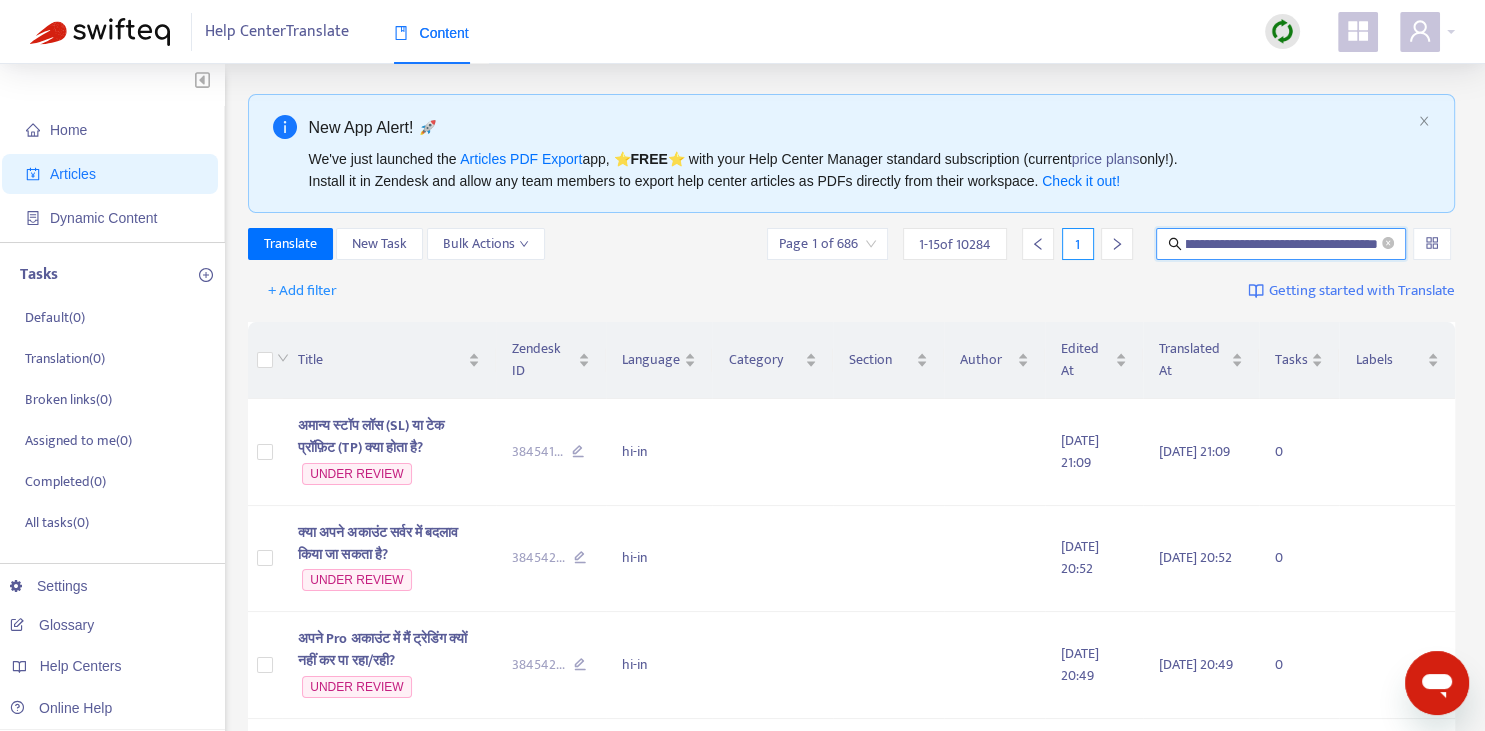 type on "**********" 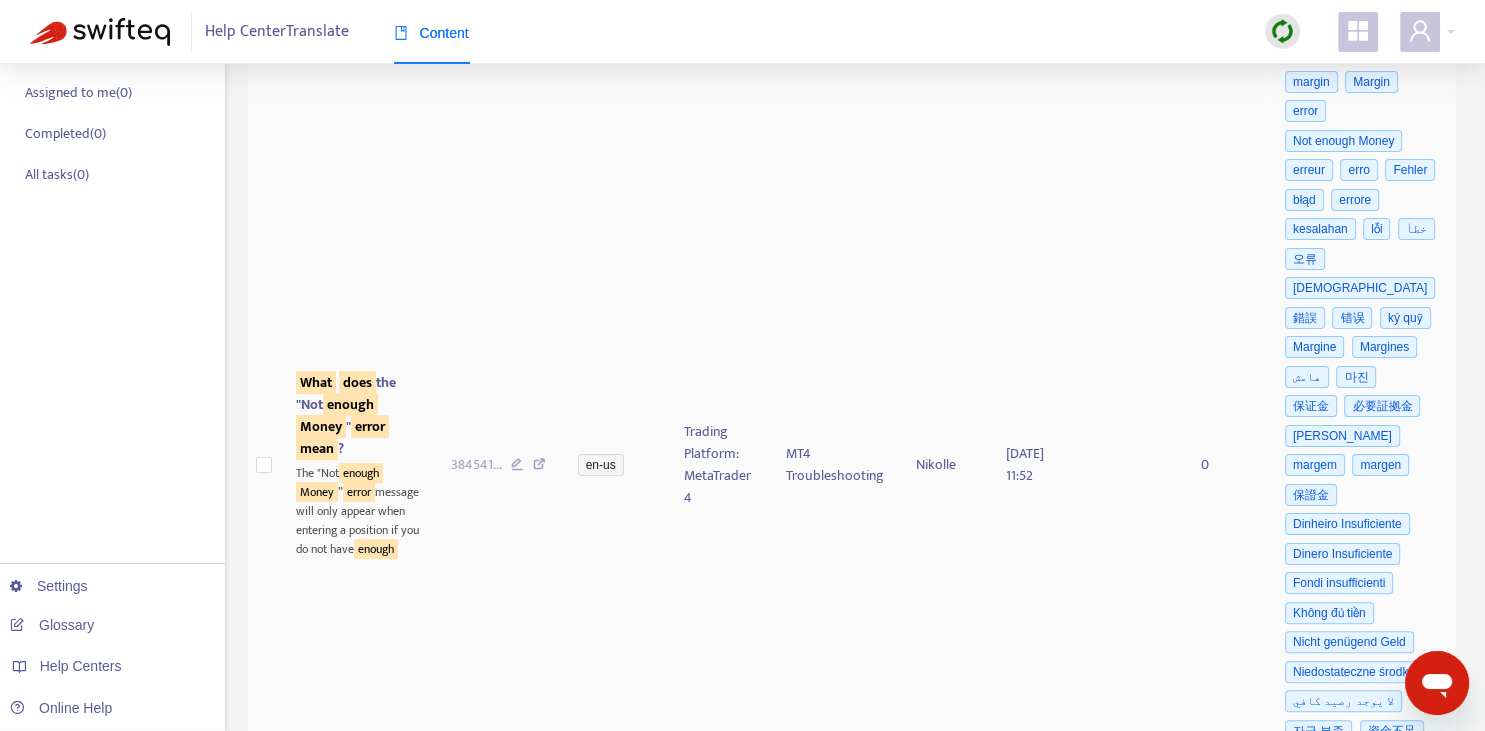 scroll, scrollTop: 352, scrollLeft: 0, axis: vertical 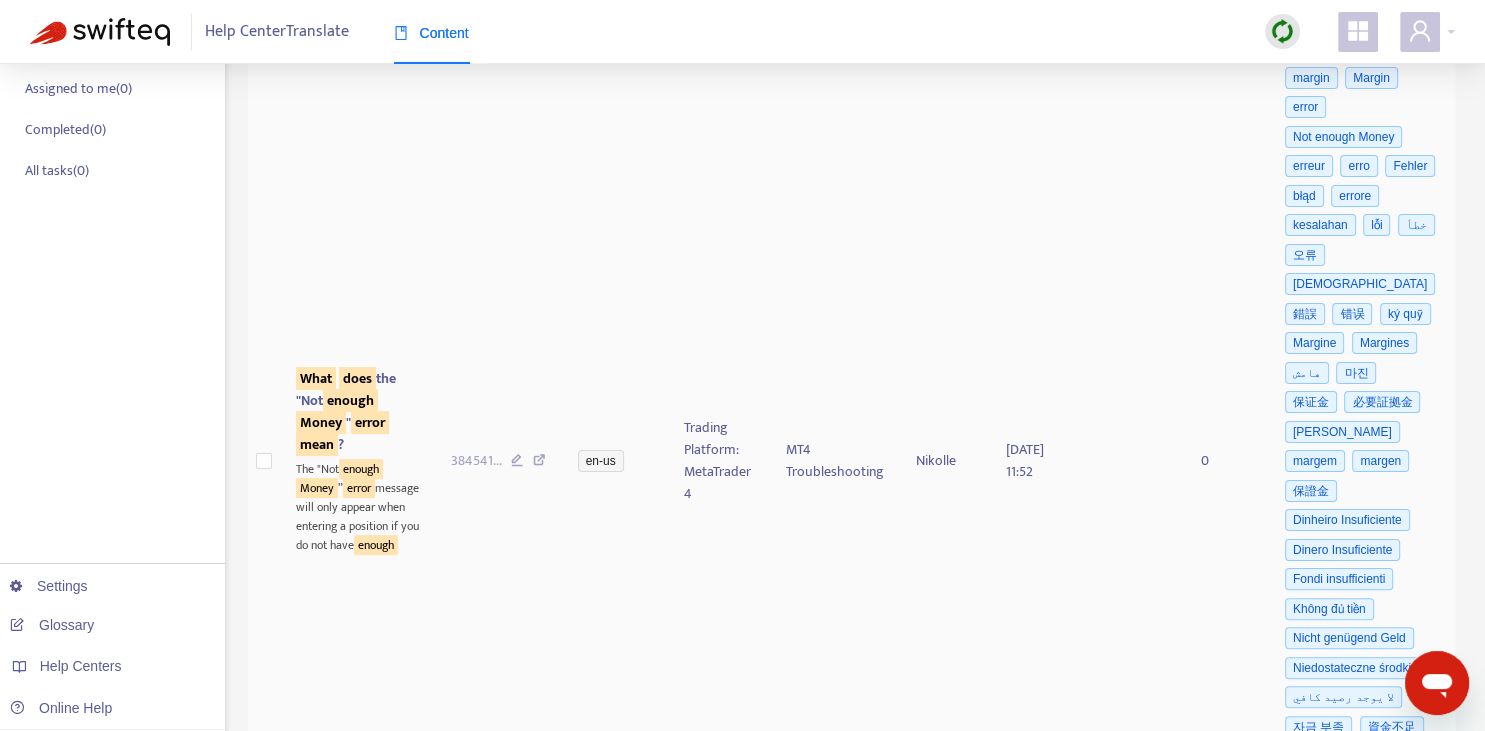 click on "What   does  the "Not  enough   Money "  error   mean ?" at bounding box center [346, 411] 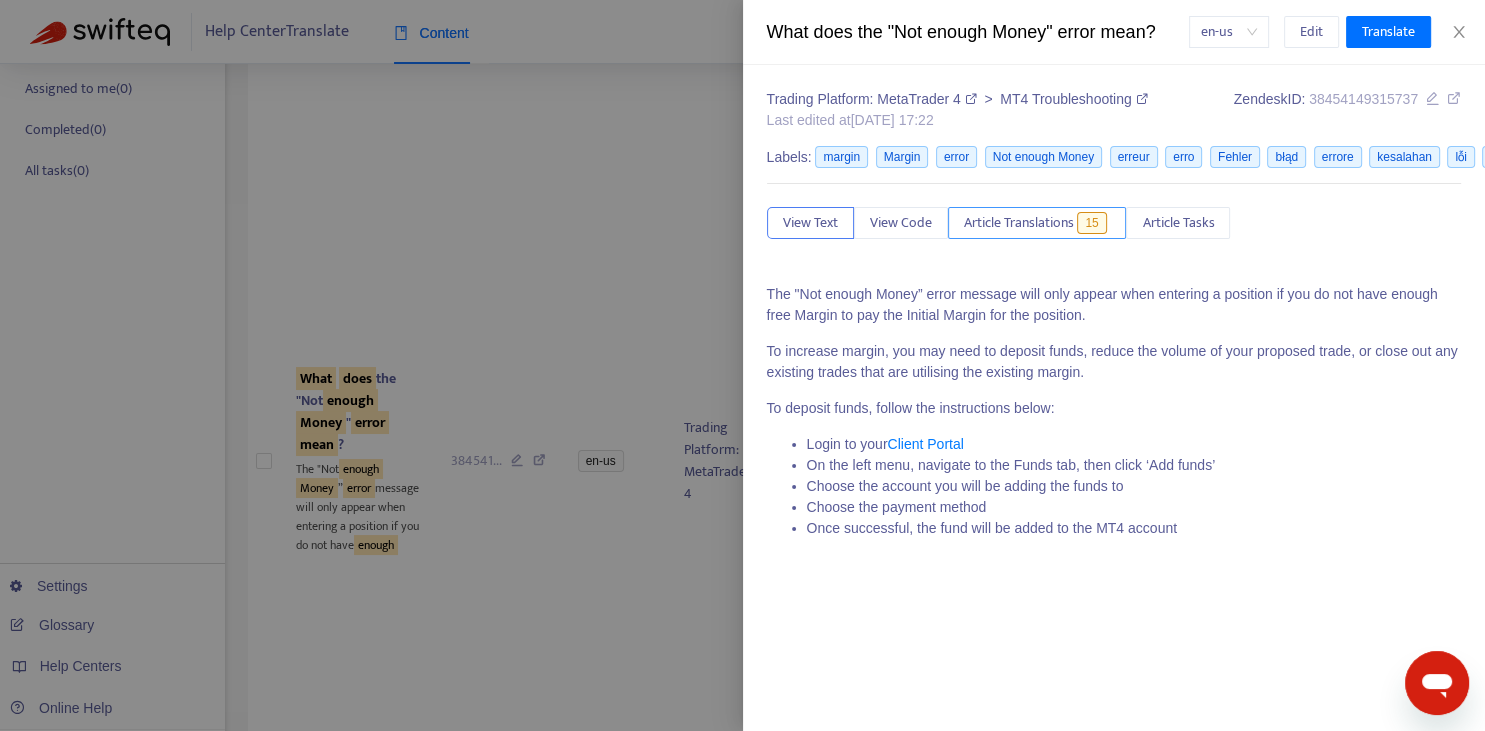 click on "Article Translations" at bounding box center (1019, 223) 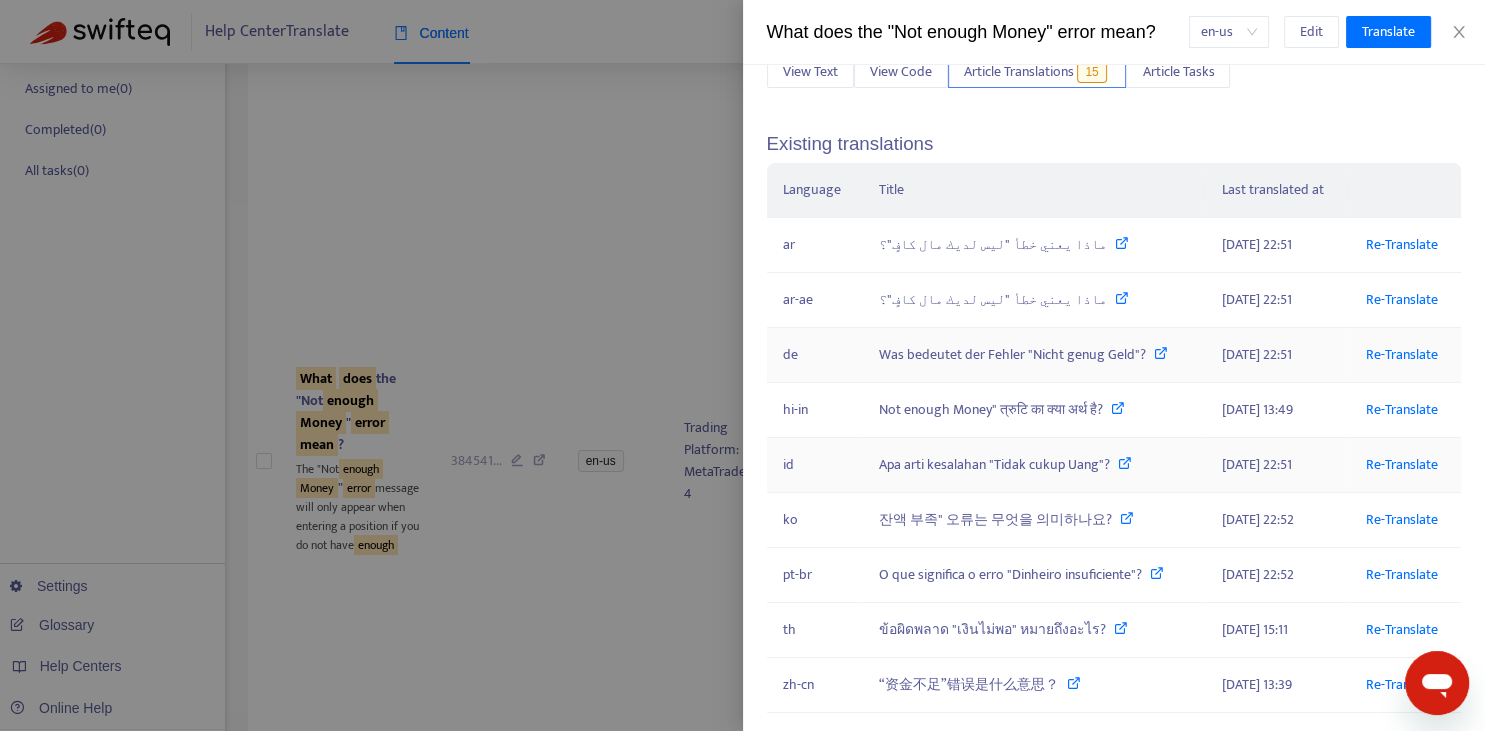 scroll, scrollTop: 147, scrollLeft: 0, axis: vertical 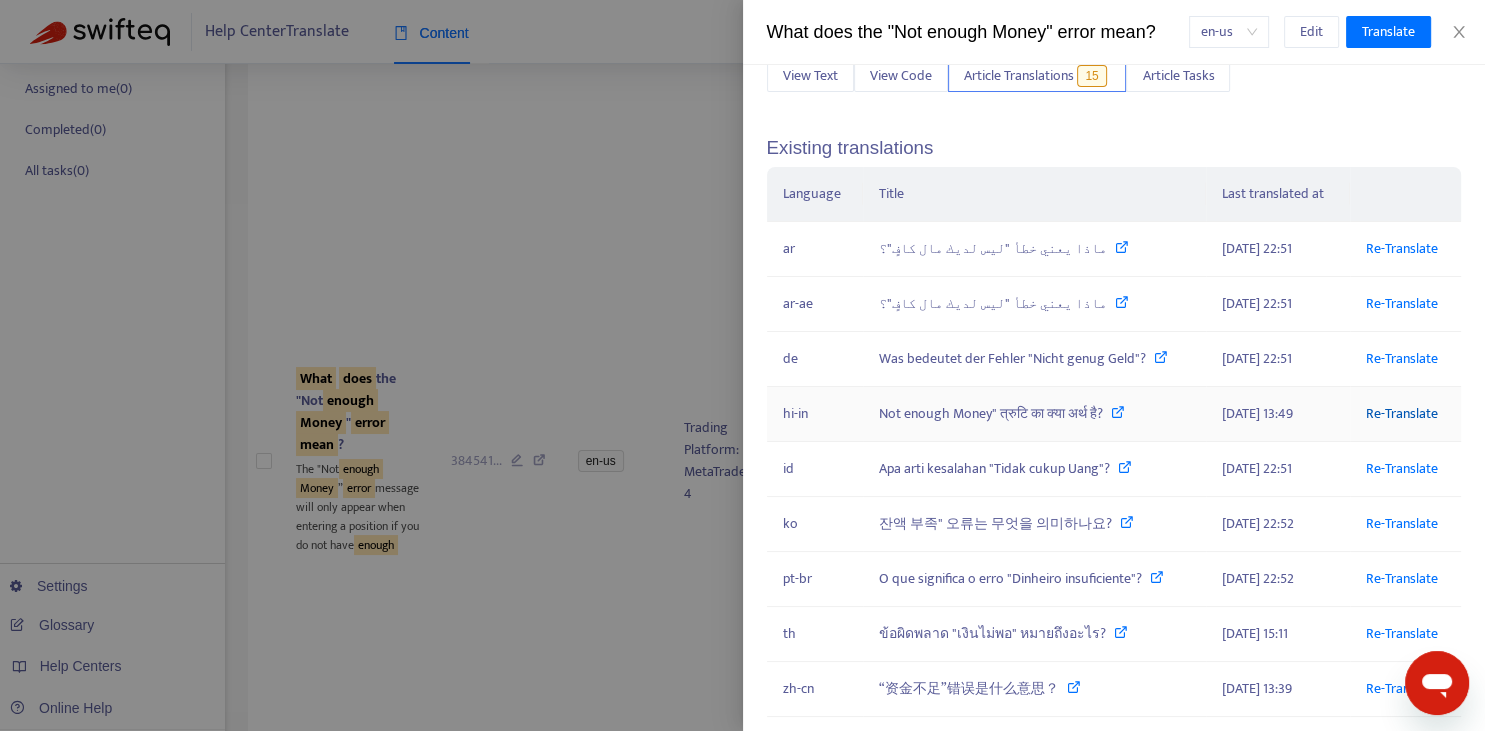 click on "Re-Translate" at bounding box center (1402, 413) 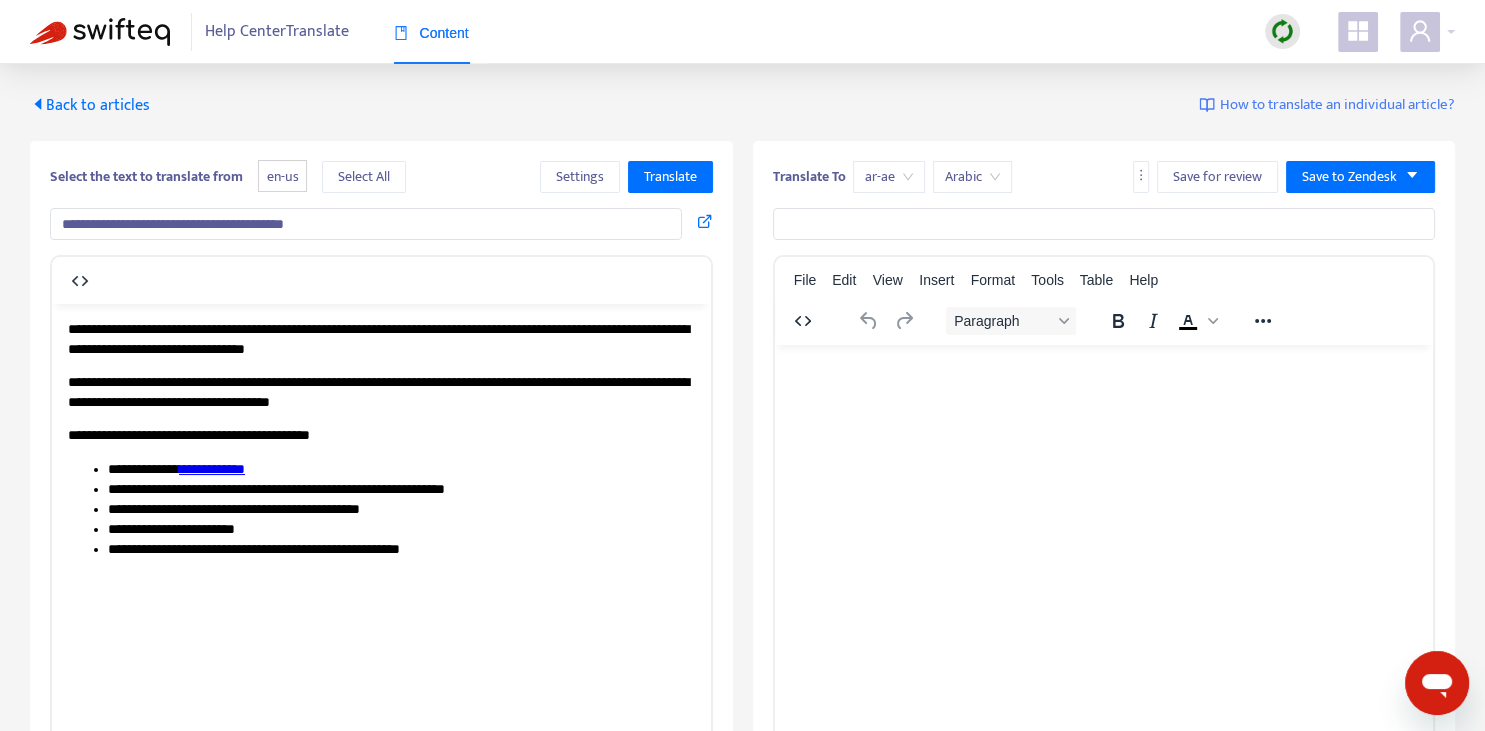 scroll, scrollTop: 0, scrollLeft: 0, axis: both 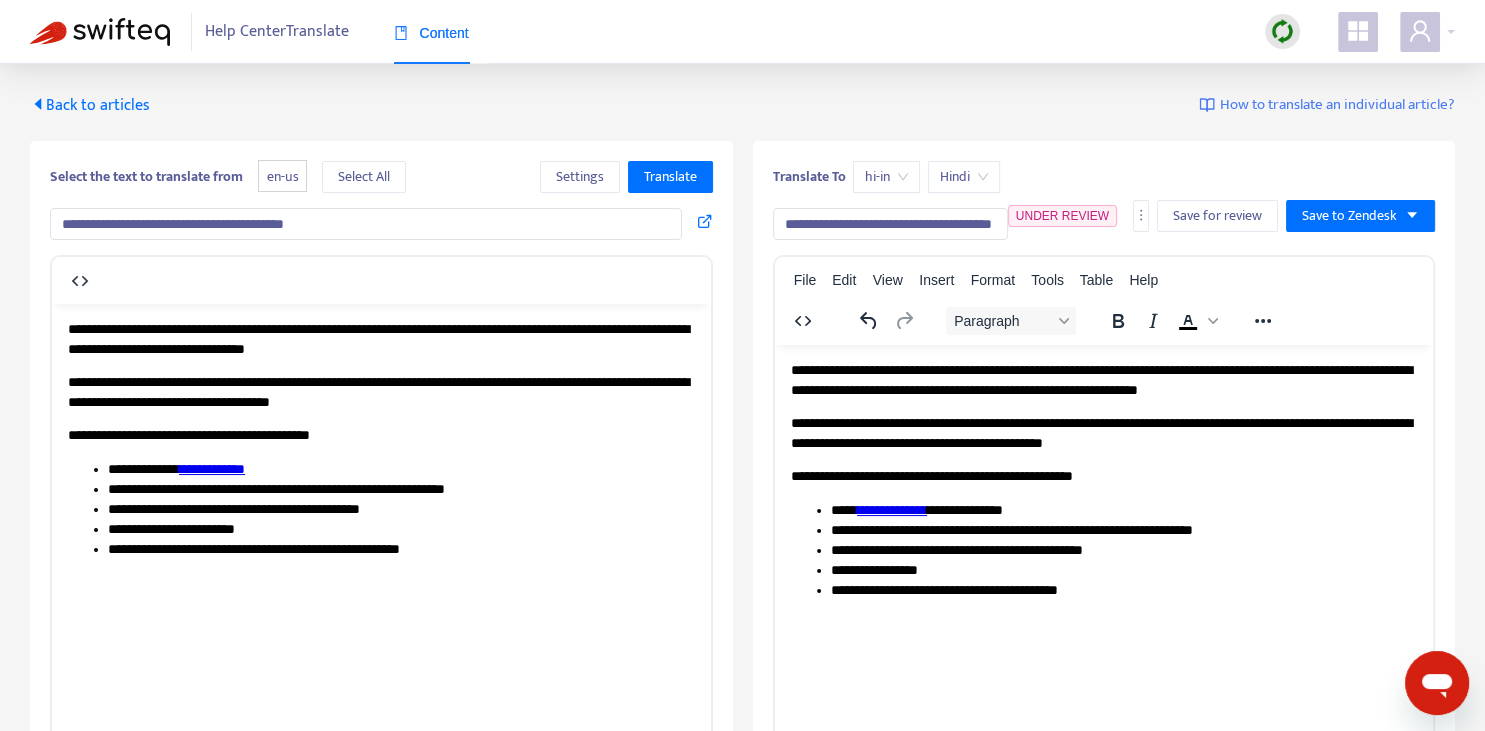 click on "**********" at bounding box center [890, 224] 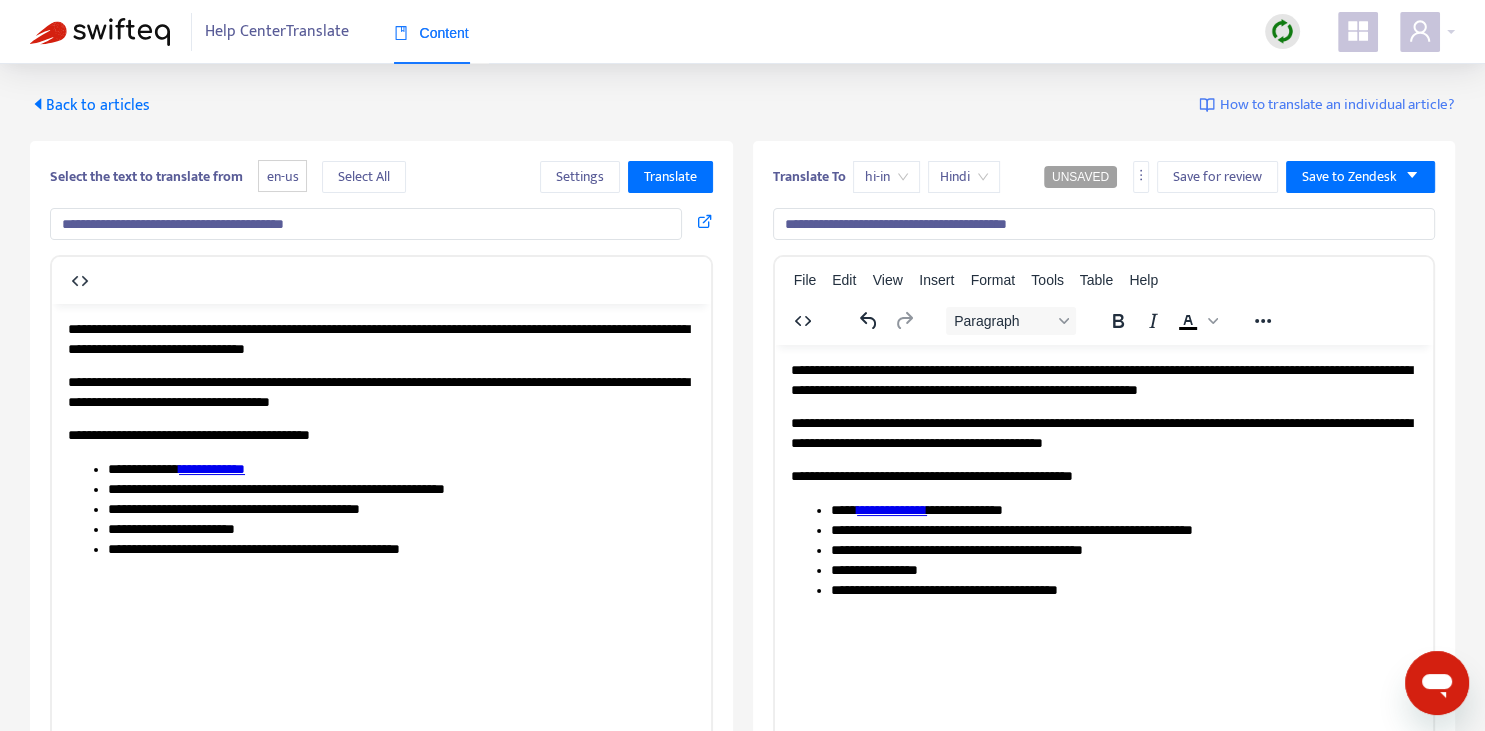 drag, startPoint x: 792, startPoint y: 226, endPoint x: 908, endPoint y: 230, distance: 116.06895 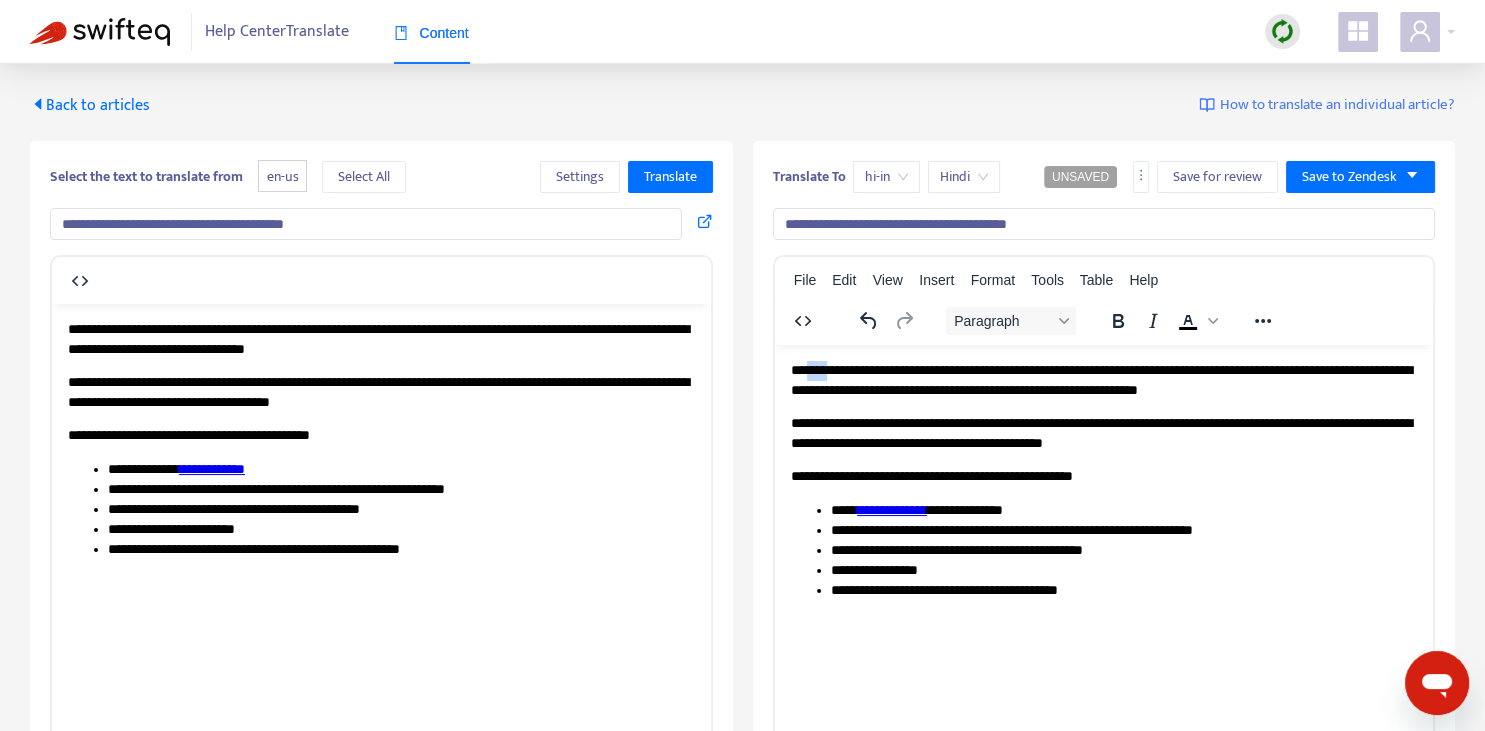 drag, startPoint x: 799, startPoint y: 369, endPoint x: 822, endPoint y: 369, distance: 23 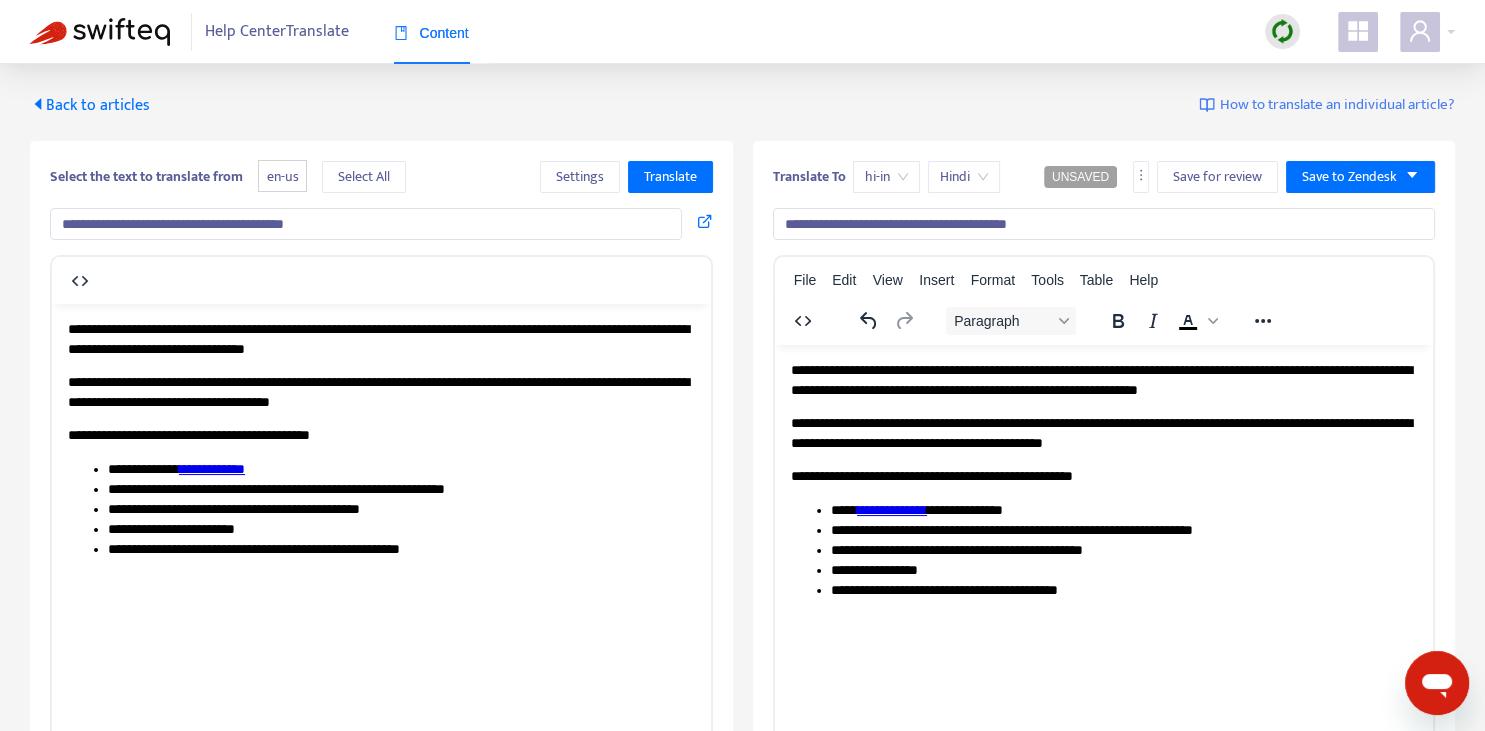 click on "**********" at bounding box center [1103, 379] 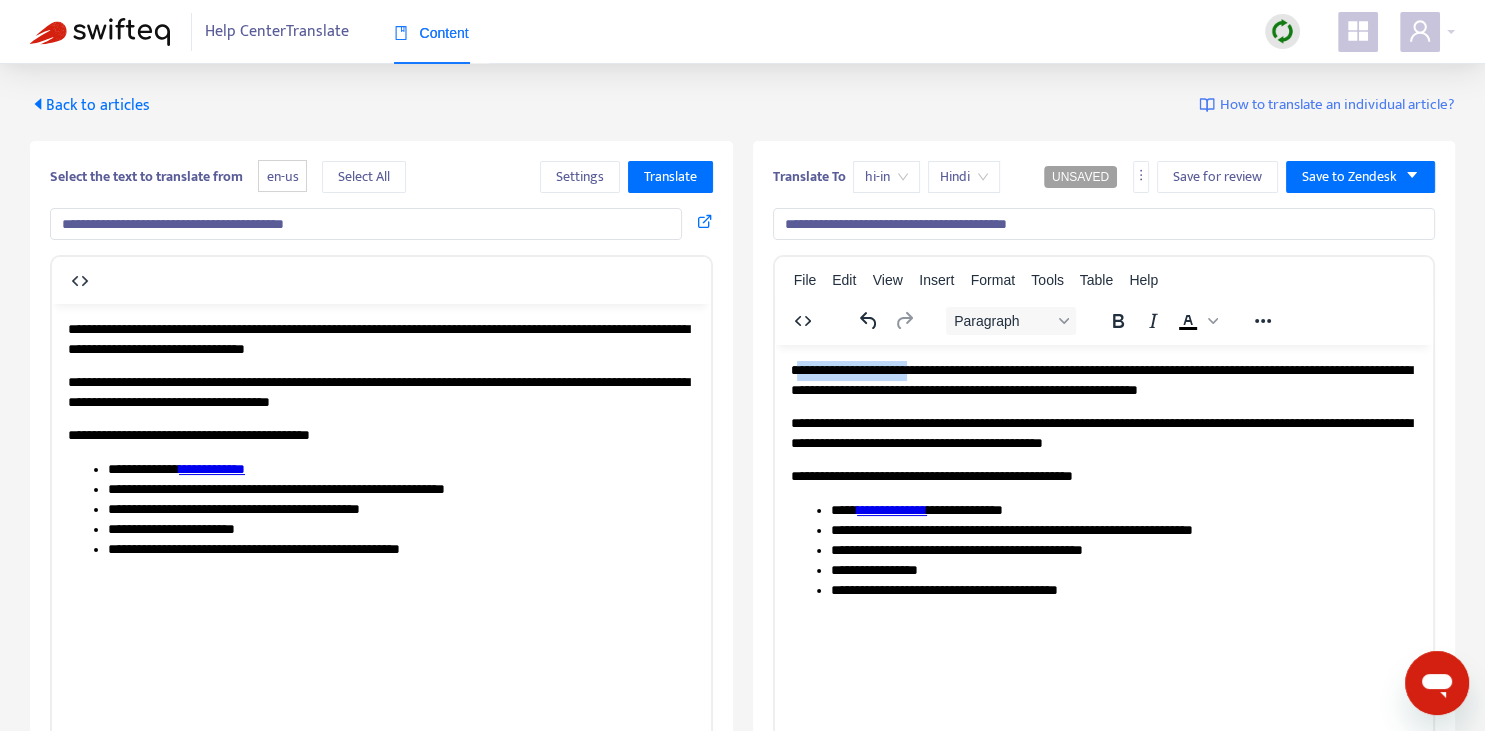 drag, startPoint x: 797, startPoint y: 365, endPoint x: 886, endPoint y: 369, distance: 89.08984 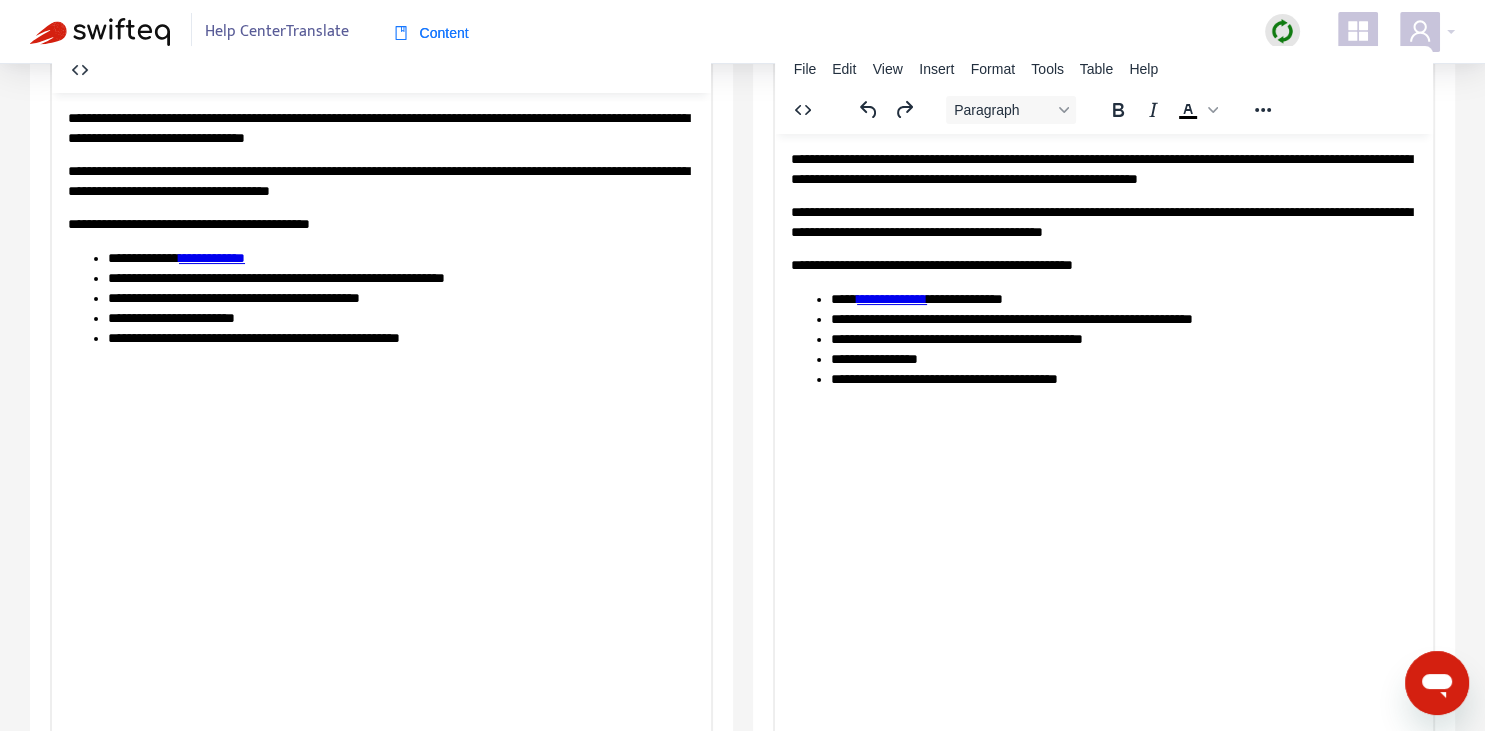 scroll, scrollTop: 343, scrollLeft: 0, axis: vertical 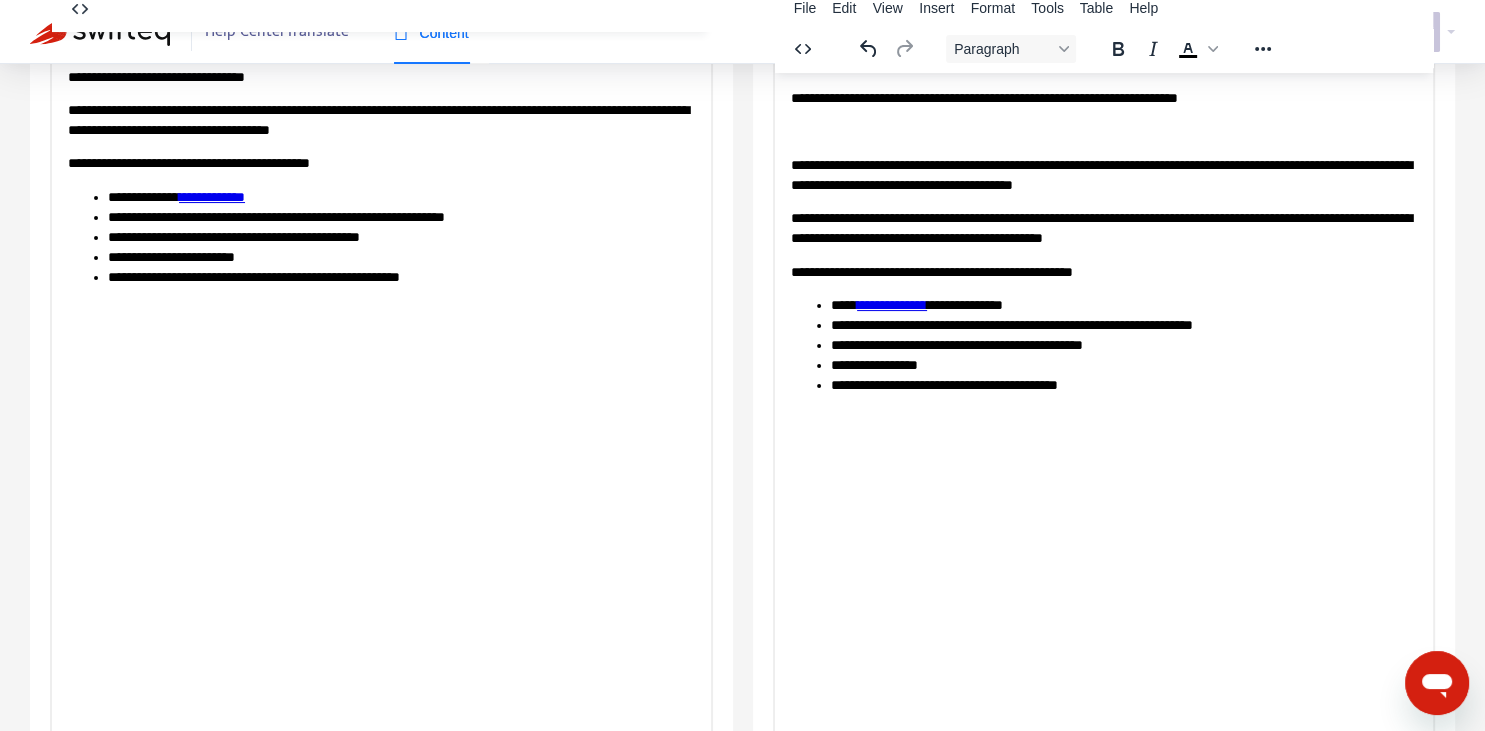 click on "**********" at bounding box center (1103, 241) 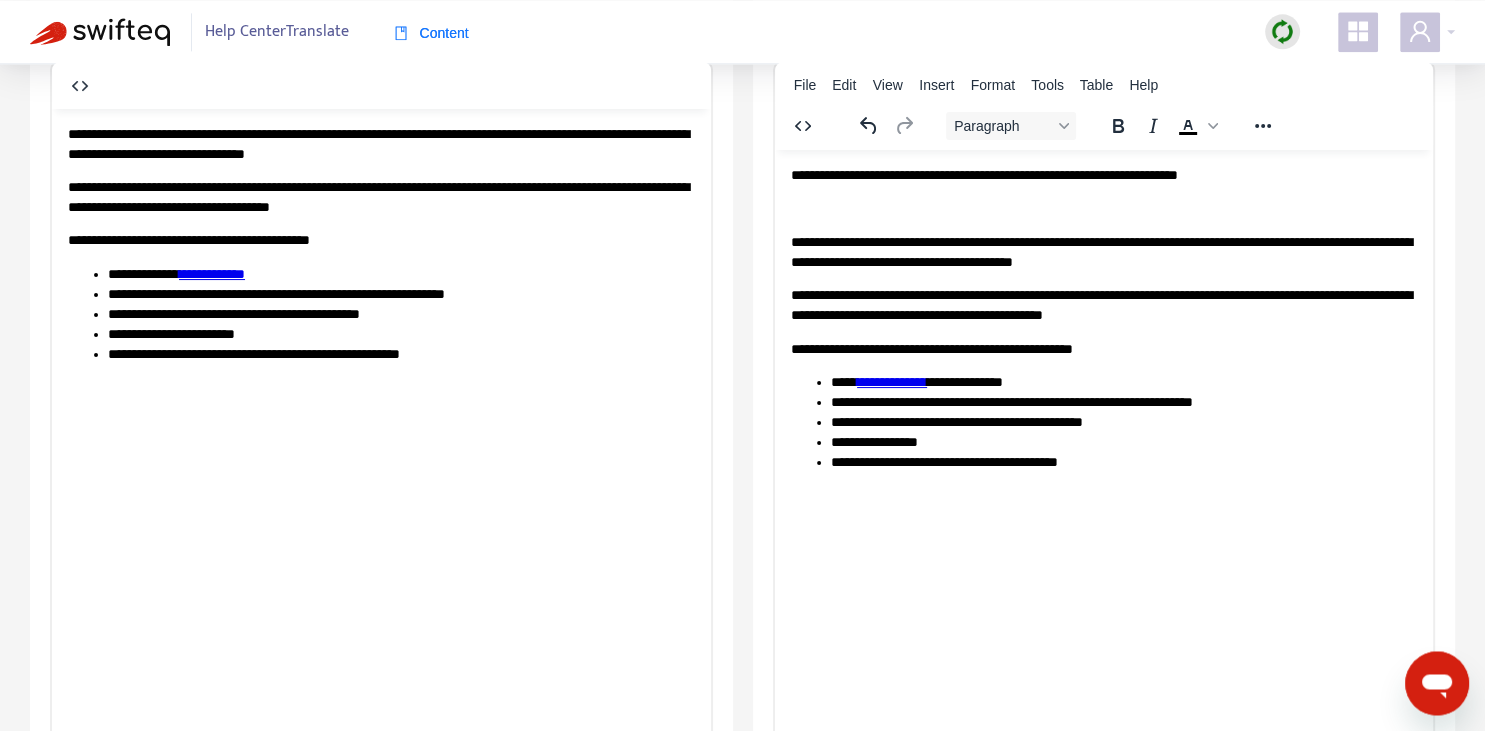 scroll, scrollTop: 132, scrollLeft: 0, axis: vertical 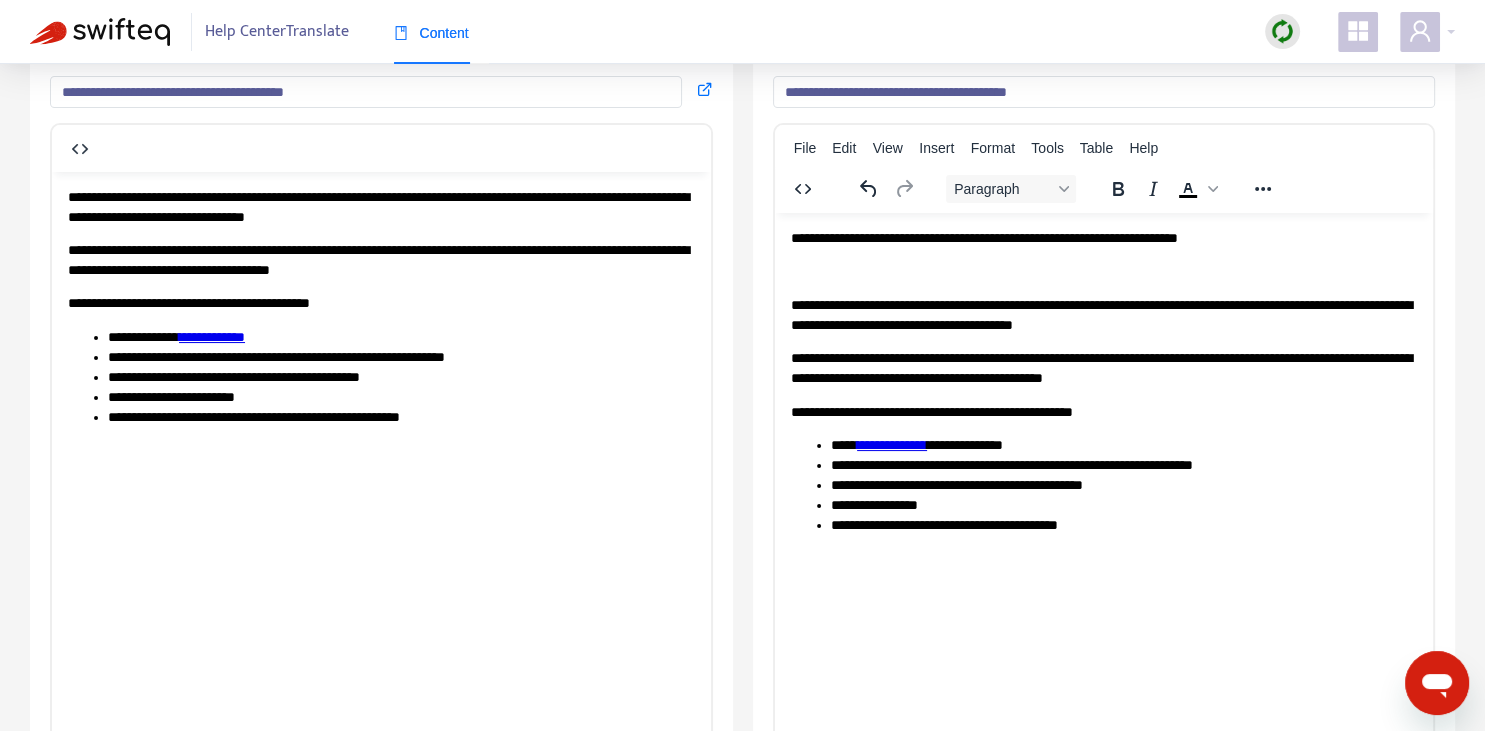 click on "**********" at bounding box center (1103, 238) 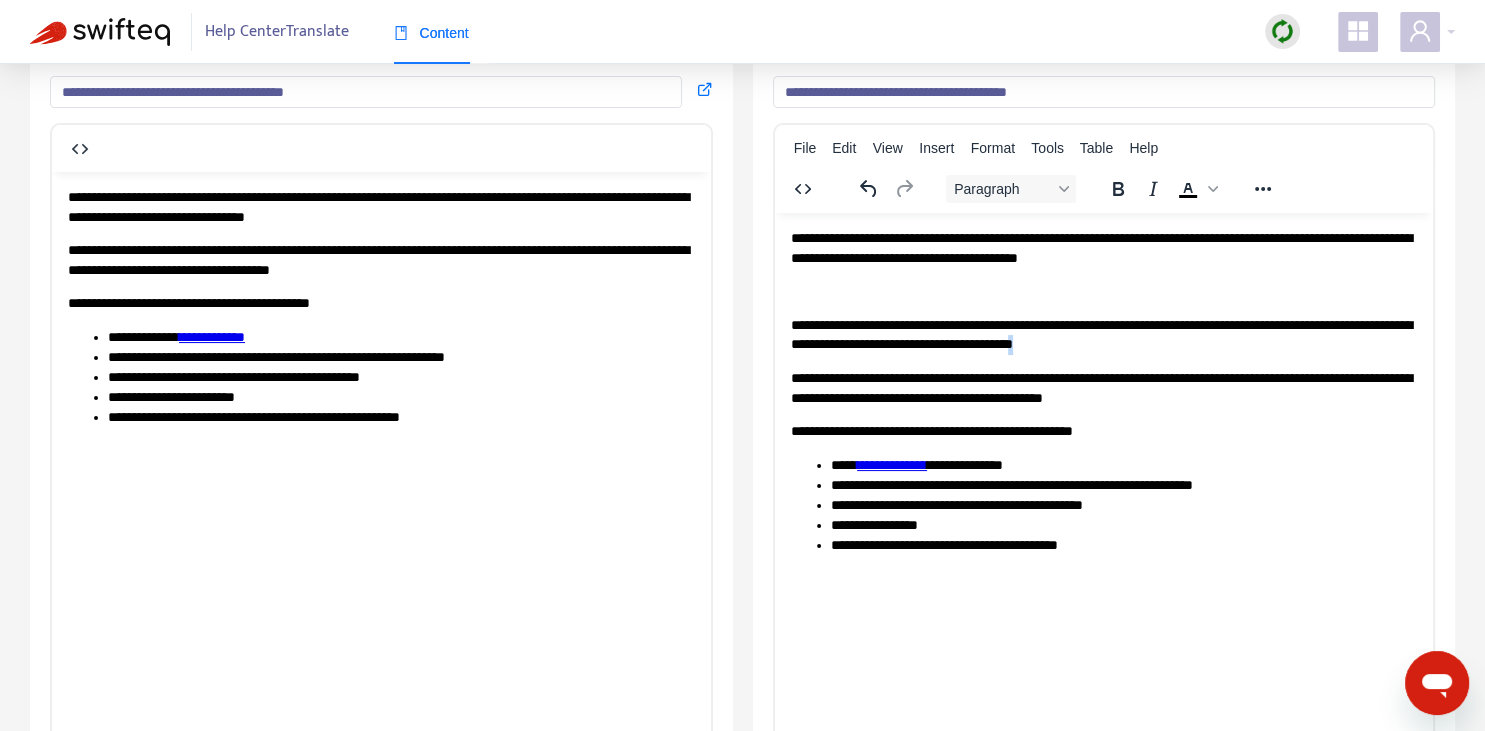 copy on "*" 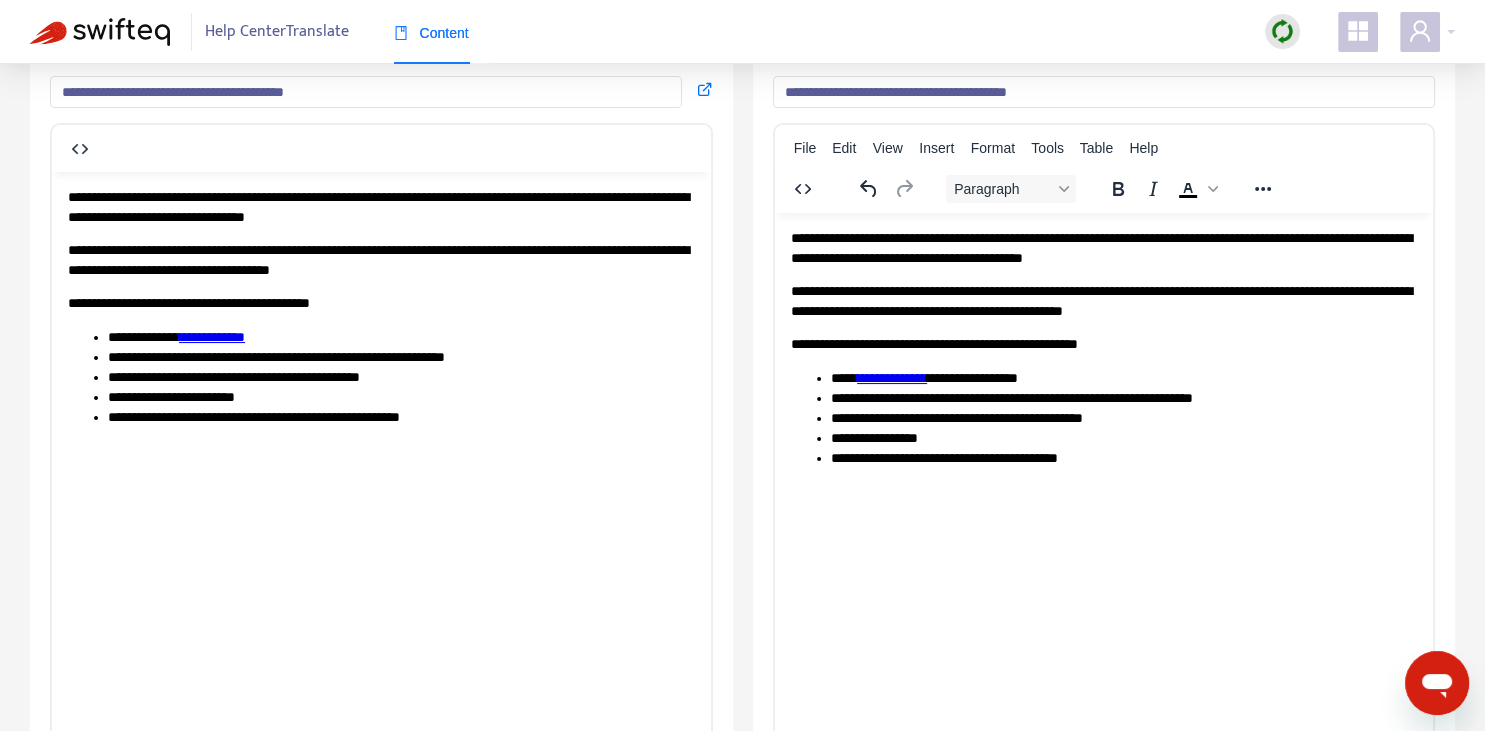 click on "**********" at bounding box center (1103, 300) 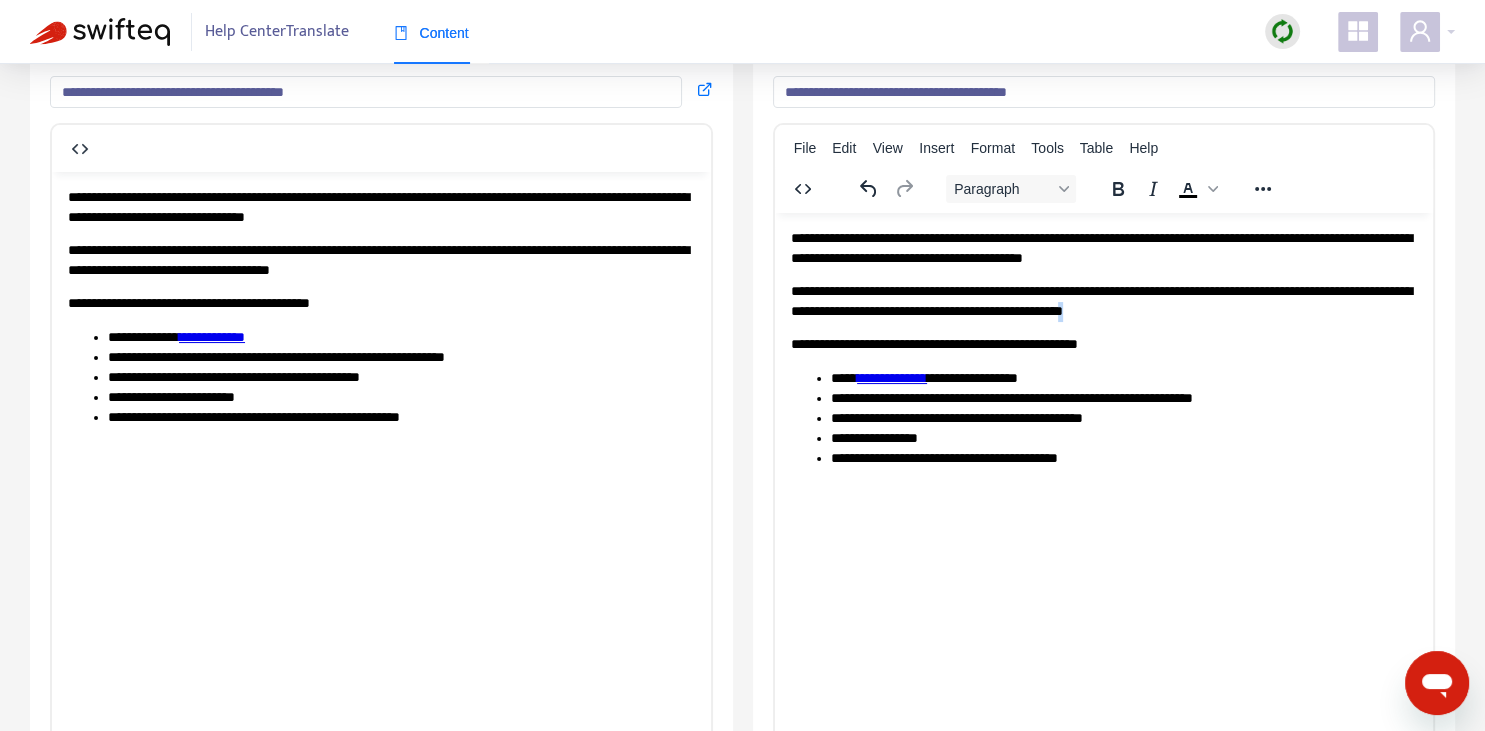 copy on "*" 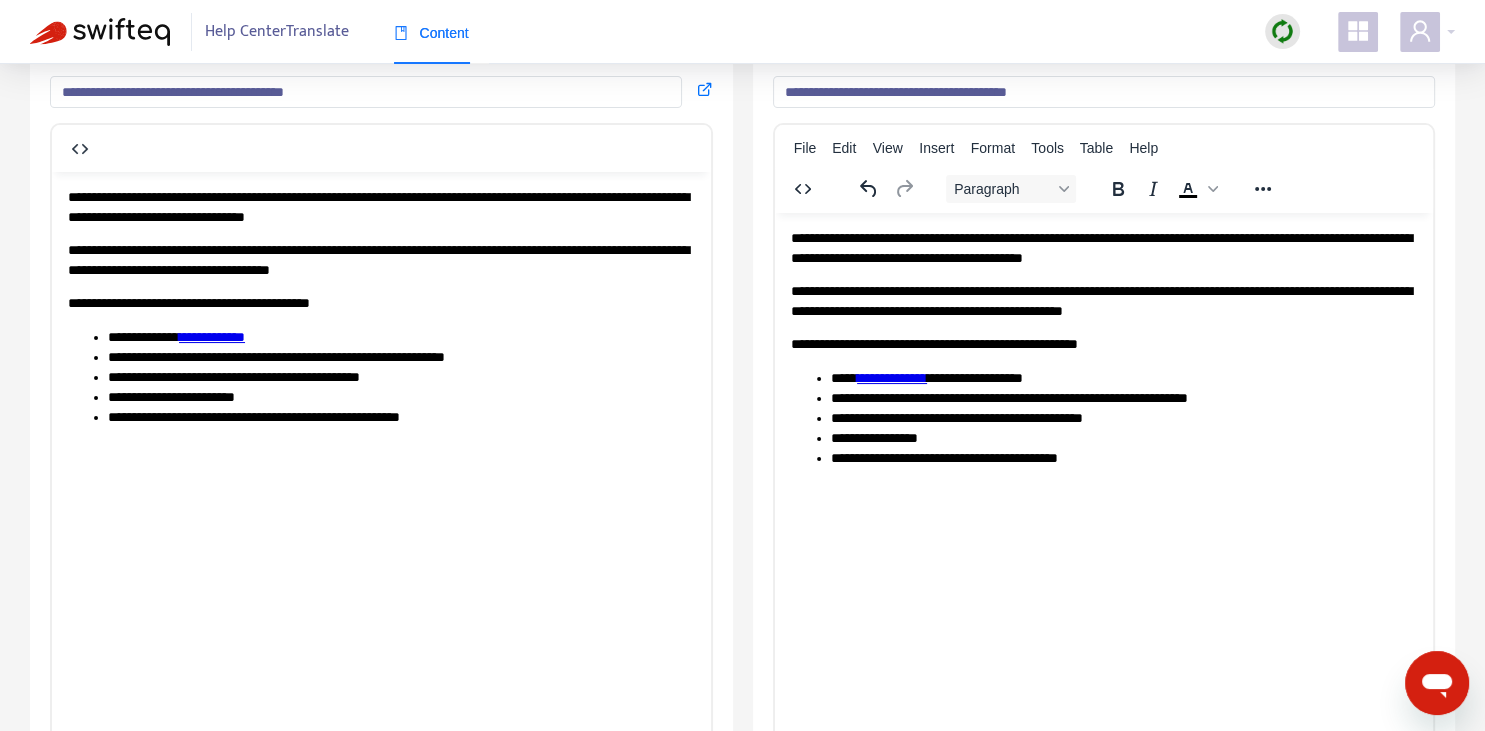 click on "**********" at bounding box center (212, 336) 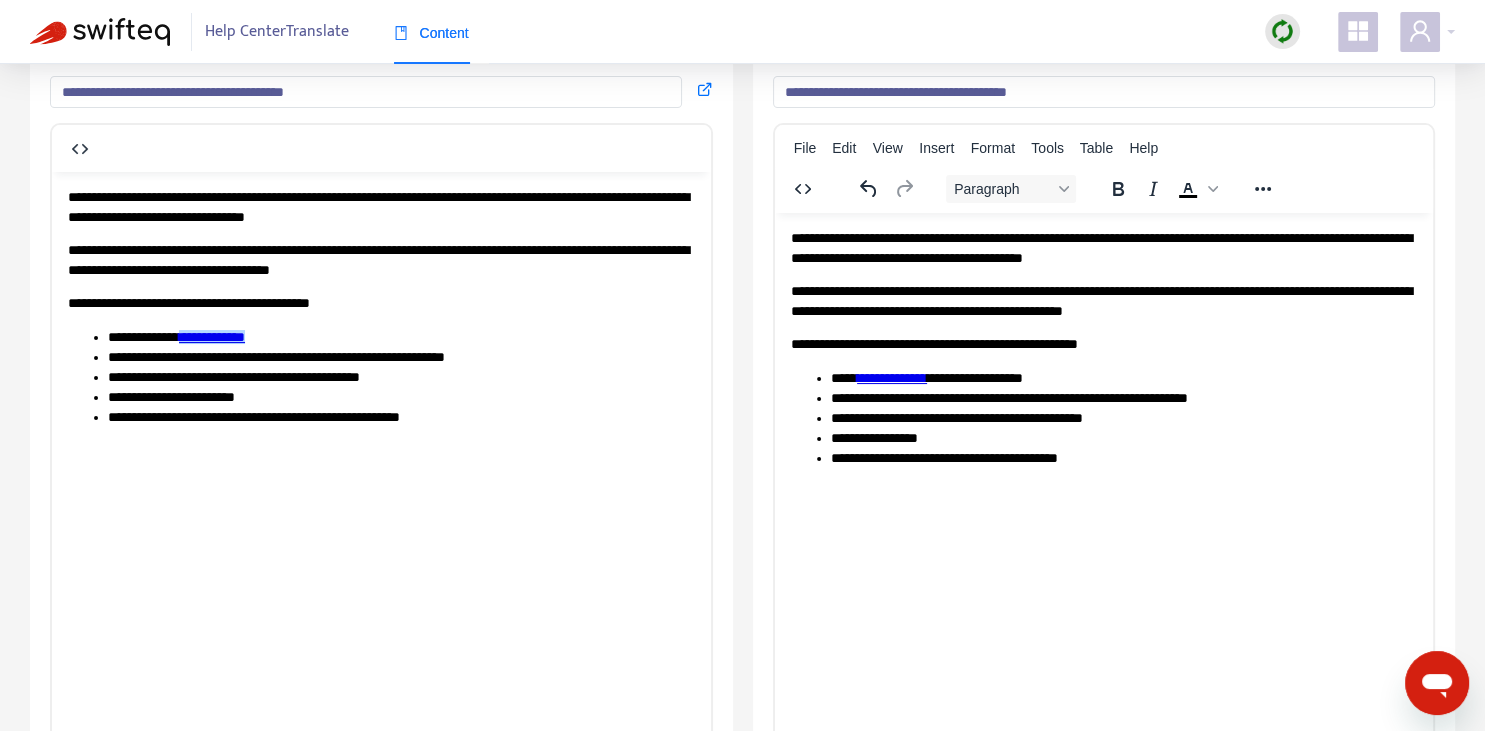click on "**********" at bounding box center (891, 377) 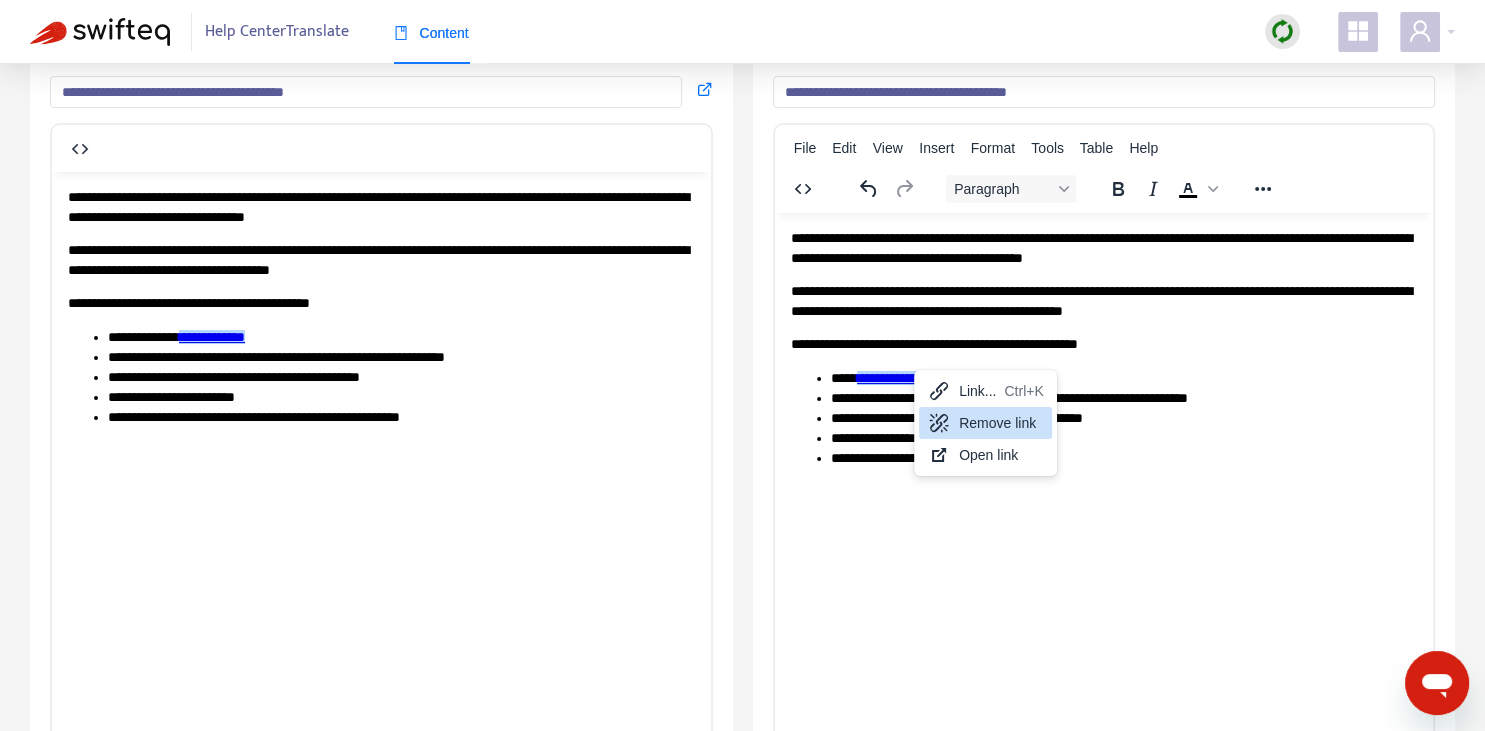 drag, startPoint x: 984, startPoint y: 412, endPoint x: 147, endPoint y: 182, distance: 868.02594 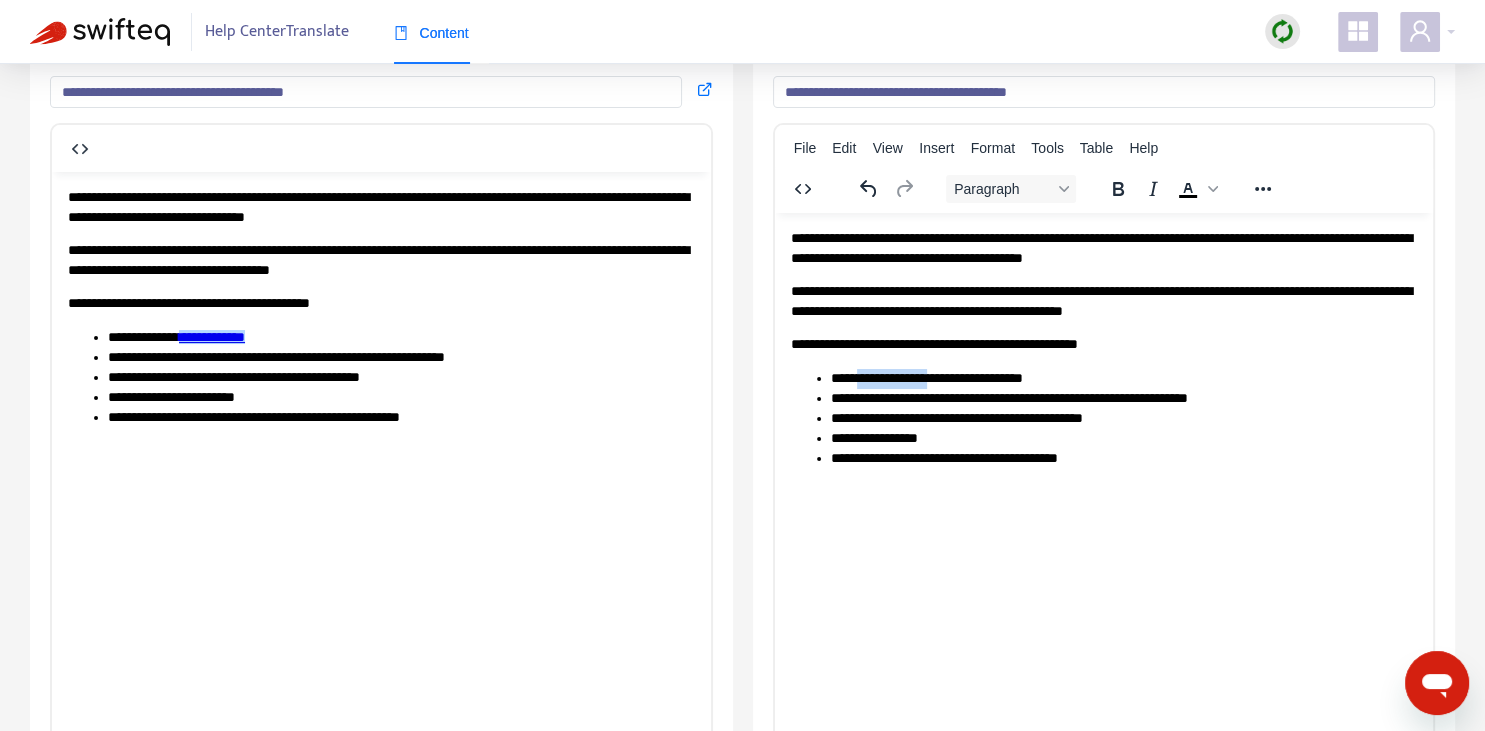 drag, startPoint x: 861, startPoint y: 373, endPoint x: 934, endPoint y: 375, distance: 73.02739 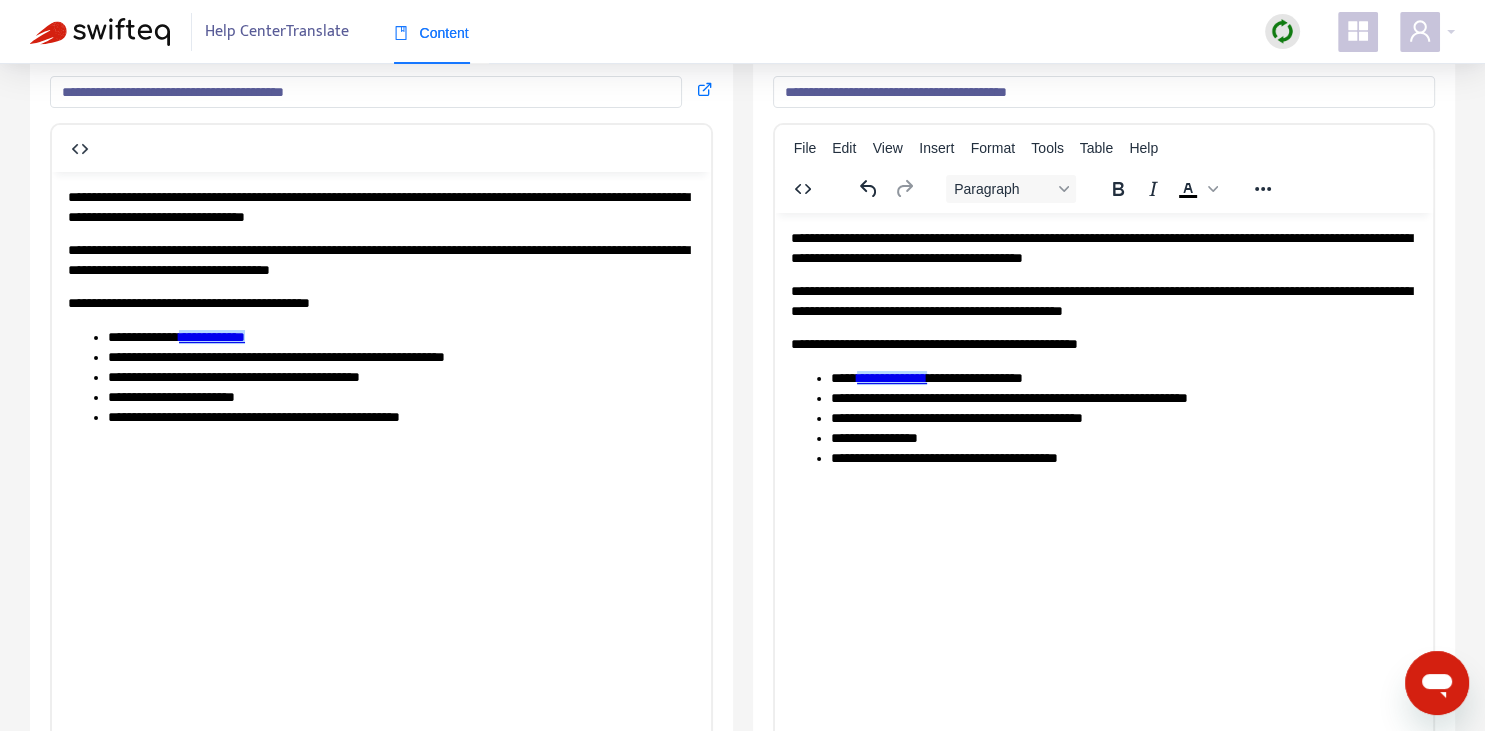 click on "**********" at bounding box center (1123, 398) 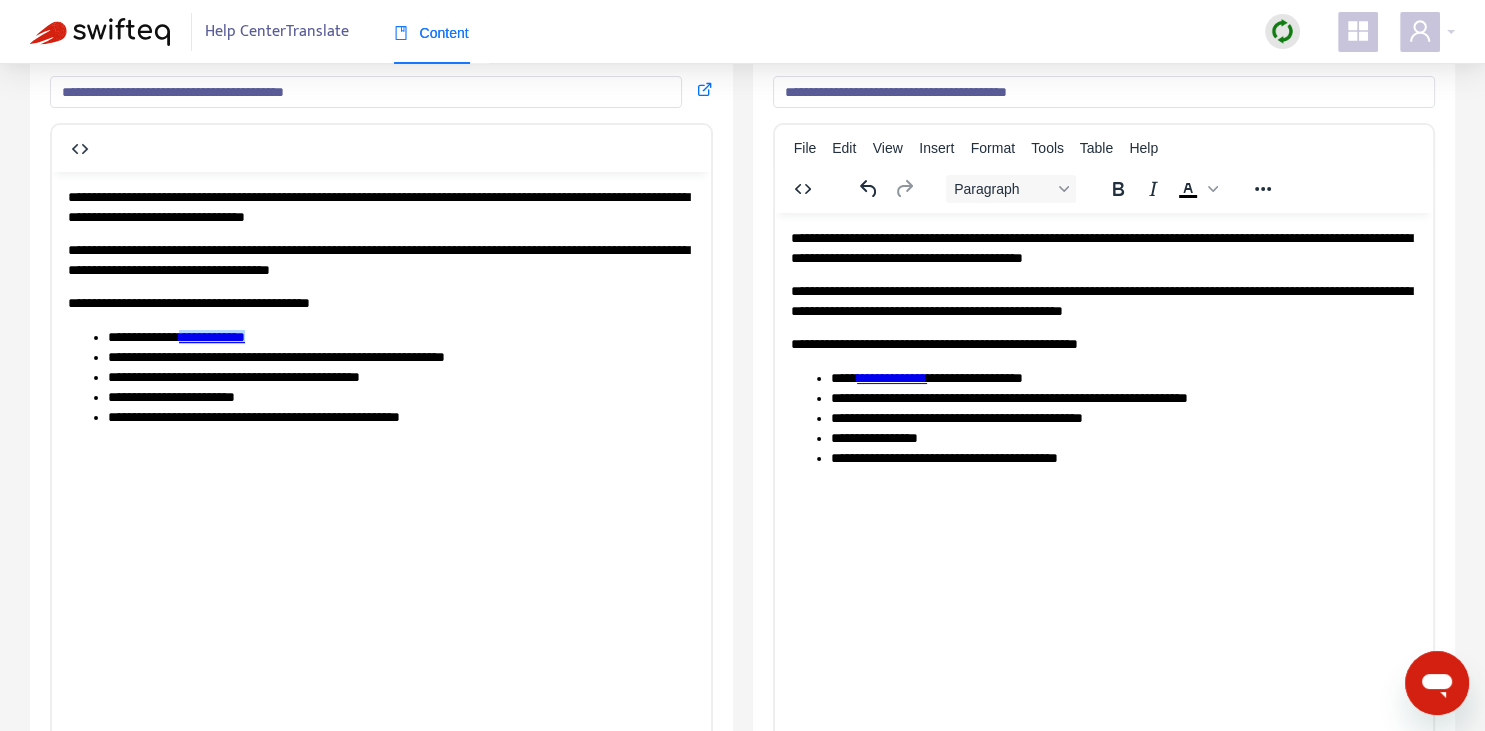 click on "**********" at bounding box center (1123, 418) 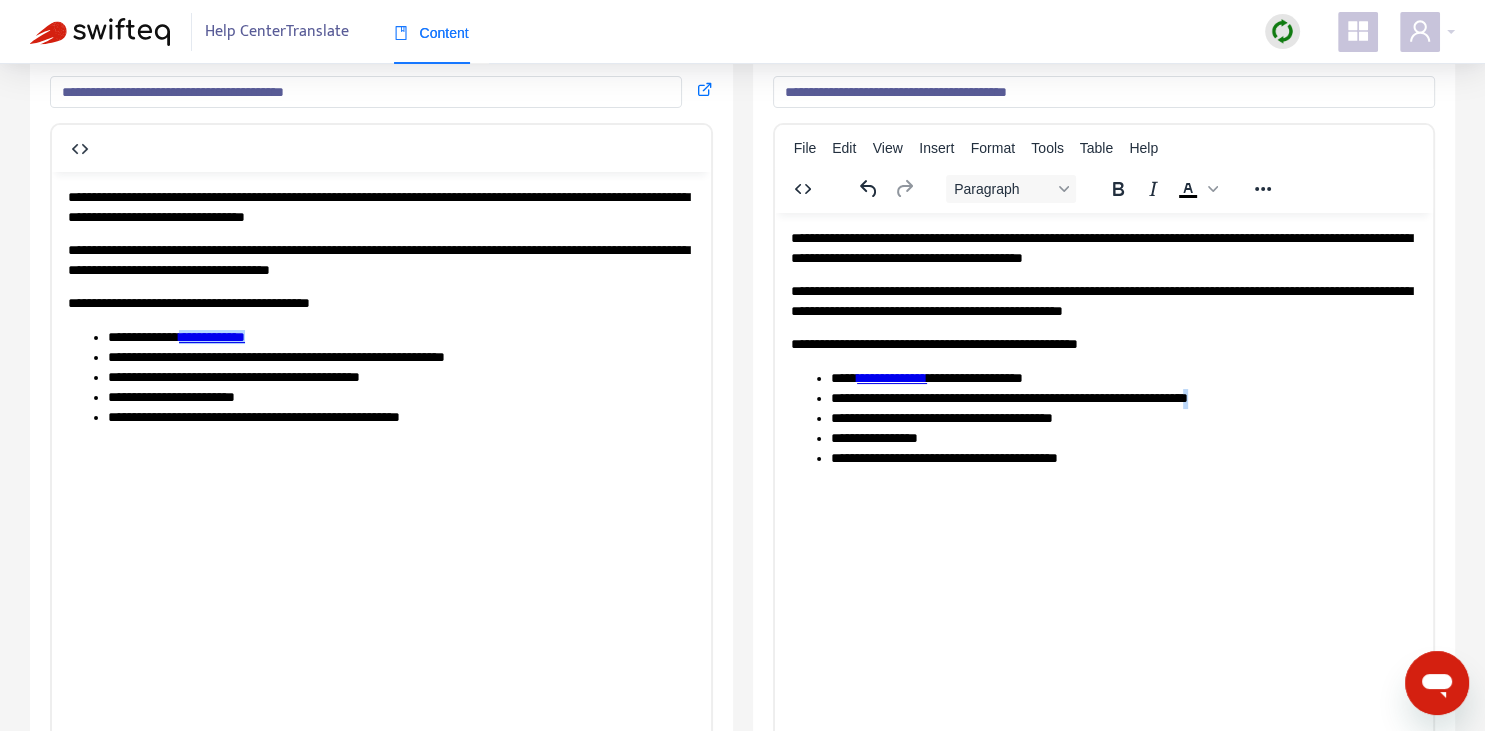 copy on "*" 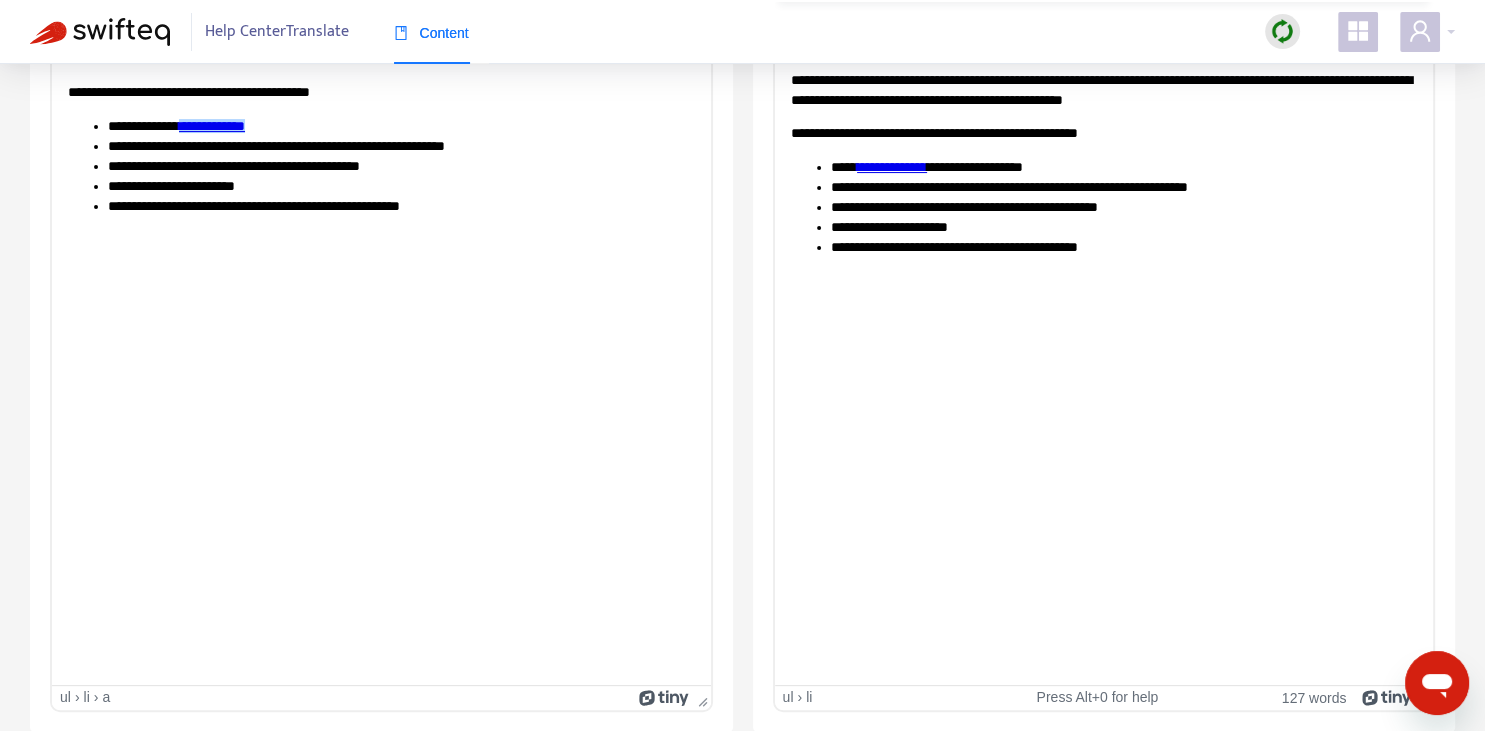 scroll, scrollTop: 0, scrollLeft: 0, axis: both 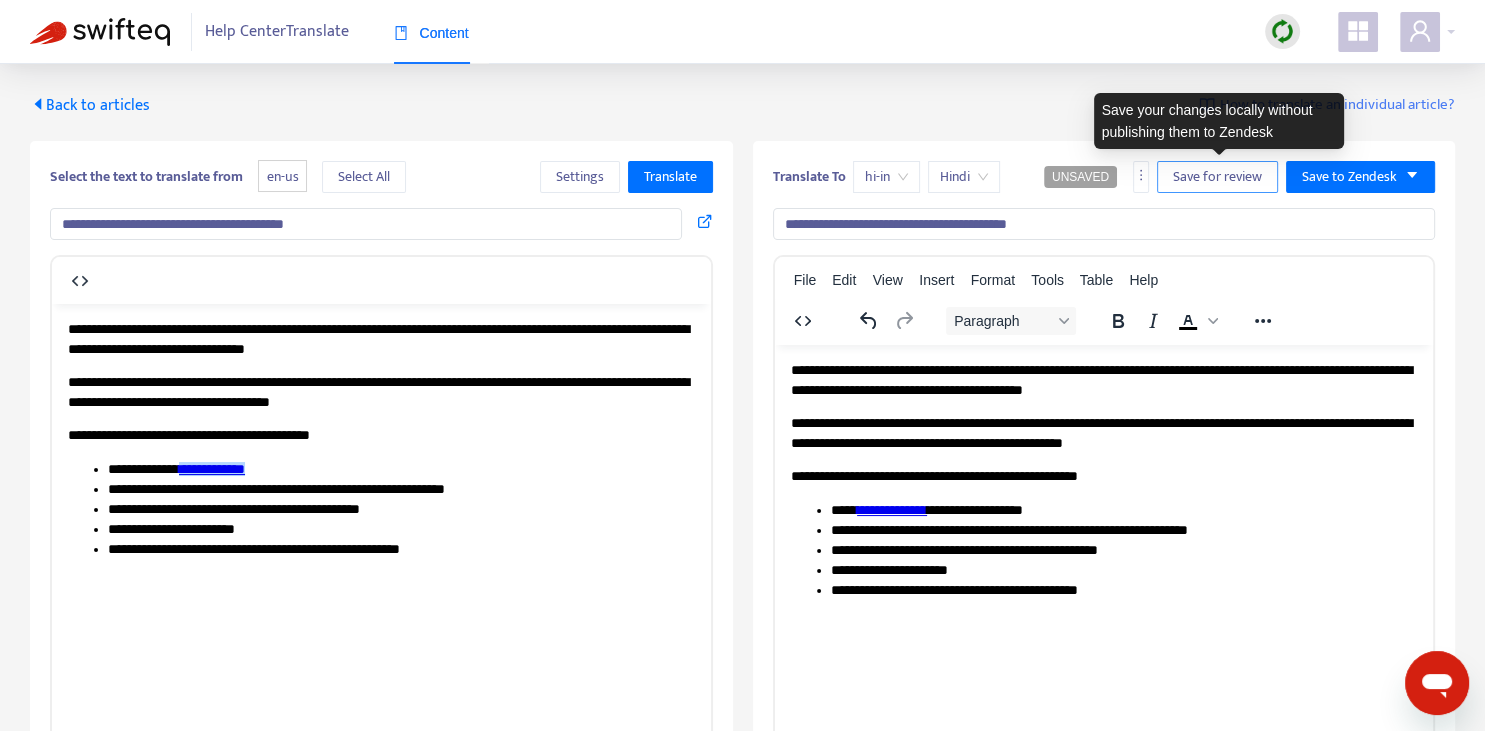click on "Save for review" at bounding box center [1217, 177] 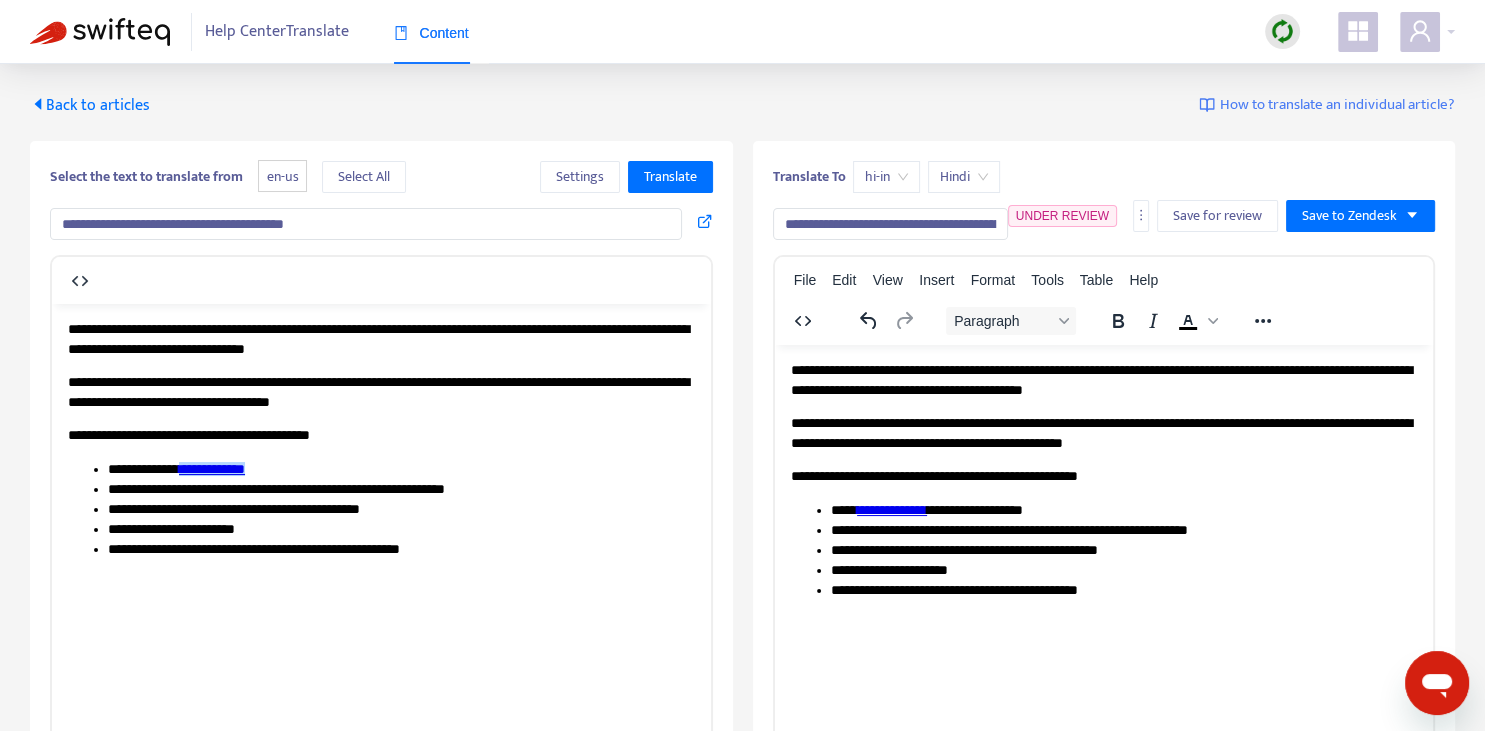 click on "Back to articles" at bounding box center (90, 105) 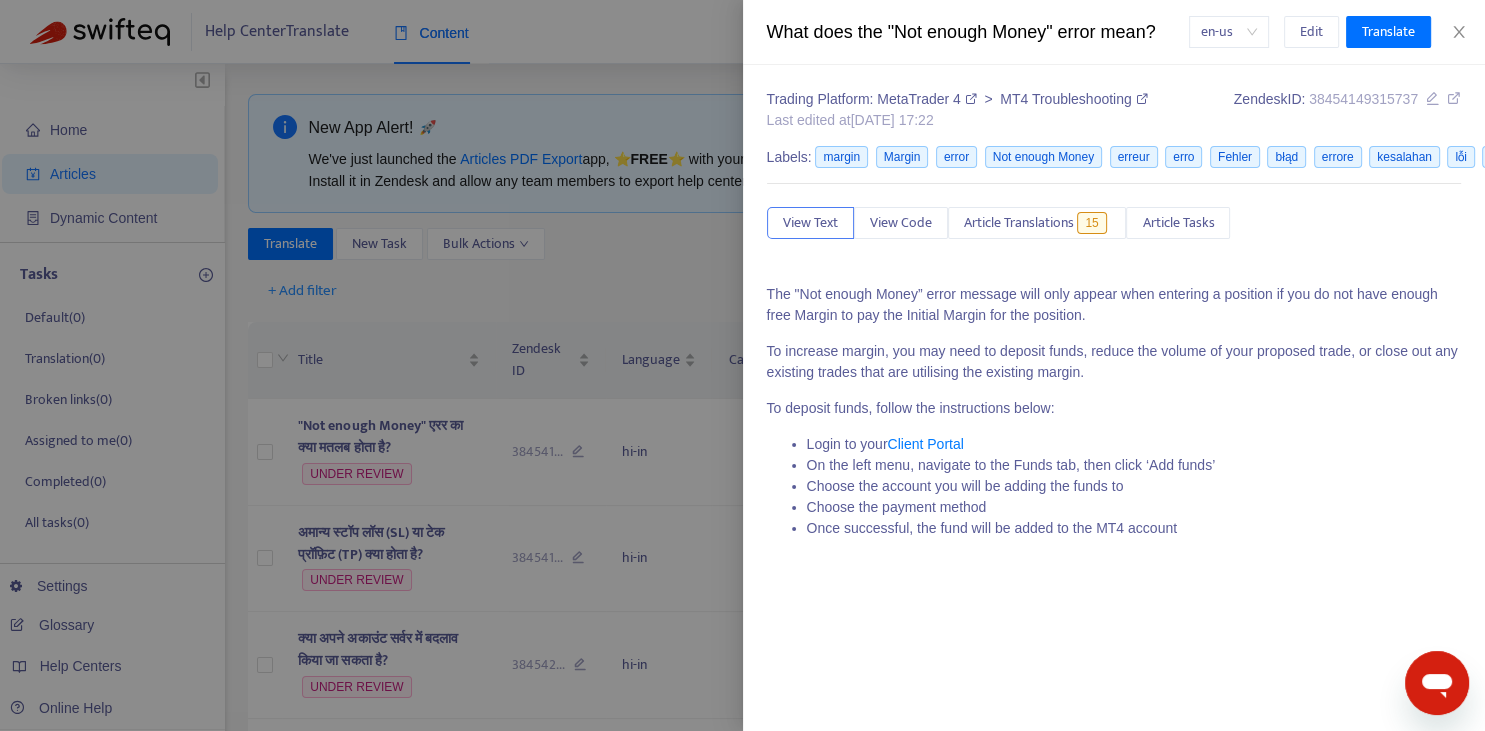 click at bounding box center [742, 365] 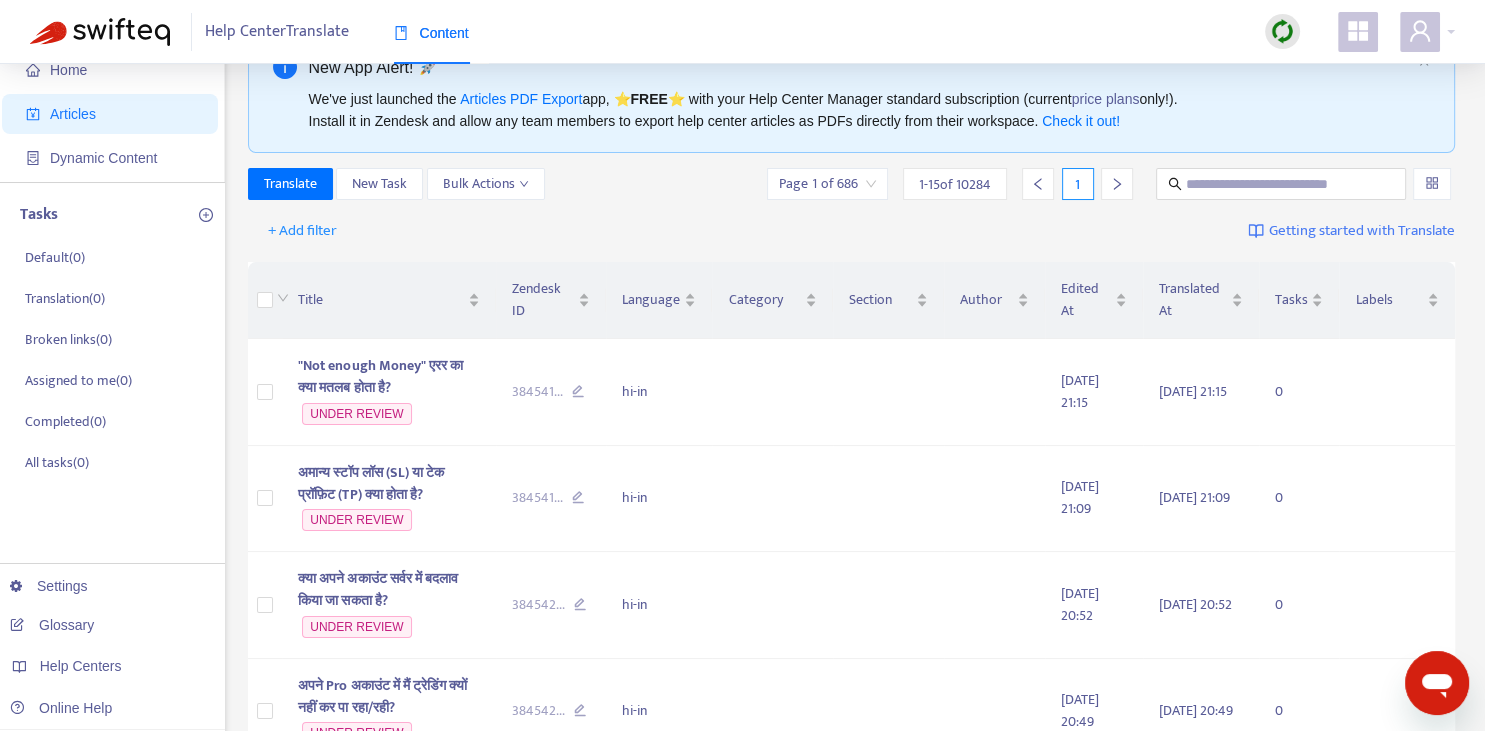scroll, scrollTop: 0, scrollLeft: 0, axis: both 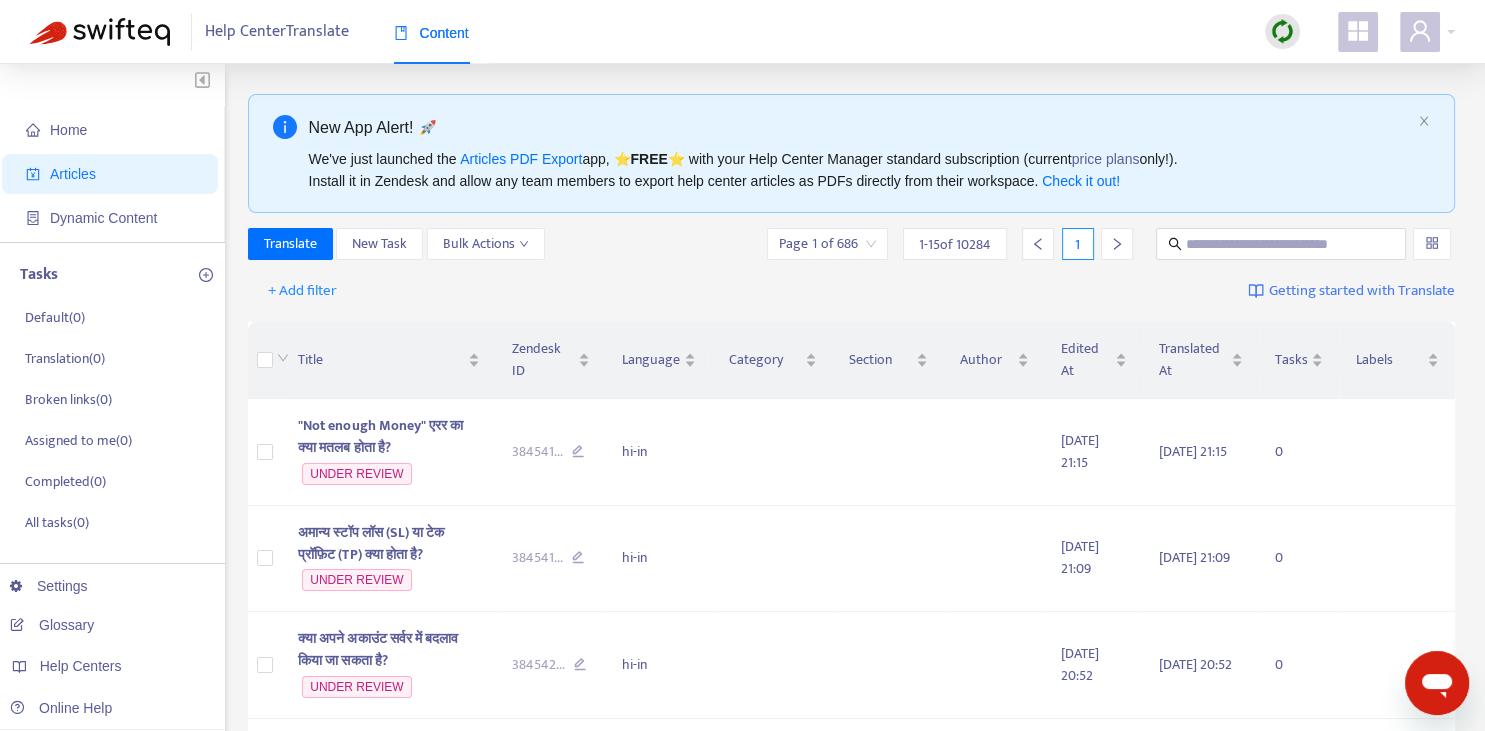 click on "New App Alert! 🚀 We've just launched the Articles PDF Export  app, ⭐ FREE ⭐️ with your Help Center Manager standard subscription (current  price plans  only!). Install it in Zendesk and allow any team members to export help center articles as PDFs directly from their workspace. Check it out! Translate New Task Bulk Actions Page 1 of 686 1 - 15  of   10284 1 + Add filter Getting started with Translate Title Zendesk ID Language Category Section Author Edited At Translated At Tasks Labels "Not enough Money" एरर का क्या मतलब होता है? UNDER REVIEW 384541 ... hi-in 2025-07-23 21:15 2025-07-23 21:15 0 अमान्य स्टॉप लॉस (SL) या टेक प्रॉफ़िट (TP) क्या होता है? UNDER REVIEW 384541 ... hi-in 2025-07-23 21:09 2025-07-23 21:09 0 क्या अपने अकाउंट सर्वर में बदलाव किया जा सकता है? UNDER REVIEW 384542 ... hi-in 2025-07-23 20:52 0 ..." at bounding box center (852, 1035) 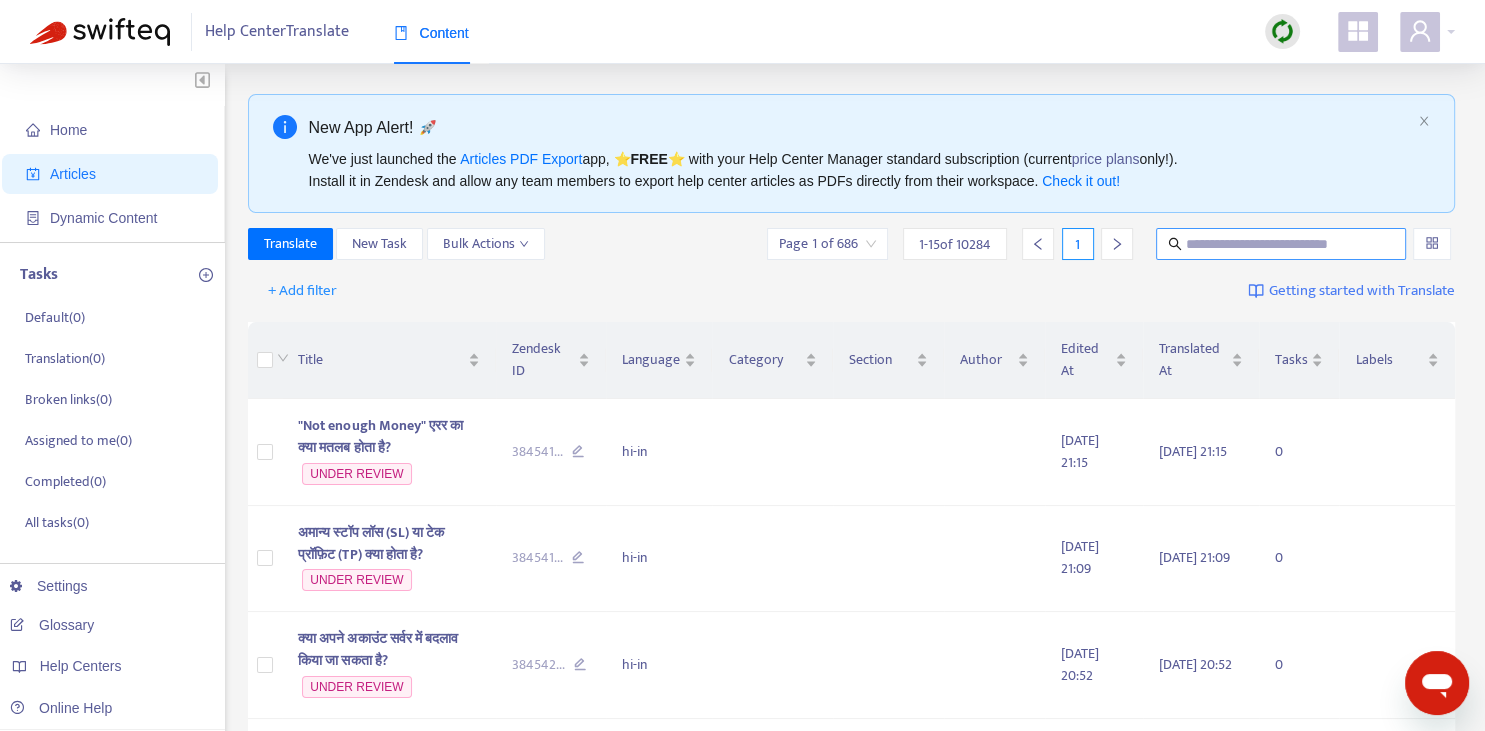 click at bounding box center (1281, 244) 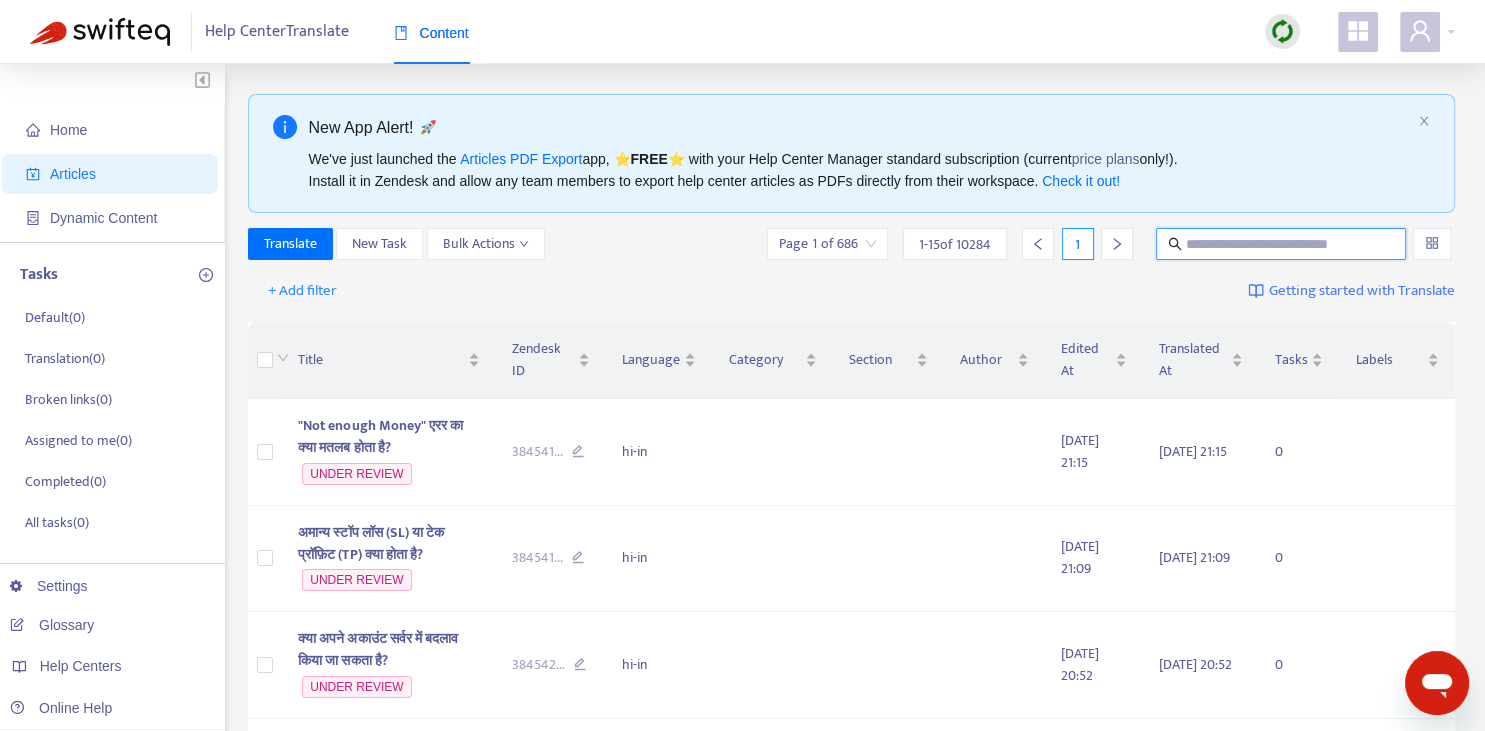click at bounding box center (1282, 244) 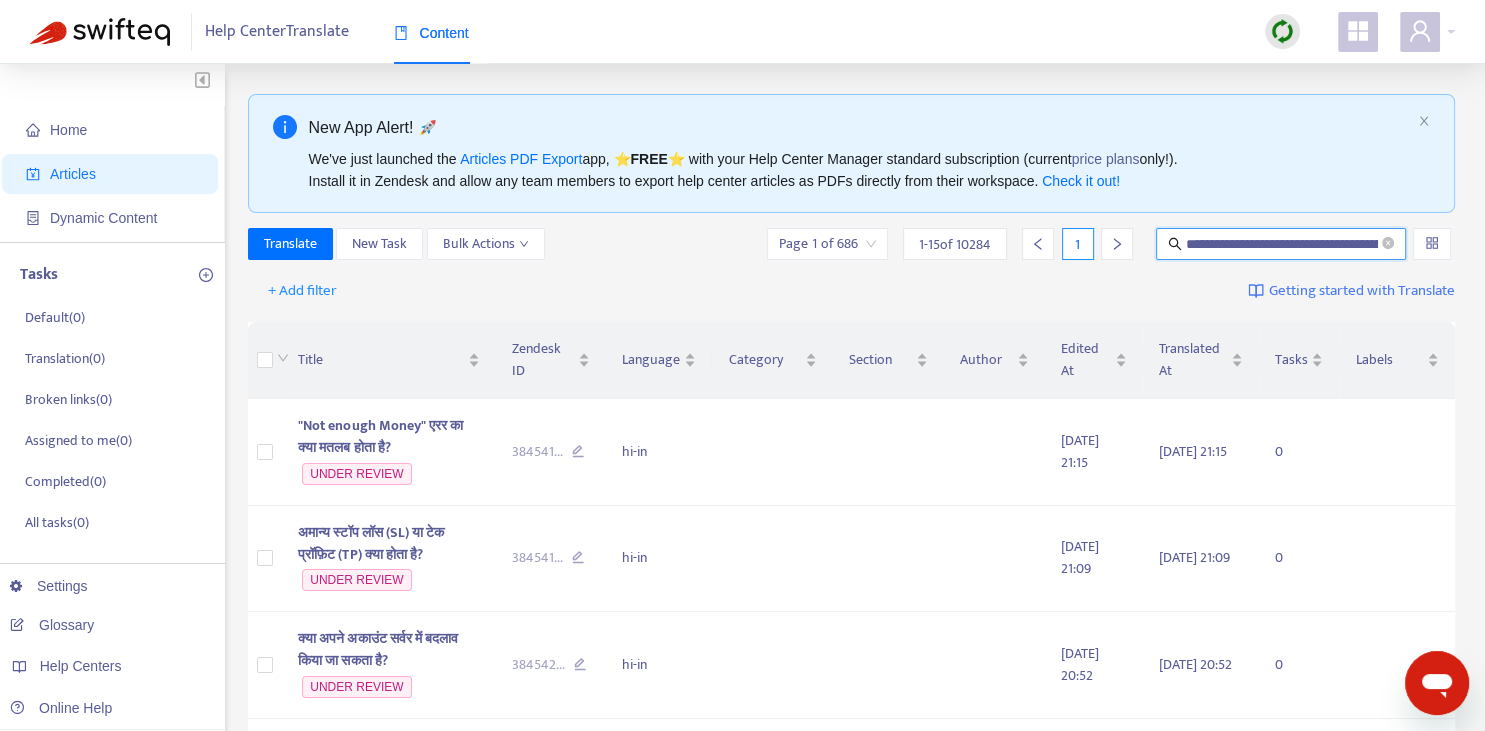 scroll, scrollTop: 0, scrollLeft: 135, axis: horizontal 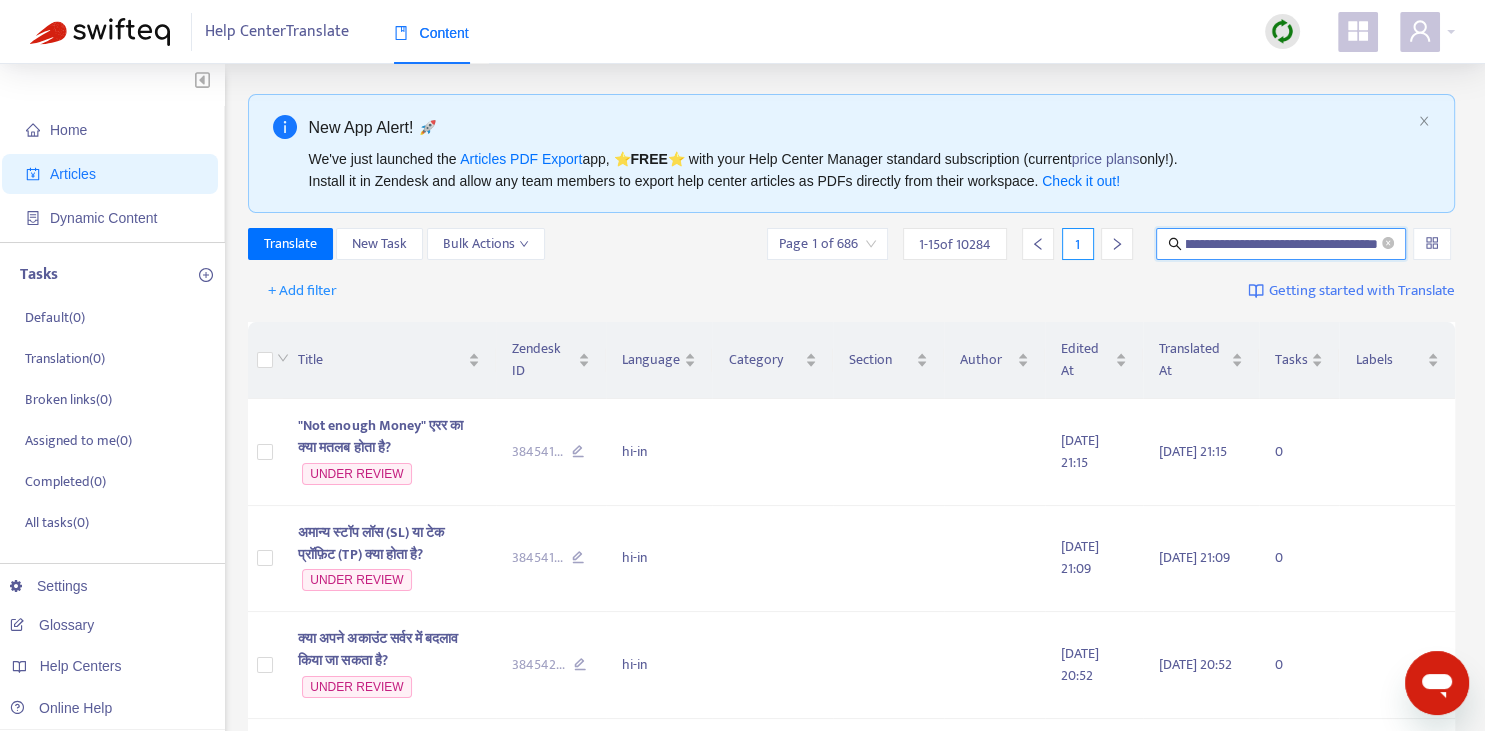 type on "**********" 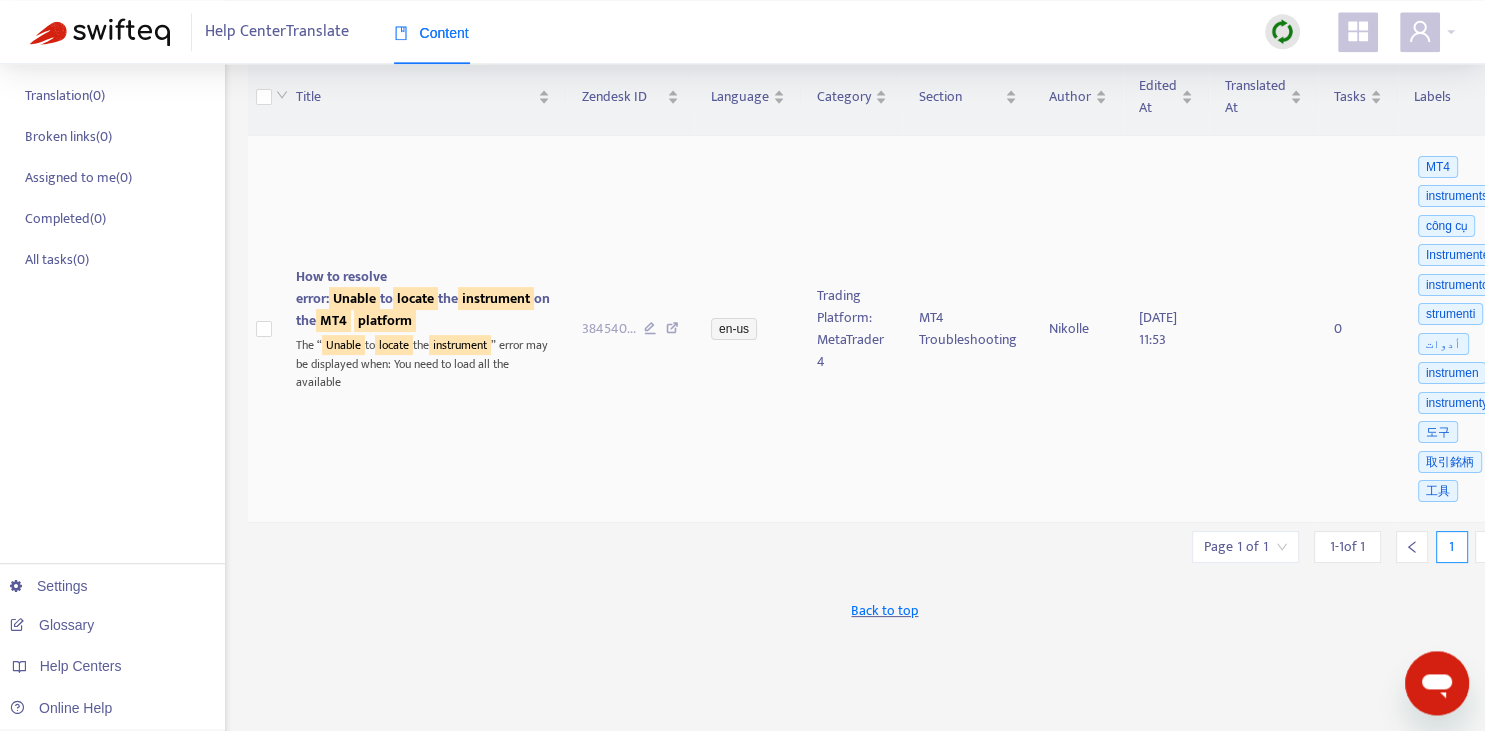 scroll, scrollTop: 211, scrollLeft: 0, axis: vertical 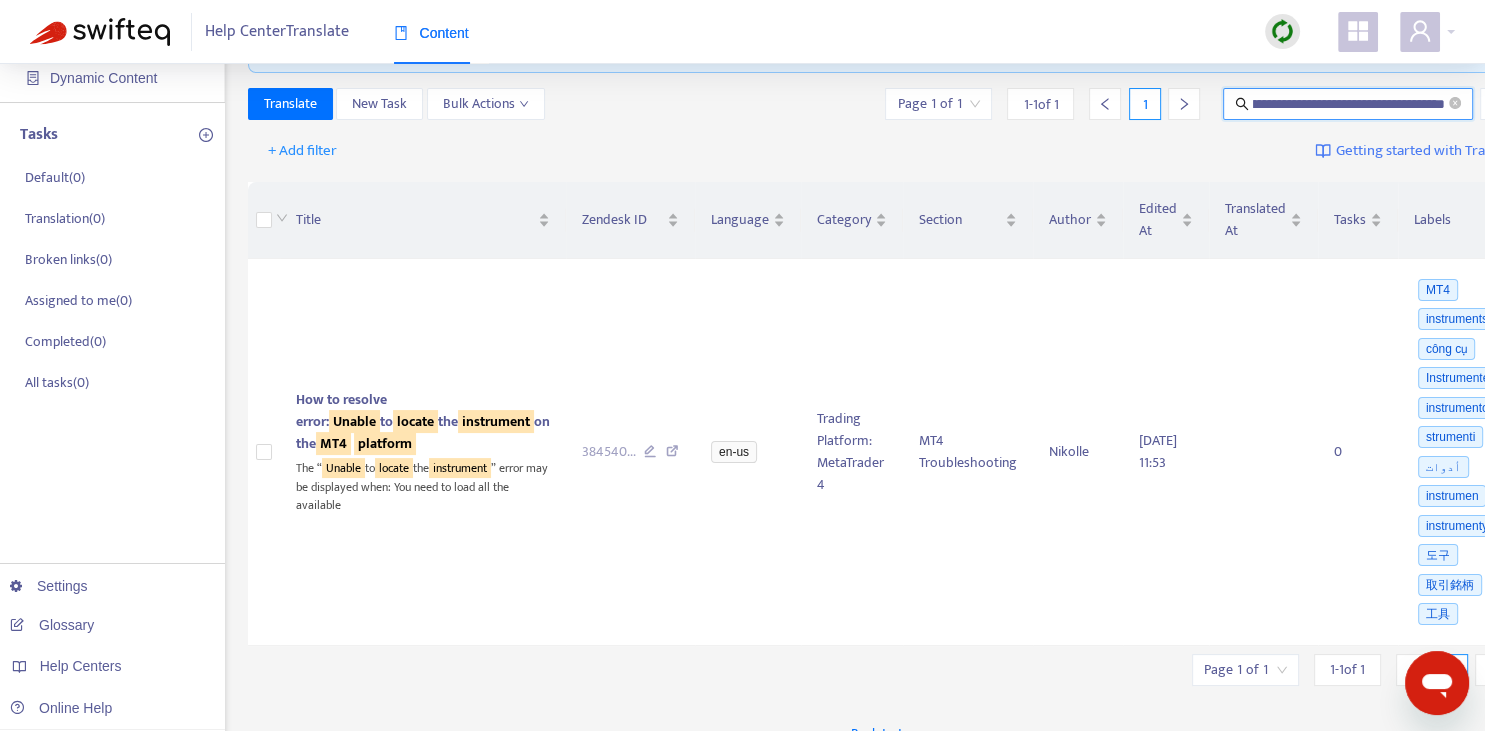 click on "**********" at bounding box center (1349, 104) 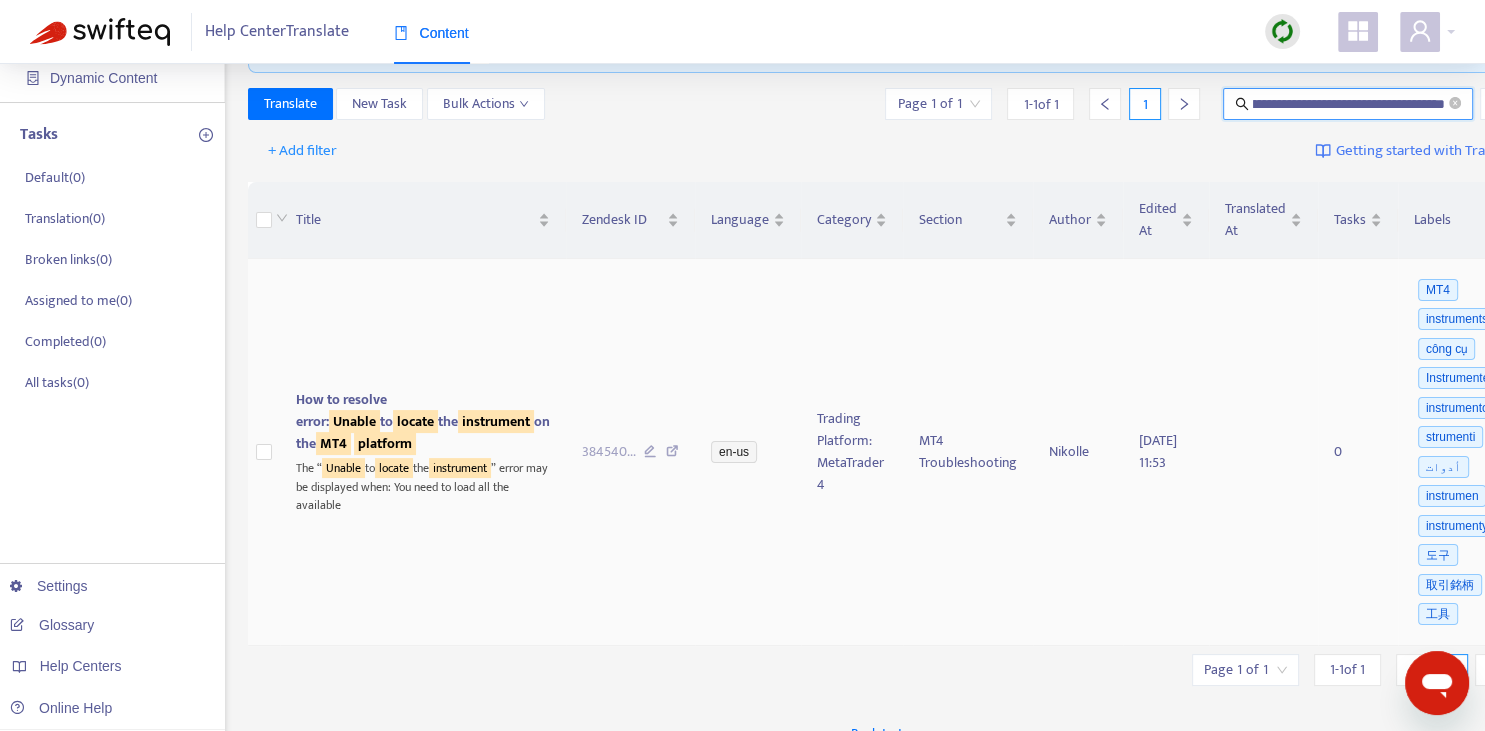 click on "How to resolve error:  Unable  to  locate  the  instrument  on the  MT4   platform" at bounding box center [423, 421] 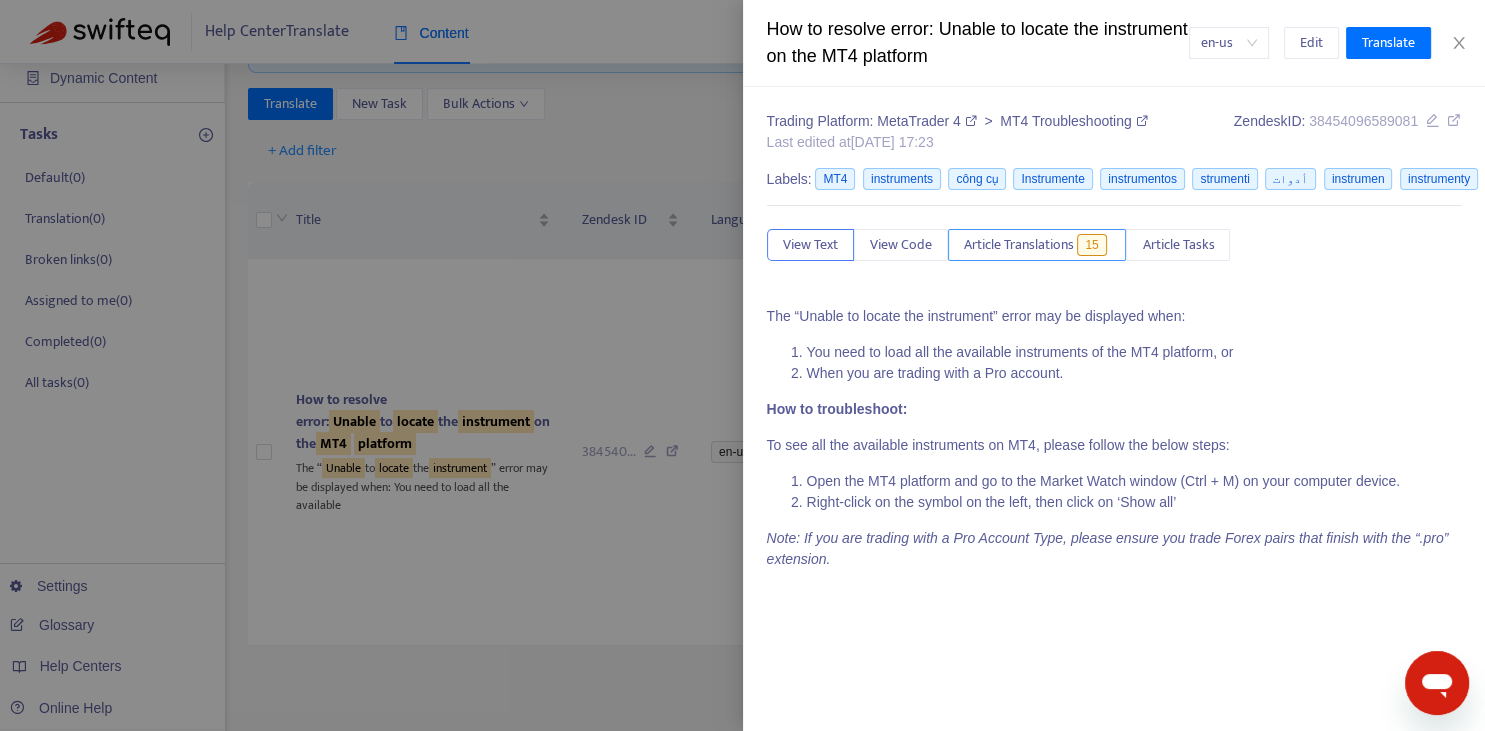 click on "Article Translations" at bounding box center [1019, 245] 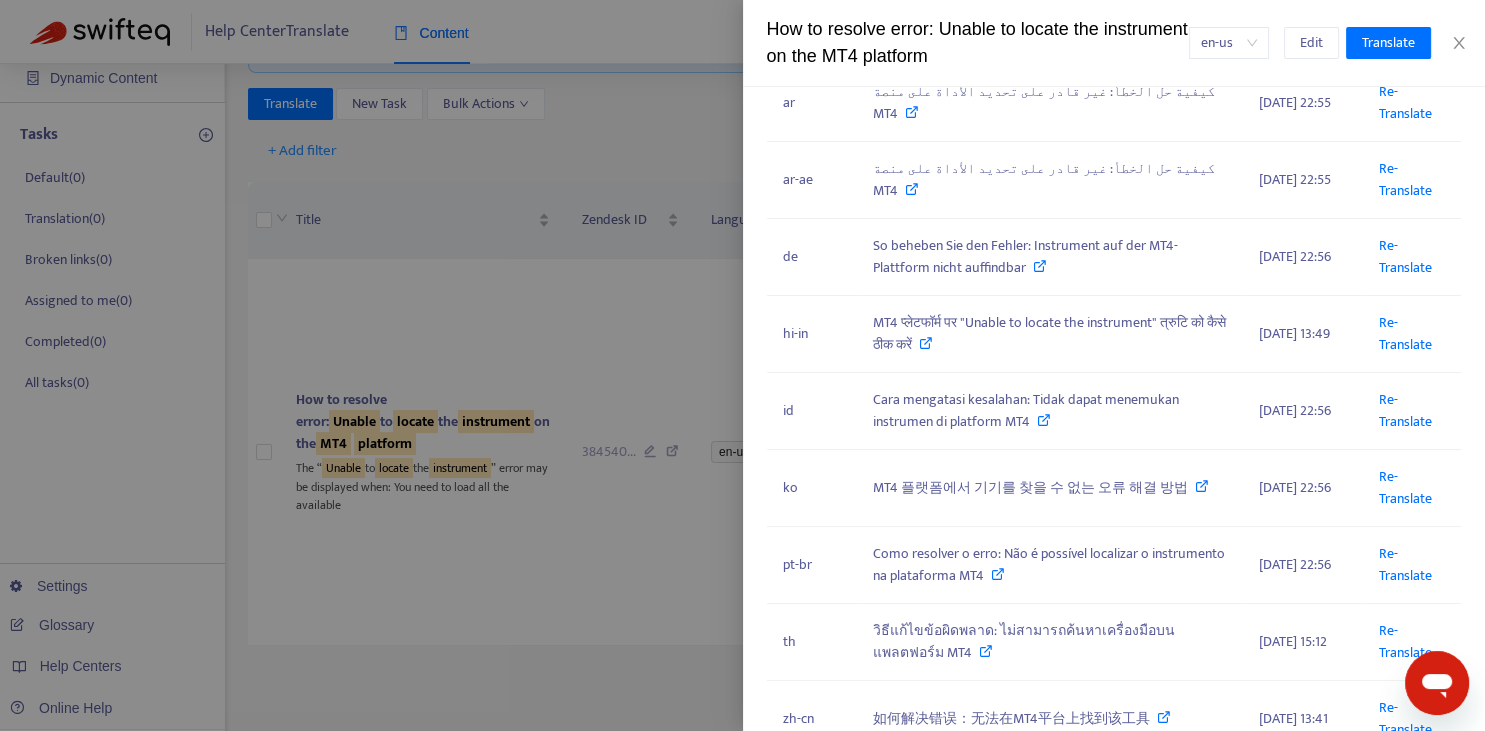 scroll, scrollTop: 368, scrollLeft: 0, axis: vertical 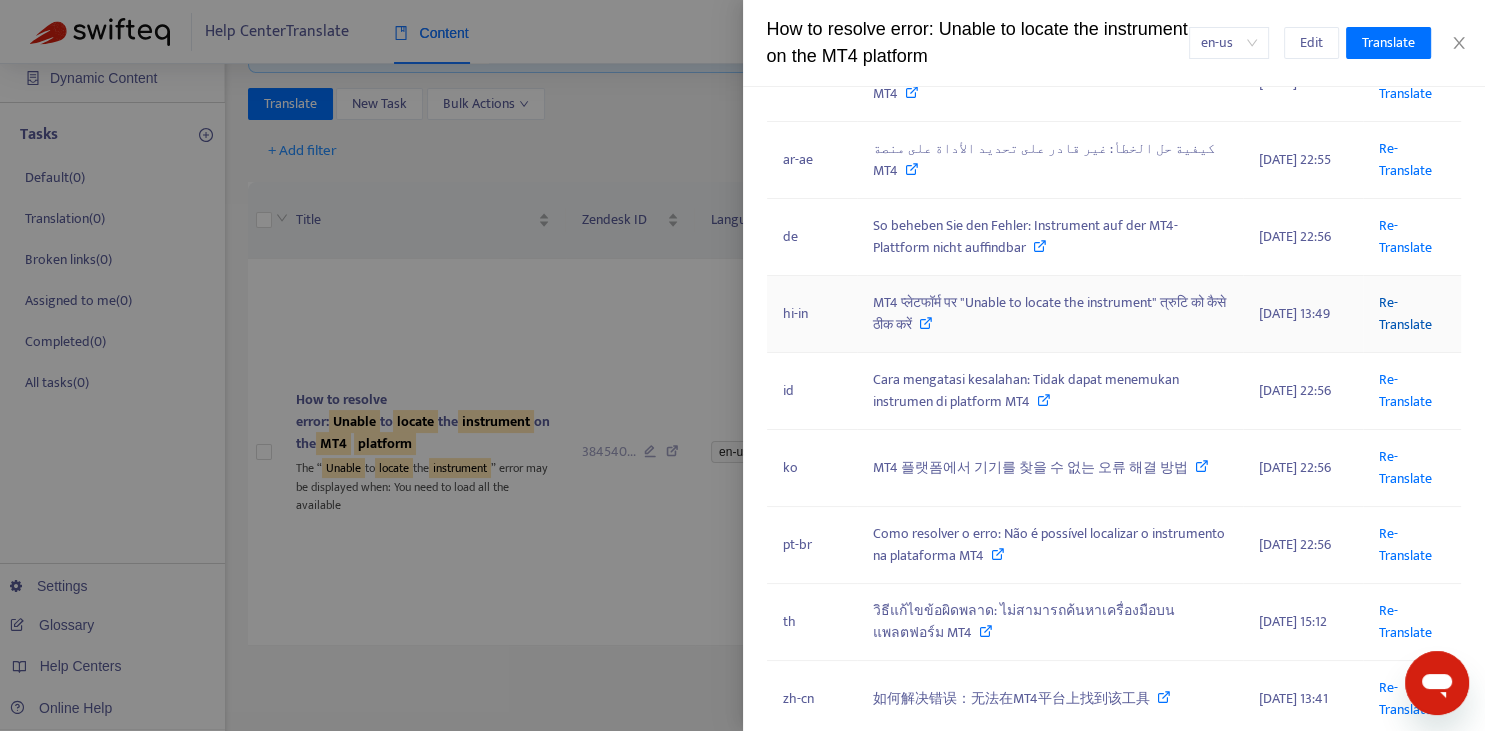 click on "Re-Translate" at bounding box center [1405, 313] 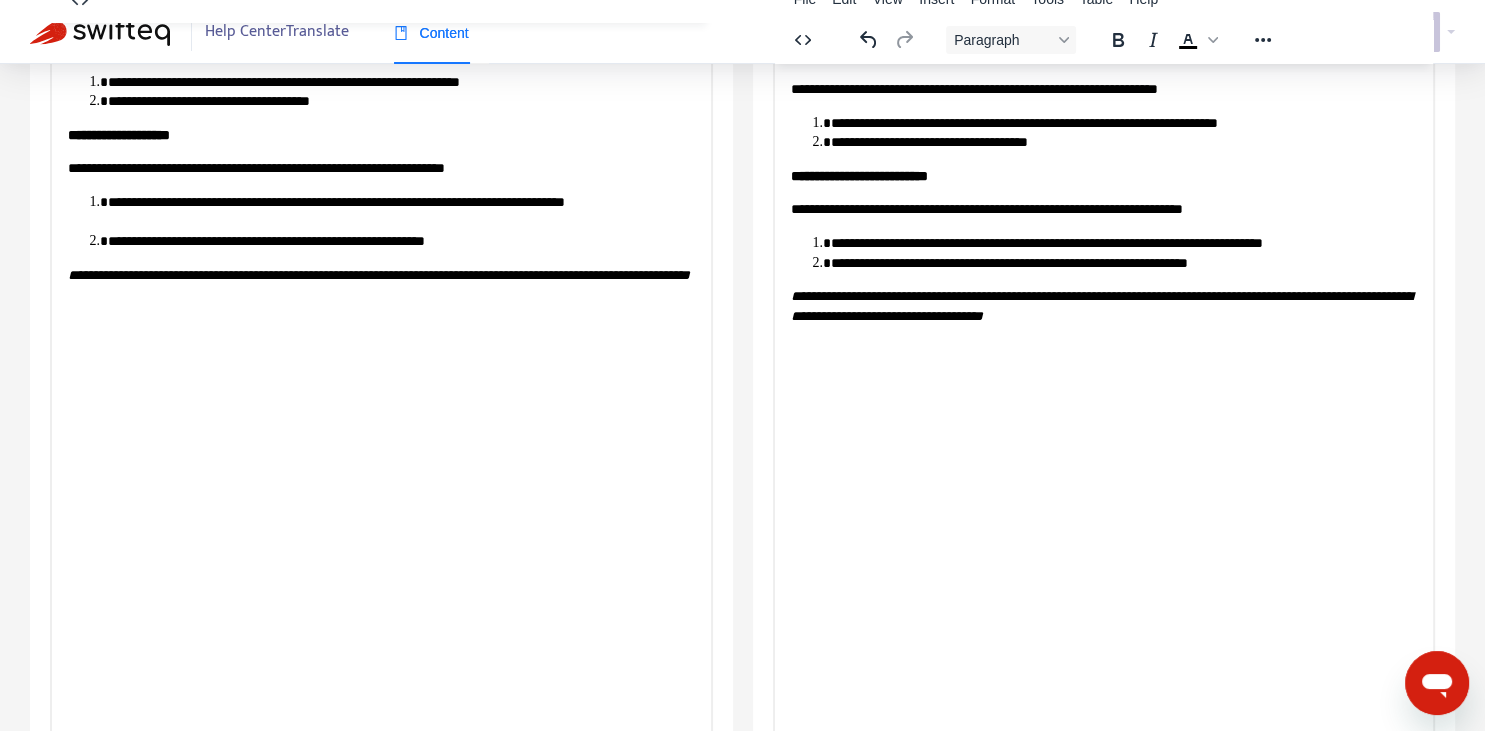 scroll, scrollTop: 343, scrollLeft: 0, axis: vertical 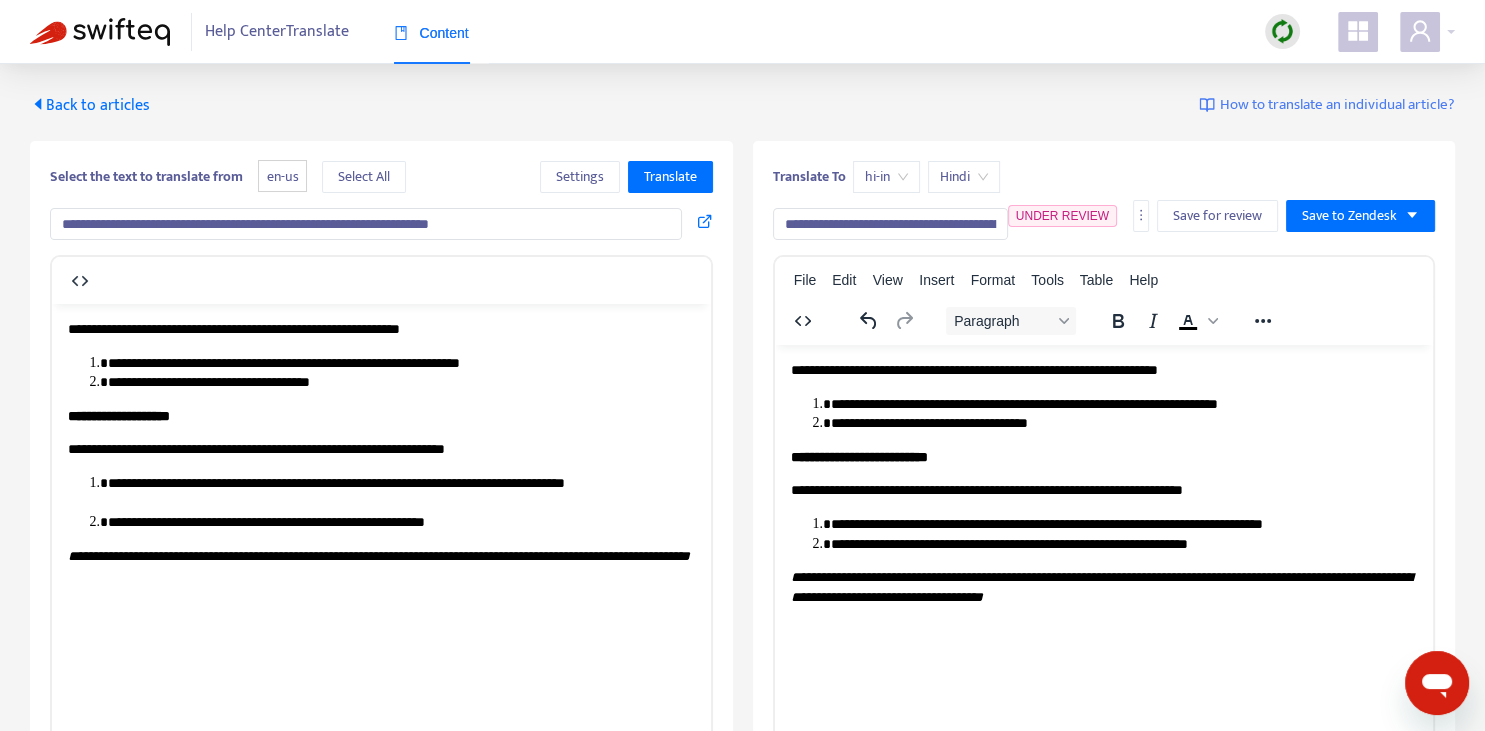 drag, startPoint x: 1098, startPoint y: 222, endPoint x: 1260, endPoint y: 222, distance: 162 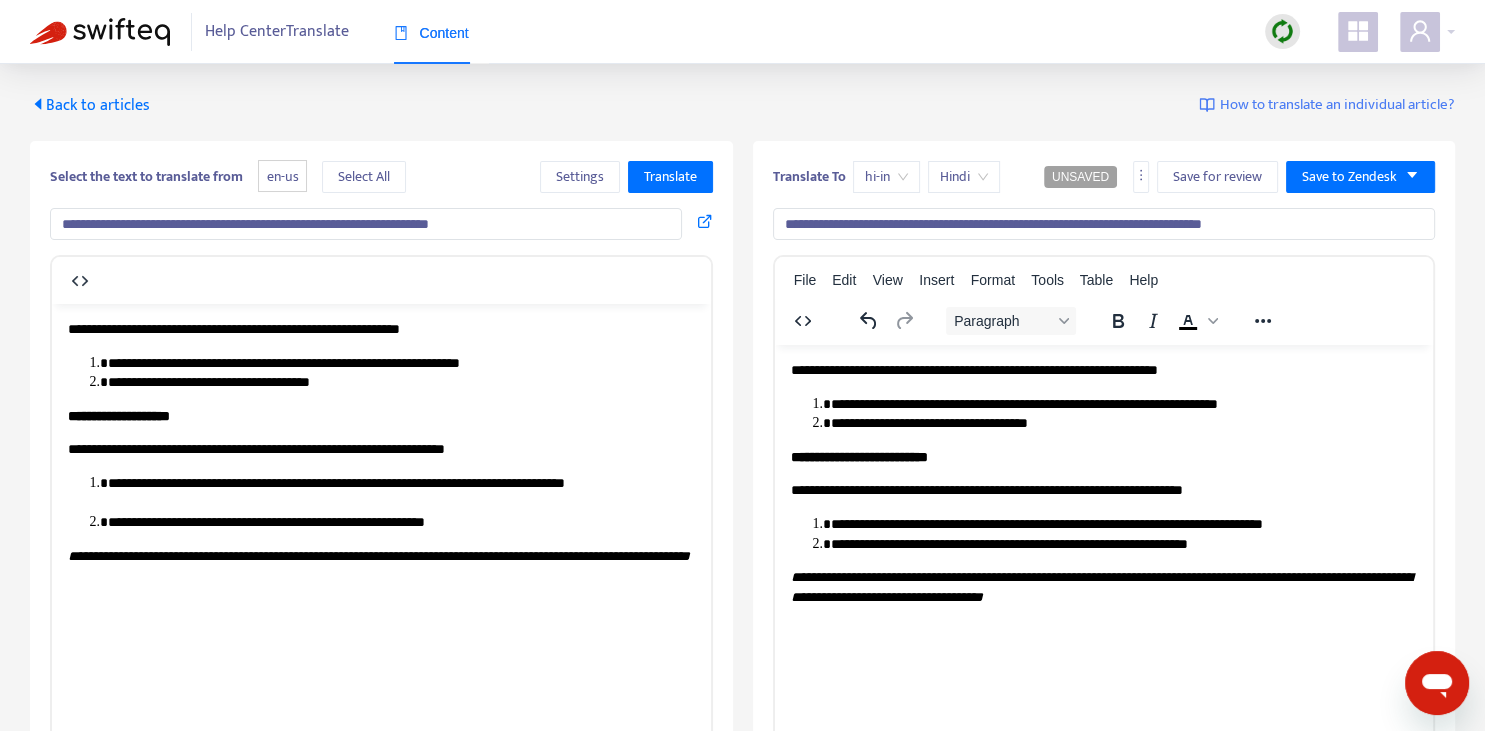 type on "**********" 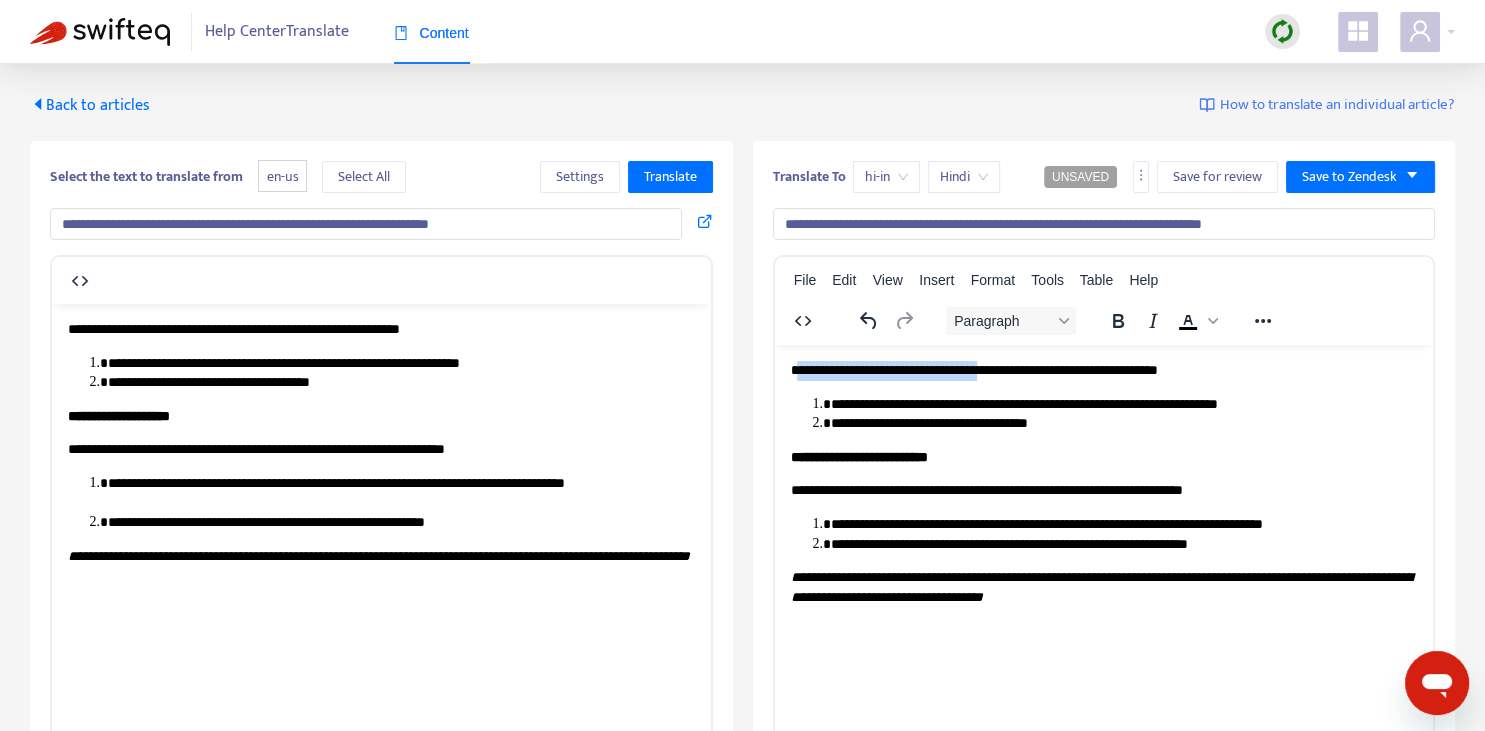 drag, startPoint x: 796, startPoint y: 368, endPoint x: 970, endPoint y: 369, distance: 174.00287 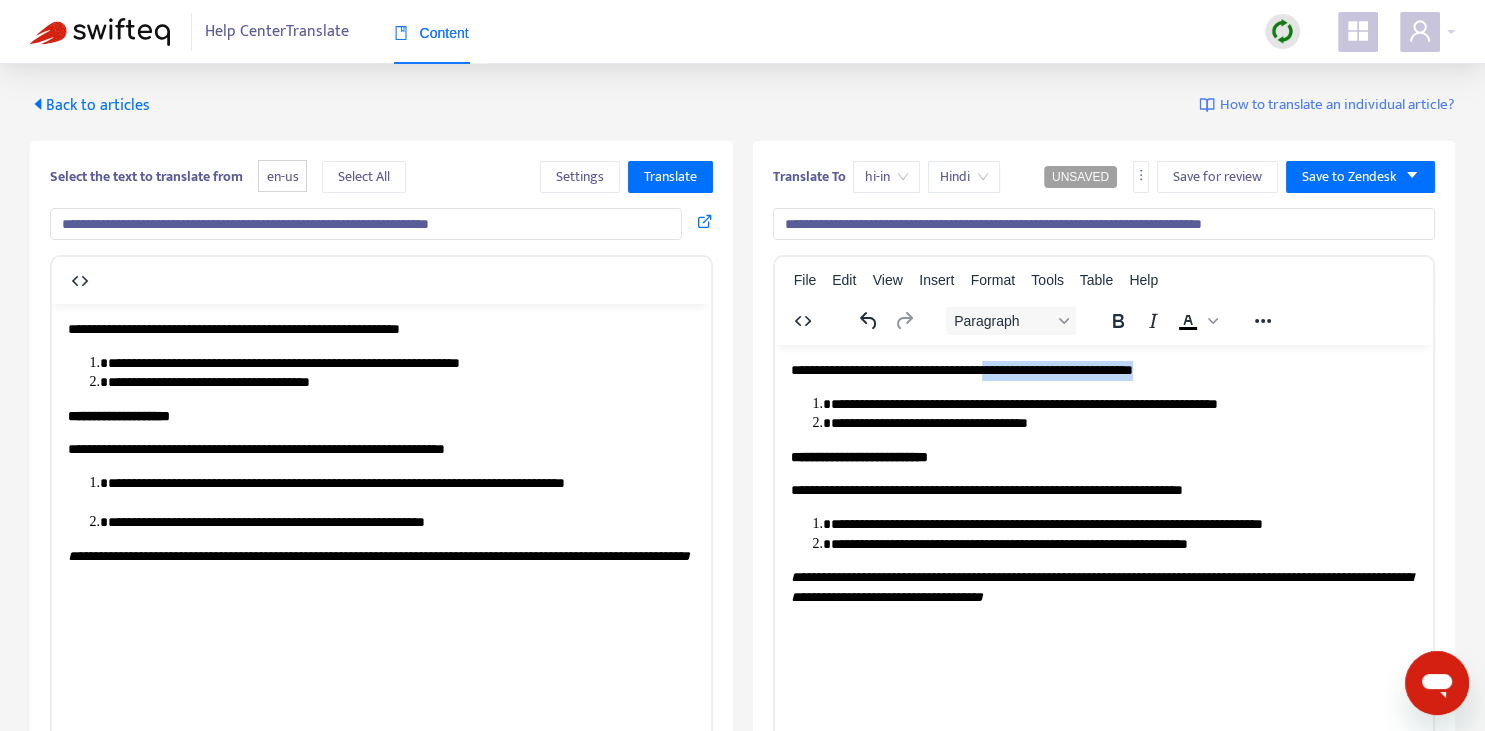 drag, startPoint x: 1002, startPoint y: 363, endPoint x: 1178, endPoint y: 363, distance: 176 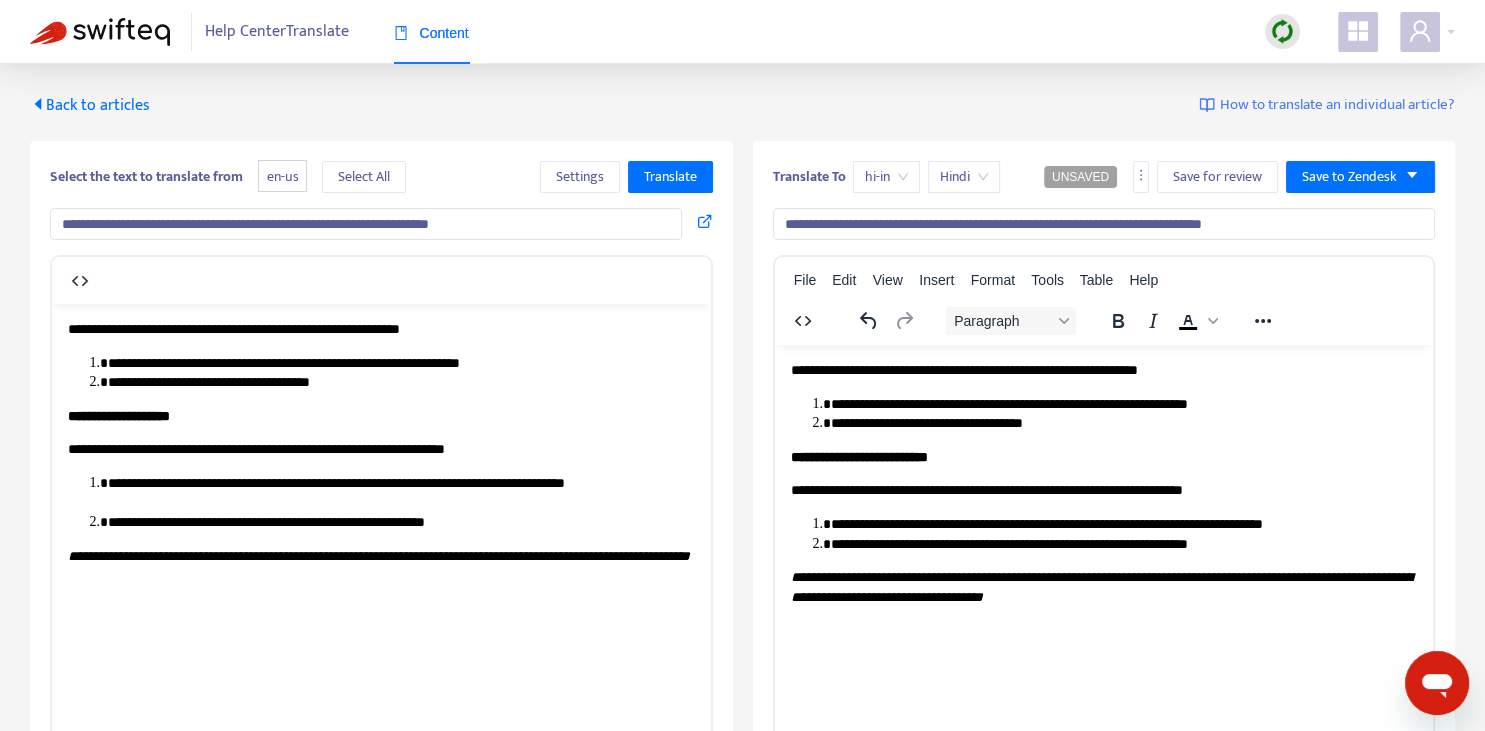 click on "**********" at bounding box center (1123, 404) 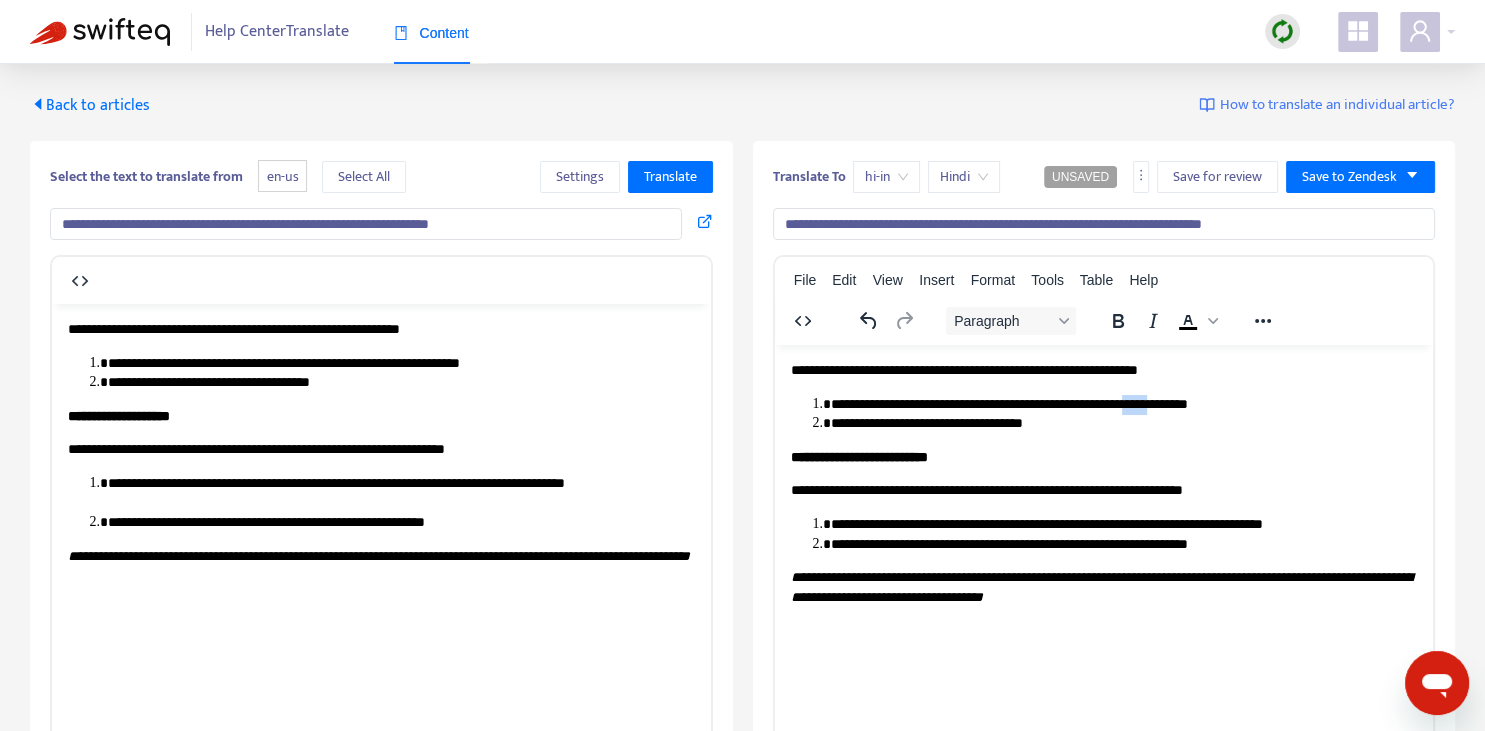 click on "**********" at bounding box center [1123, 404] 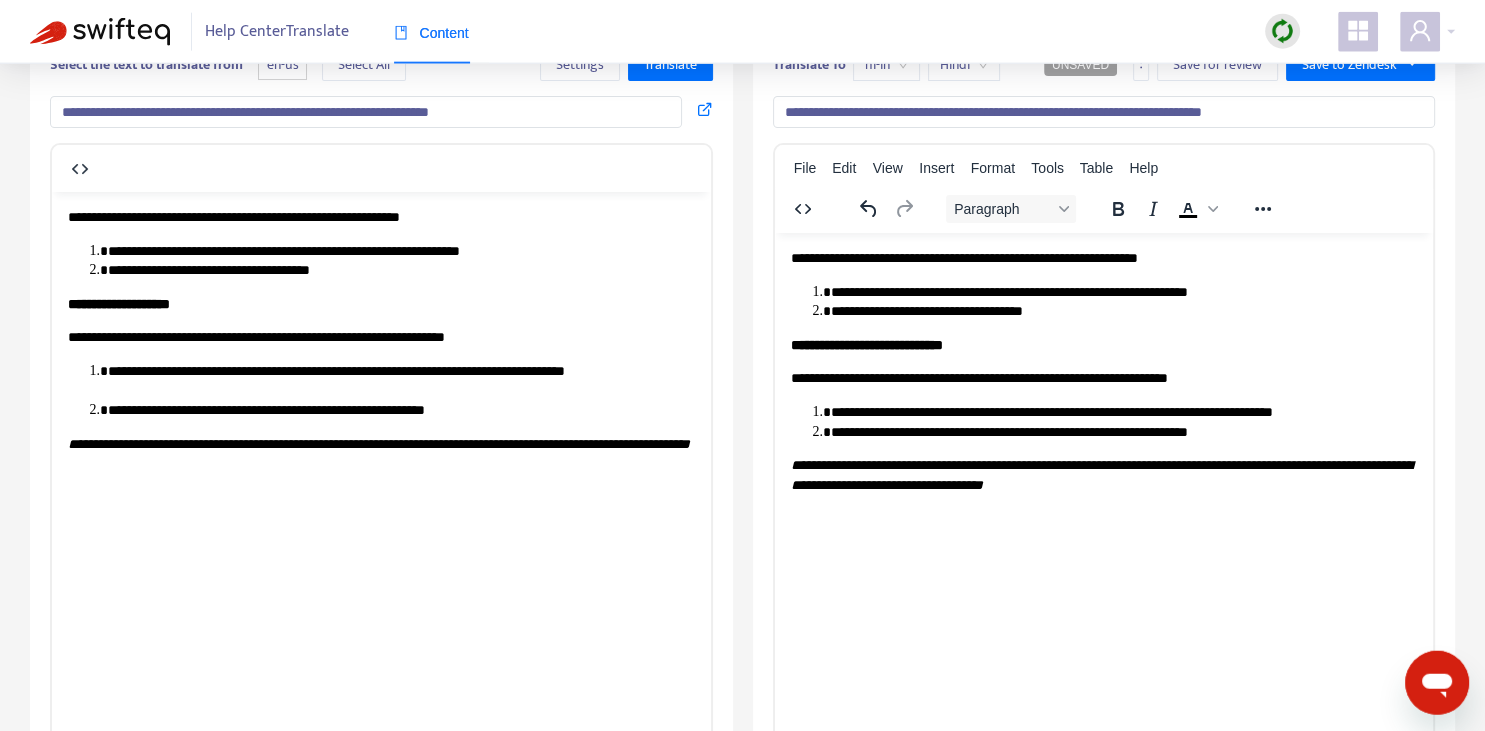 scroll, scrollTop: 140, scrollLeft: 0, axis: vertical 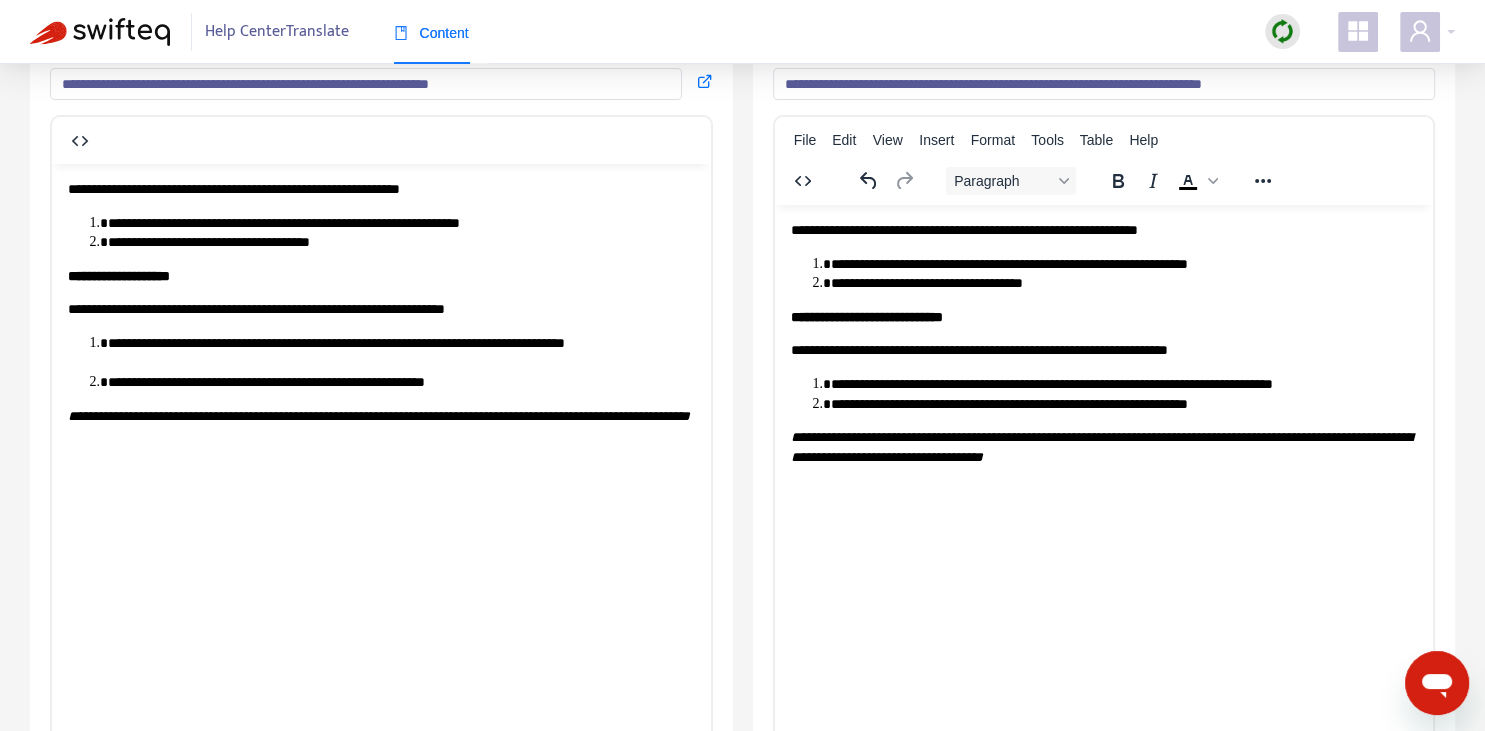 click on "**********" at bounding box center [1123, 404] 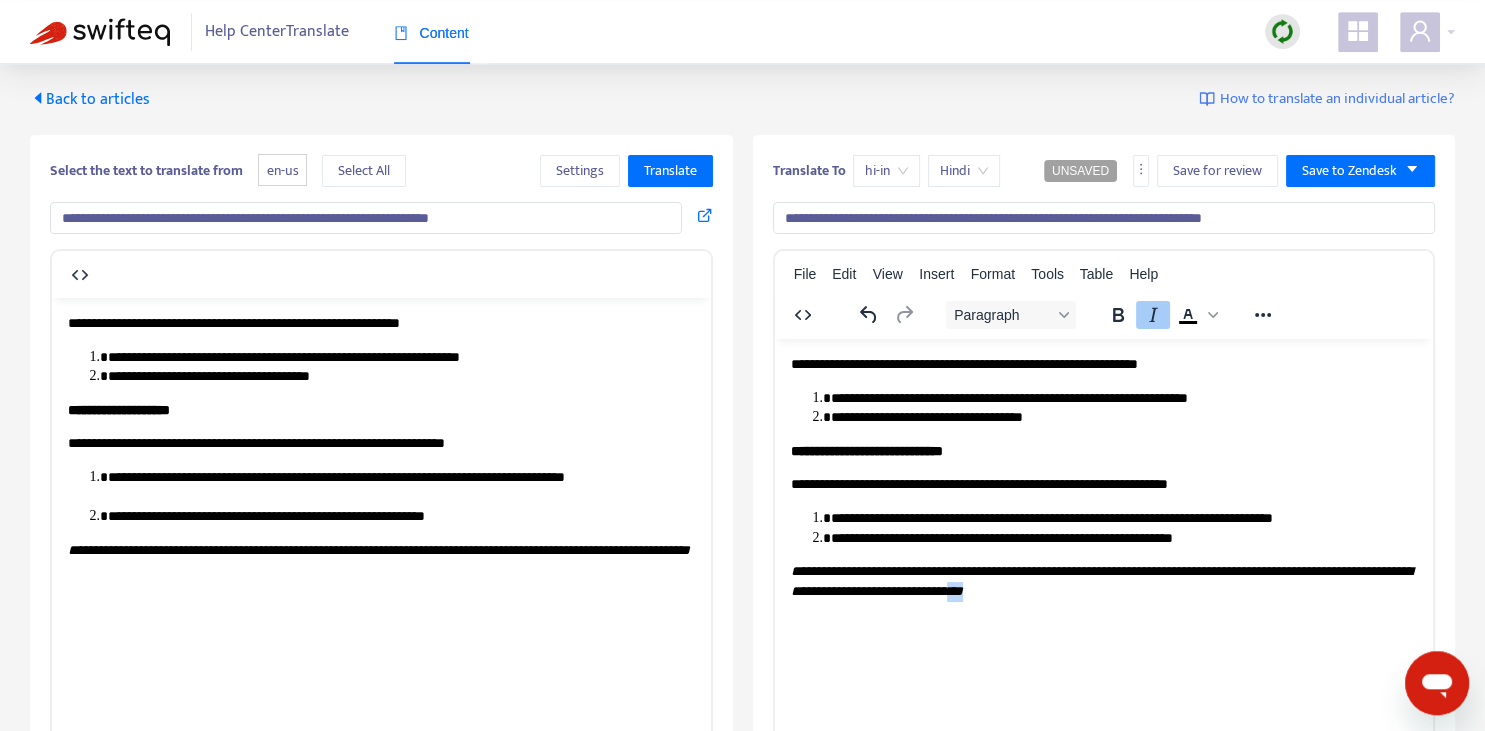scroll, scrollTop: 0, scrollLeft: 0, axis: both 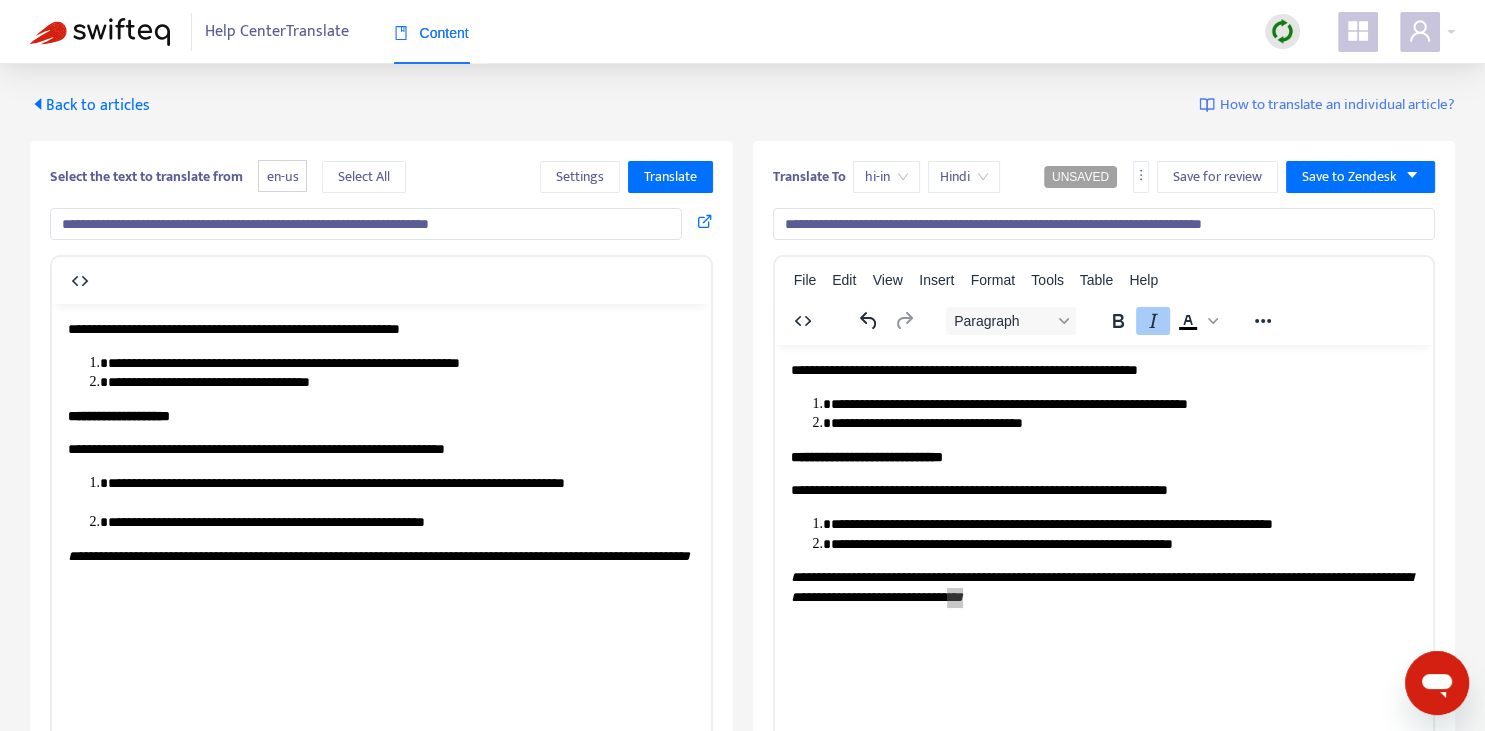 click on "**********" at bounding box center (1104, 224) 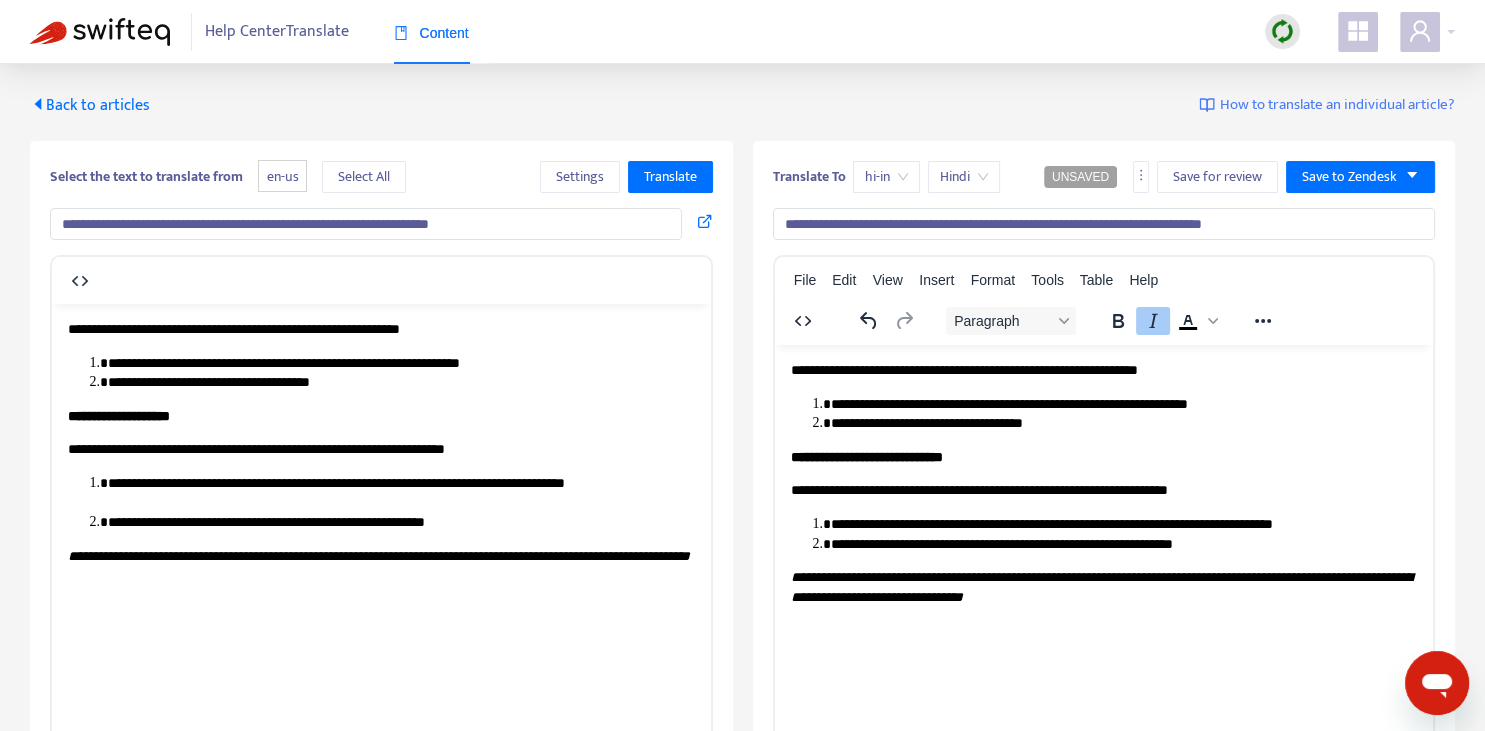 click on "**********" at bounding box center [1123, 404] 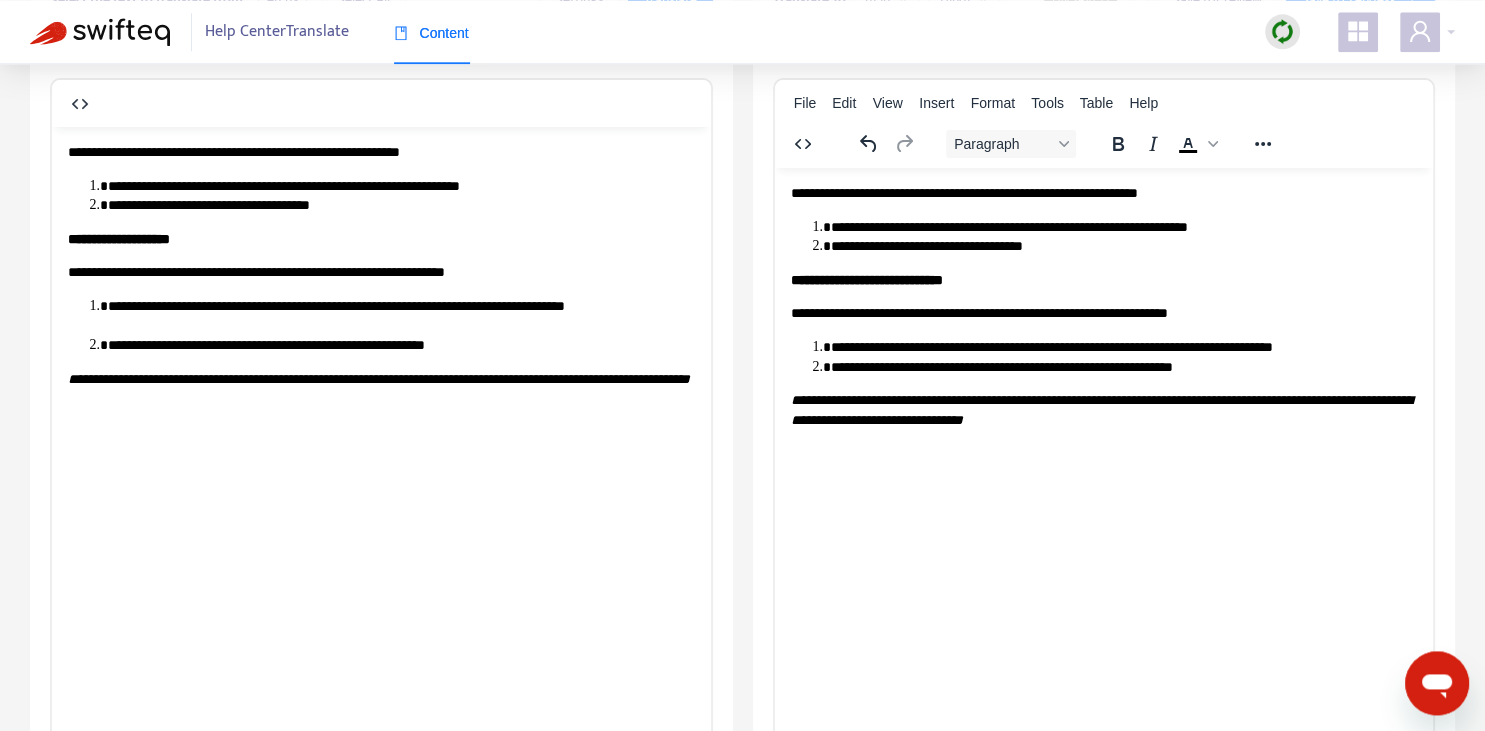 scroll, scrollTop: 211, scrollLeft: 0, axis: vertical 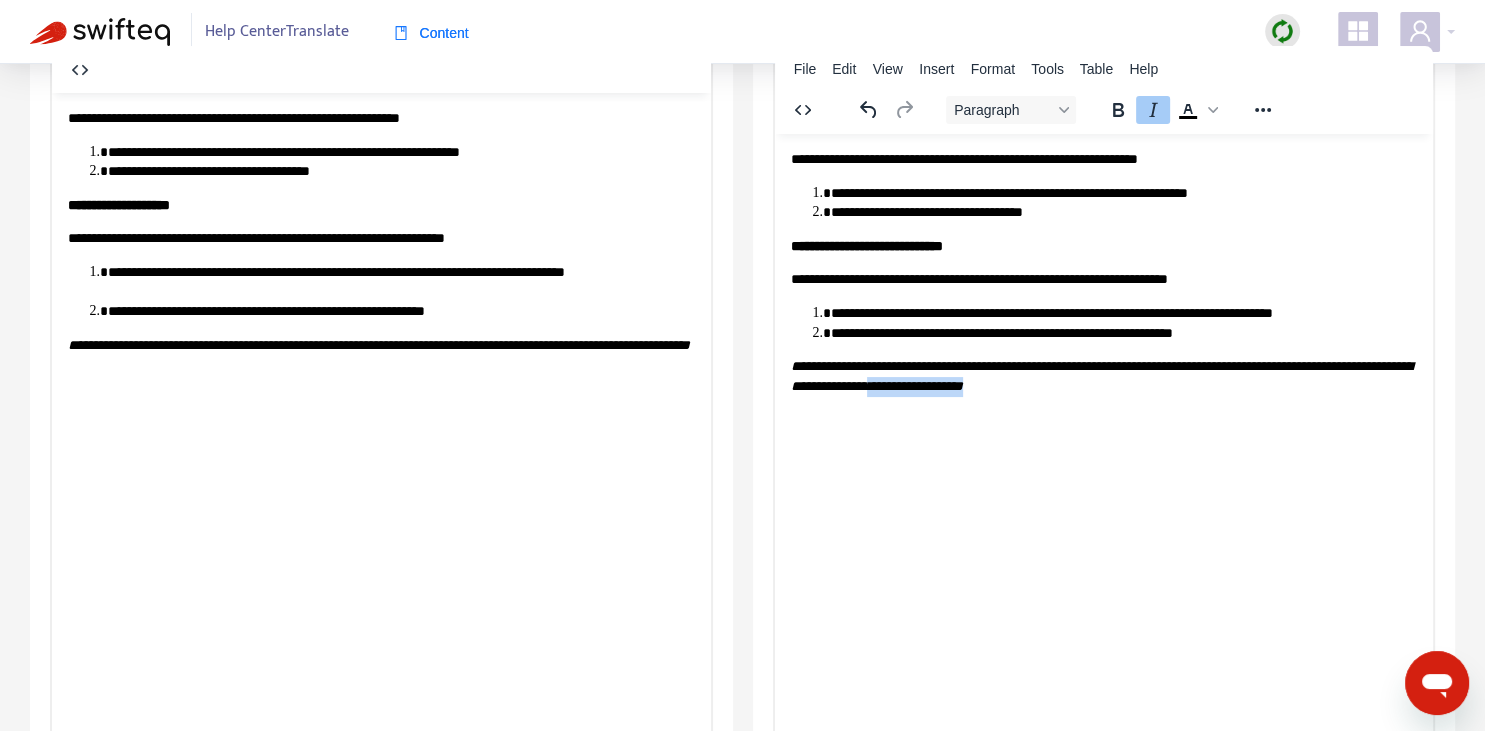 drag, startPoint x: 958, startPoint y: 383, endPoint x: 1047, endPoint y: 385, distance: 89.02247 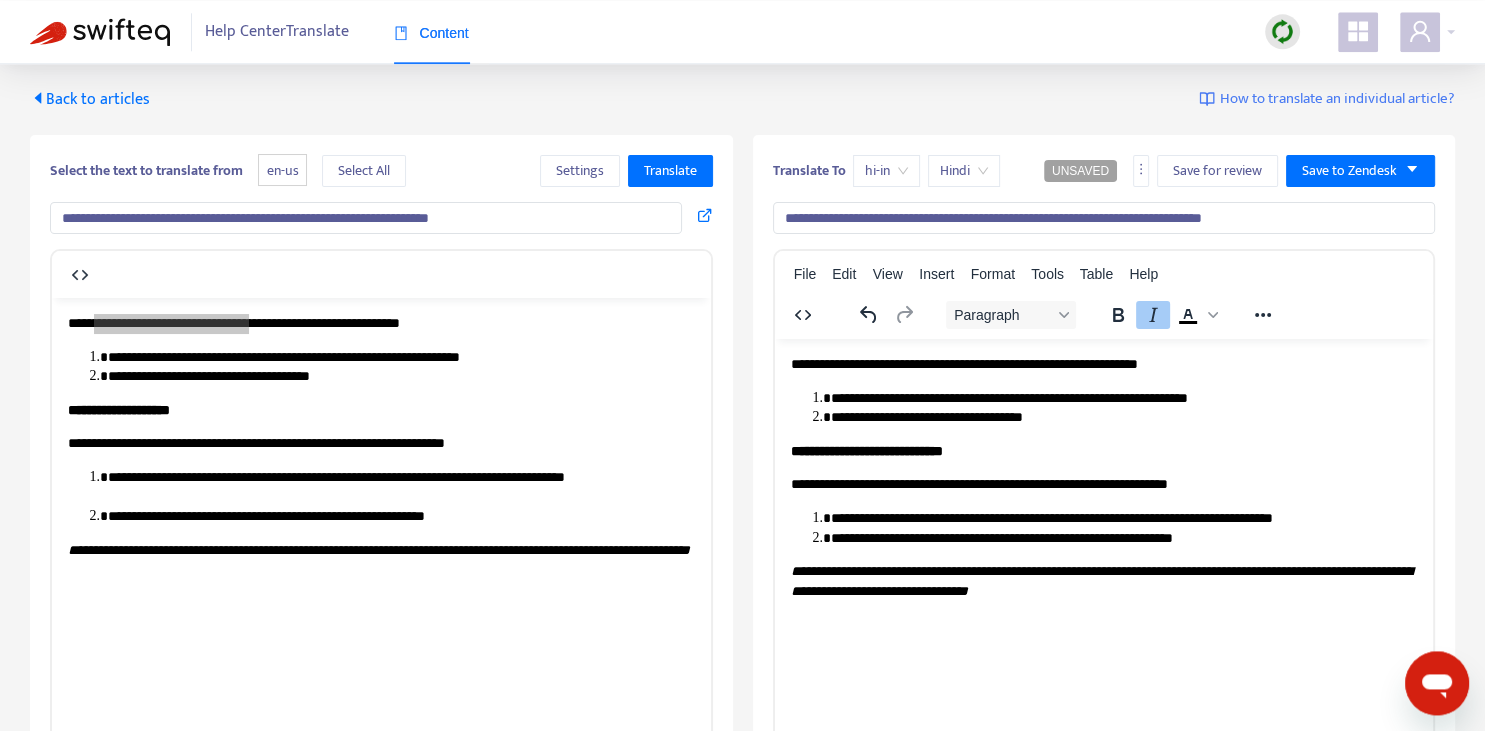 scroll, scrollTop: 0, scrollLeft: 0, axis: both 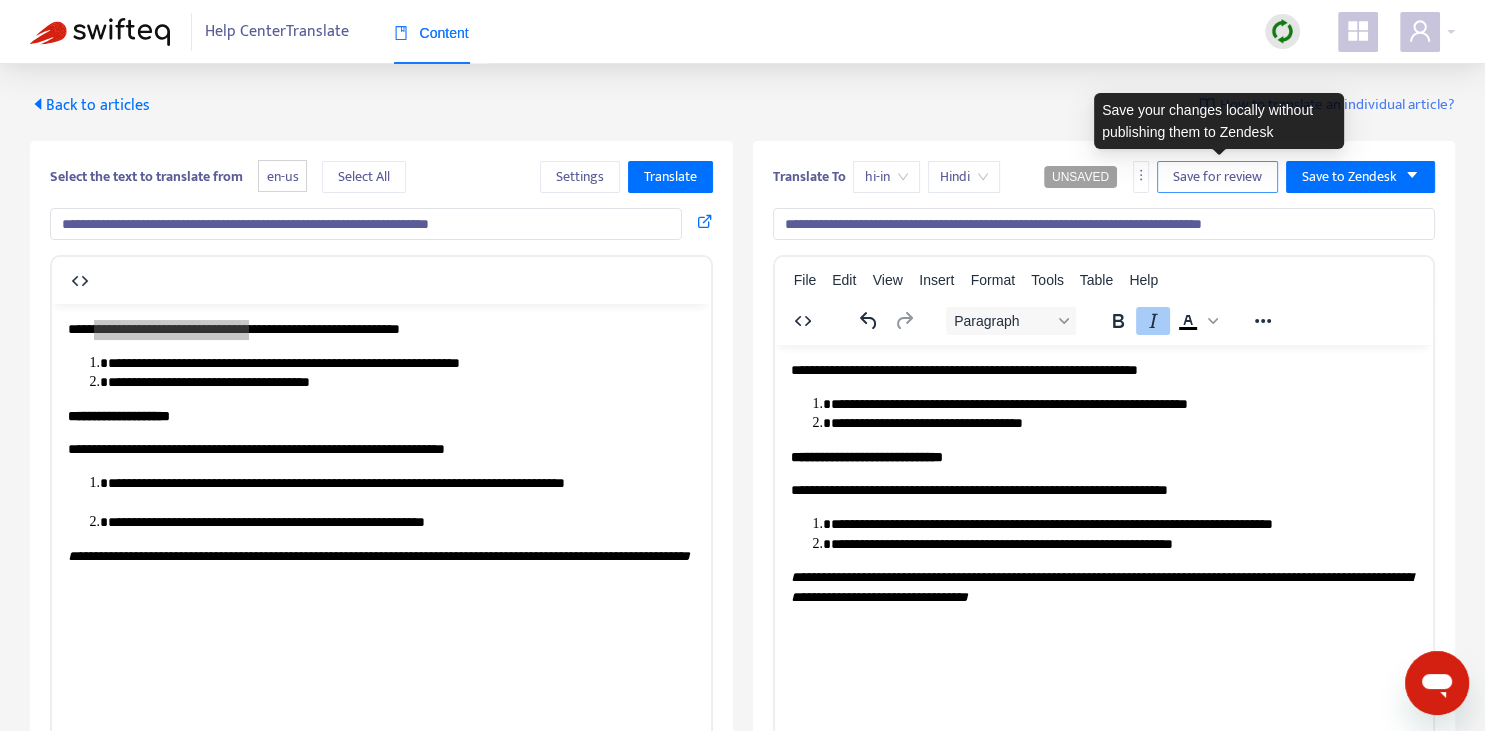 click on "Save for review" at bounding box center (1217, 177) 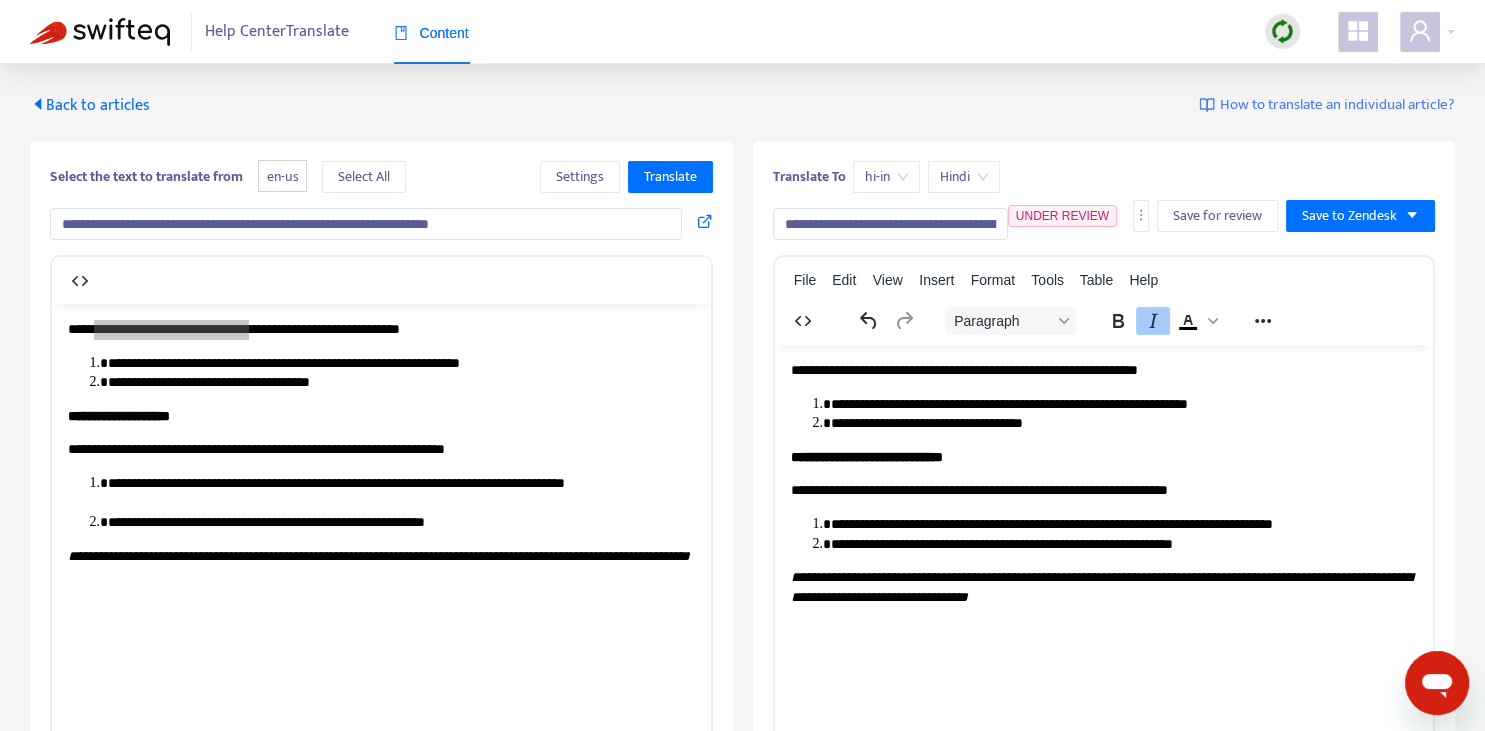 click on "Back to articles" at bounding box center [90, 105] 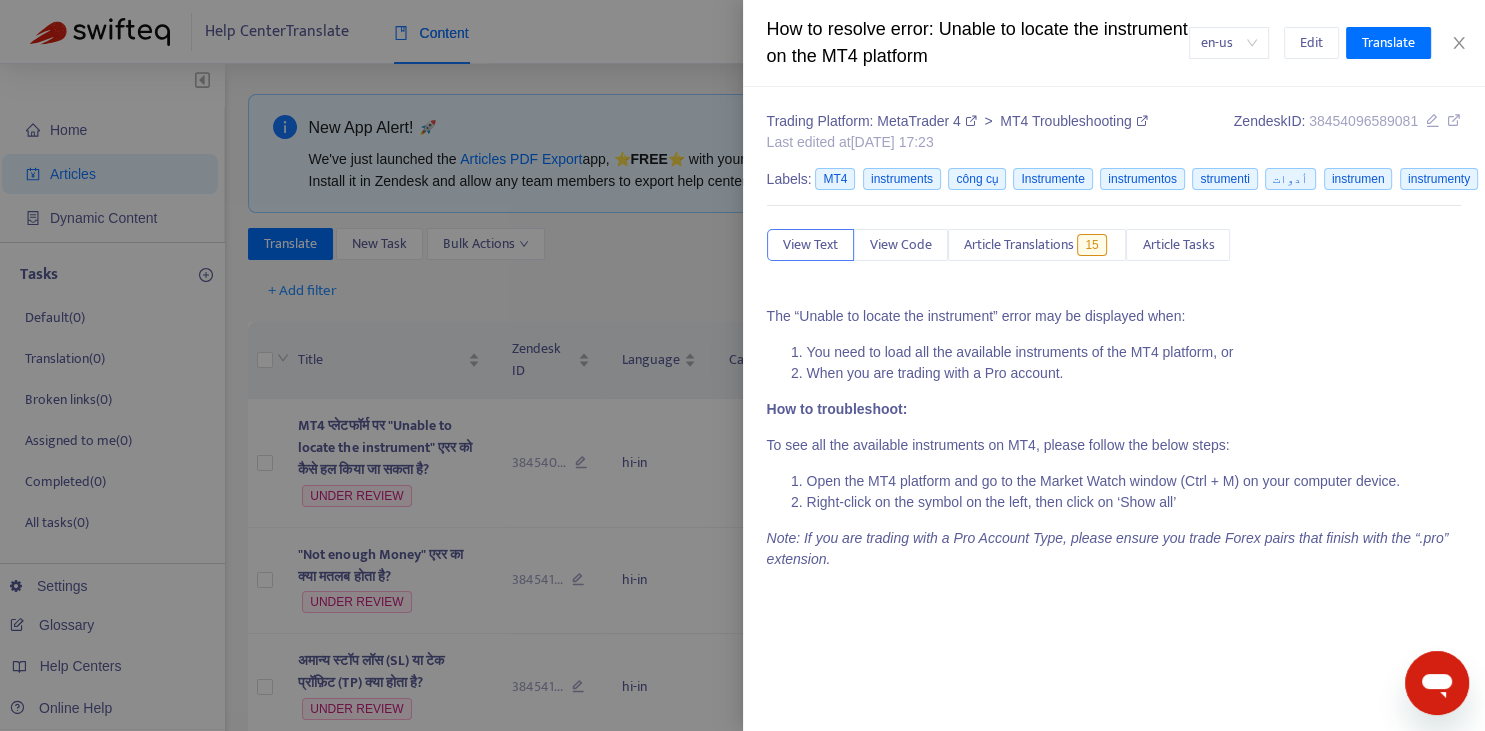 click at bounding box center [742, 365] 